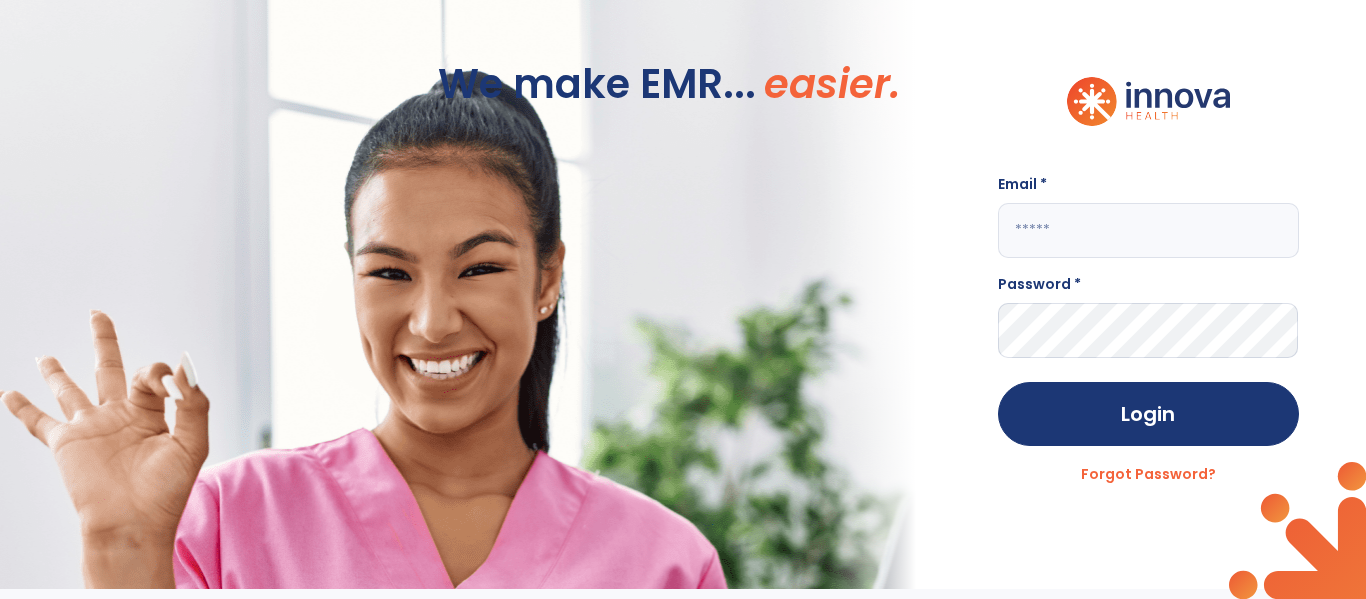 scroll, scrollTop: 0, scrollLeft: 0, axis: both 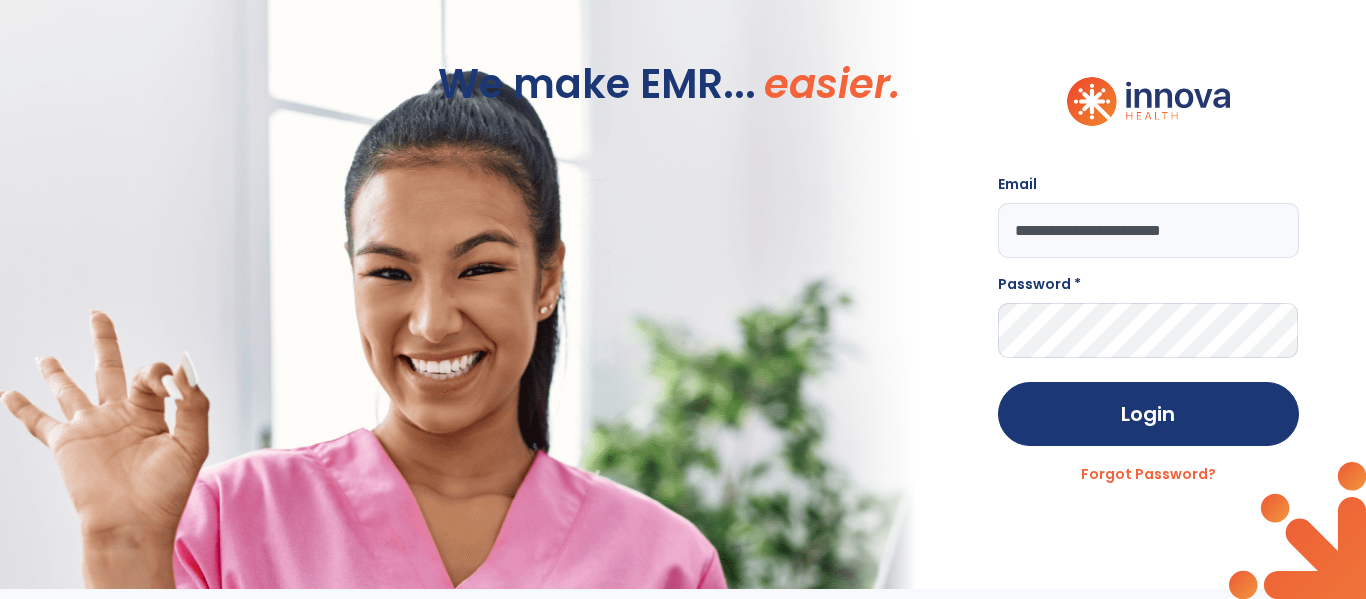 type on "**********" 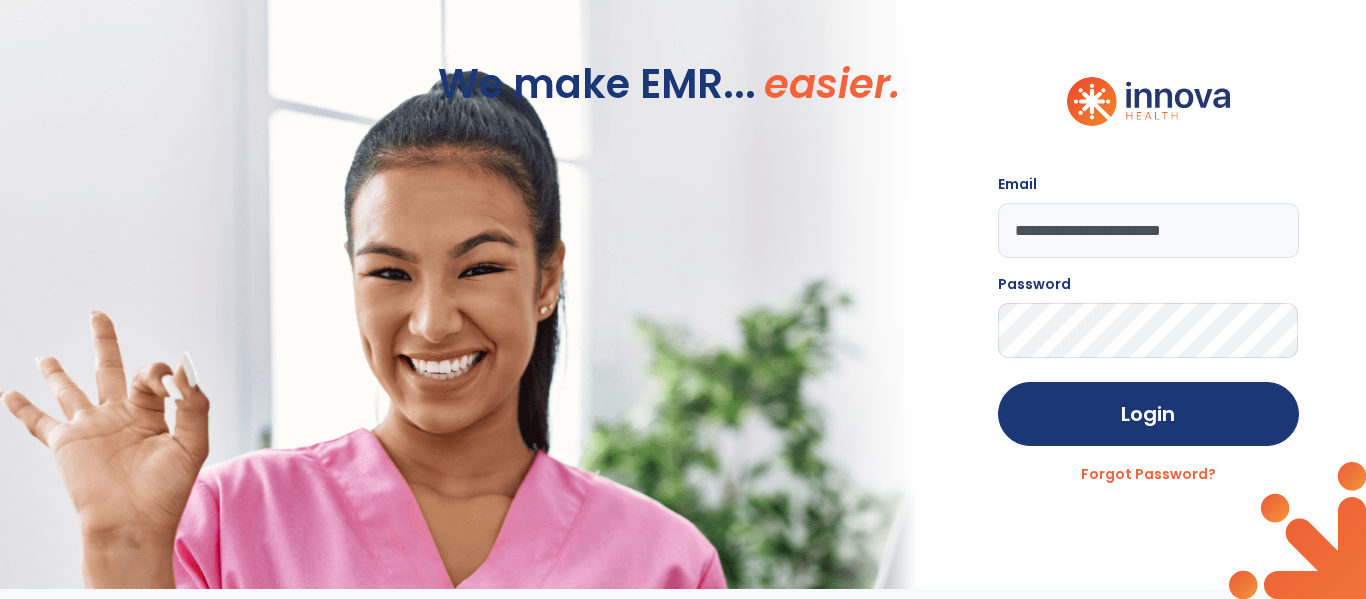 click on "Login" 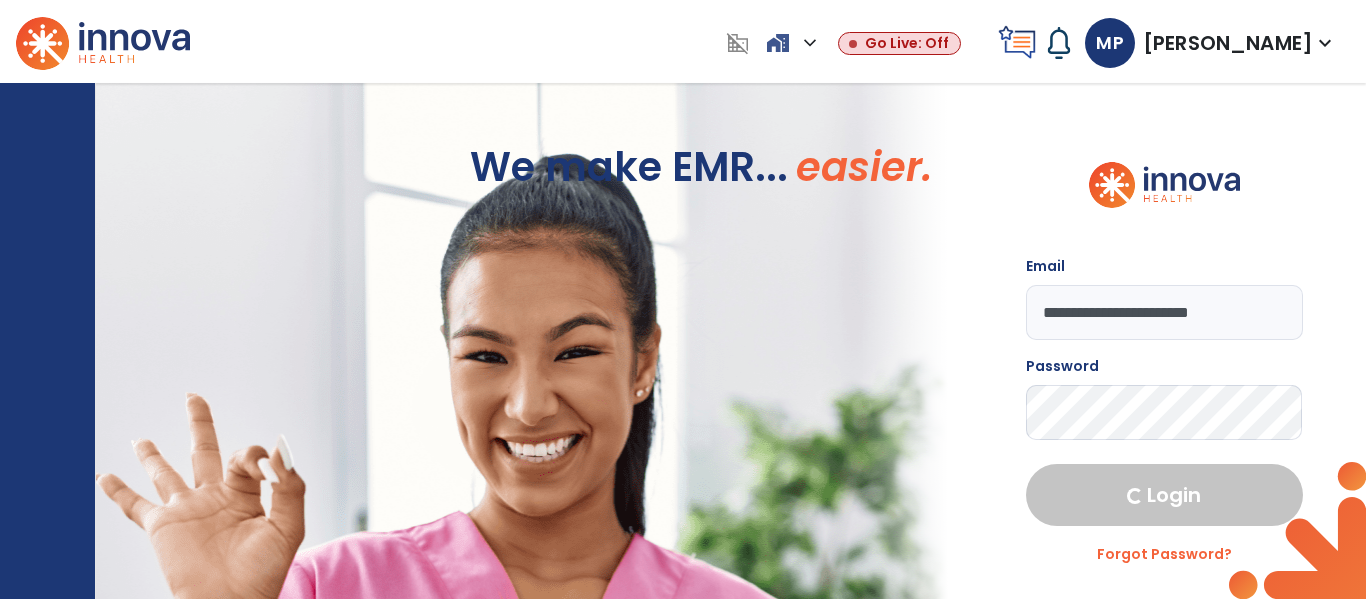 select on "****" 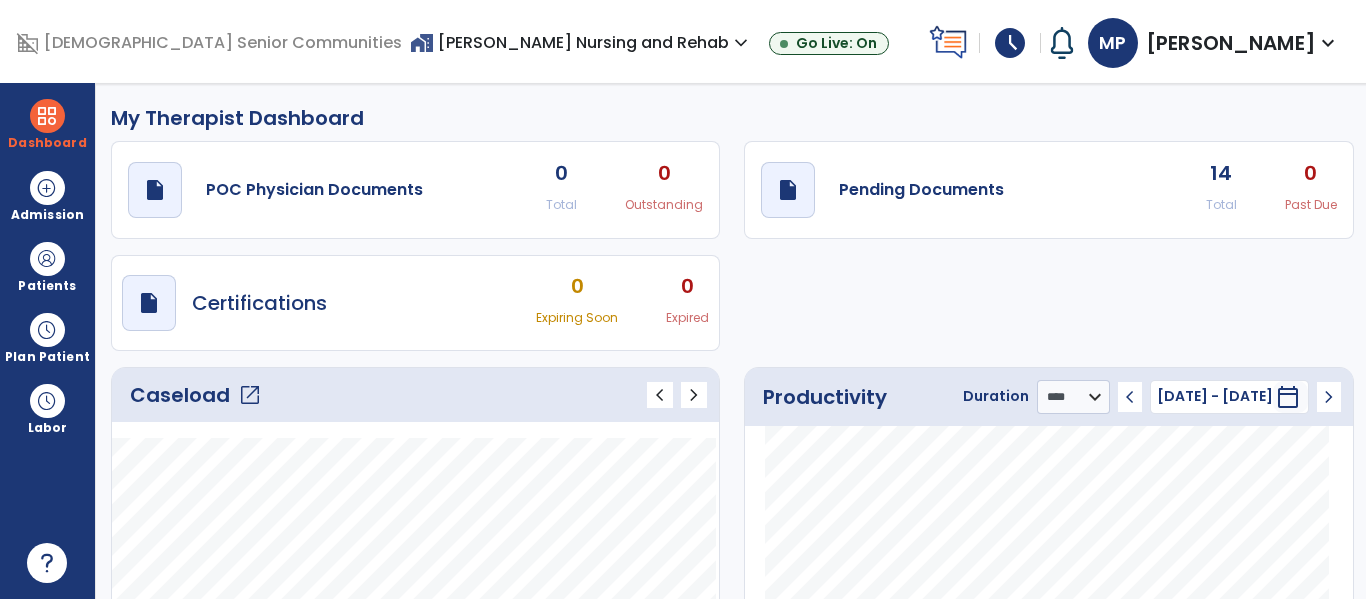 click on "open_in_new" 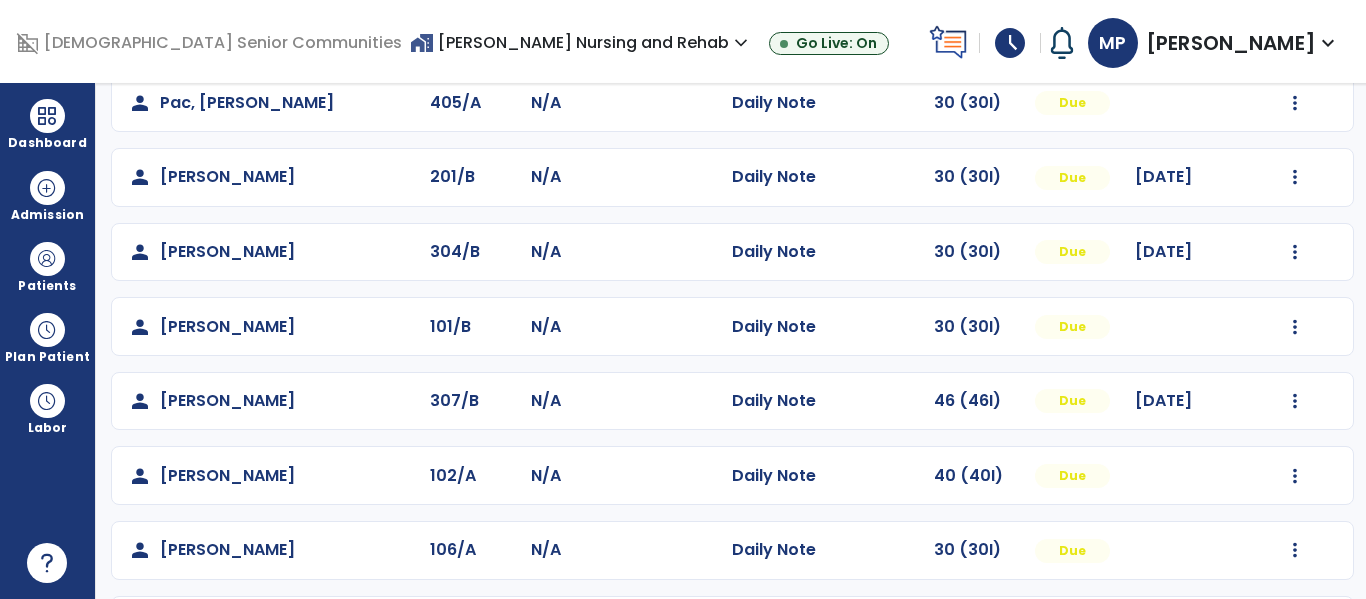 scroll, scrollTop: 646, scrollLeft: 0, axis: vertical 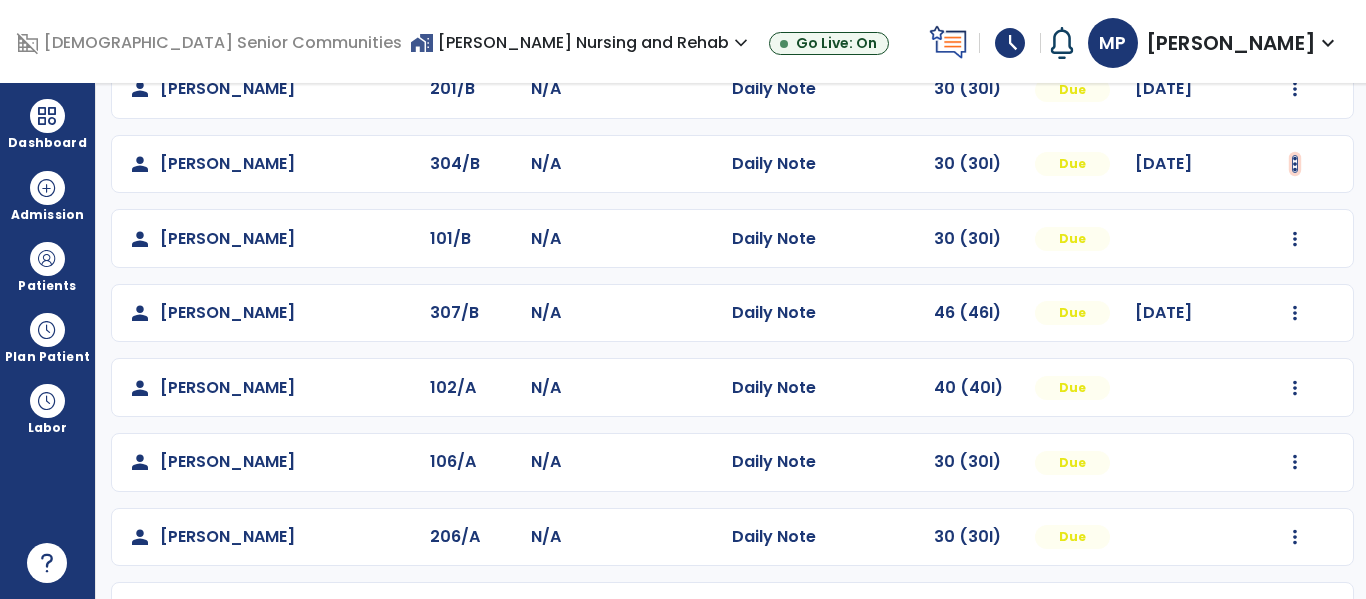 click at bounding box center [1296, -358] 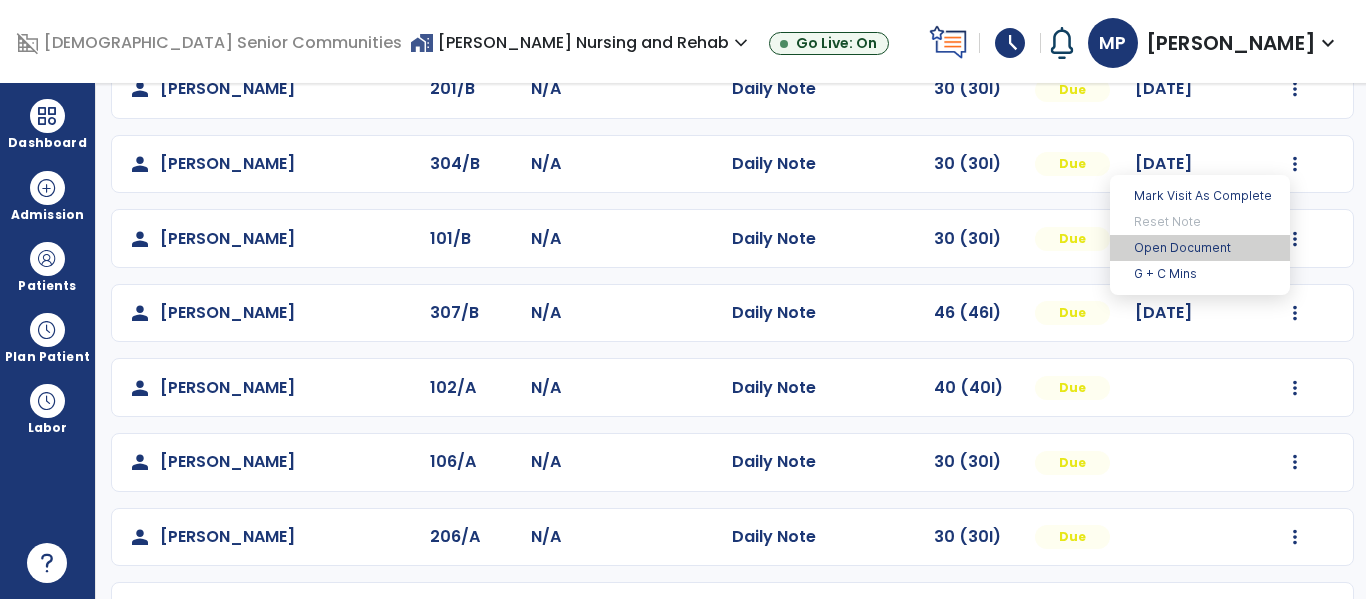 click on "Open Document" at bounding box center (1200, 248) 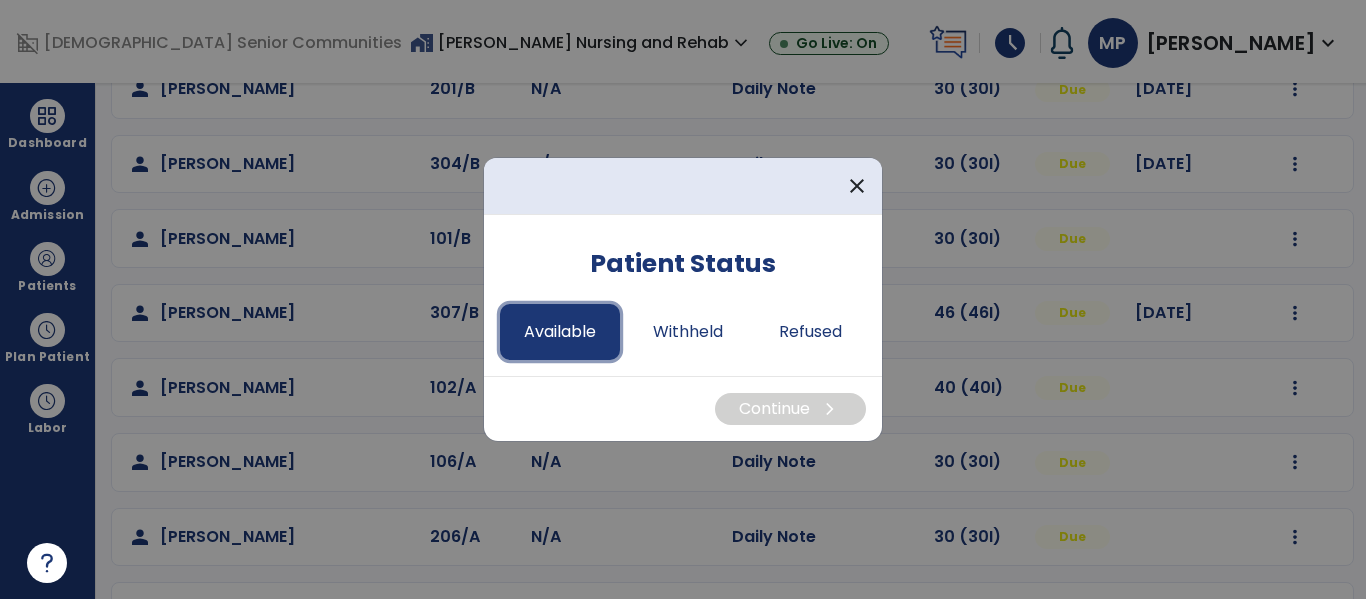 click on "Available" at bounding box center (560, 332) 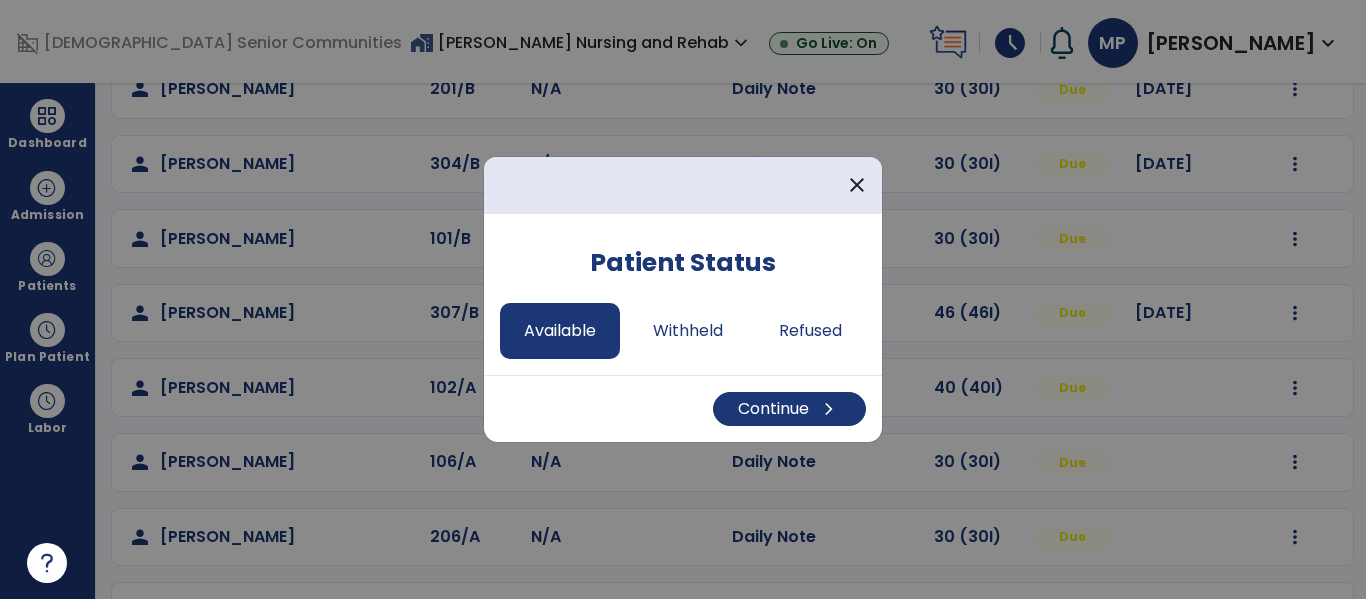click on "Continue   chevron_right" at bounding box center [683, 408] 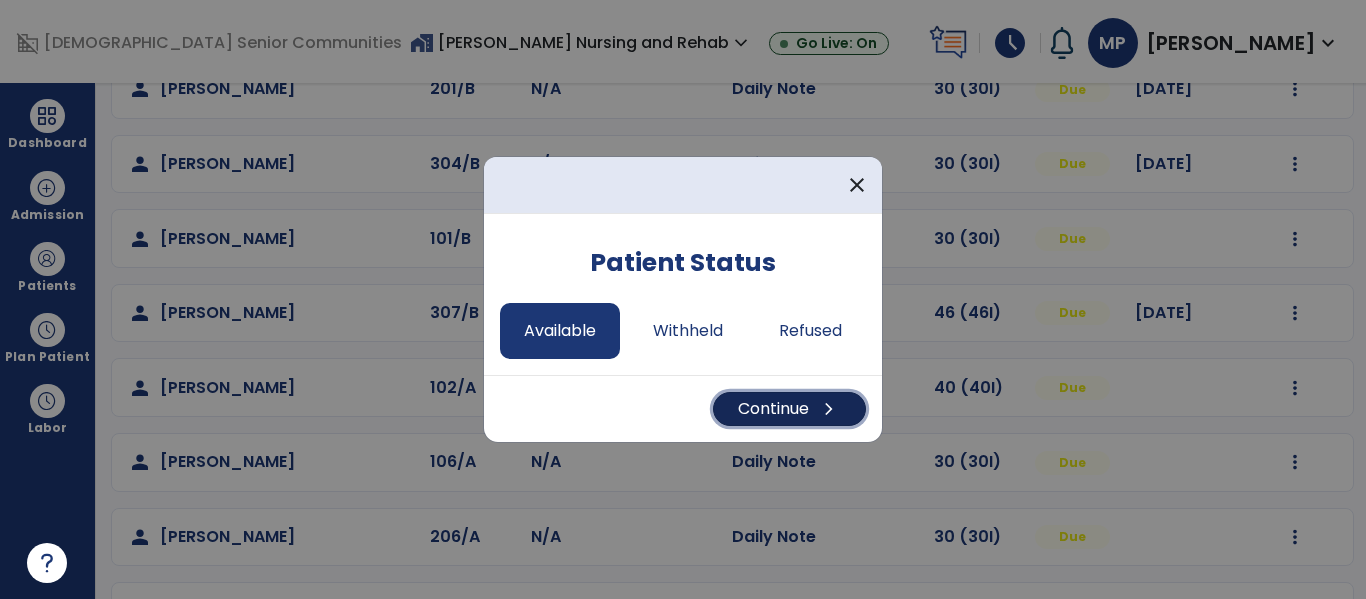 click on "Continue   chevron_right" at bounding box center [789, 409] 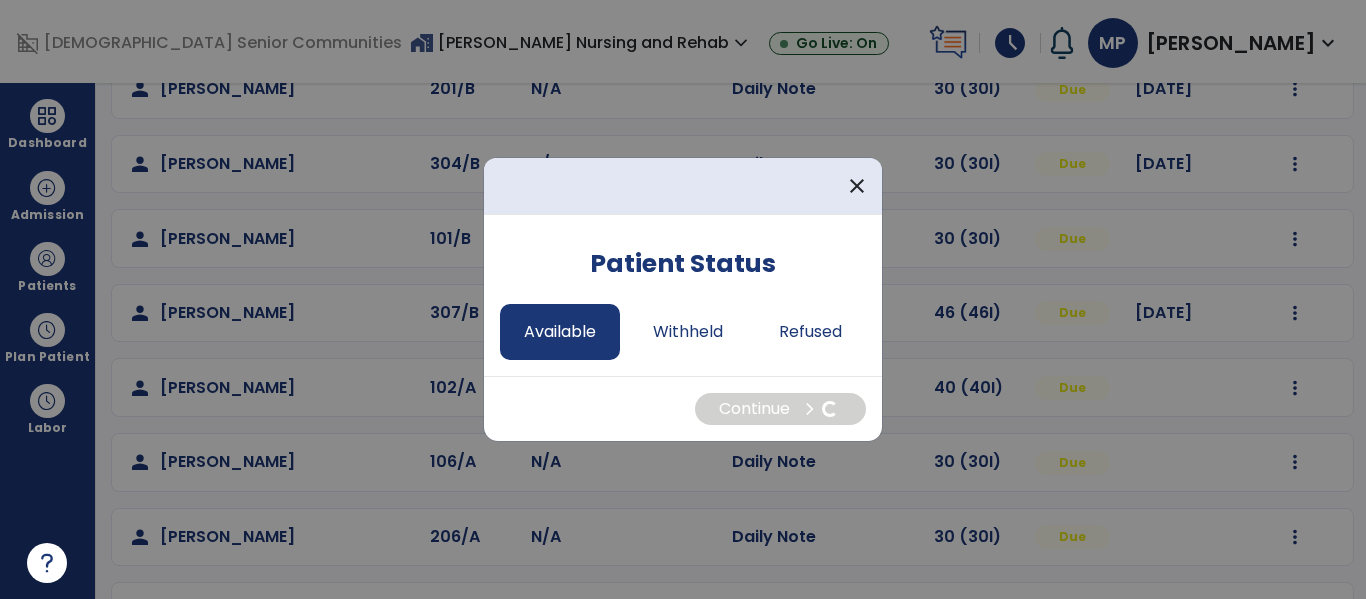 select on "*" 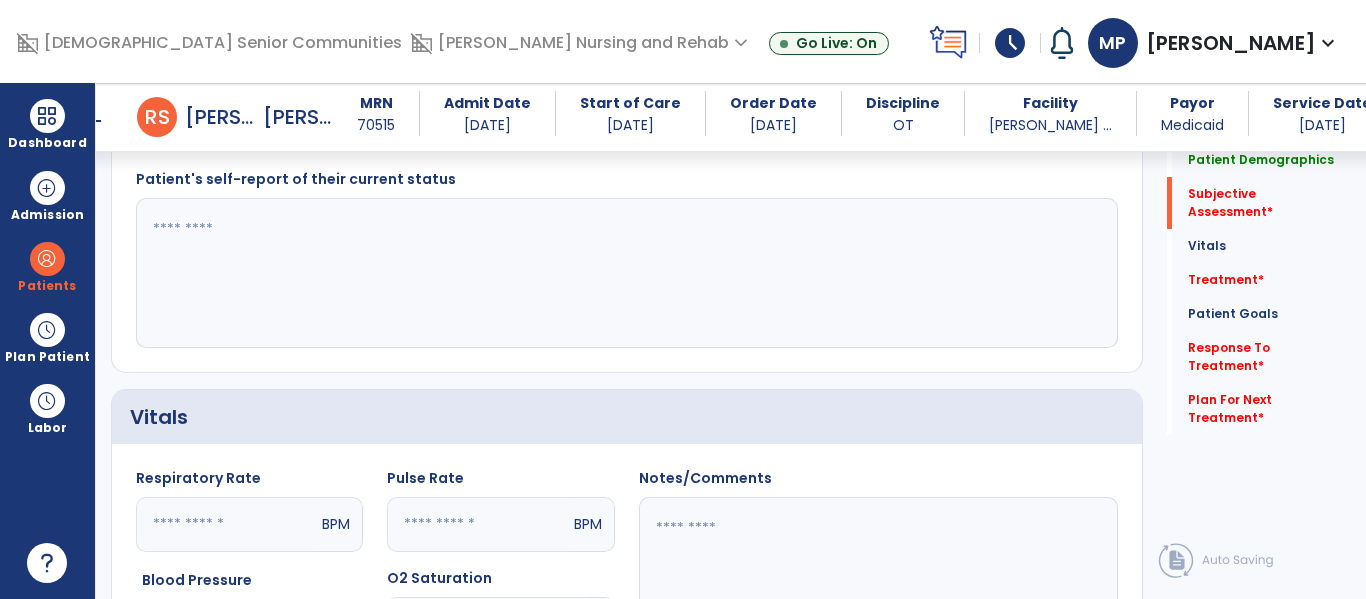 scroll, scrollTop: 516, scrollLeft: 0, axis: vertical 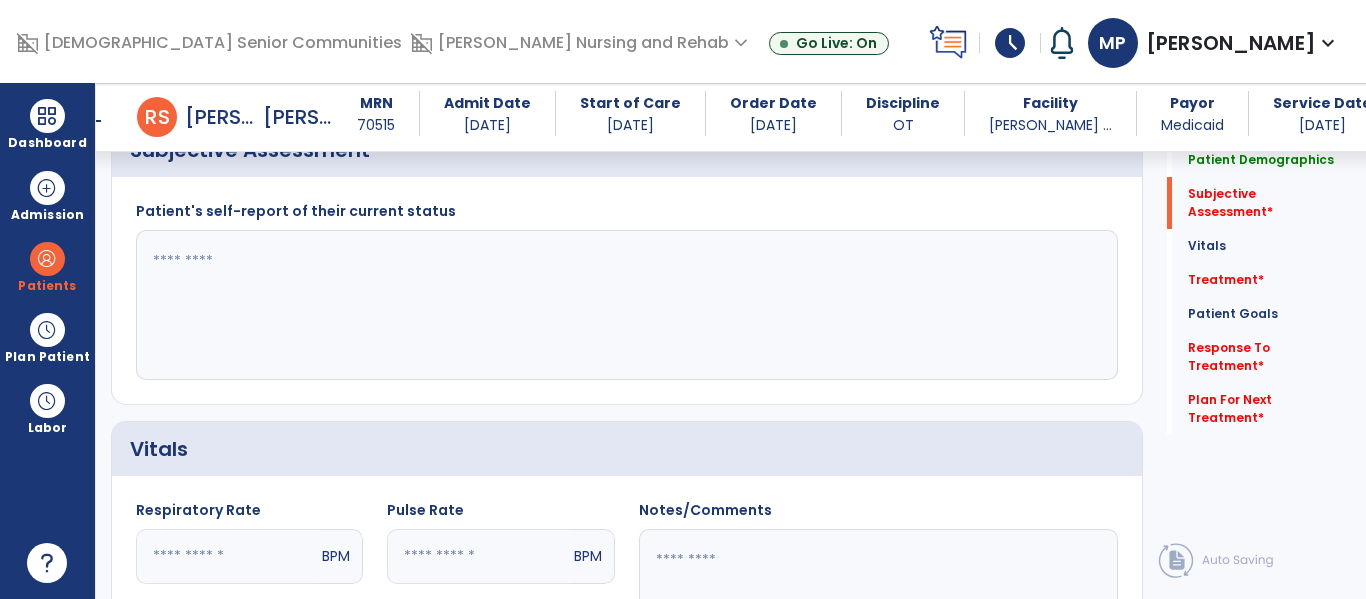 click 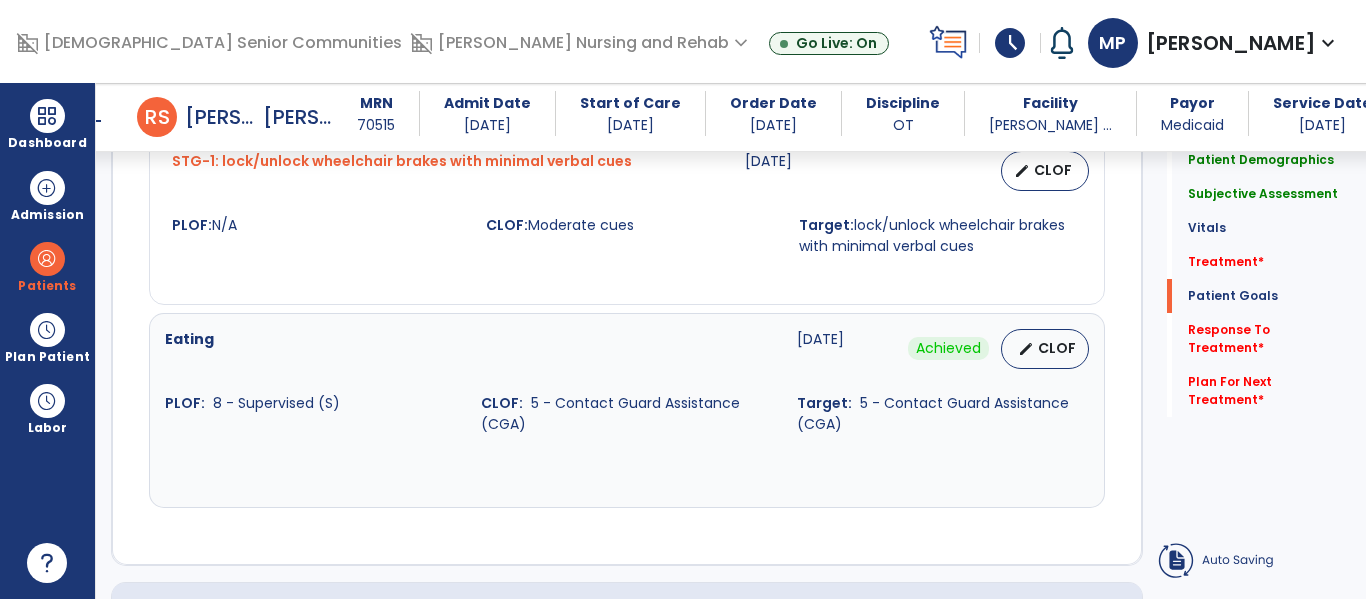 scroll, scrollTop: 2685, scrollLeft: 0, axis: vertical 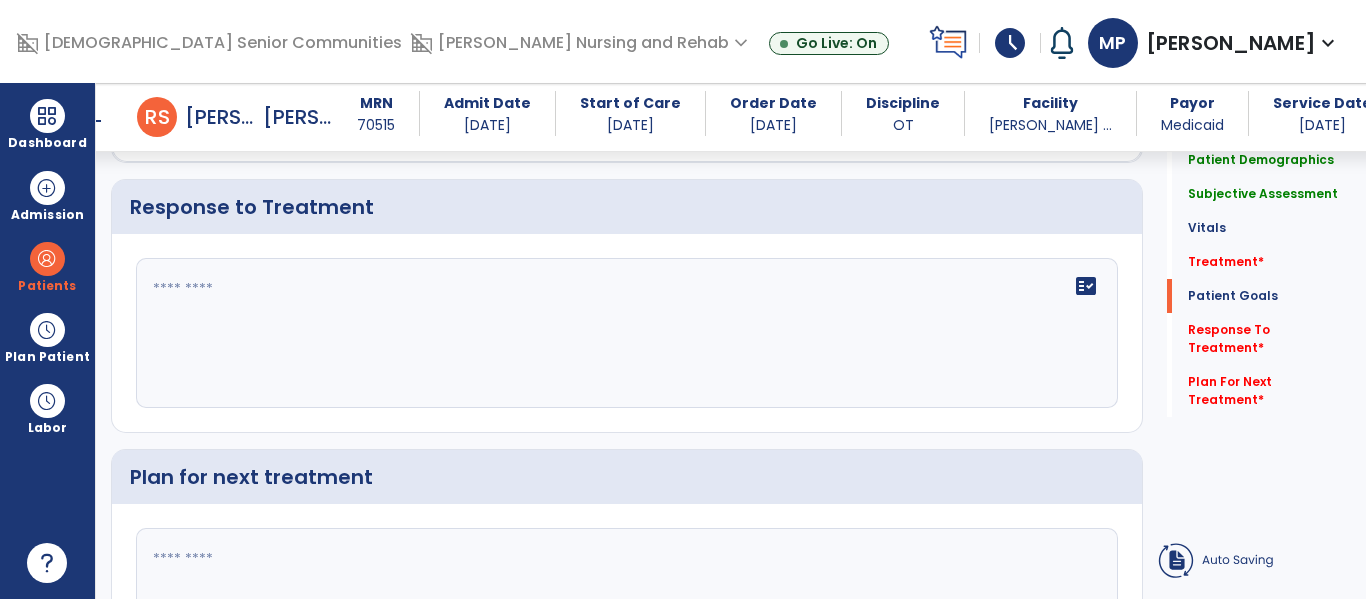 type on "**********" 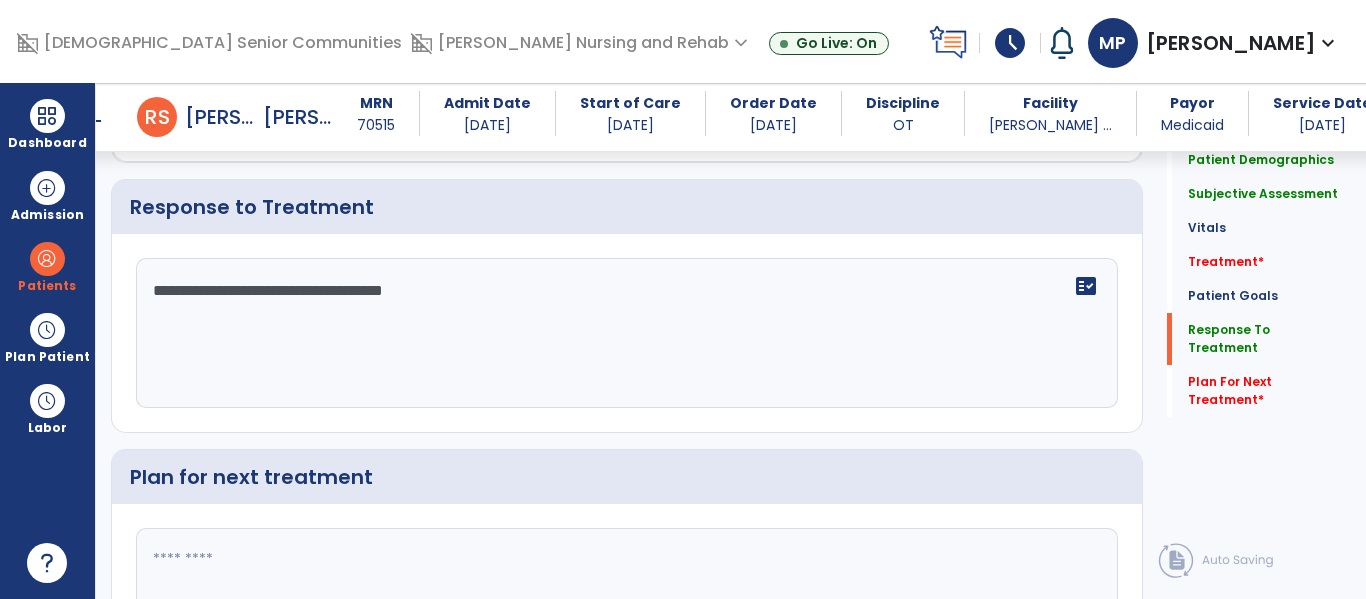 type on "**********" 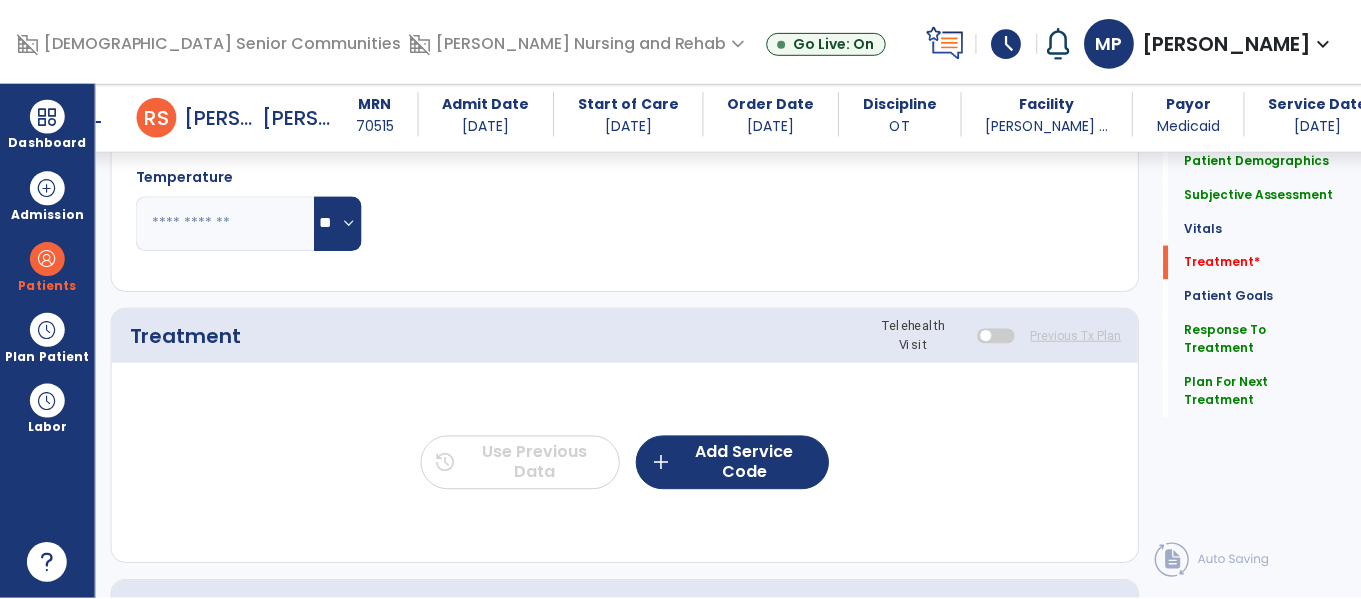 scroll, scrollTop: 1050, scrollLeft: 0, axis: vertical 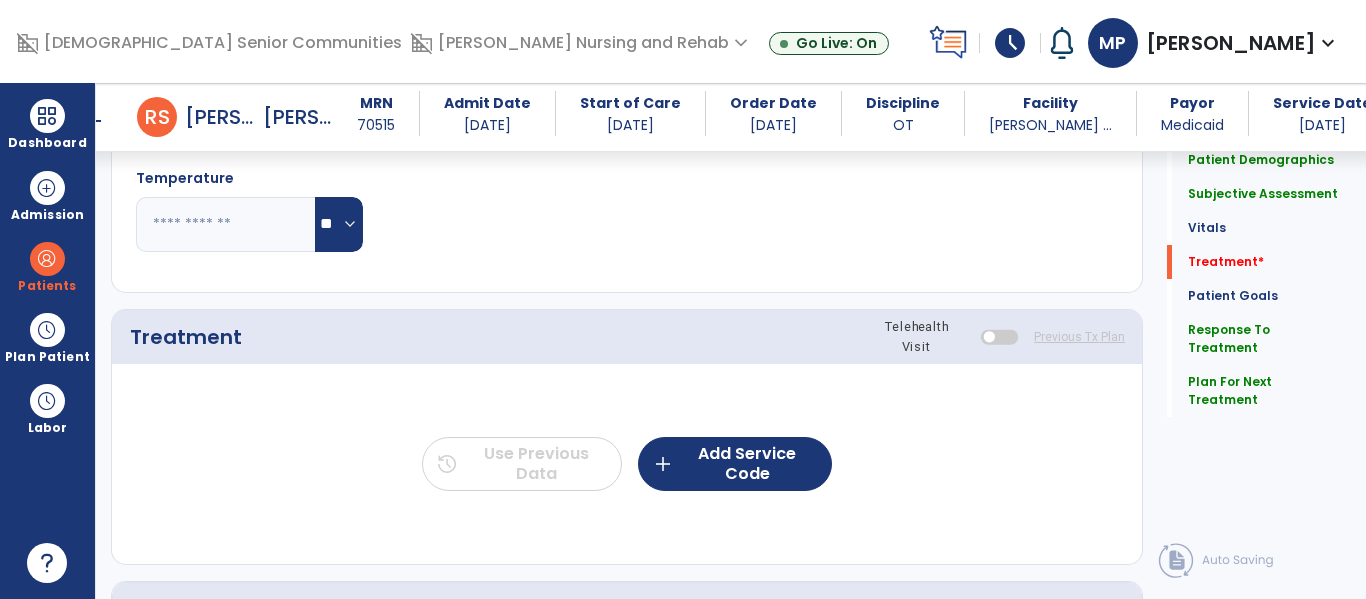 type on "**********" 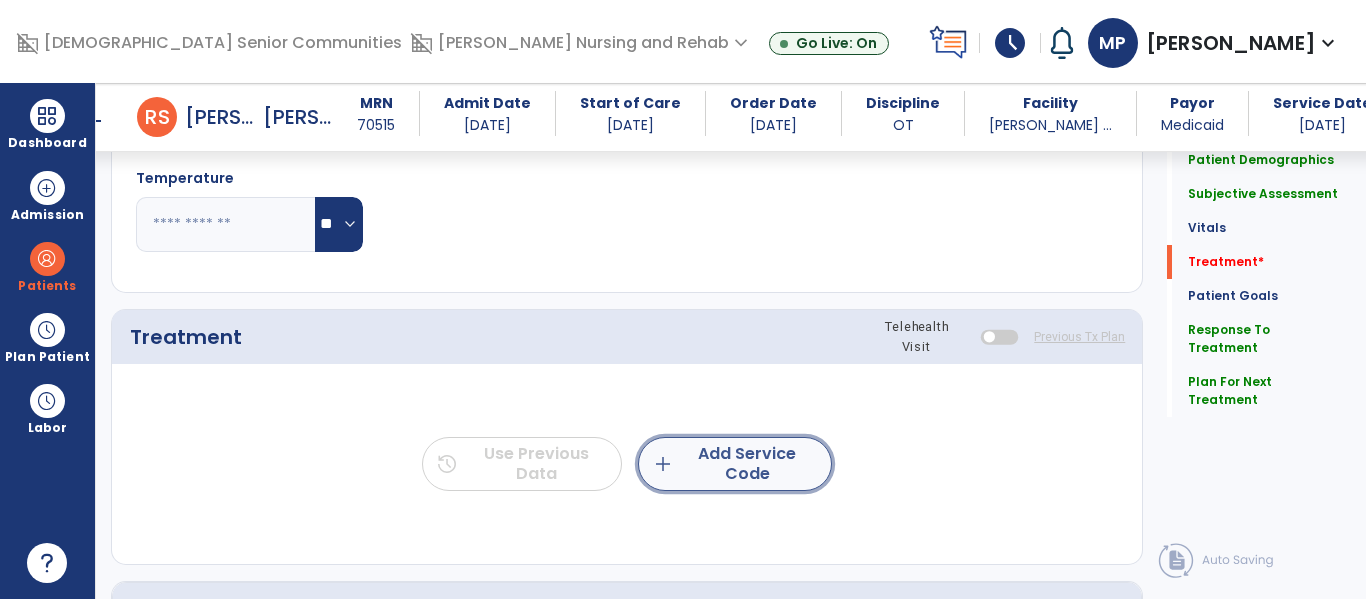 click on "add  Add Service Code" 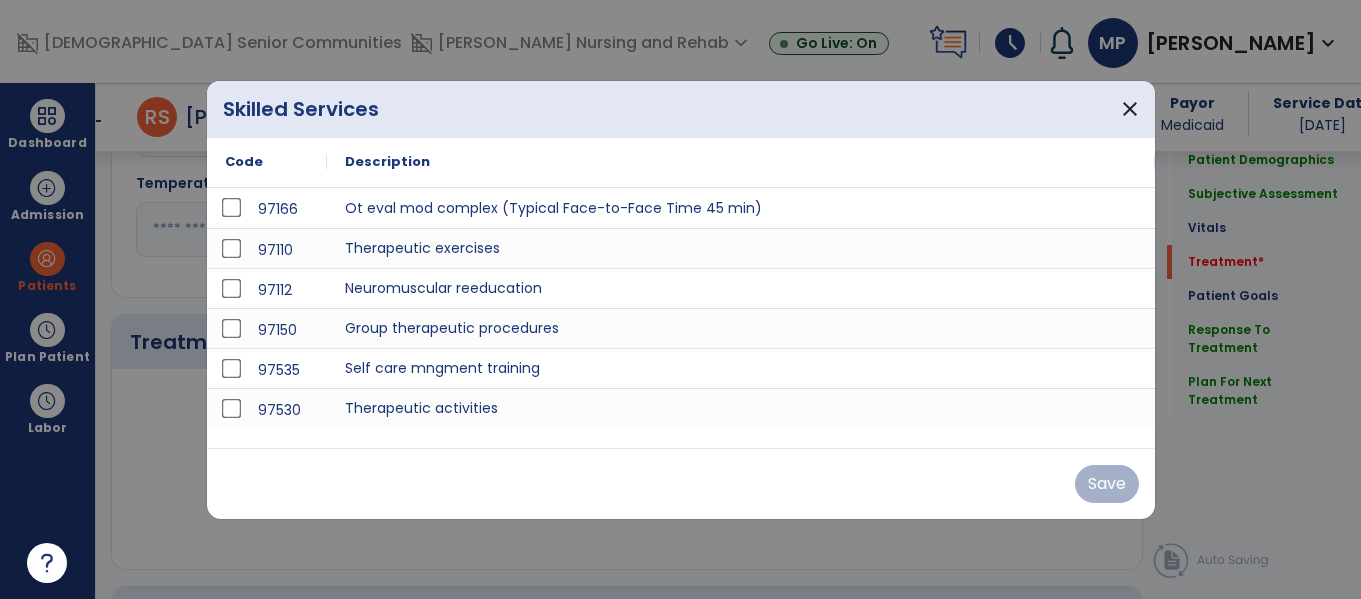 scroll, scrollTop: 1050, scrollLeft: 0, axis: vertical 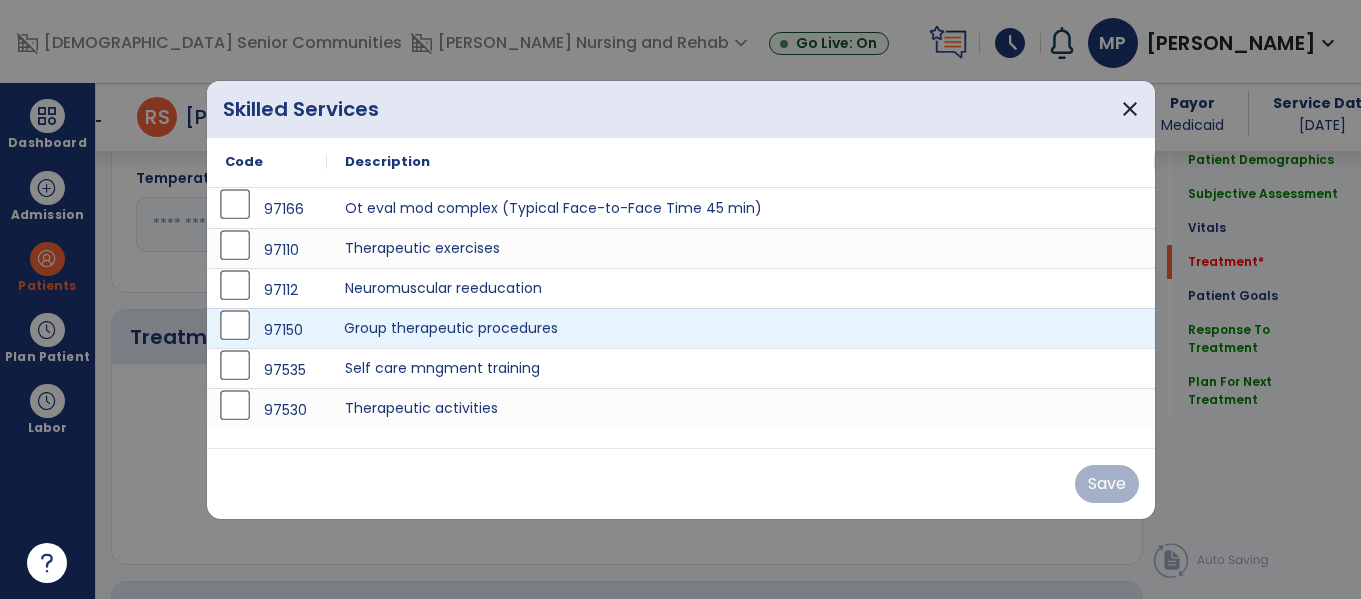 click on "Group therapeutic procedures" at bounding box center (741, 328) 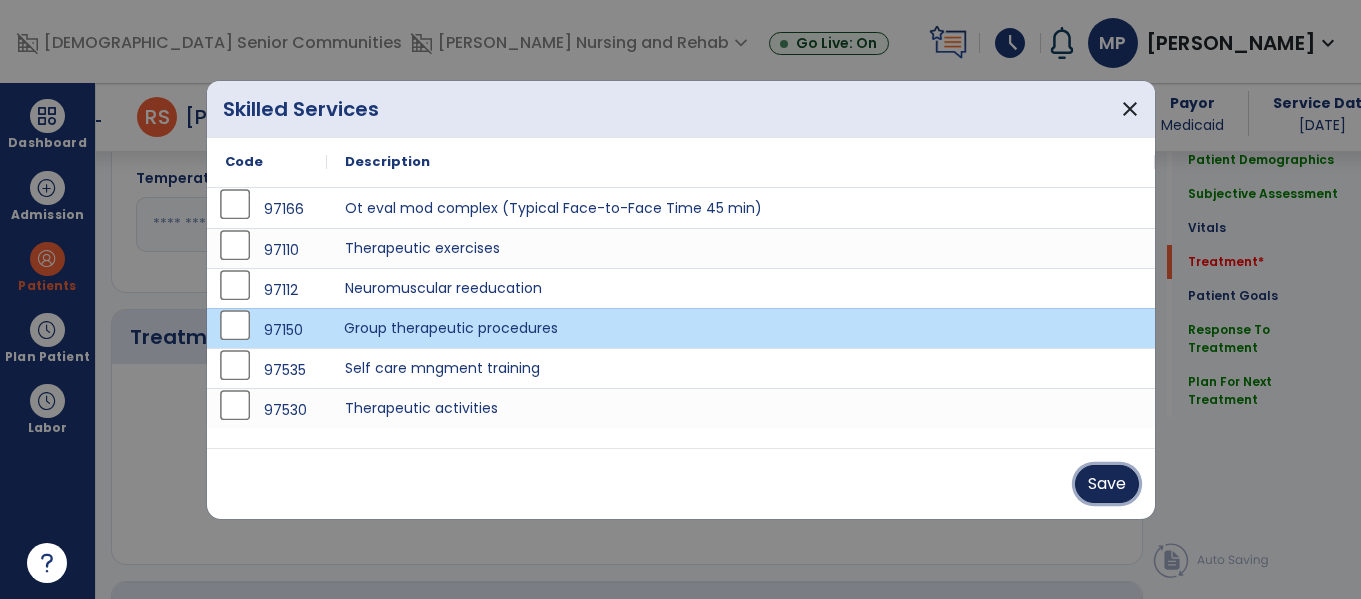 click on "Save" at bounding box center [1107, 484] 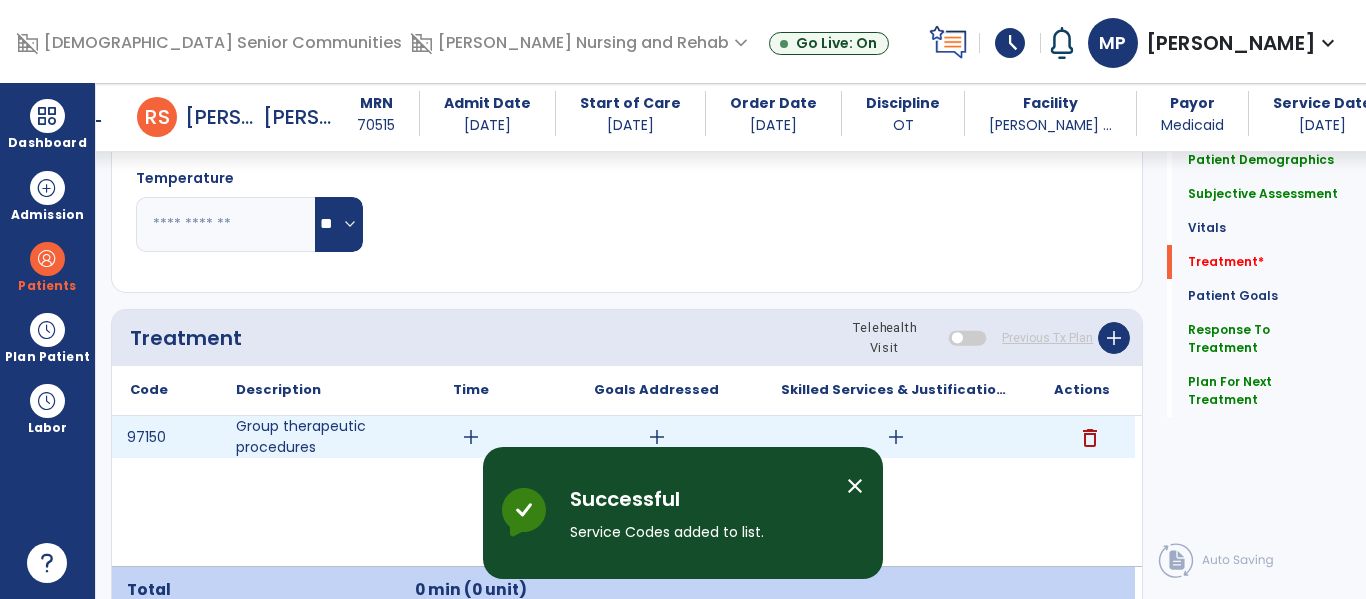 click on "add" at bounding box center (470, 437) 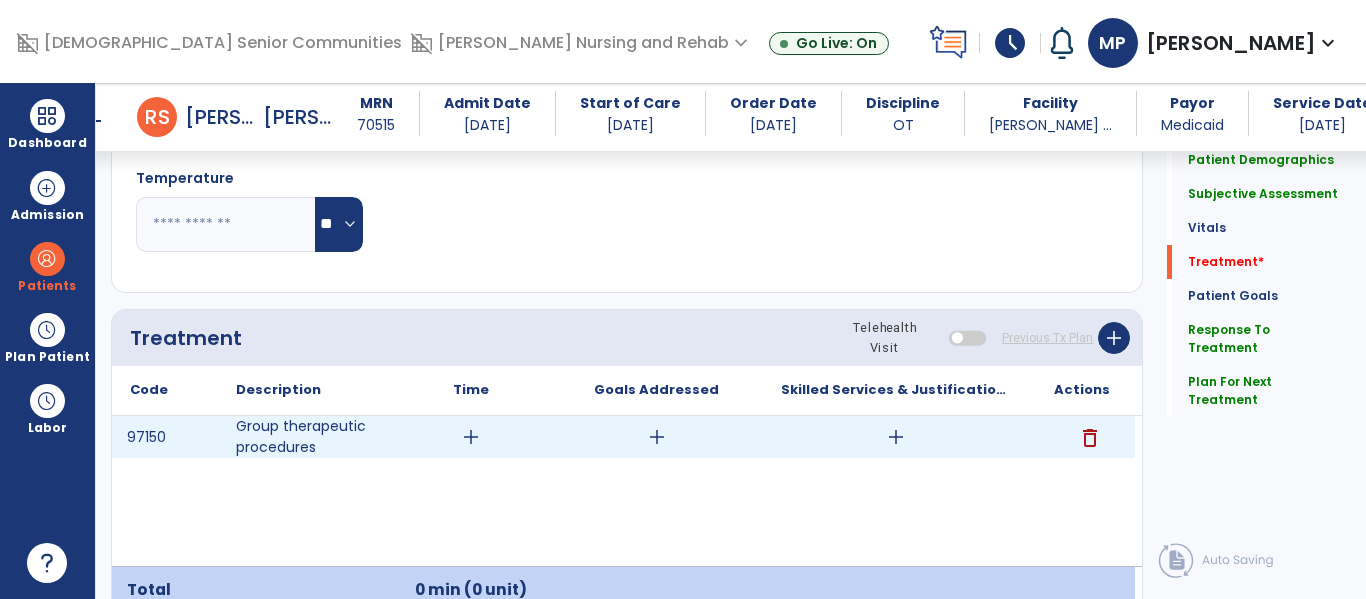 click on "add" at bounding box center (471, 437) 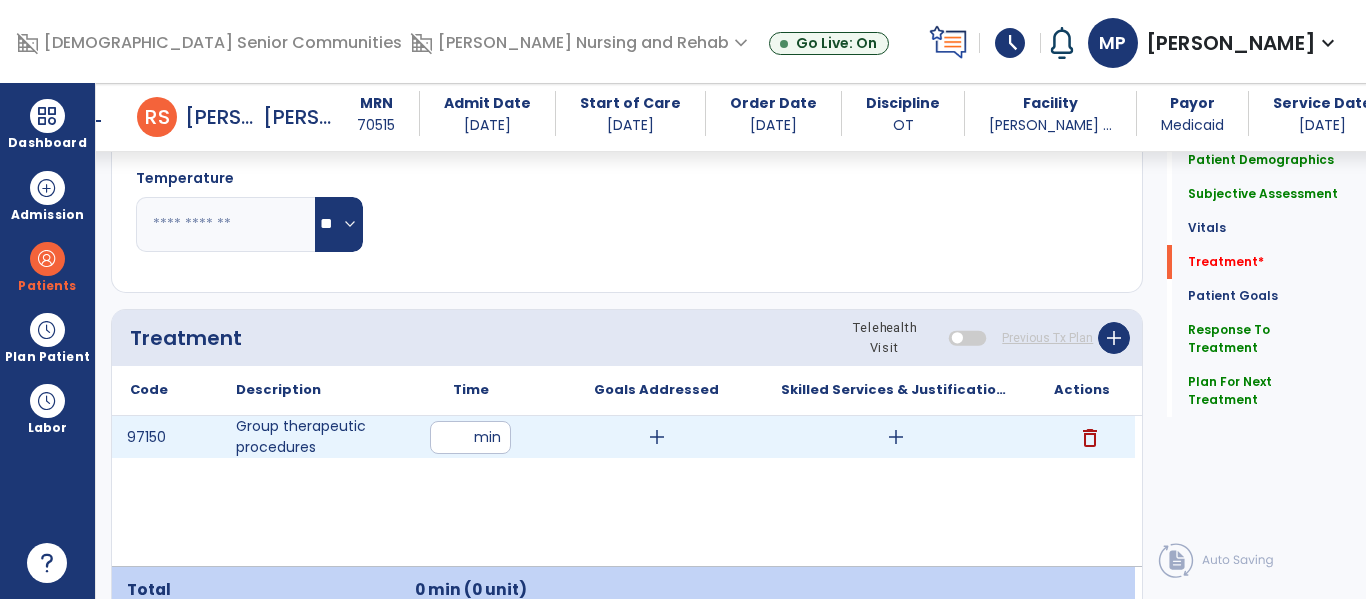 type on "**" 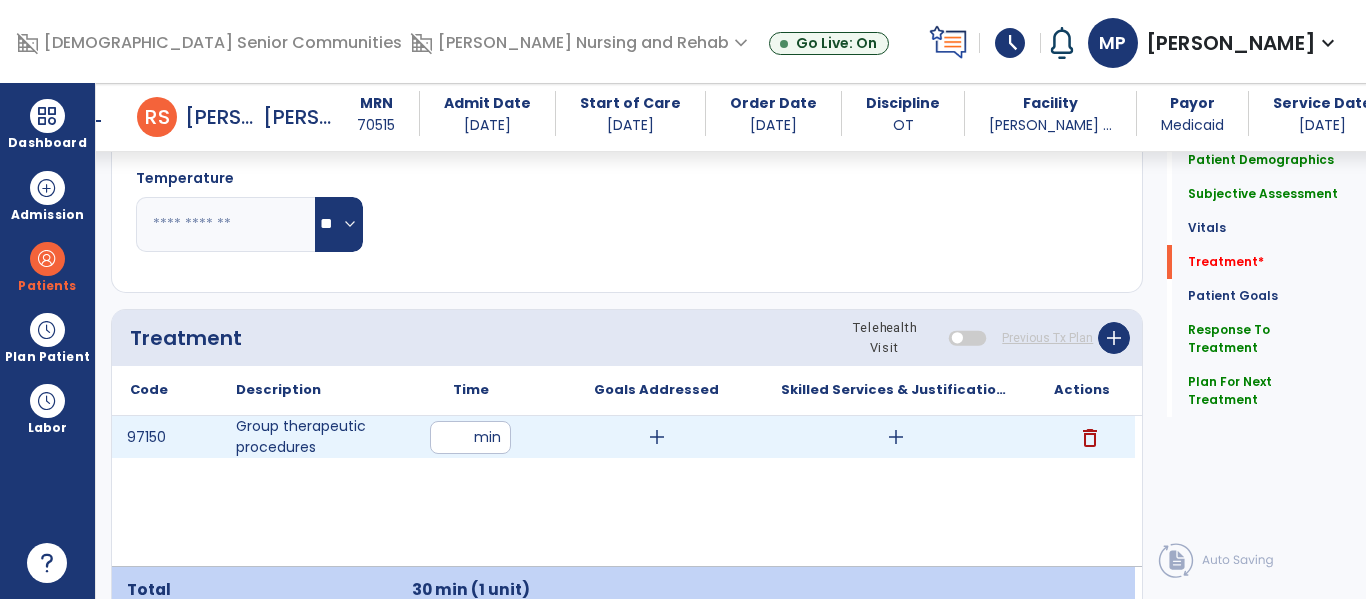 click on "add" at bounding box center (657, 437) 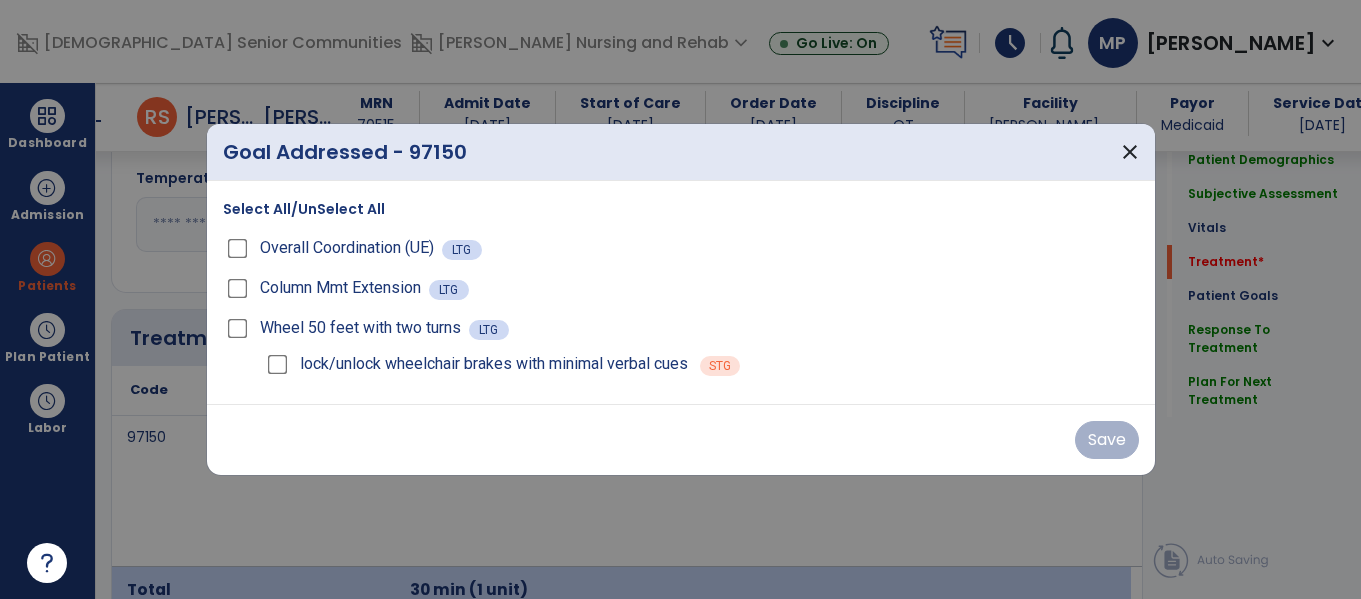 scroll, scrollTop: 1050, scrollLeft: 0, axis: vertical 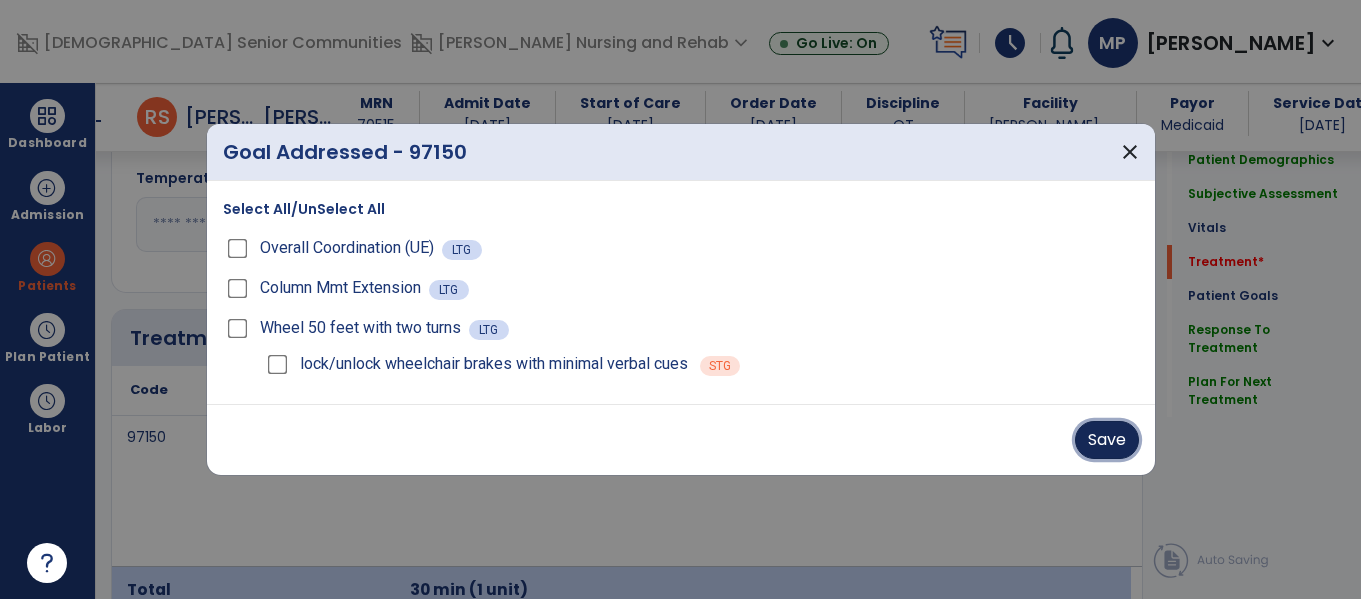 click on "Save" at bounding box center [1107, 440] 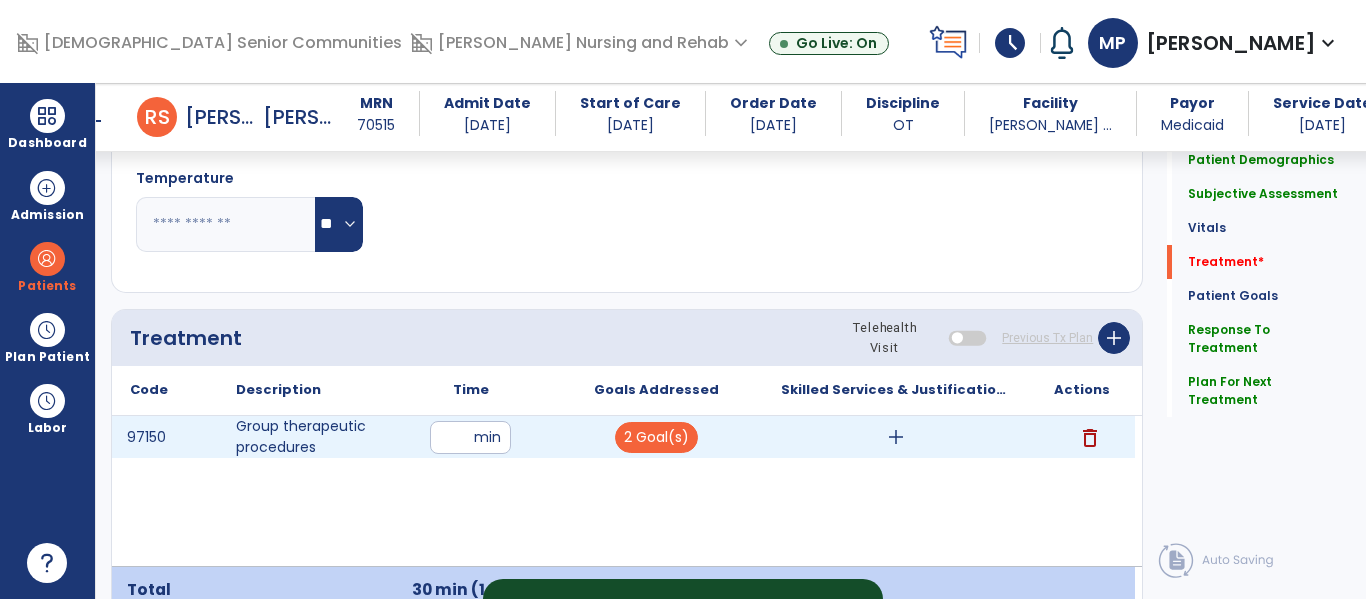 click on "add" at bounding box center [896, 437] 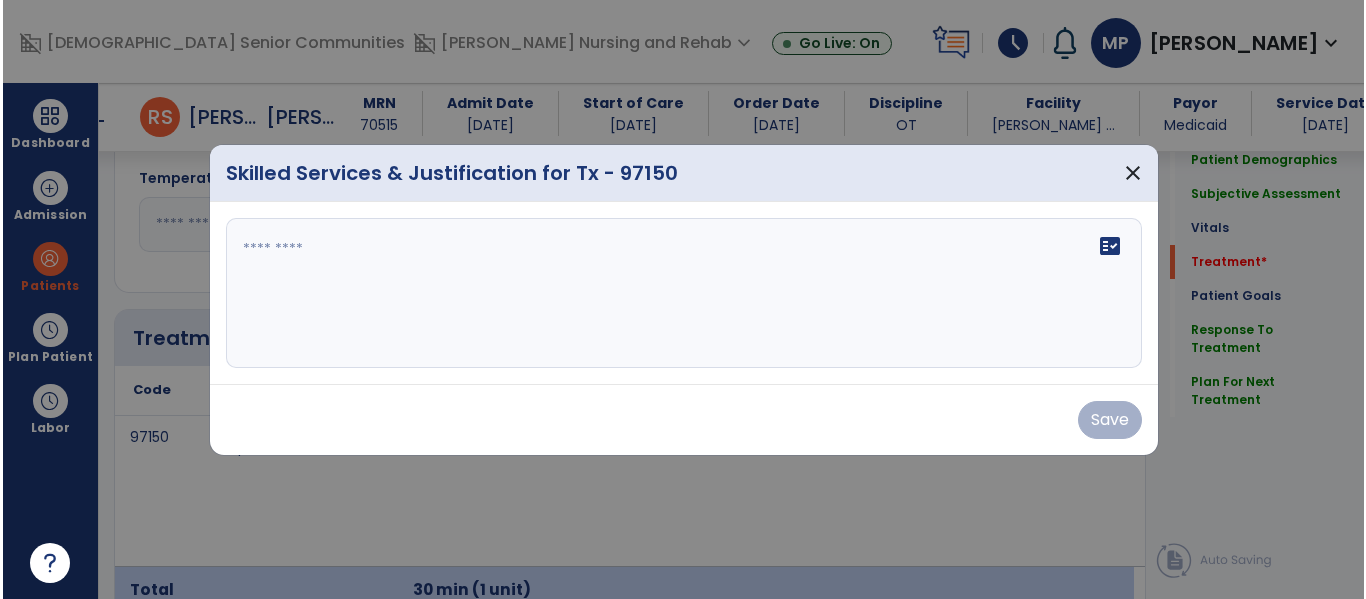 scroll, scrollTop: 1050, scrollLeft: 0, axis: vertical 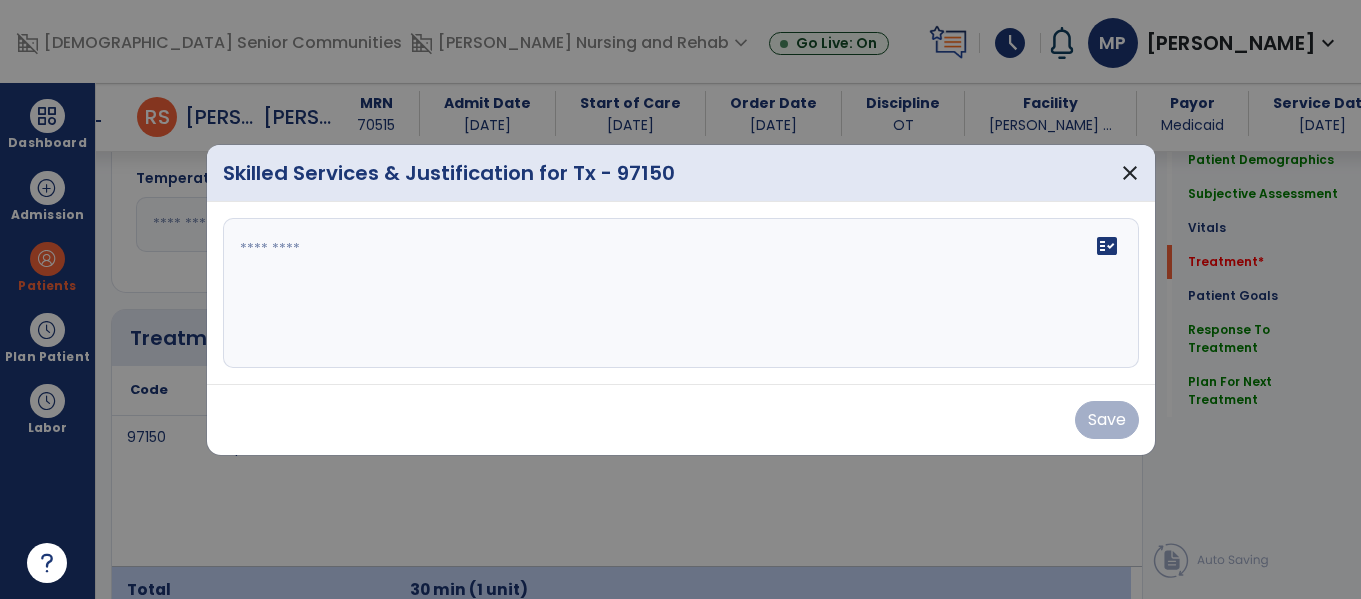 click at bounding box center (681, 293) 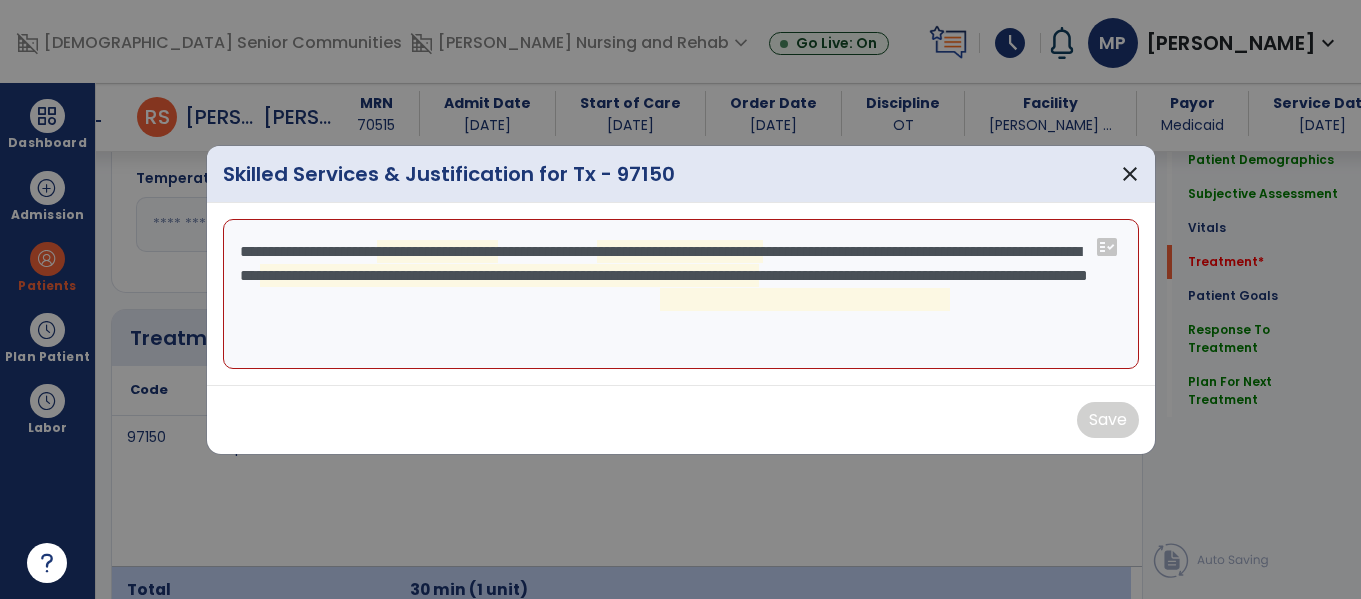 click on "**********" at bounding box center (681, 294) 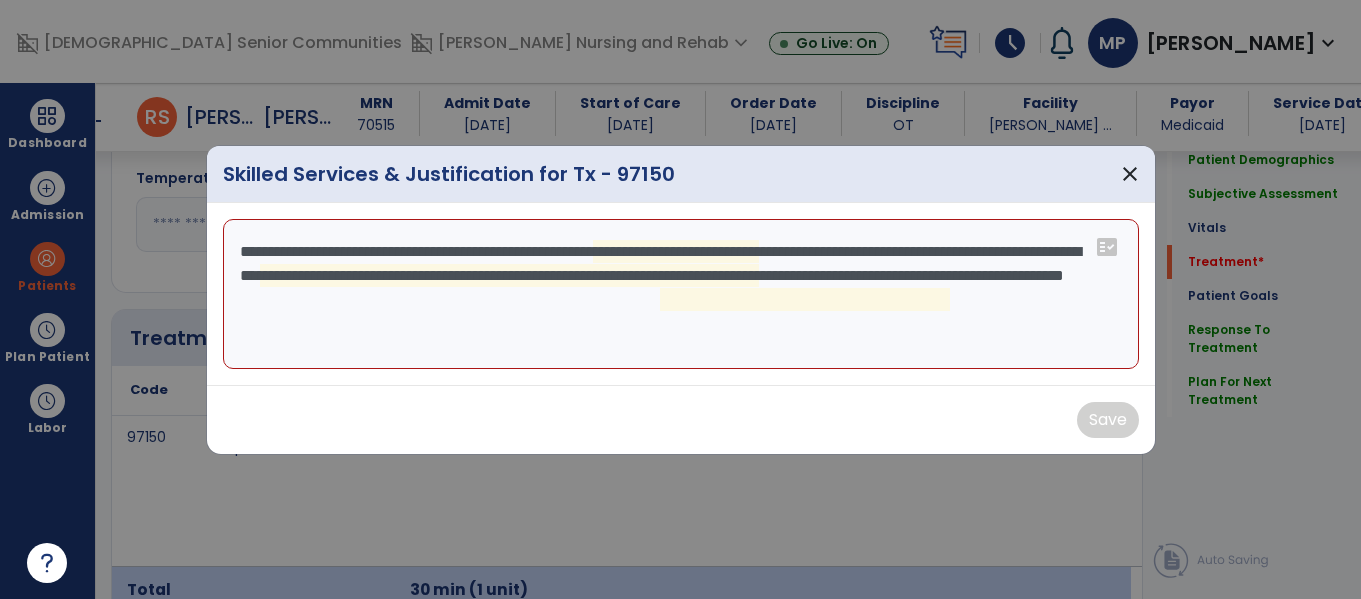 click on "**********" at bounding box center (681, 294) 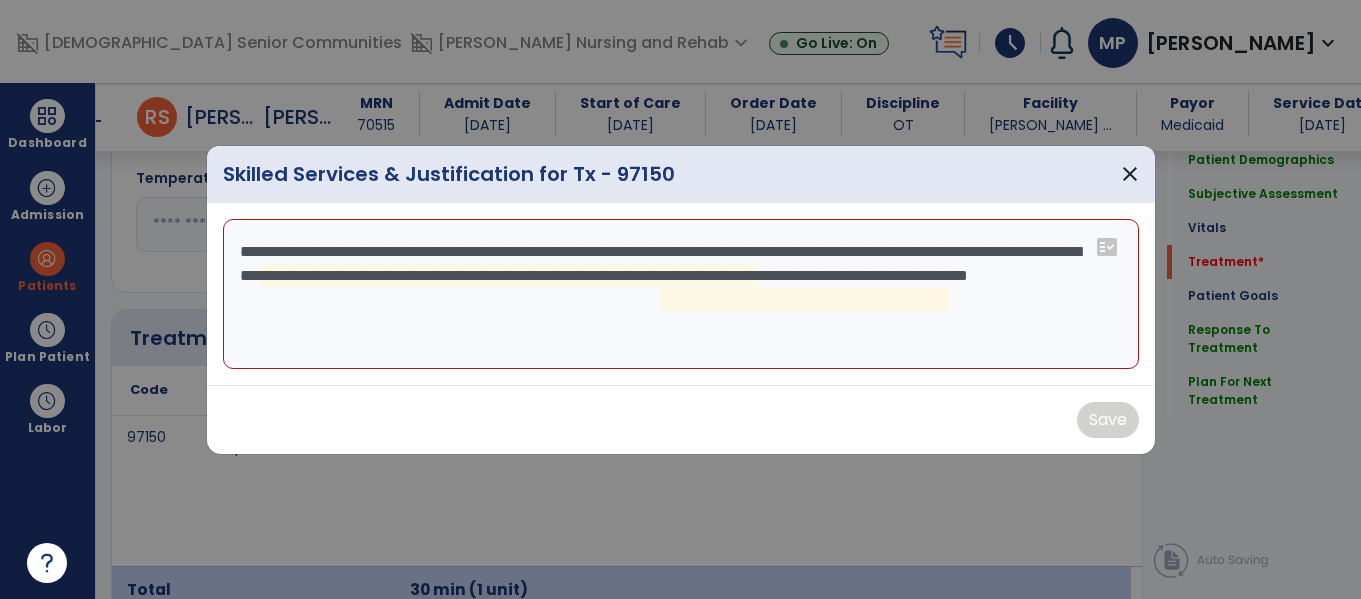 click on "**********" at bounding box center [681, 294] 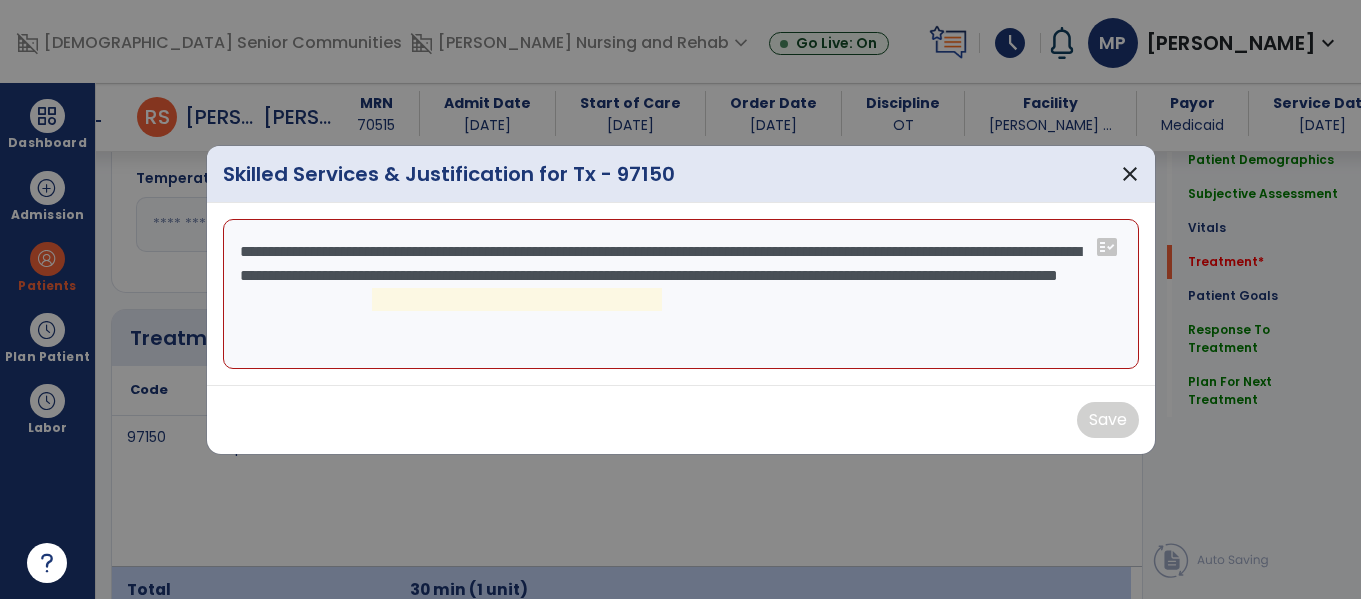 drag, startPoint x: 675, startPoint y: 302, endPoint x: 485, endPoint y: 283, distance: 190.94763 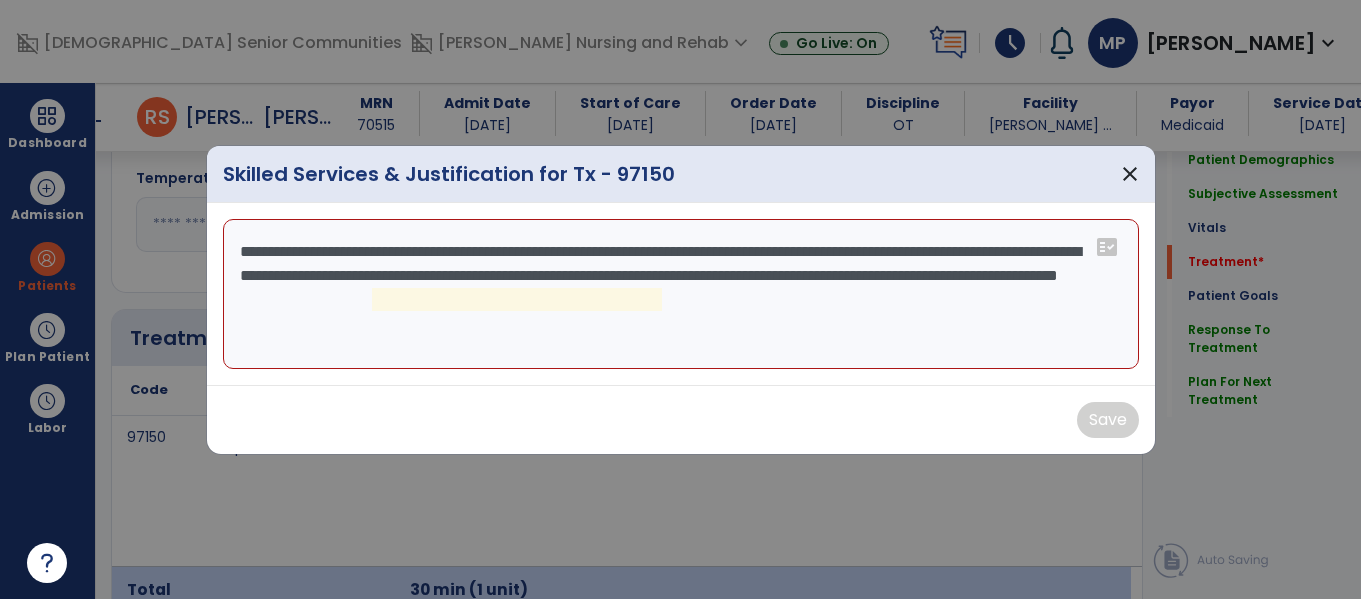 click on "**********" at bounding box center (681, 294) 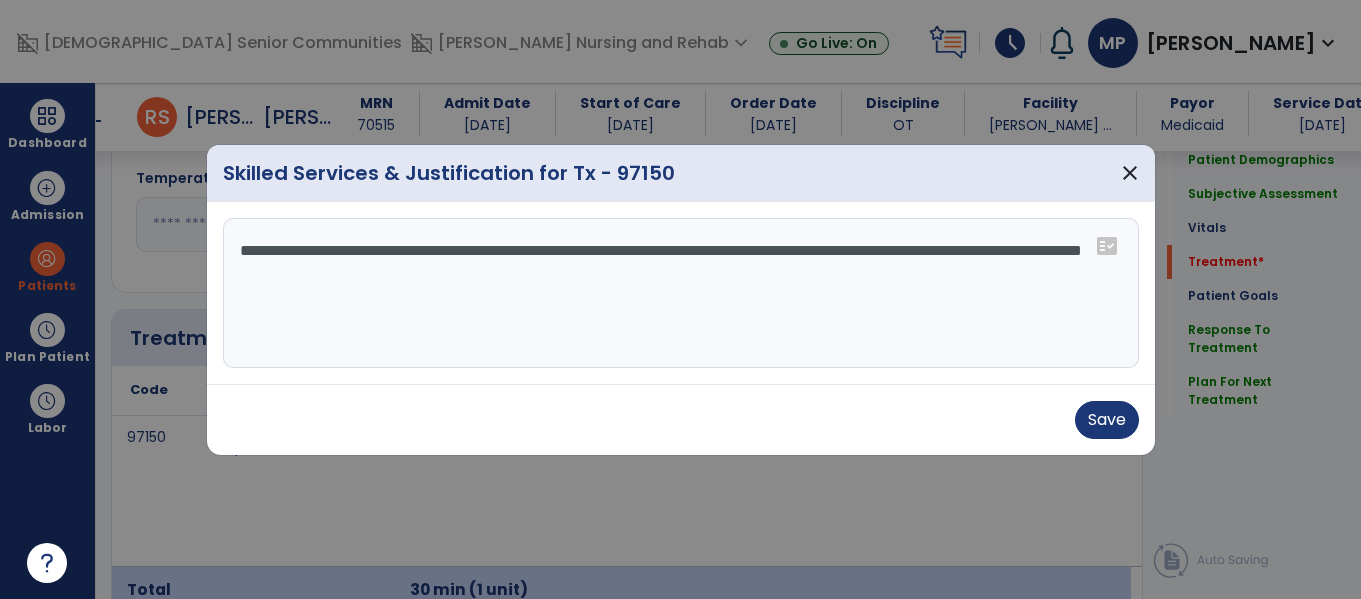 drag, startPoint x: 518, startPoint y: 286, endPoint x: 262, endPoint y: 258, distance: 257.5267 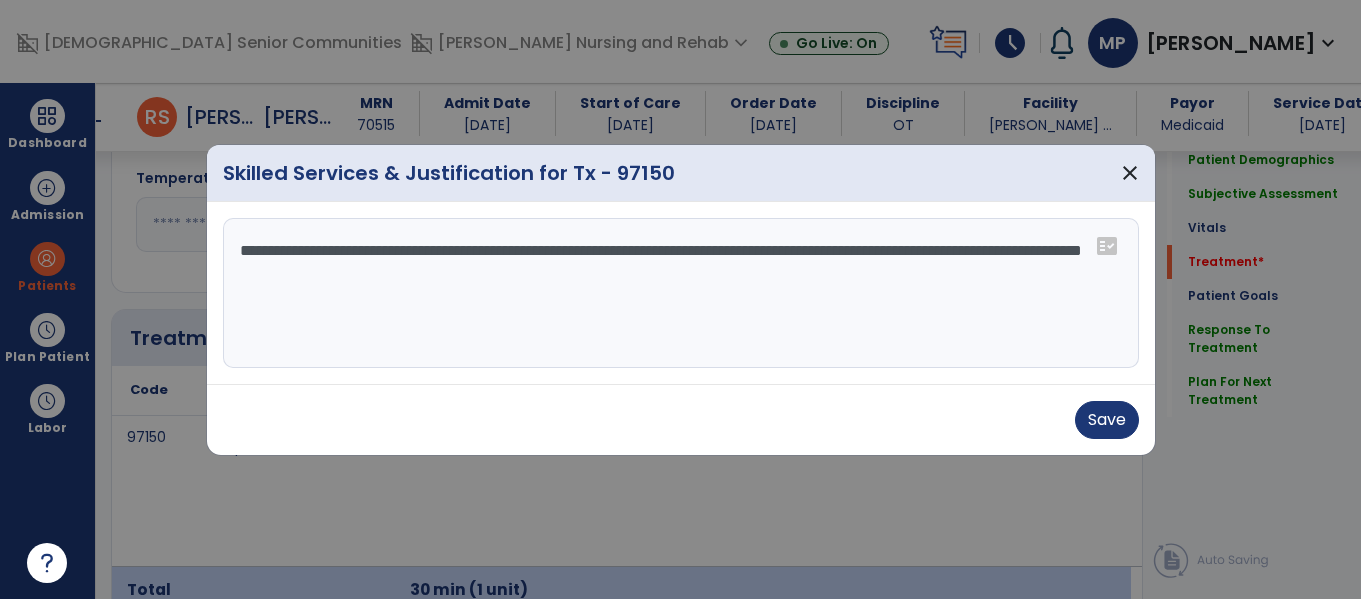 click on "**********" at bounding box center [681, 293] 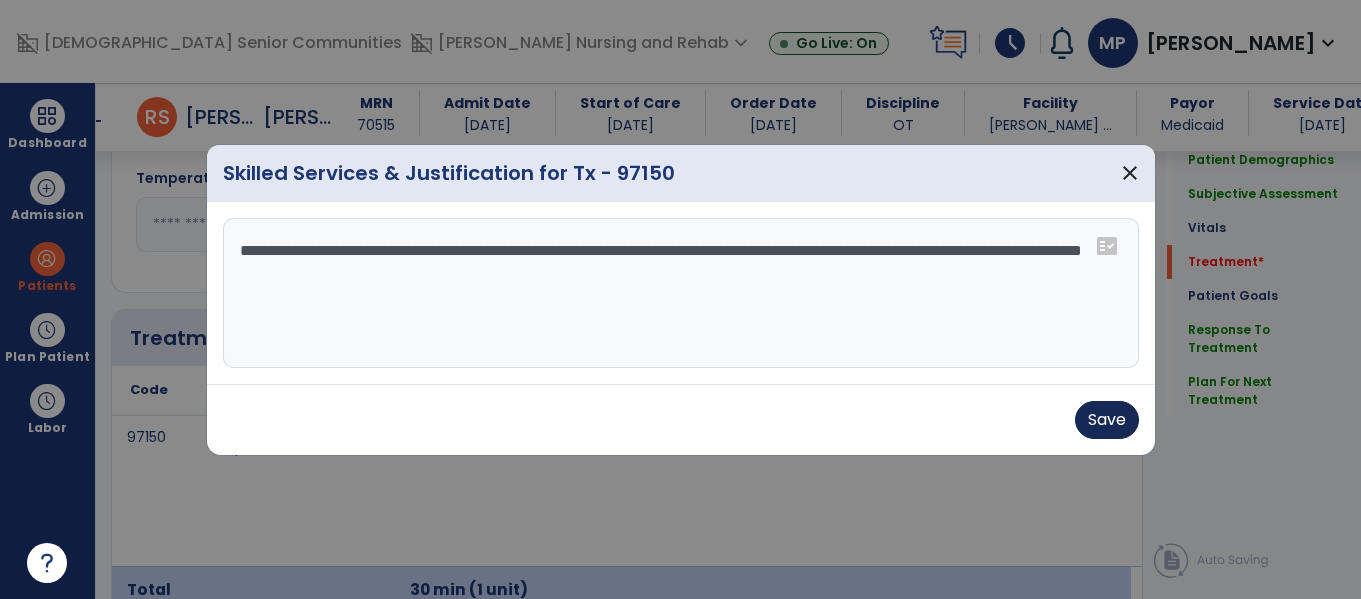 type on "**********" 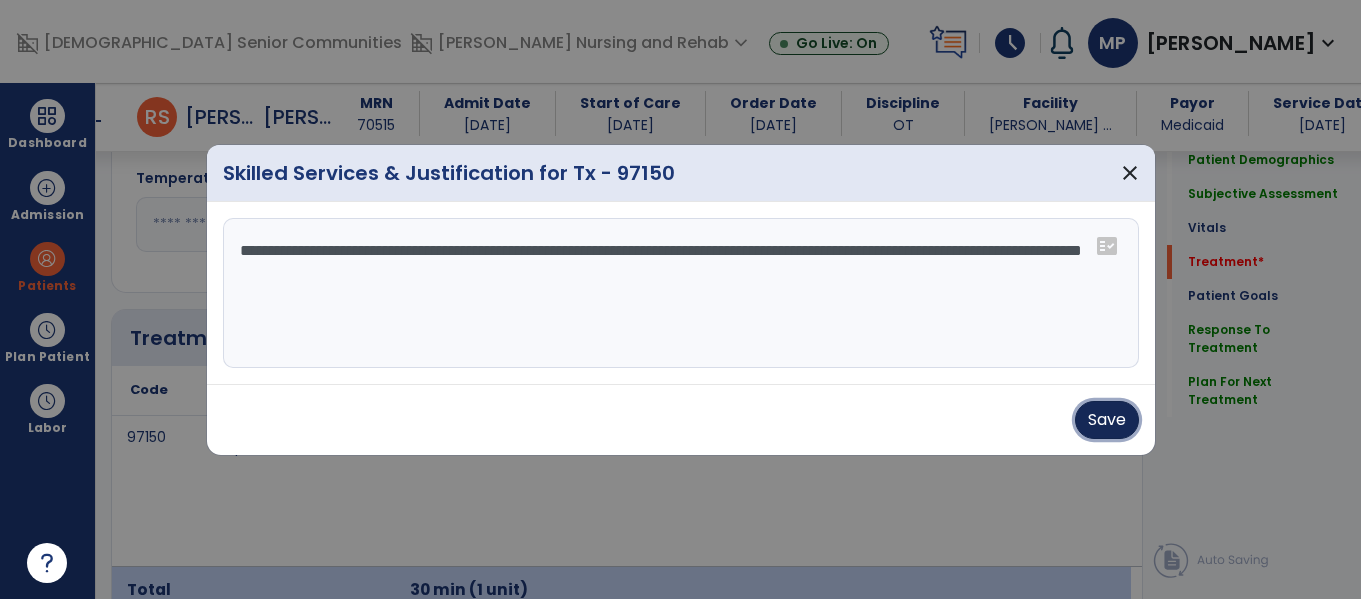 click on "Save" at bounding box center [1107, 420] 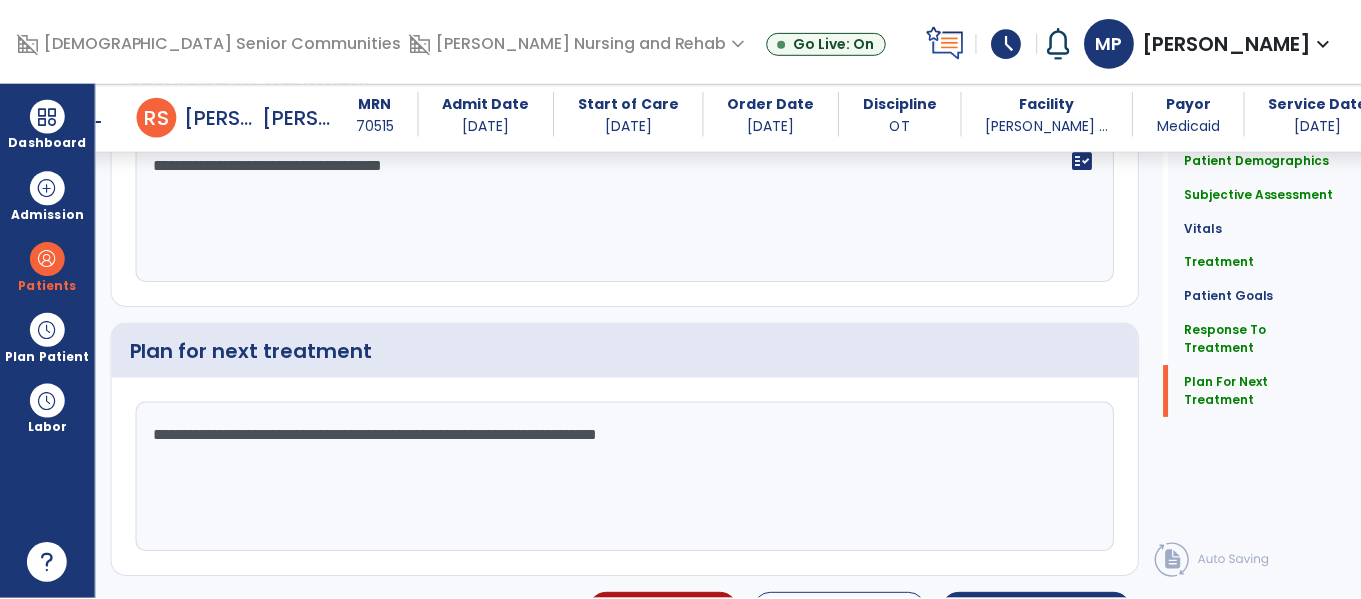scroll, scrollTop: 3021, scrollLeft: 0, axis: vertical 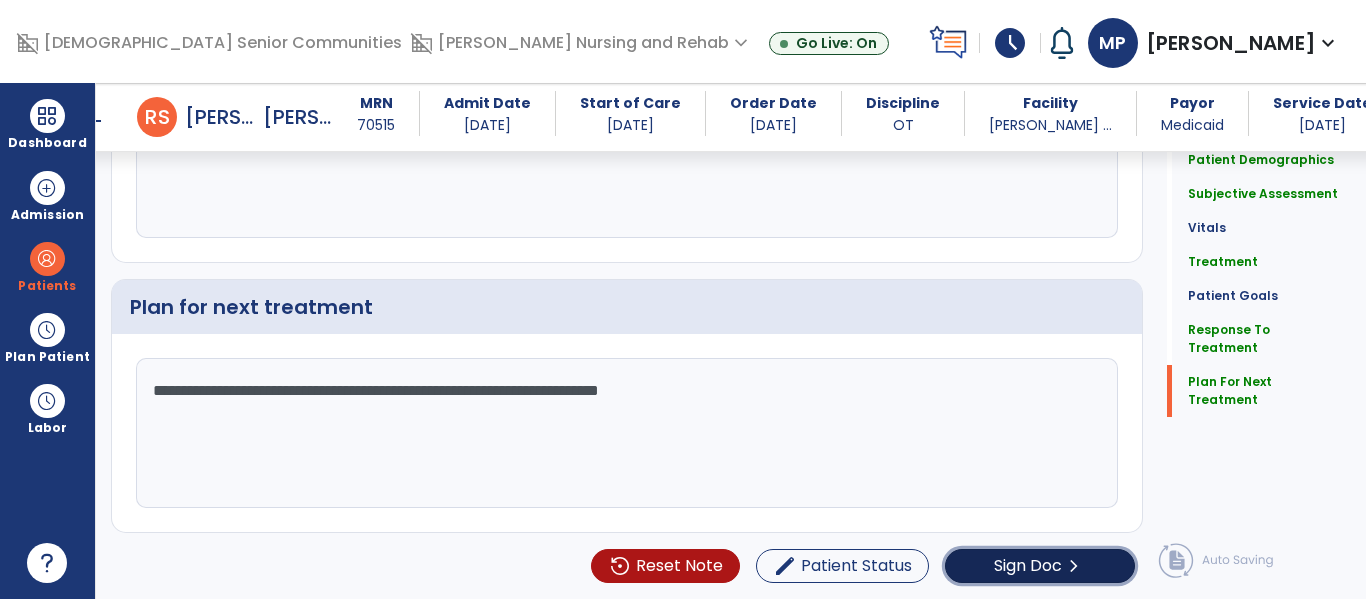click on "Sign Doc" 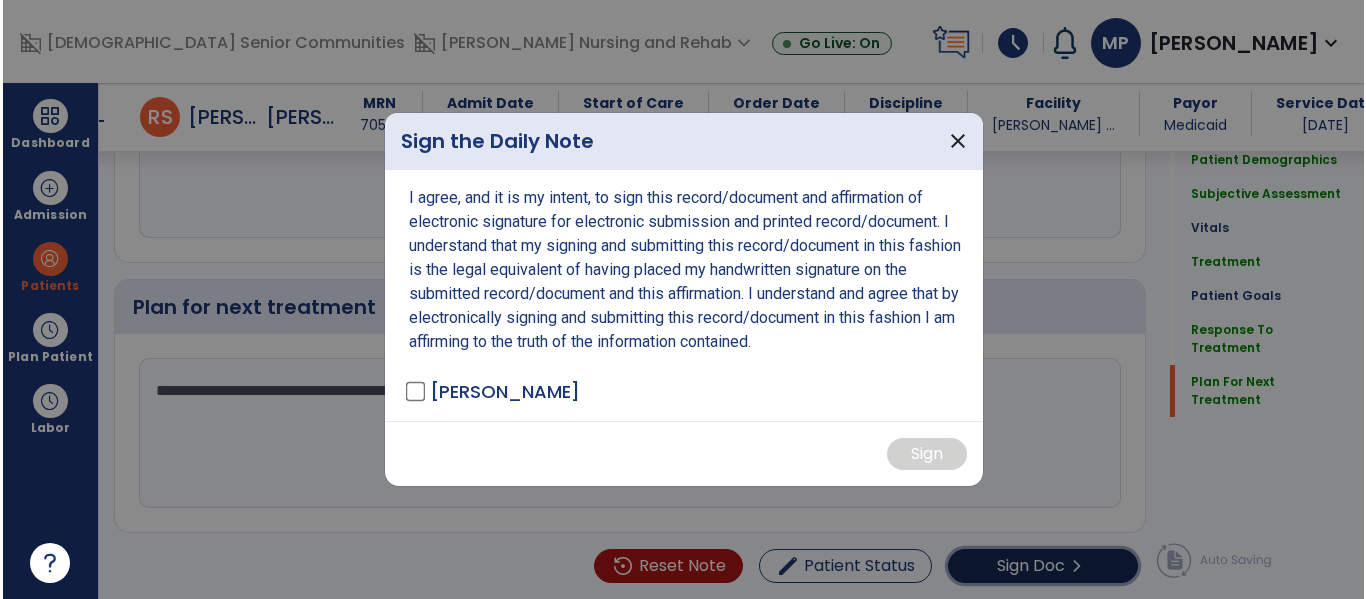 scroll, scrollTop: 3021, scrollLeft: 0, axis: vertical 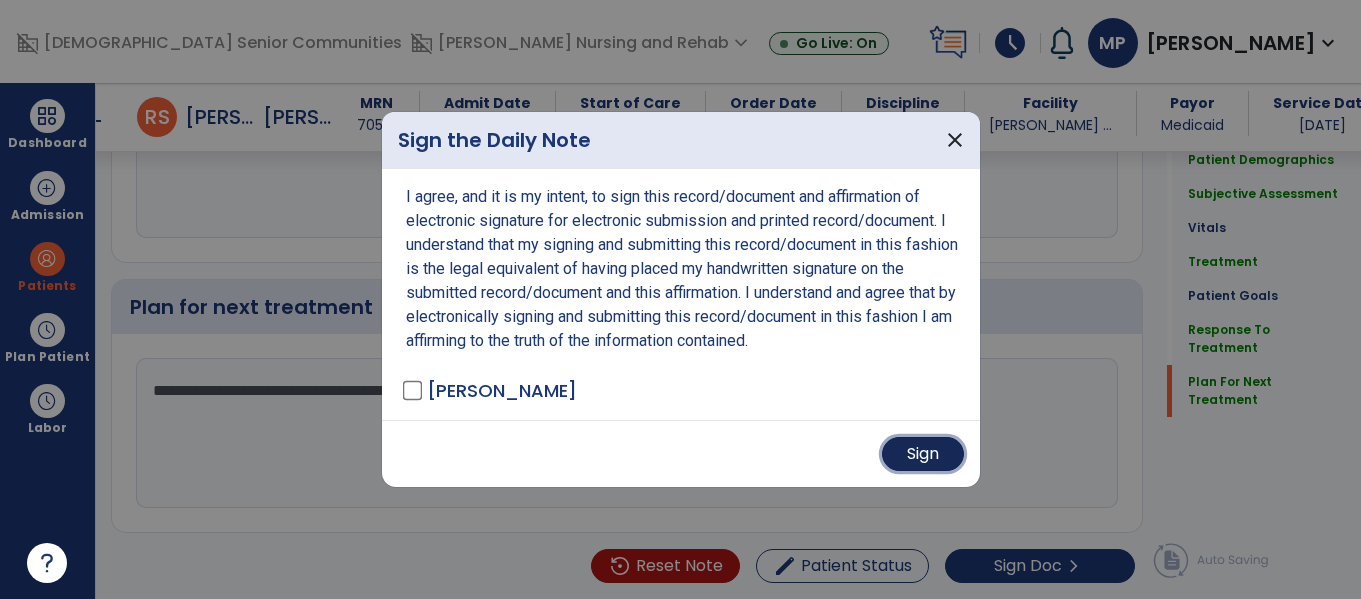click on "Sign" at bounding box center (923, 454) 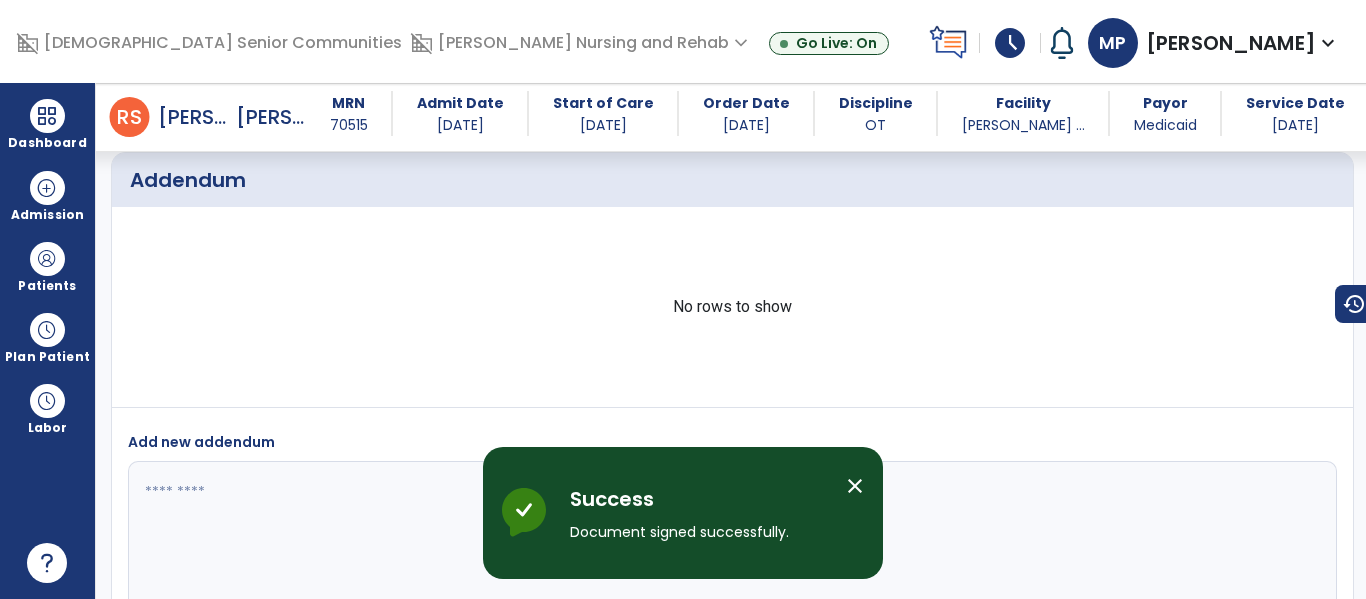 scroll, scrollTop: 3704, scrollLeft: 0, axis: vertical 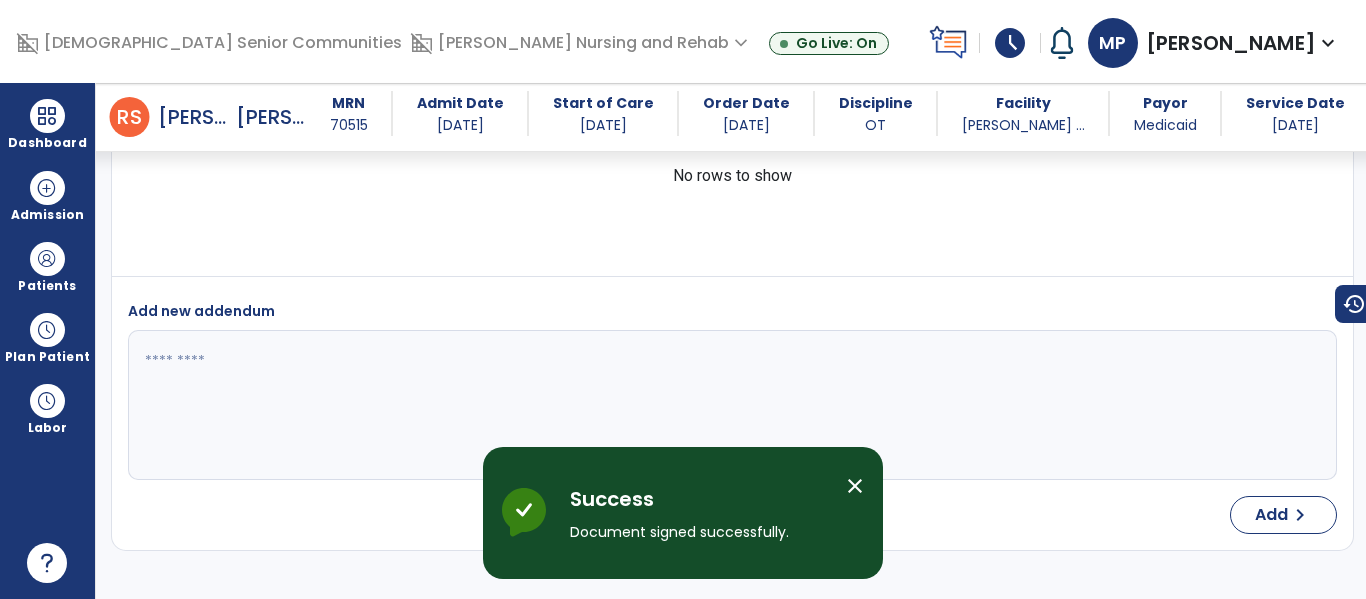 click on "close" at bounding box center [863, 489] 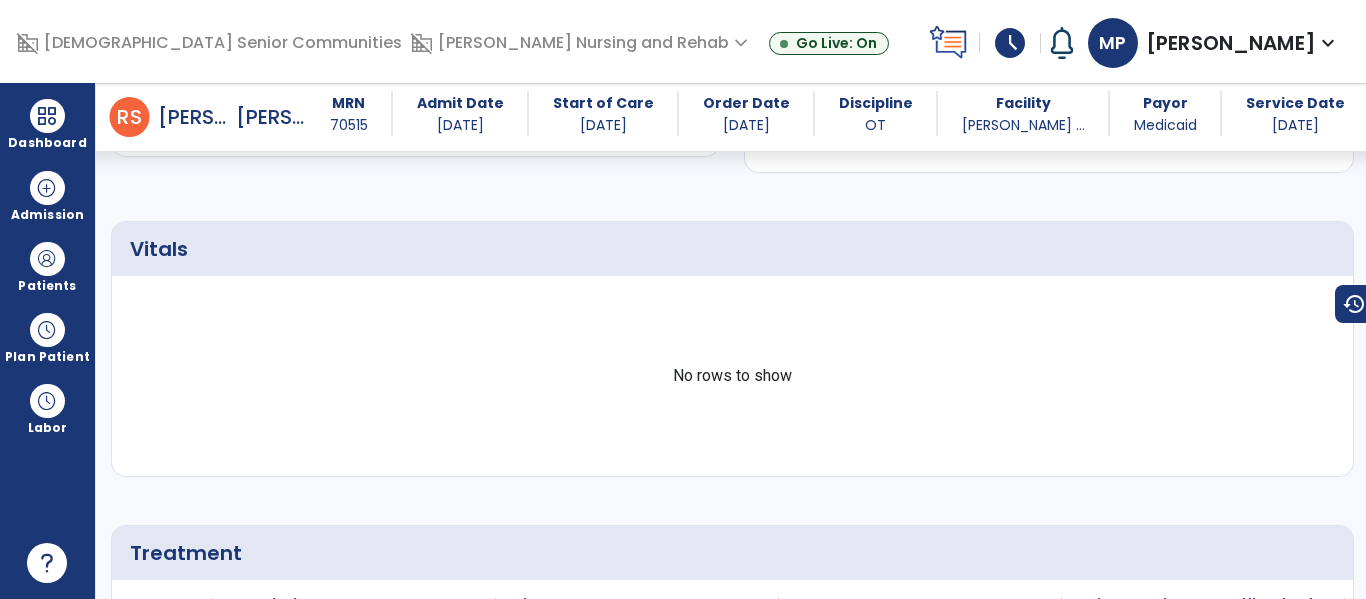 scroll, scrollTop: 0, scrollLeft: 0, axis: both 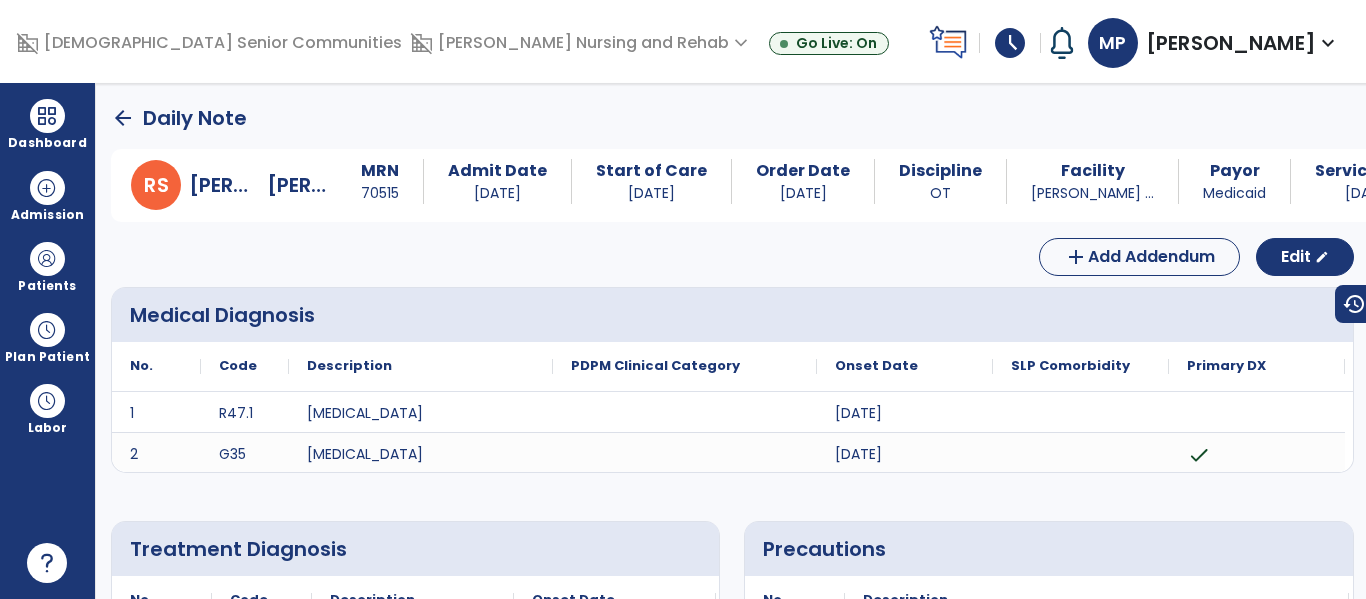 click on "arrow_back" 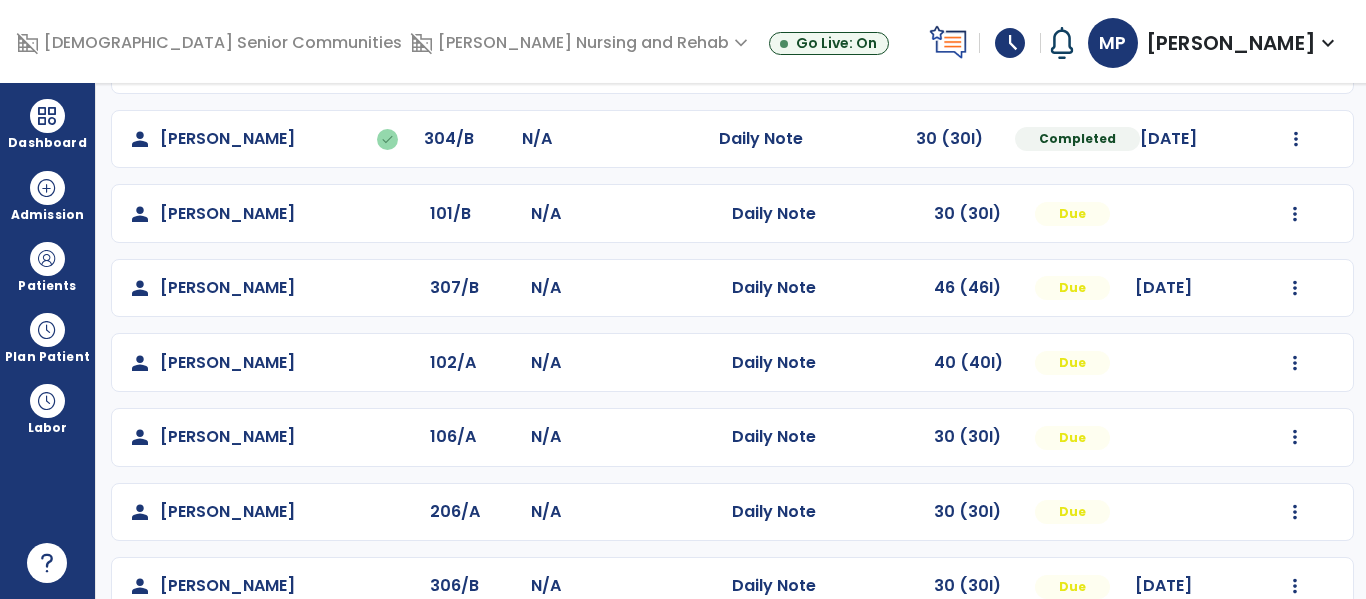 scroll, scrollTop: 684, scrollLeft: 0, axis: vertical 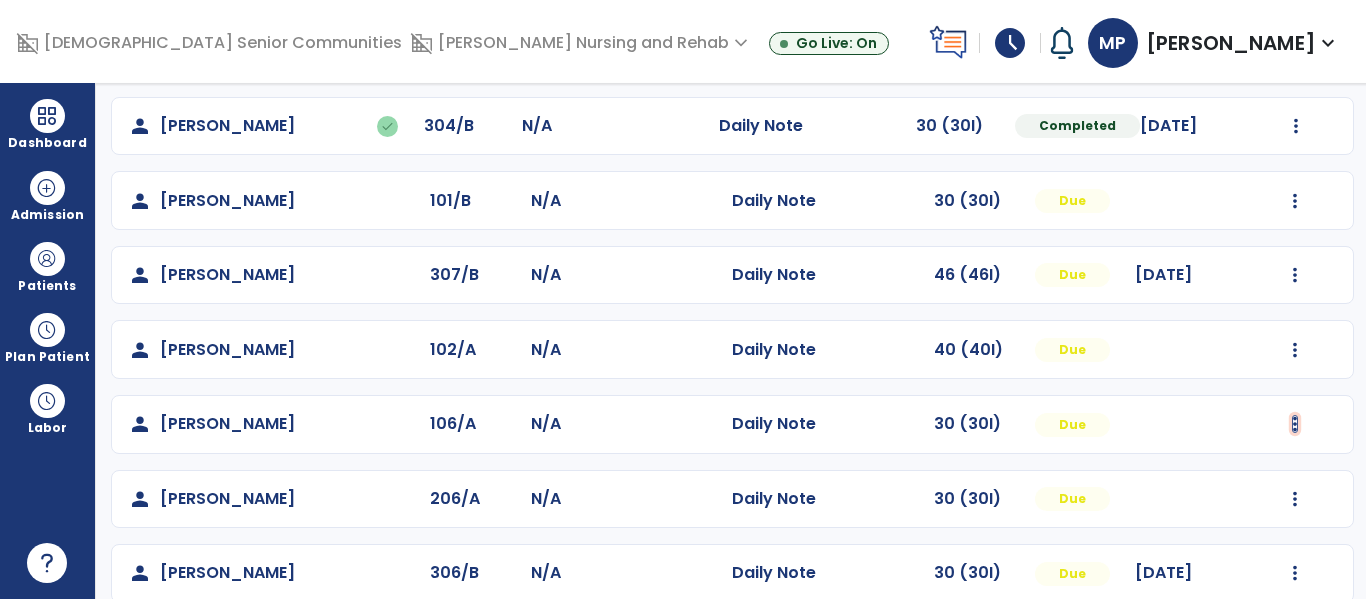 click at bounding box center [1296, -396] 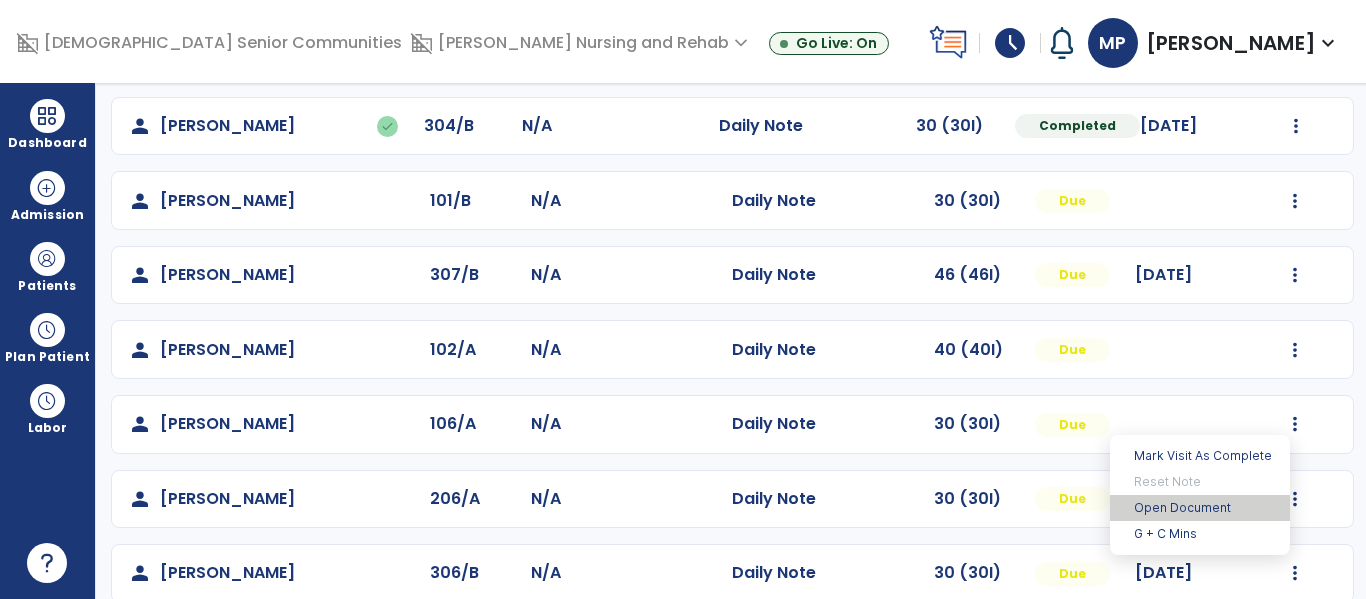 click on "Open Document" at bounding box center [1200, 508] 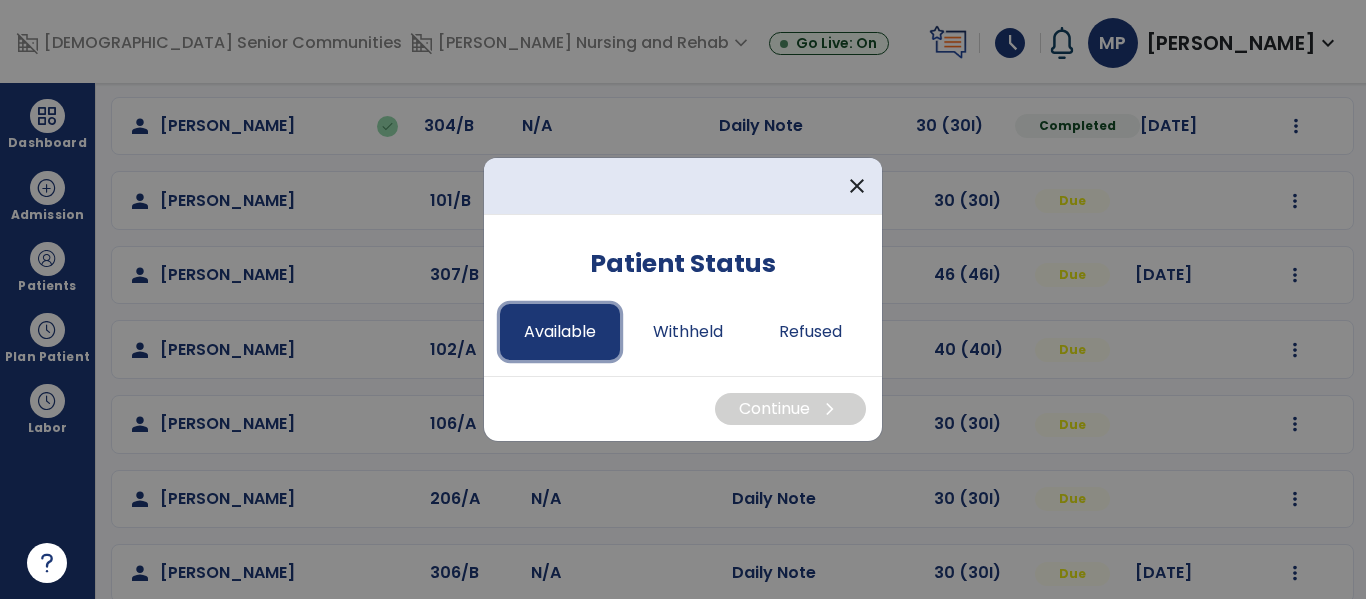 click on "Available" at bounding box center [560, 332] 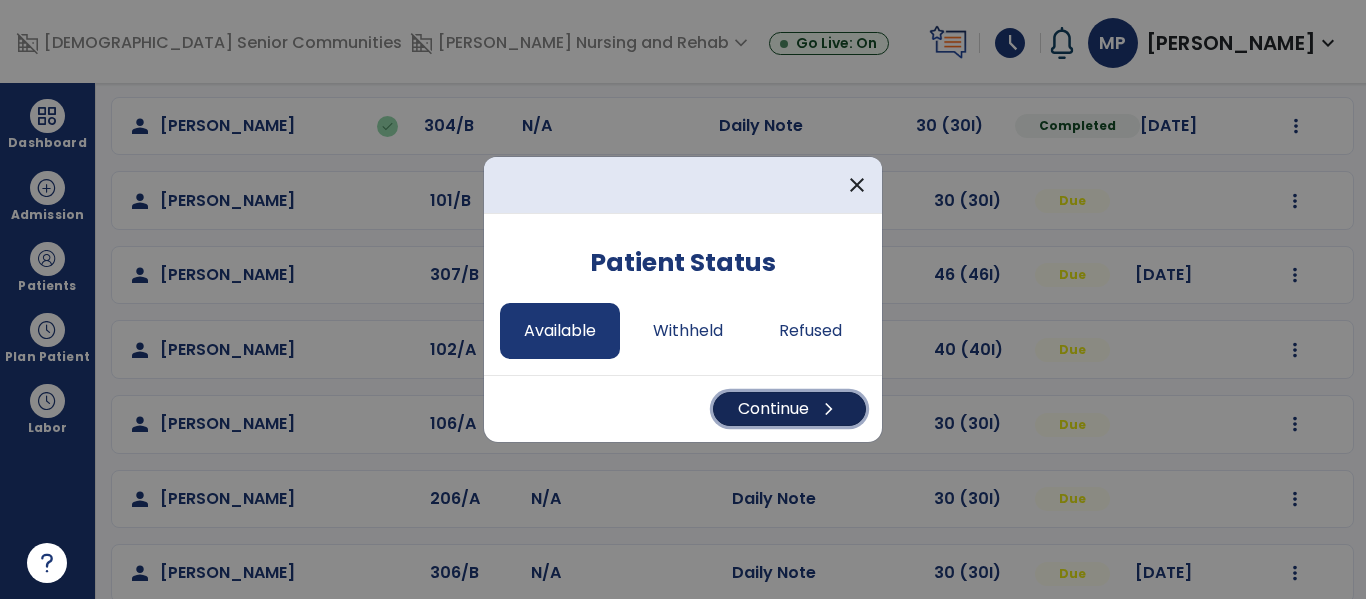 click on "Continue   chevron_right" at bounding box center (789, 409) 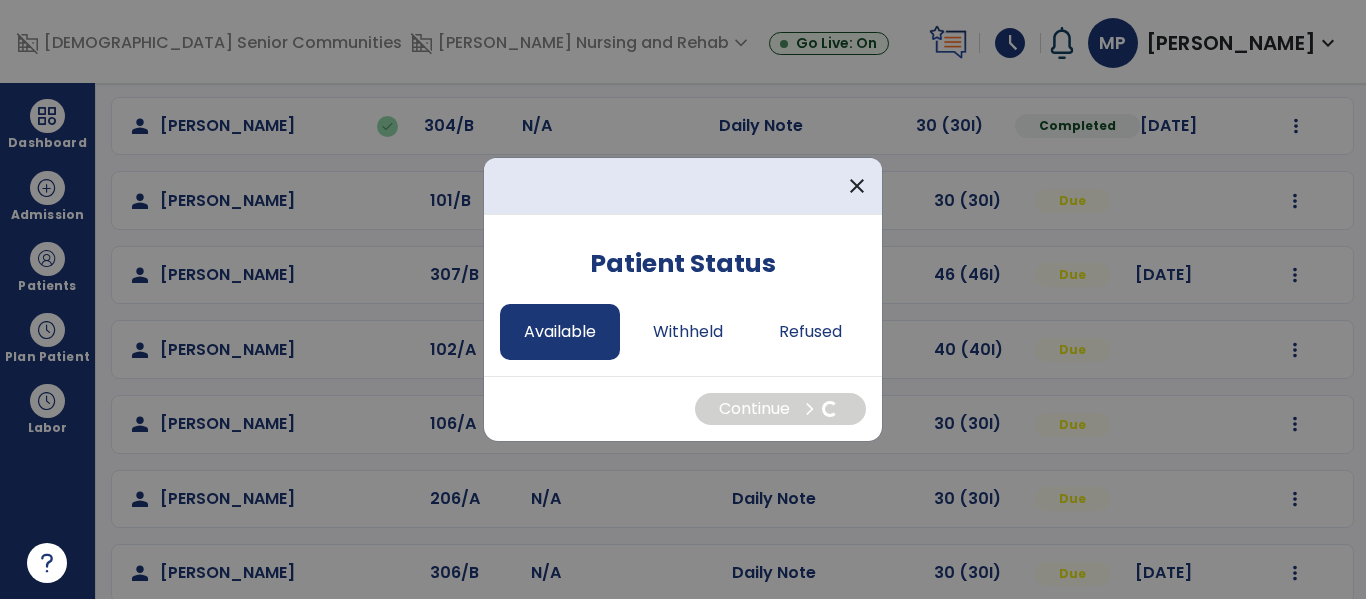 select on "*" 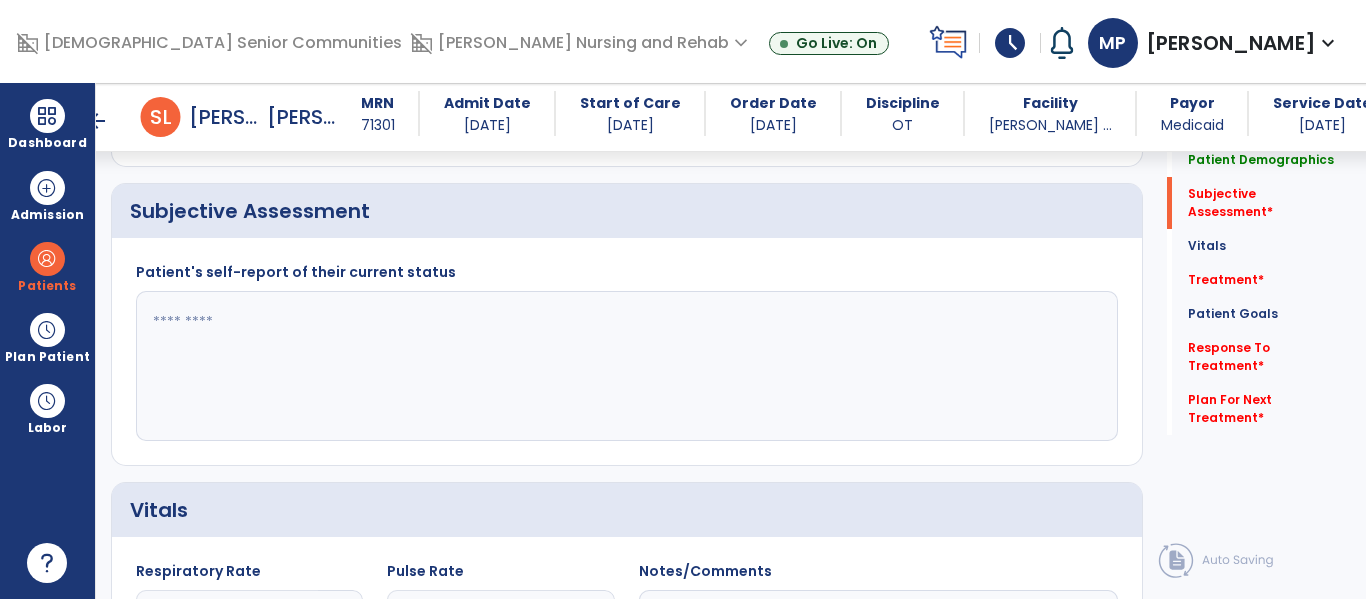 scroll, scrollTop: 316, scrollLeft: 0, axis: vertical 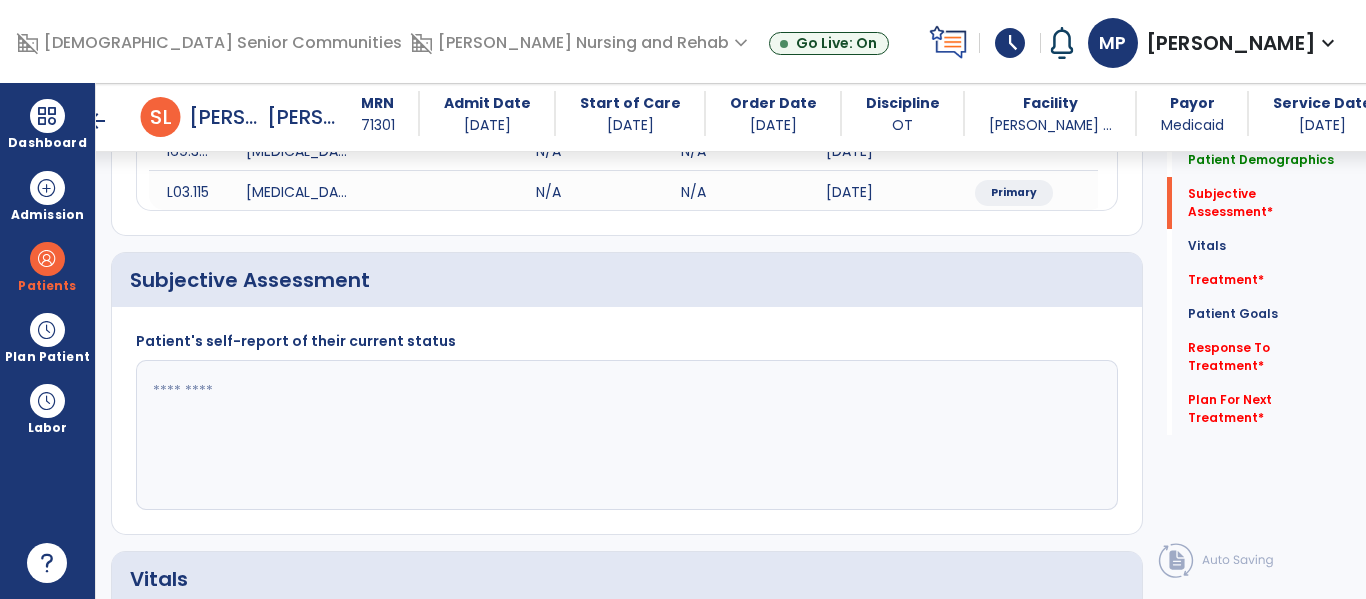 click 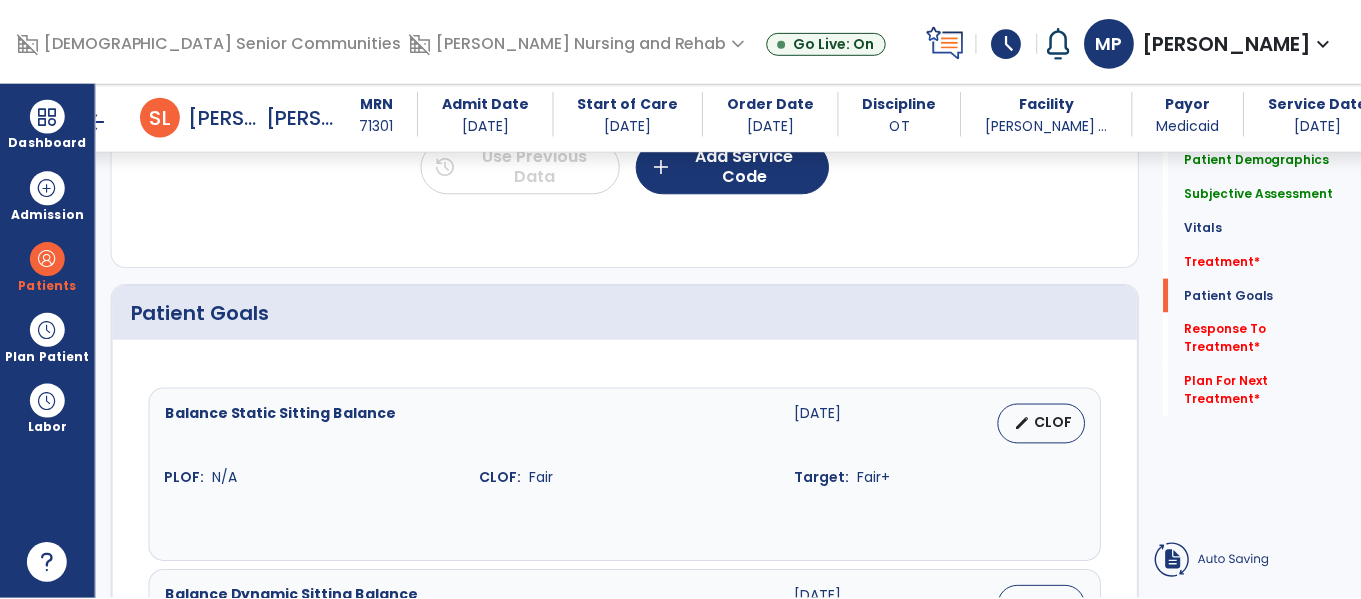 scroll, scrollTop: 1247, scrollLeft: 0, axis: vertical 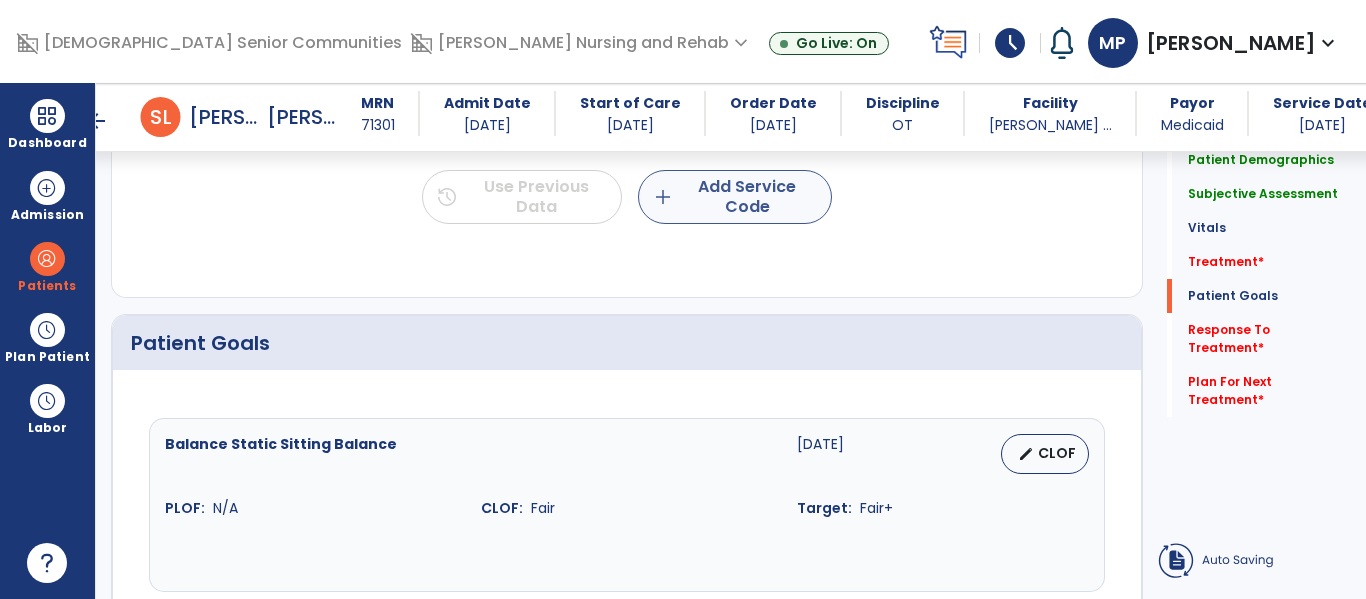 type on "**********" 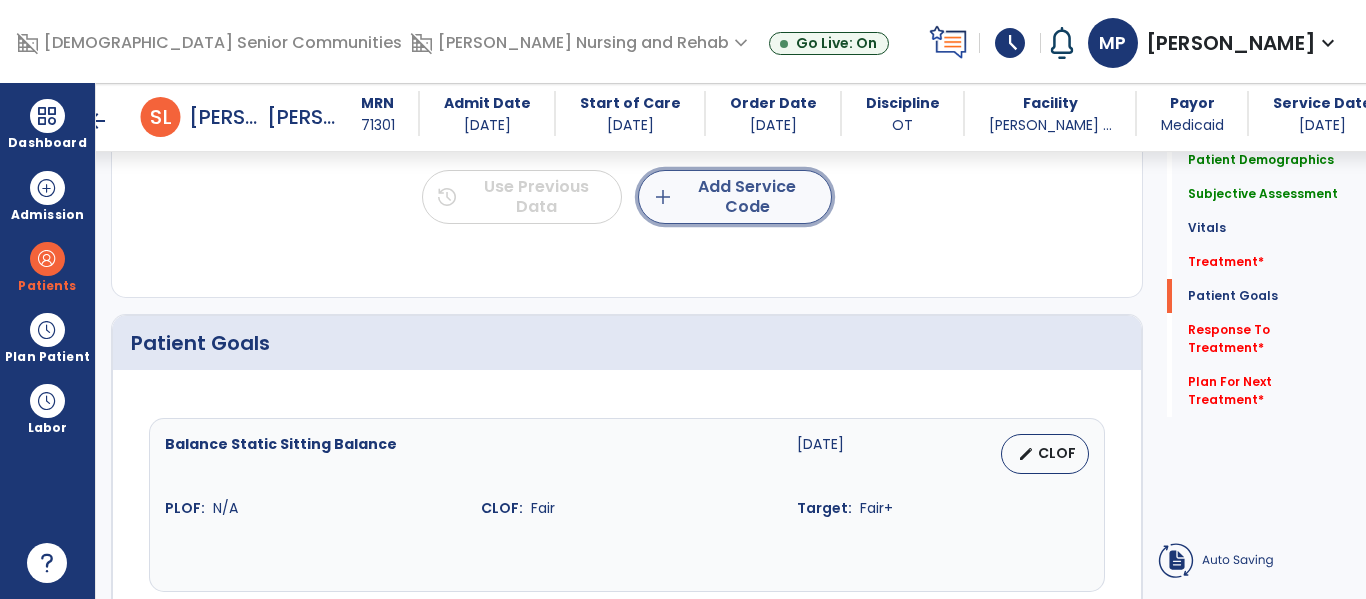 click on "add  Add Service Code" 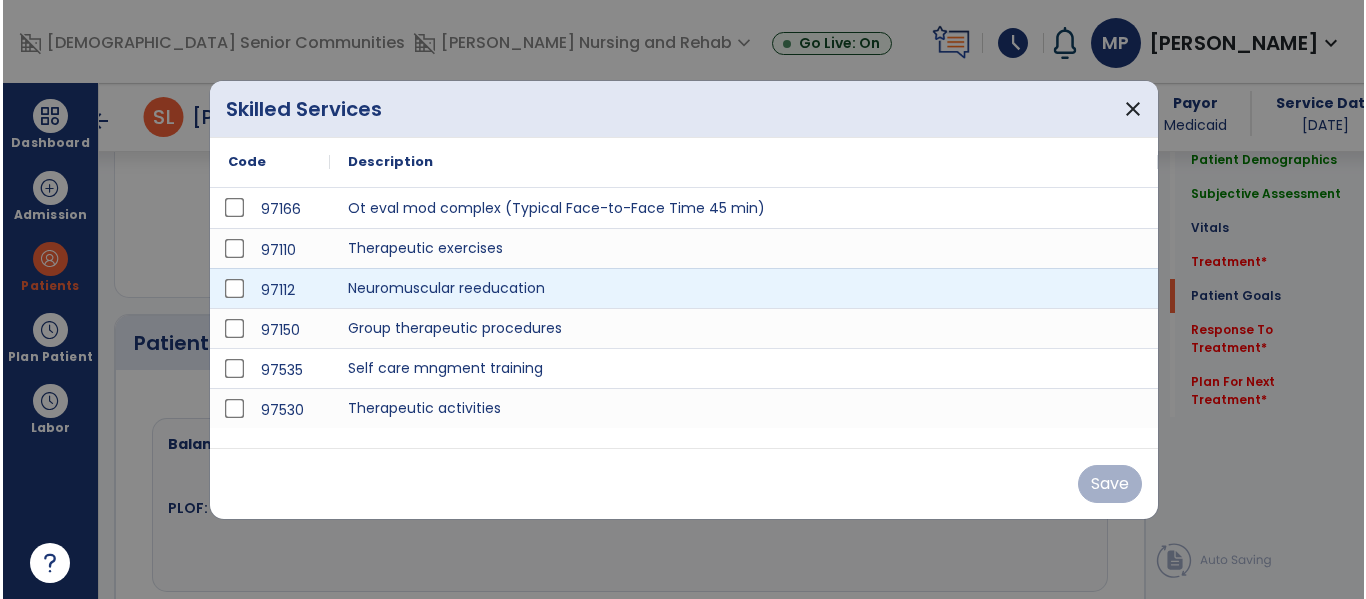scroll, scrollTop: 1247, scrollLeft: 0, axis: vertical 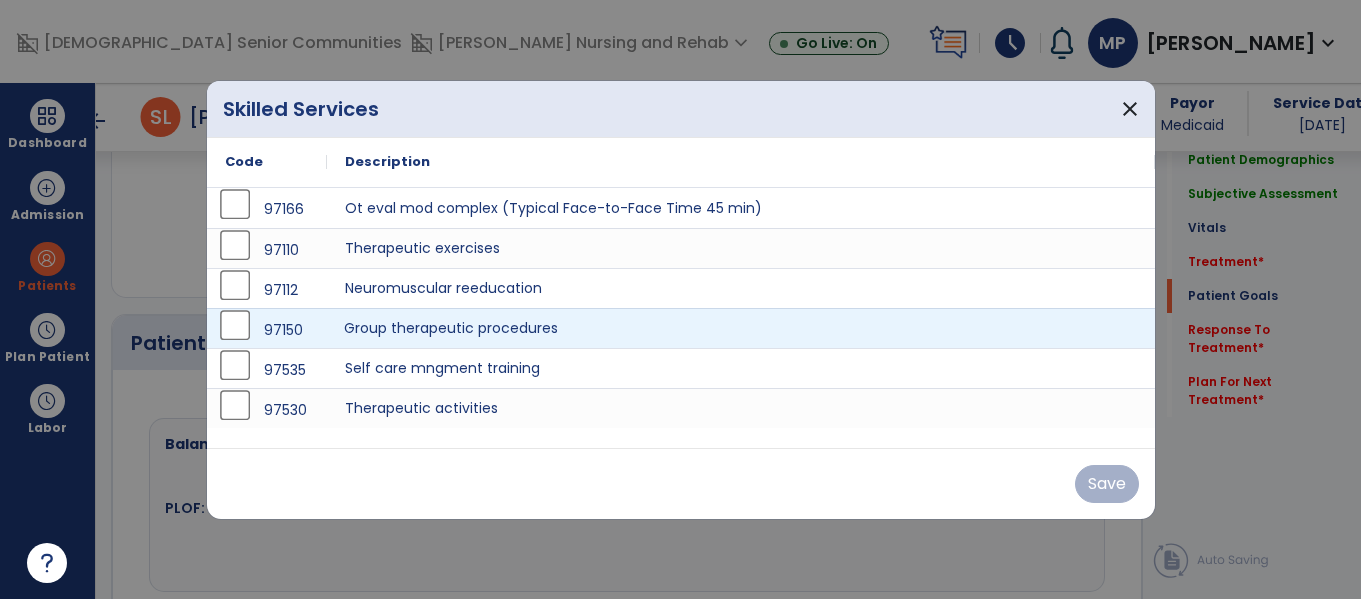 click on "Group therapeutic procedures" at bounding box center [741, 328] 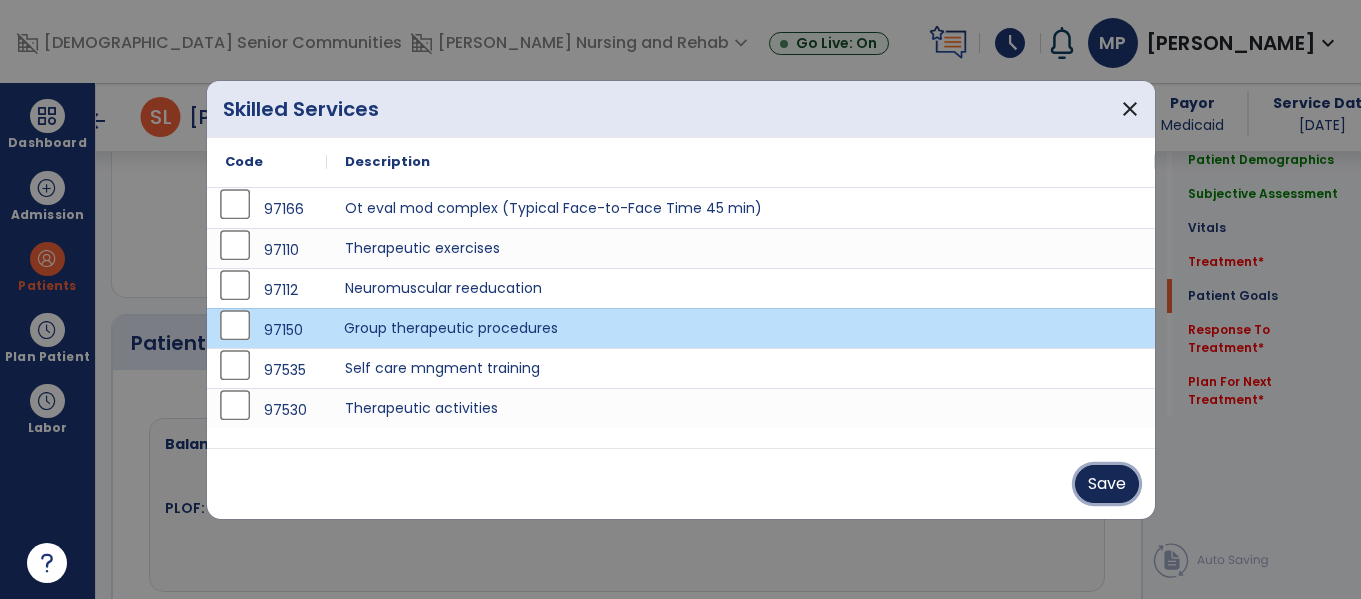 click on "Save" at bounding box center (1107, 484) 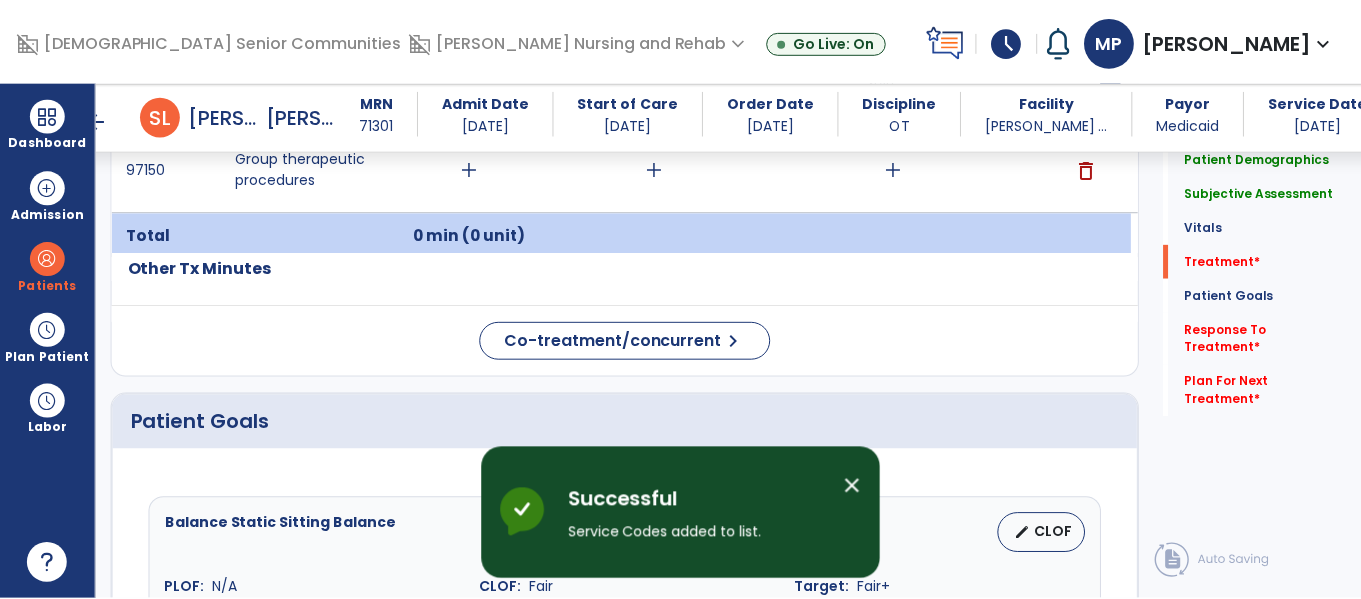 scroll, scrollTop: 1248, scrollLeft: 0, axis: vertical 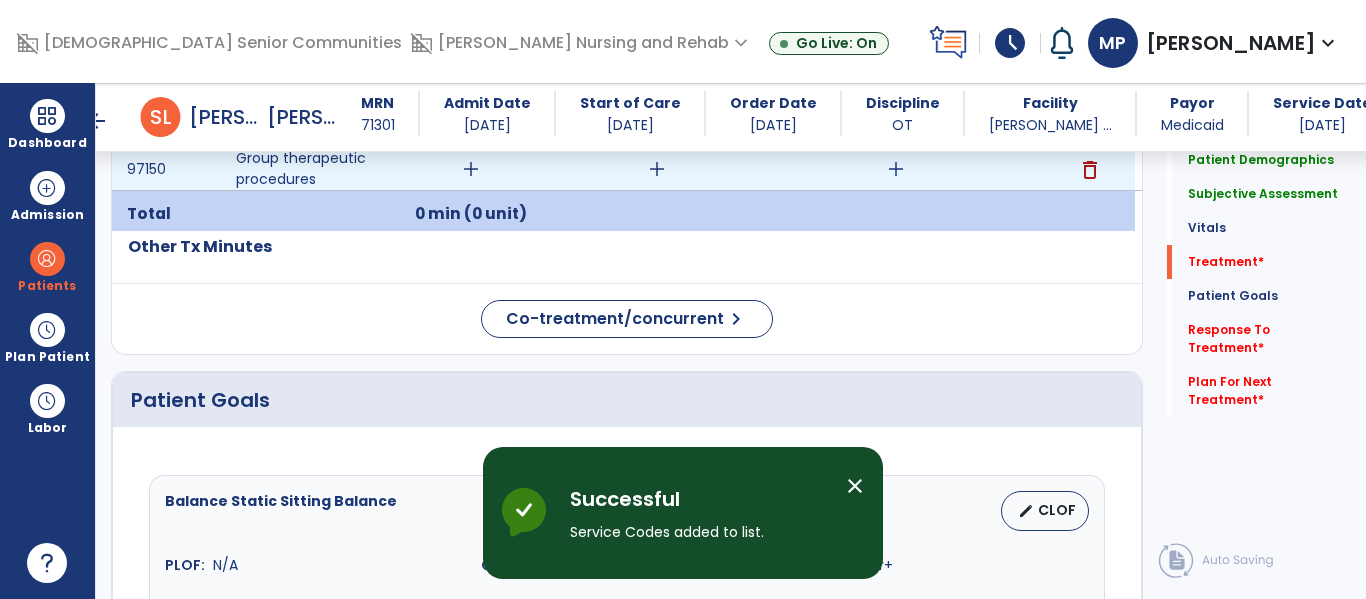 click on "add" at bounding box center (471, 169) 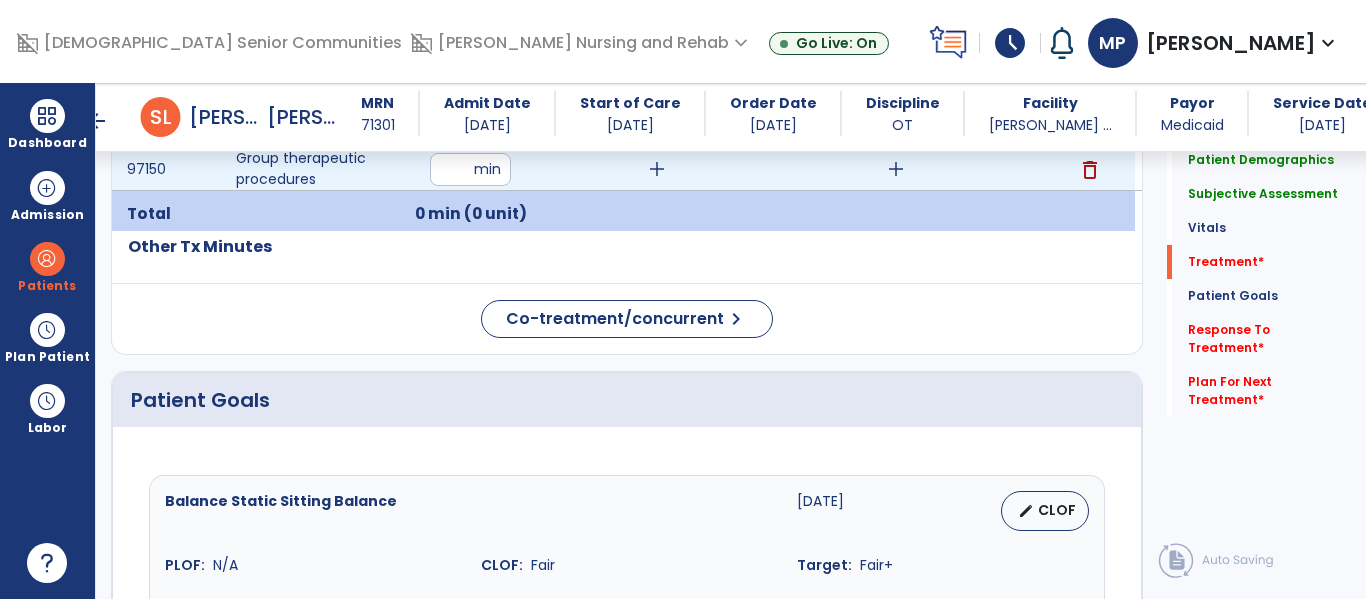 type on "**" 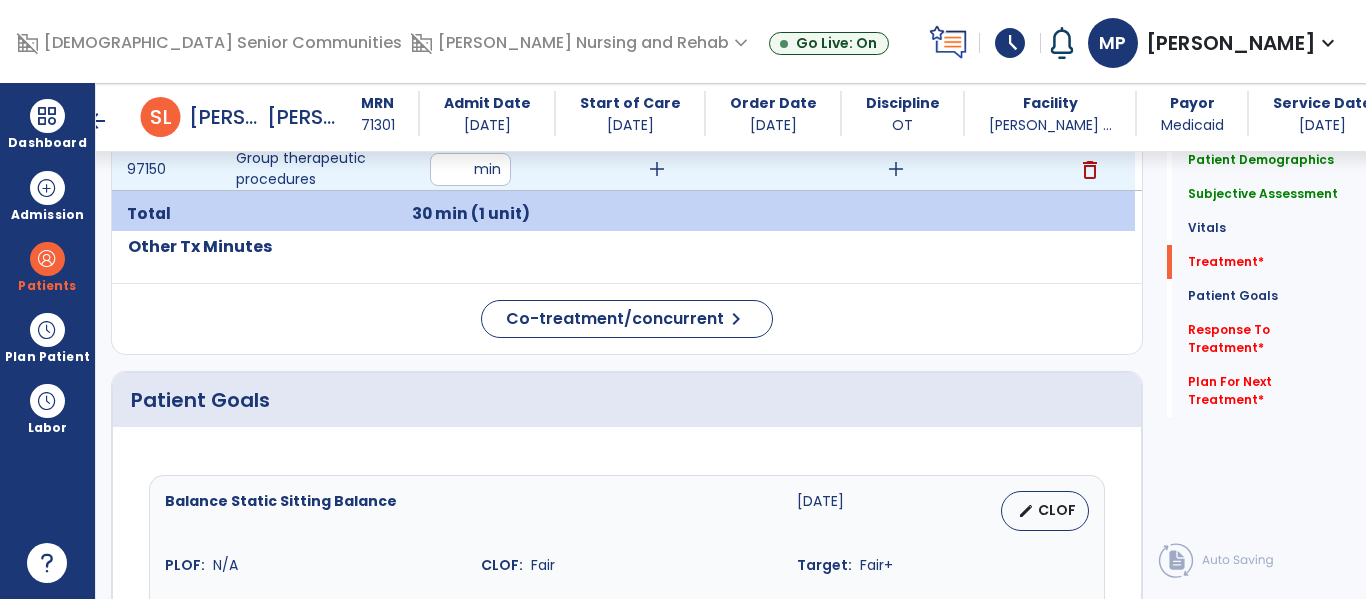 click on "add" at bounding box center (657, 169) 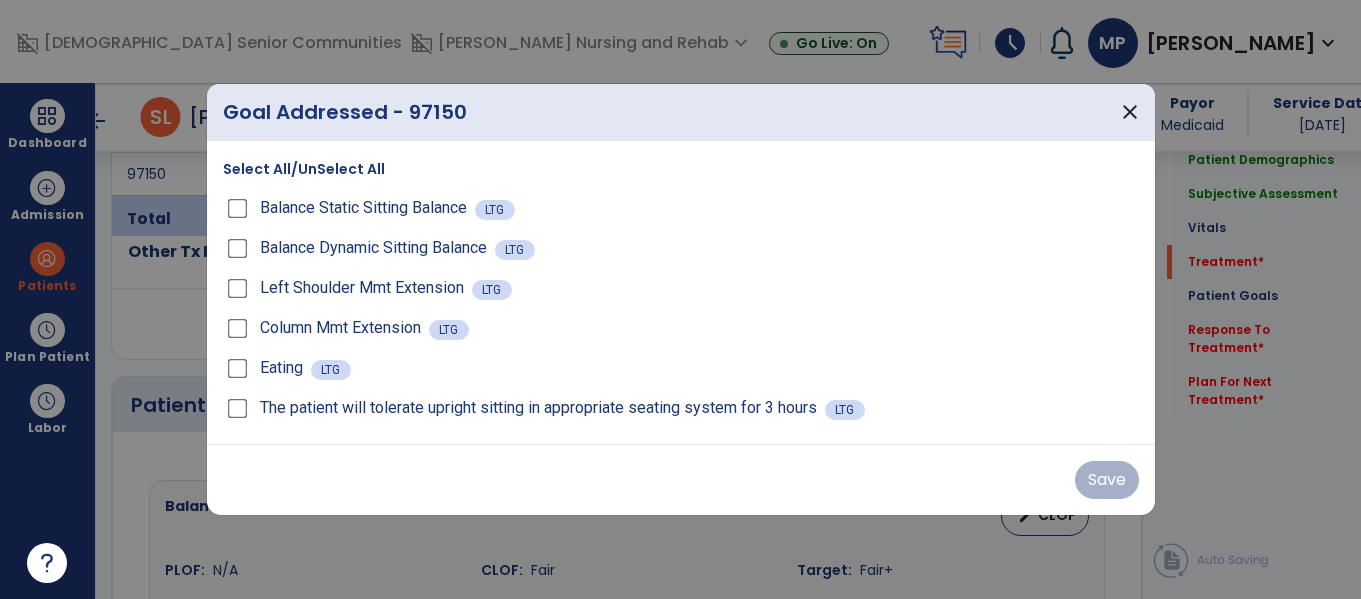 scroll, scrollTop: 1248, scrollLeft: 0, axis: vertical 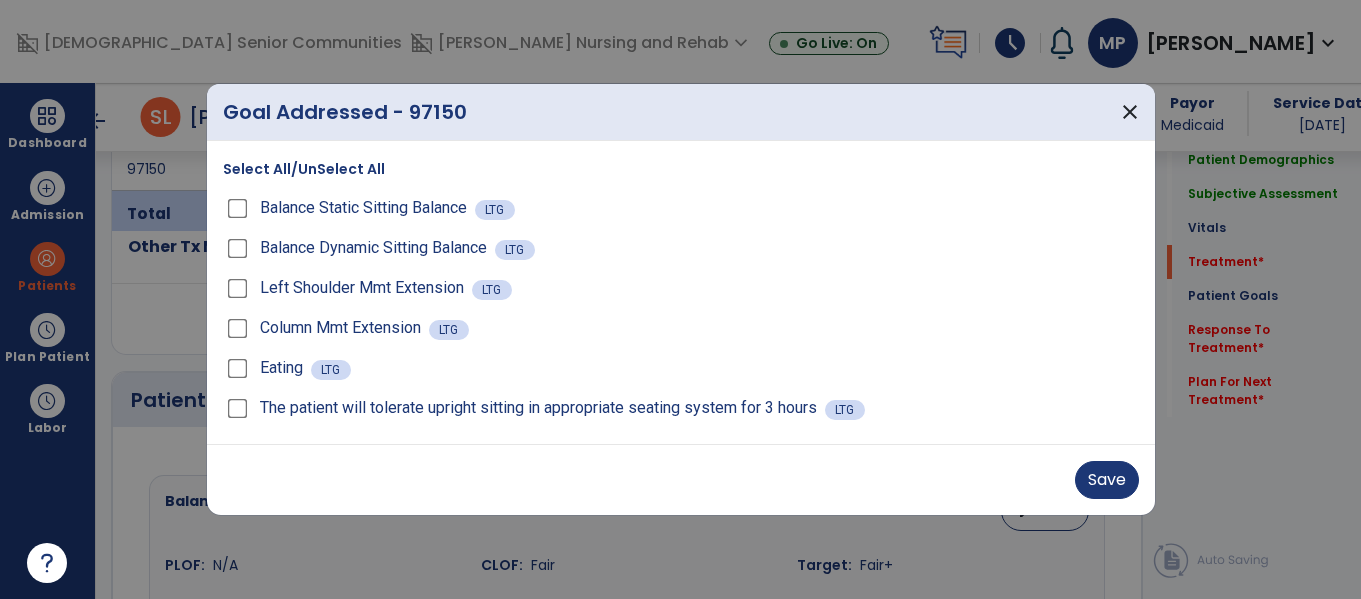 click on "Balance  Static Sitting Balance  LTG" at bounding box center [681, 208] 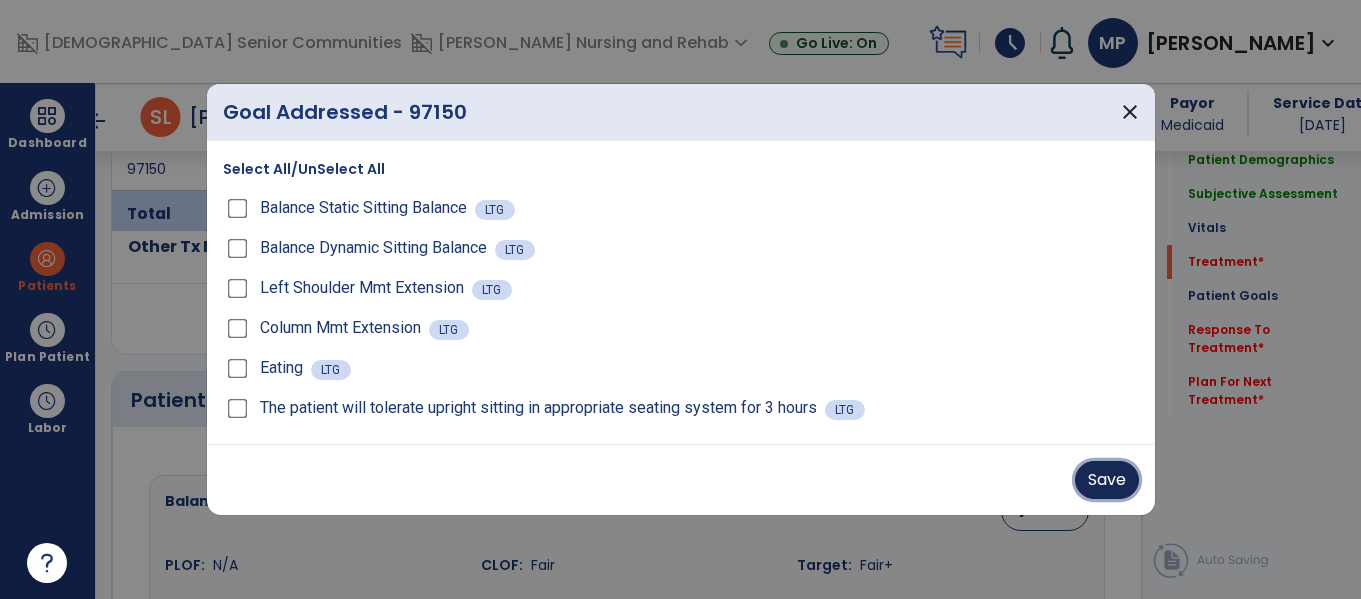 click on "Save" at bounding box center [1107, 480] 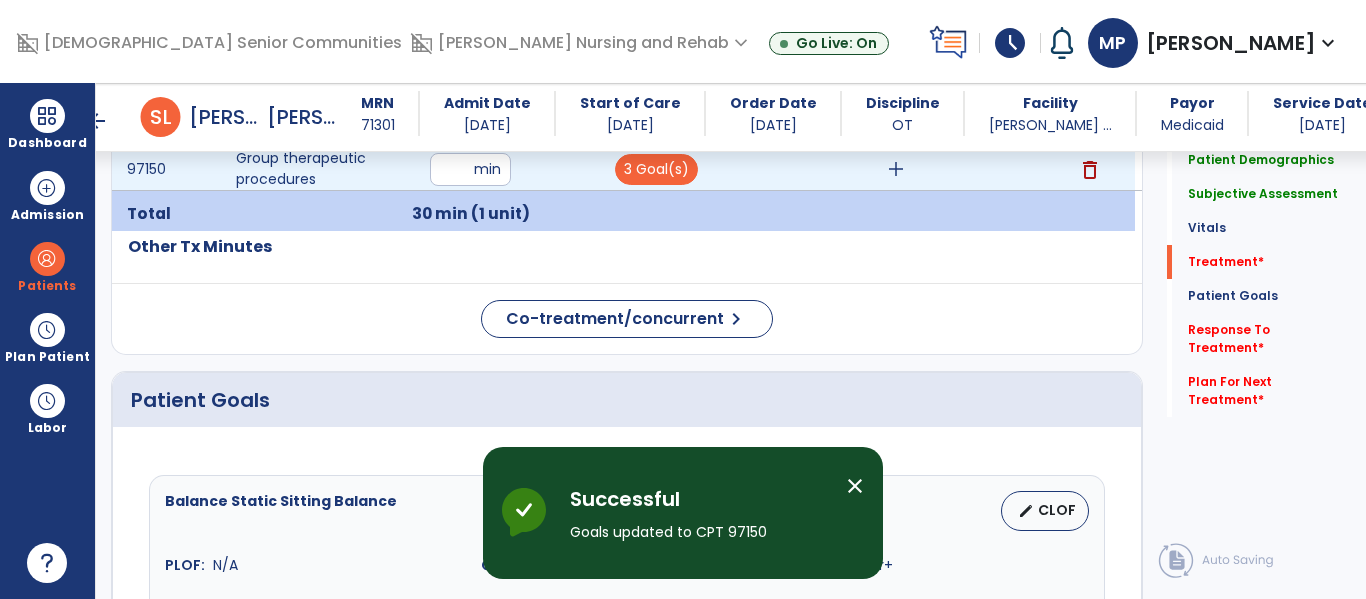 click on "add" at bounding box center (896, 169) 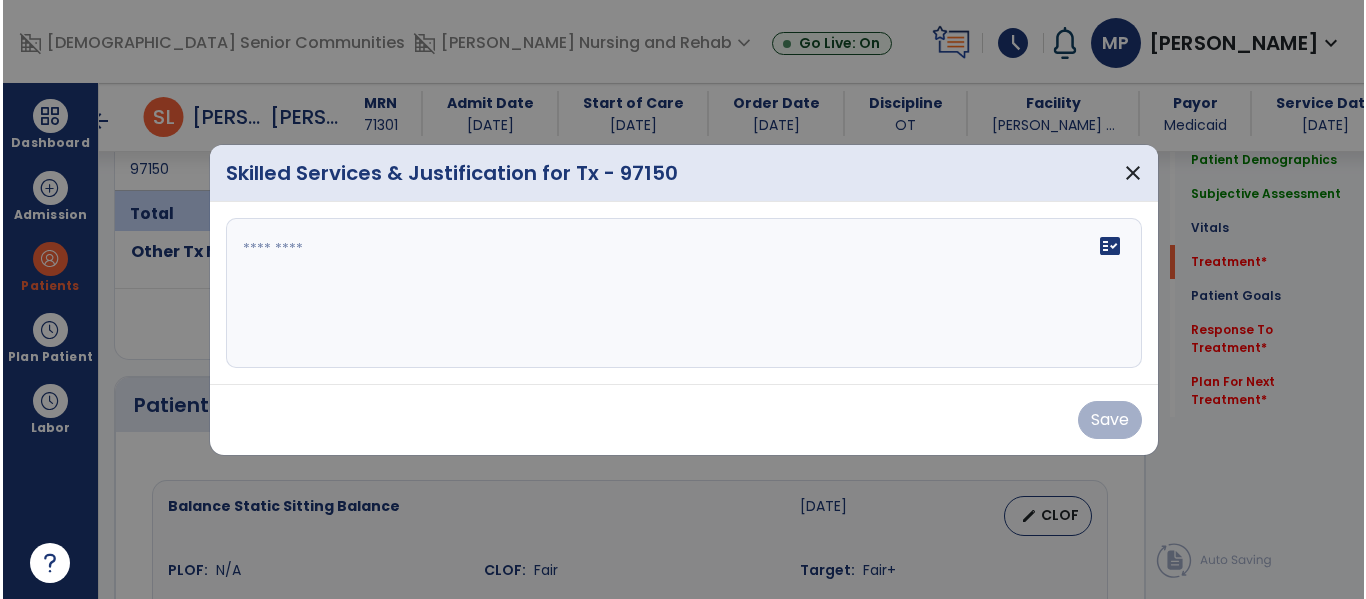 scroll, scrollTop: 1248, scrollLeft: 0, axis: vertical 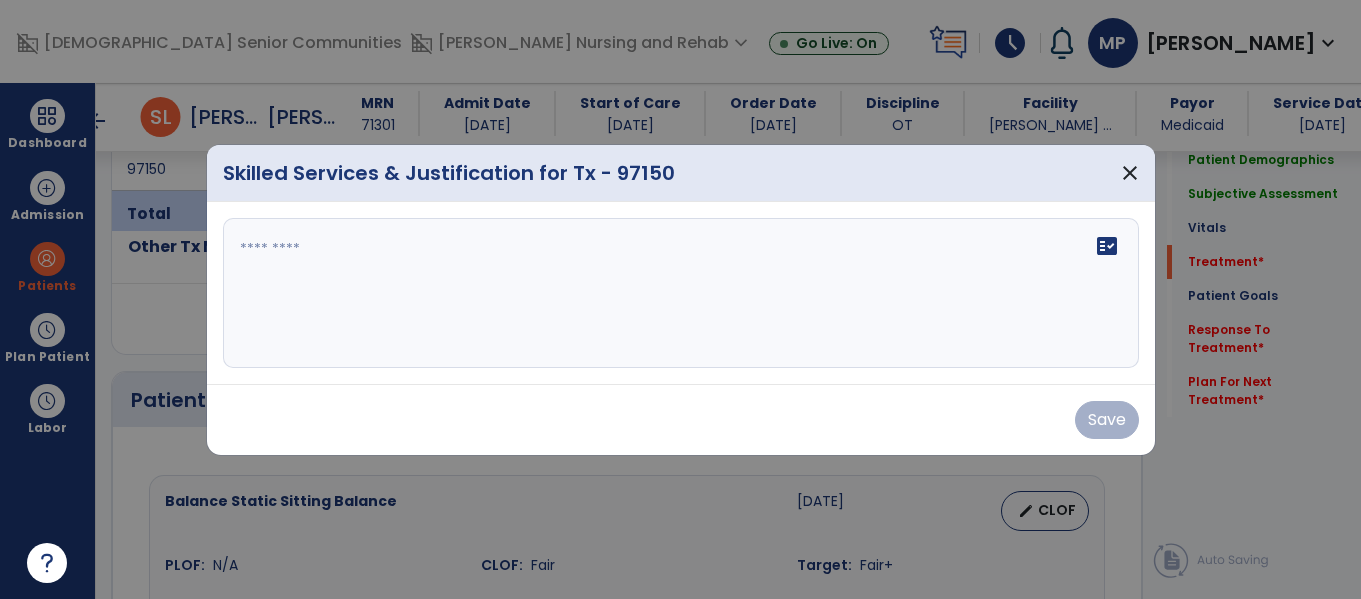 click at bounding box center (681, 293) 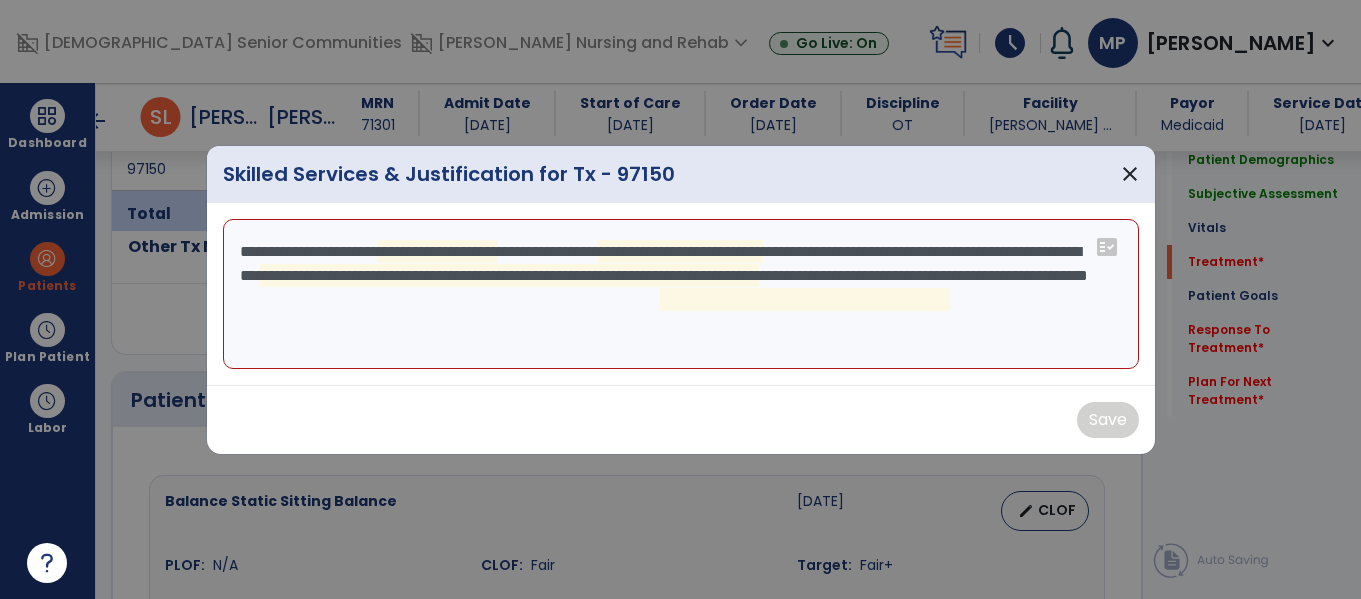 drag, startPoint x: 1005, startPoint y: 320, endPoint x: 275, endPoint y: 249, distance: 733.44464 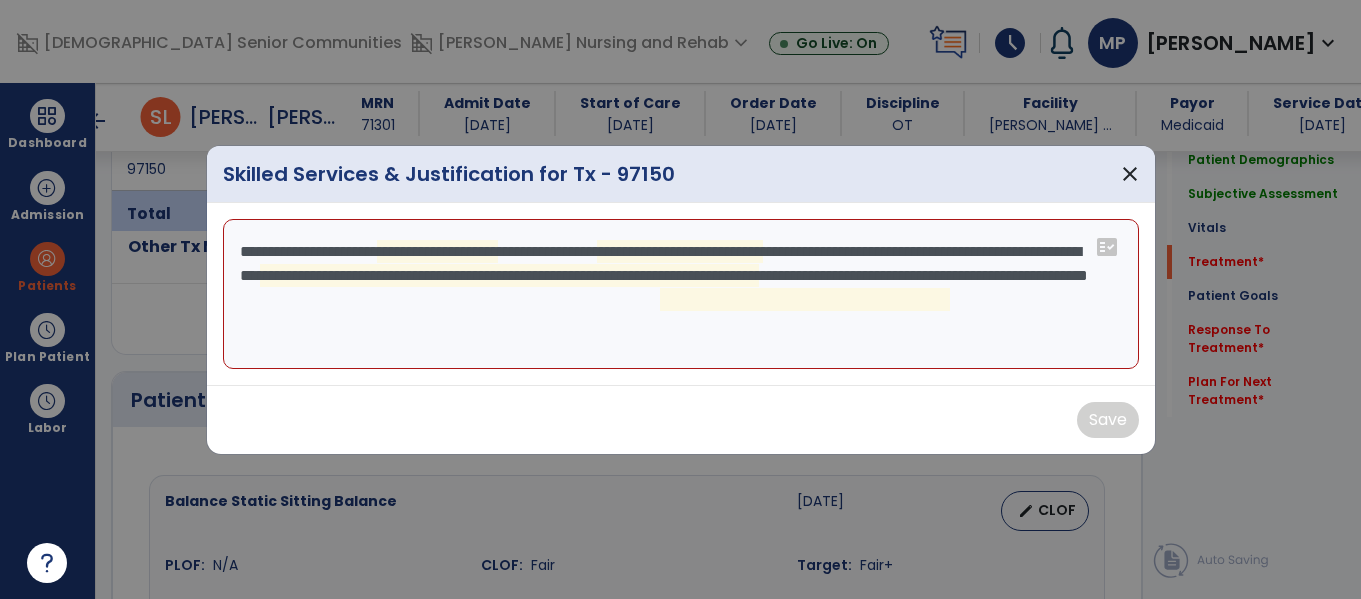 click on "**********" at bounding box center [681, 294] 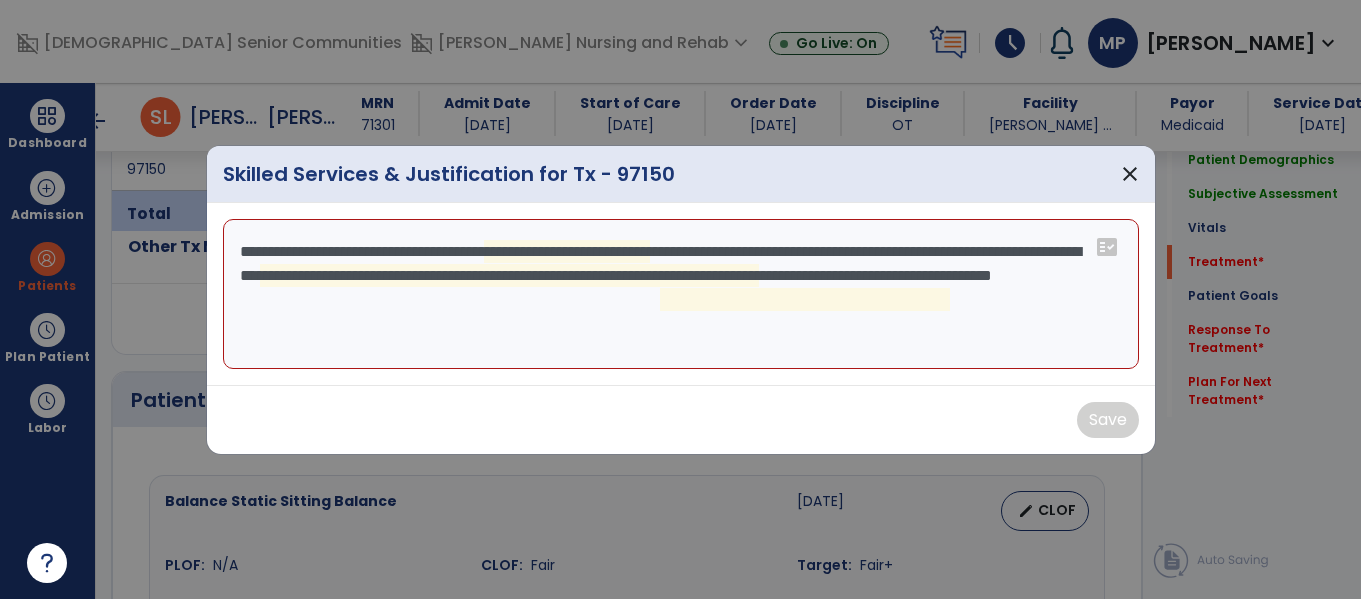 type on "**********" 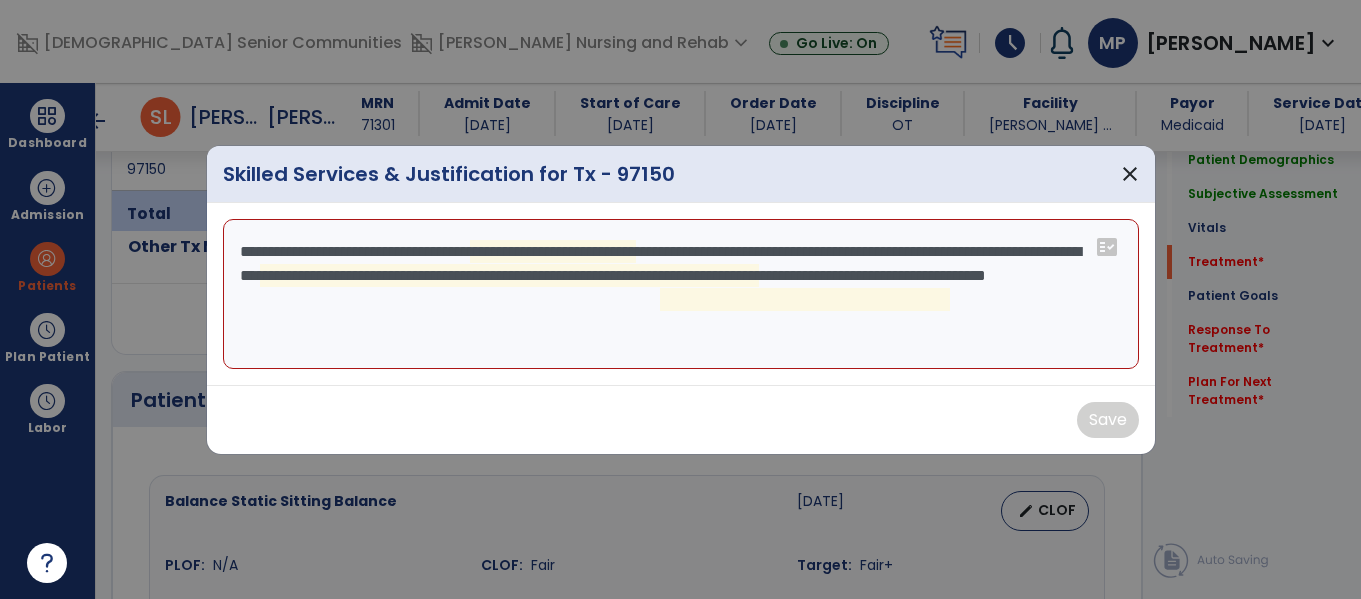 drag, startPoint x: 1010, startPoint y: 321, endPoint x: 196, endPoint y: 234, distance: 818.63605 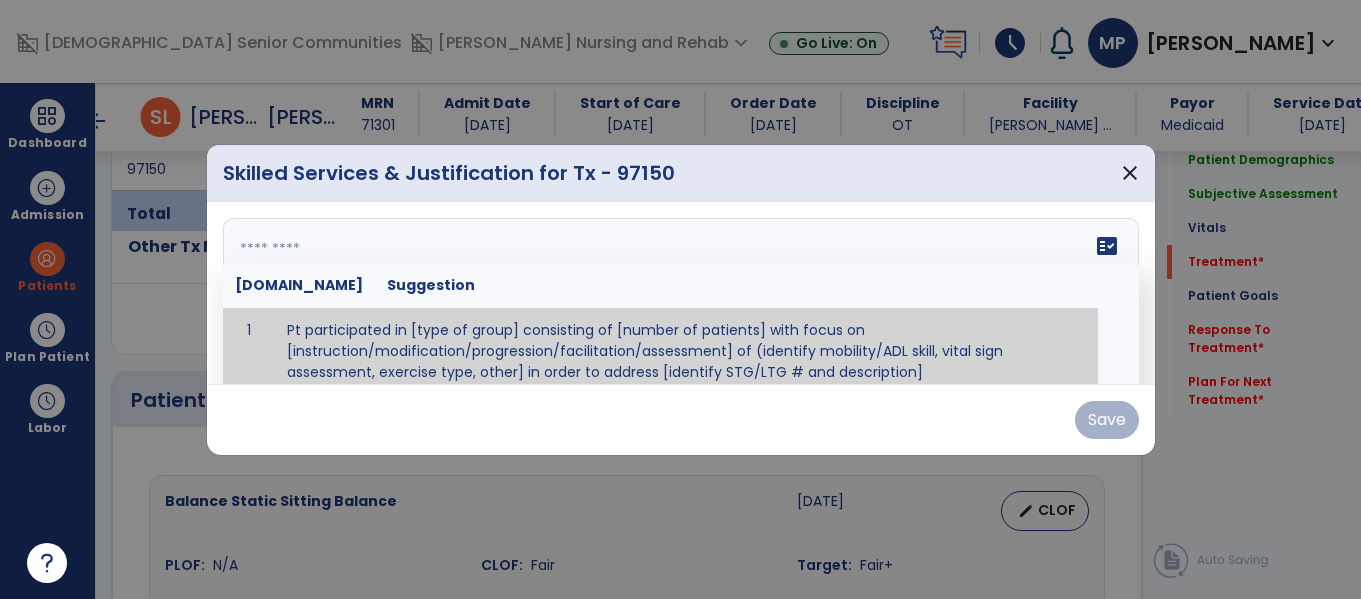 paste on "**********" 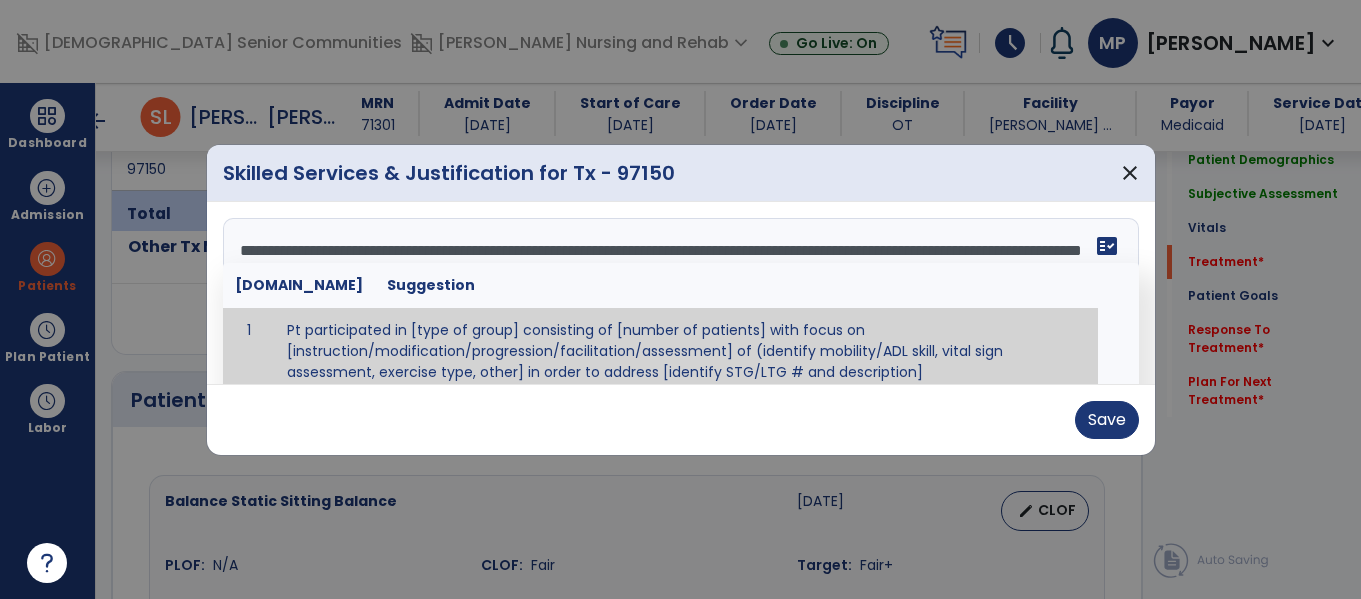 type on "**********" 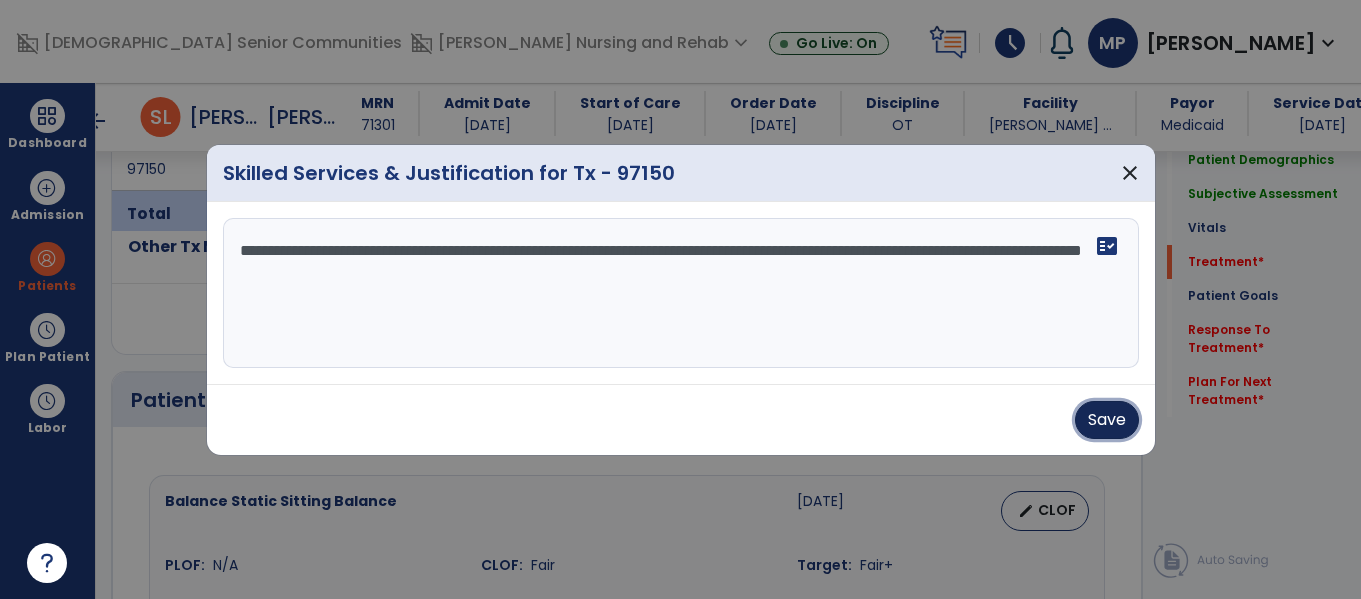 click on "Save" at bounding box center (1107, 420) 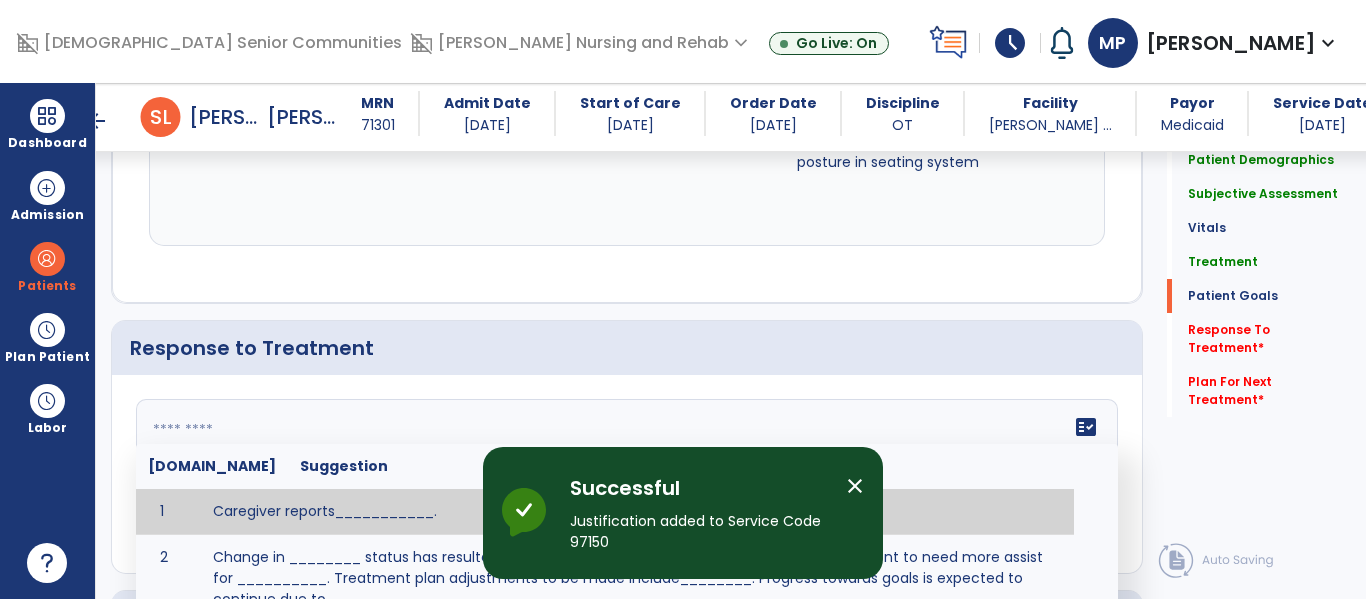 click on "fact_check  Sr.No Suggestion 1 Caregiver reports___________. 2 Change in ________ status has resulted in setback in_______due to ________, requiring patient to need more assist for __________.   Treatment plan adjustments to be made include________.  Progress towards goals is expected to continue due to_________. 3 Decreased pain in __________ to [LEVEL] in response to [MODALITY/TREATMENT] allows for improvement in _________. 4 Functional gains in _______ have impacted the patient's ability to perform_________ with a reduction in assist levels to_________. 5 Functional progress this week has been significant due to__________. 6 Gains in ________ have improved the patient's ability to perform ______with decreased levels of assist to___________. 7 Improvement in ________allows patient to tolerate higher levels of challenges in_________. 8 Pain in [AREA] has decreased to [LEVEL] in response to [TREATMENT/MODALITY], allowing fore ease in completing__________. 9 10 11 12 13 14 15 16 17 18 19 20 21" 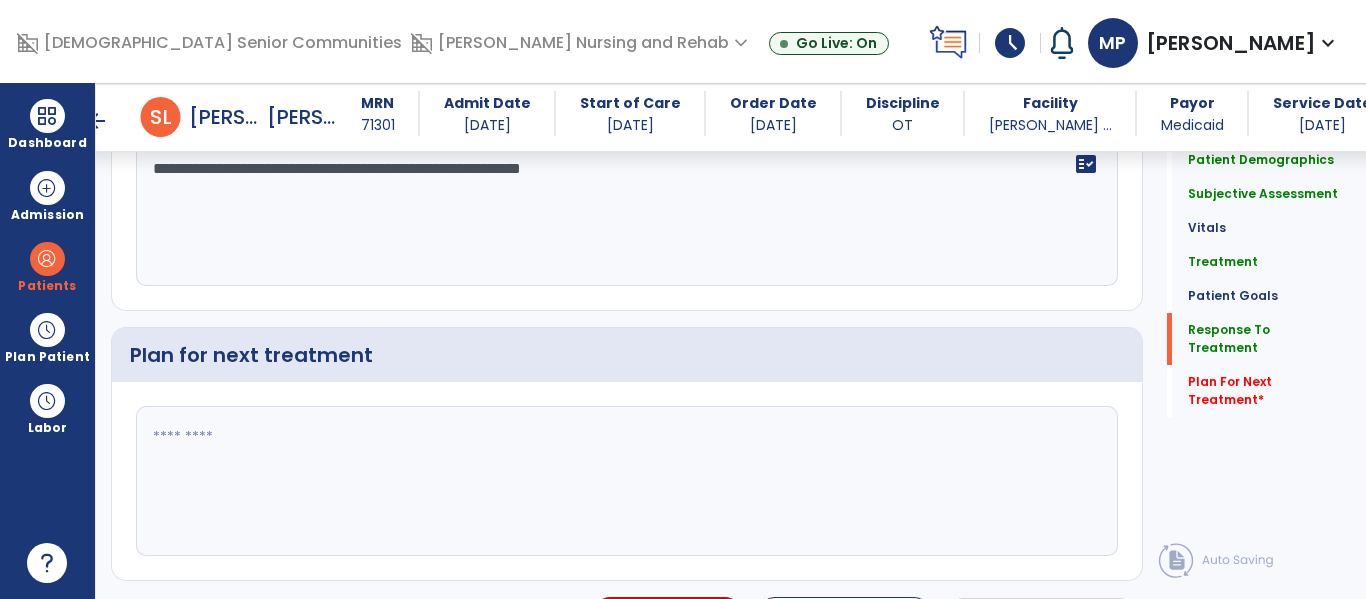 type on "**********" 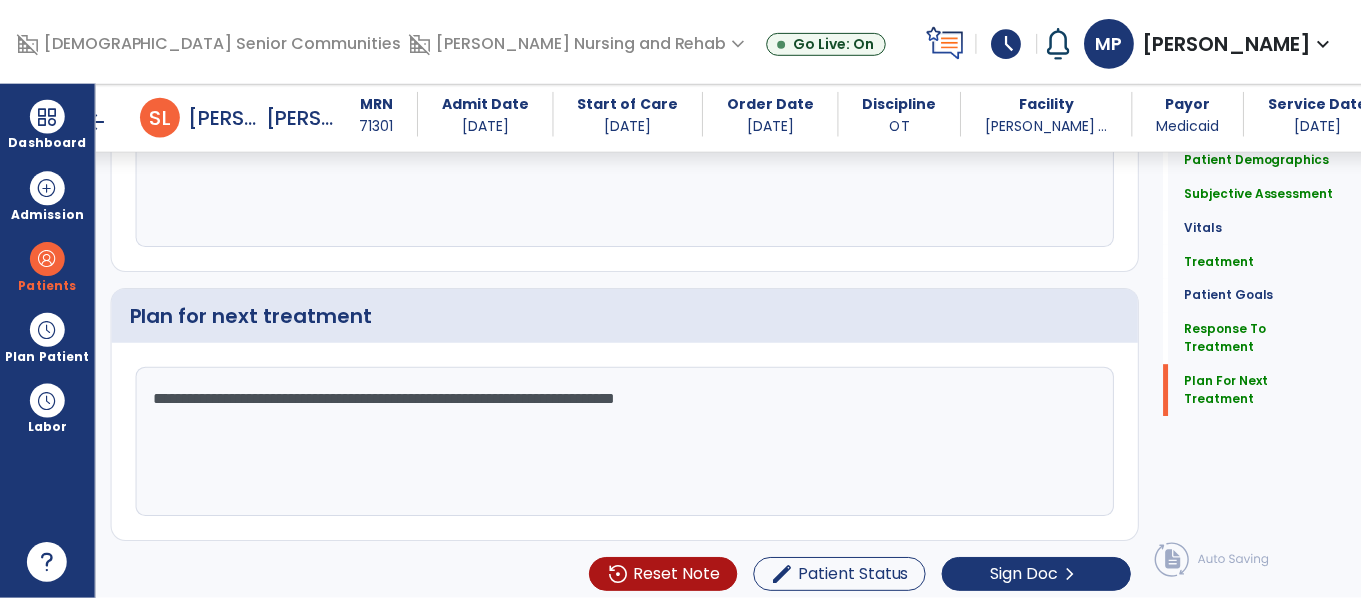 scroll, scrollTop: 2956, scrollLeft: 0, axis: vertical 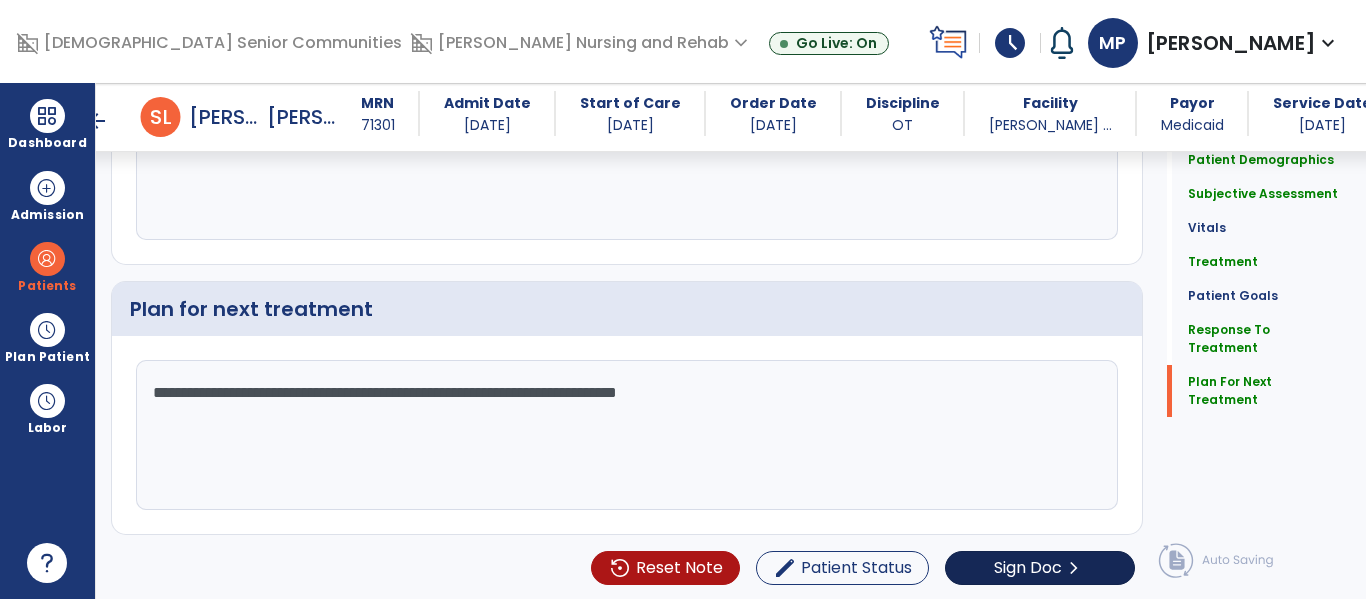 type on "**********" 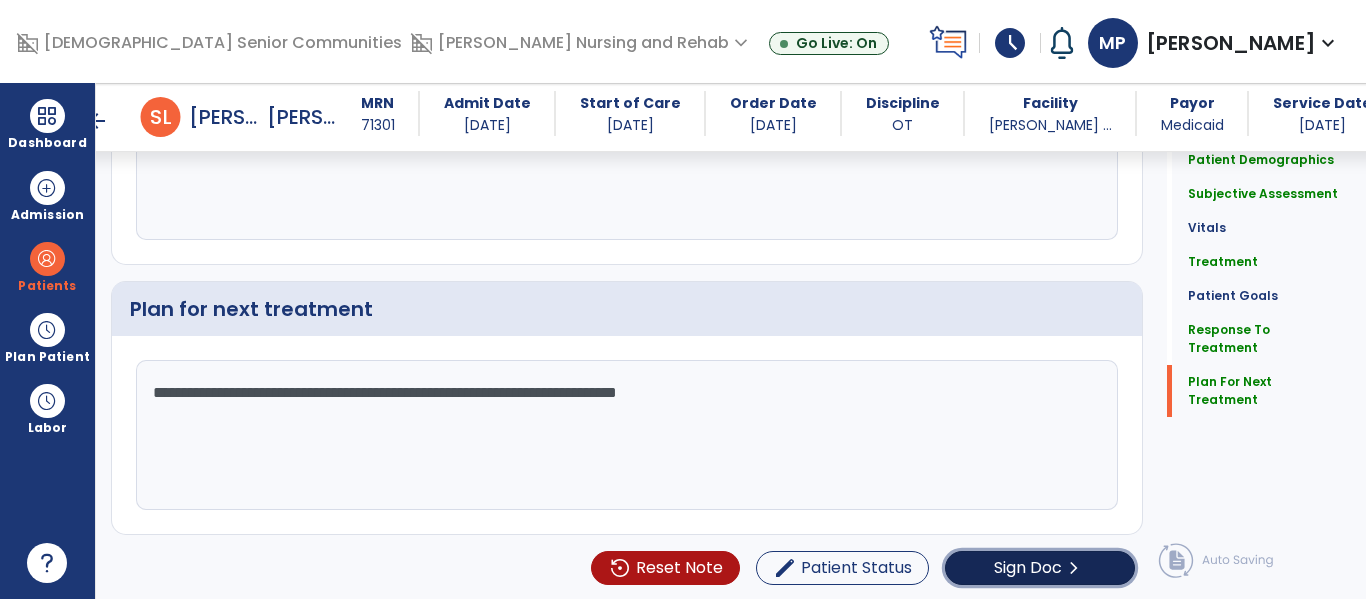 click on "chevron_right" 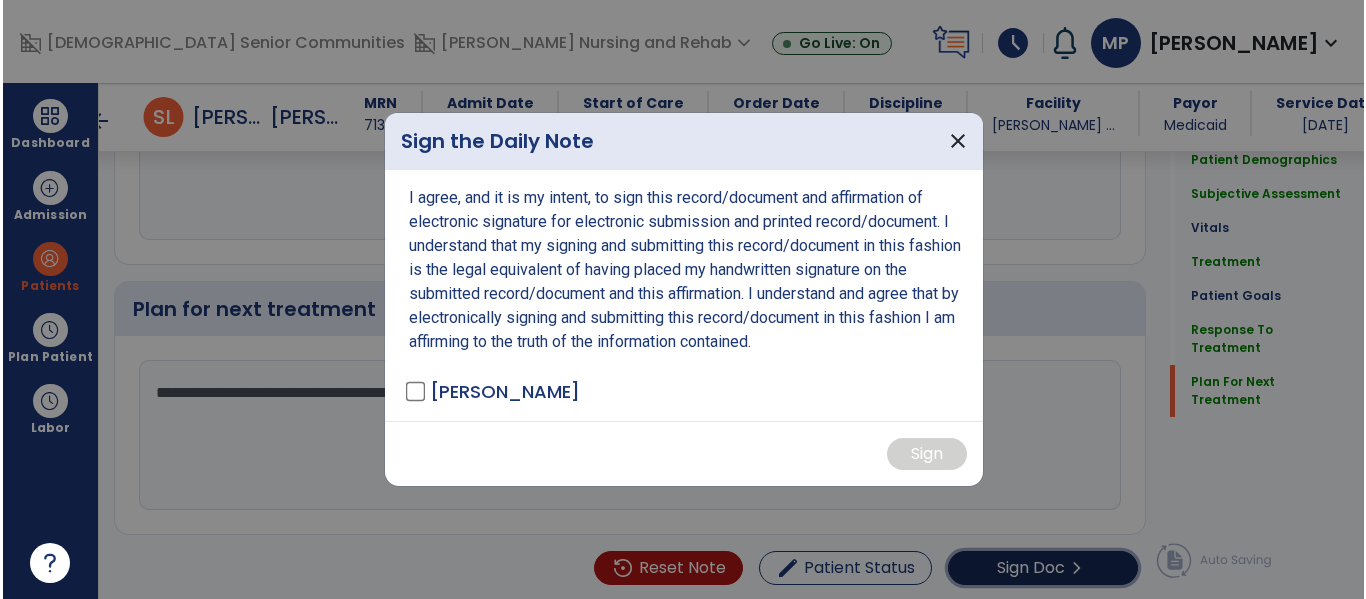 scroll, scrollTop: 2956, scrollLeft: 0, axis: vertical 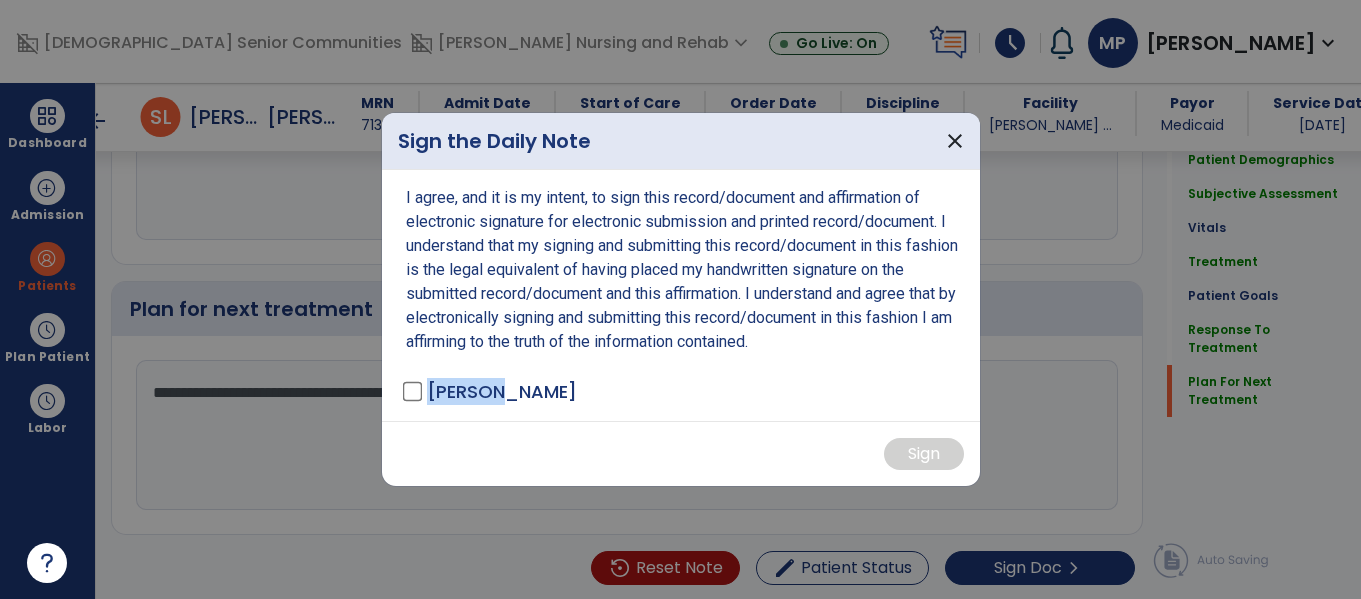 click on "[PERSON_NAME]" at bounding box center (491, 391) 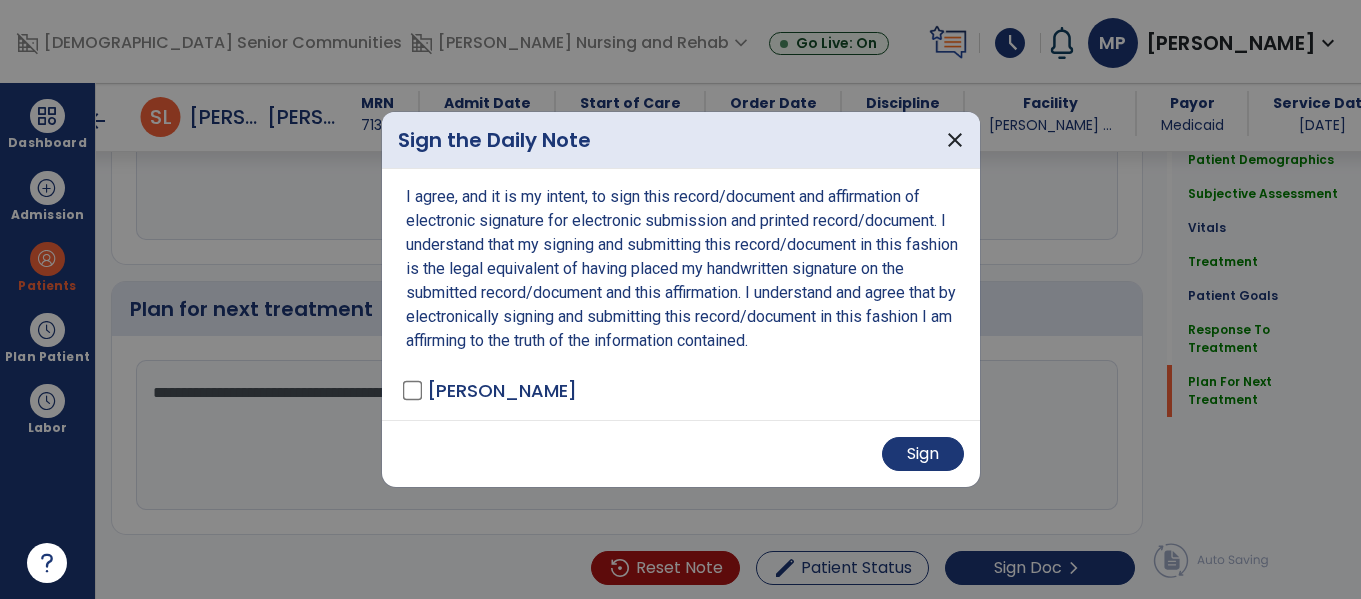 click on "Sign" at bounding box center (681, 453) 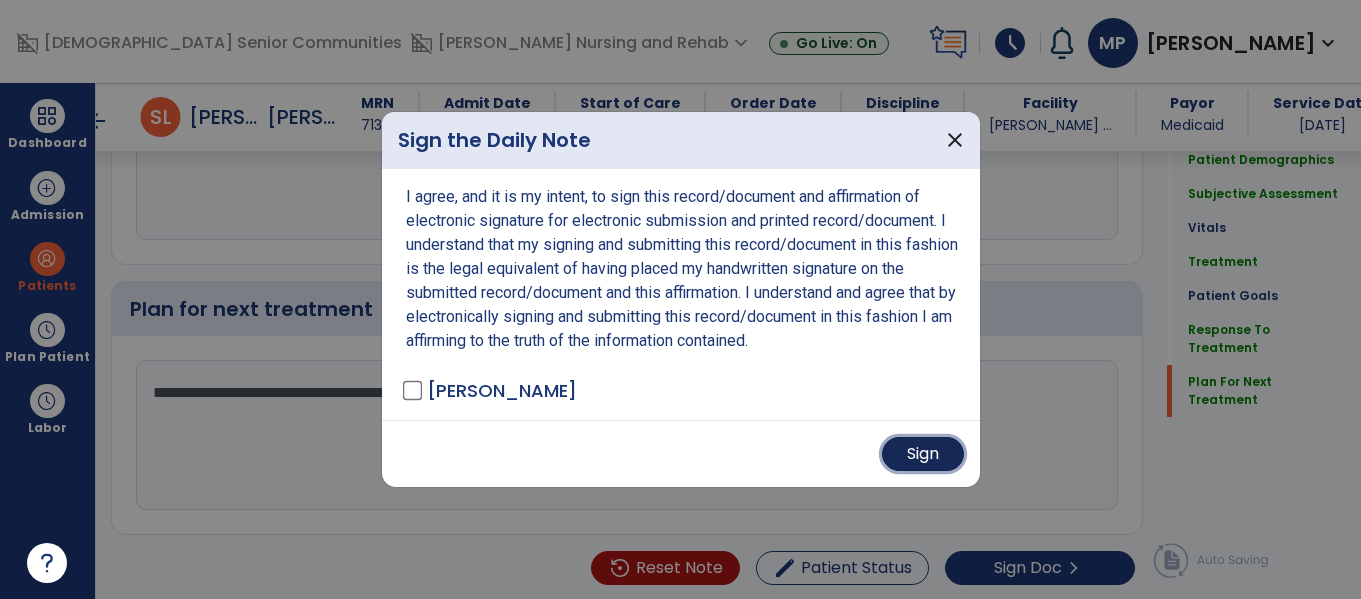 click on "Sign" at bounding box center (923, 454) 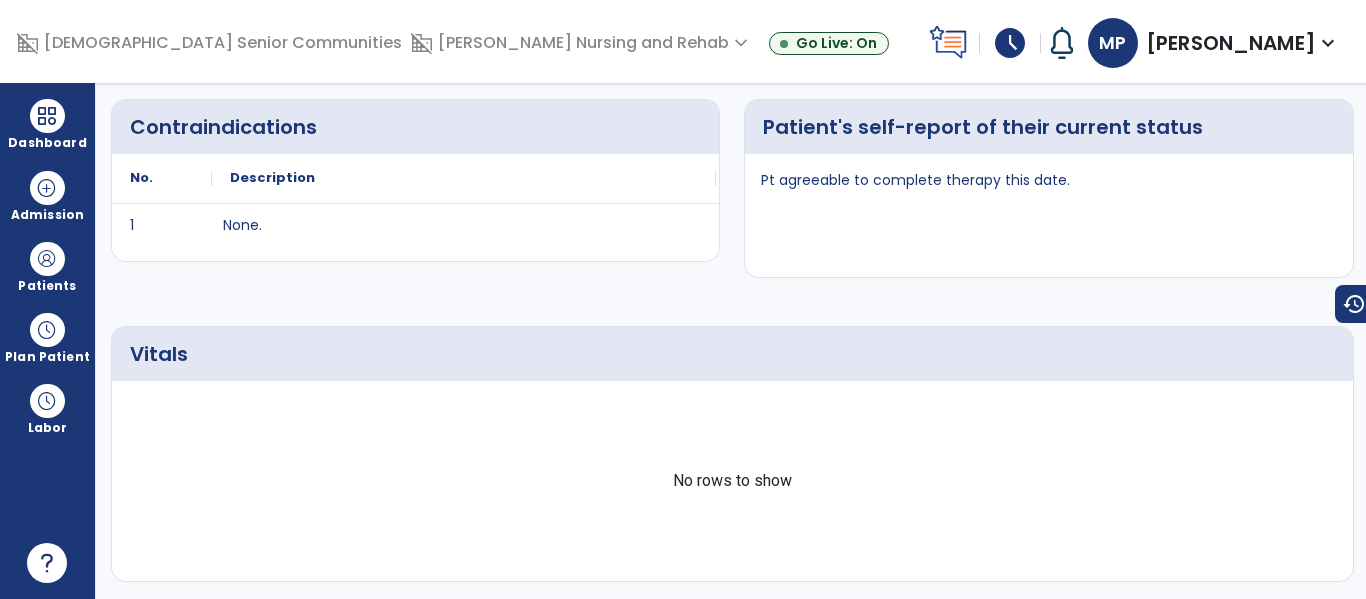 scroll, scrollTop: 0, scrollLeft: 0, axis: both 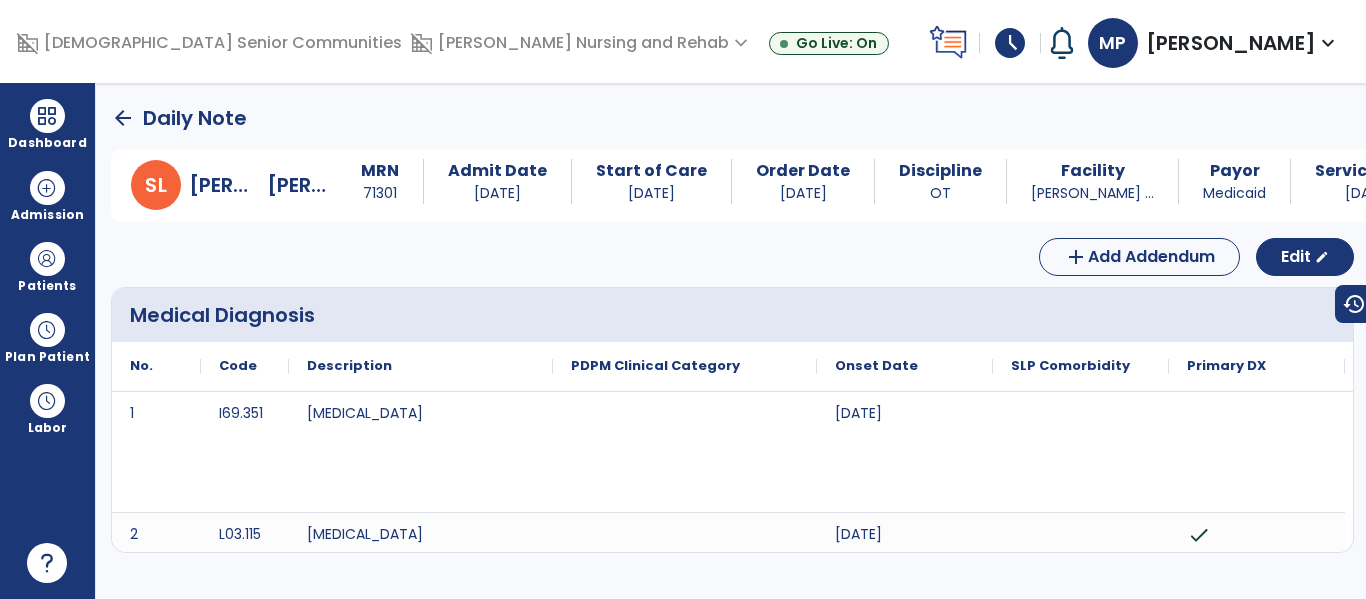 click on "arrow_back" 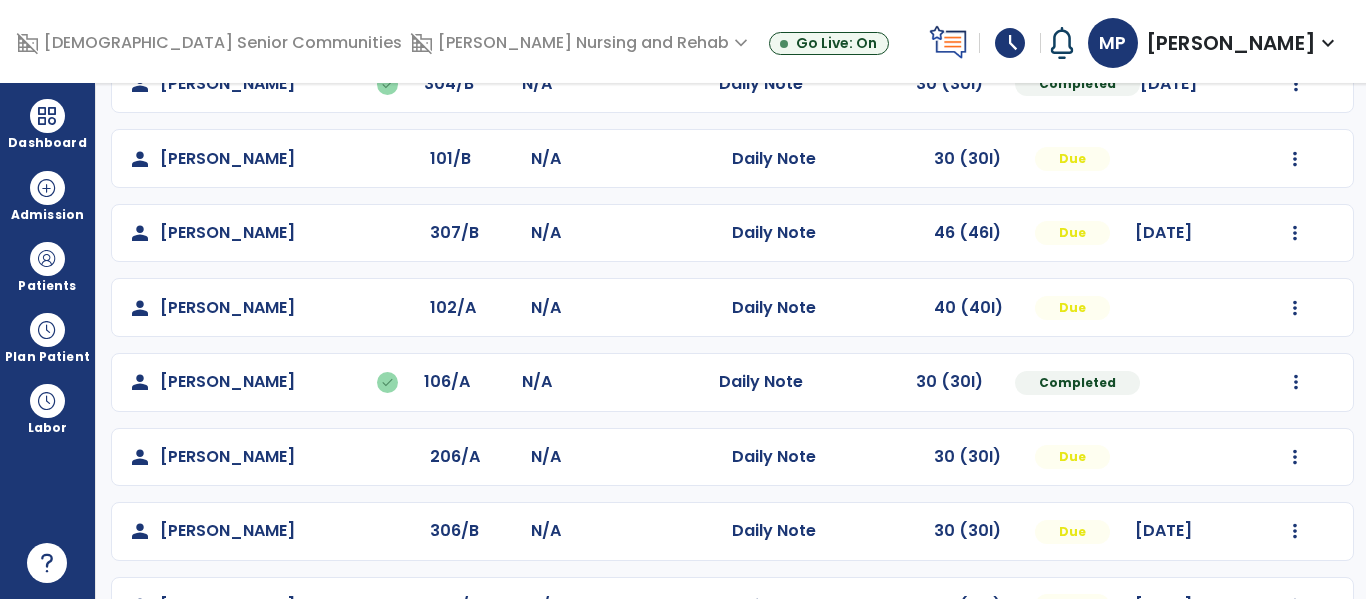 scroll, scrollTop: 786, scrollLeft: 0, axis: vertical 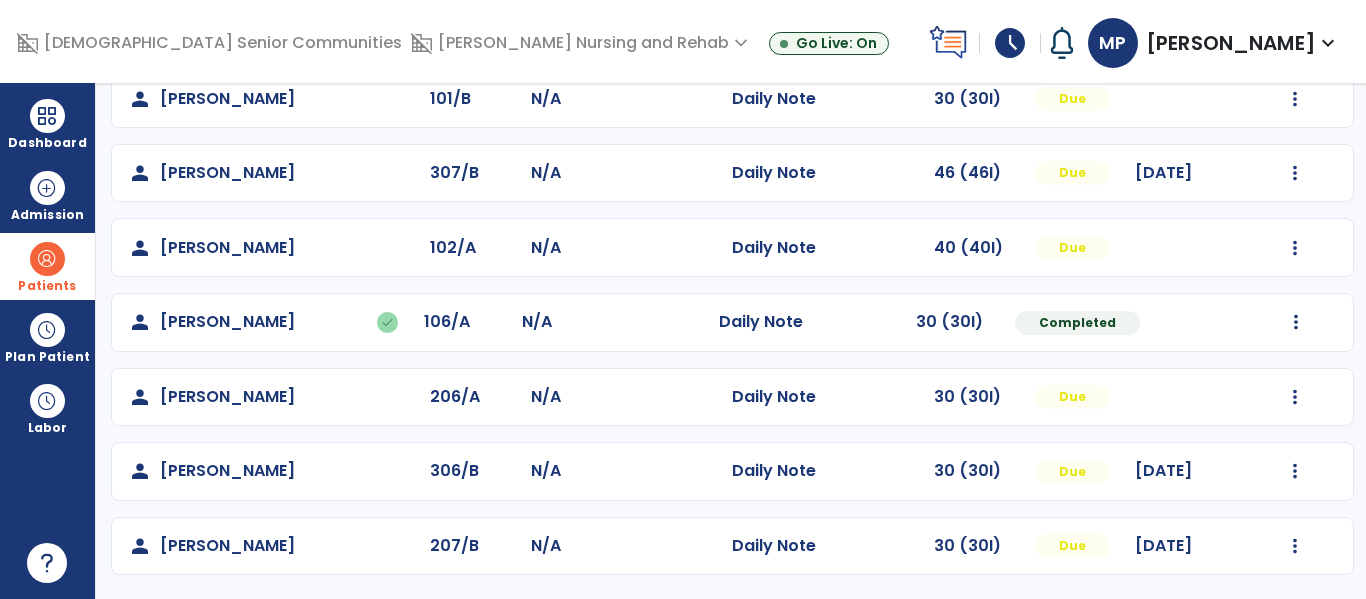 click at bounding box center (47, 259) 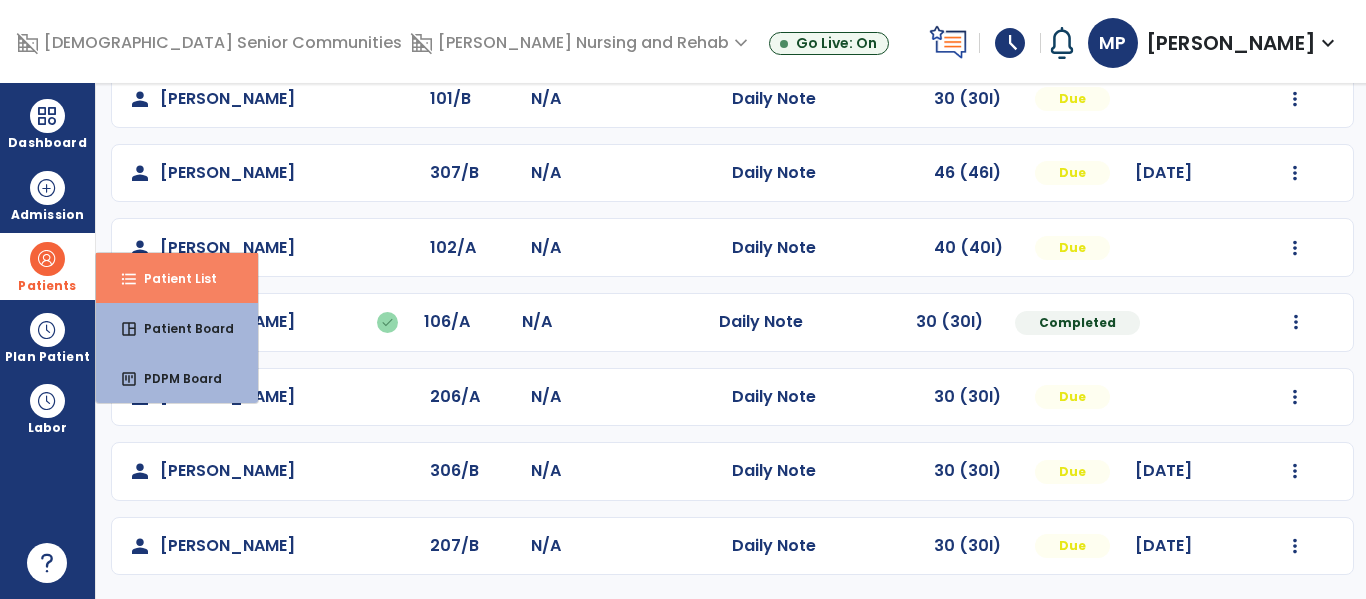 click on "format_list_bulleted  Patient List" at bounding box center [177, 278] 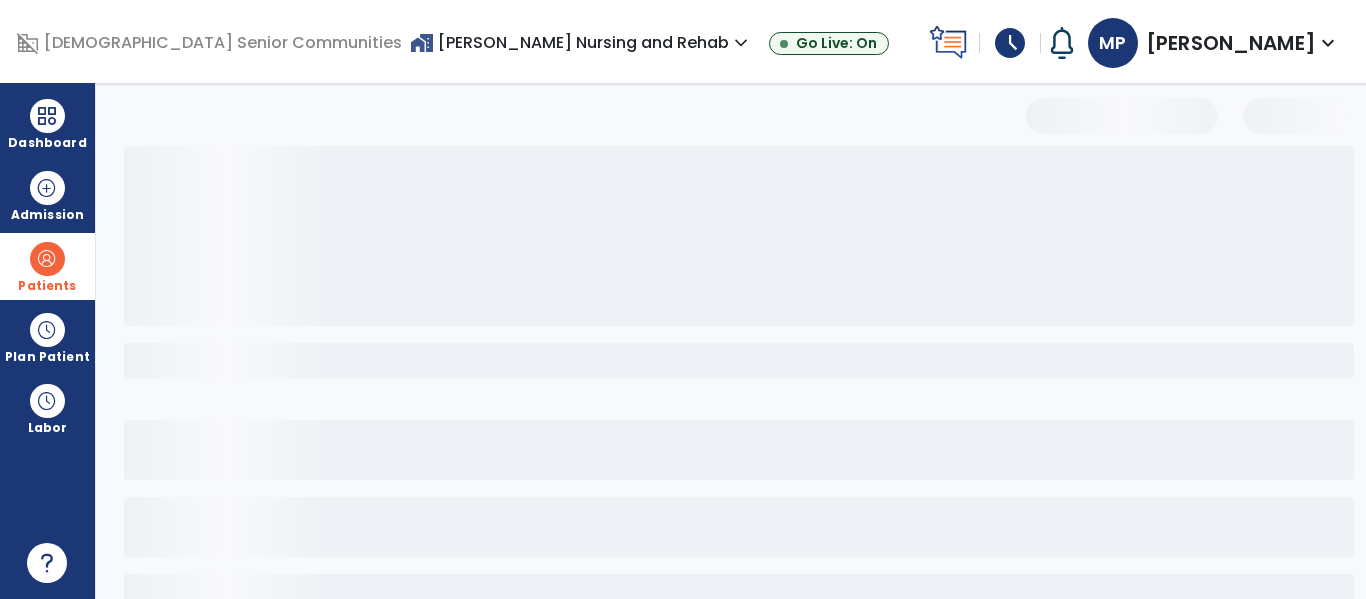 scroll, scrollTop: 144, scrollLeft: 0, axis: vertical 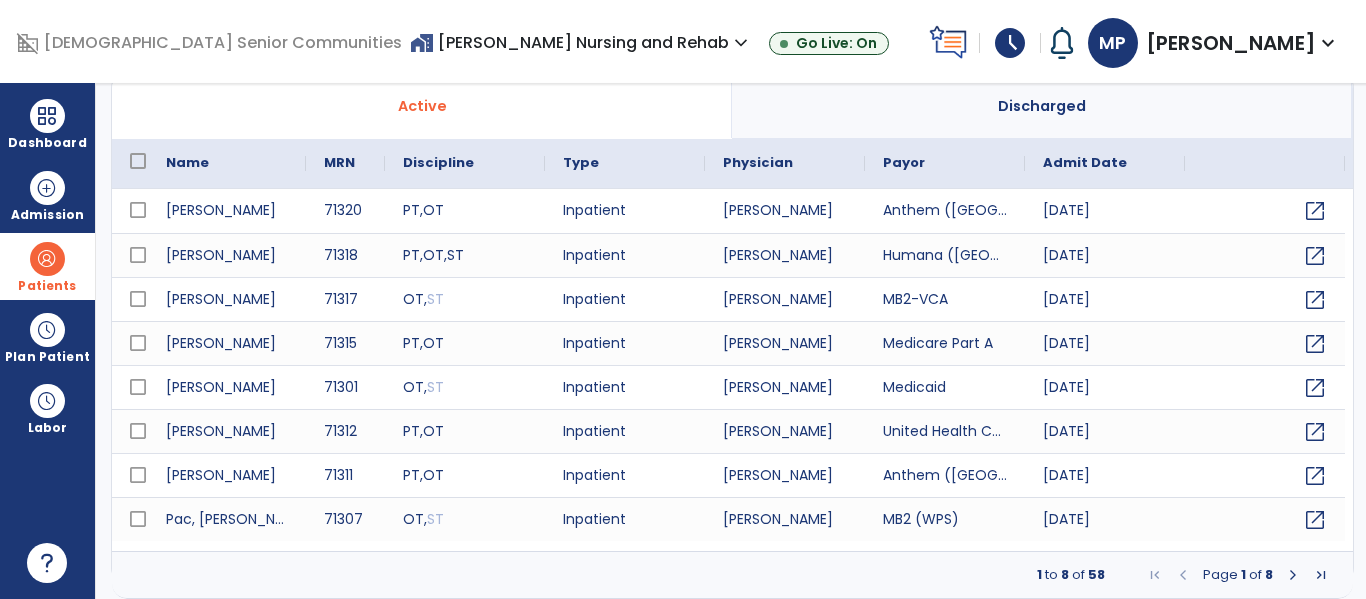 select on "***" 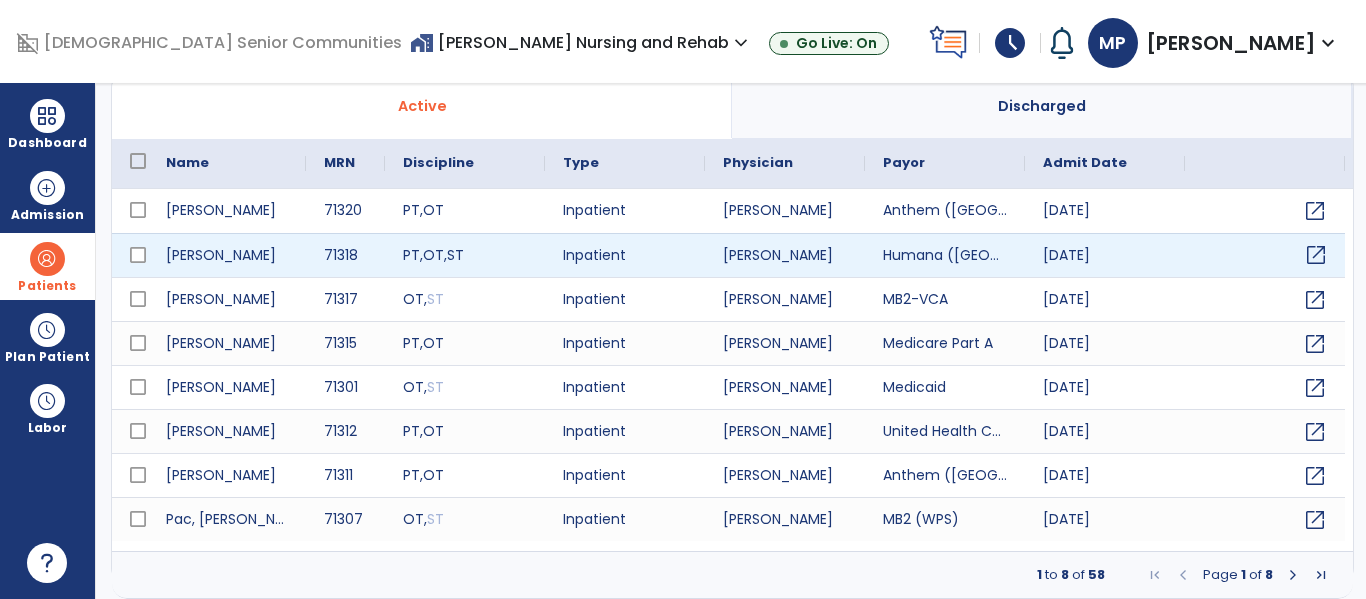 click on "open_in_new" at bounding box center [1316, 255] 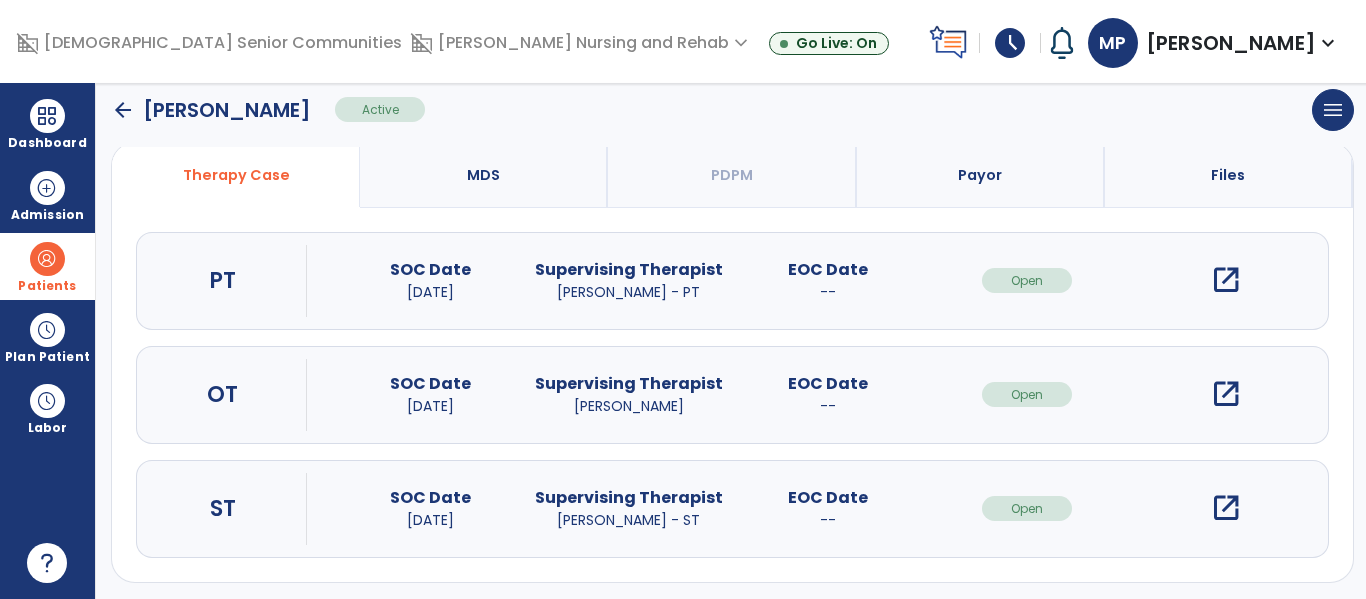 scroll, scrollTop: 162, scrollLeft: 0, axis: vertical 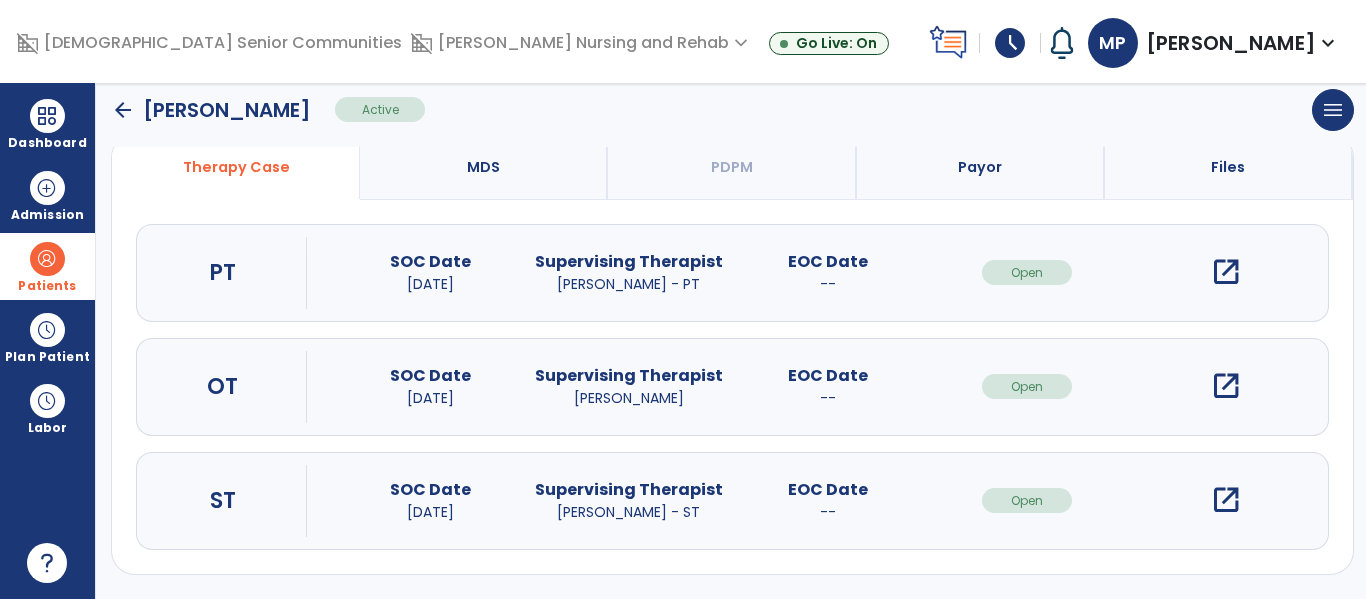 click on "open_in_new" at bounding box center (1226, 500) 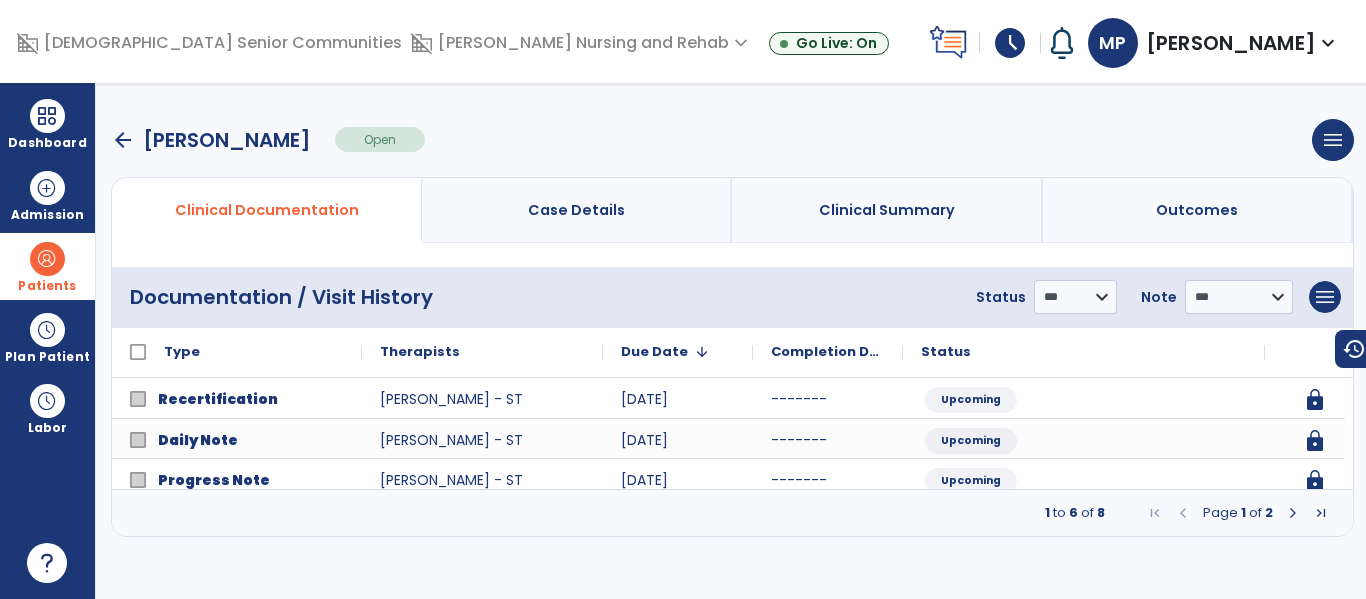 scroll, scrollTop: 0, scrollLeft: 0, axis: both 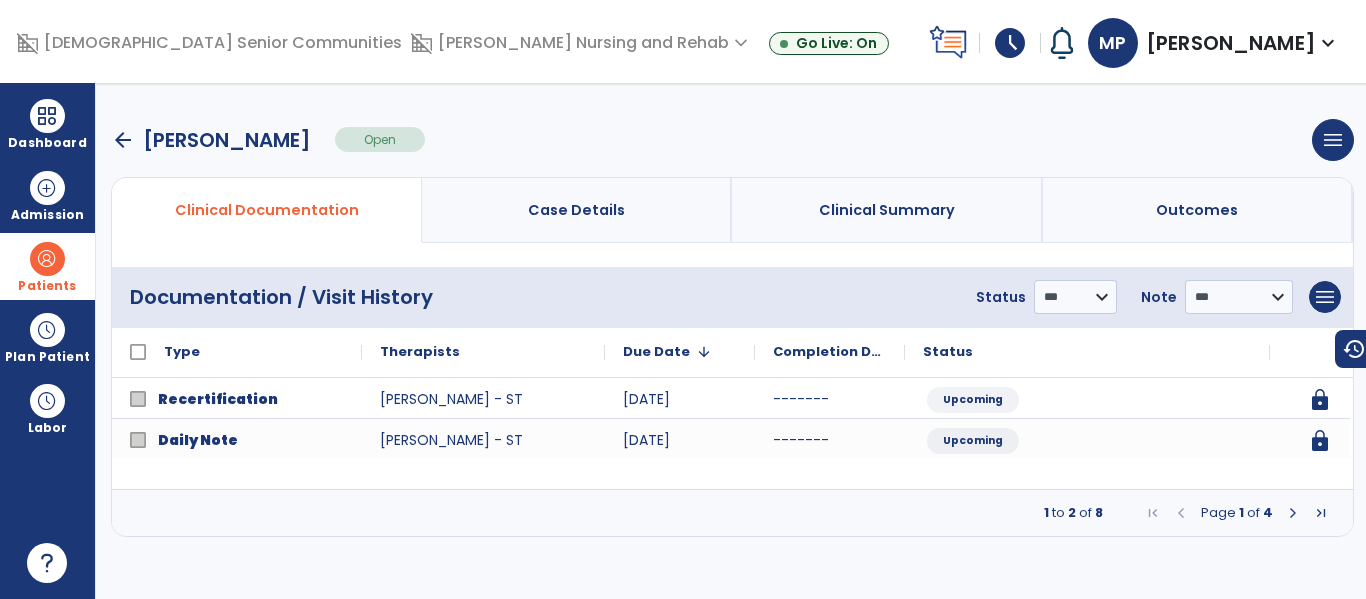 click at bounding box center [1293, 513] 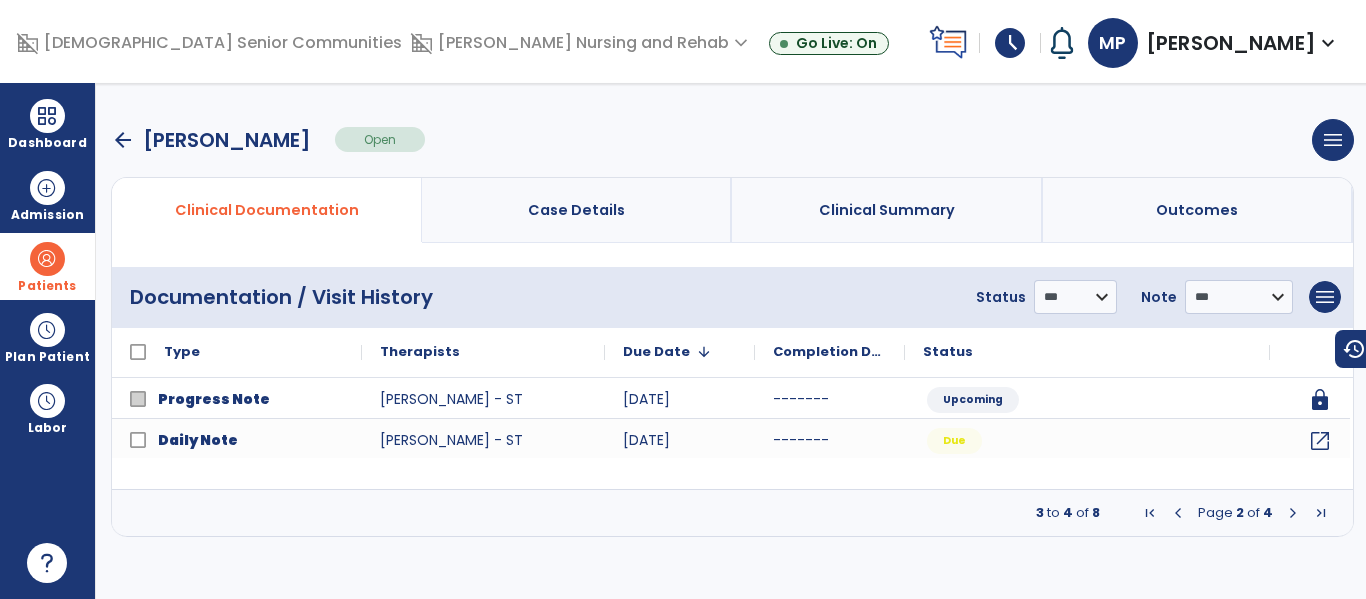 click at bounding box center (1293, 513) 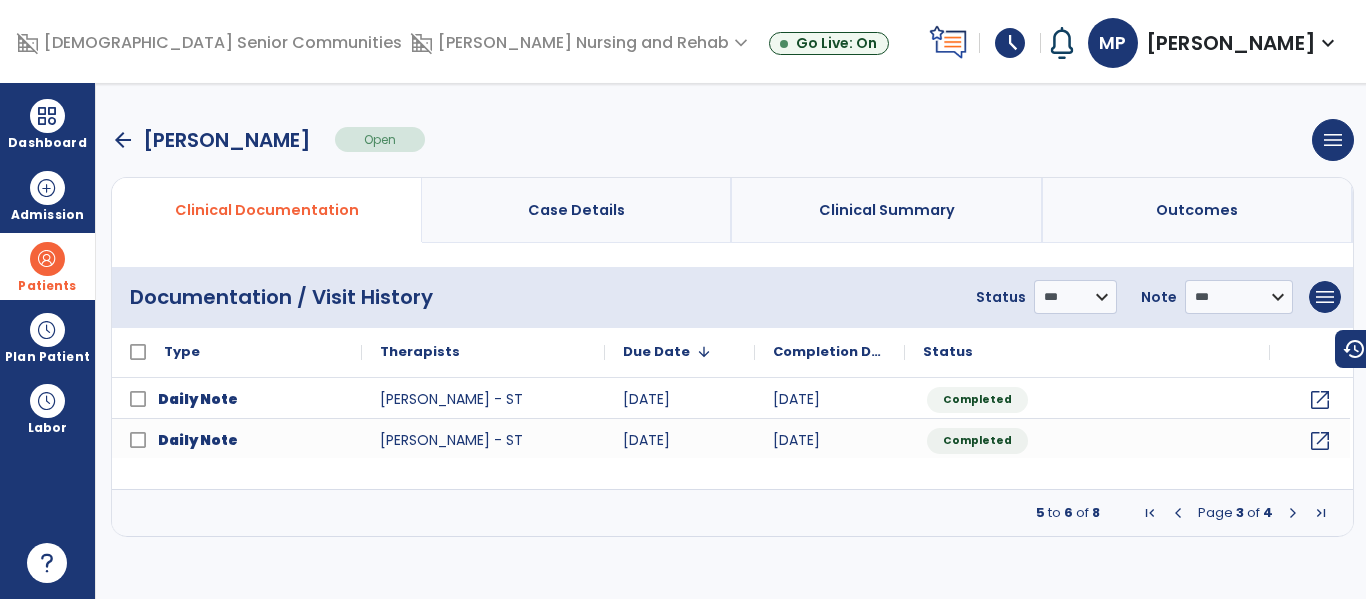 click on "5
to
6
of
8
Page
3
of
4" at bounding box center (732, 513) 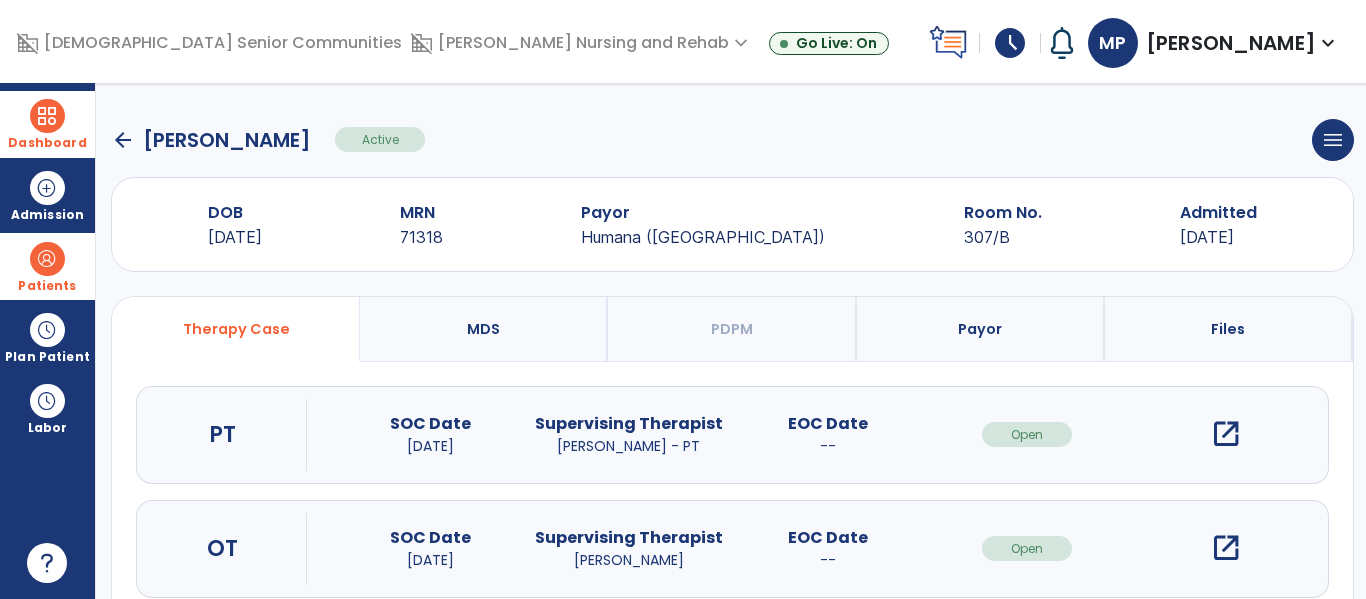 click at bounding box center [47, 116] 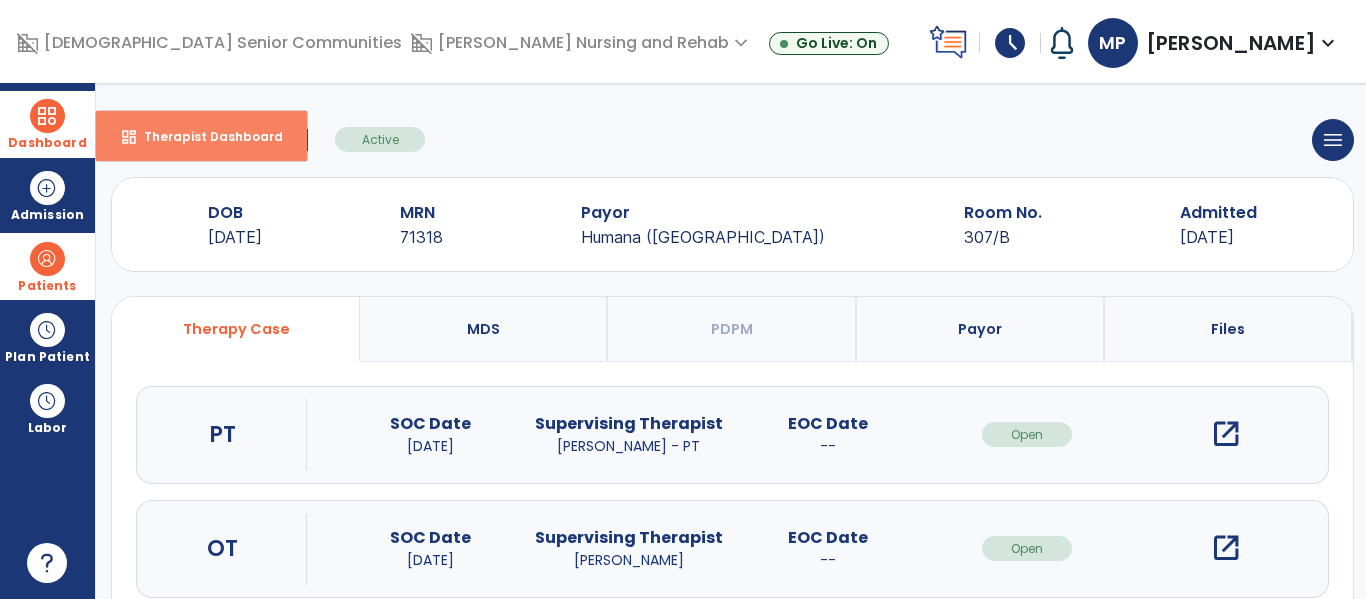click on "dashboard" at bounding box center [129, 137] 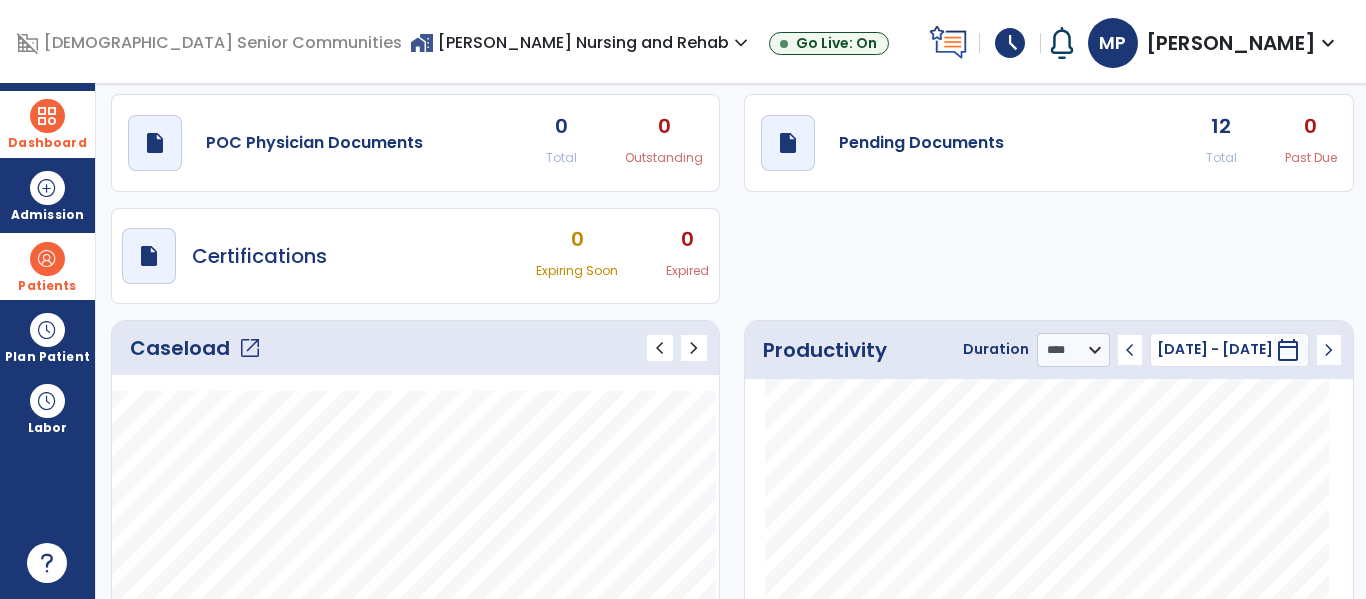 scroll, scrollTop: 42, scrollLeft: 0, axis: vertical 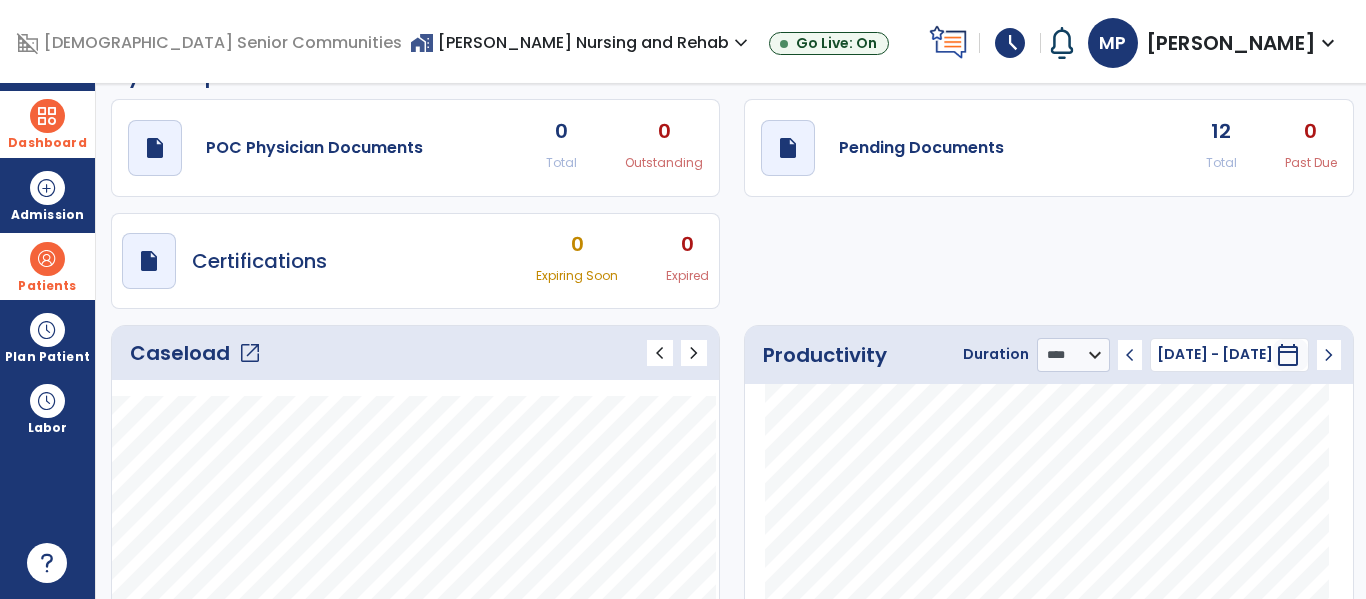 click on "open_in_new" 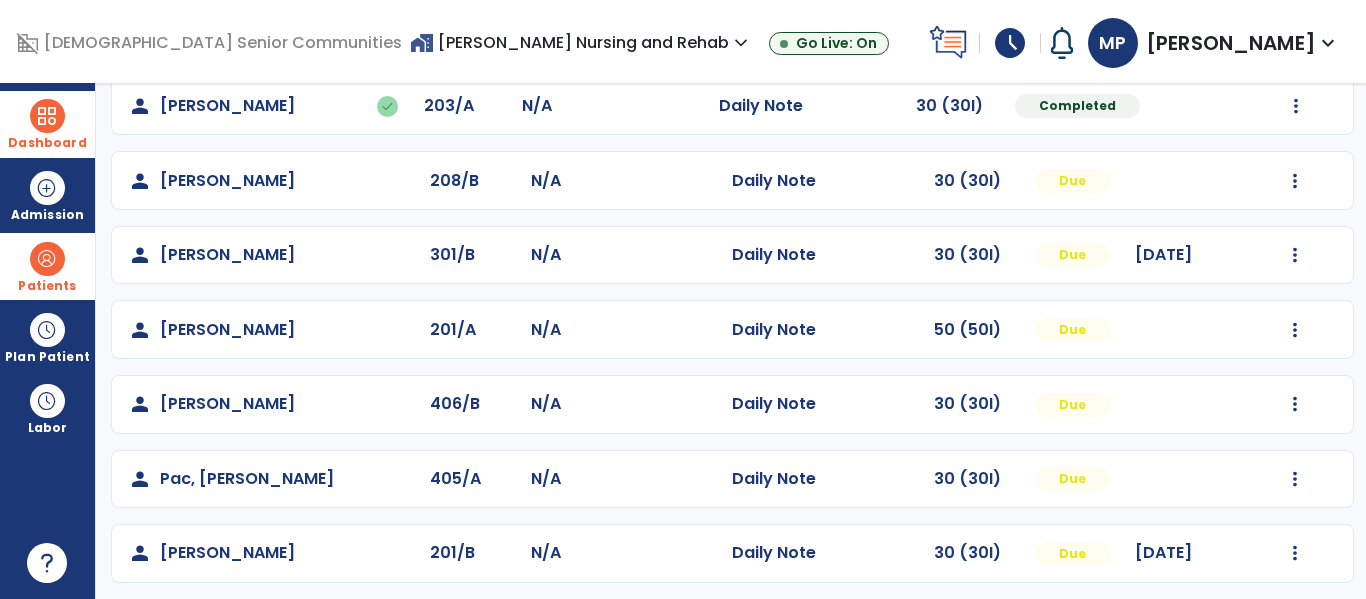 scroll, scrollTop: 201, scrollLeft: 0, axis: vertical 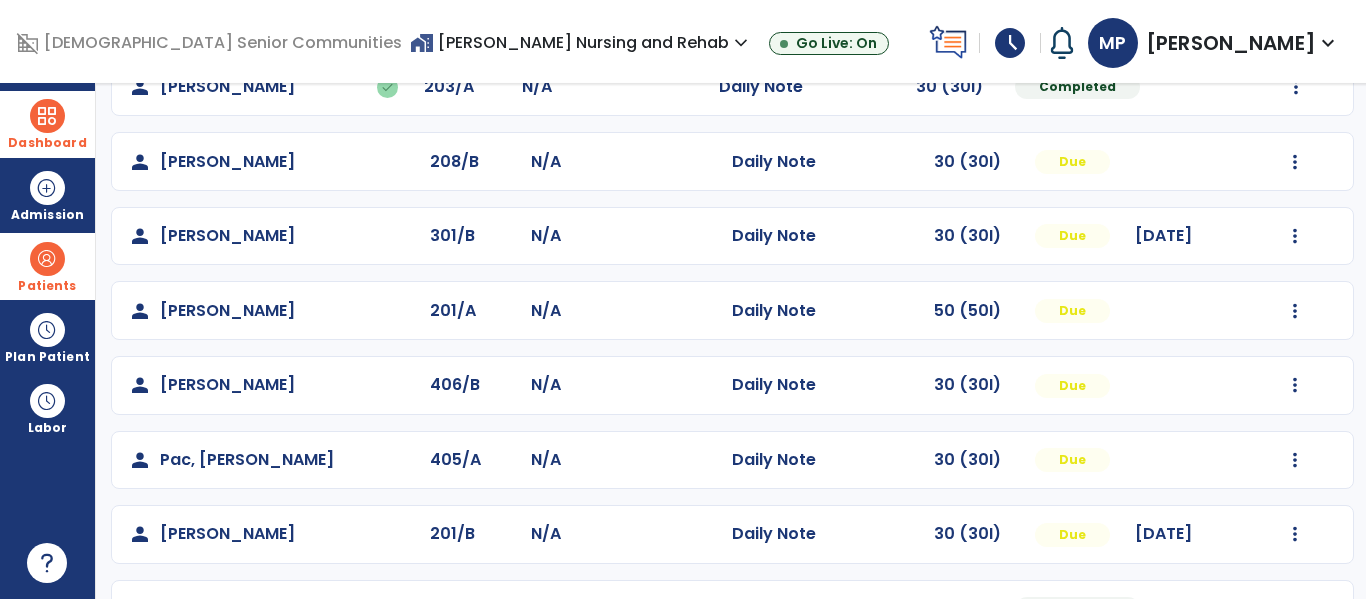 click on "Mark Visit As Complete   Reset Note   Open Document   G + C Mins" 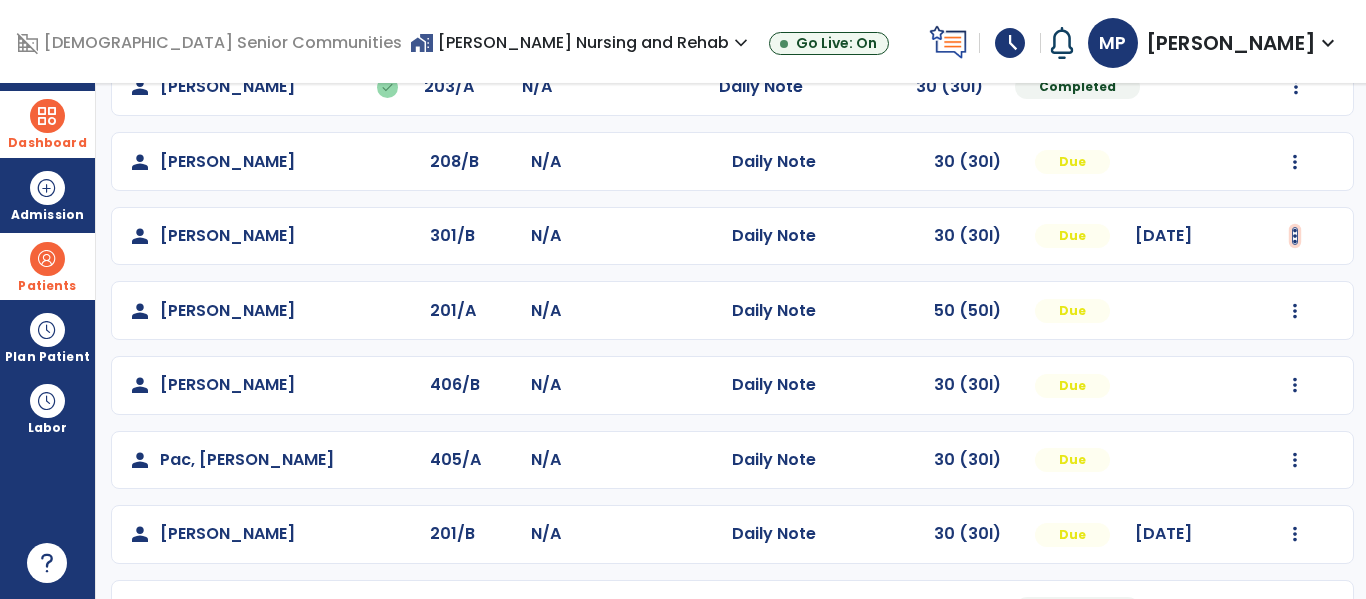click at bounding box center (1296, 87) 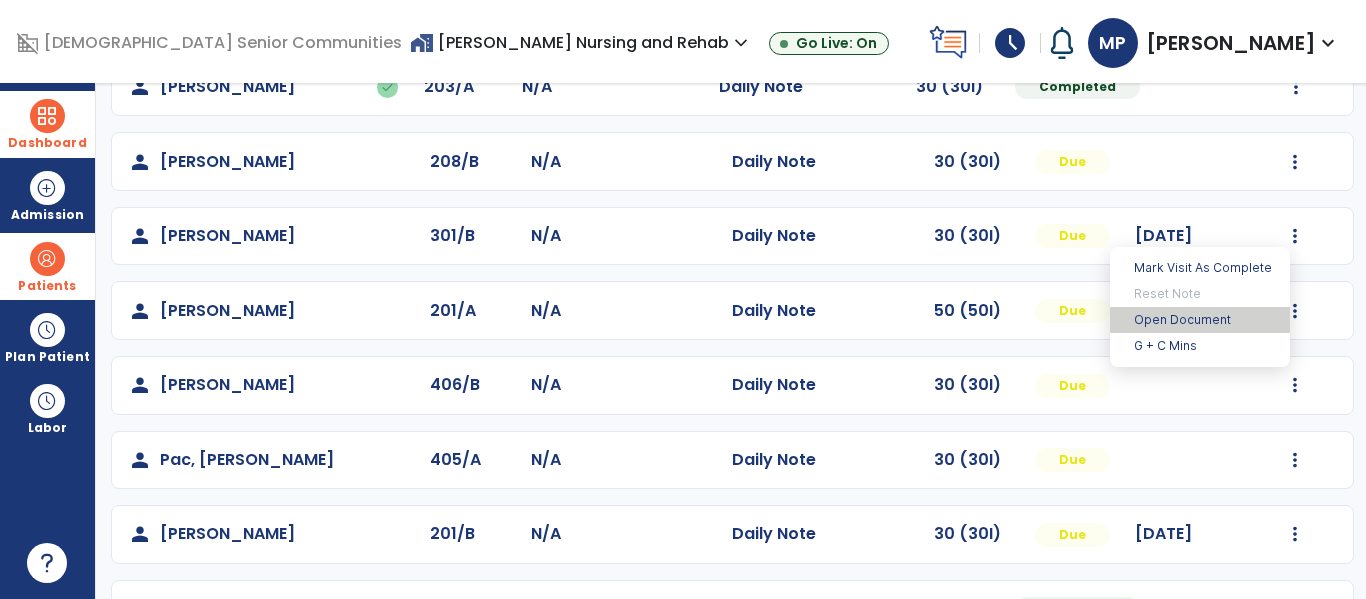 click on "Open Document" at bounding box center (1200, 320) 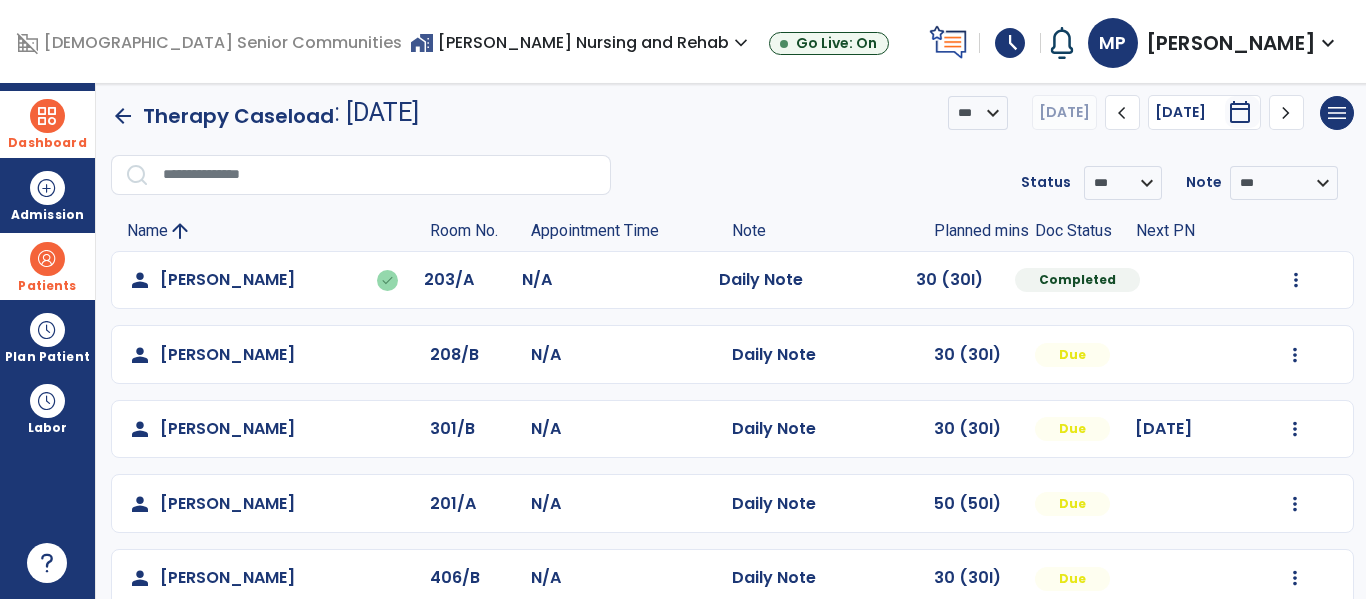 scroll, scrollTop: 0, scrollLeft: 0, axis: both 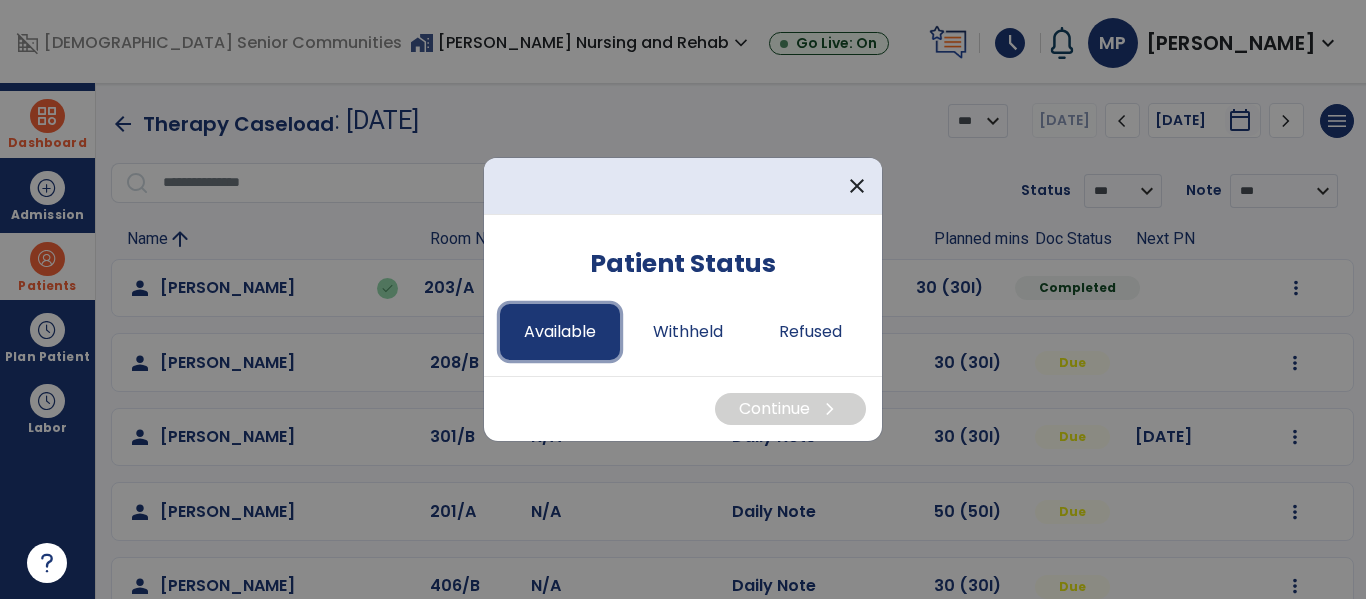 click on "Available" at bounding box center (560, 332) 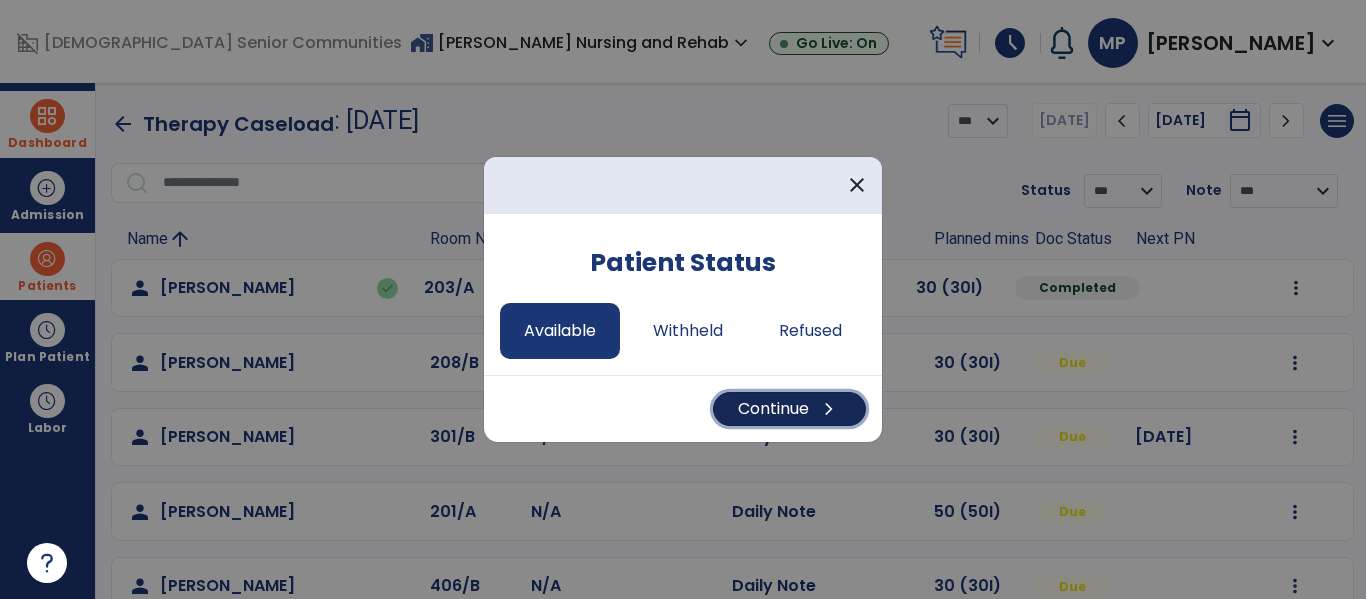 click on "Continue   chevron_right" at bounding box center [789, 409] 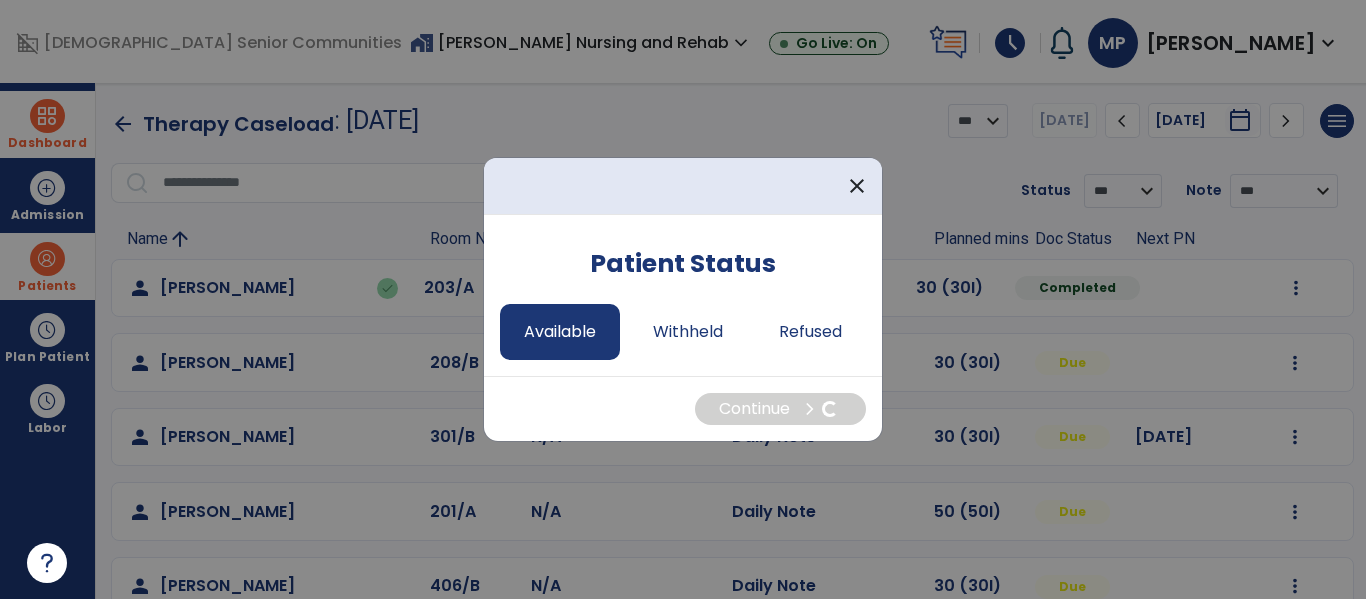select on "*" 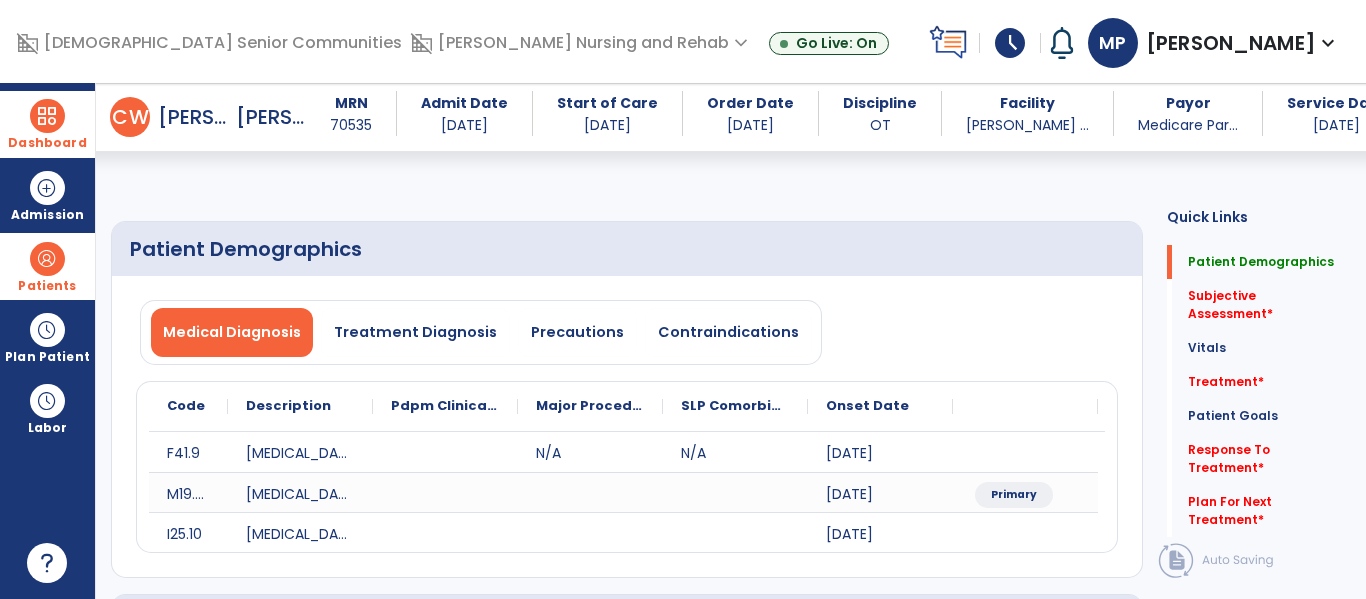 scroll, scrollTop: 314, scrollLeft: 0, axis: vertical 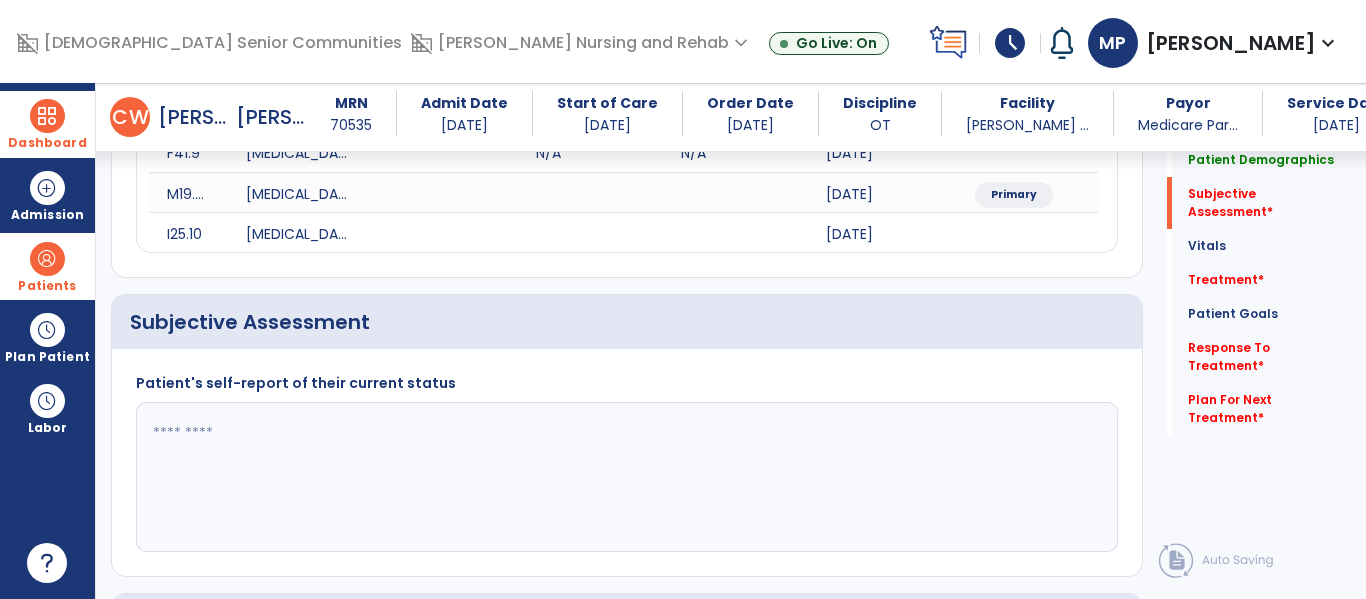 click 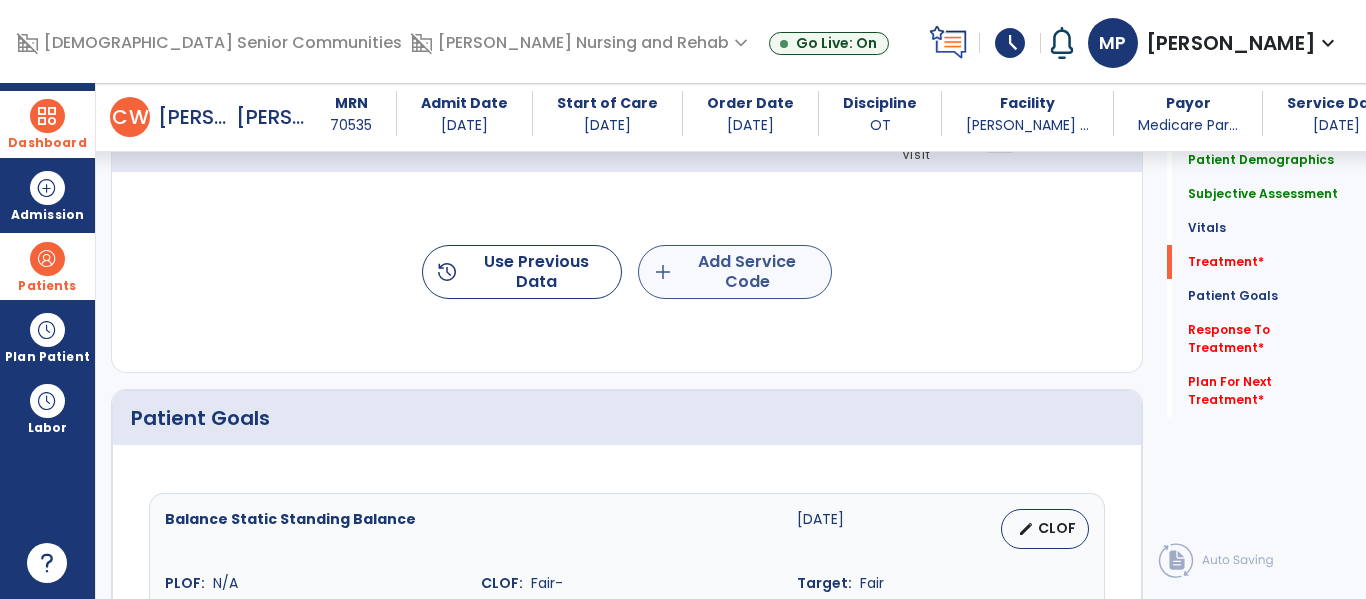 type on "**********" 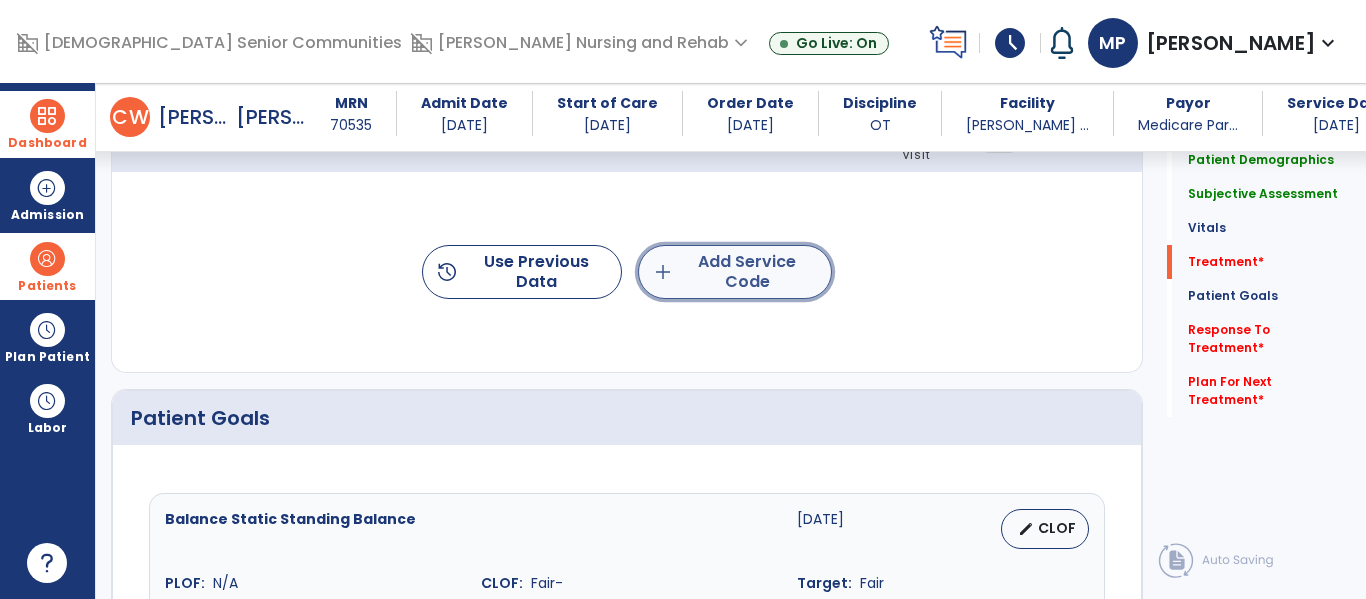click on "add  Add Service Code" 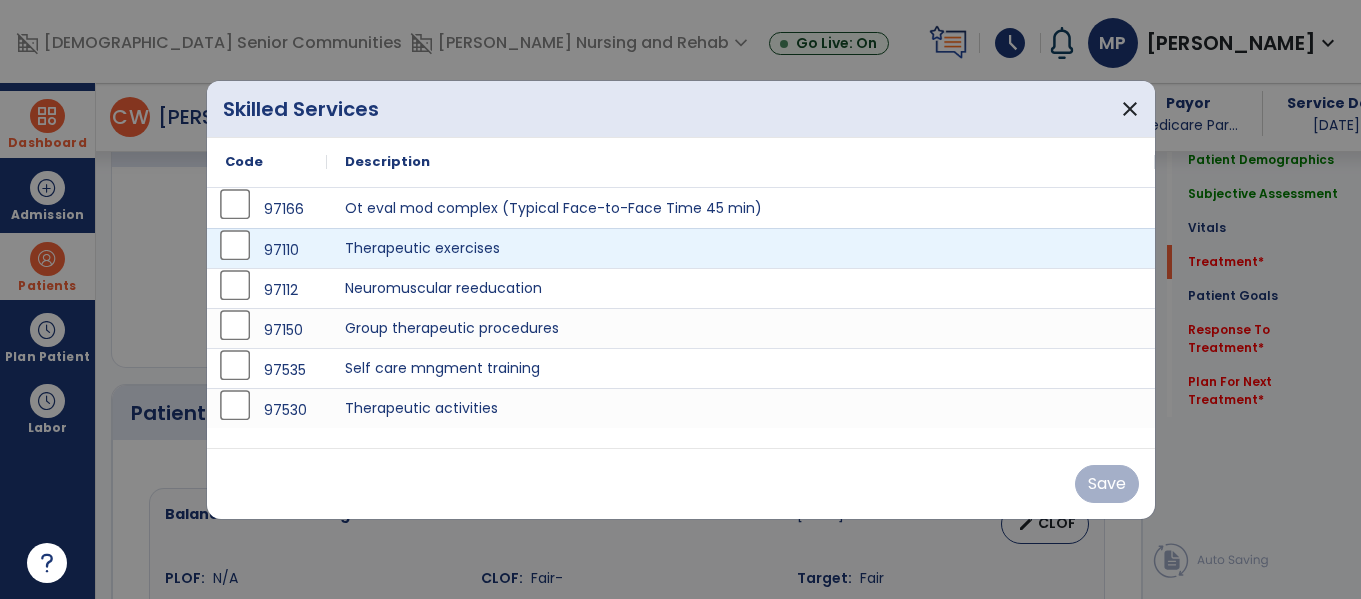 scroll, scrollTop: 1212, scrollLeft: 0, axis: vertical 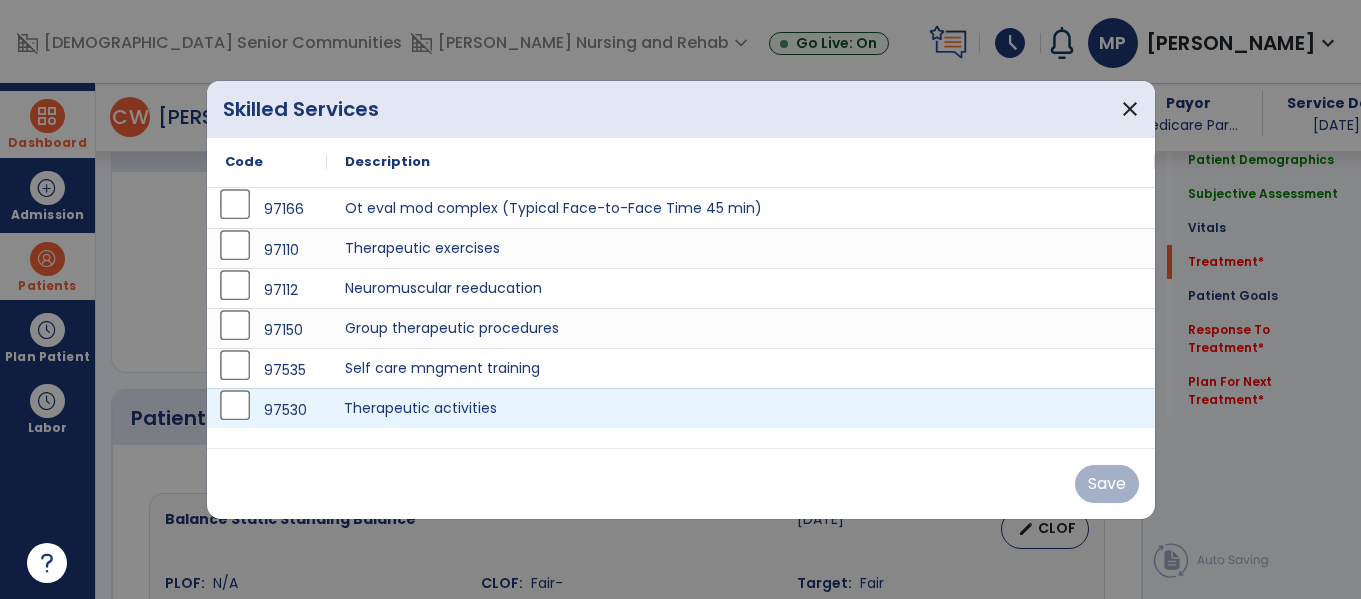 click on "Therapeutic activities" at bounding box center (741, 408) 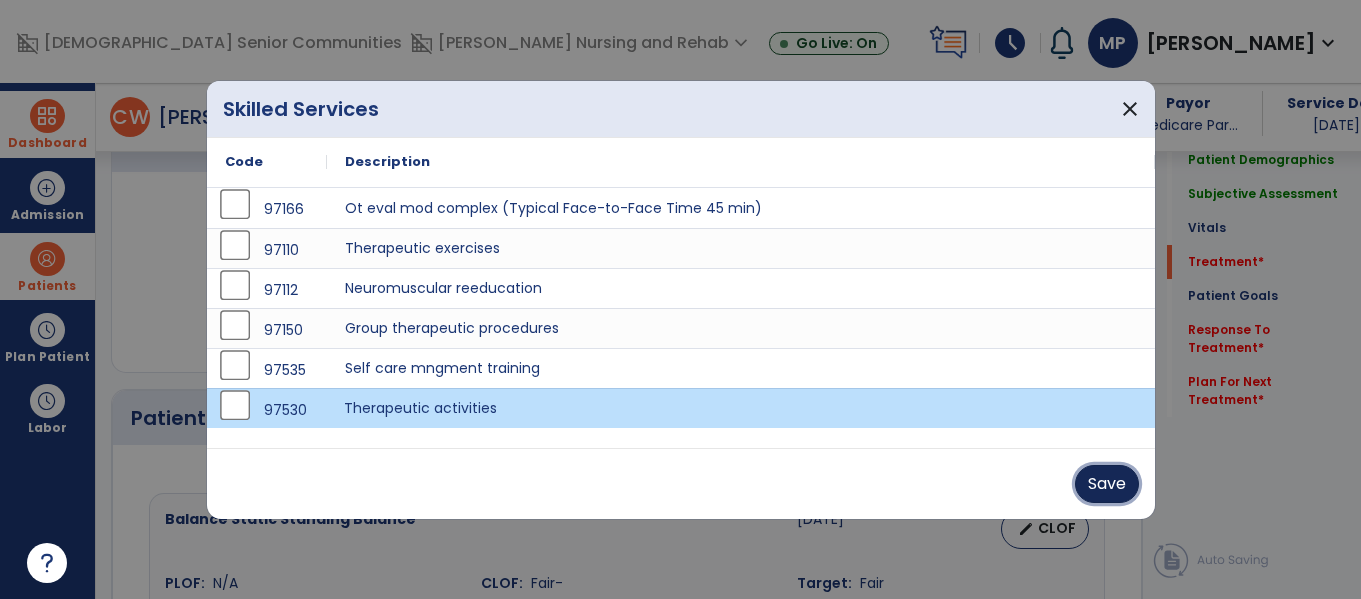 click on "Save" at bounding box center [1107, 484] 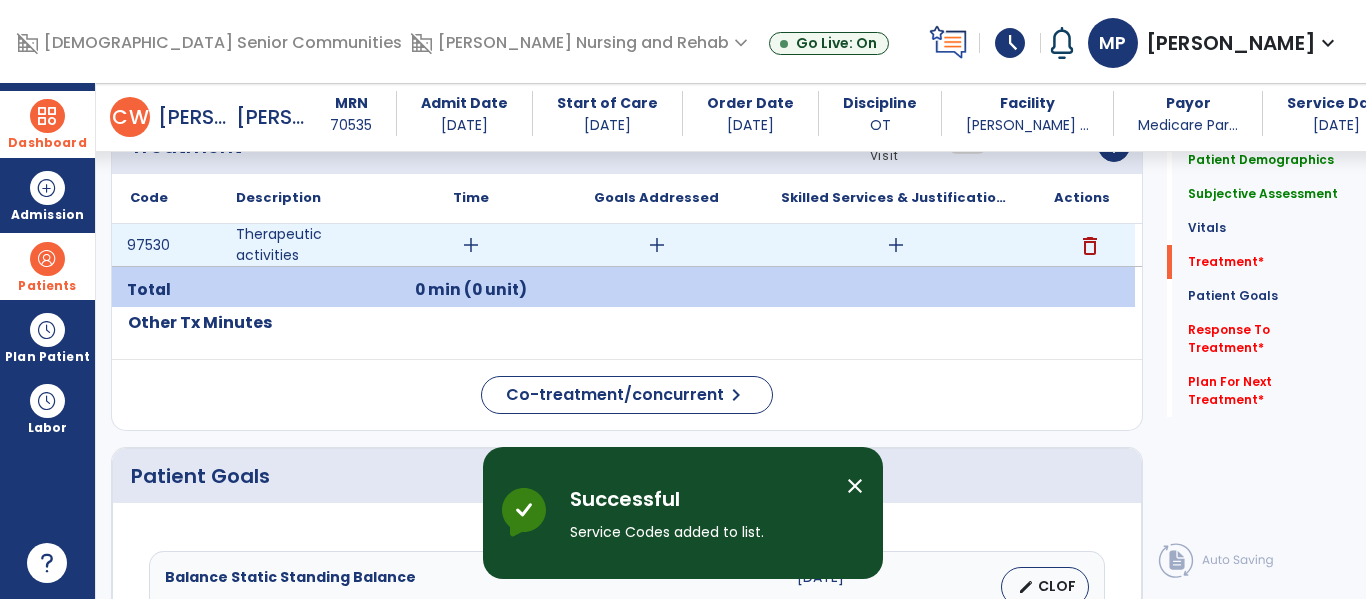 click on "add" at bounding box center (471, 245) 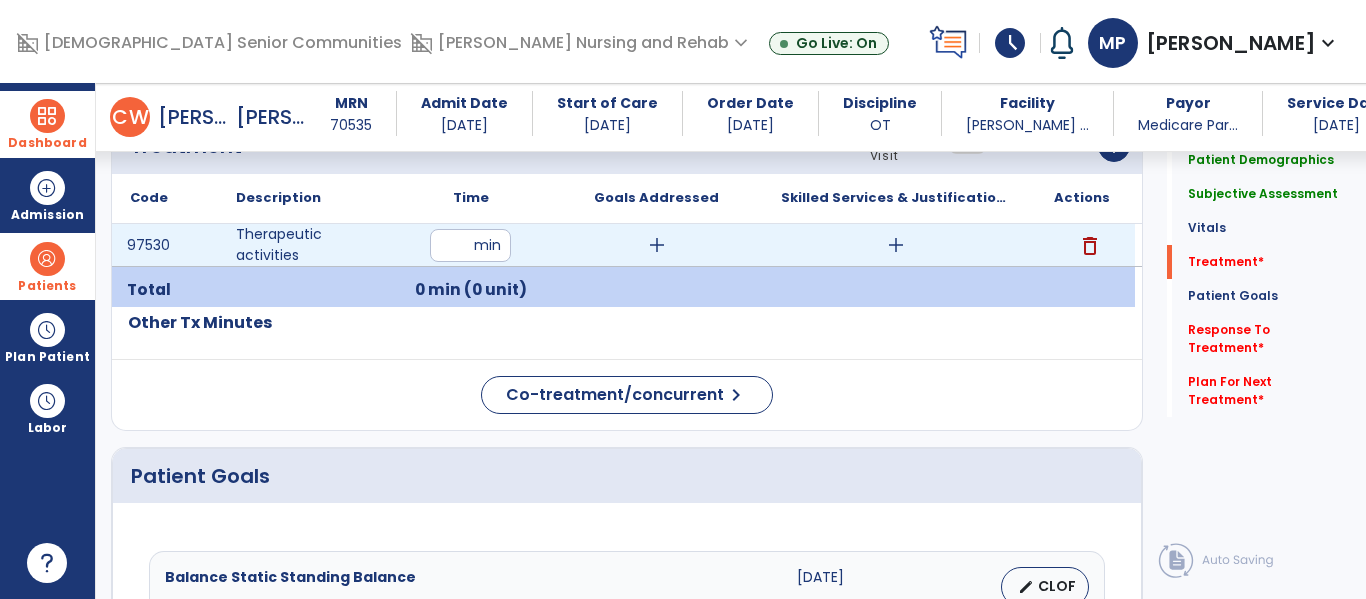 type on "**" 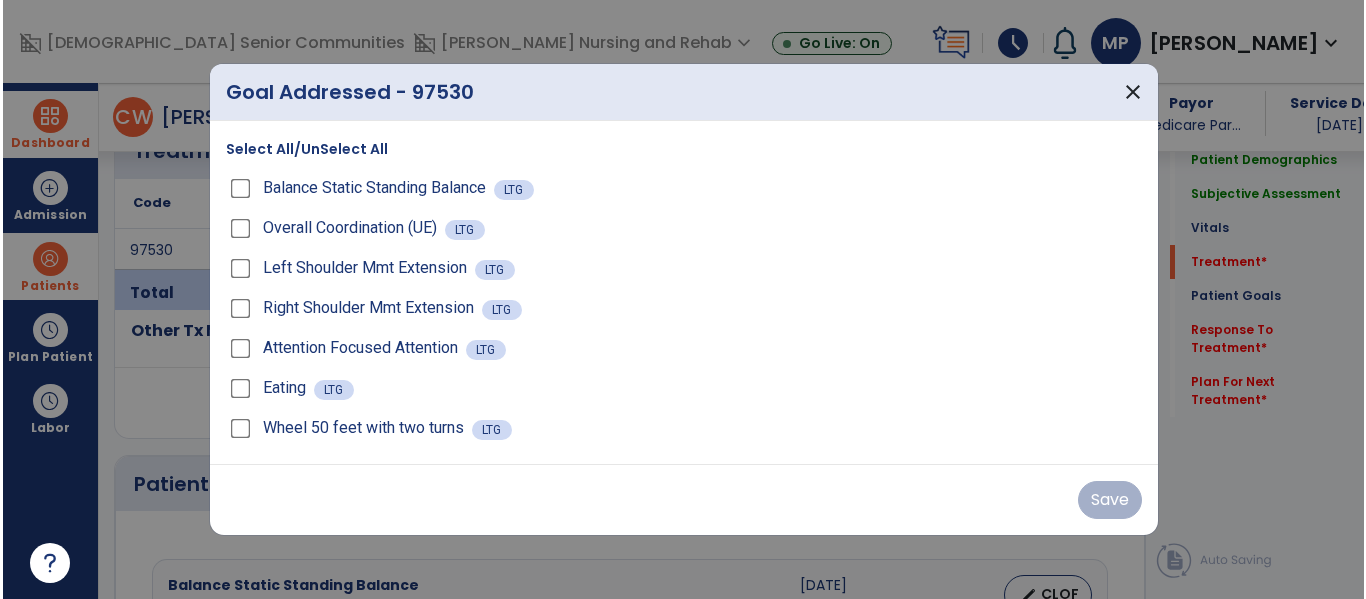 scroll, scrollTop: 1212, scrollLeft: 0, axis: vertical 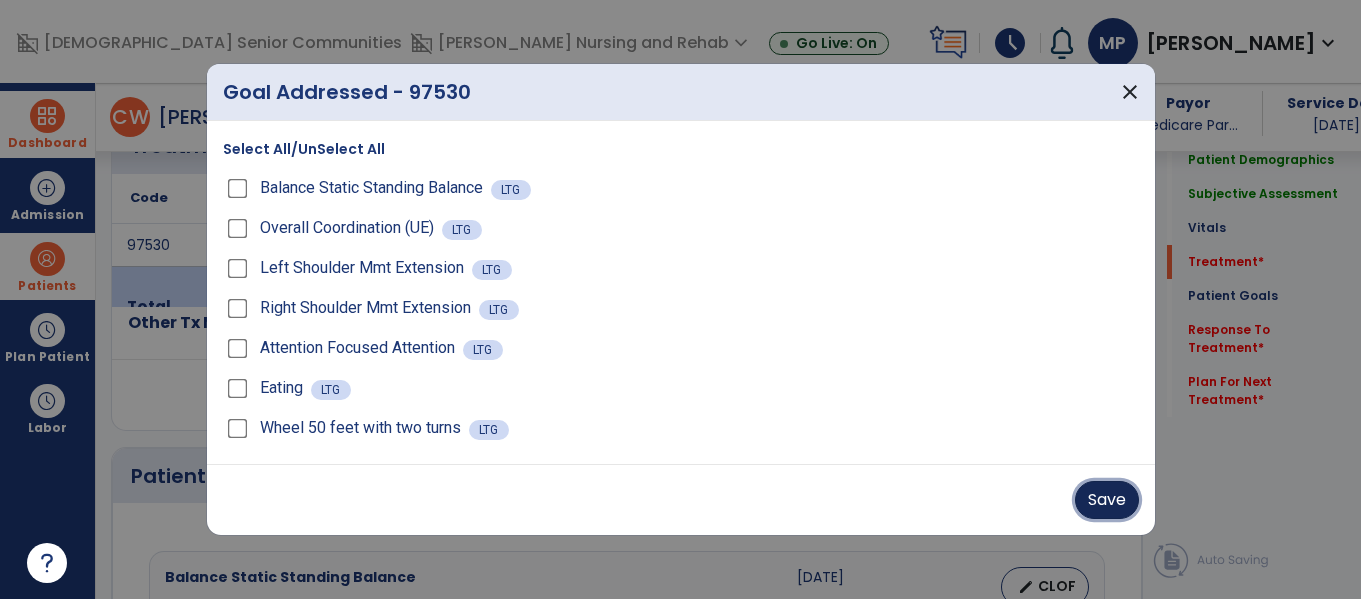click on "Save" at bounding box center [1107, 500] 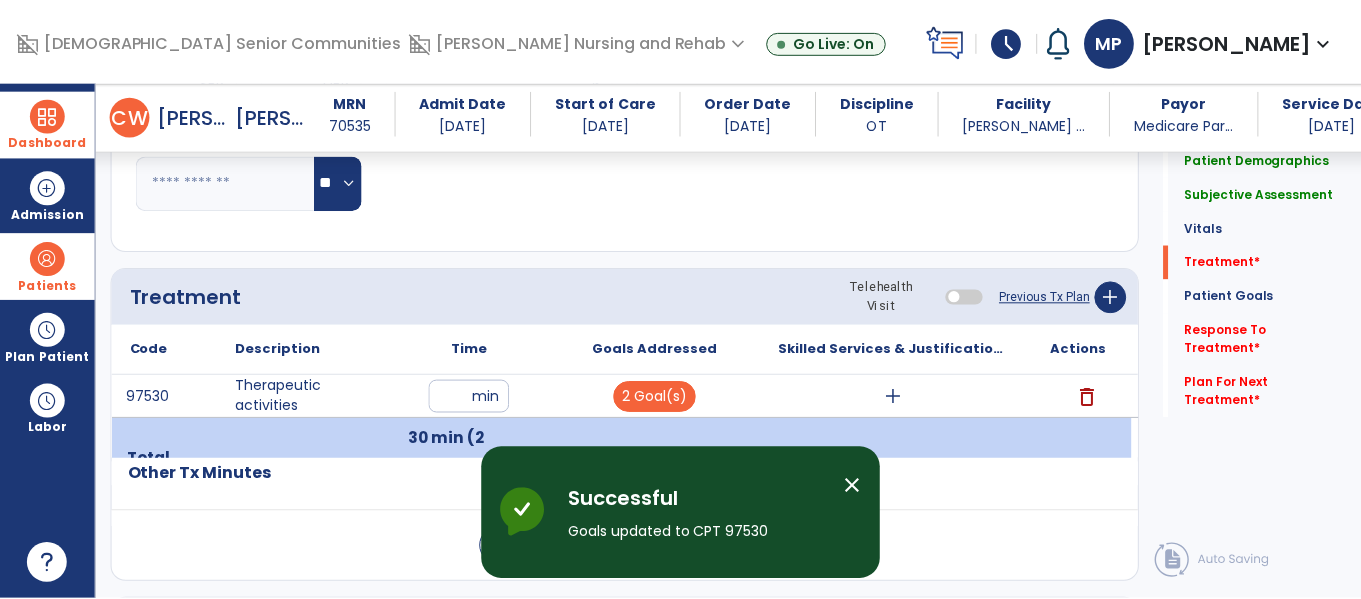 scroll, scrollTop: 1028, scrollLeft: 0, axis: vertical 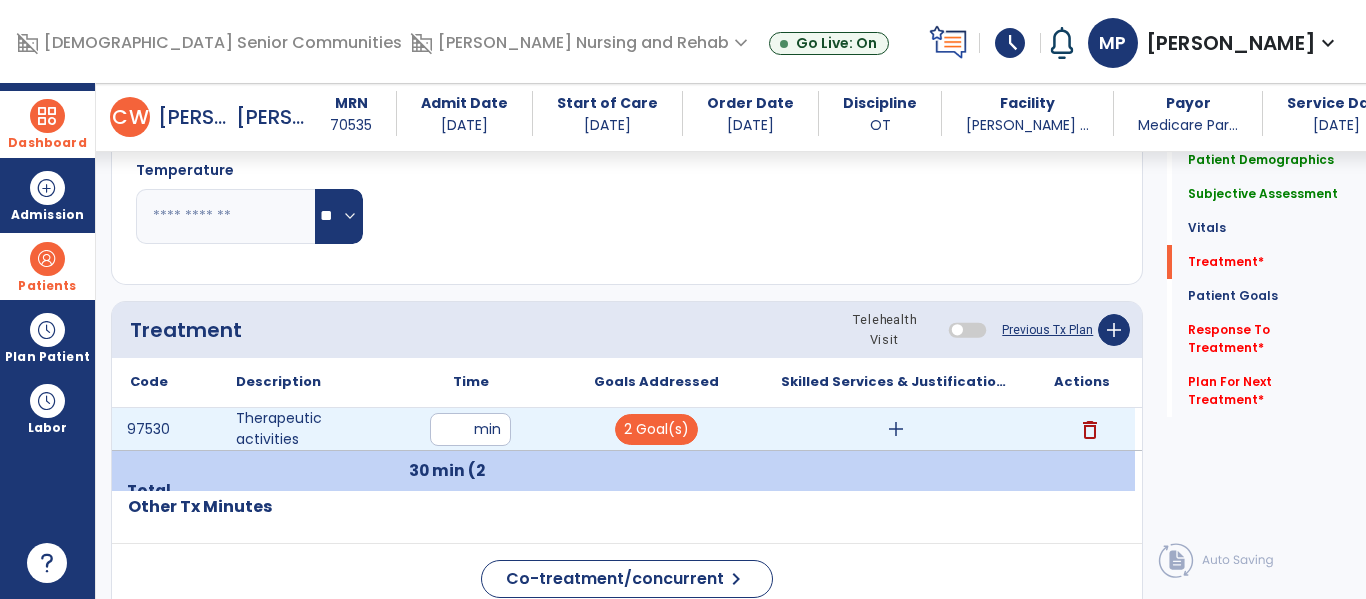 click on "add" at bounding box center [896, 429] 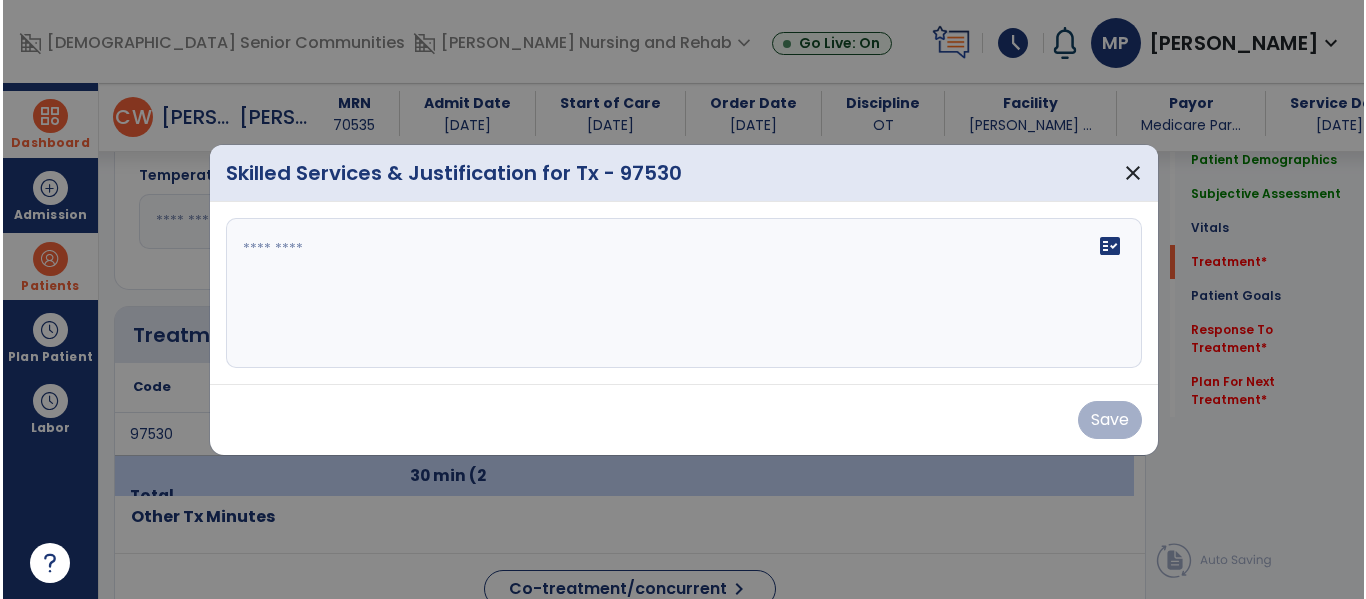 scroll, scrollTop: 1028, scrollLeft: 0, axis: vertical 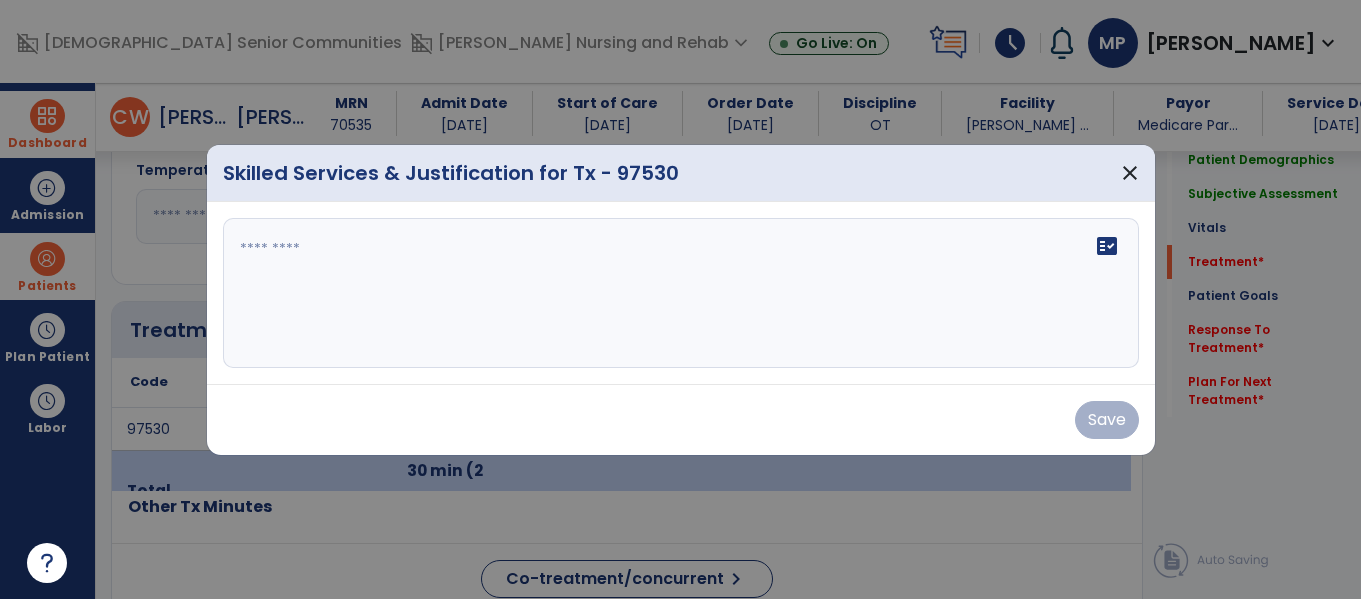 click on "fact_check" at bounding box center [681, 293] 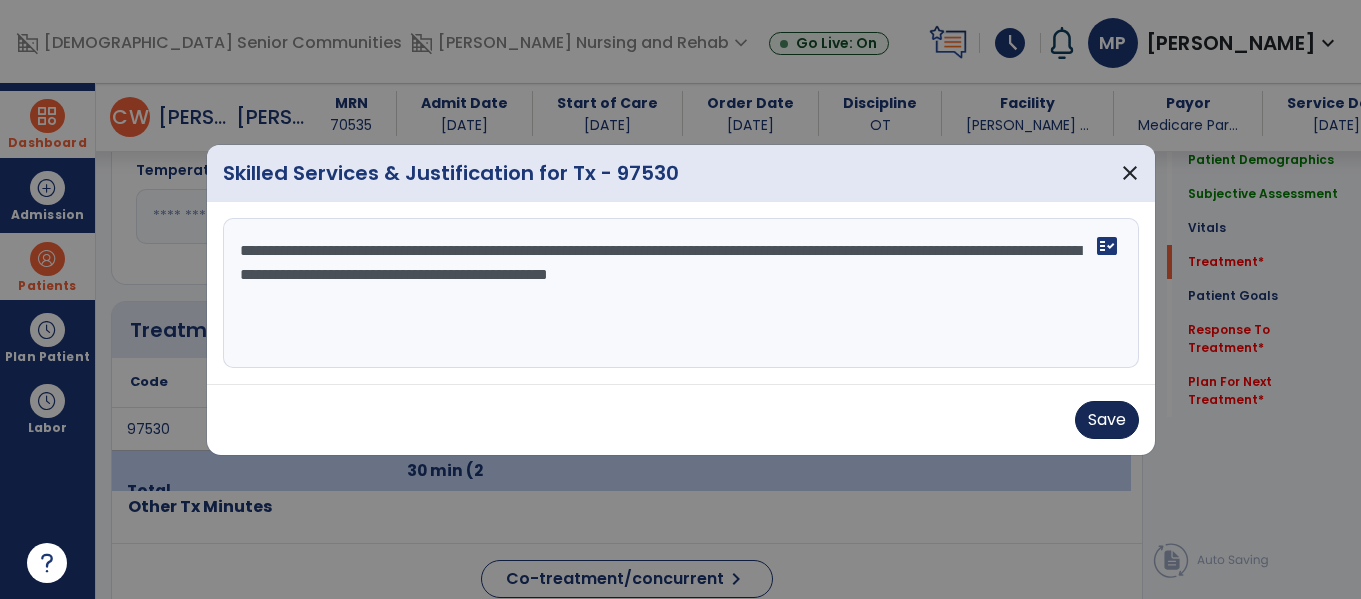 type on "**********" 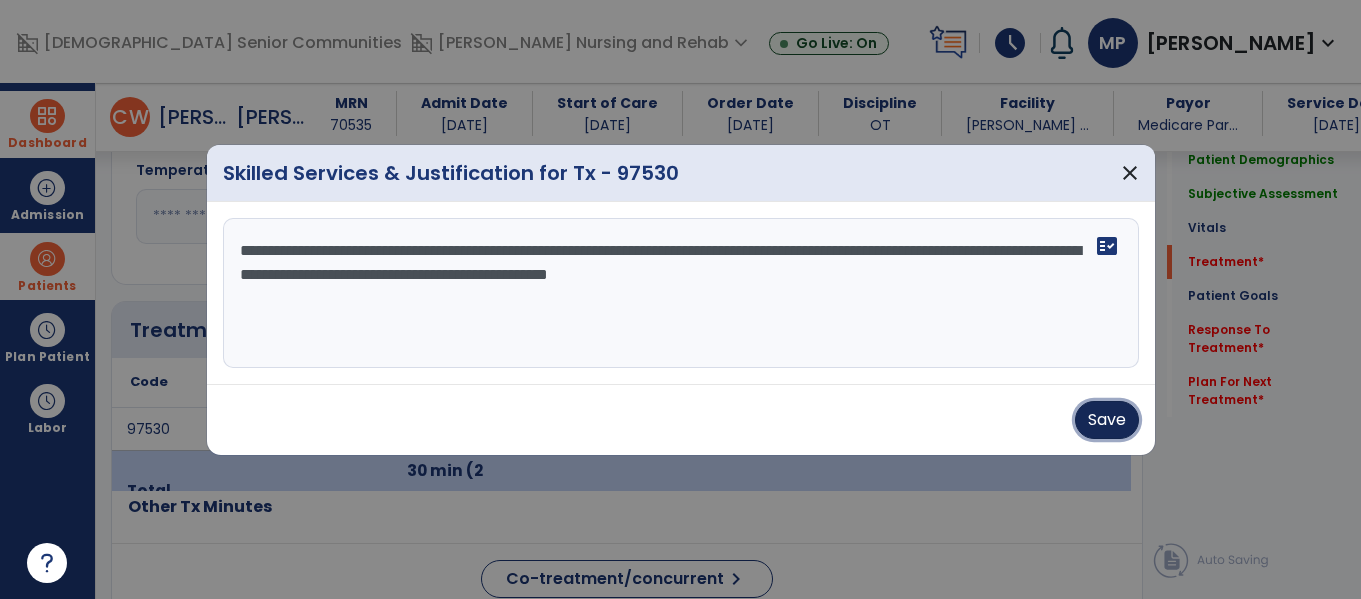 click on "Save" at bounding box center (1107, 420) 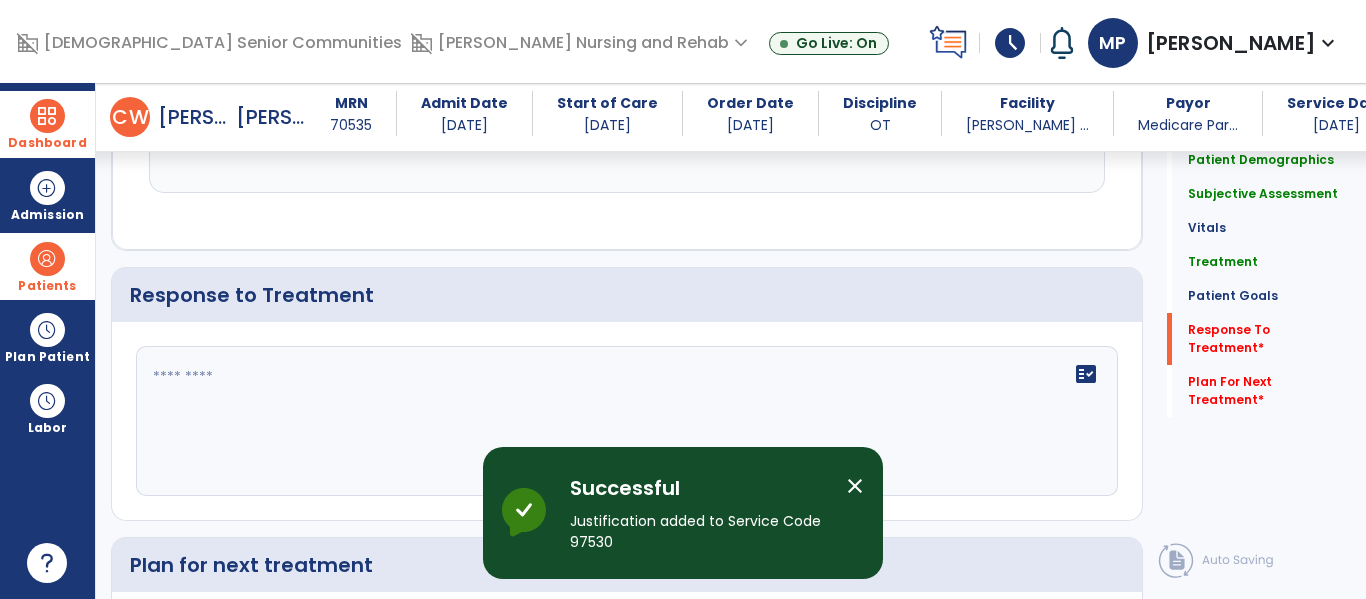 scroll, scrollTop: 2919, scrollLeft: 0, axis: vertical 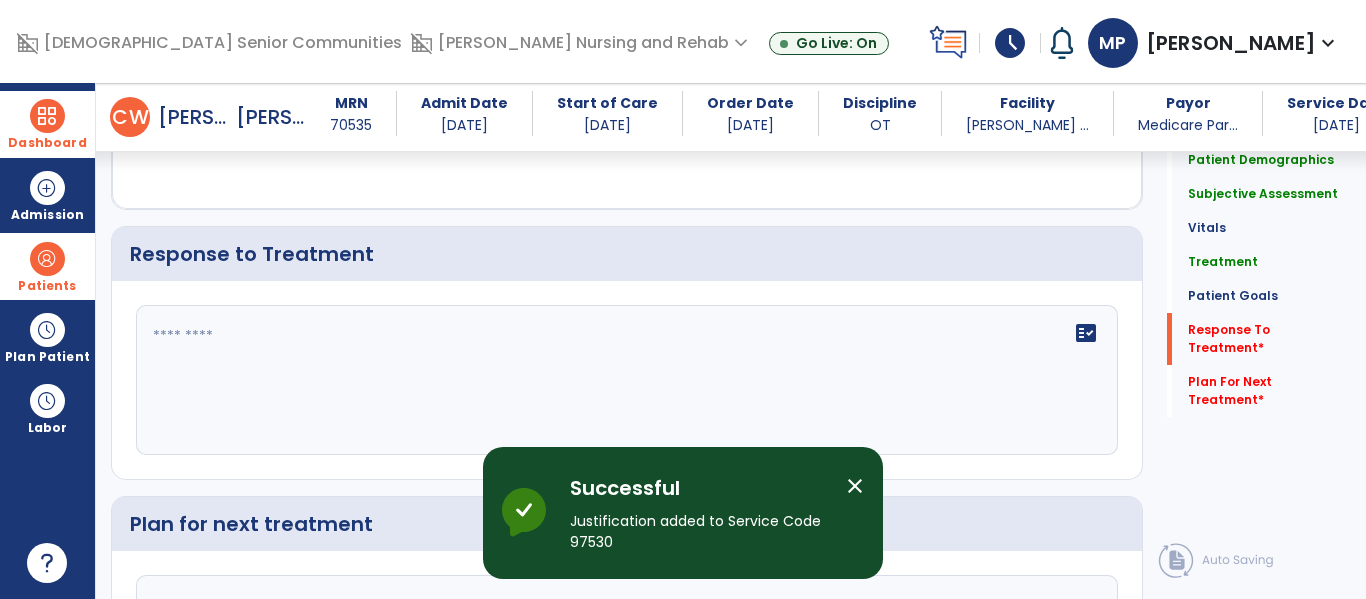 click on "fact_check" 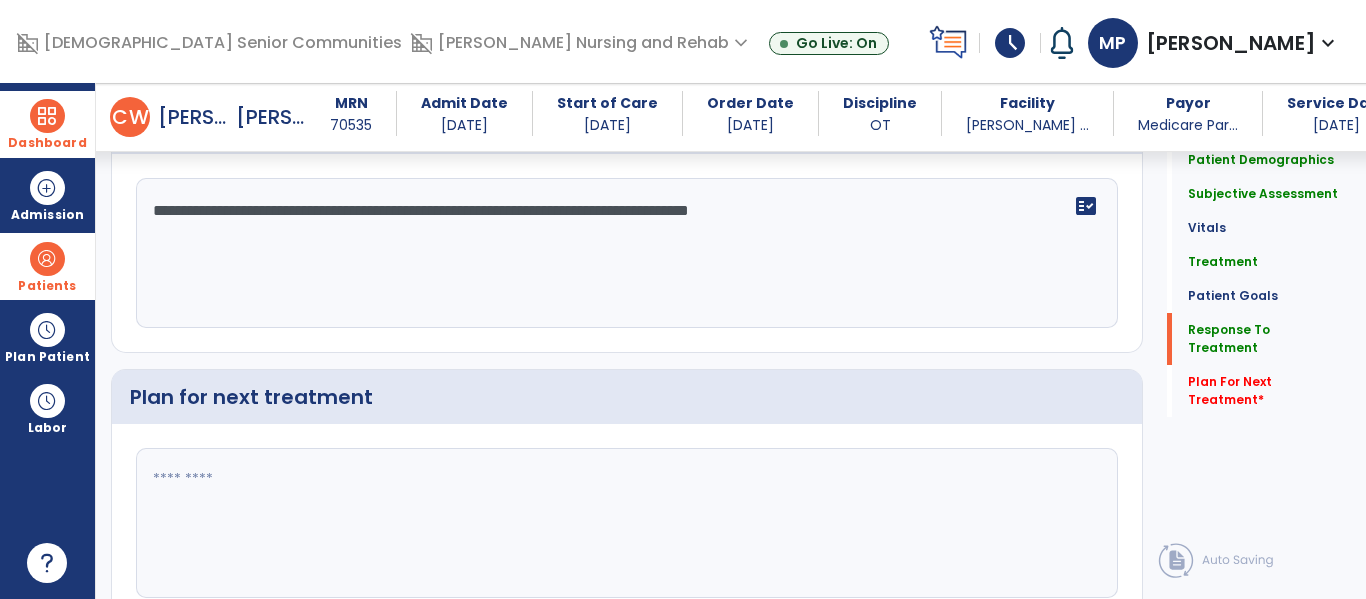 scroll, scrollTop: 3064, scrollLeft: 0, axis: vertical 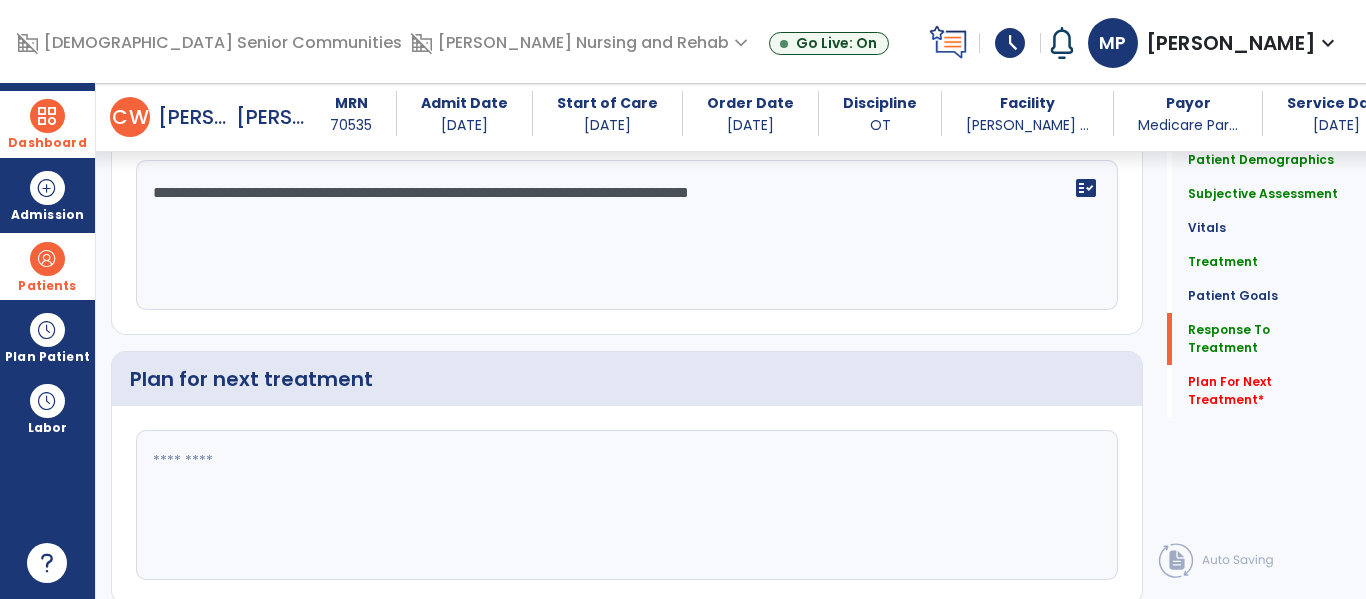 type on "**********" 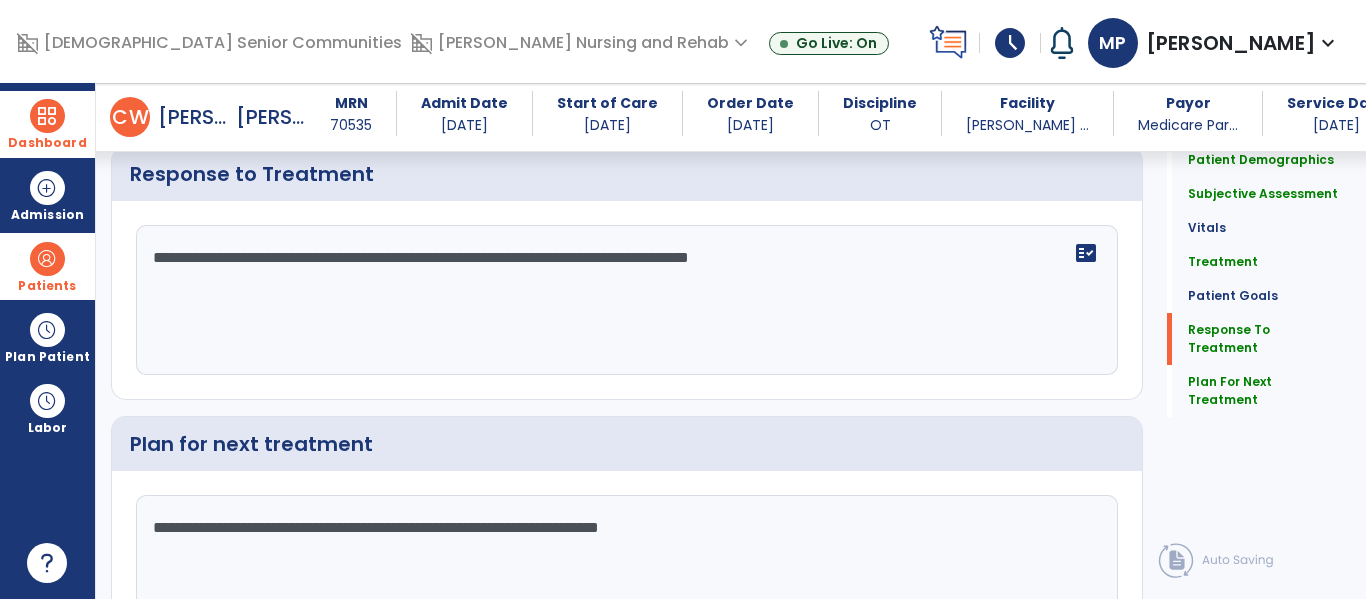 scroll, scrollTop: 2967, scrollLeft: 0, axis: vertical 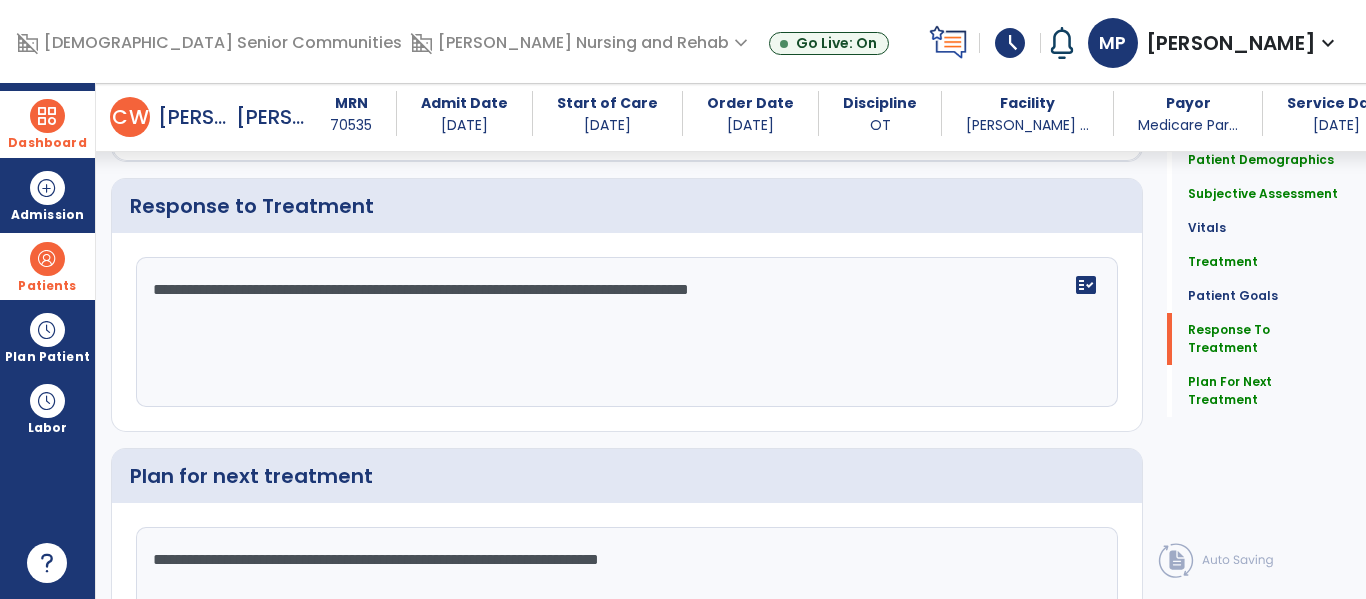 type on "**********" 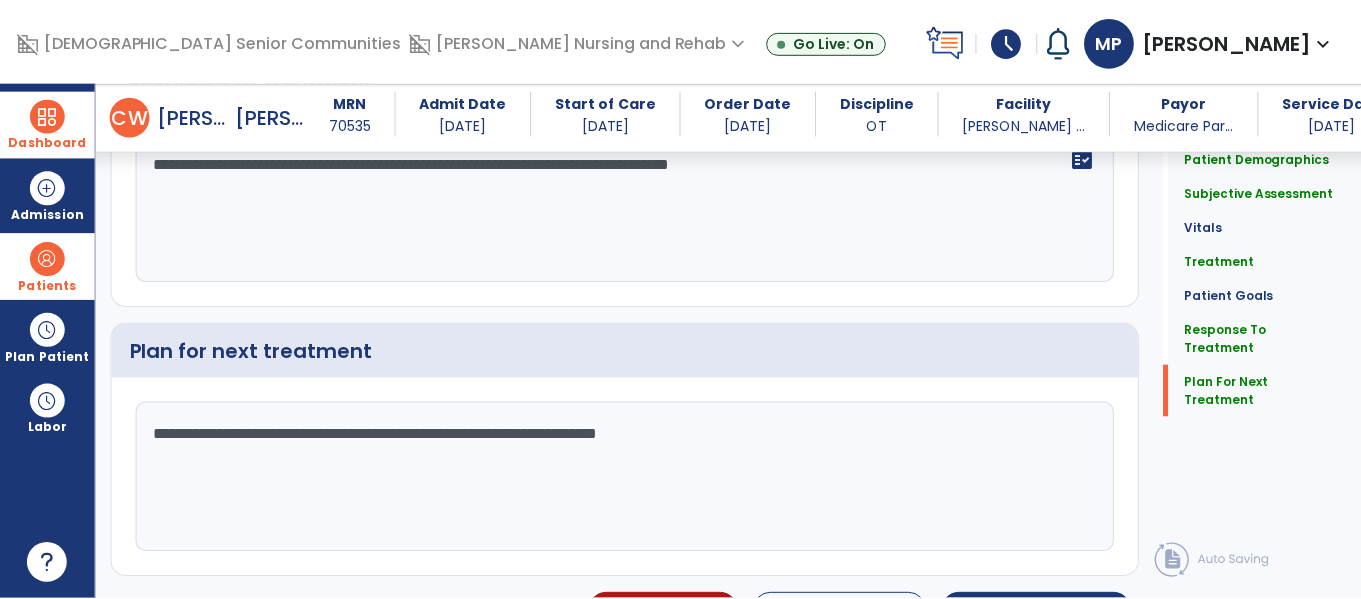 scroll, scrollTop: 3136, scrollLeft: 0, axis: vertical 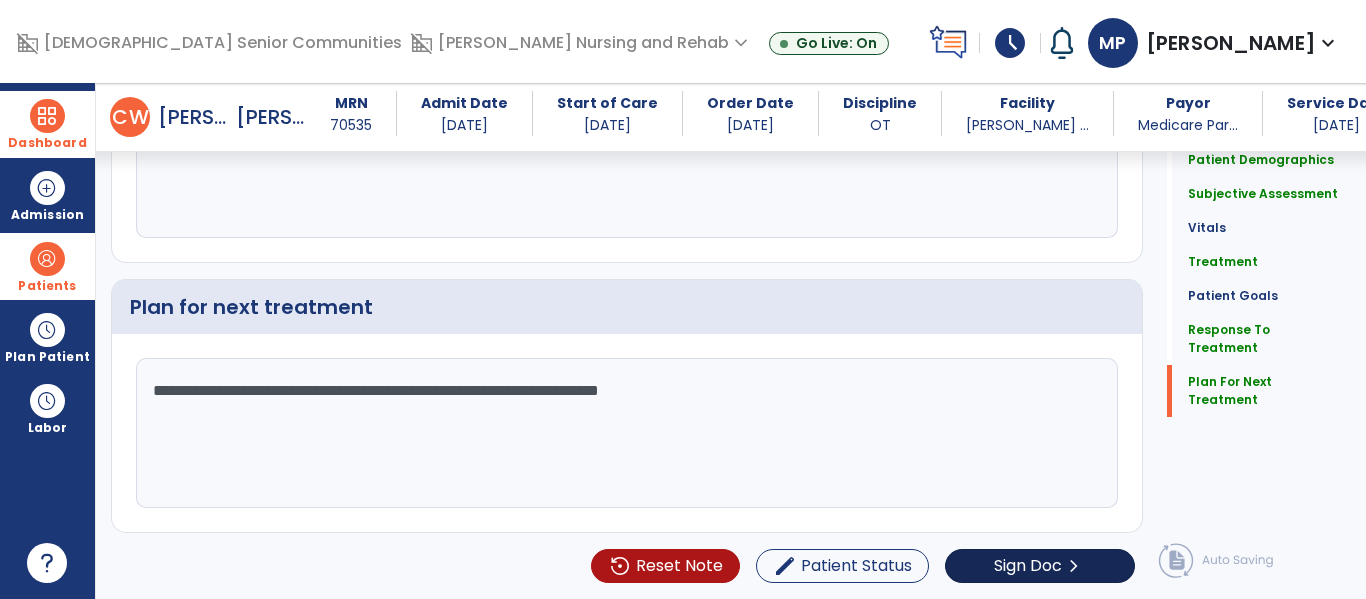 type on "**********" 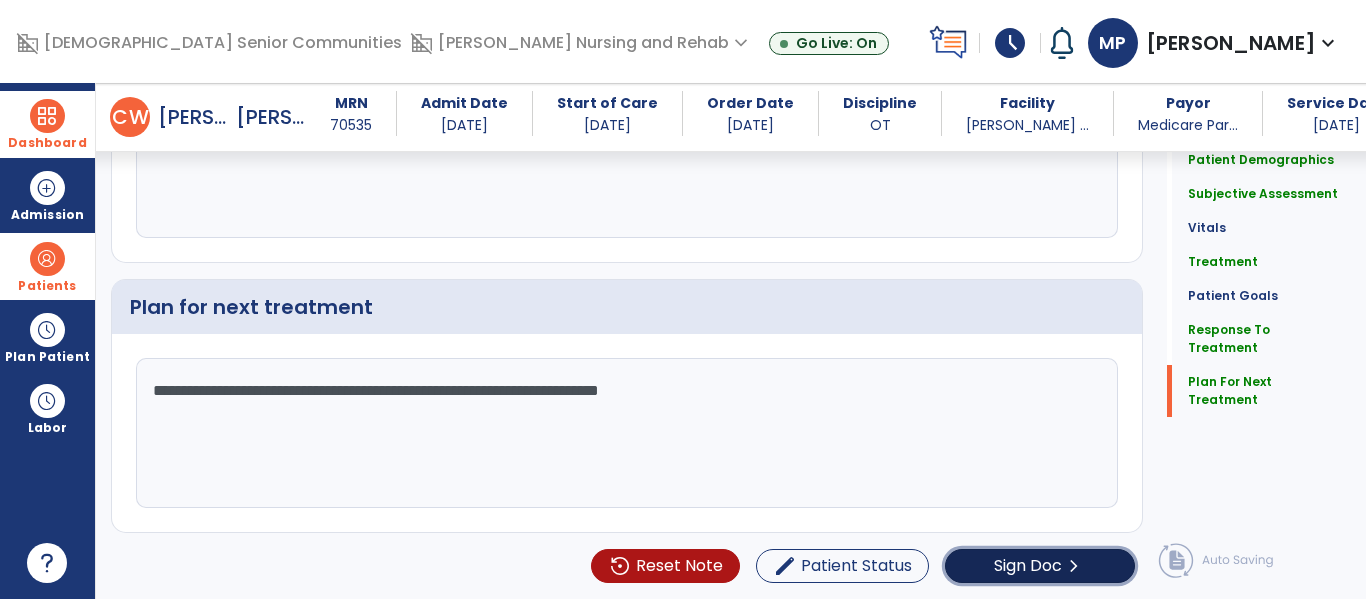 click on "Sign Doc" 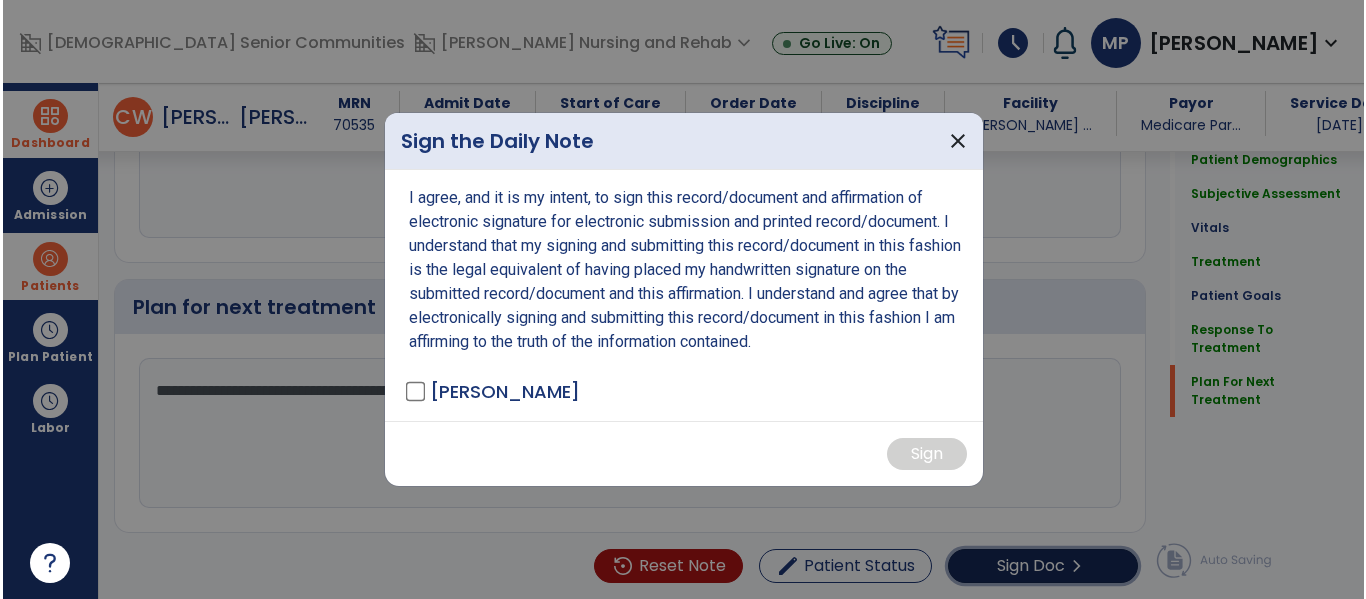 scroll, scrollTop: 3136, scrollLeft: 0, axis: vertical 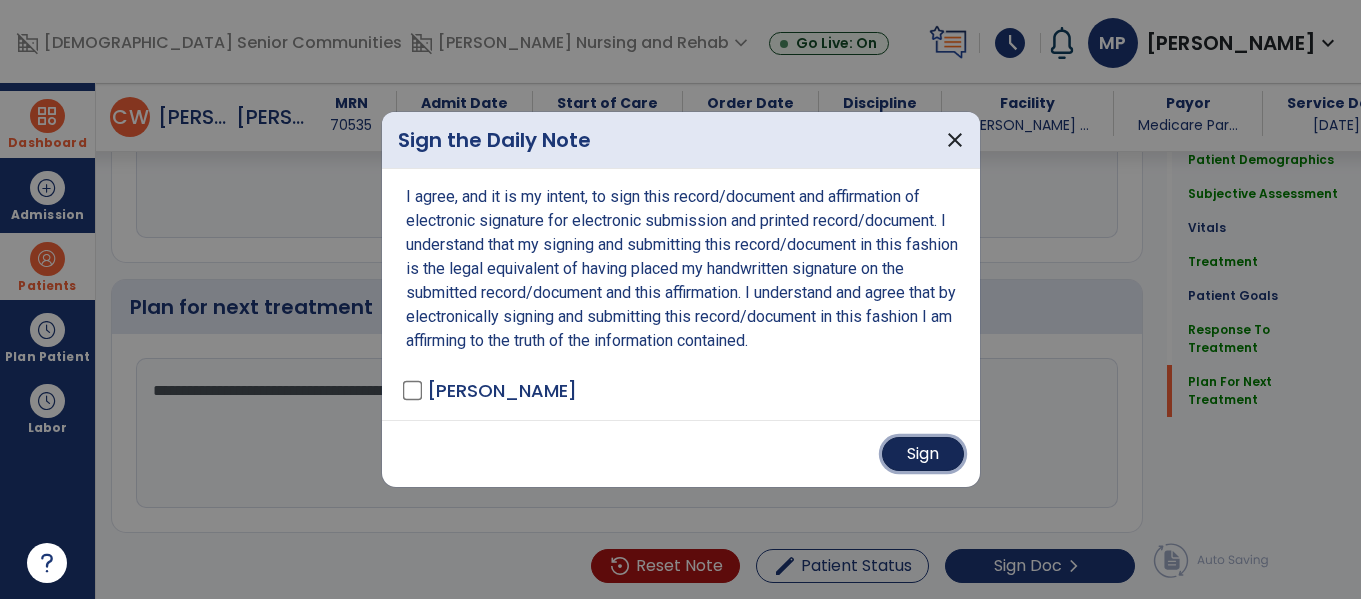 click on "Sign" at bounding box center [923, 454] 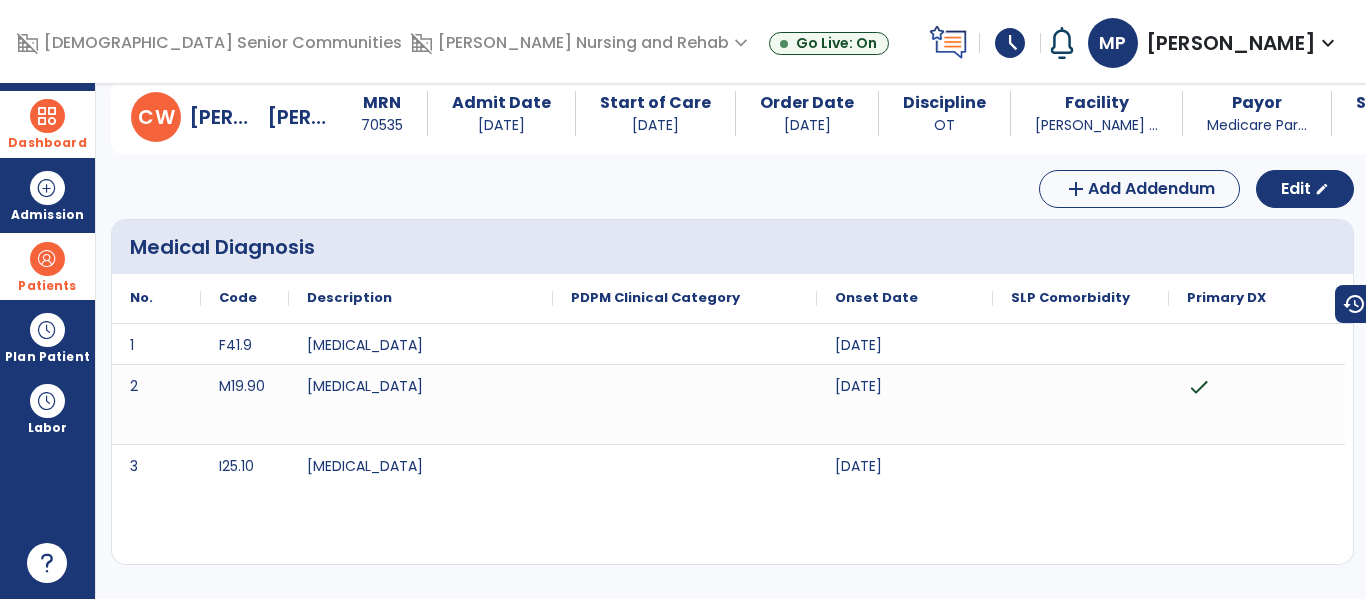 scroll, scrollTop: 0, scrollLeft: 0, axis: both 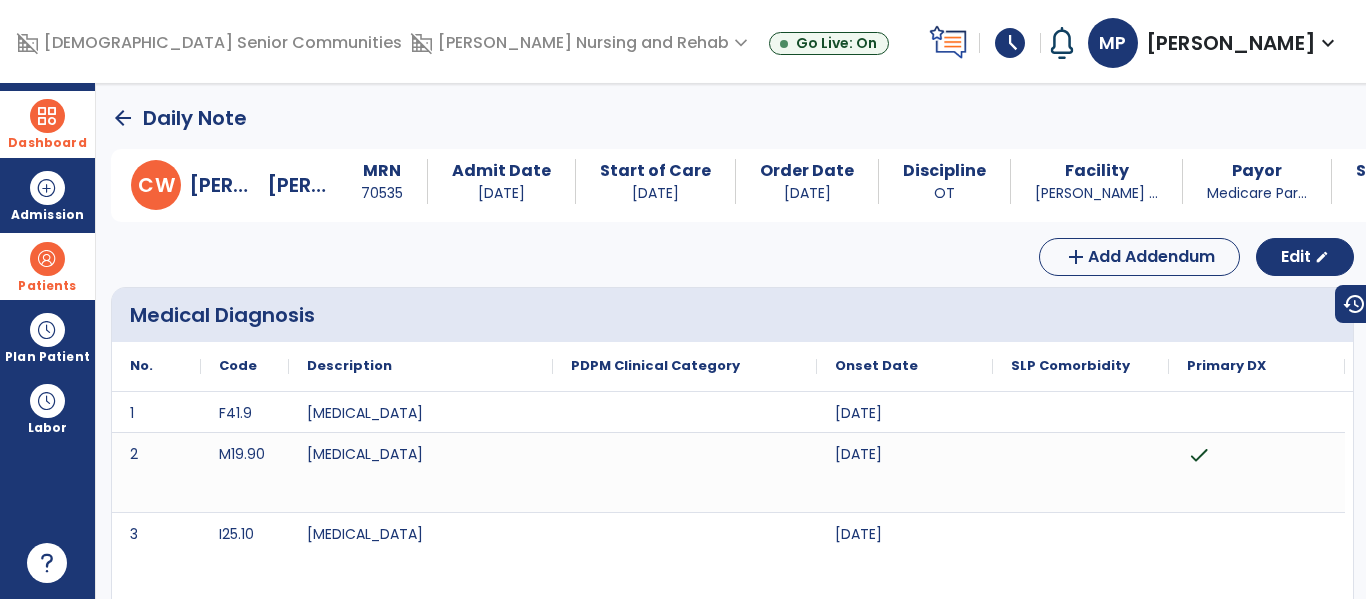 click on "arrow_back" 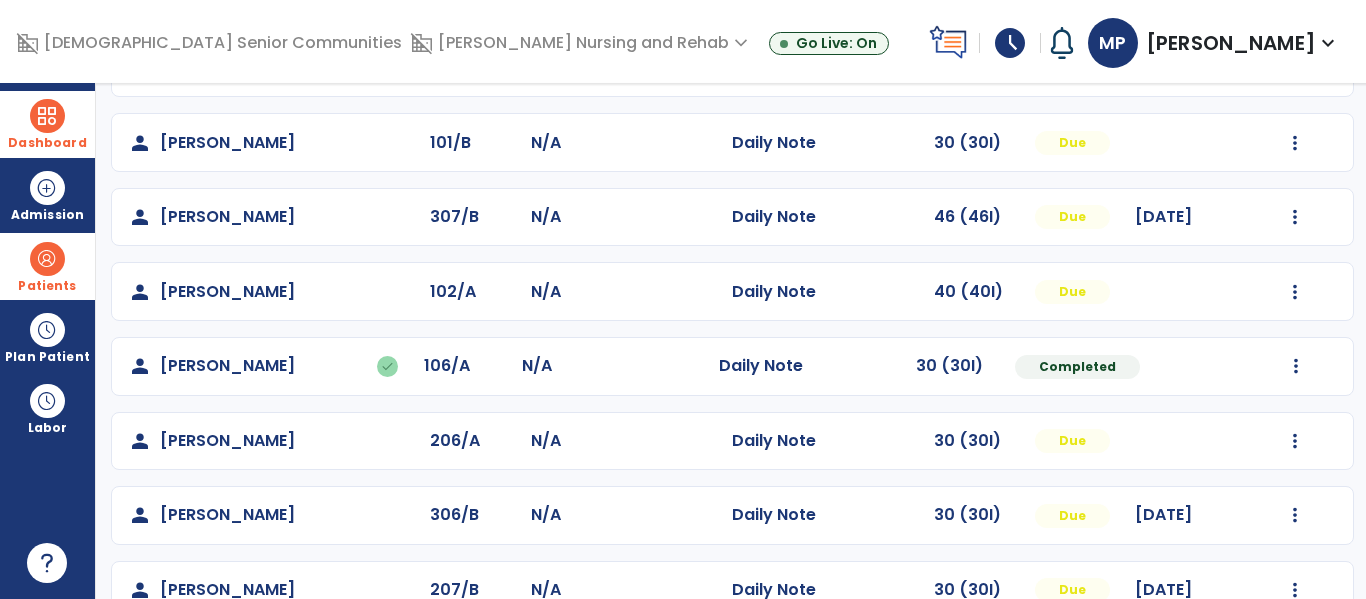 scroll, scrollTop: 786, scrollLeft: 0, axis: vertical 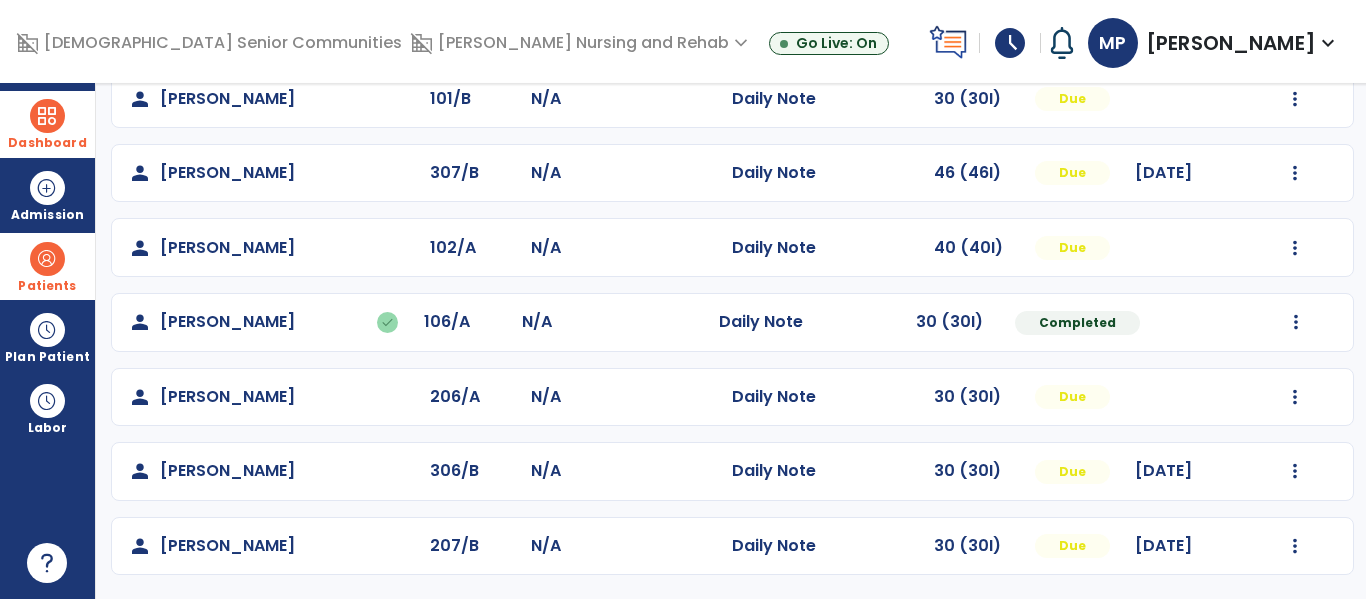 click on "person   Sullivan, Tina  206/A N/A  Daily Note   30 (30I)  Due  Mark Visit As Complete   Reset Note   Open Document   G + C Mins" 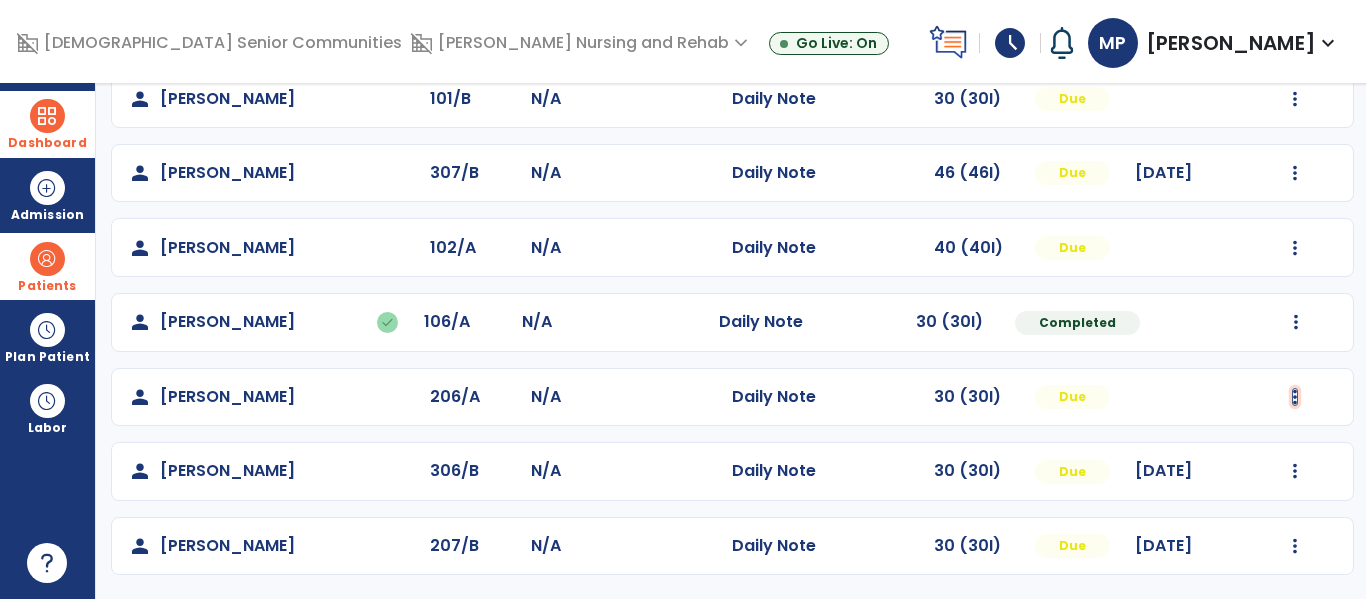 click at bounding box center (1296, -498) 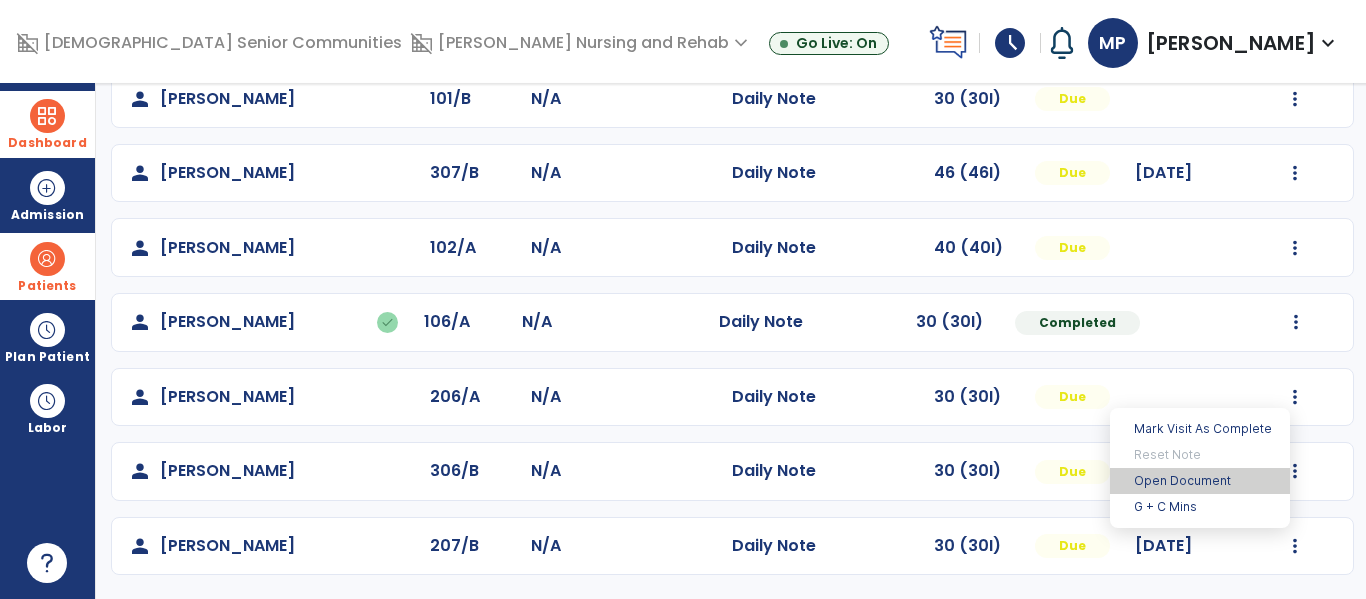 click on "Open Document" at bounding box center [1200, 481] 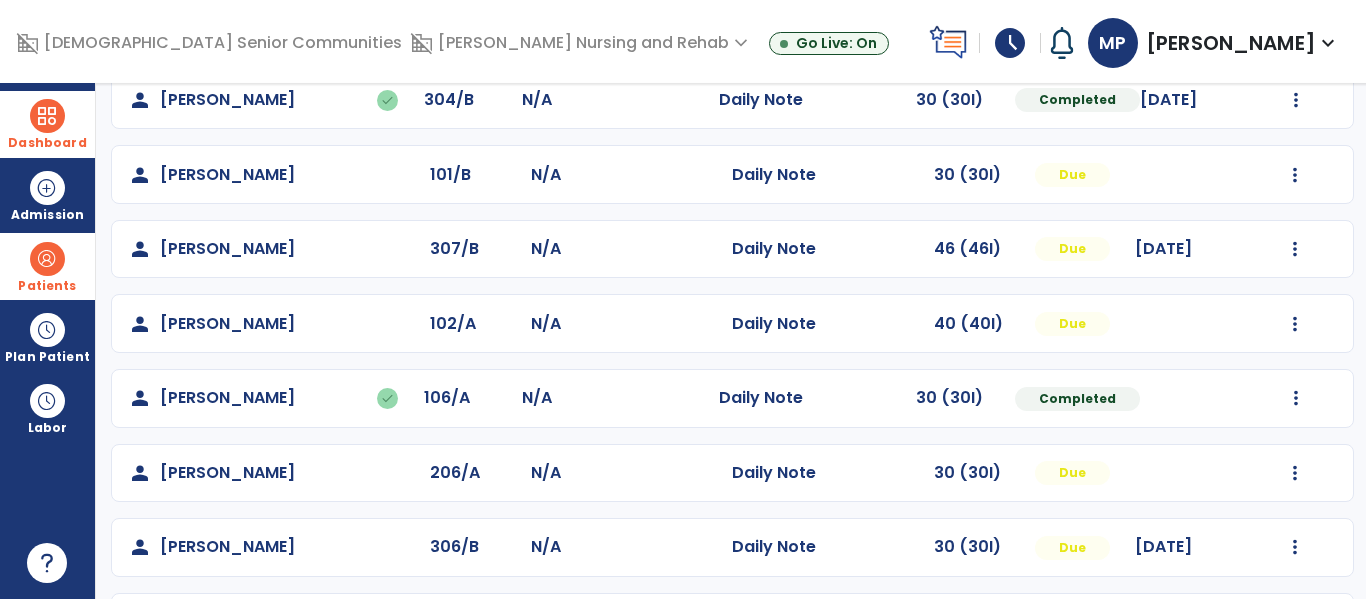 scroll, scrollTop: 786, scrollLeft: 0, axis: vertical 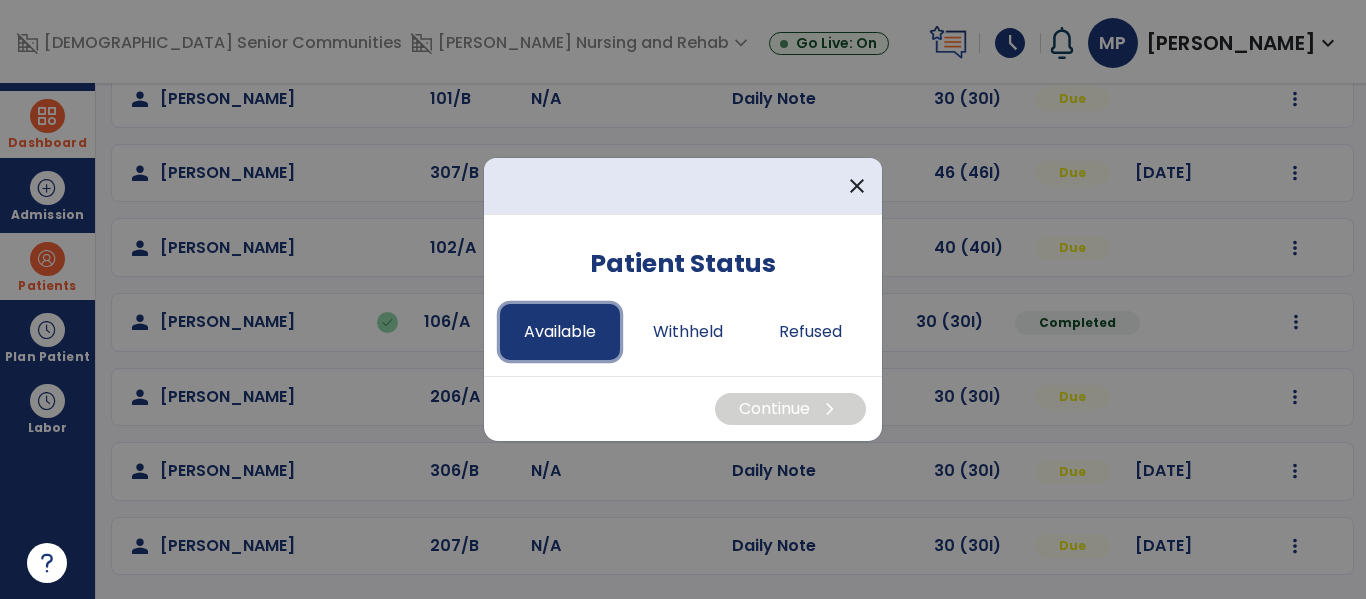 click on "Available" at bounding box center (560, 332) 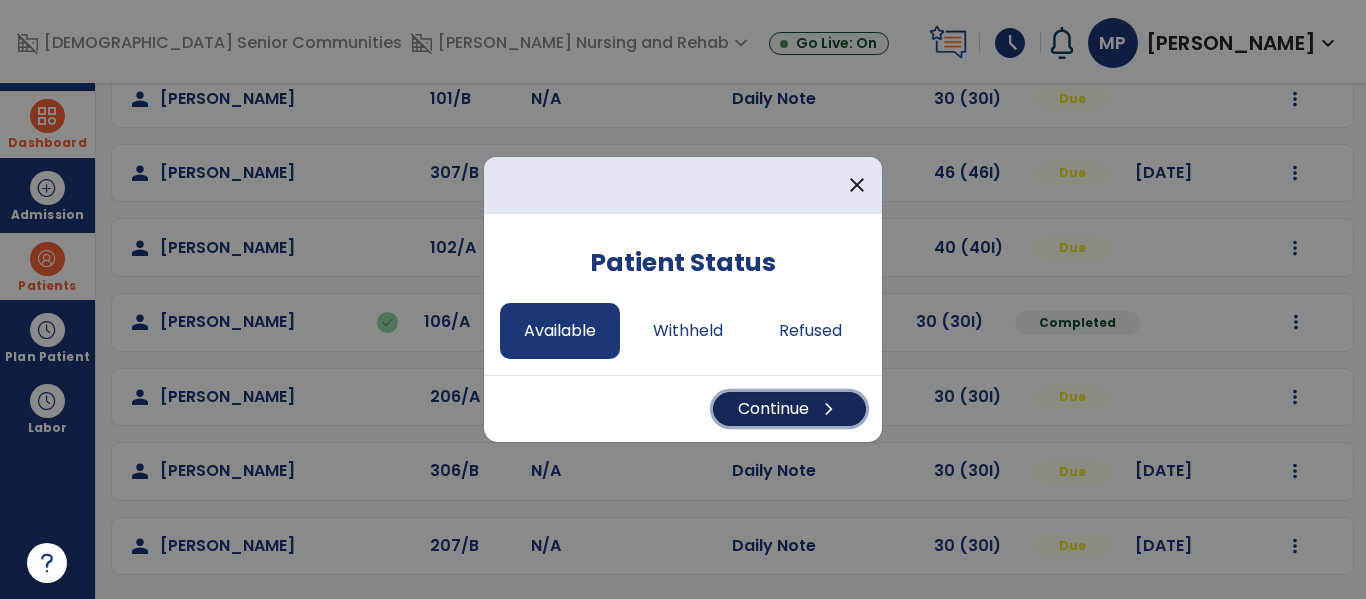 click on "Continue   chevron_right" at bounding box center [789, 409] 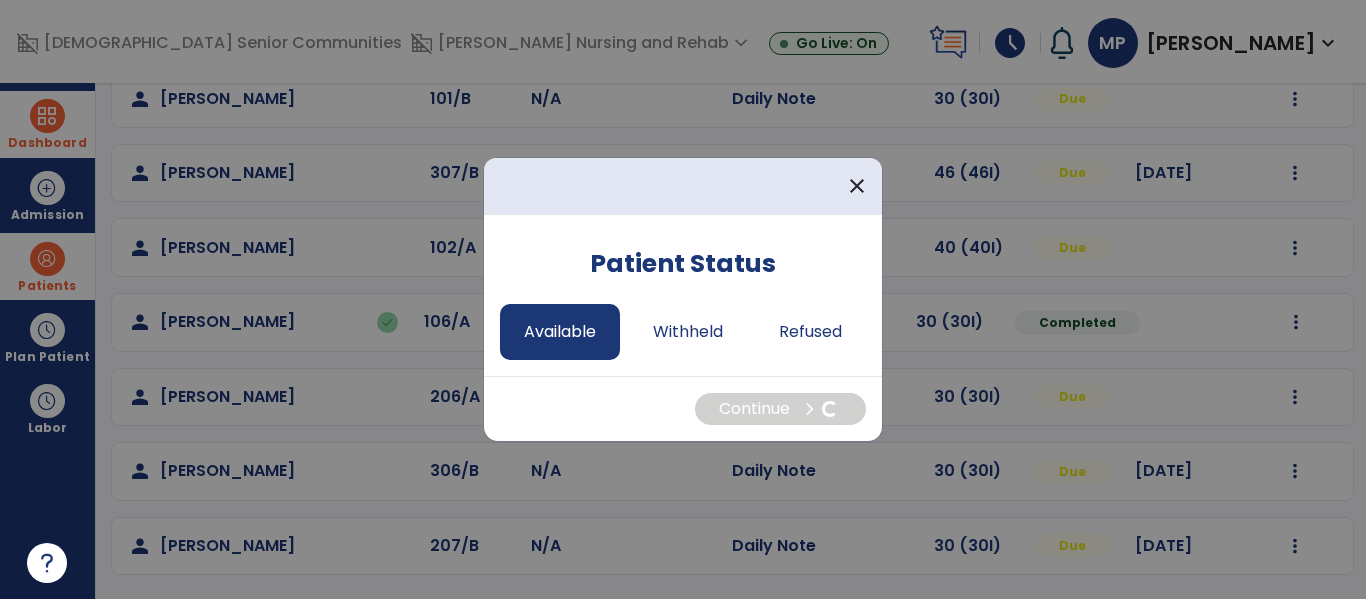 select on "*" 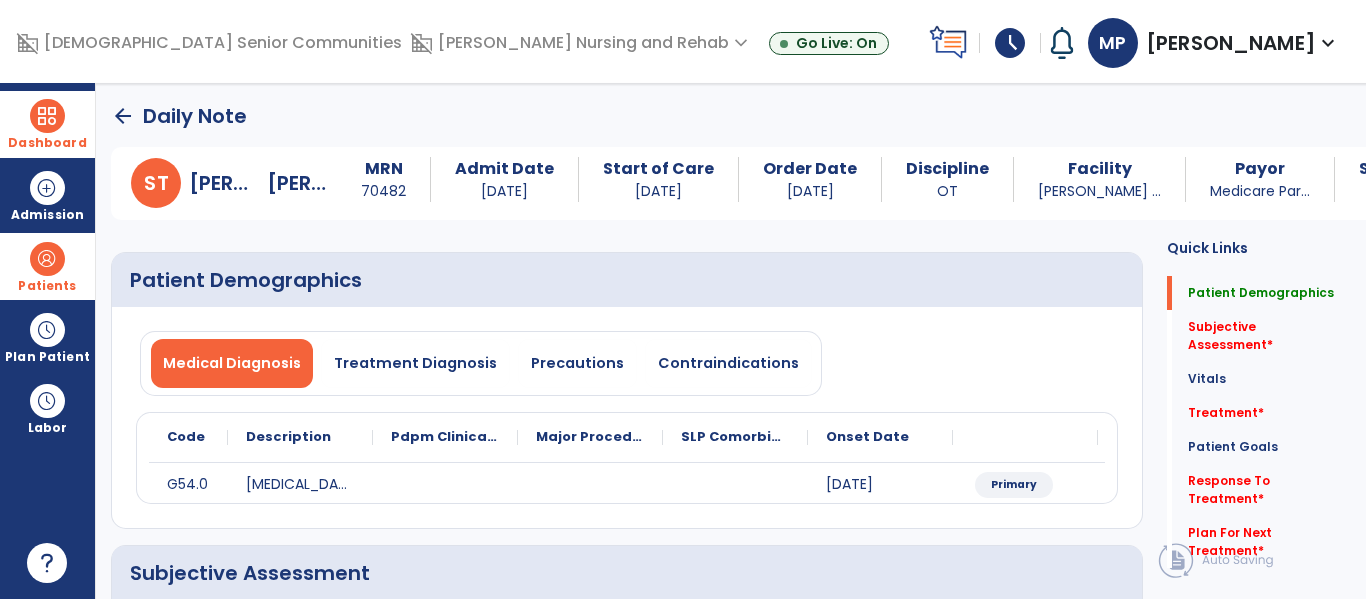 scroll, scrollTop: 0, scrollLeft: 0, axis: both 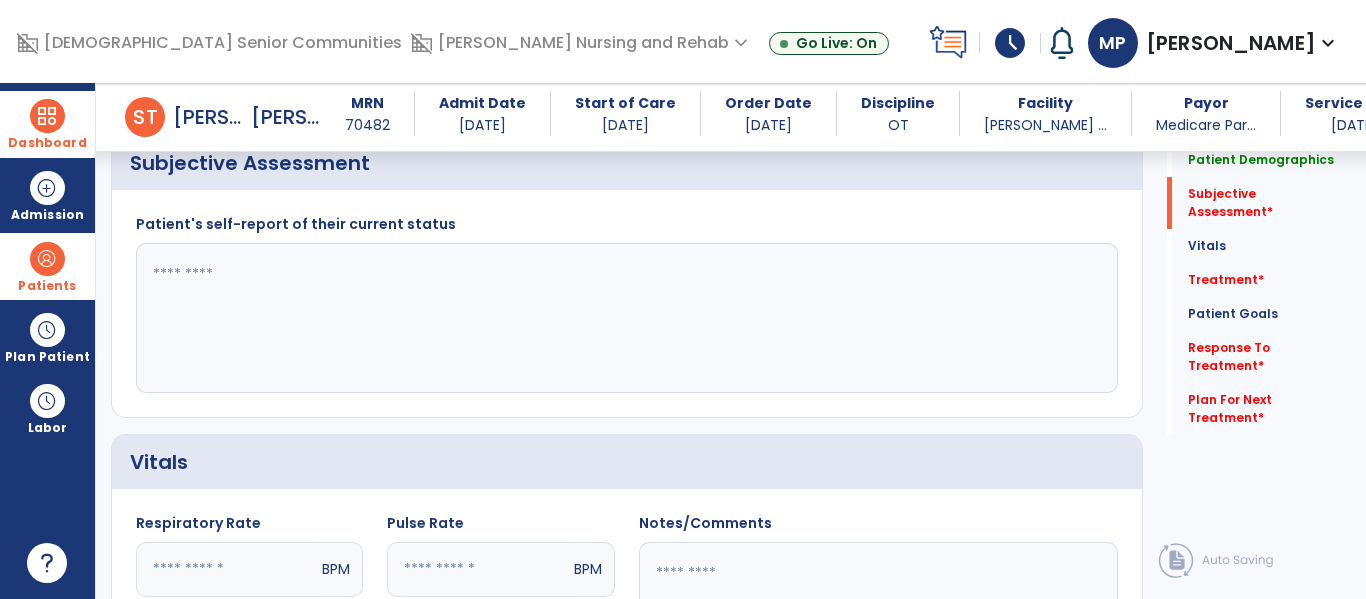 click 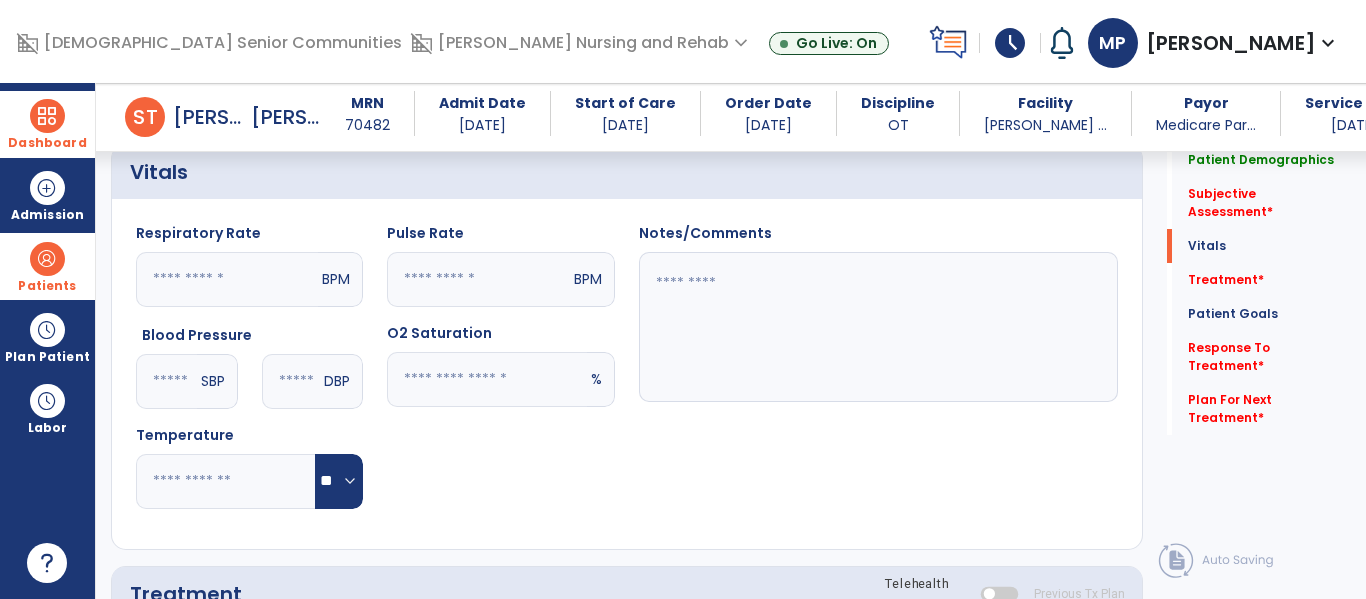 scroll, scrollTop: 853, scrollLeft: 0, axis: vertical 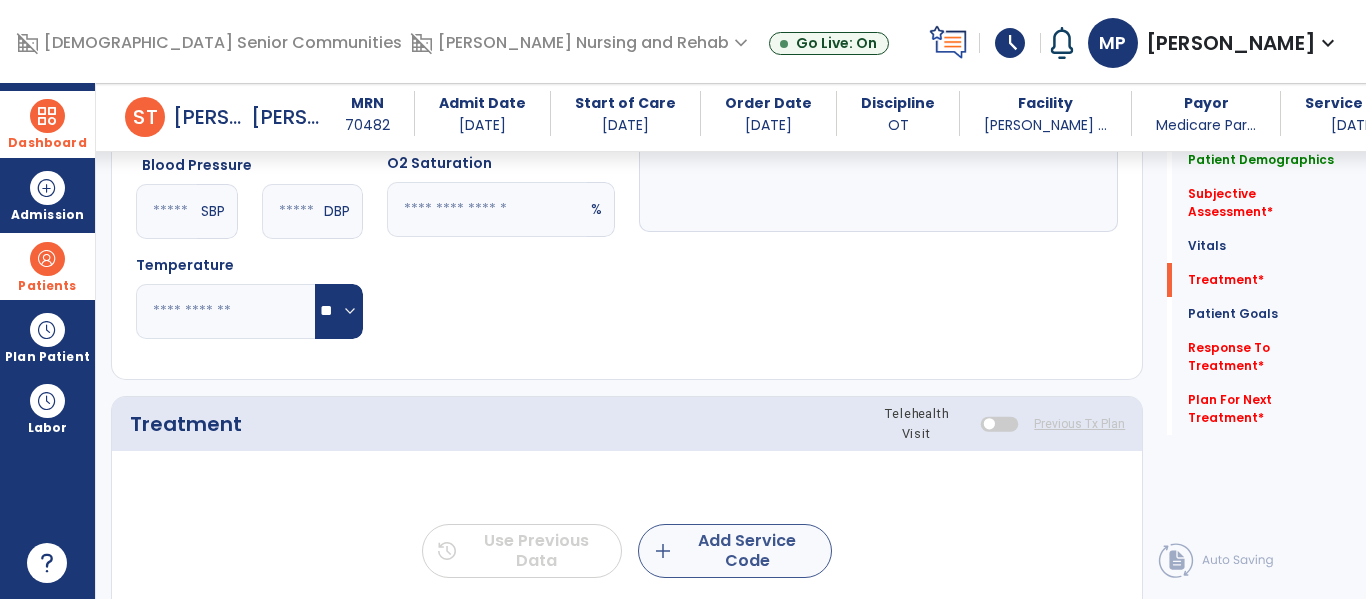 type on "**********" 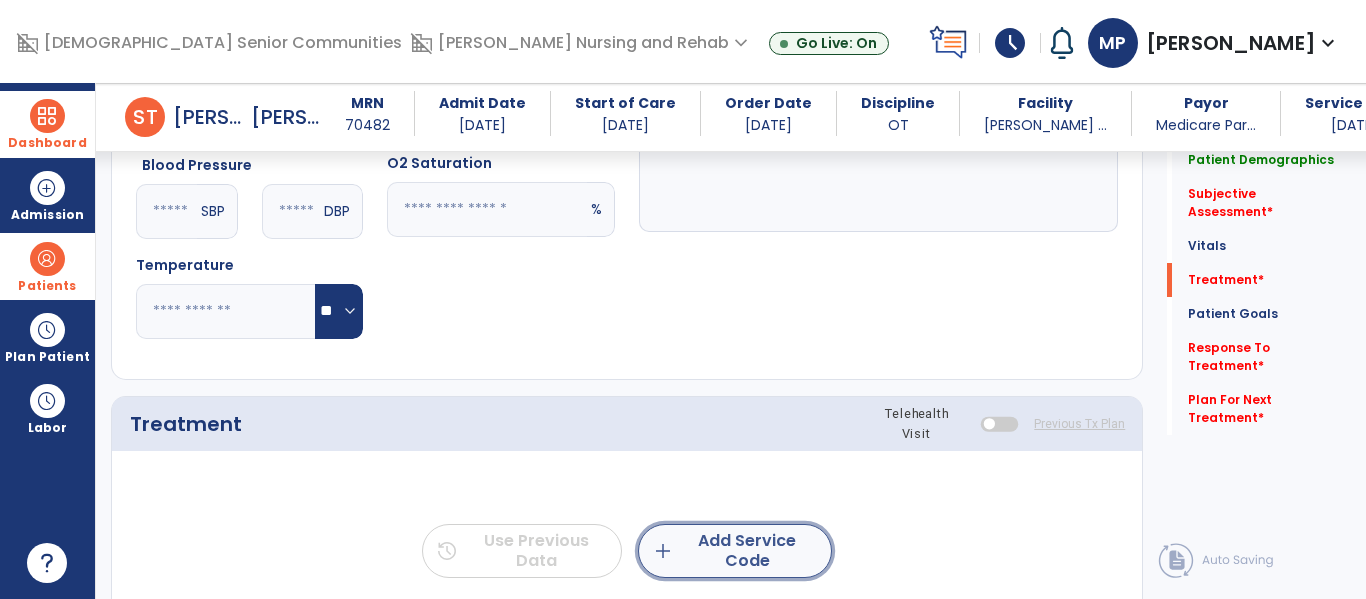click on "add  Add Service Code" 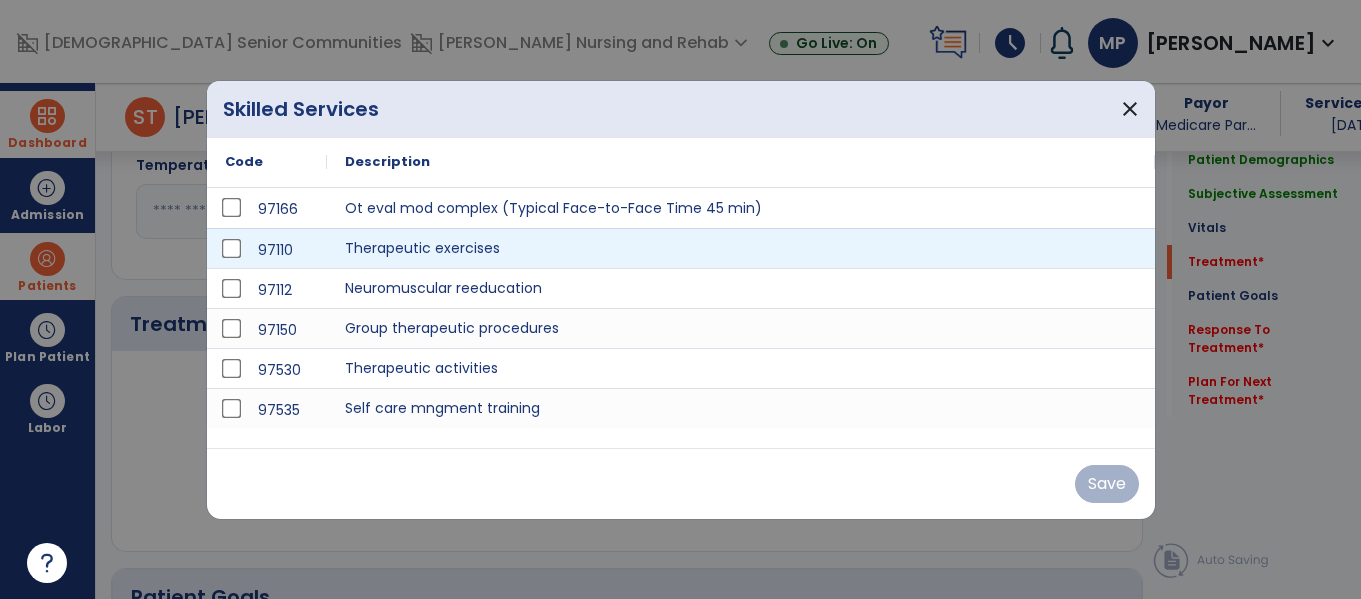 scroll, scrollTop: 953, scrollLeft: 0, axis: vertical 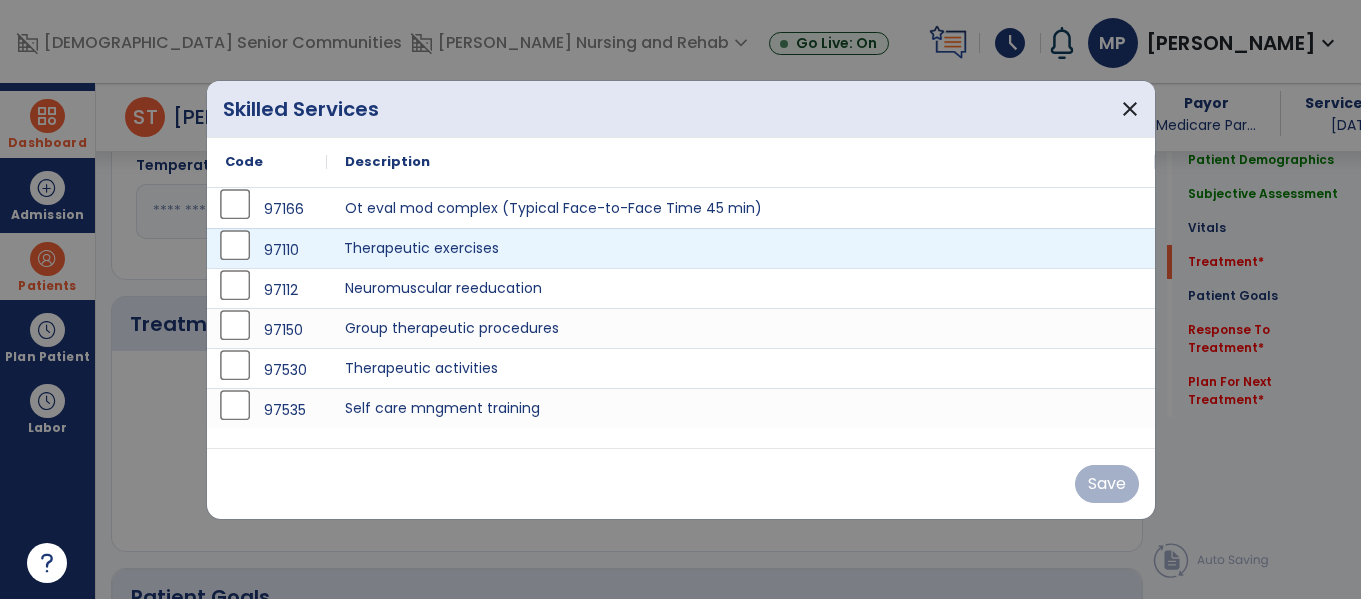 click on "Therapeutic exercises" at bounding box center [741, 248] 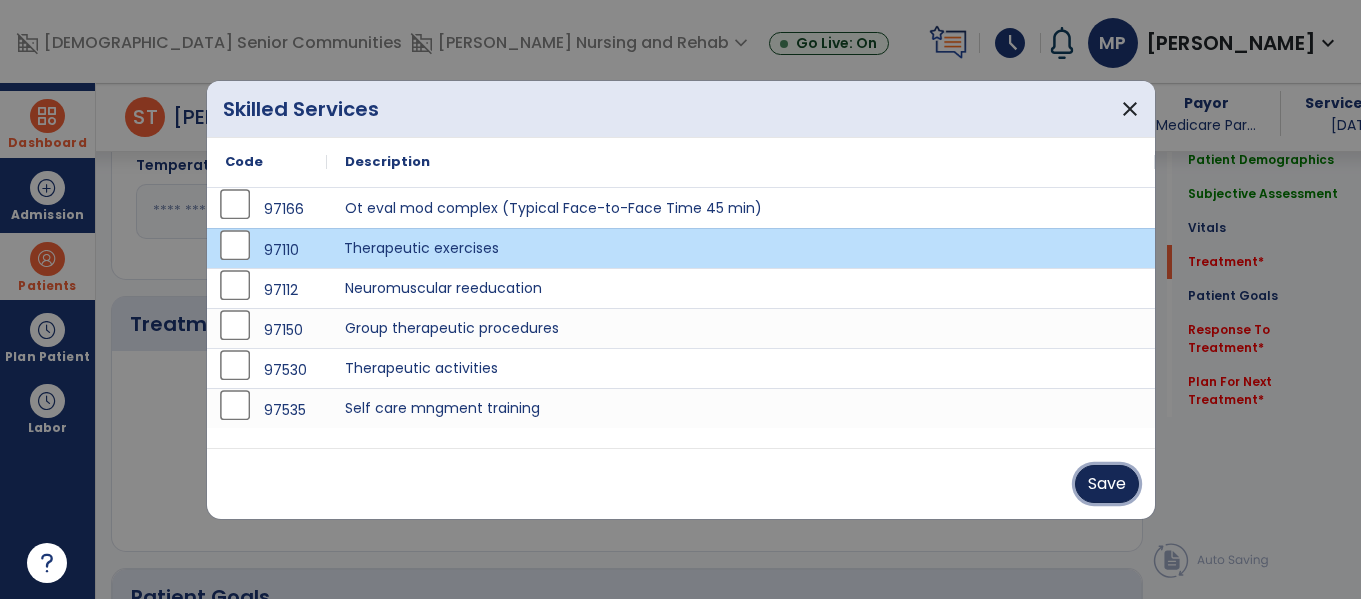 click on "Save" at bounding box center [1107, 484] 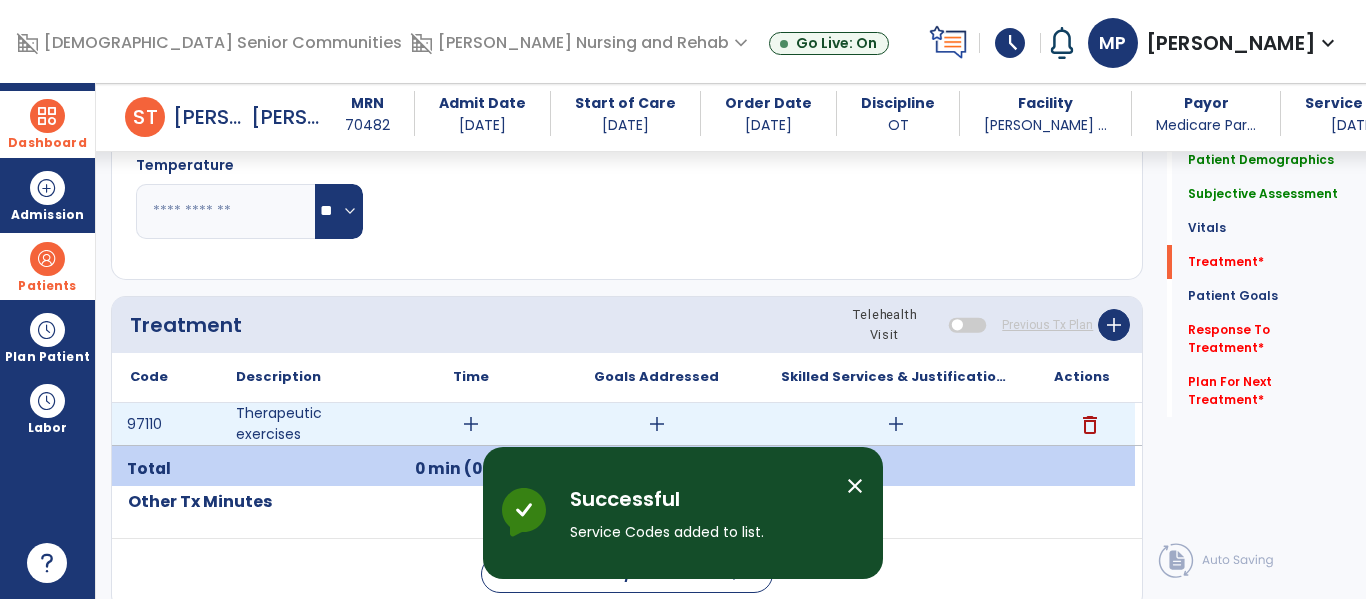 click on "add" at bounding box center (471, 424) 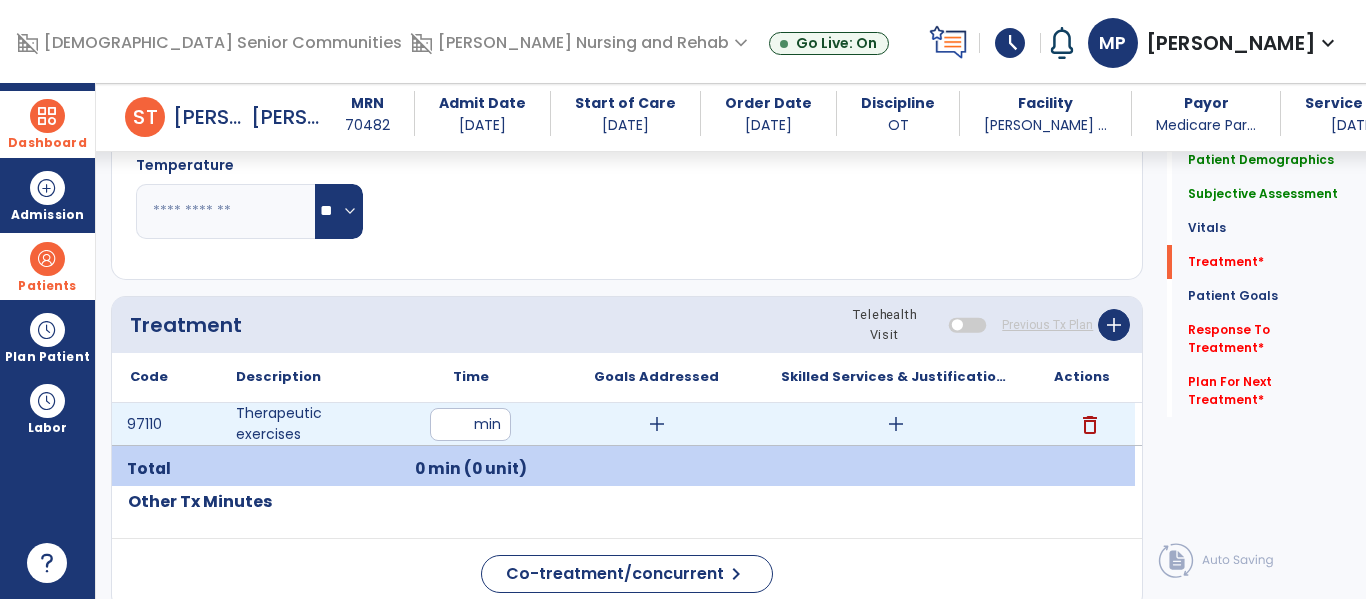 click at bounding box center (470, 424) 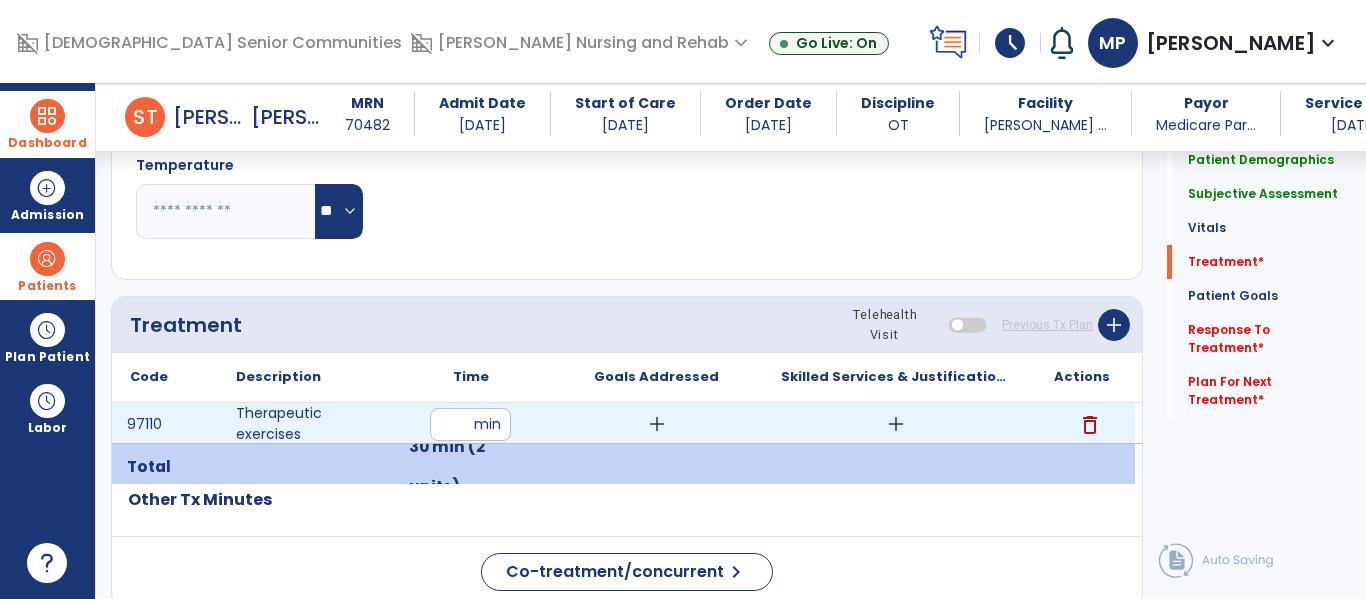 click on "add" at bounding box center [657, 424] 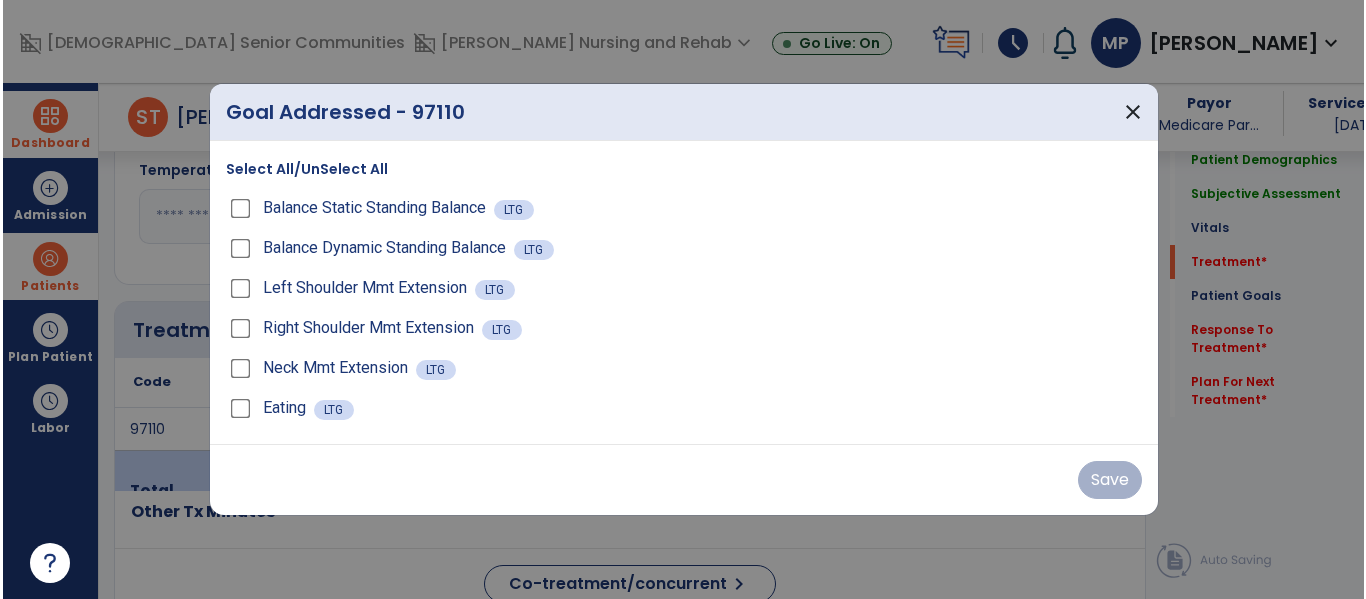 scroll, scrollTop: 953, scrollLeft: 0, axis: vertical 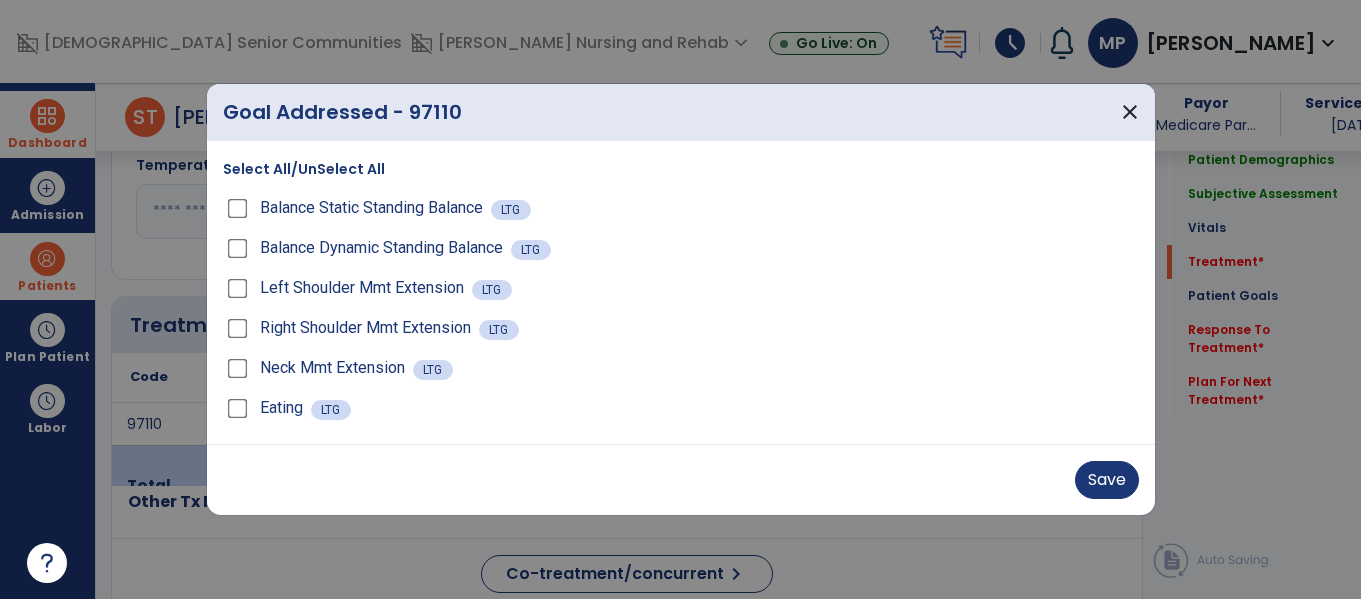 click on "Save" at bounding box center (681, 479) 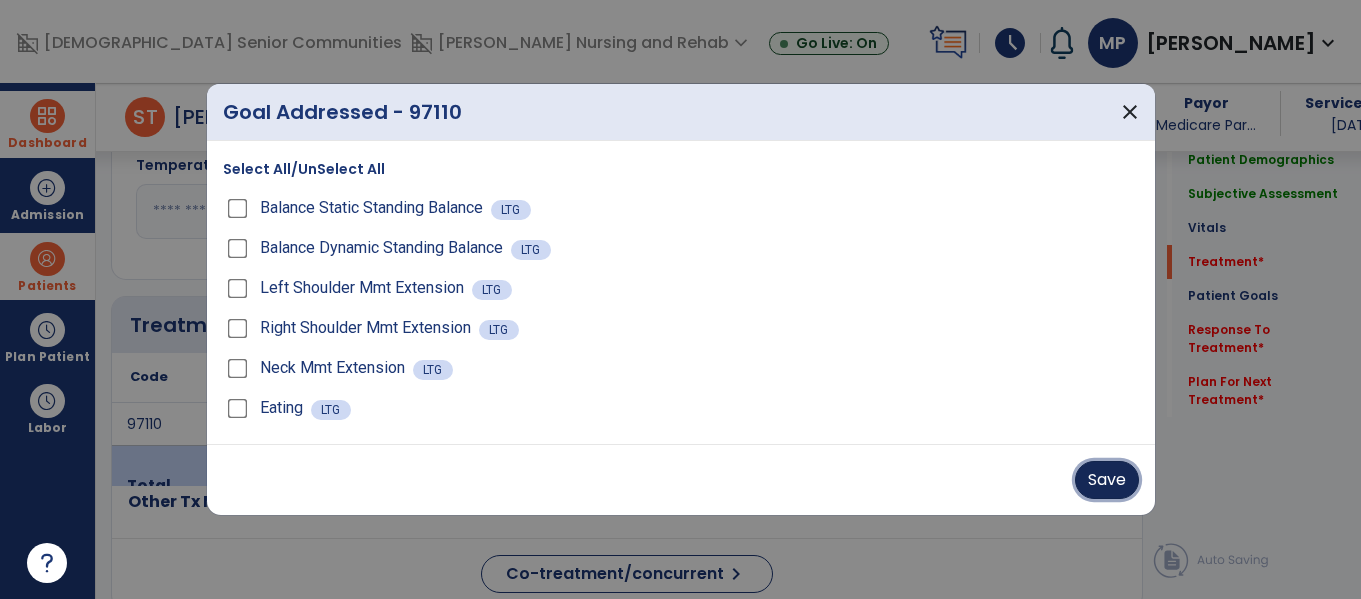 click on "Save" at bounding box center (1107, 480) 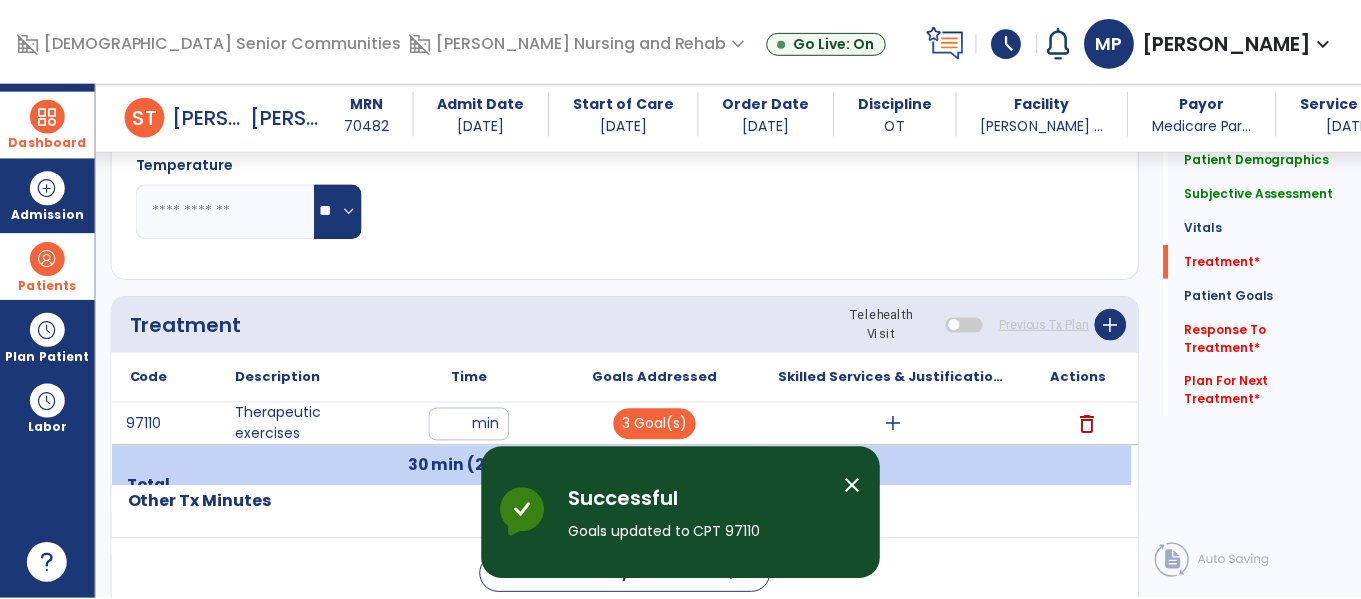 scroll, scrollTop: 1057, scrollLeft: 0, axis: vertical 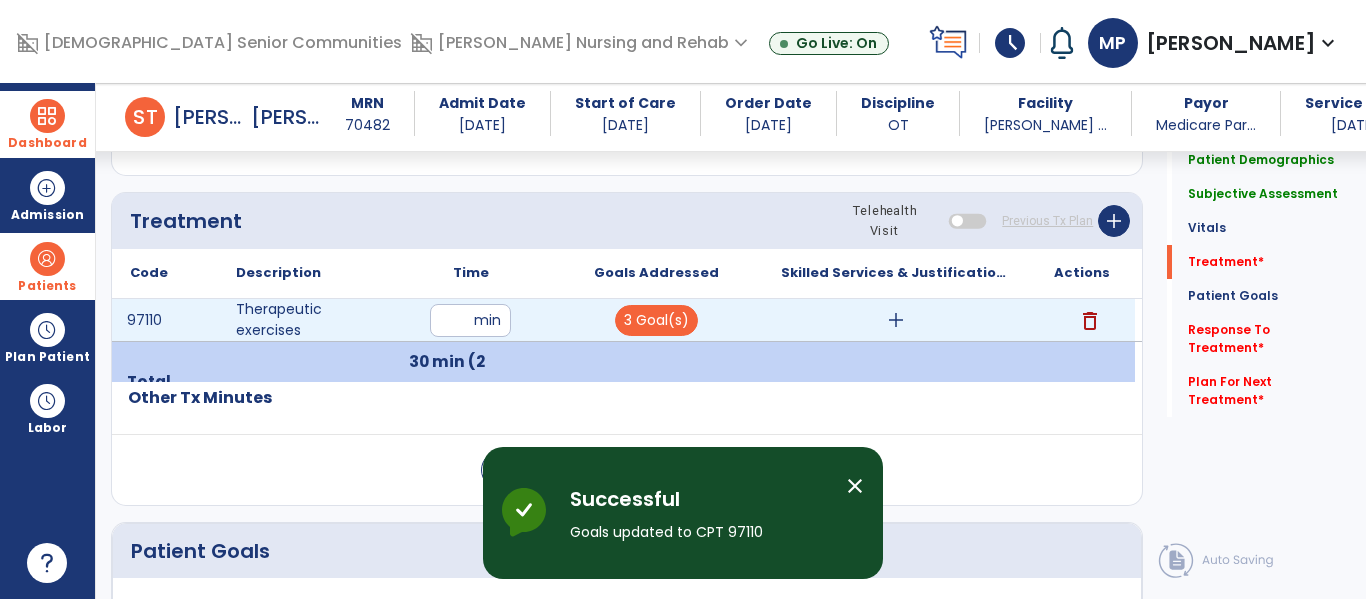 click on "add" at bounding box center (896, 320) 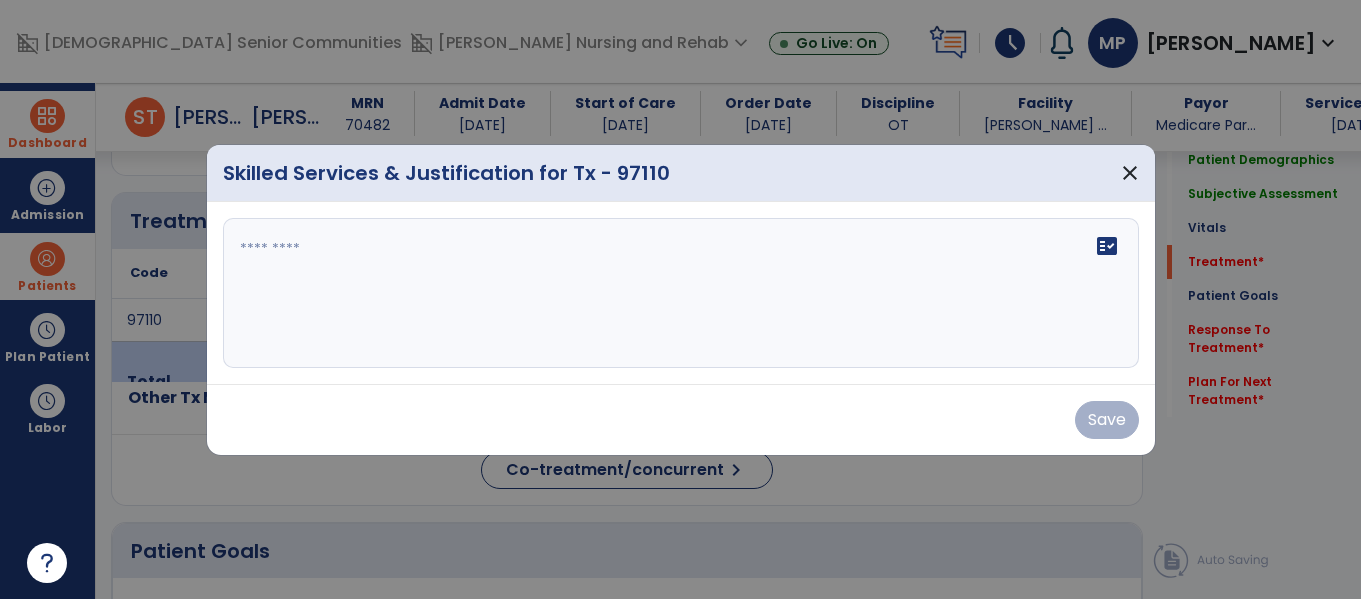 scroll, scrollTop: 1057, scrollLeft: 0, axis: vertical 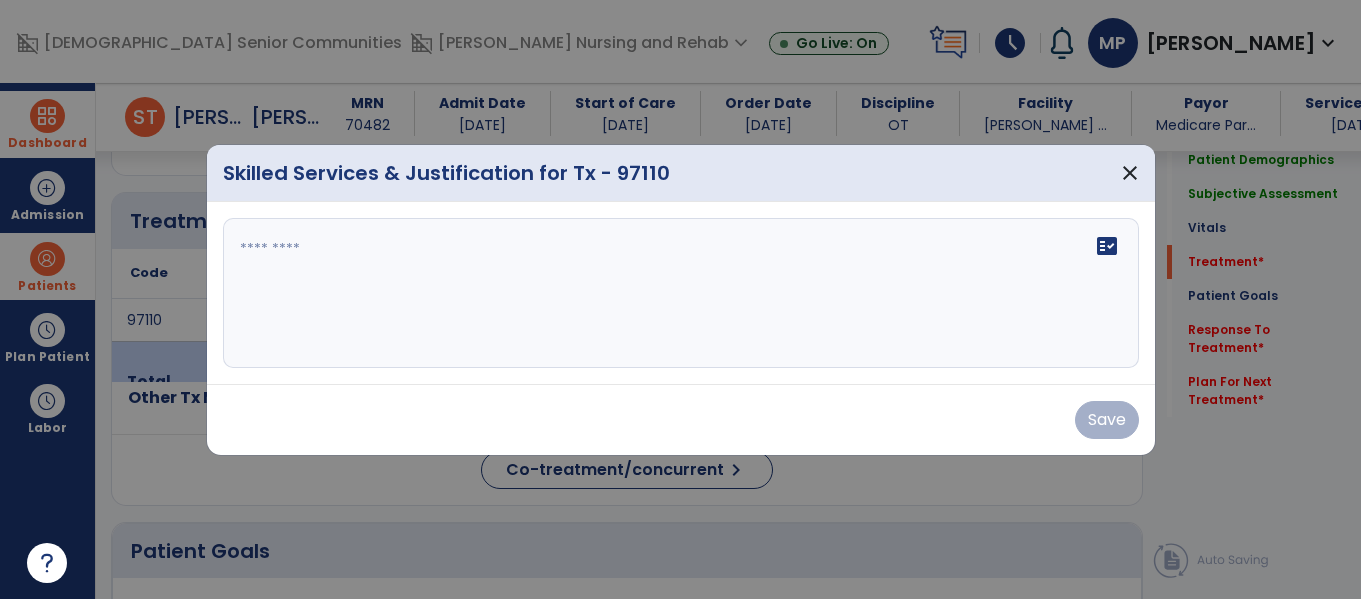 click on "fact_check" at bounding box center [681, 293] 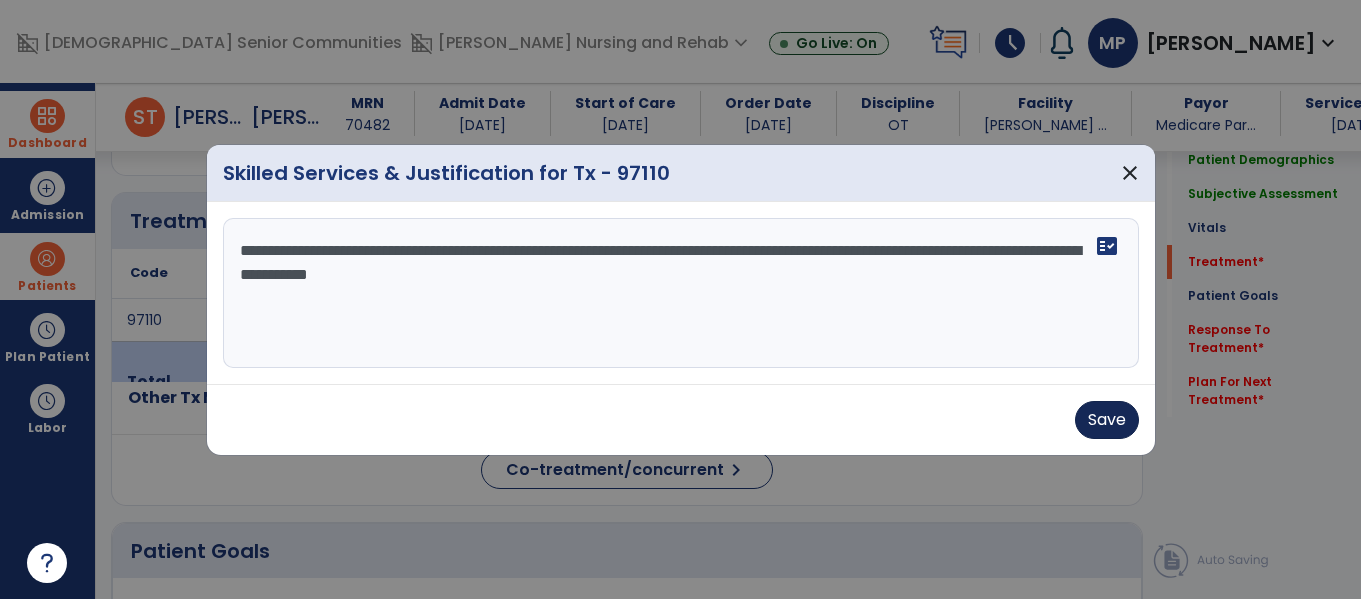 type on "**********" 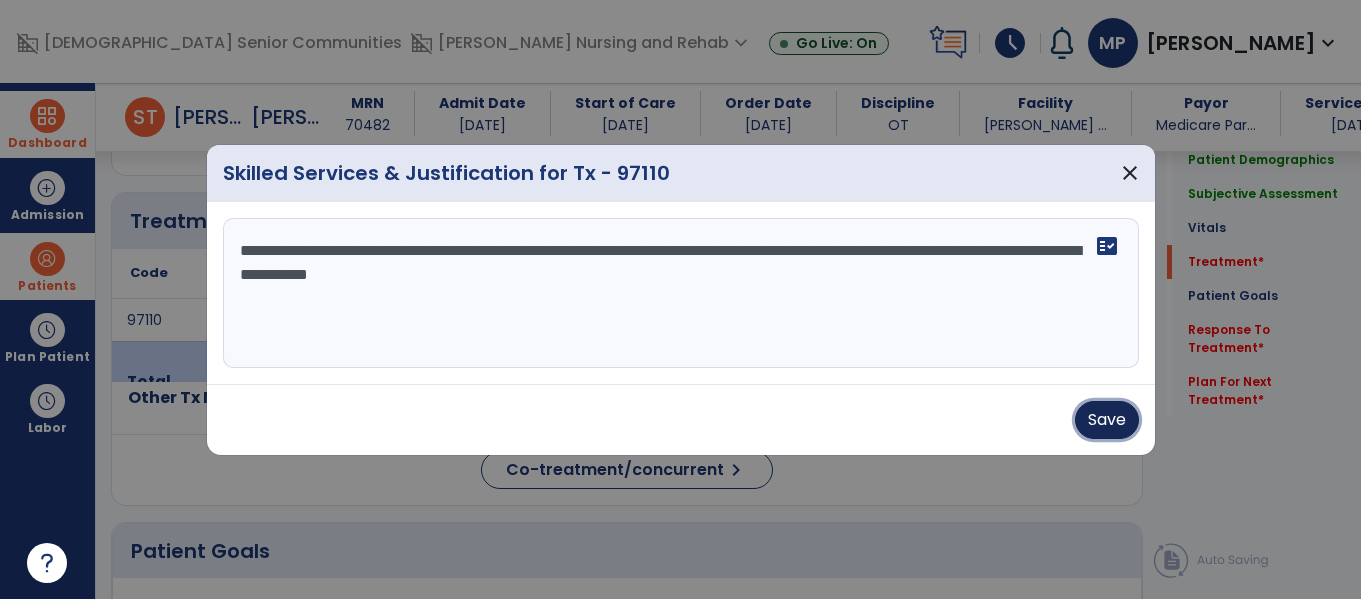 click on "Save" at bounding box center (1107, 420) 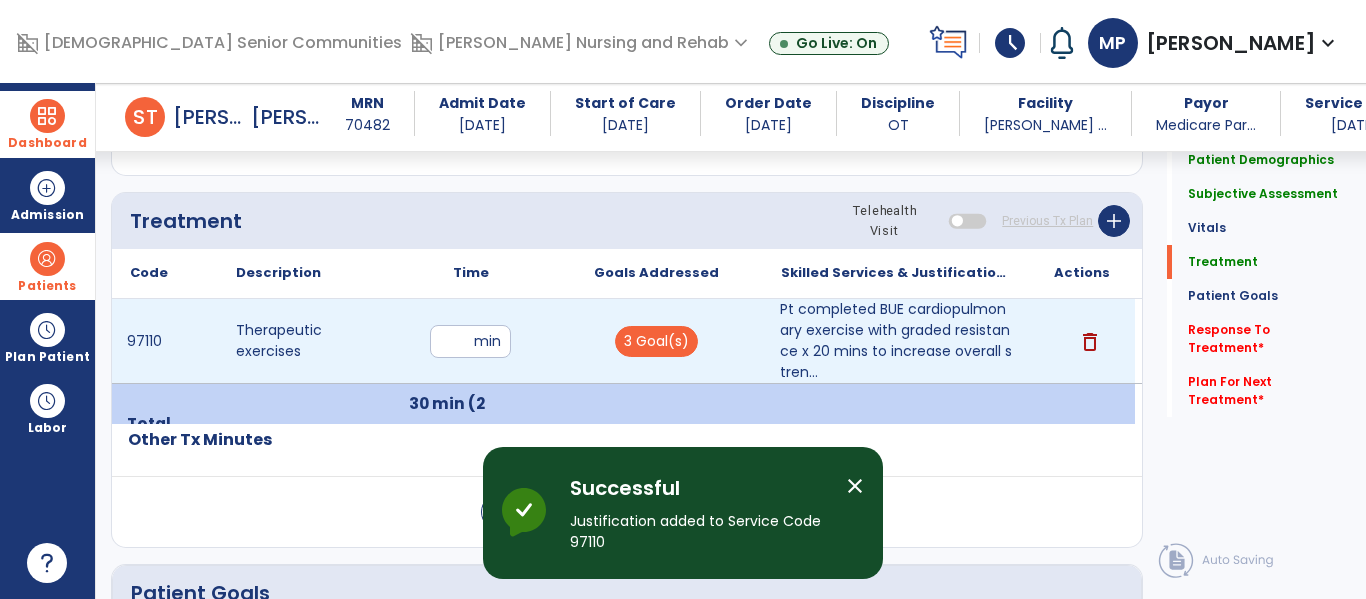 click on "**" at bounding box center [470, 341] 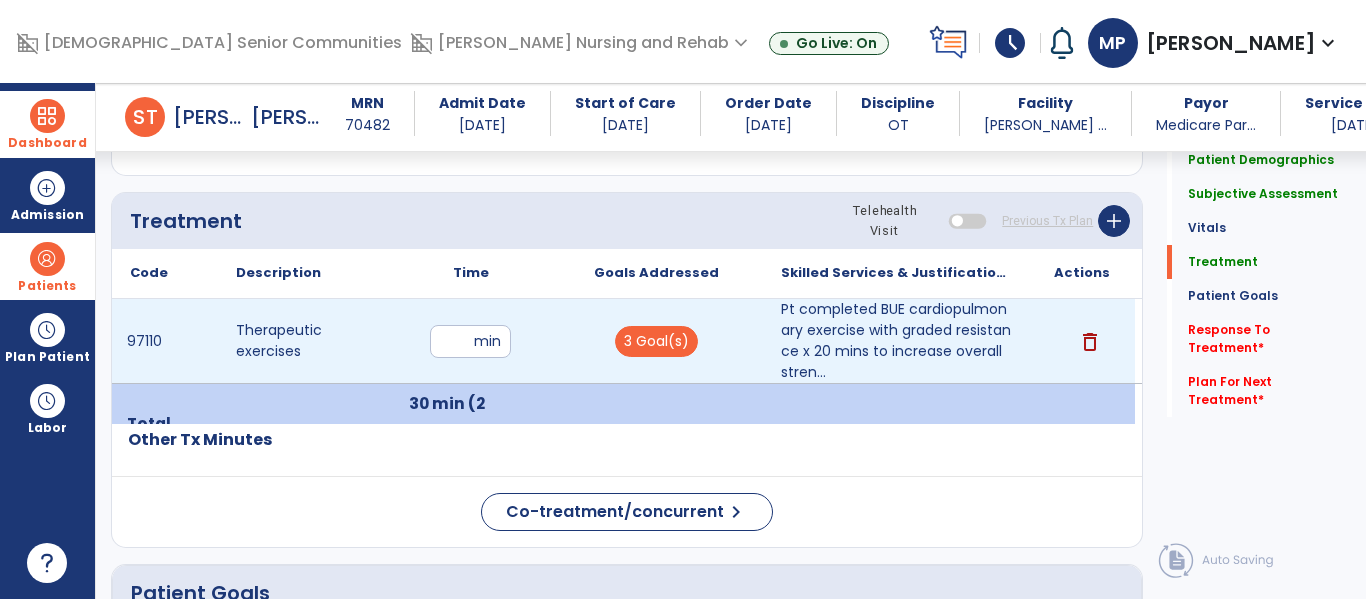 type on "*" 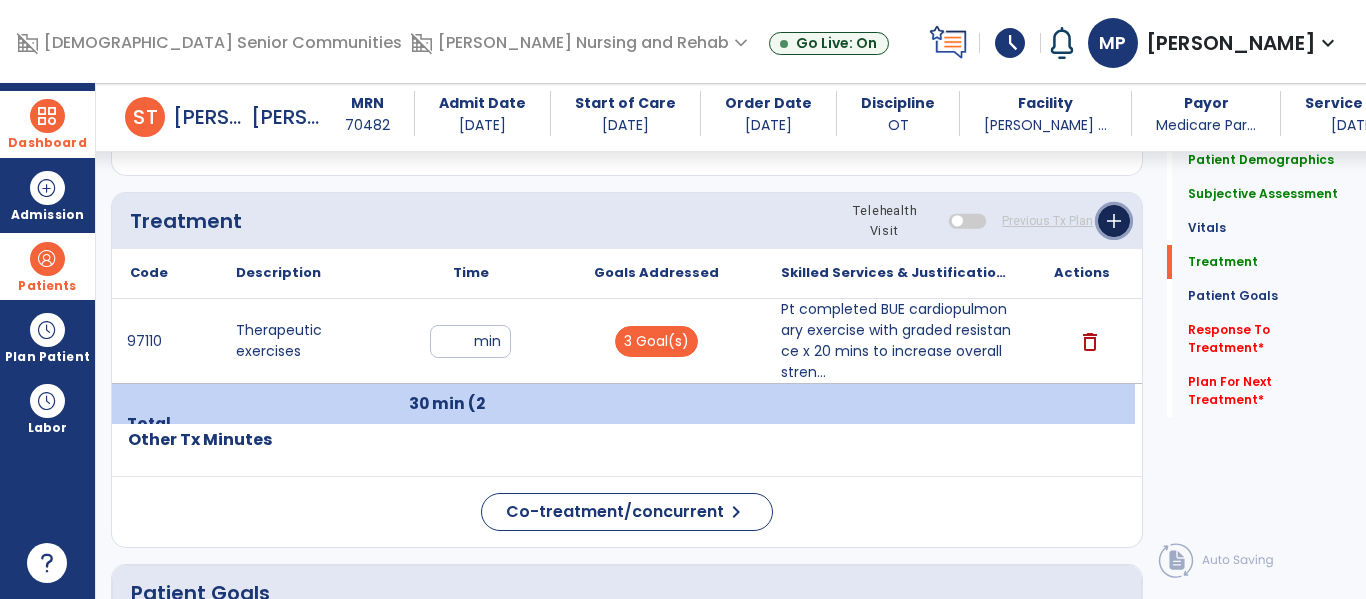 click on "add" 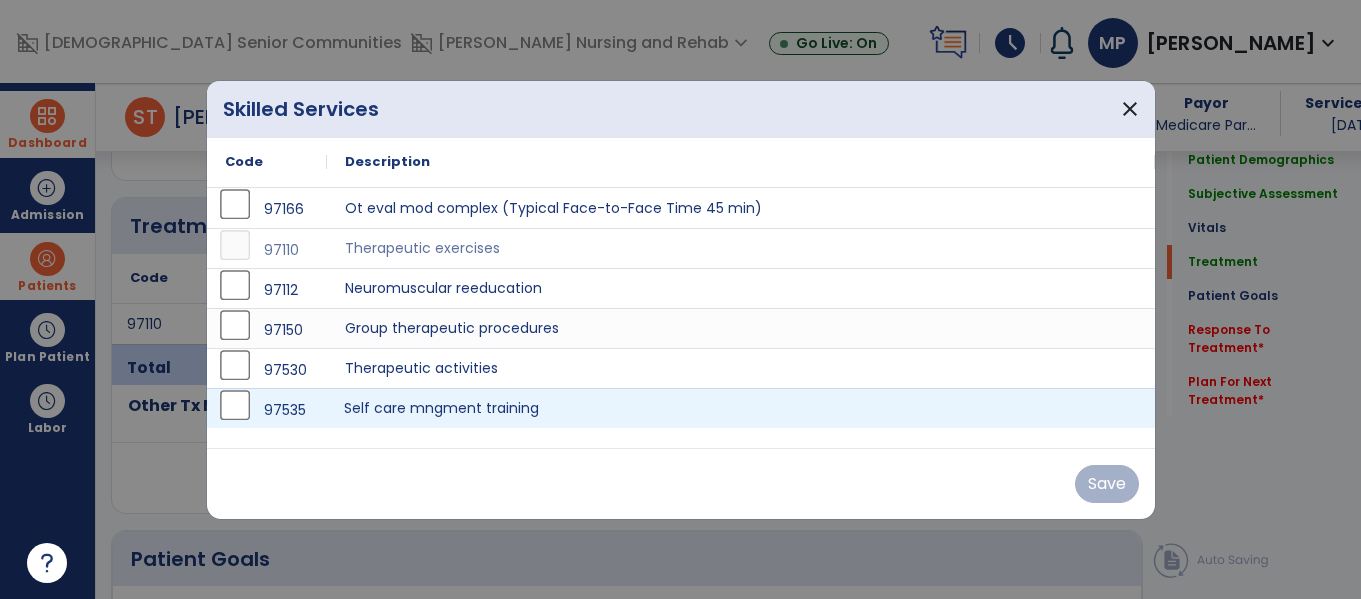 click on "Self care mngment training" at bounding box center [741, 408] 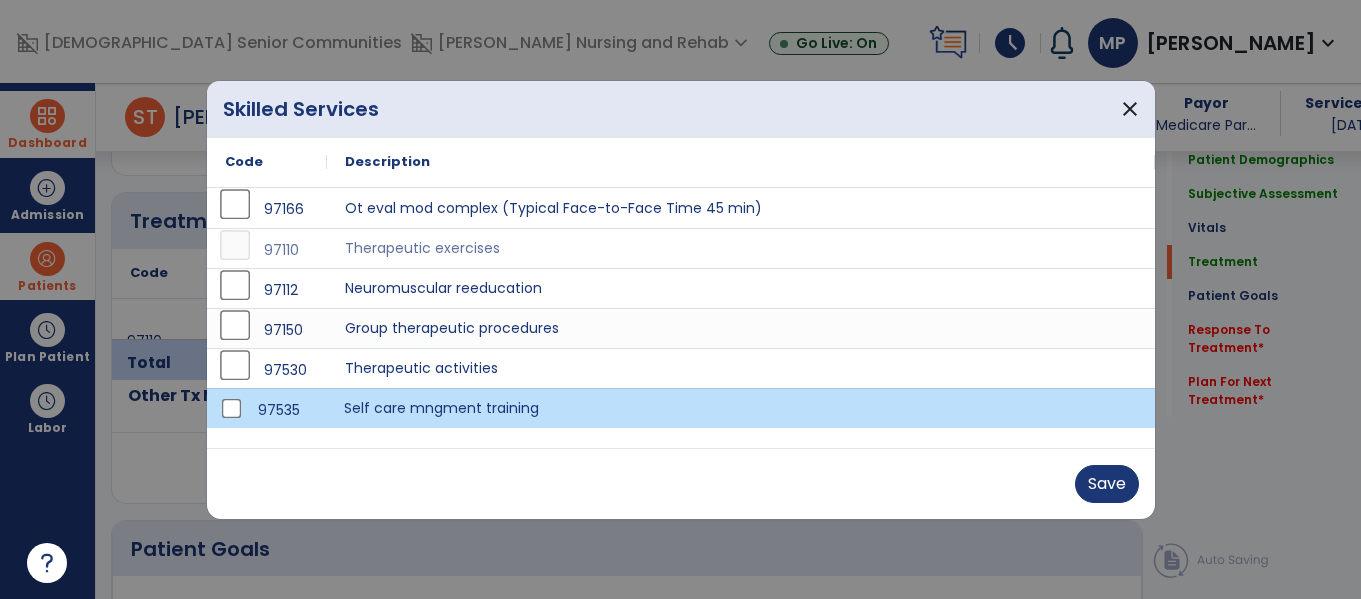 scroll, scrollTop: 1057, scrollLeft: 0, axis: vertical 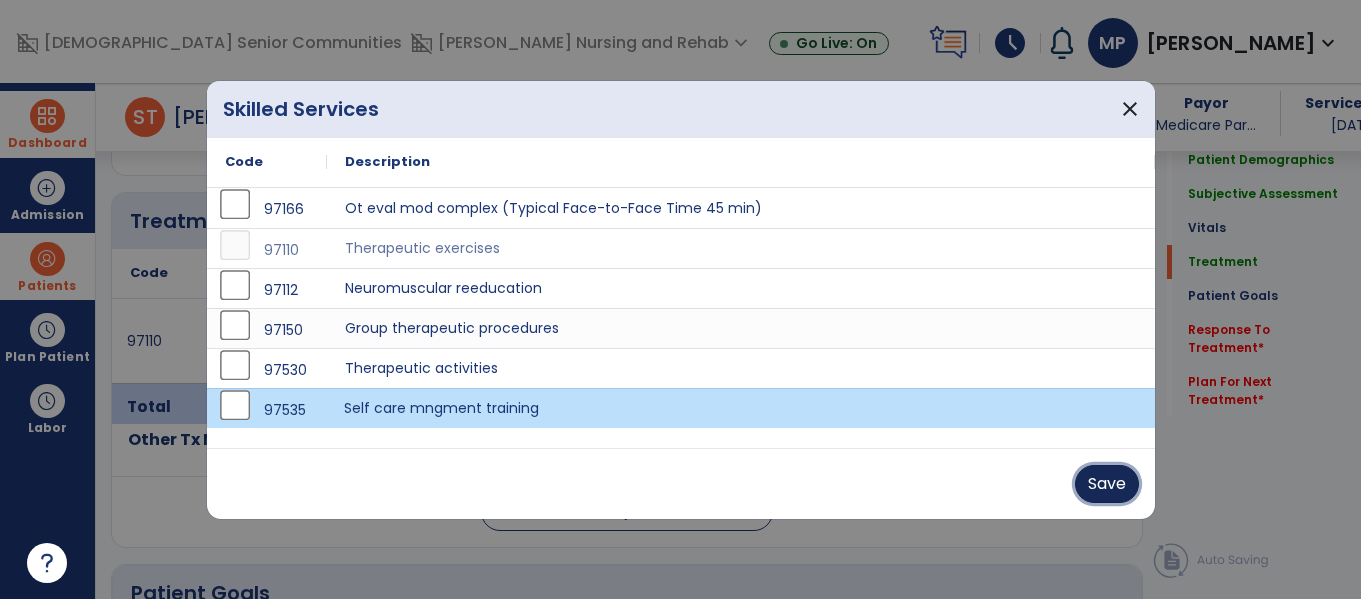 click on "Save" at bounding box center (1107, 484) 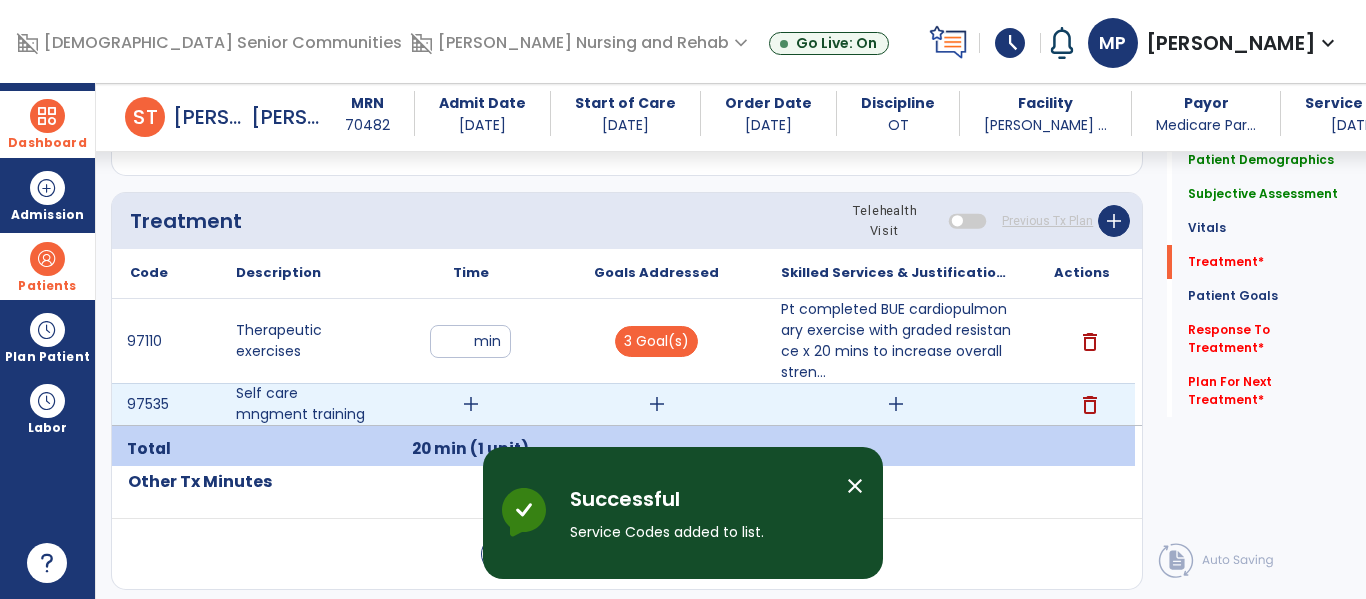 click on "add" at bounding box center (471, 404) 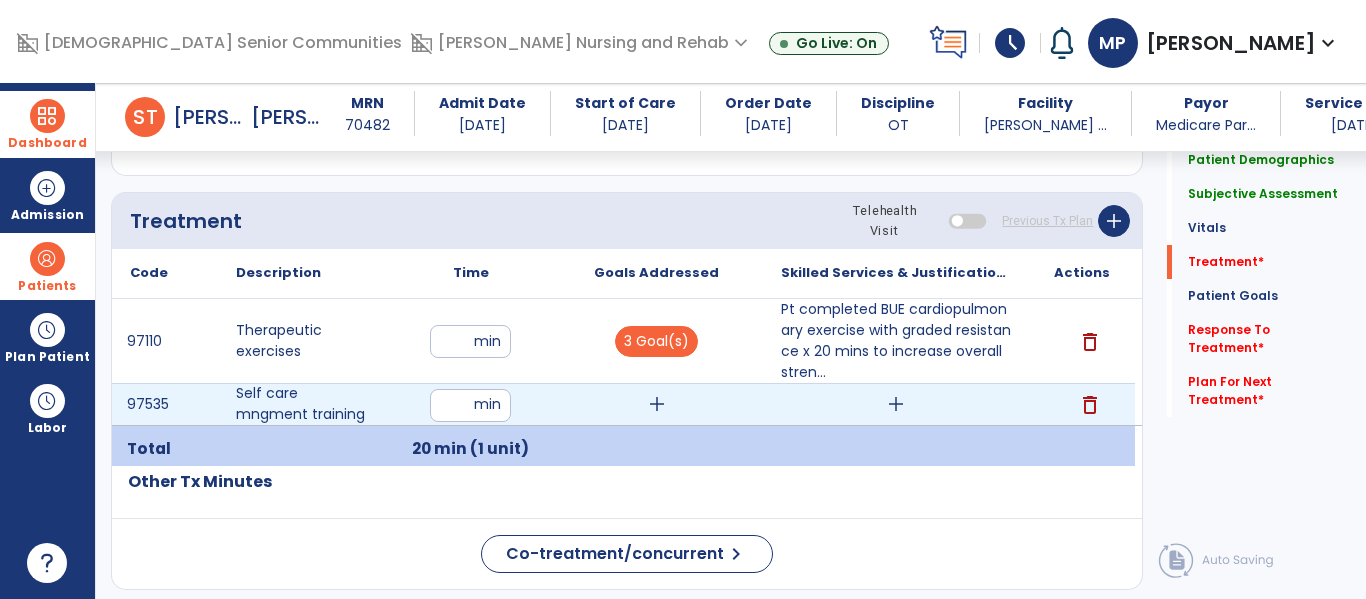 type on "**" 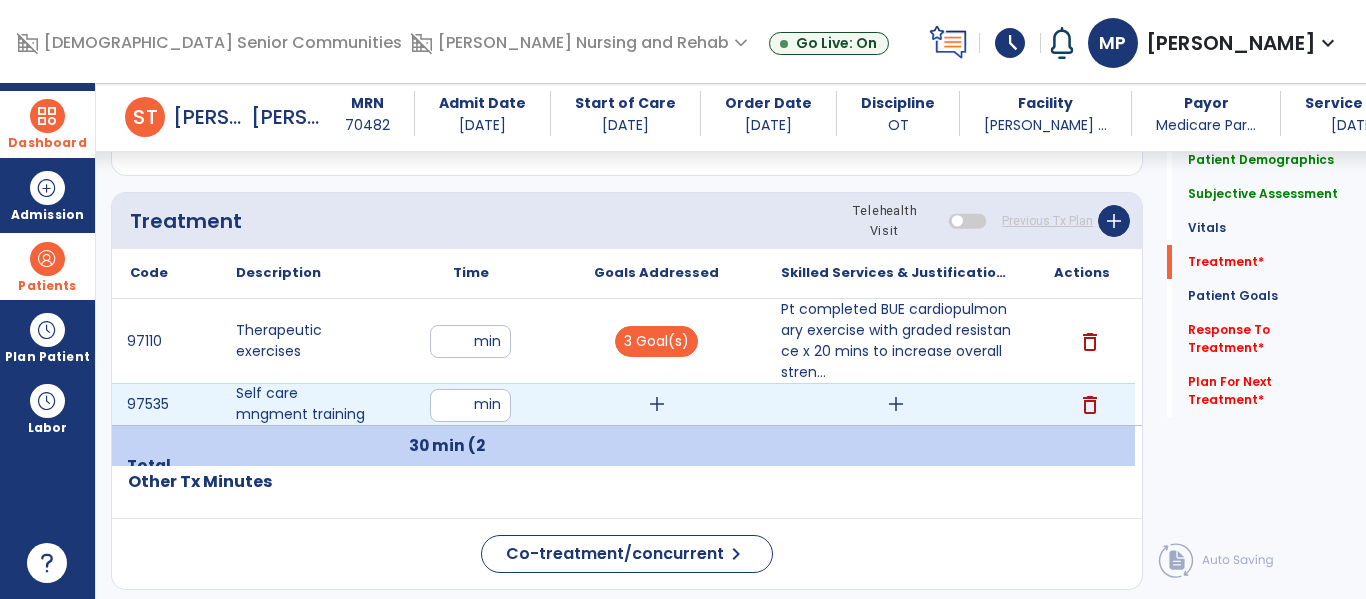 click on "add" at bounding box center (896, 404) 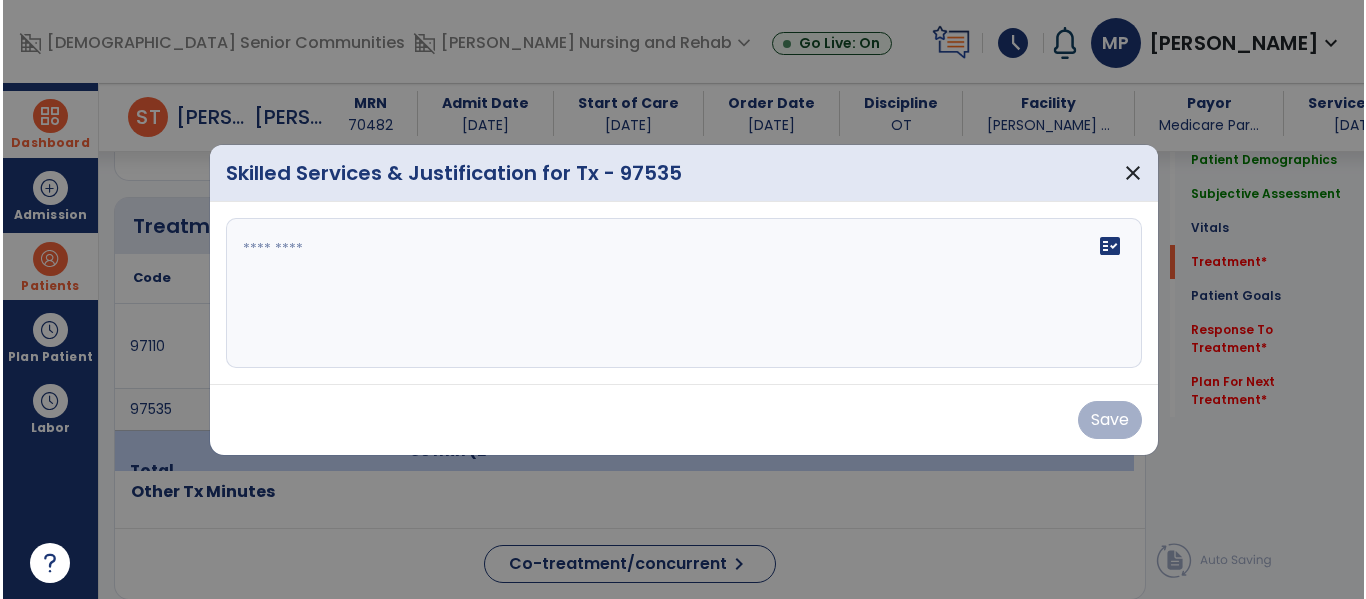 scroll, scrollTop: 1057, scrollLeft: 0, axis: vertical 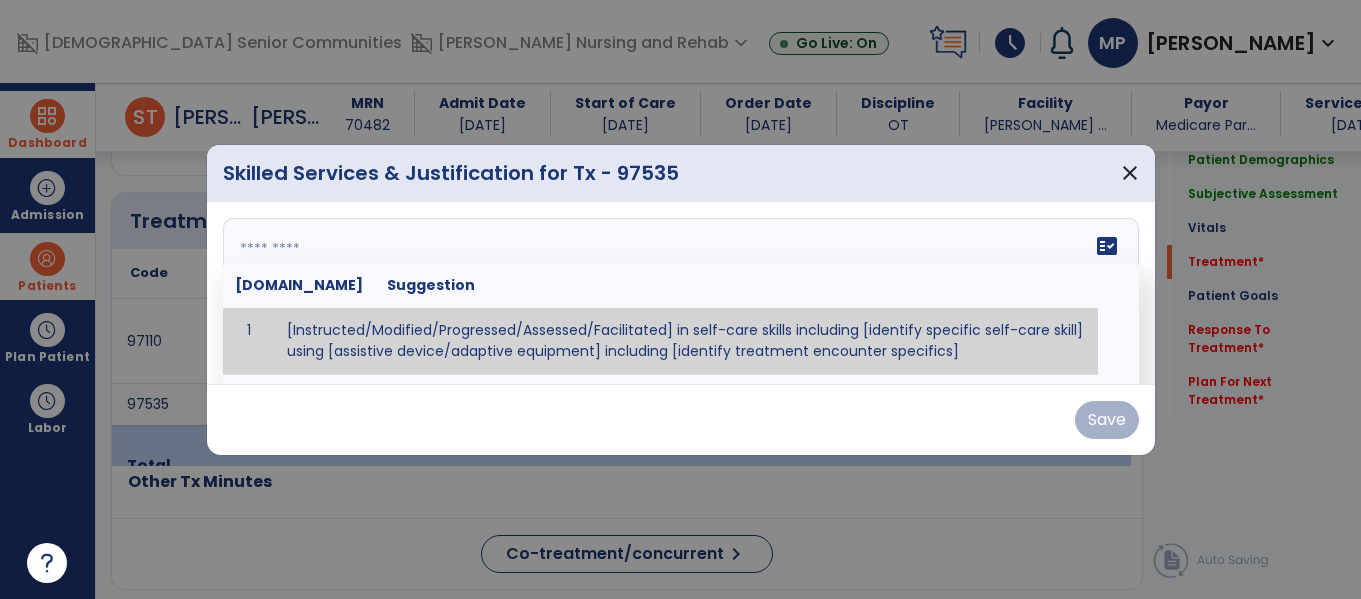 click on "fact_check  Sr.No Suggestion 1 [Instructed/Modified/Progressed/Assessed/Facilitated] in self-care skills including [identify specific self-care skill] using [assistive device/adaptive equipment] including [identify treatment encounter specifics]" at bounding box center (681, 293) 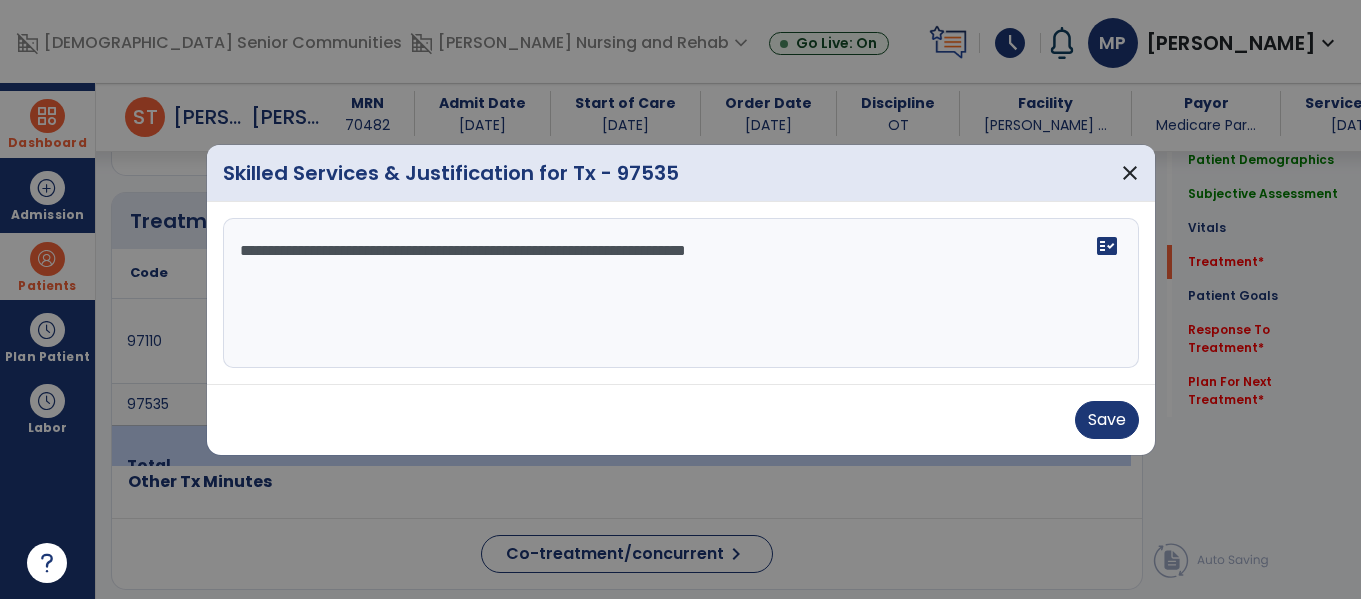click on "**********" at bounding box center [681, 293] 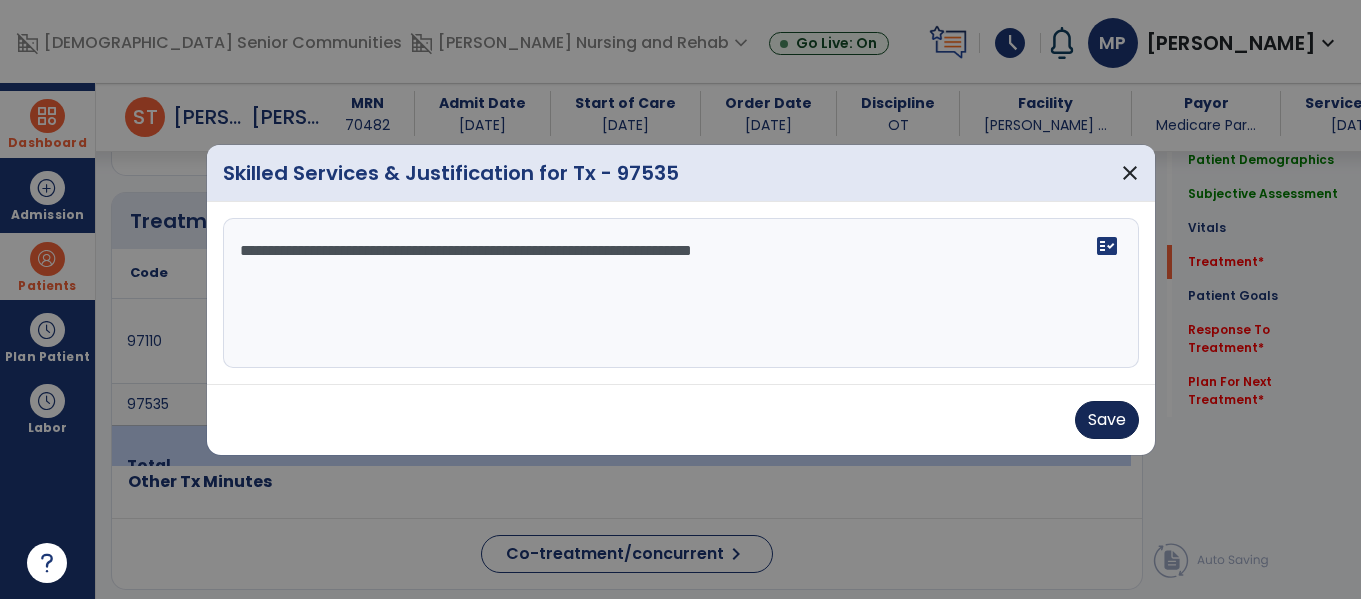 type on "**********" 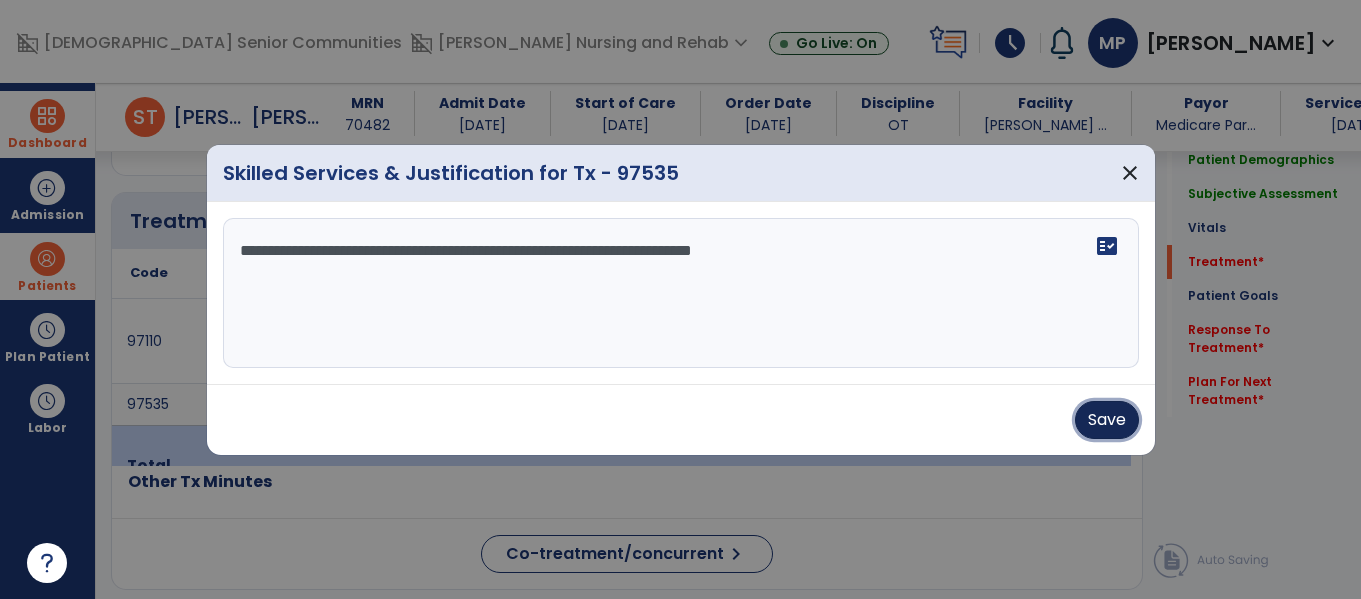 click on "Save" at bounding box center [1107, 420] 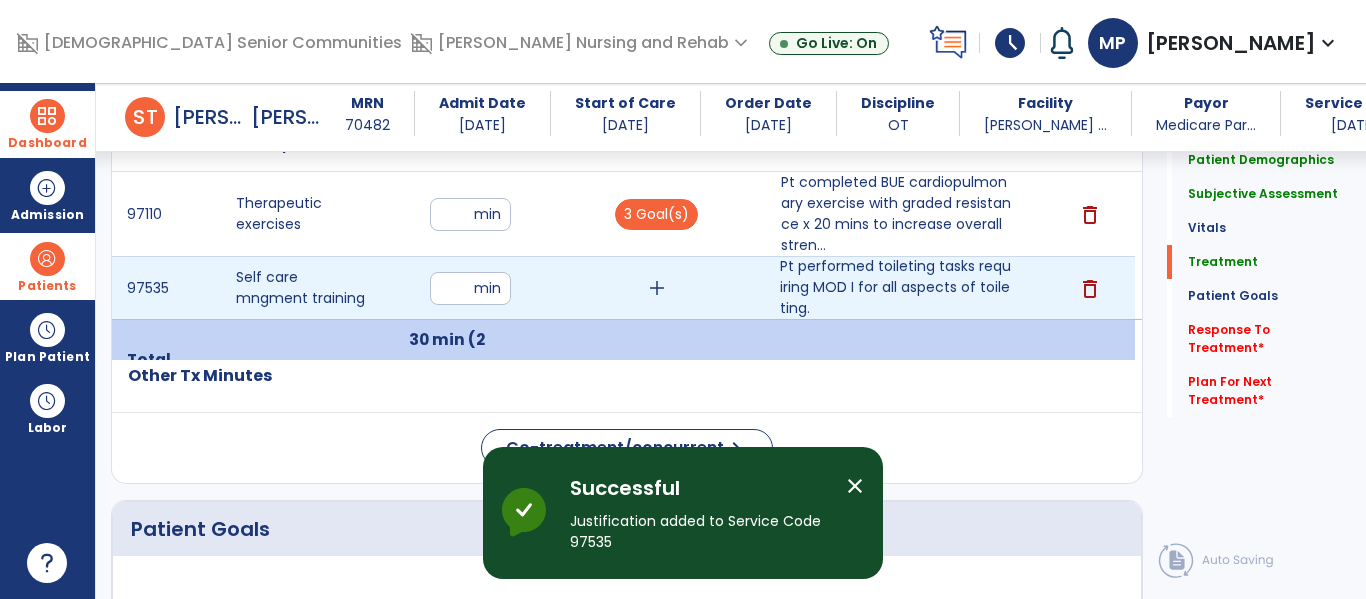 click on "add" at bounding box center (657, 288) 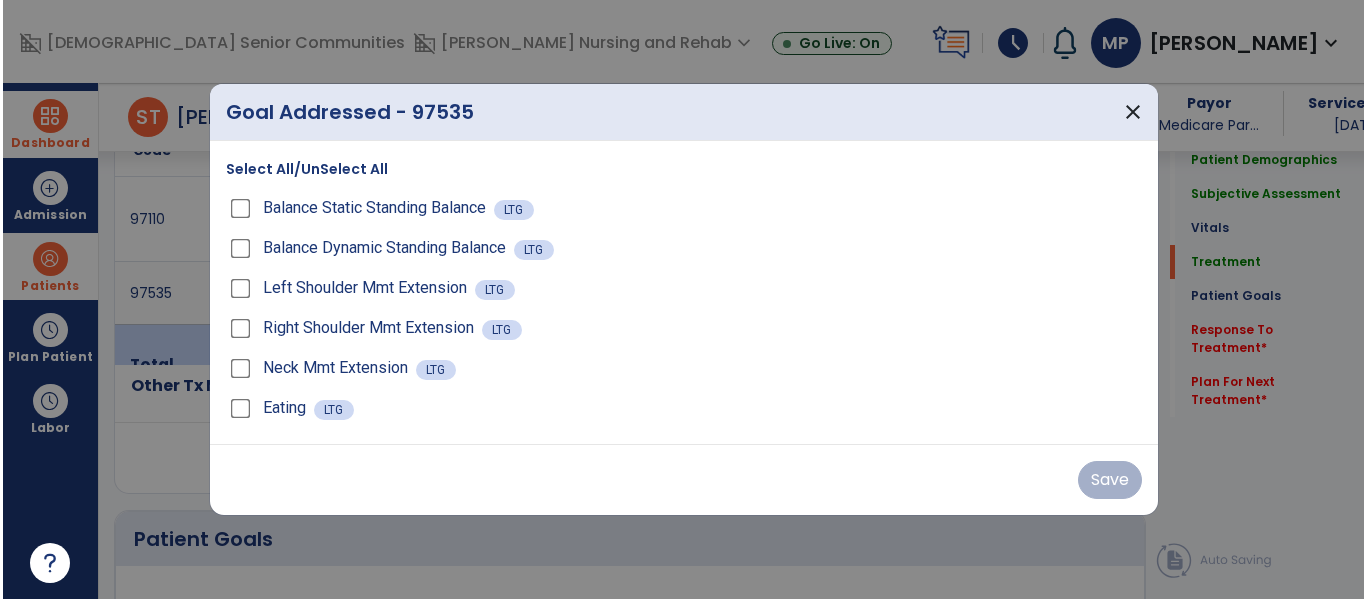 scroll, scrollTop: 1184, scrollLeft: 0, axis: vertical 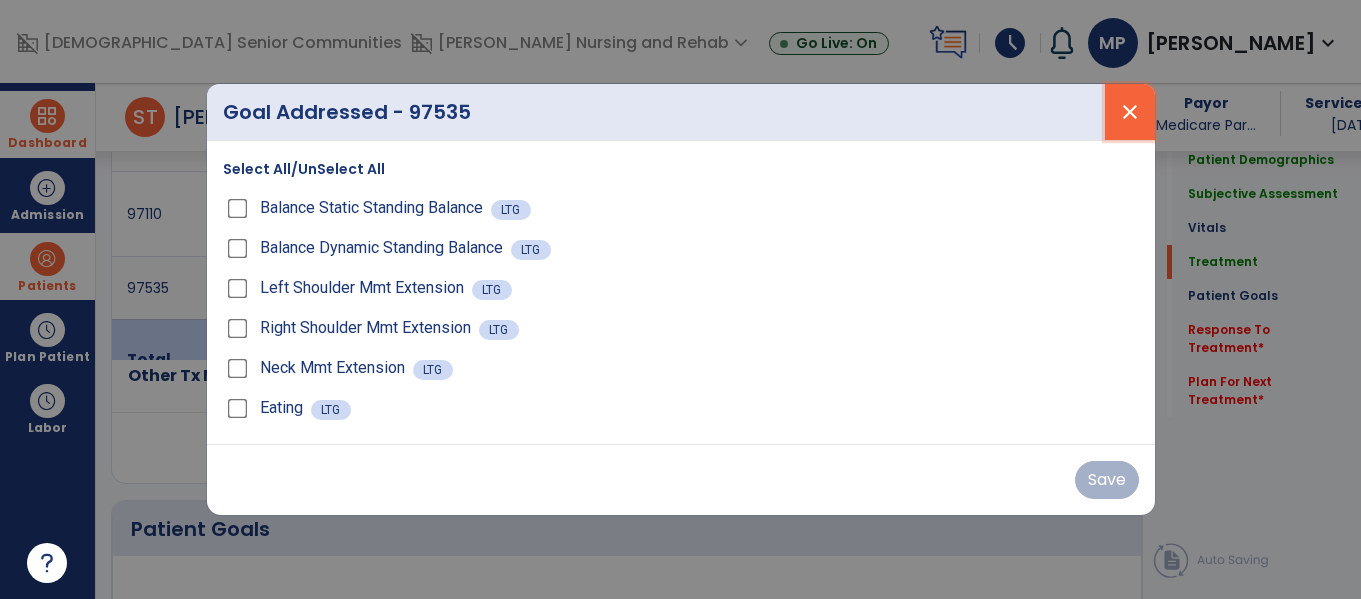 click on "close" at bounding box center [1130, 112] 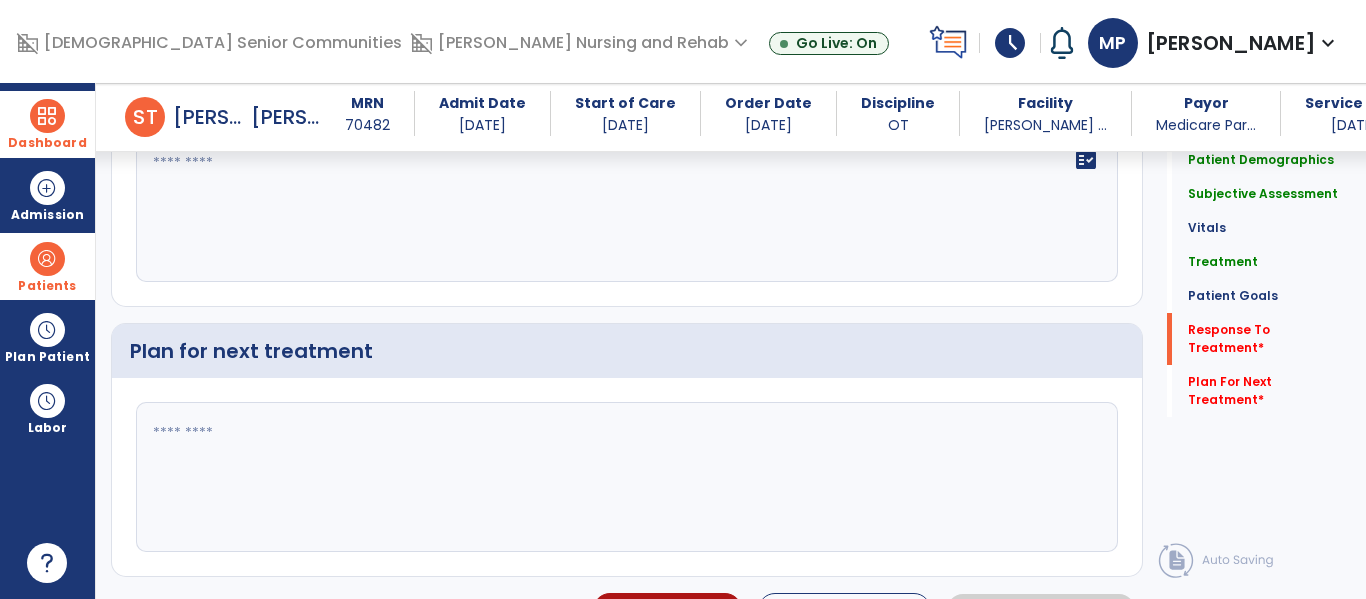 scroll, scrollTop: 2749, scrollLeft: 0, axis: vertical 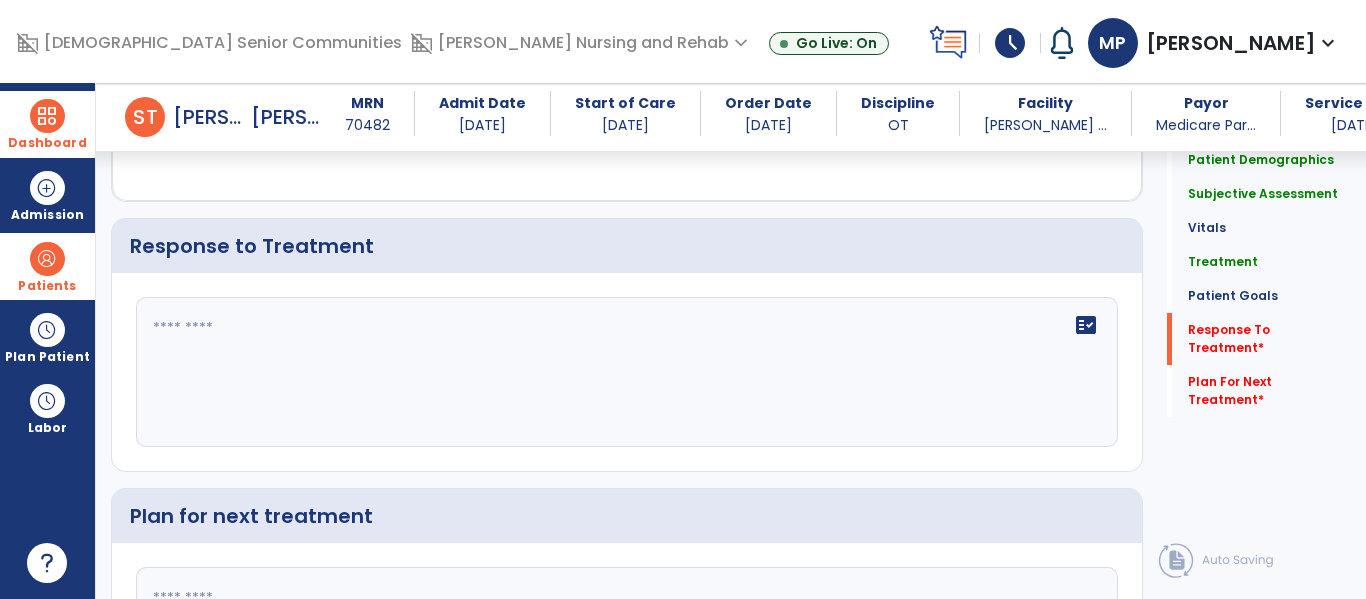 click on "fact_check" 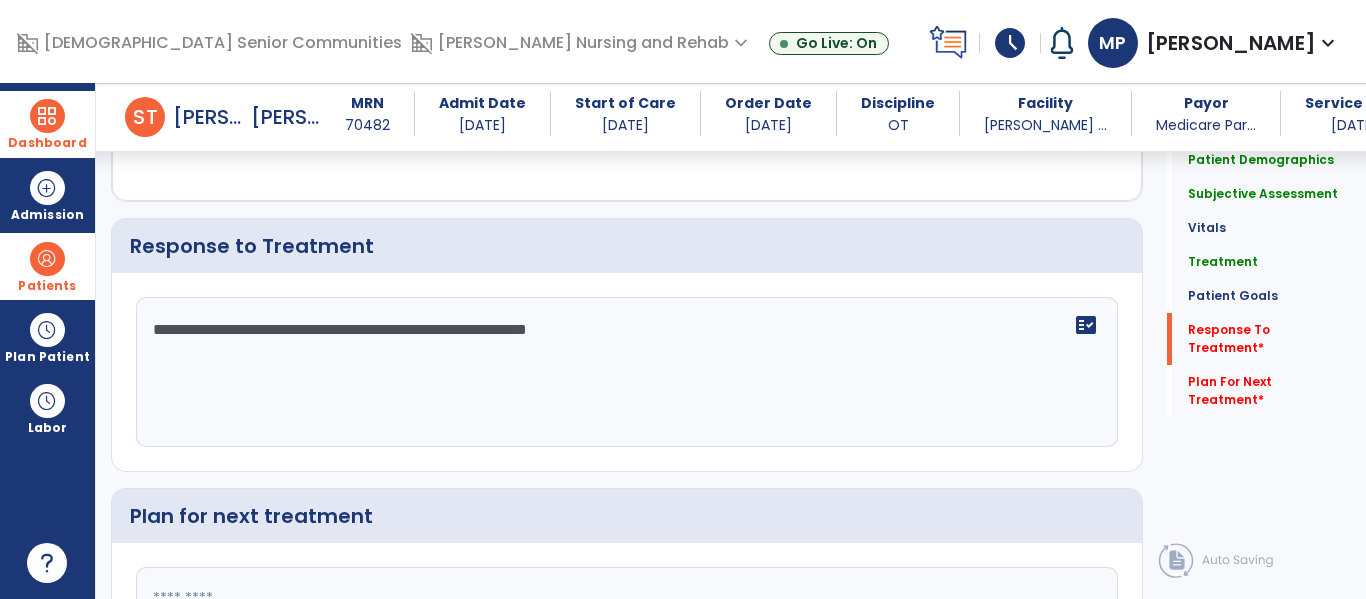 click on "**********" 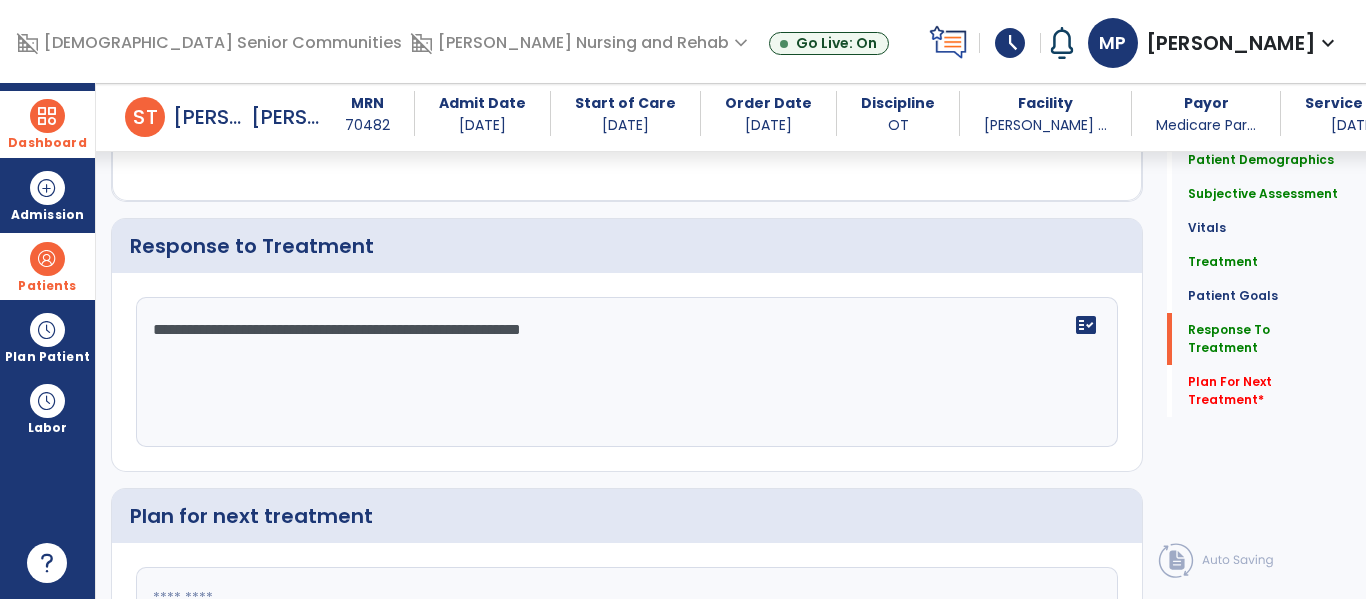 scroll, scrollTop: 2862, scrollLeft: 0, axis: vertical 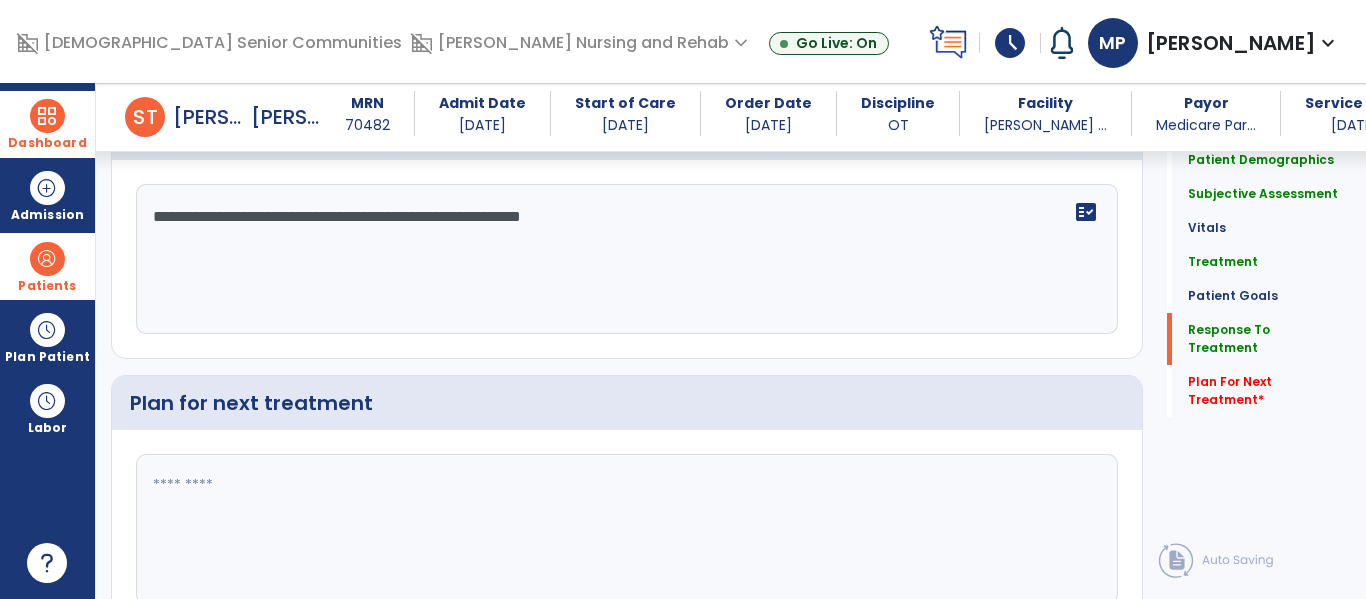 type on "**********" 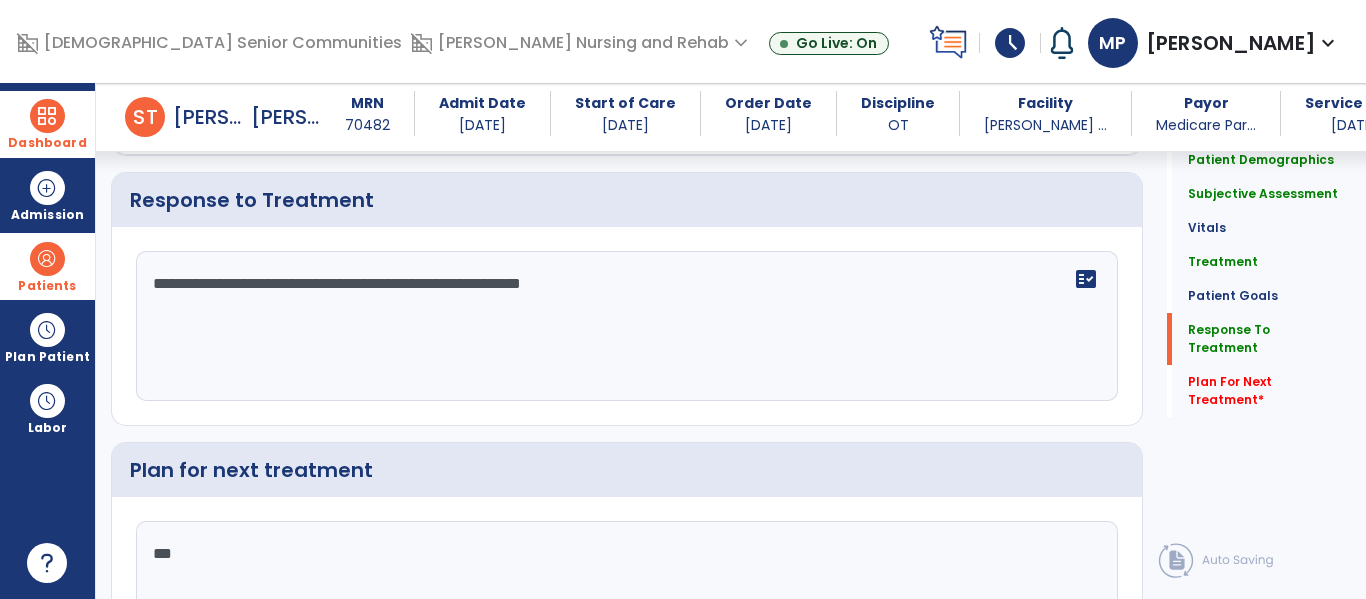 scroll, scrollTop: 2862, scrollLeft: 0, axis: vertical 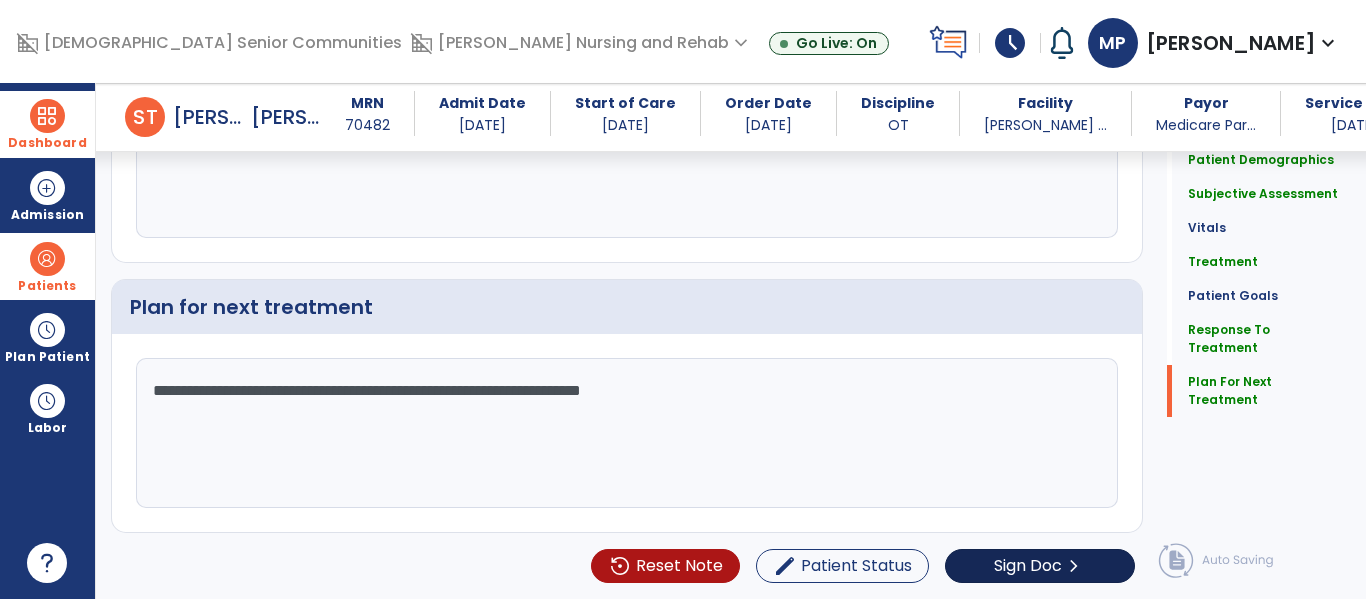 type on "**********" 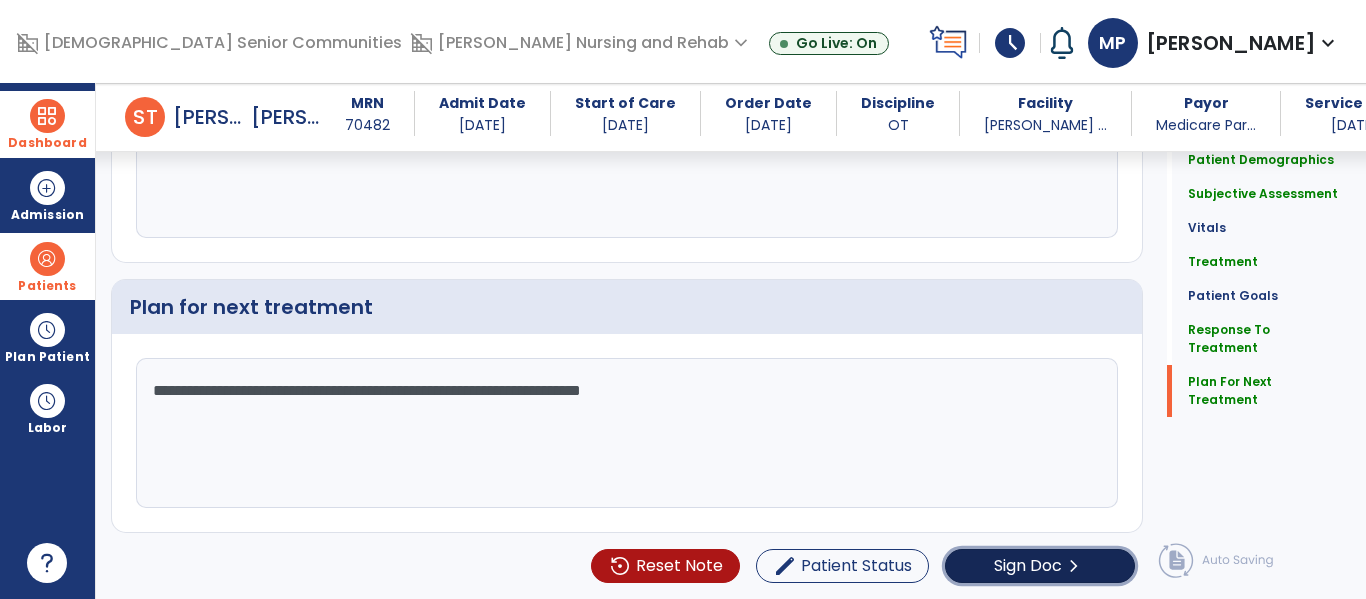 click on "chevron_right" 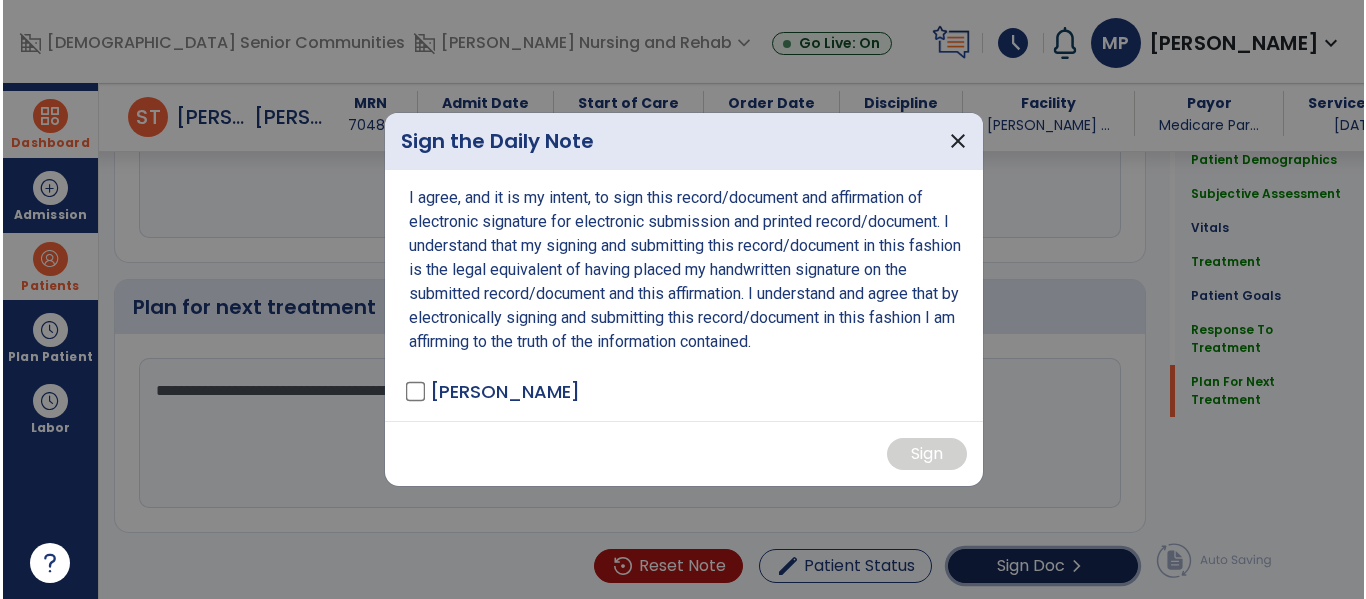 scroll, scrollTop: 2958, scrollLeft: 0, axis: vertical 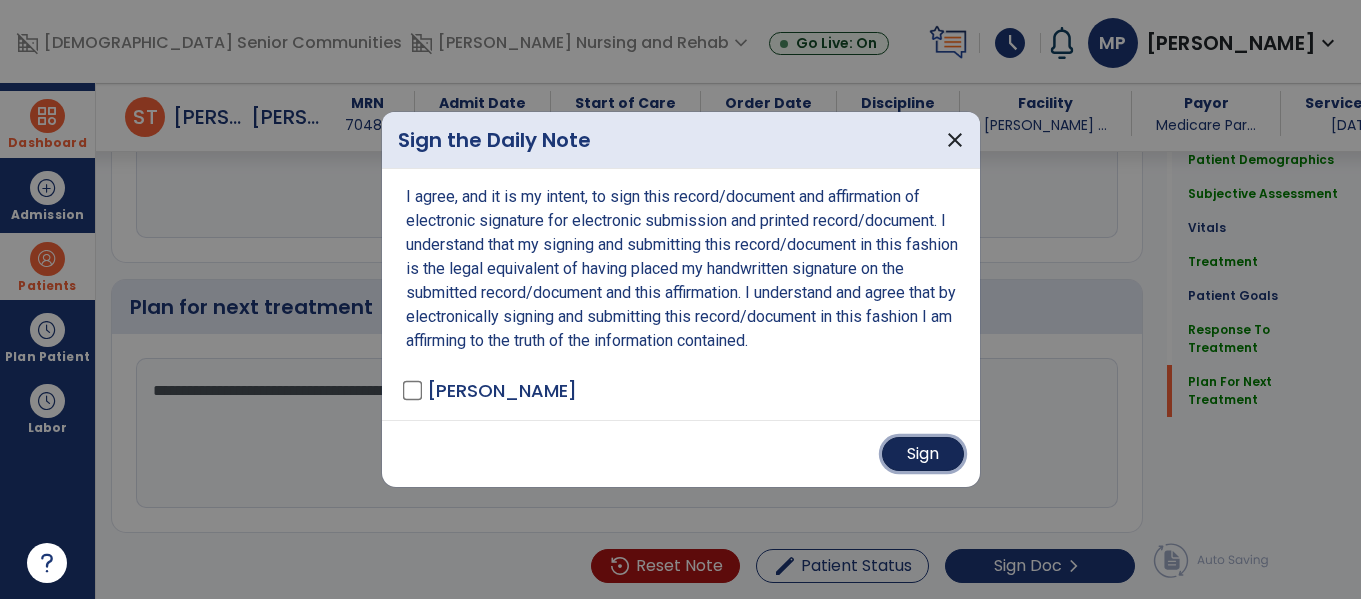 click on "Sign" at bounding box center (923, 454) 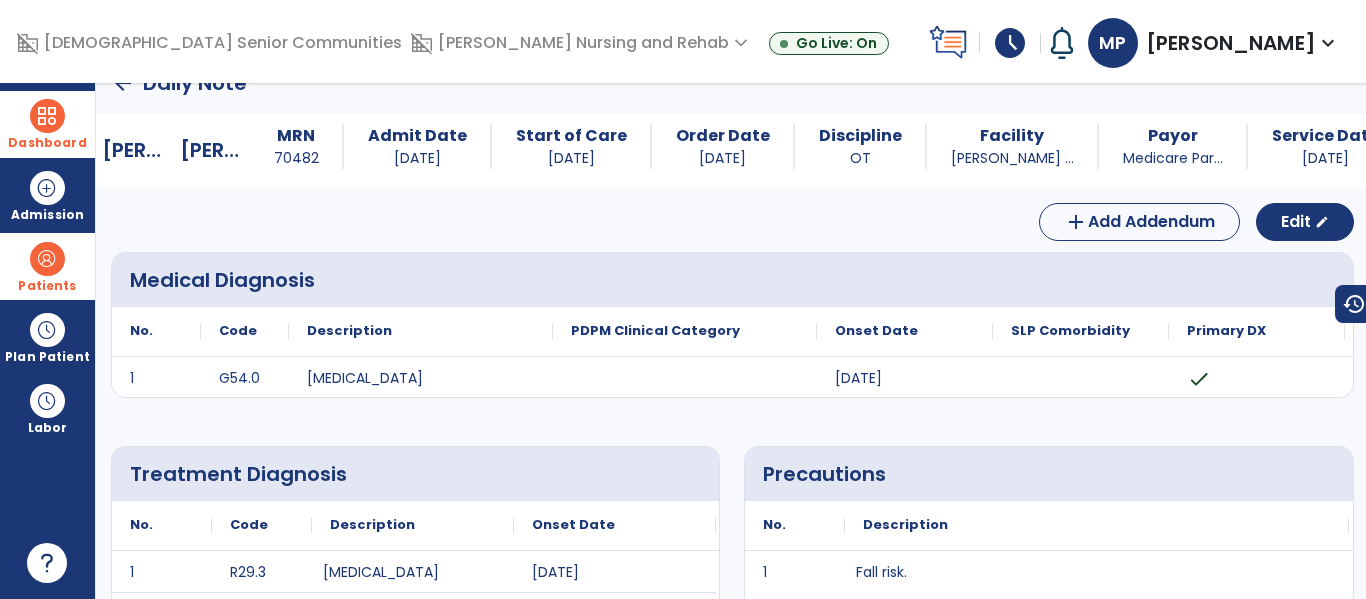 scroll, scrollTop: 0, scrollLeft: 0, axis: both 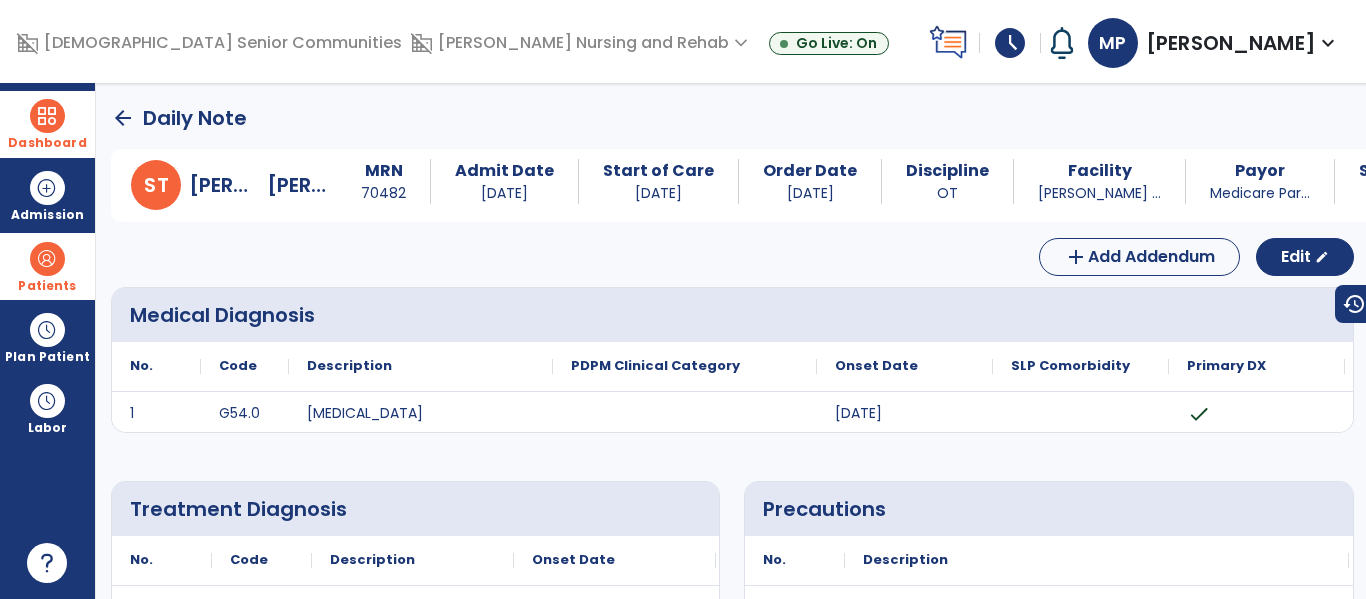 click on "arrow_back" 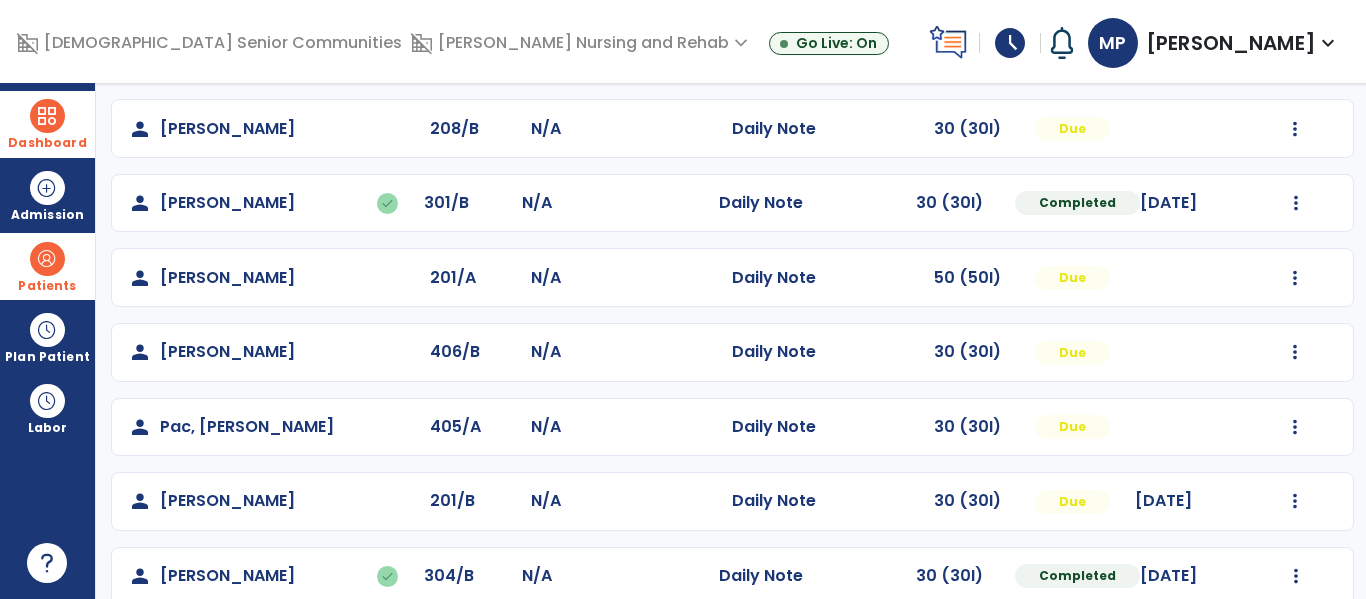 scroll, scrollTop: 0, scrollLeft: 0, axis: both 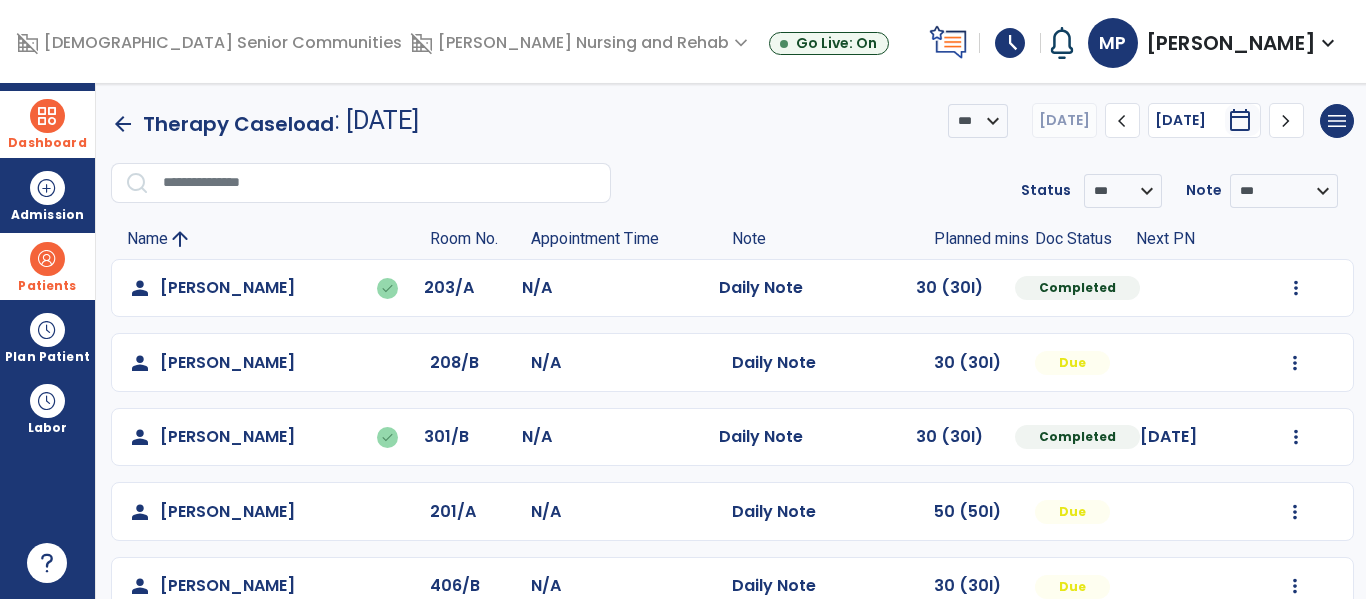 click on "arrow_back" 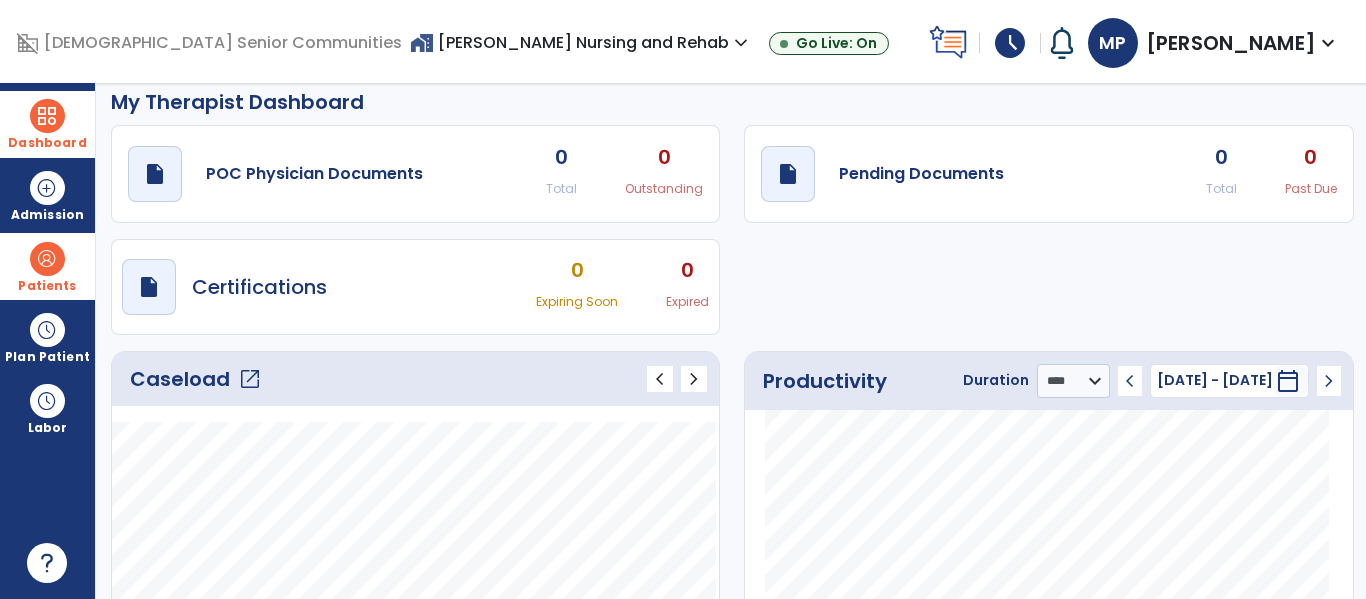 scroll, scrollTop: 0, scrollLeft: 0, axis: both 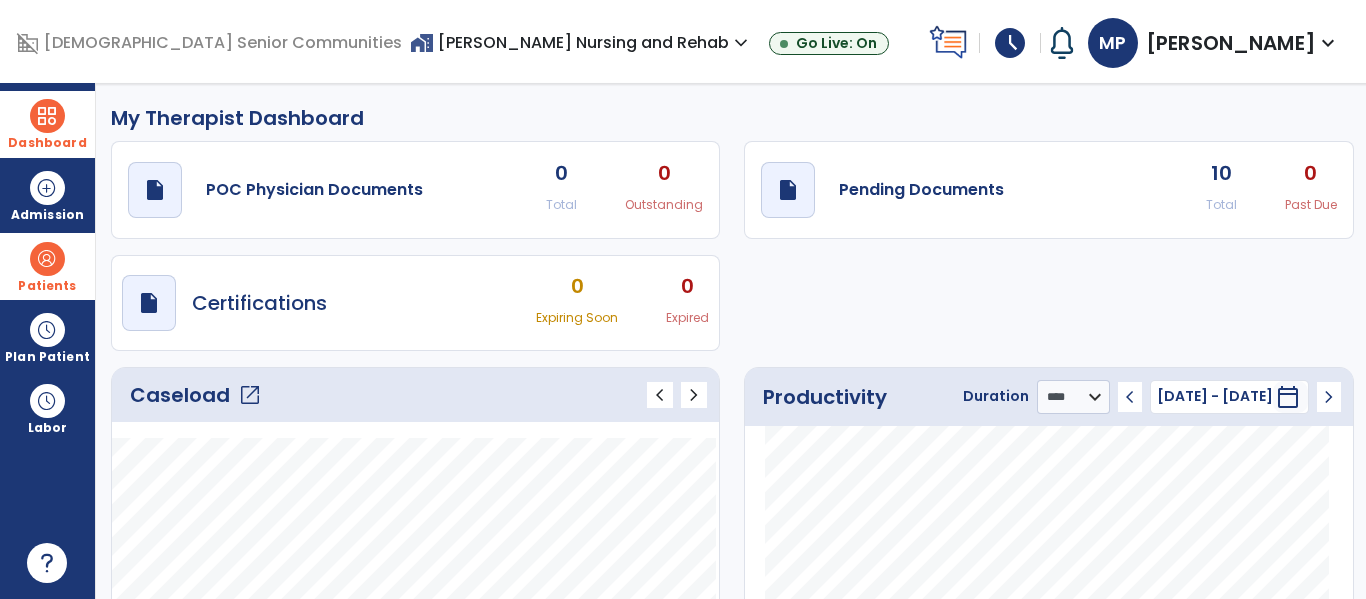 click on "Patients" at bounding box center (47, 266) 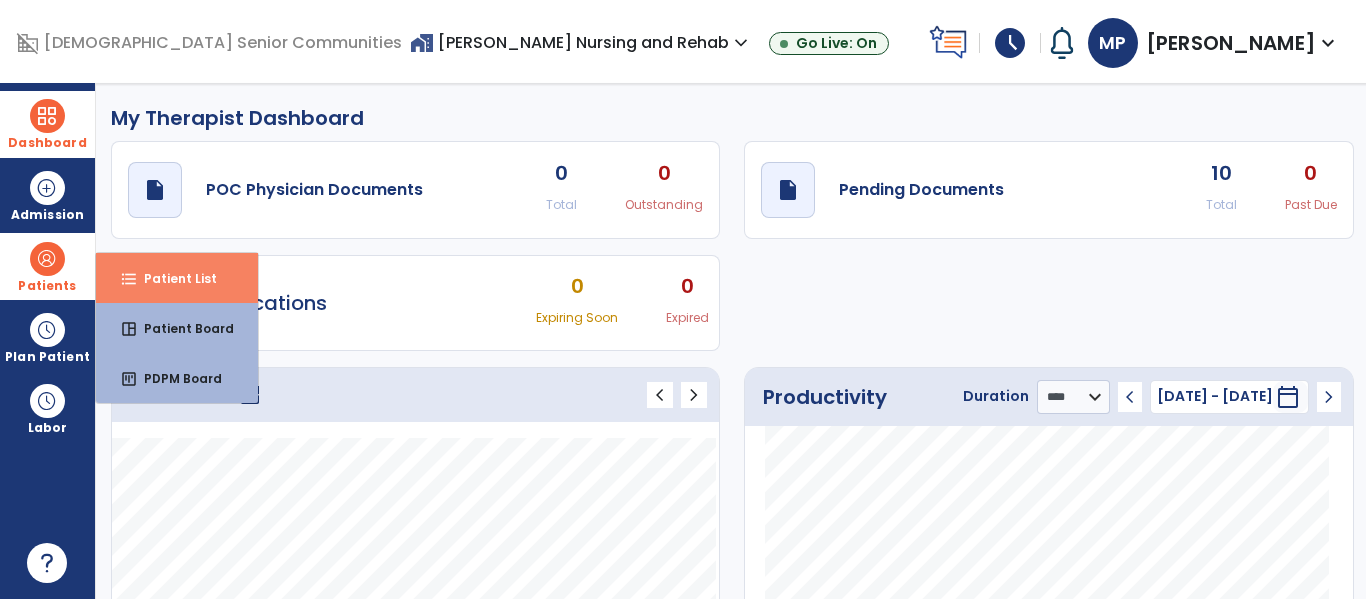 click on "Patient List" at bounding box center (172, 278) 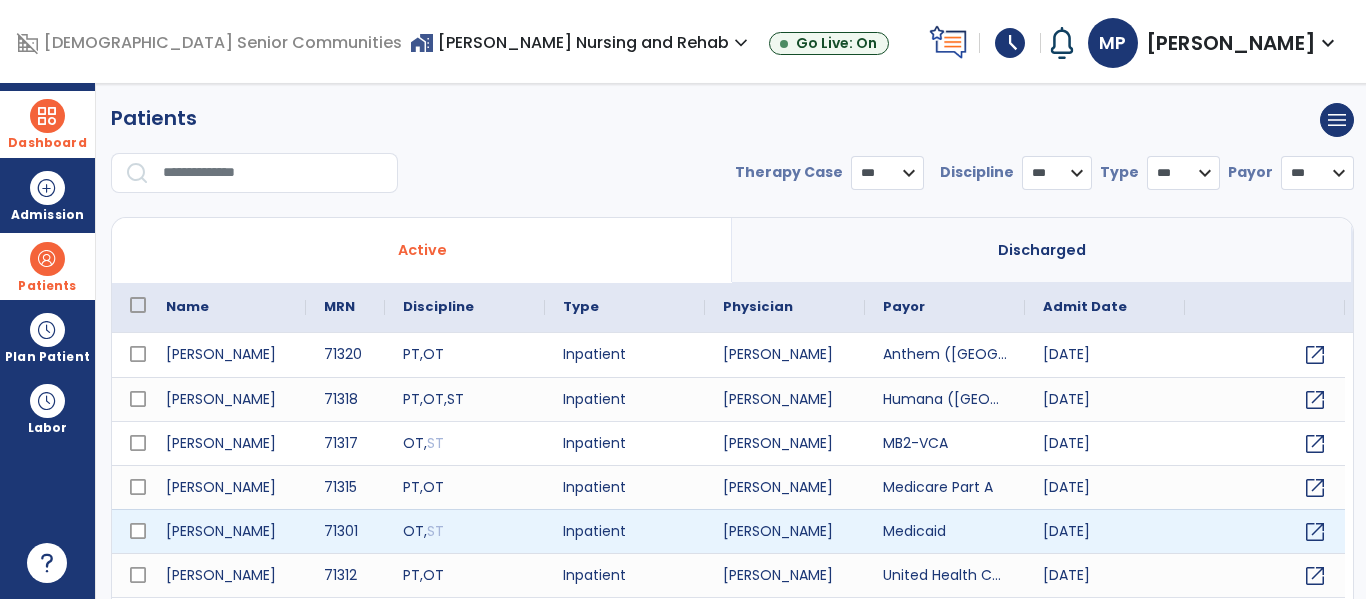 select on "***" 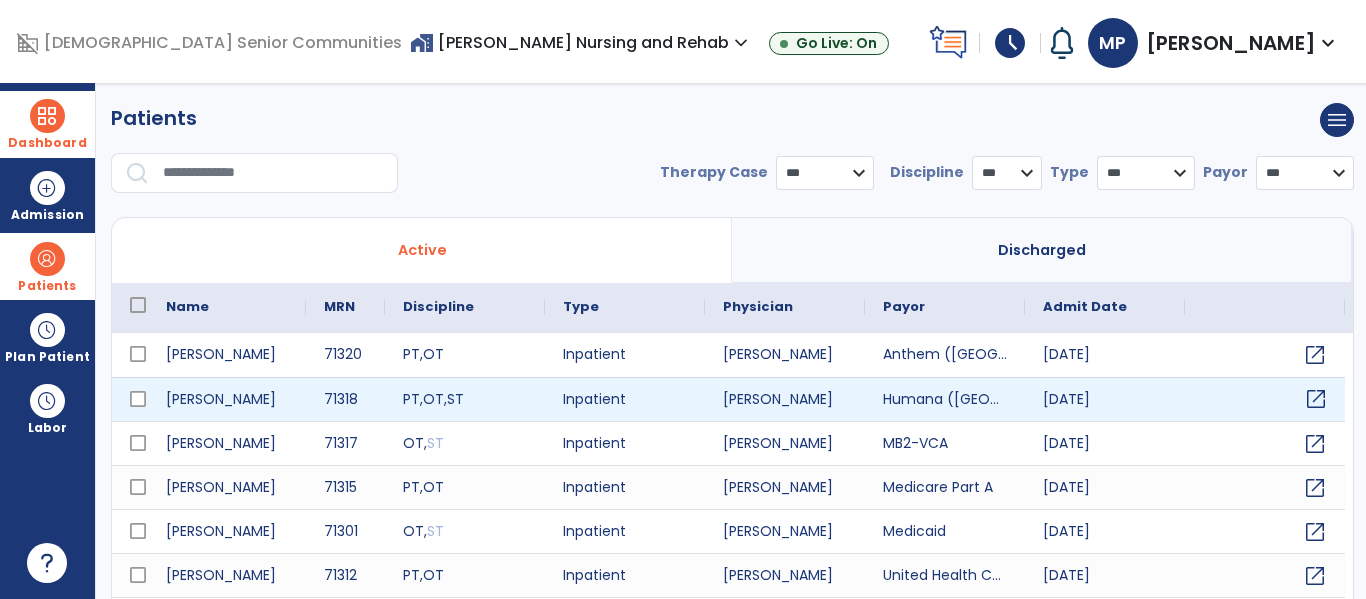 click on "open_in_new" at bounding box center (1316, 399) 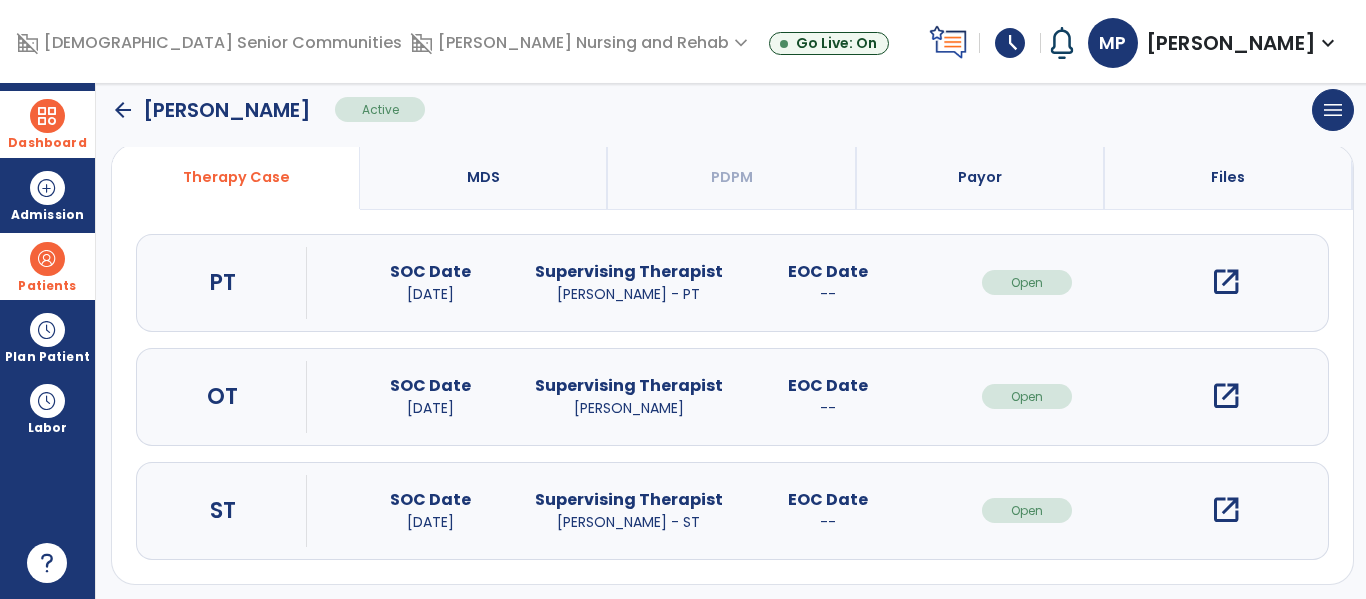 scroll, scrollTop: 162, scrollLeft: 0, axis: vertical 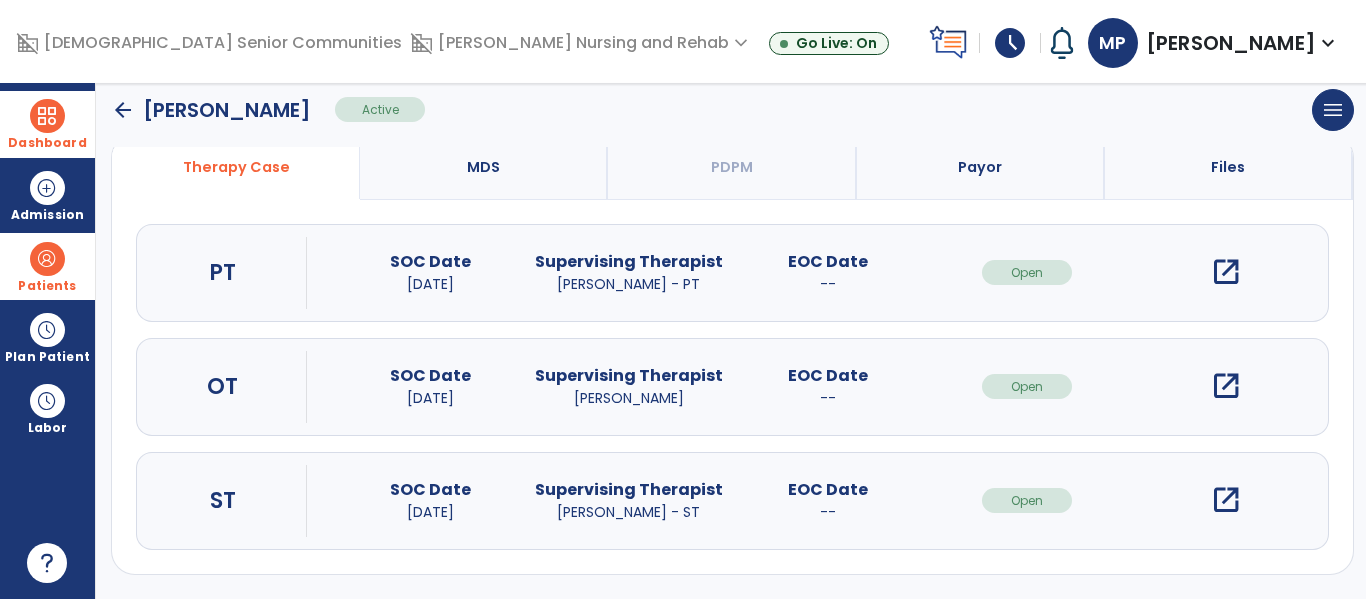 click on "open_in_new" at bounding box center [1226, 386] 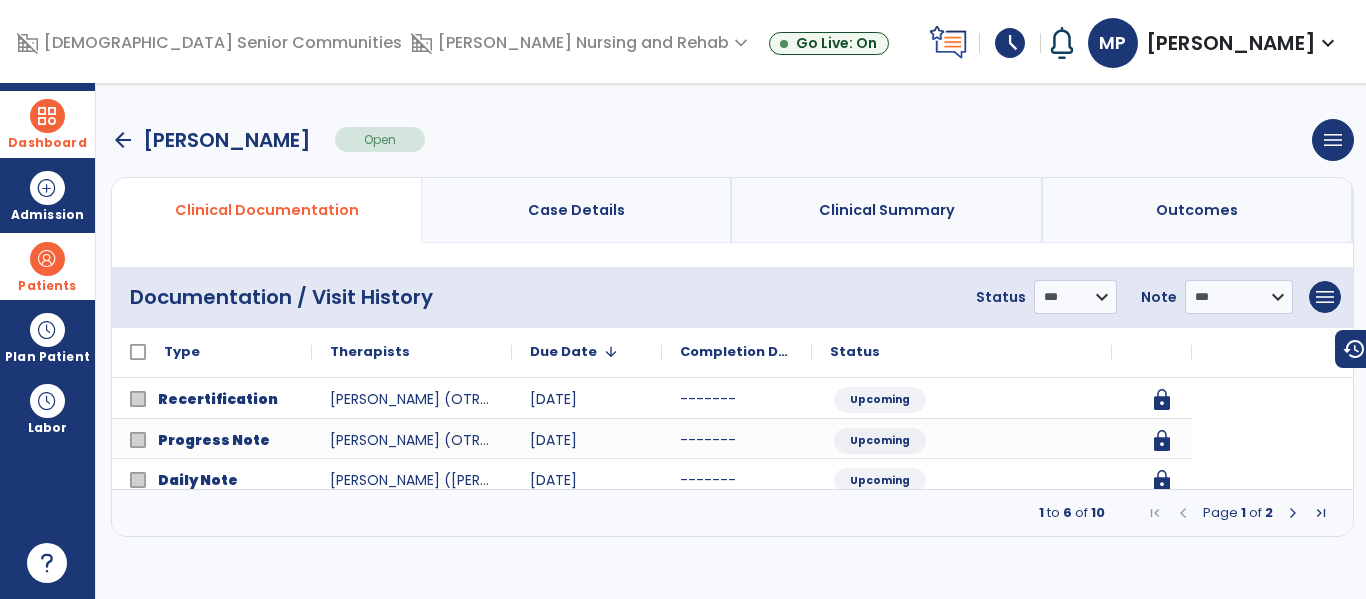 scroll, scrollTop: 0, scrollLeft: 0, axis: both 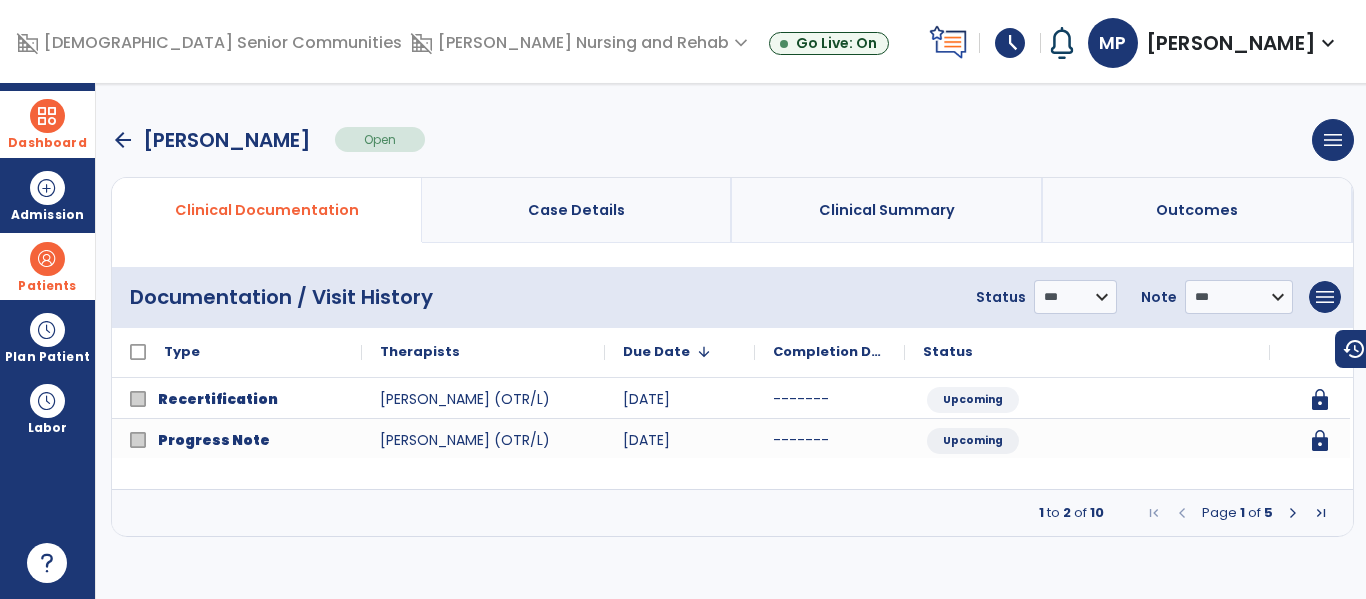 click on "arrow_back" at bounding box center [123, 140] 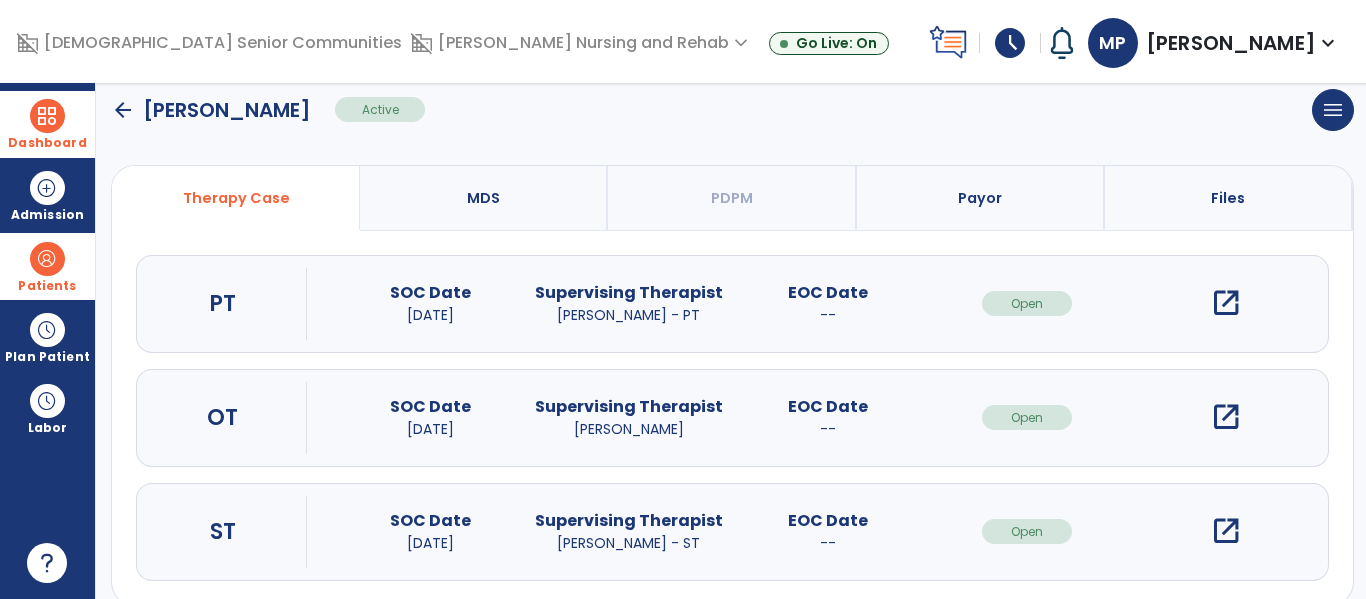 scroll, scrollTop: 158, scrollLeft: 0, axis: vertical 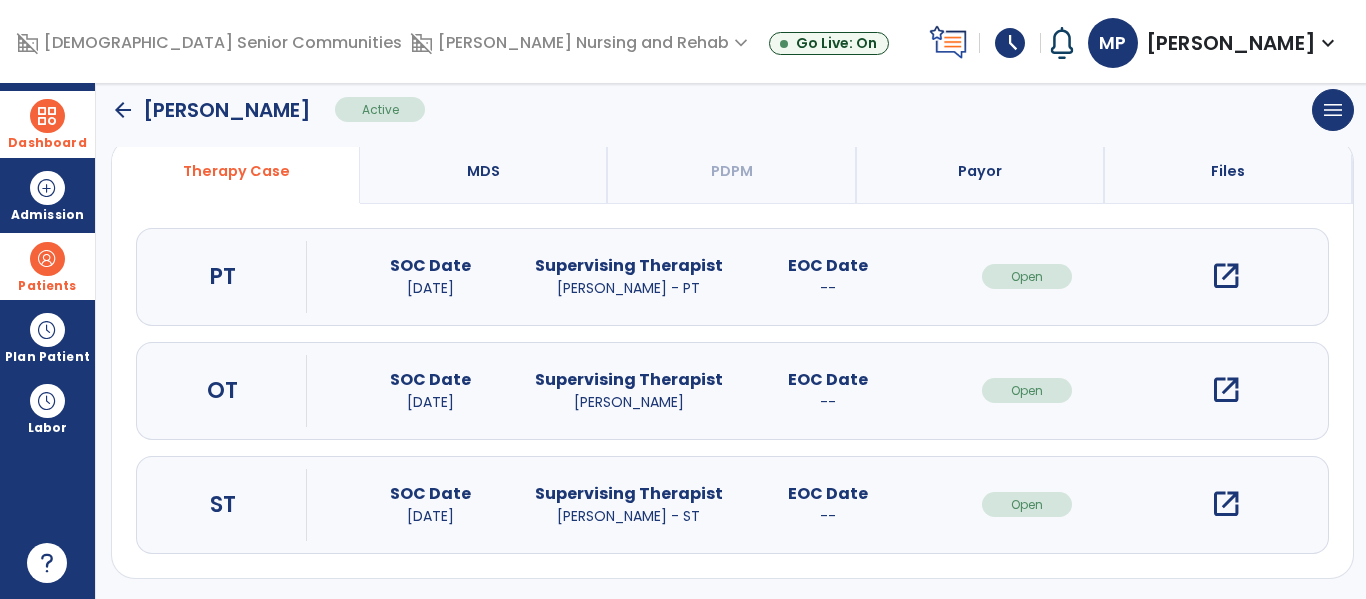 click on "open_in_new" at bounding box center [1226, 504] 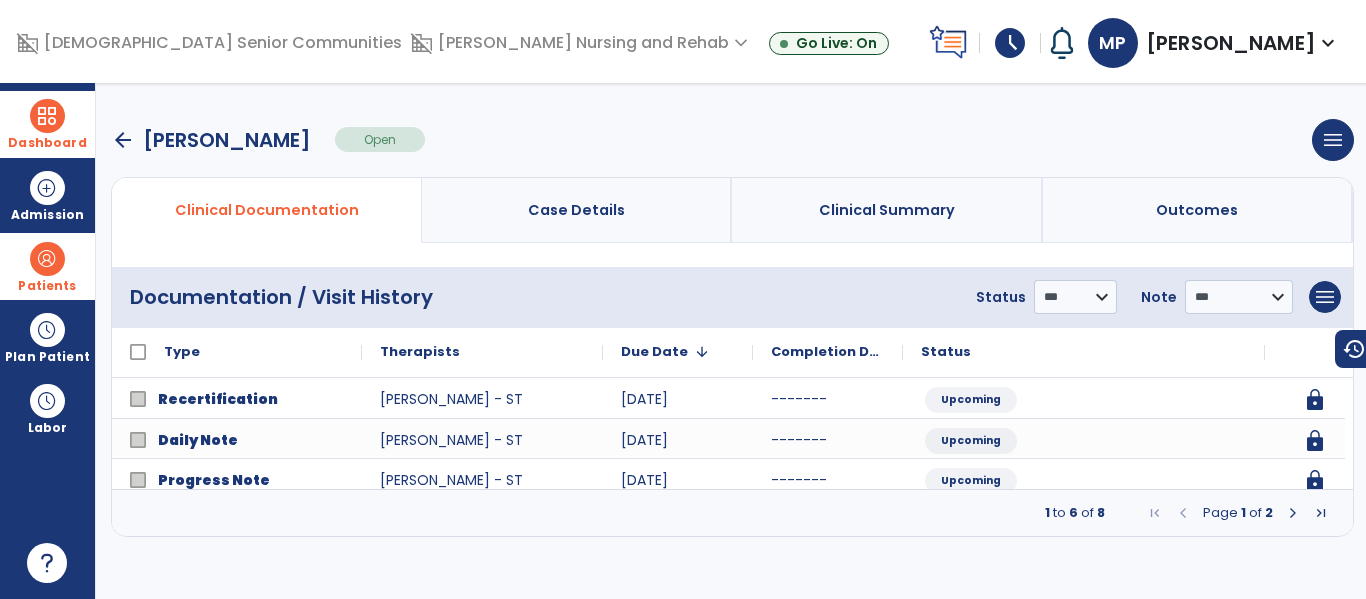 scroll, scrollTop: 0, scrollLeft: 0, axis: both 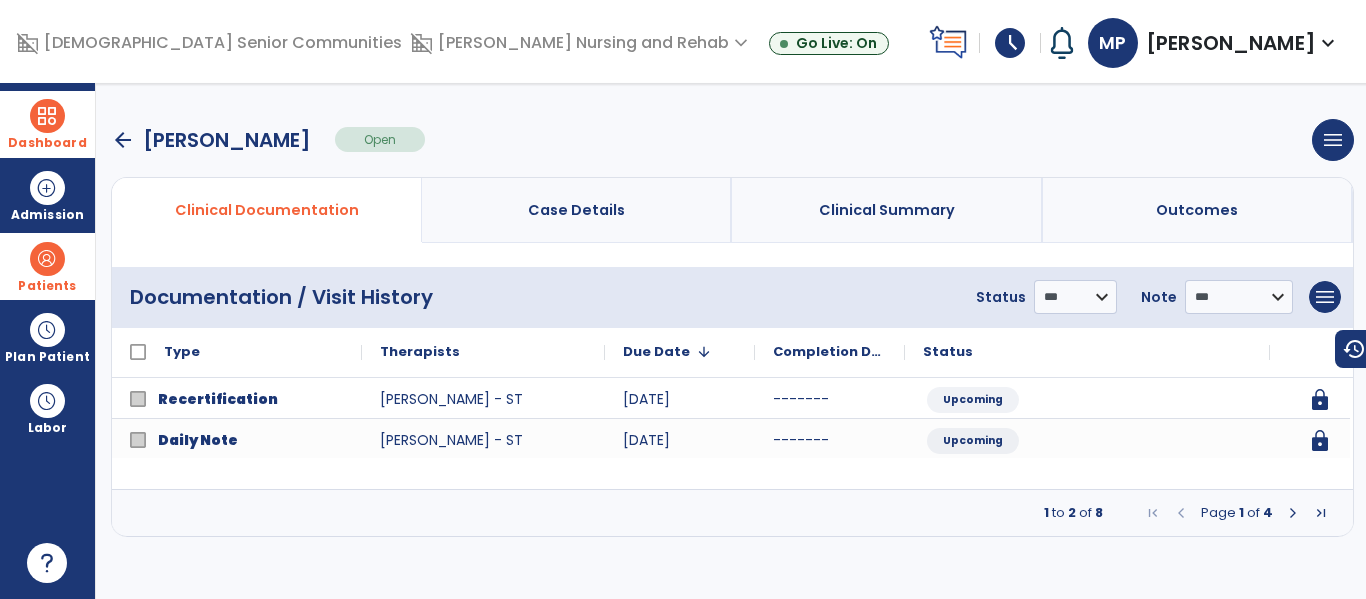 click at bounding box center [1293, 513] 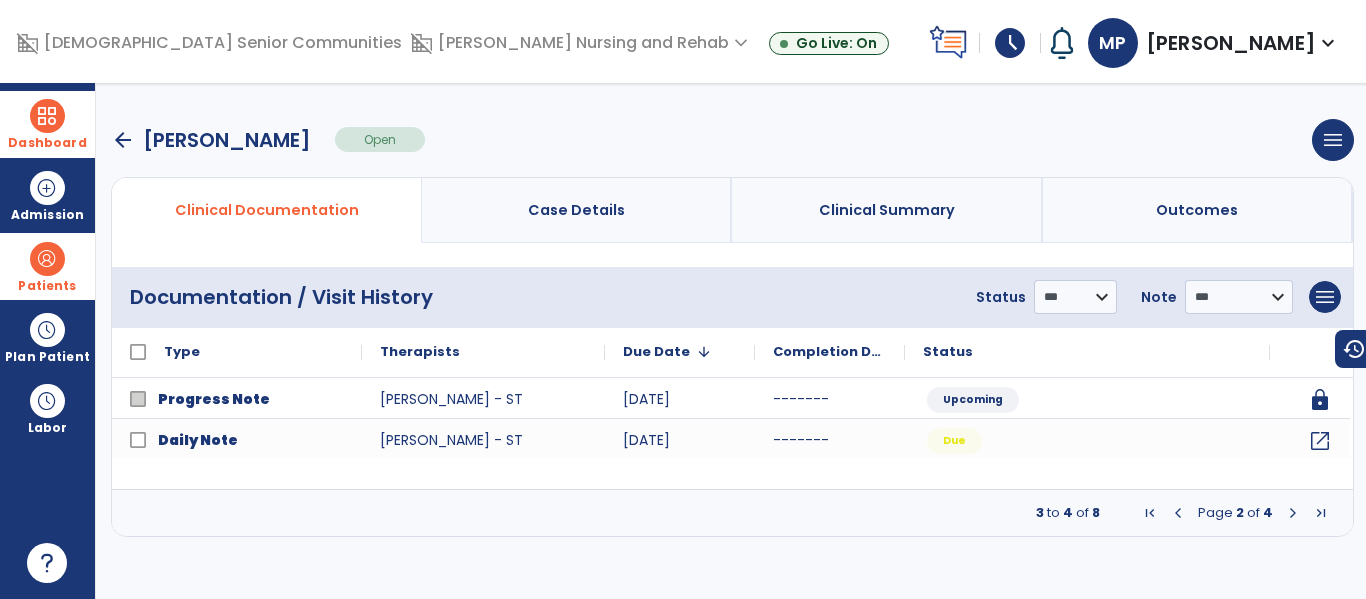 click at bounding box center (1293, 513) 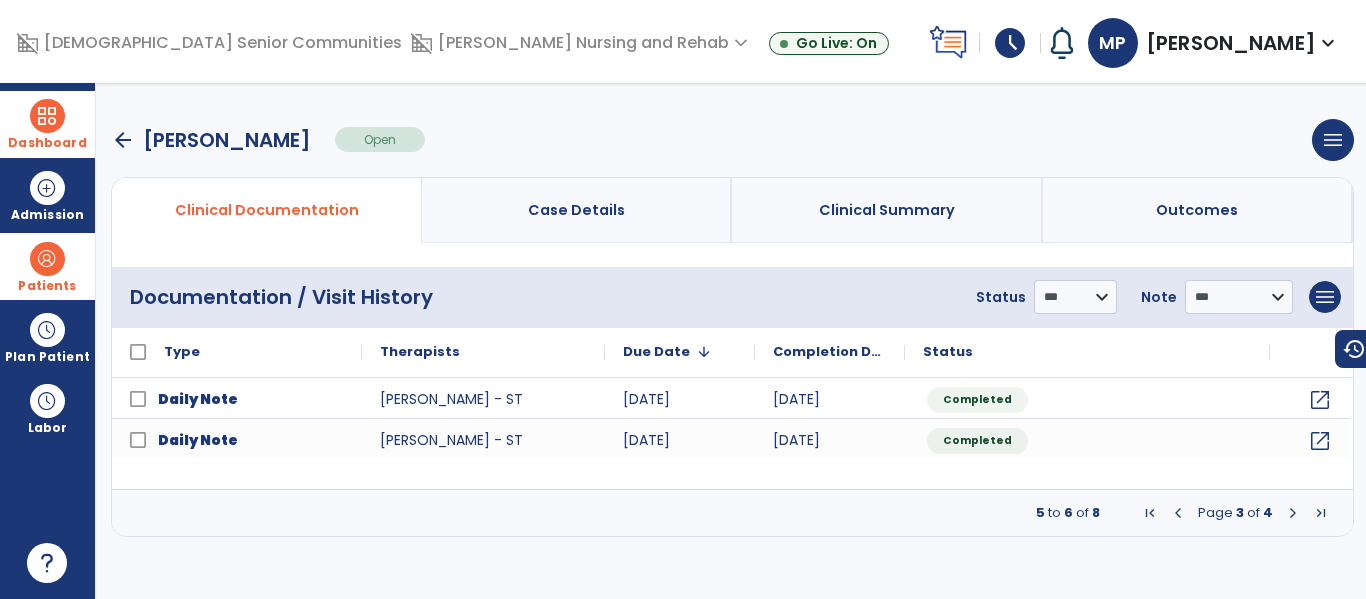 click at bounding box center (1178, 513) 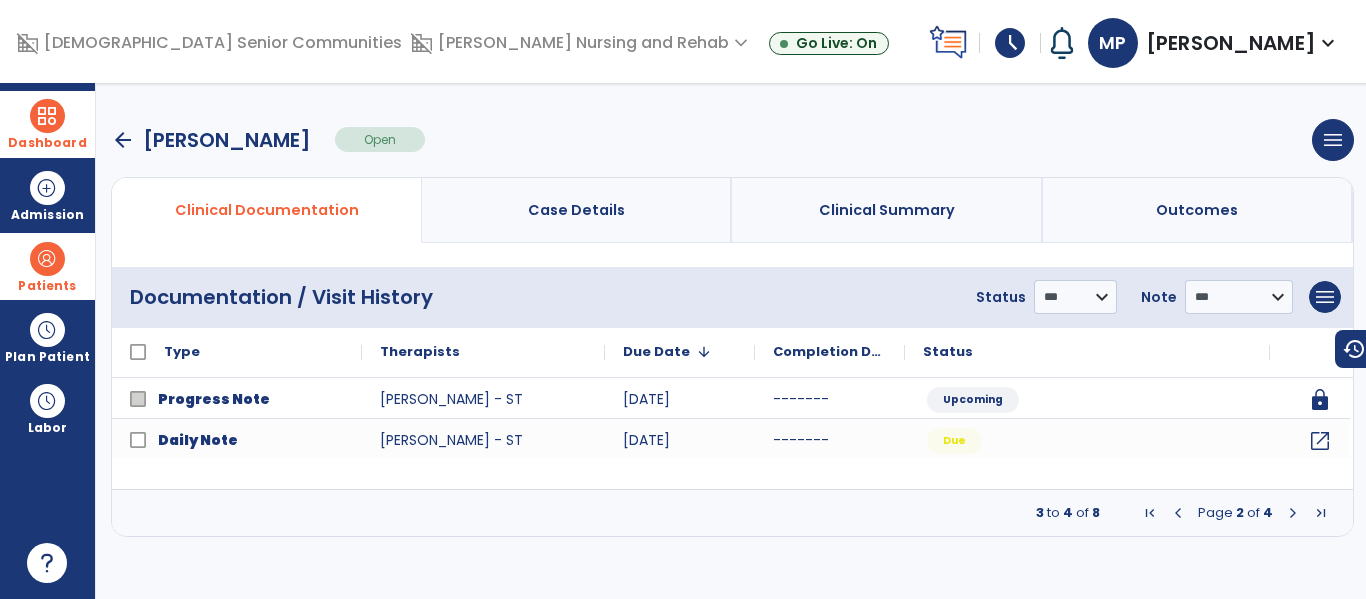 click on "Dashboard" at bounding box center (47, 124) 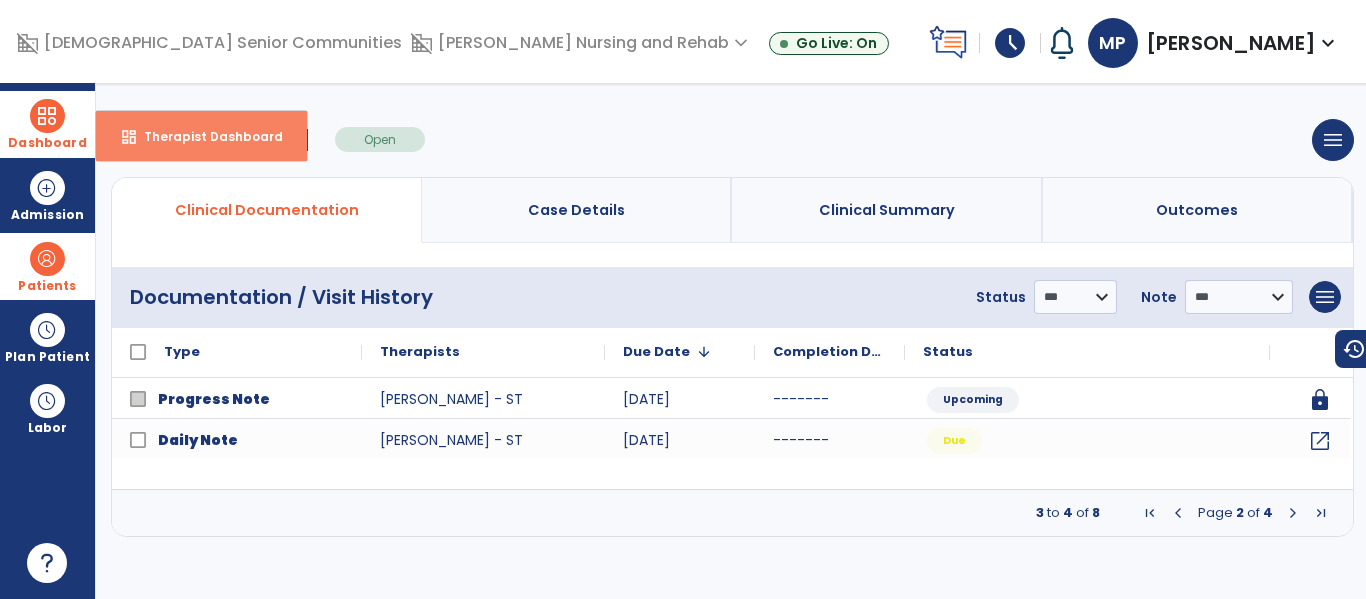 click on "dashboard  Therapist Dashboard" at bounding box center (201, 136) 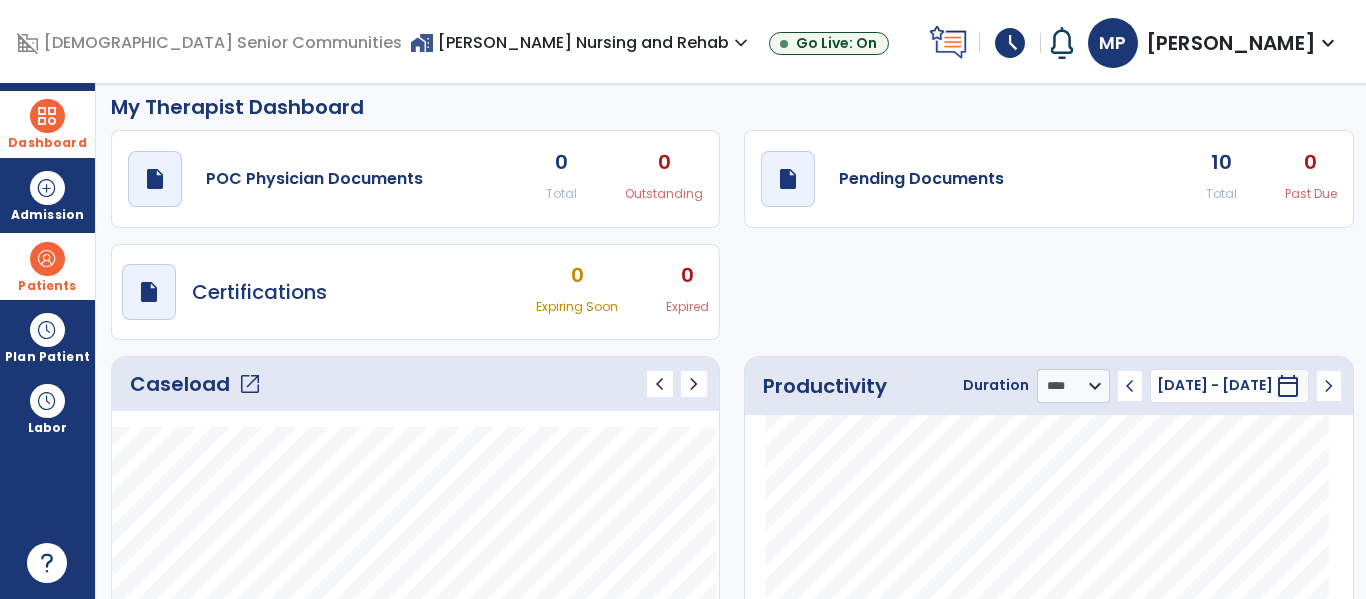 scroll, scrollTop: 0, scrollLeft: 0, axis: both 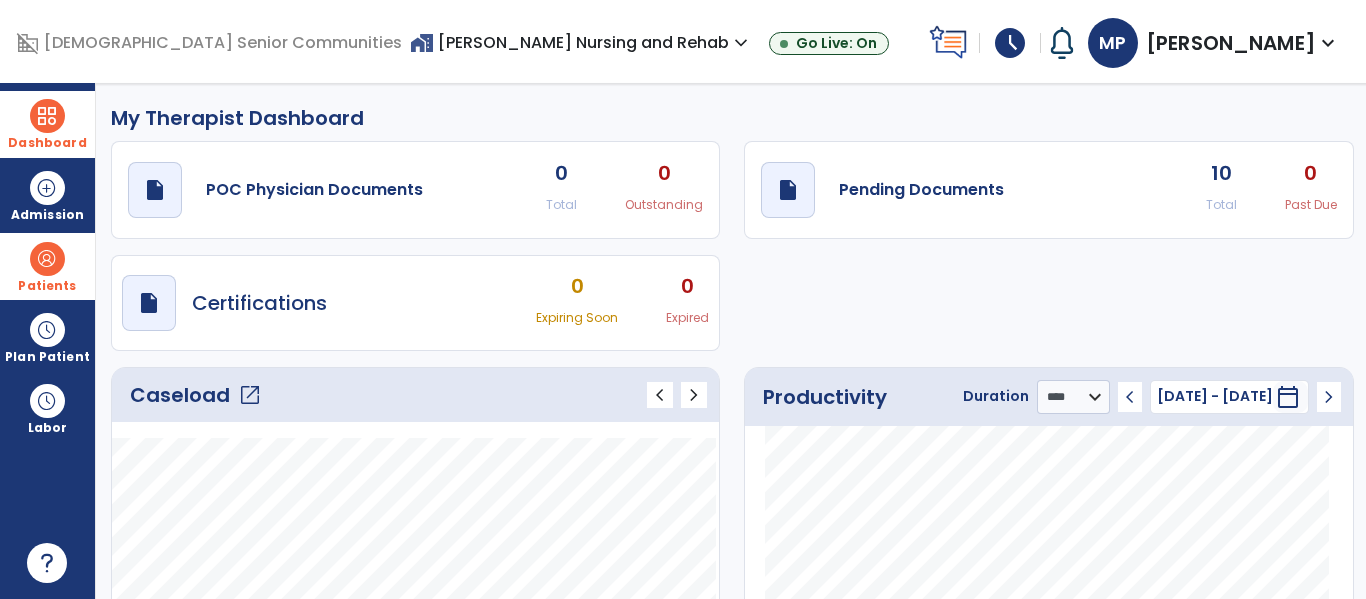 click on "Dashboard" at bounding box center (47, 143) 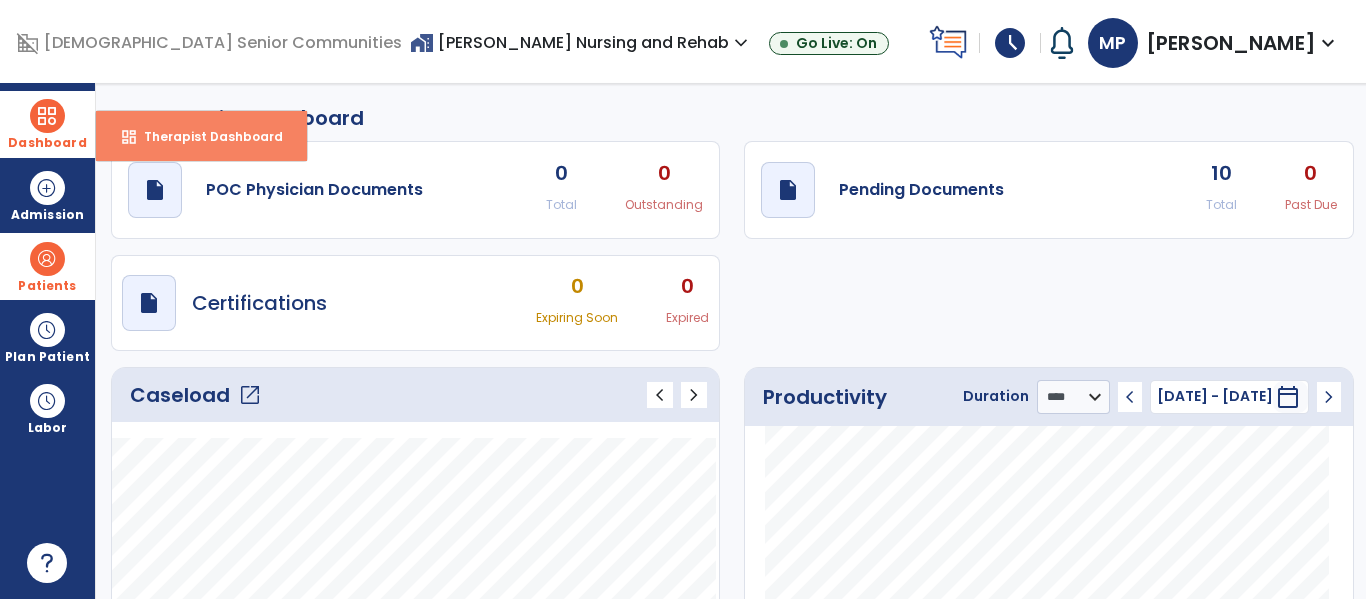 click on "Therapist Dashboard" at bounding box center (205, 136) 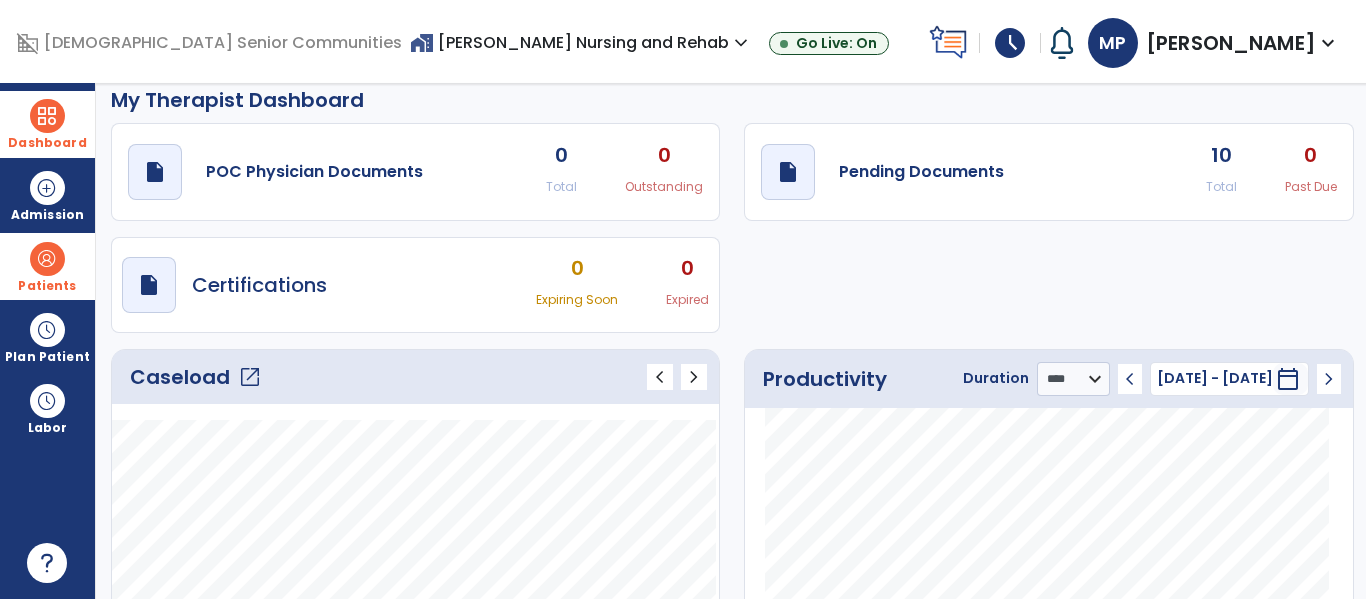 scroll, scrollTop: 0, scrollLeft: 0, axis: both 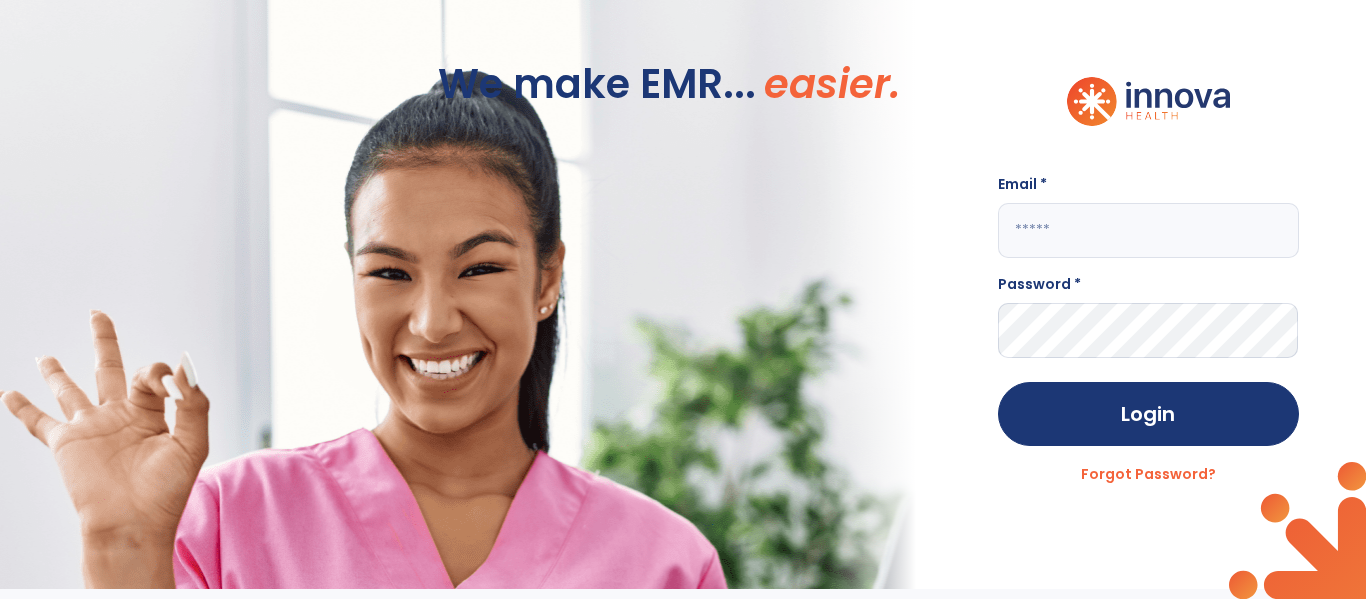 click on "Email * Password * Login Forgot Password?" 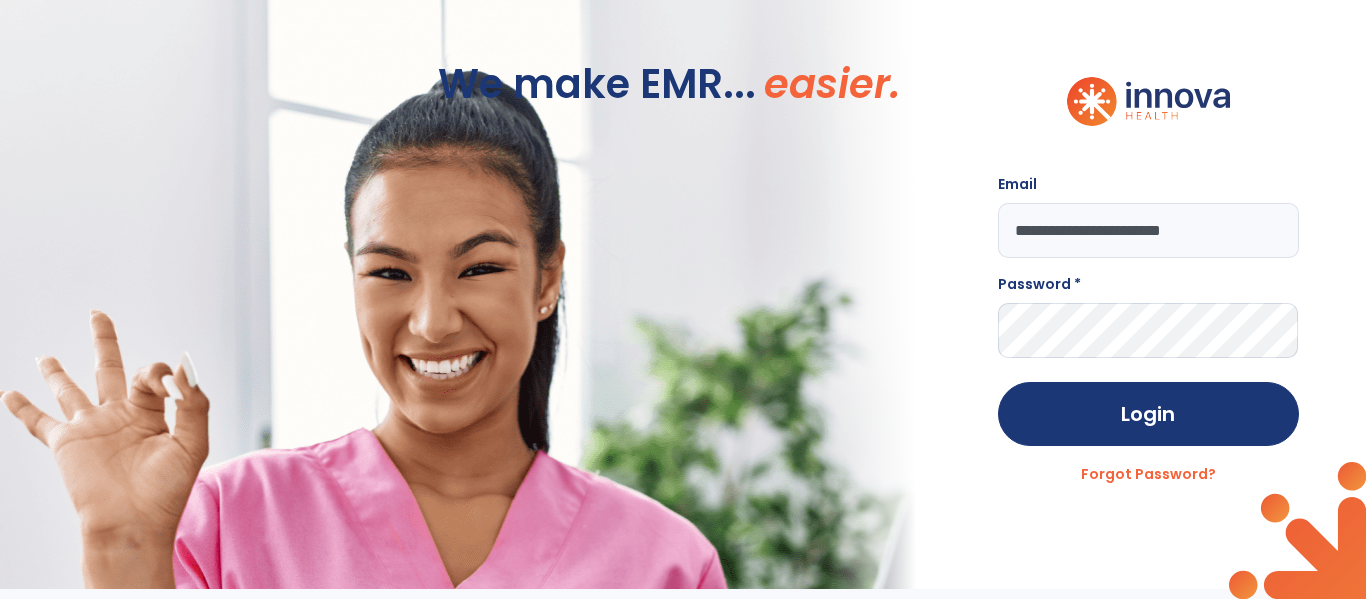 type on "**********" 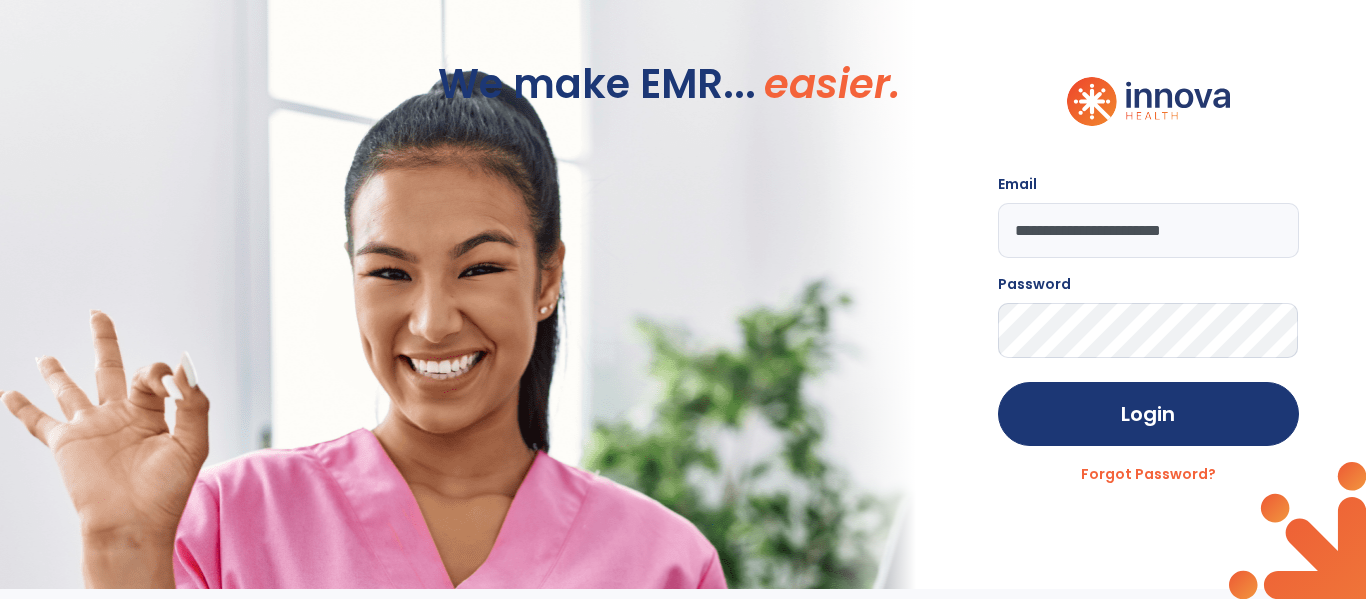 click on "Login" 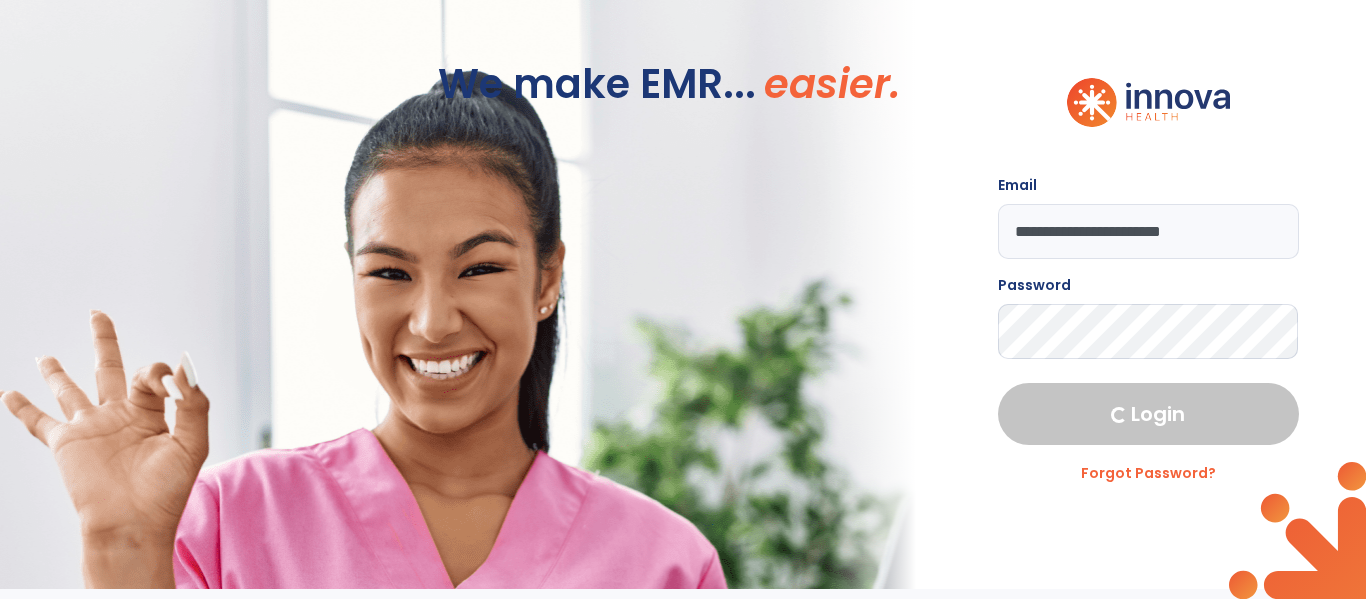 select on "****" 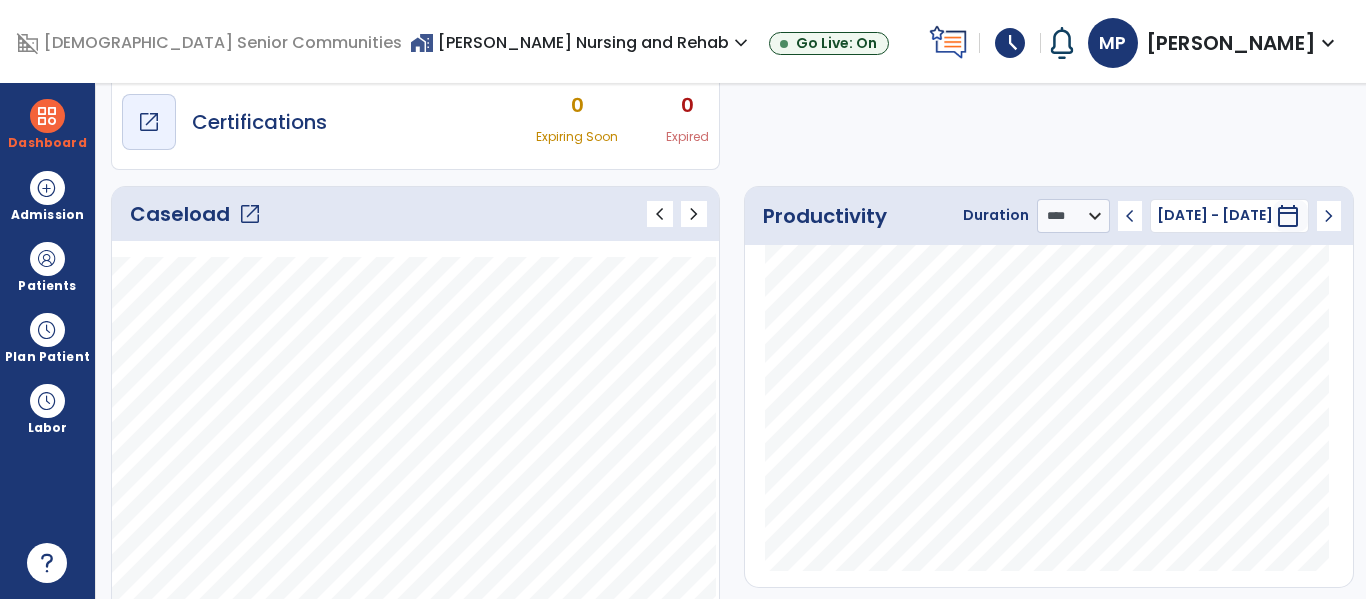 scroll, scrollTop: 0, scrollLeft: 0, axis: both 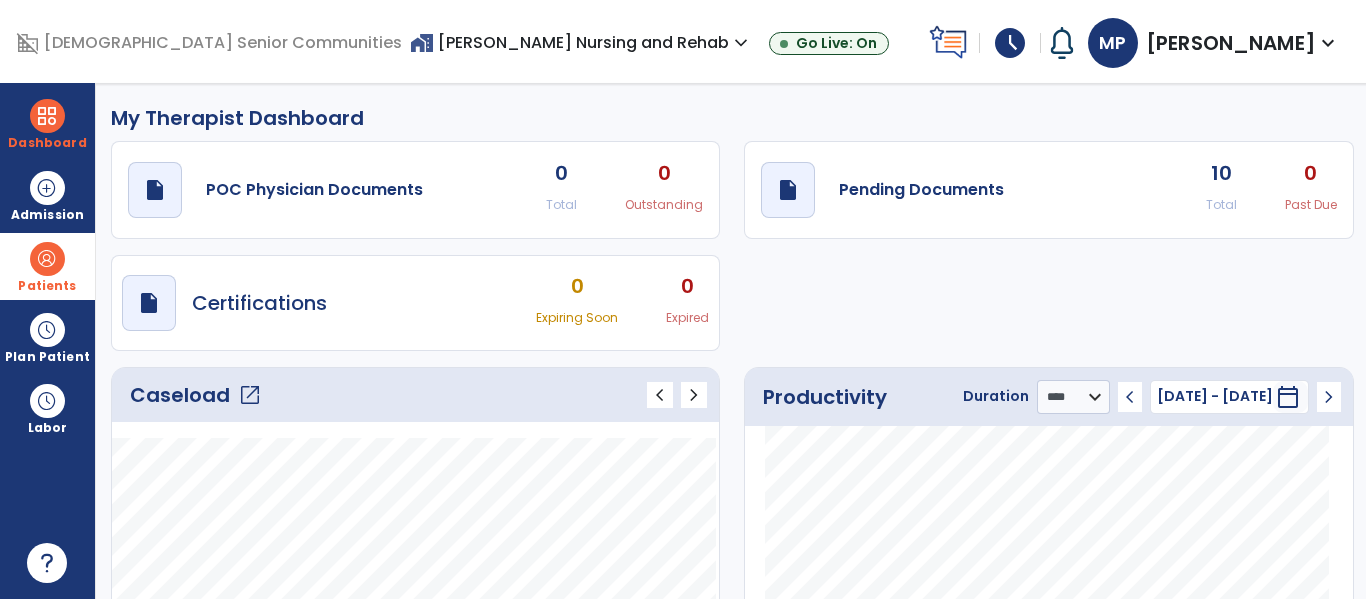 click on "Patients" at bounding box center (47, 266) 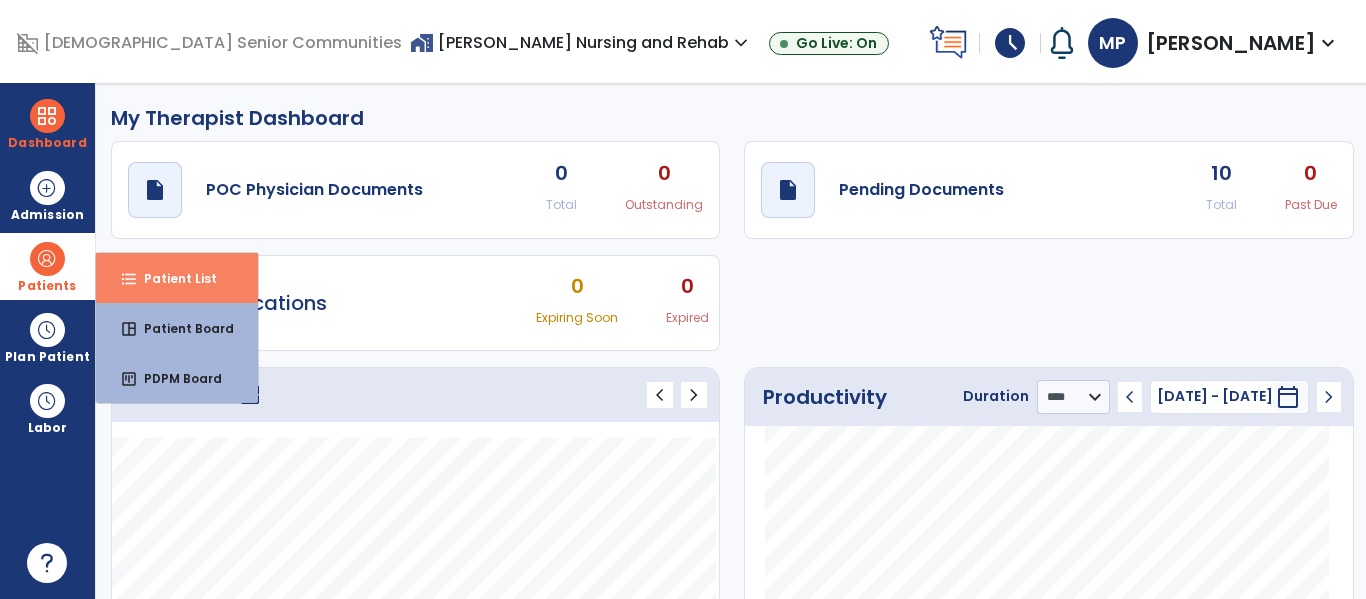click on "format_list_bulleted  Patient List" at bounding box center (177, 278) 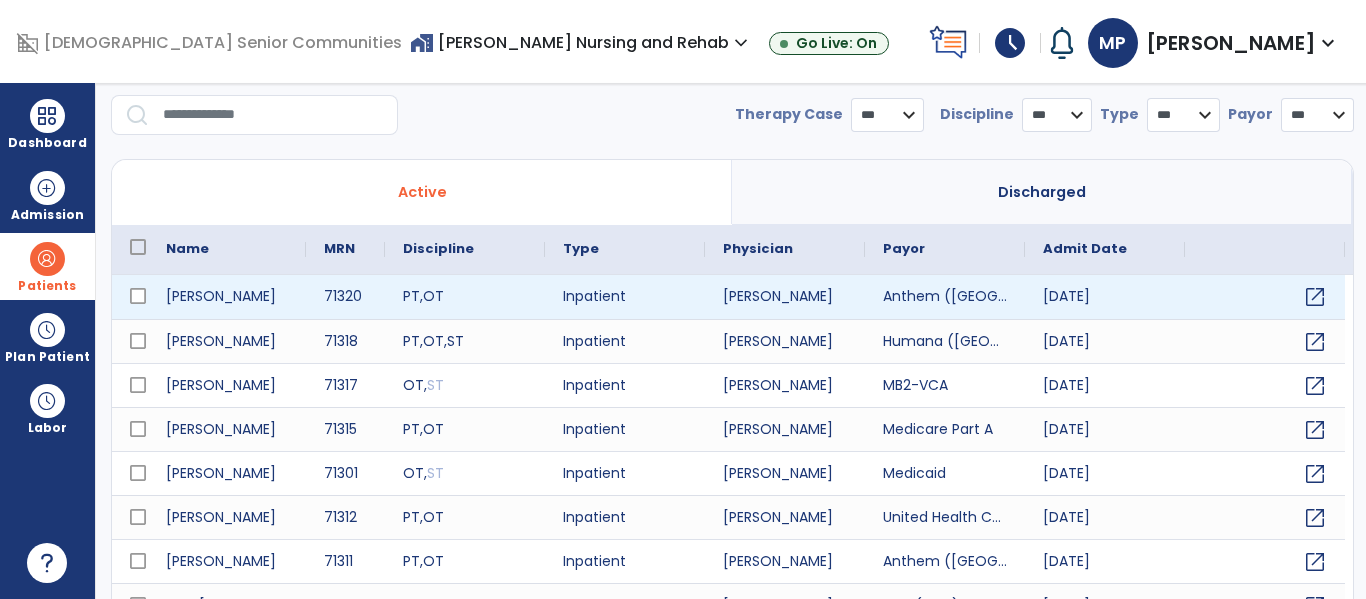 scroll, scrollTop: 60, scrollLeft: 0, axis: vertical 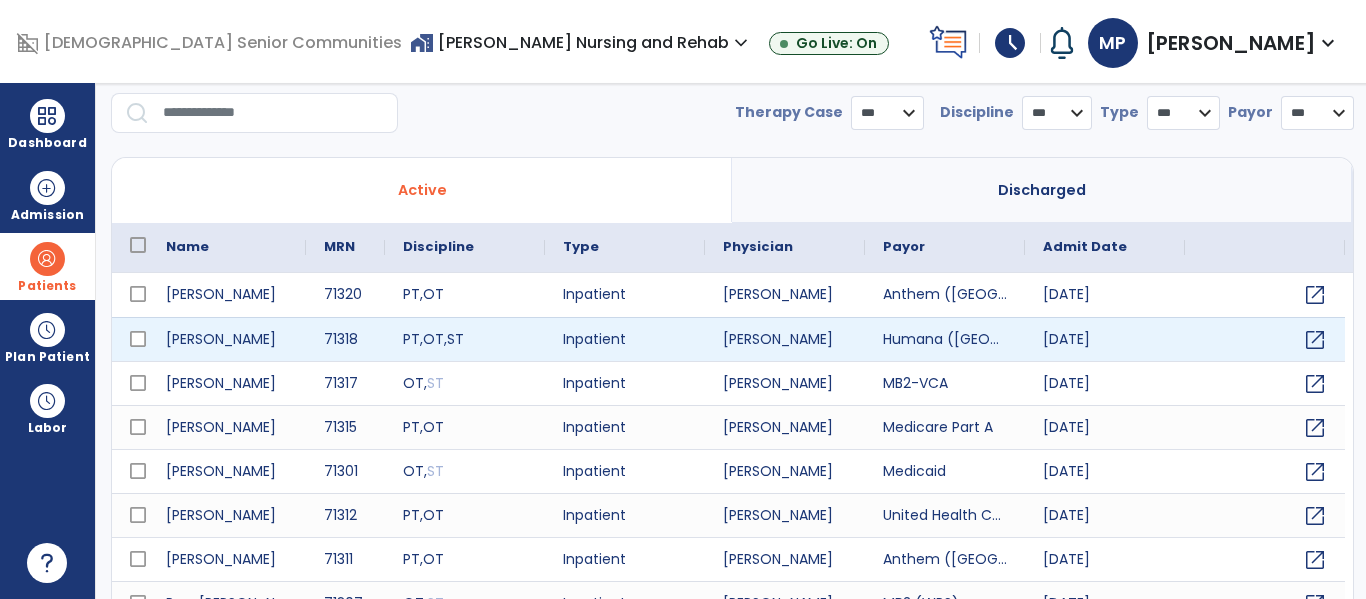 select on "***" 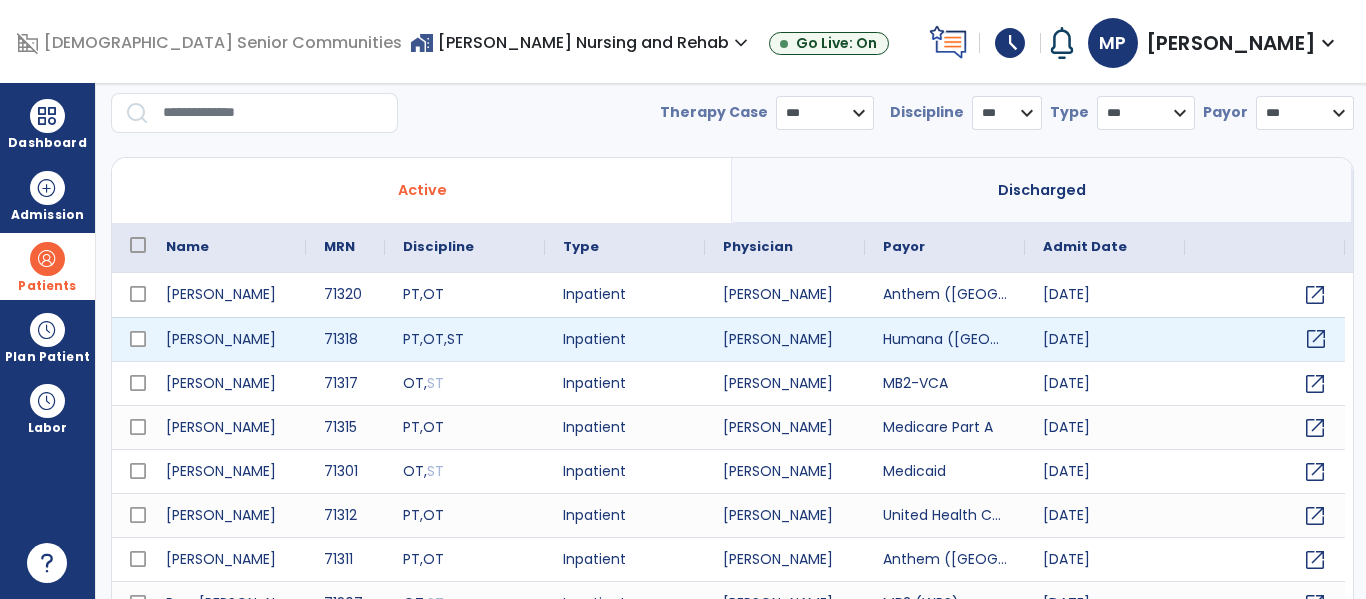 click on "open_in_new" at bounding box center (1316, 339) 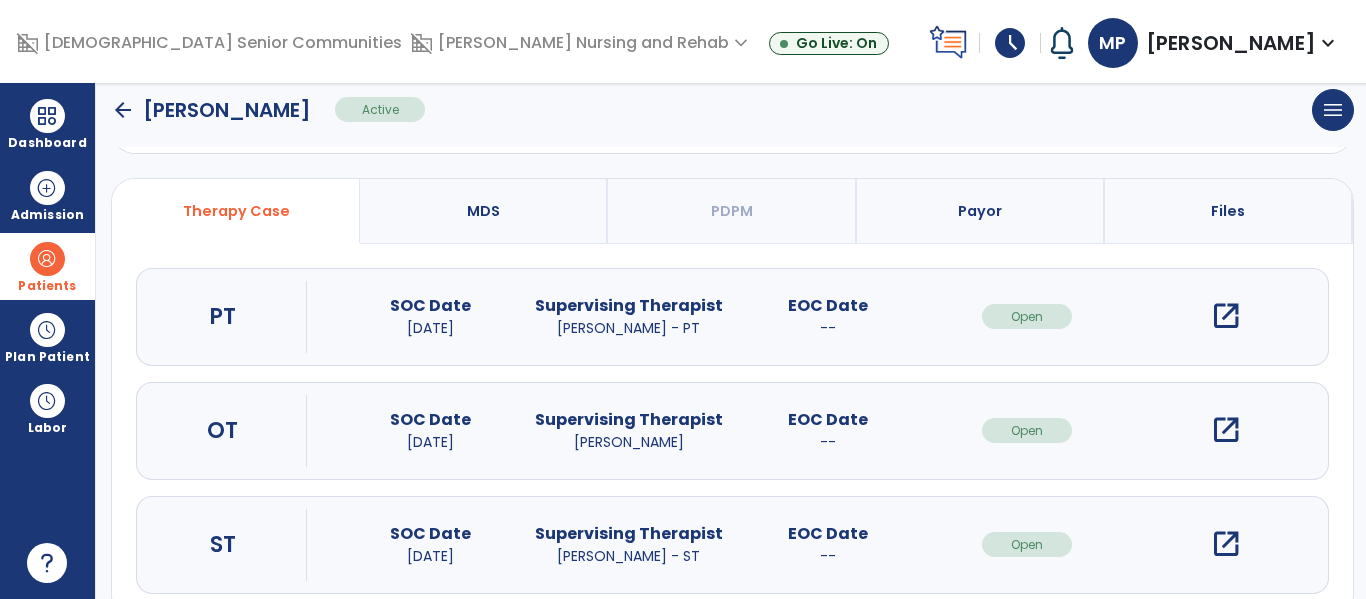 scroll, scrollTop: 154, scrollLeft: 0, axis: vertical 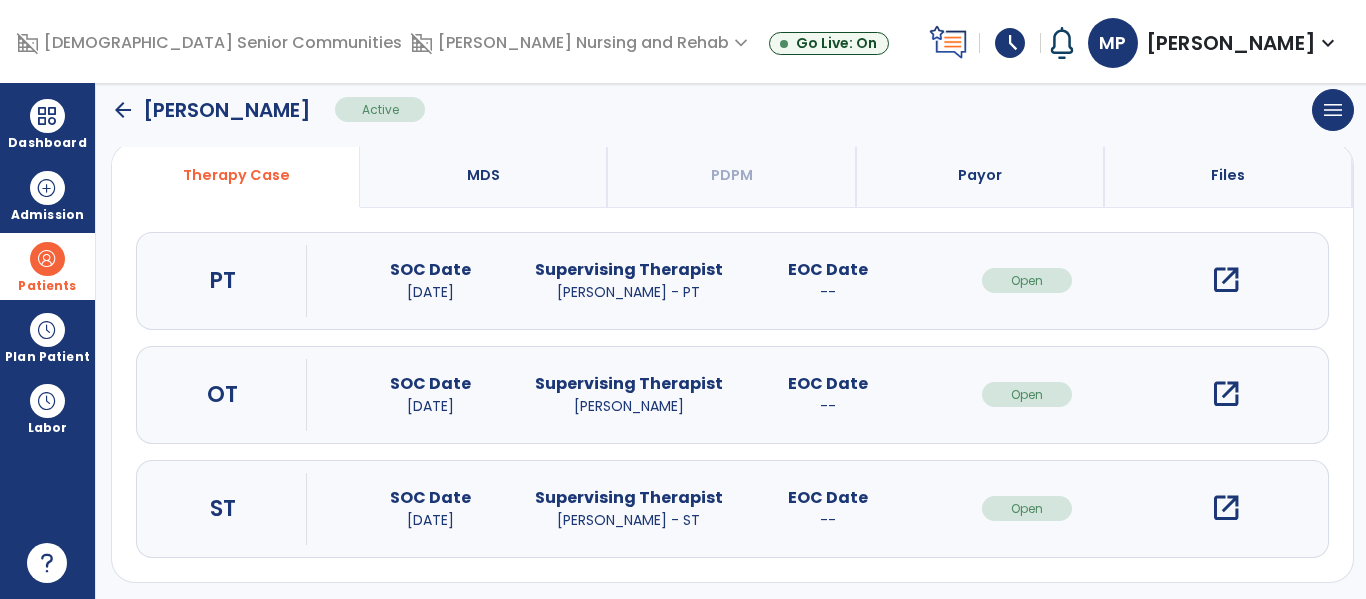 click on "open_in_new" at bounding box center [1226, 508] 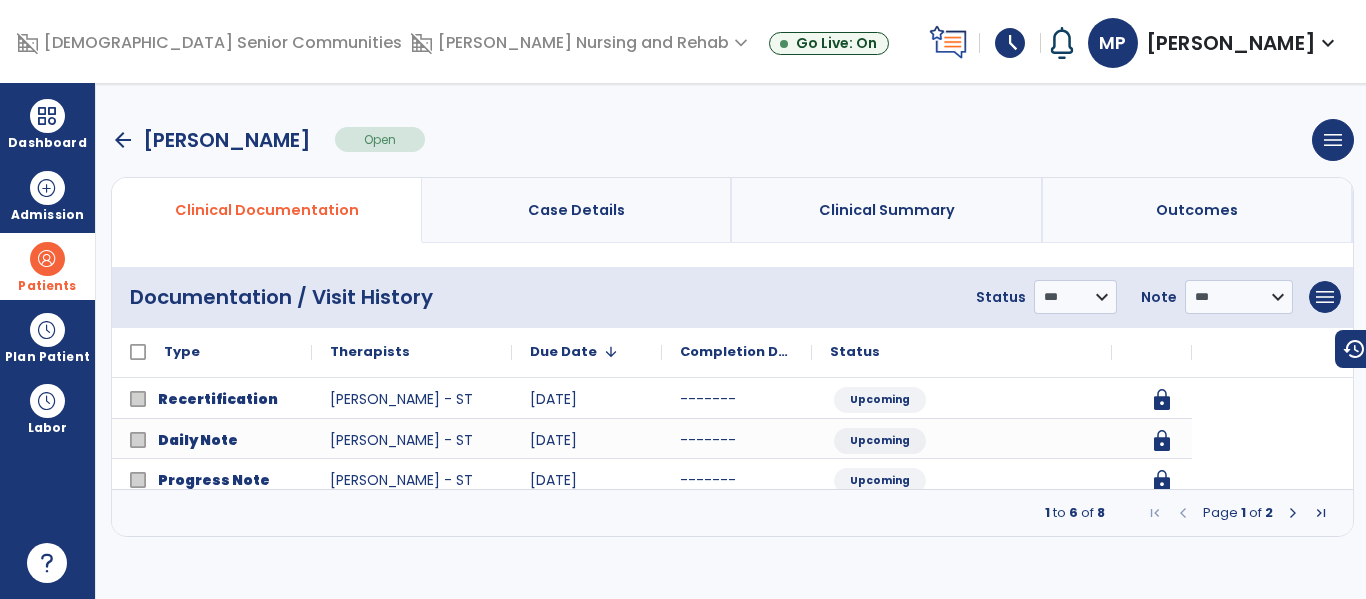 scroll, scrollTop: 0, scrollLeft: 0, axis: both 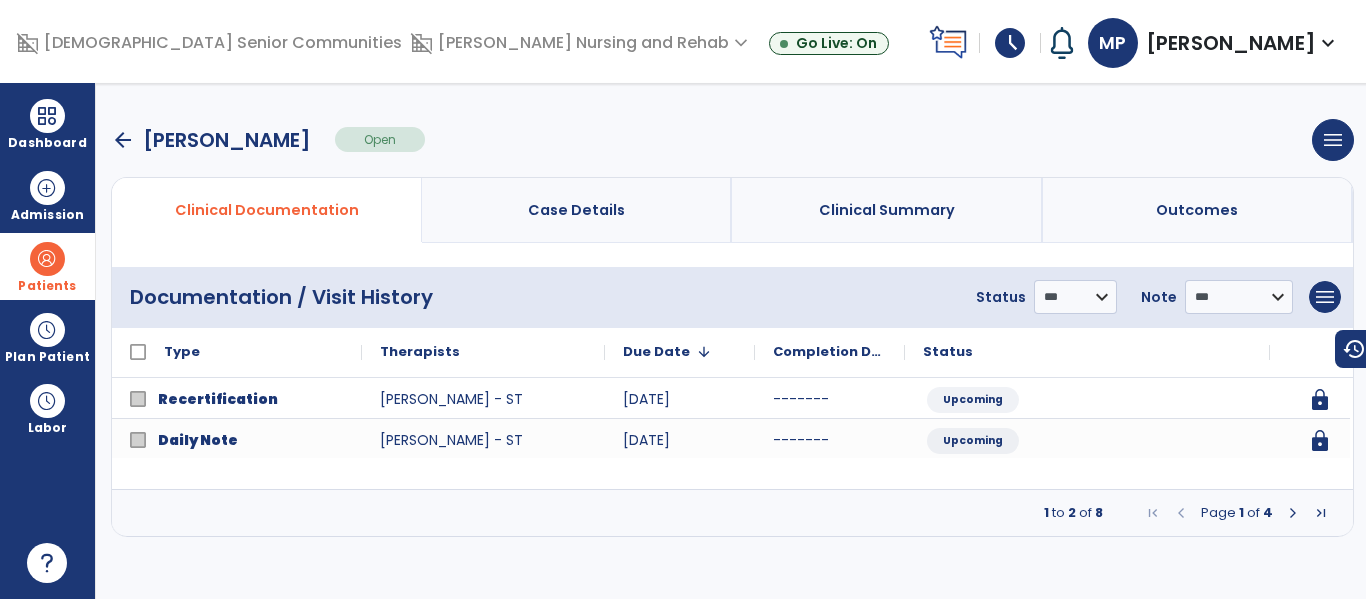 click at bounding box center [1293, 513] 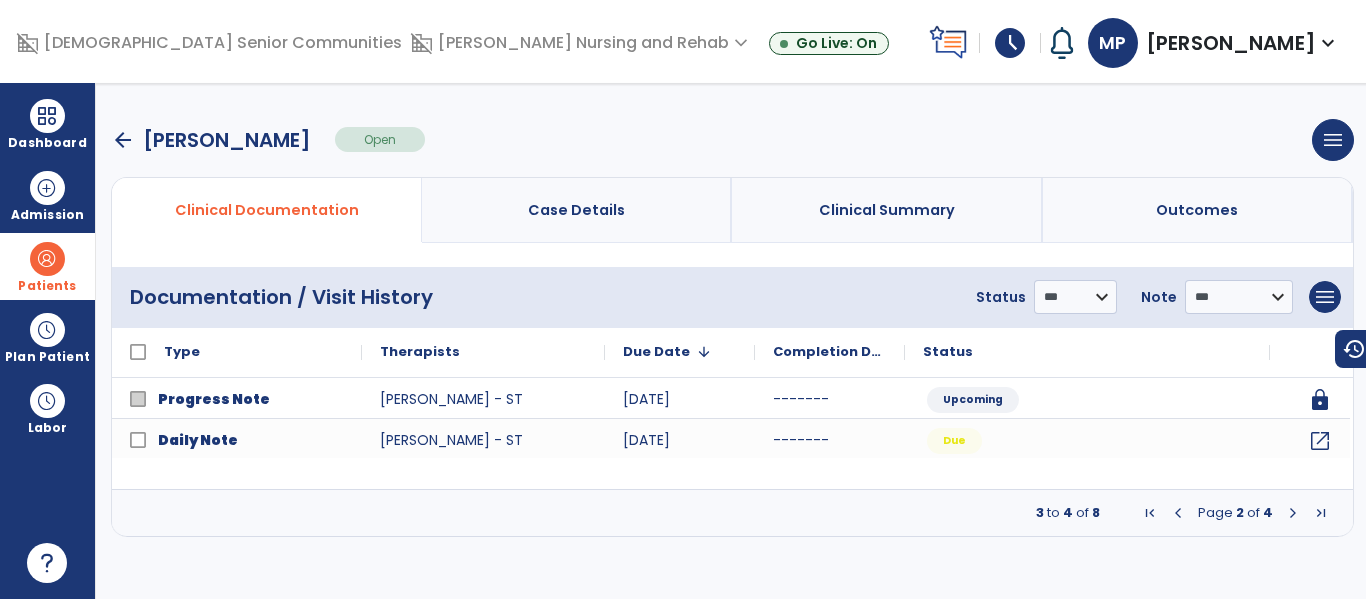click at bounding box center [1293, 513] 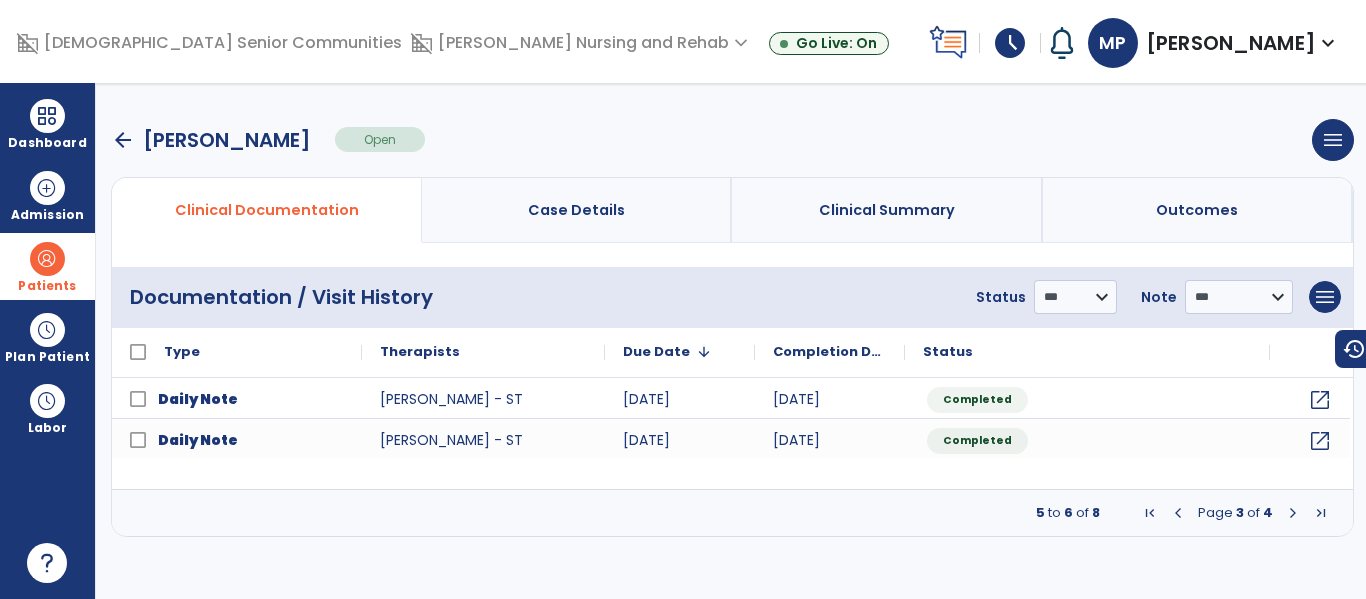 click at bounding box center (1178, 513) 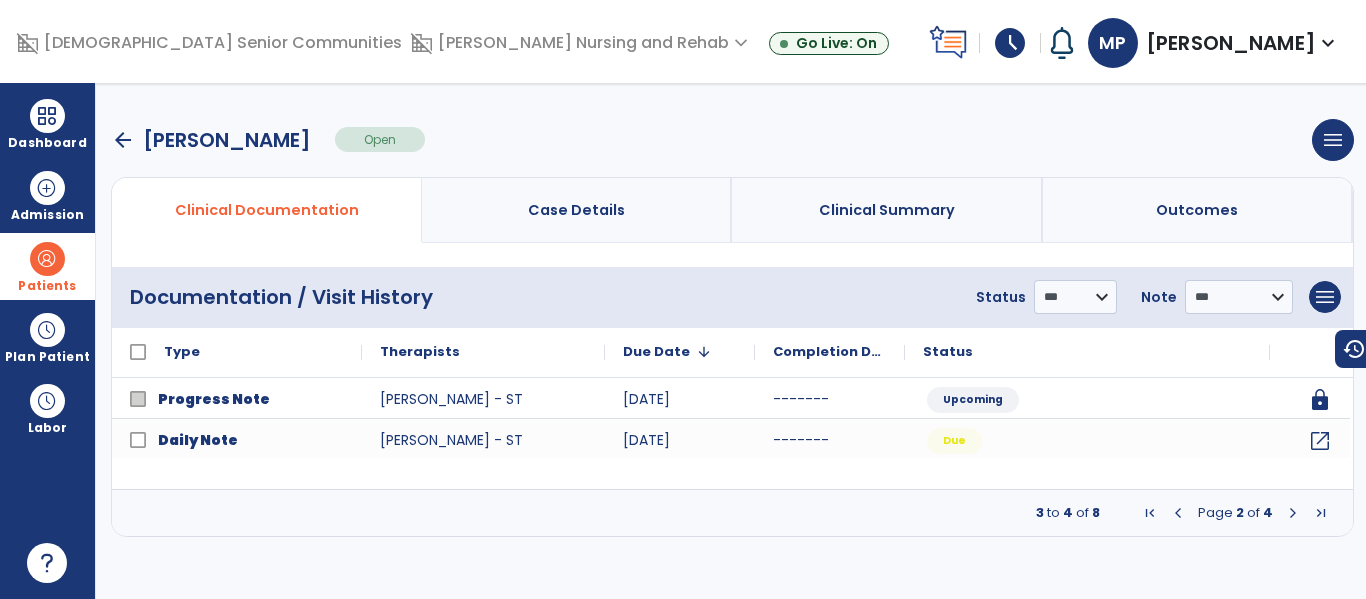 click on "**********" at bounding box center (732, 341) 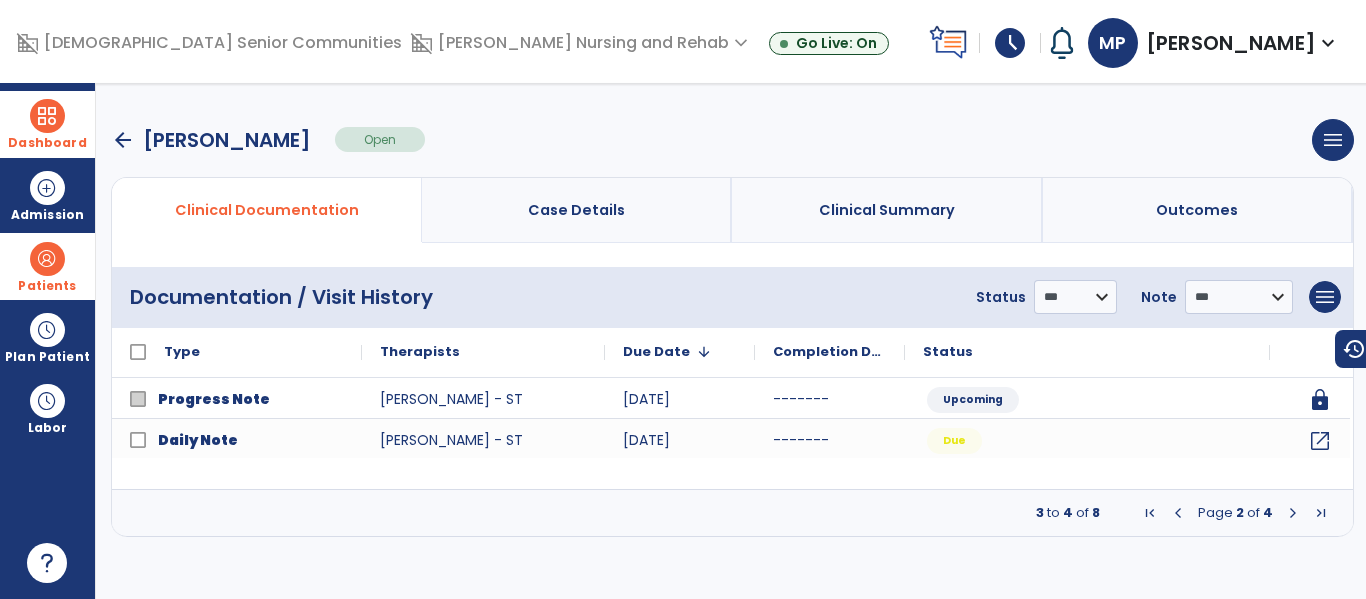 click at bounding box center [47, 116] 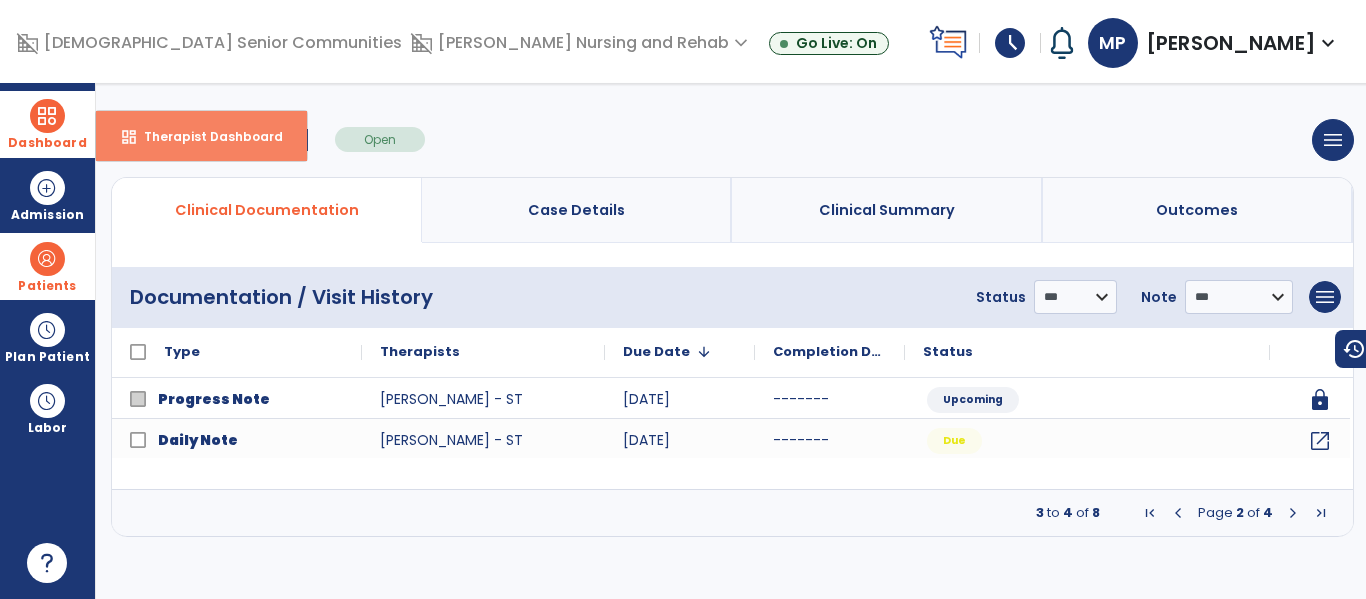 click on "Therapist Dashboard" at bounding box center (205, 136) 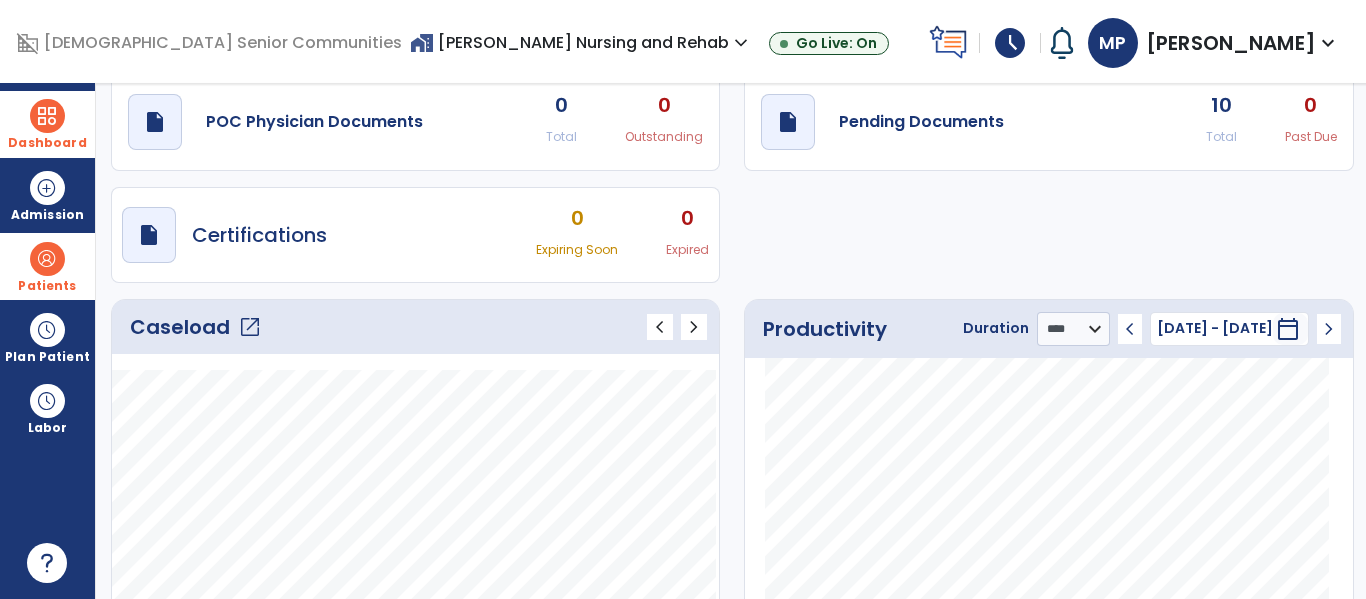 scroll, scrollTop: 24, scrollLeft: 0, axis: vertical 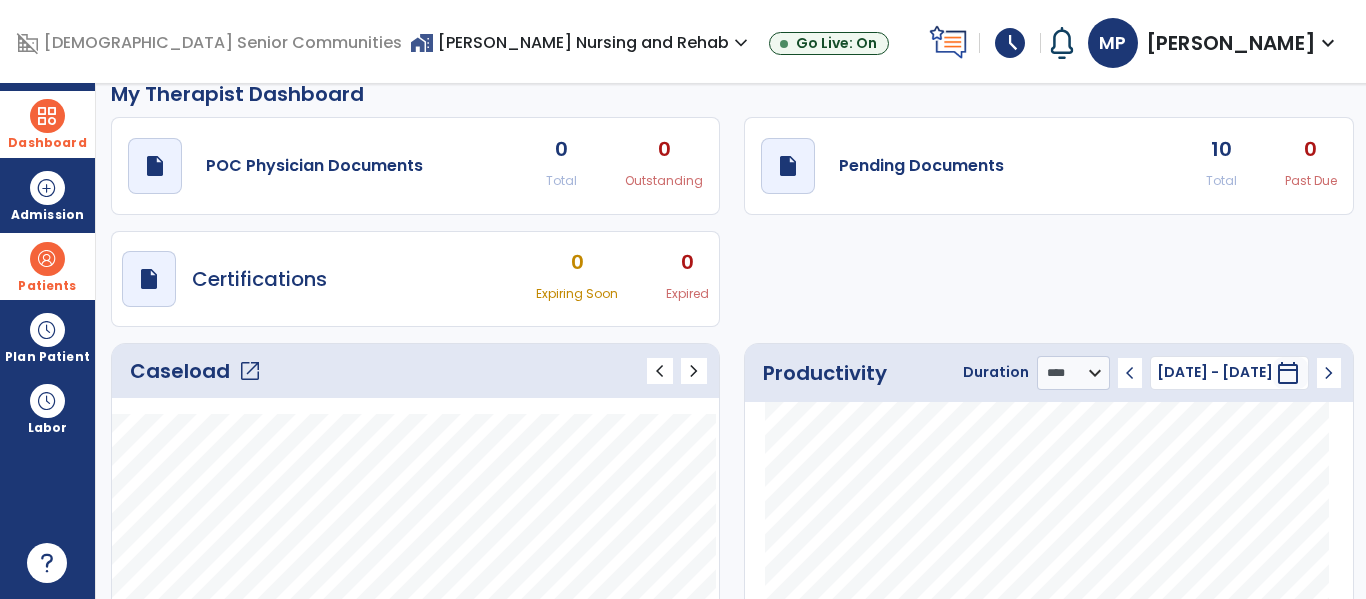 click on "open_in_new" 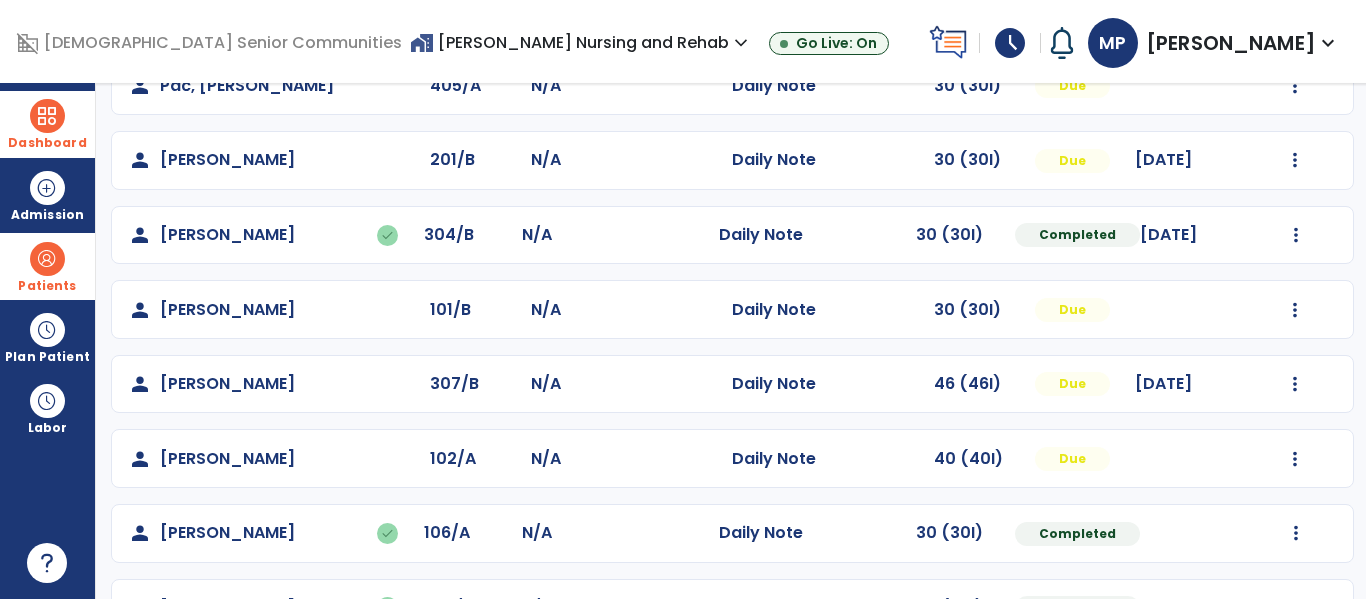 scroll, scrollTop: 577, scrollLeft: 0, axis: vertical 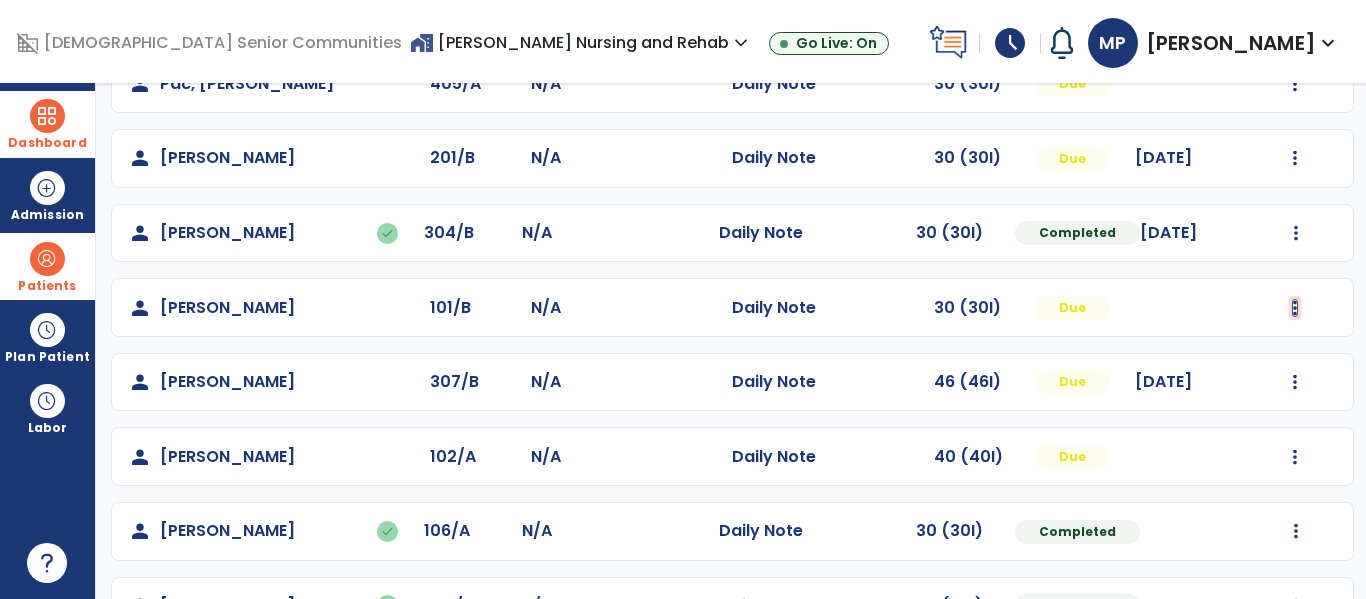 click at bounding box center (1296, -289) 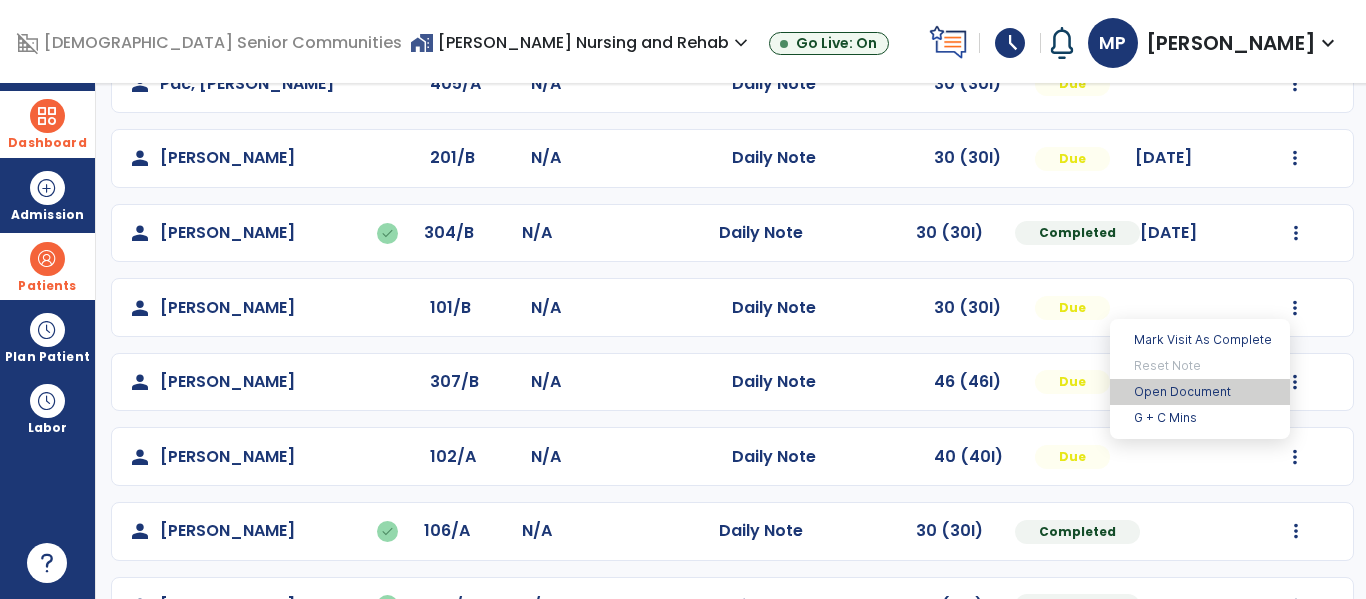 click on "Open Document" at bounding box center [1200, 392] 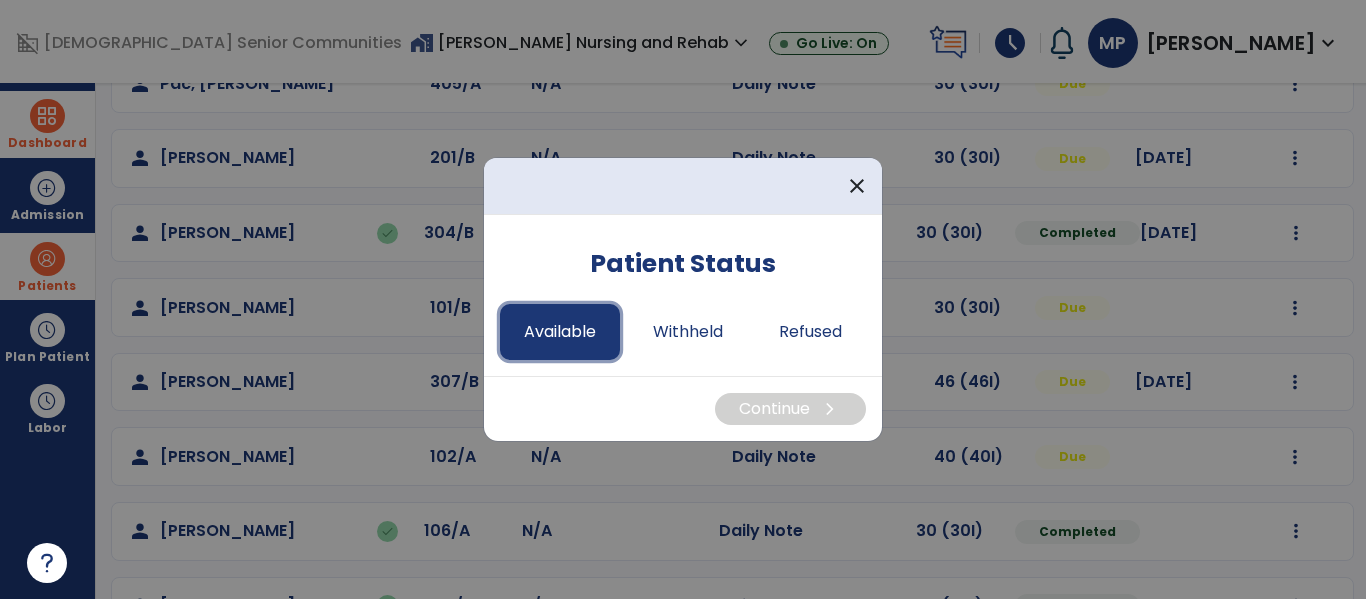 click on "Available" at bounding box center [560, 332] 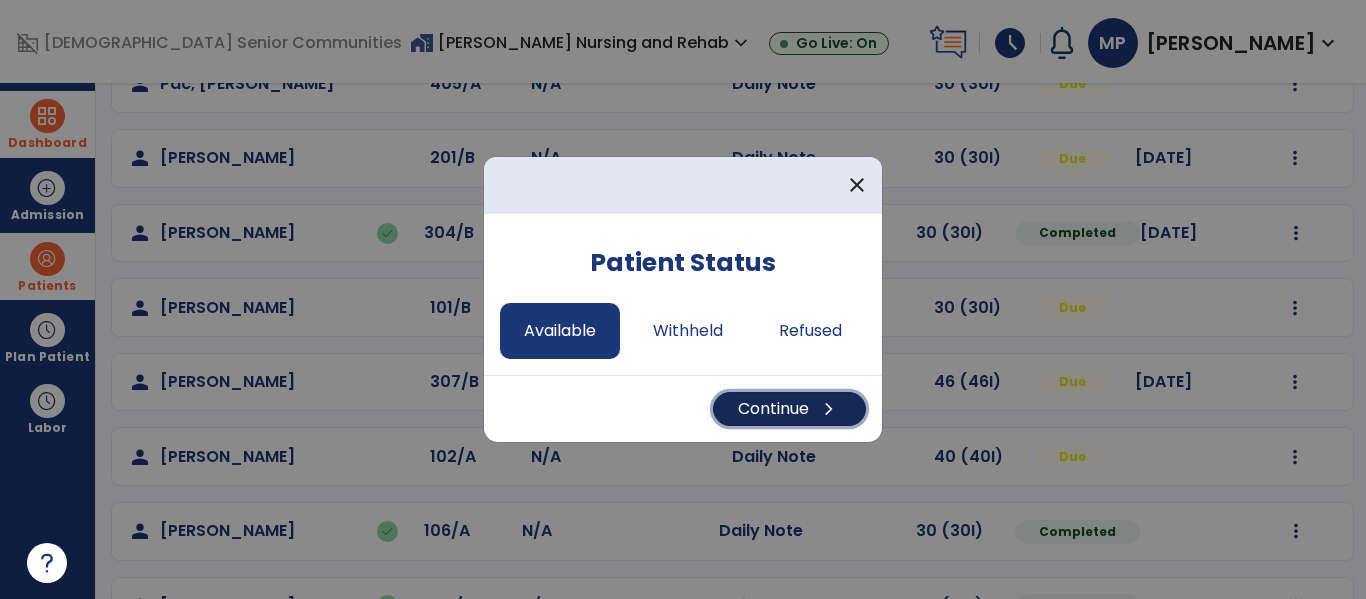 click on "Continue   chevron_right" at bounding box center [789, 409] 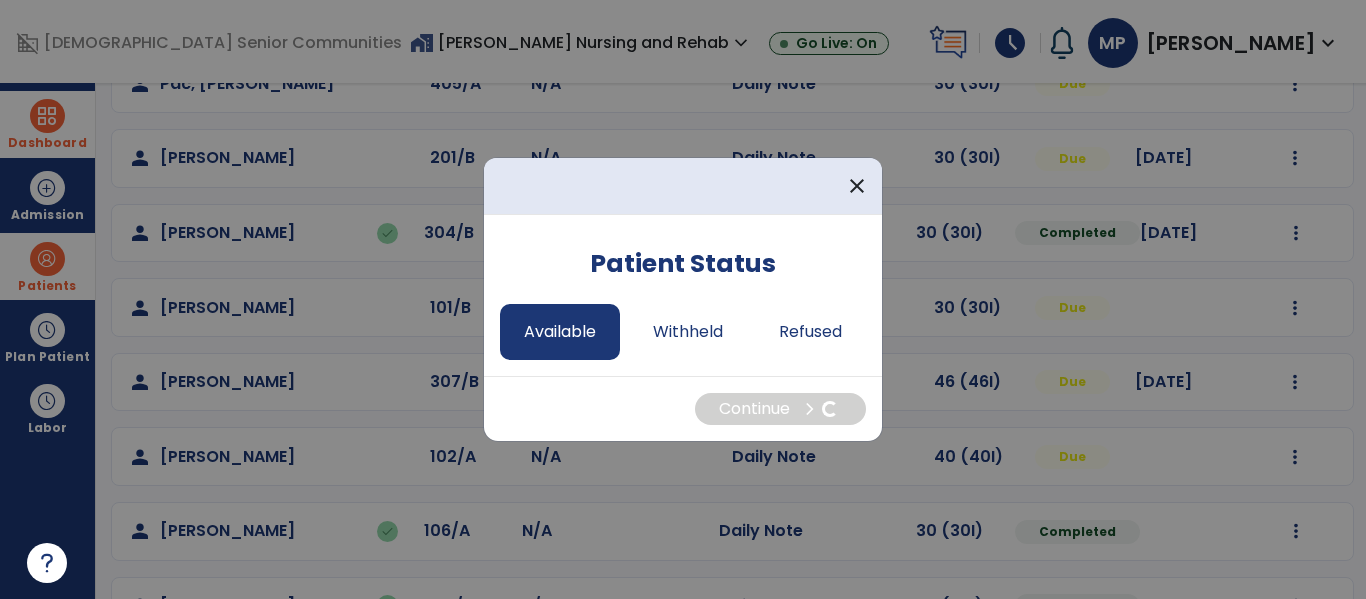 select on "*" 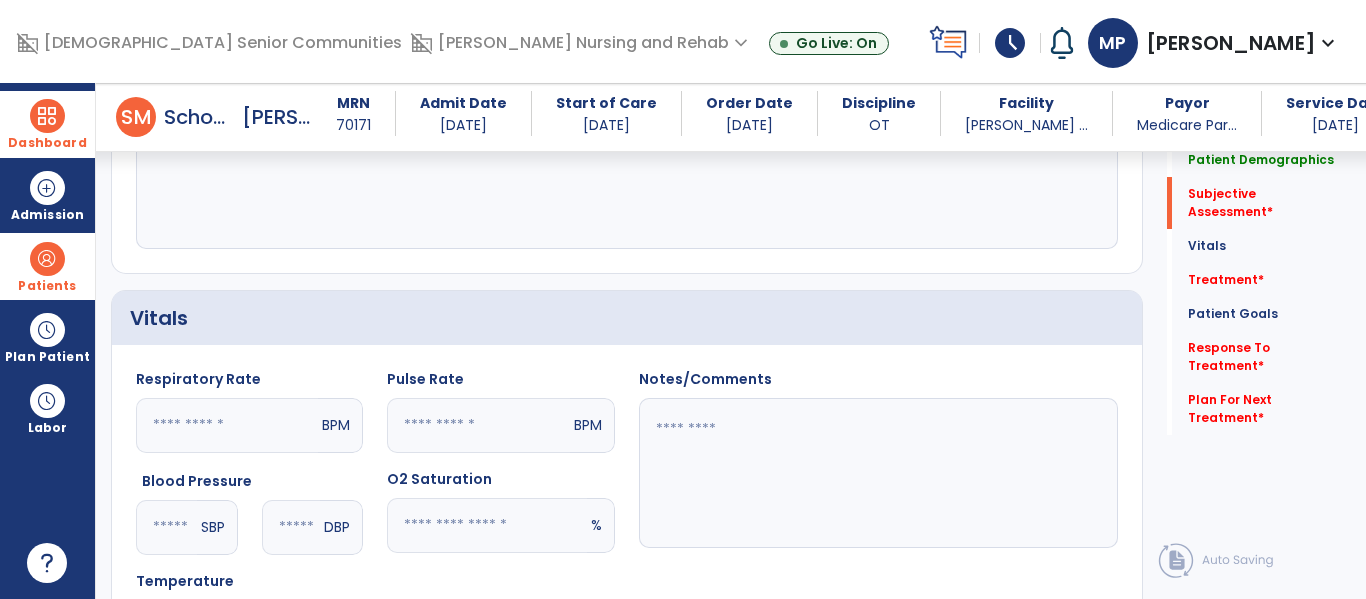 scroll, scrollTop: 314, scrollLeft: 0, axis: vertical 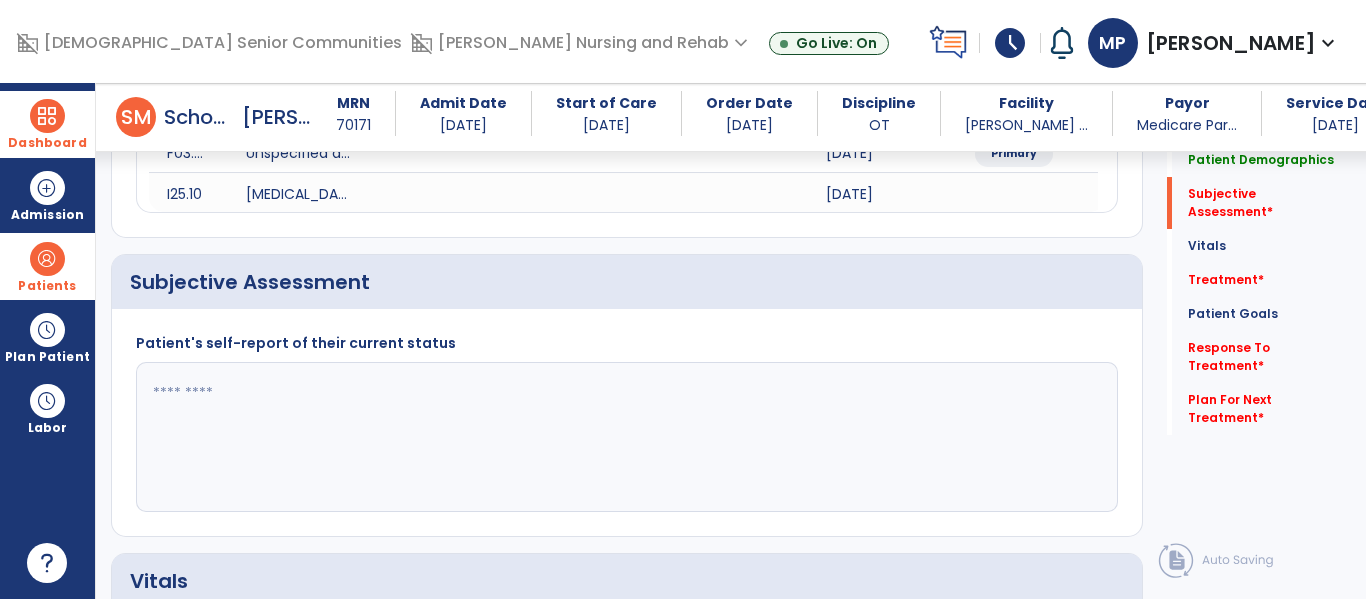 click 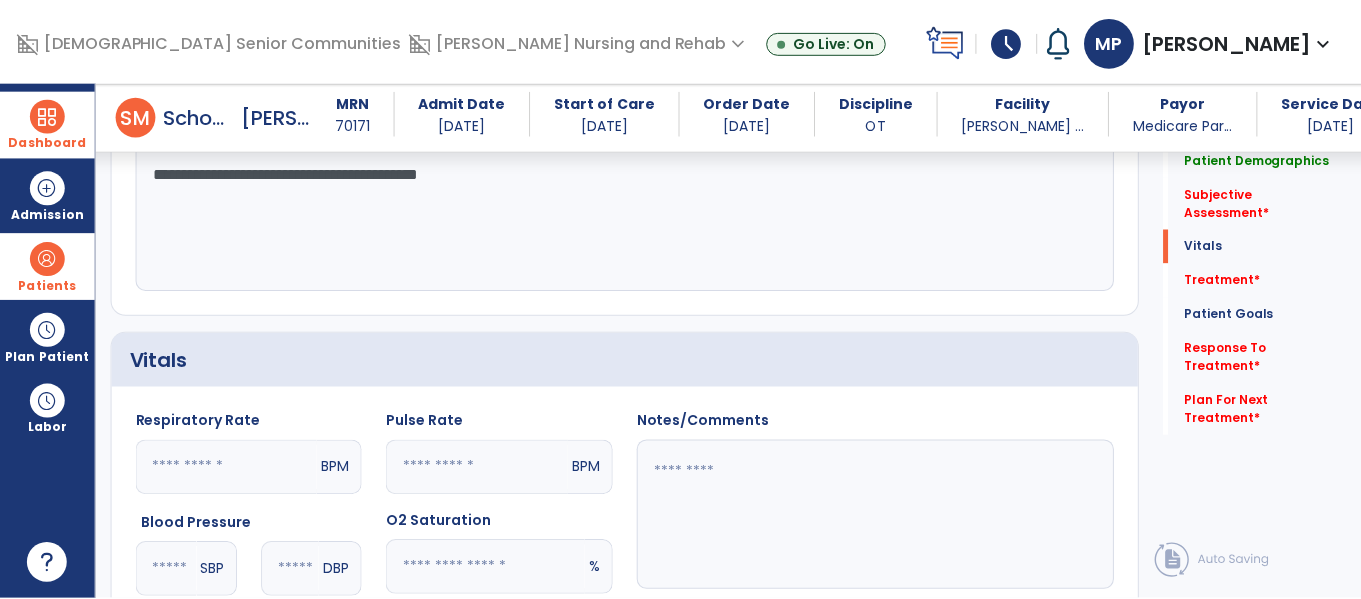 scroll, scrollTop: 824, scrollLeft: 0, axis: vertical 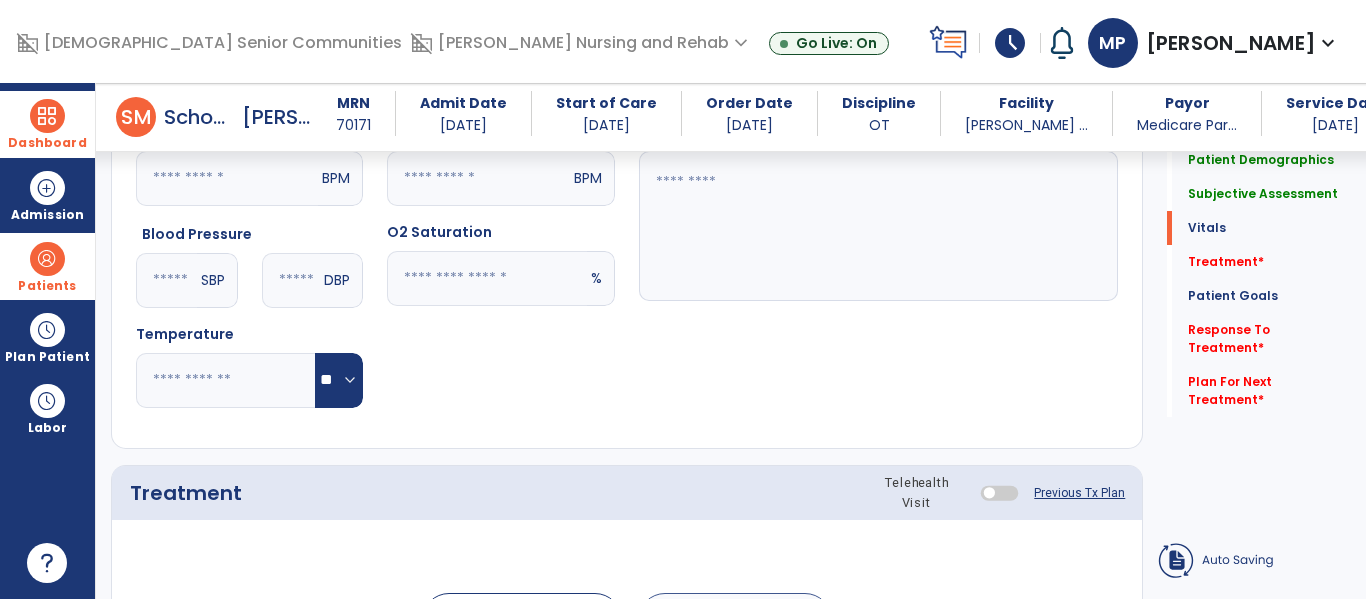 type on "**********" 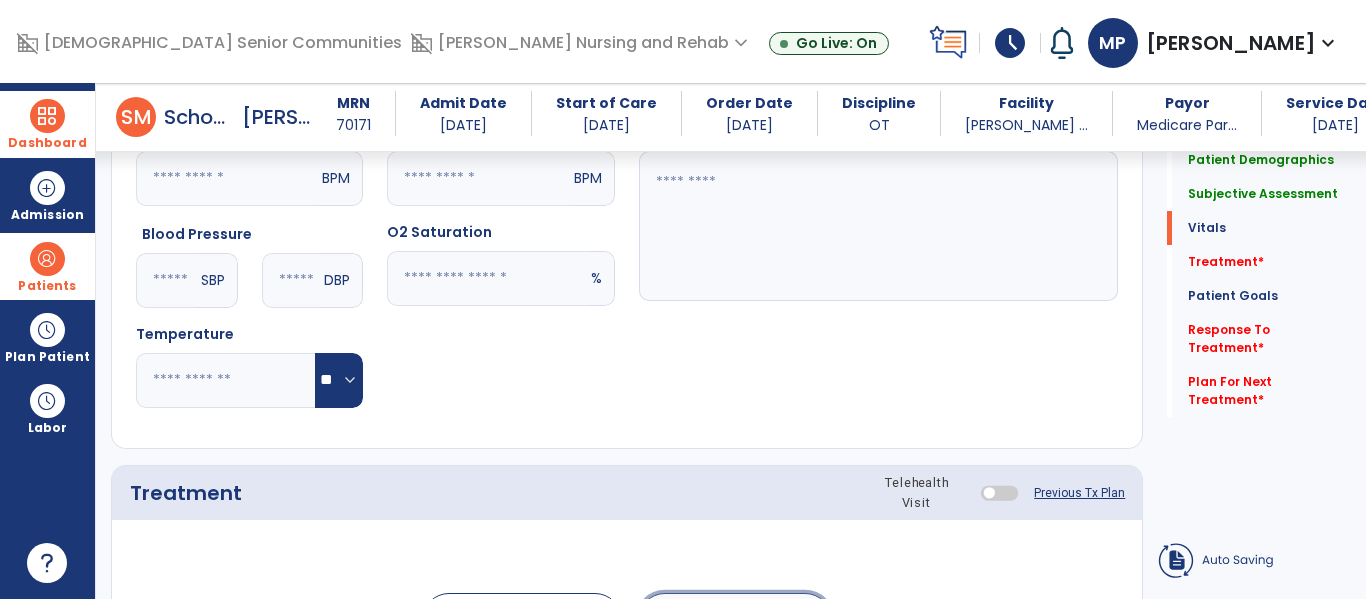 click on "add  Add Service Code" 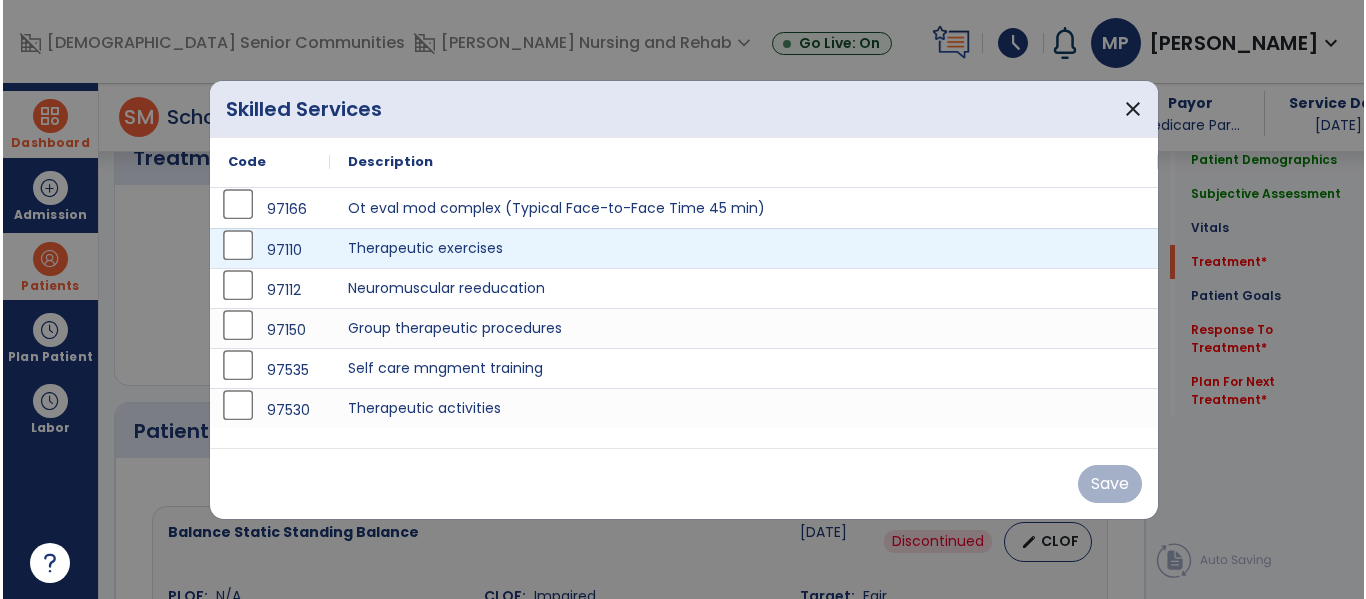 scroll, scrollTop: 1159, scrollLeft: 0, axis: vertical 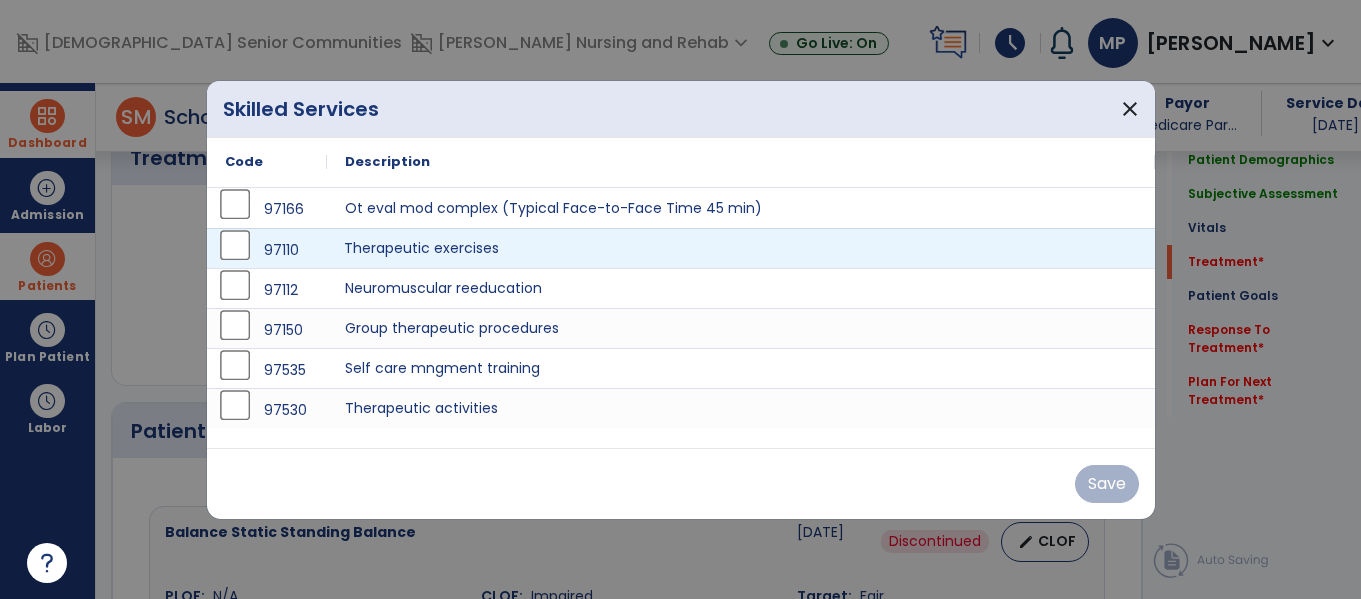 click on "Therapeutic exercises" at bounding box center [741, 248] 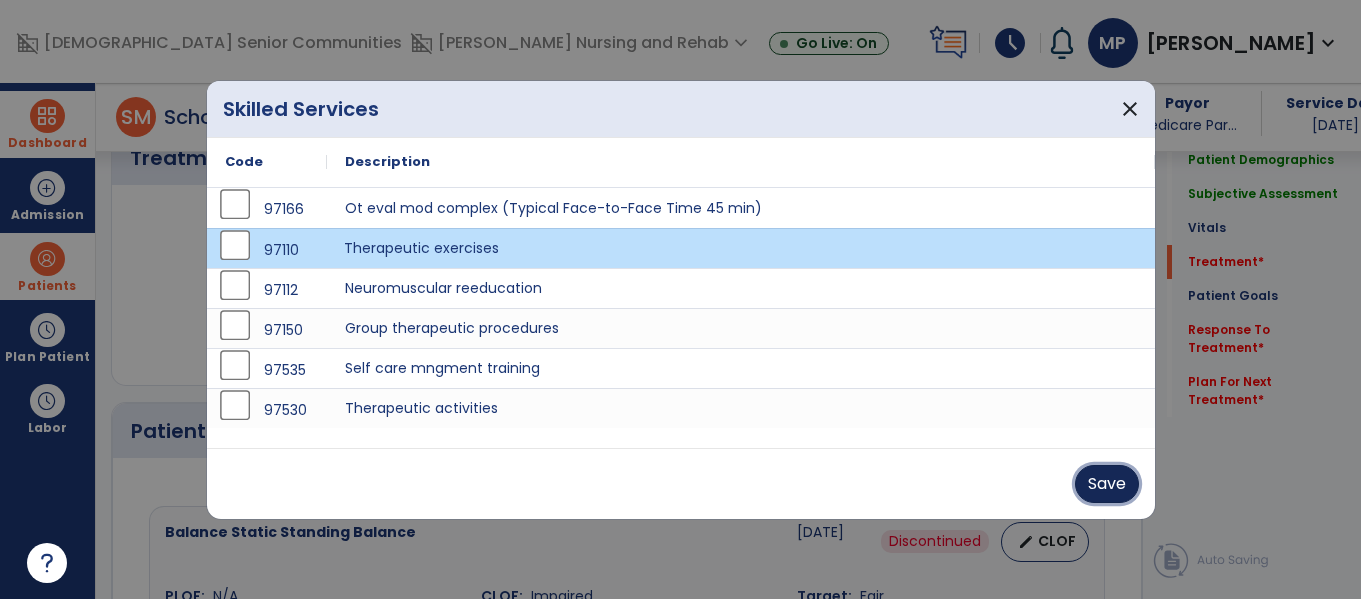click on "Save" at bounding box center [1107, 484] 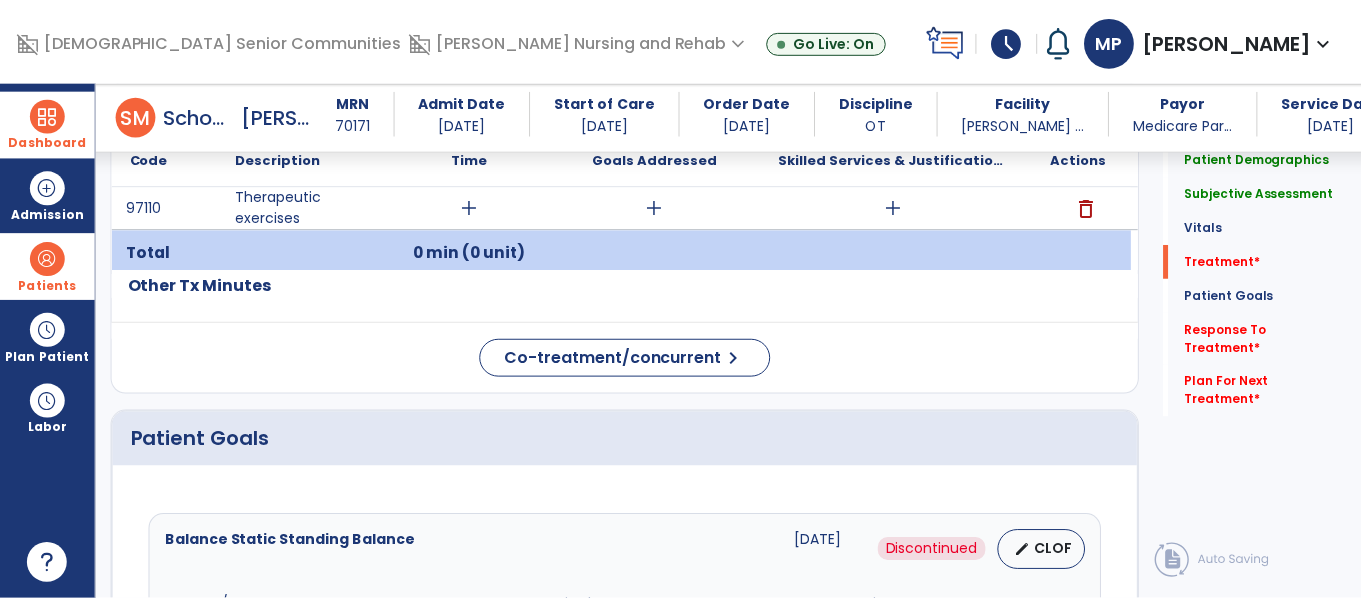 scroll, scrollTop: 1049, scrollLeft: 0, axis: vertical 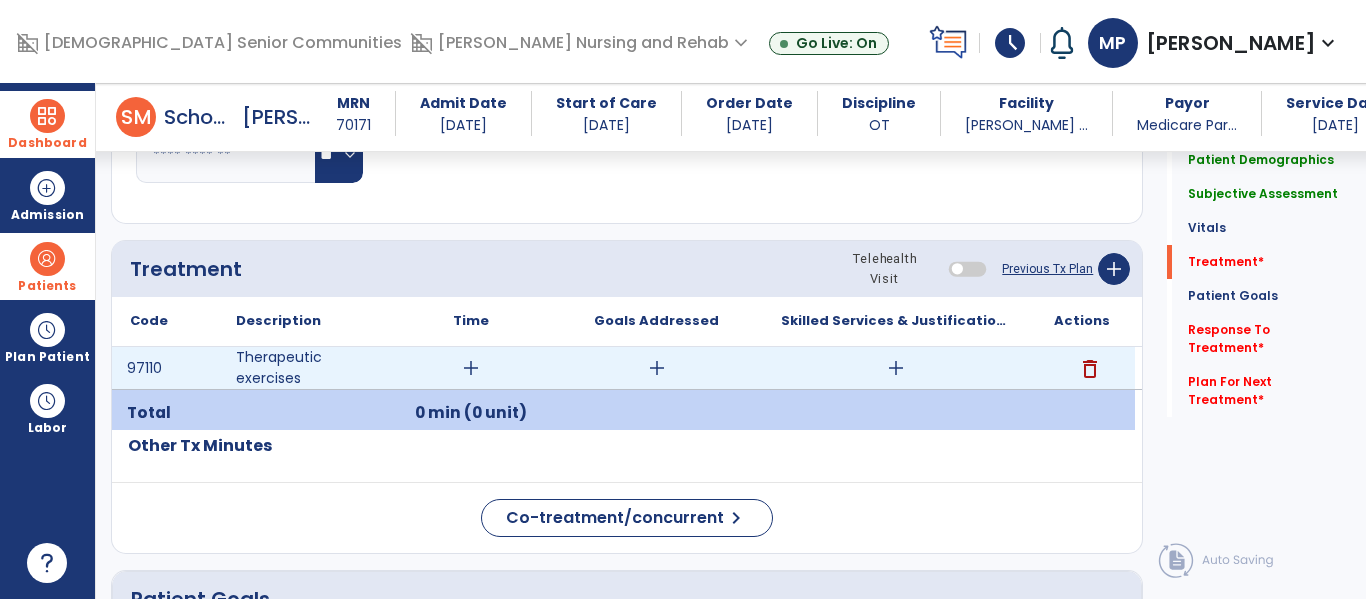 click on "add" at bounding box center [471, 368] 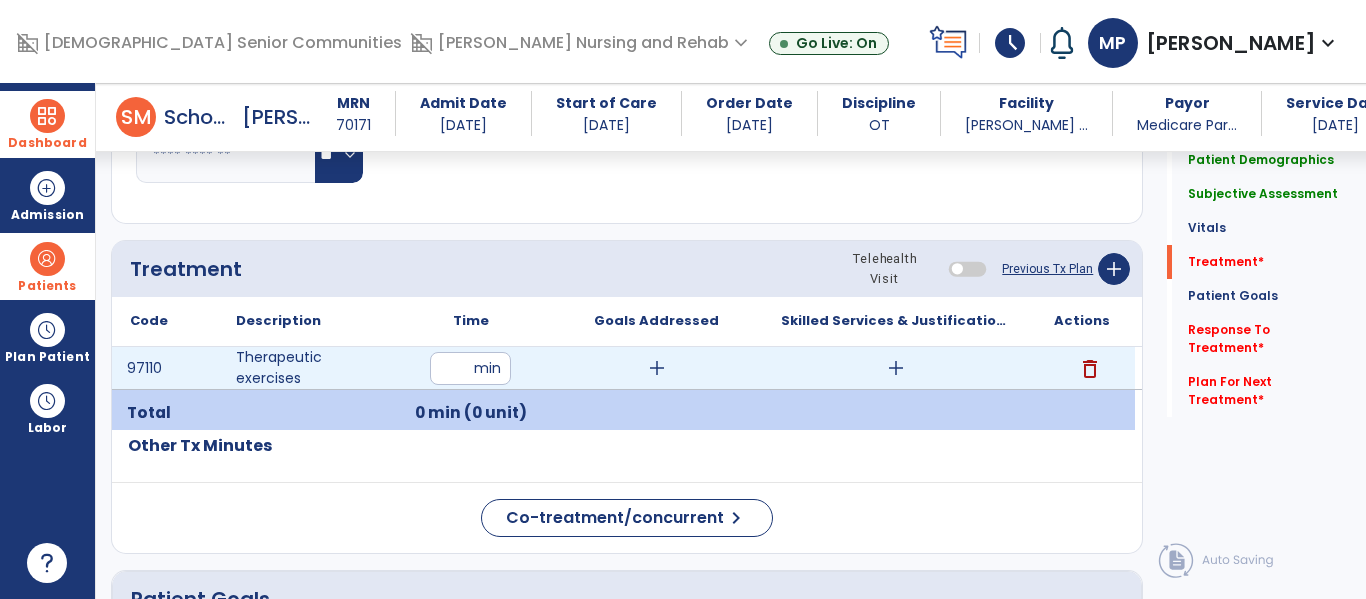 type on "**" 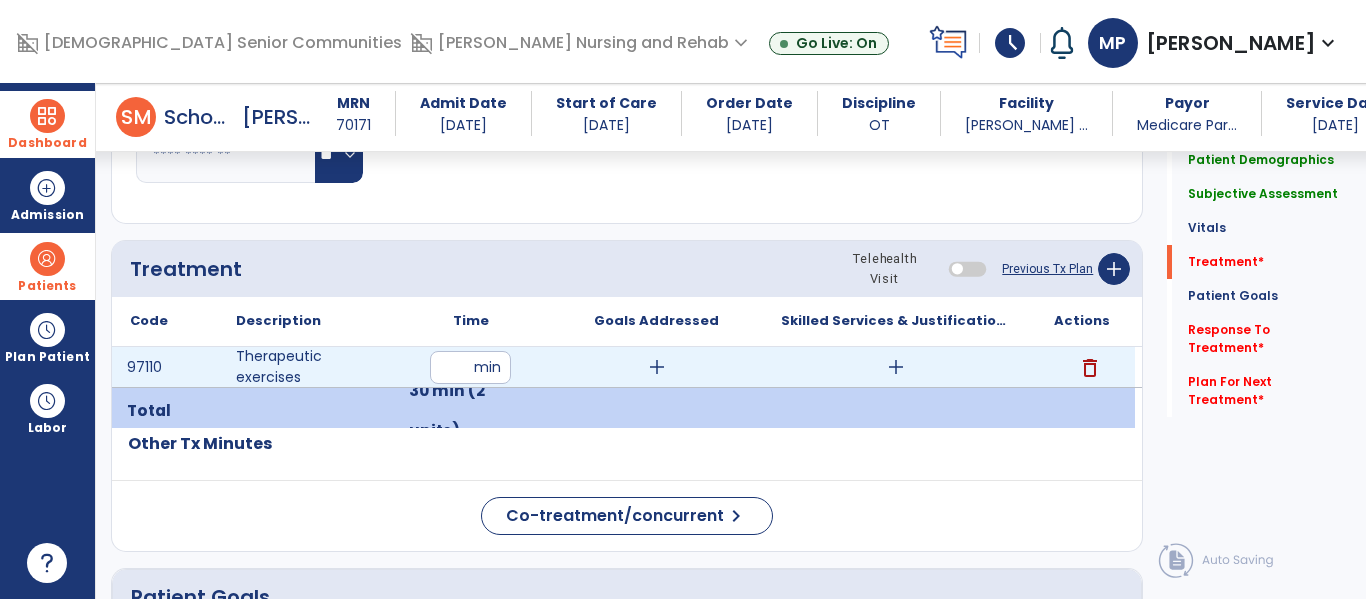 click on "add" at bounding box center (657, 367) 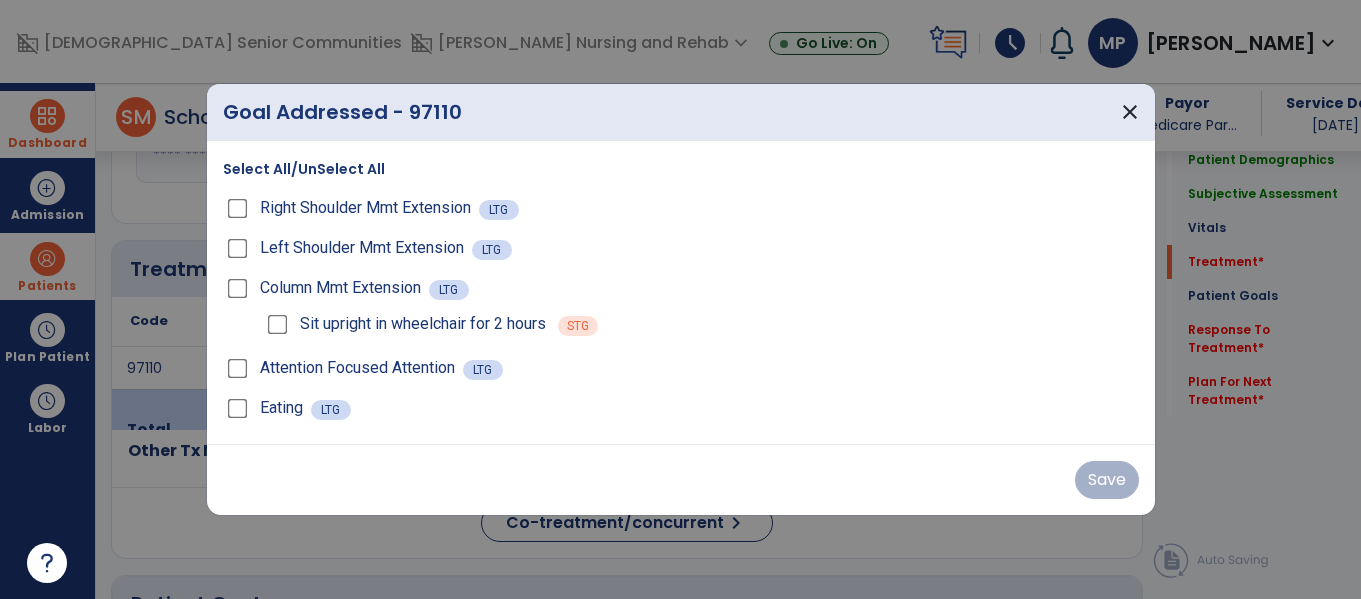 scroll, scrollTop: 1049, scrollLeft: 0, axis: vertical 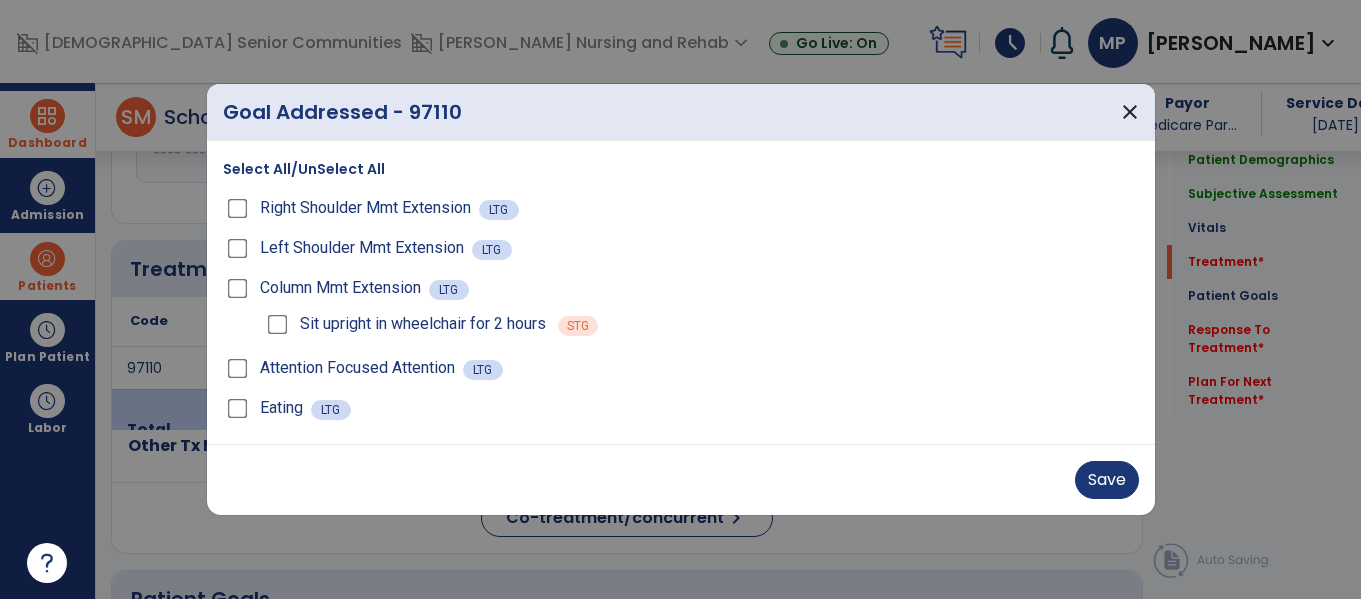 click on "Left Shoulder Mmt Extension" at bounding box center (347, 248) 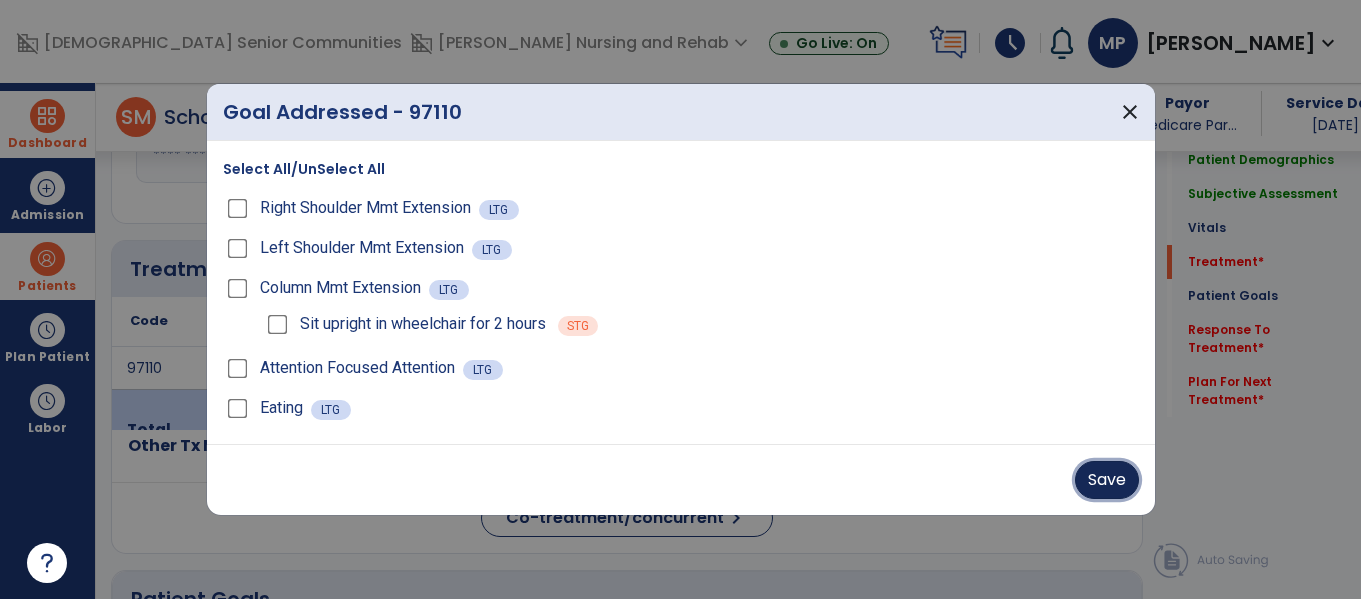 click on "Save" at bounding box center [1107, 480] 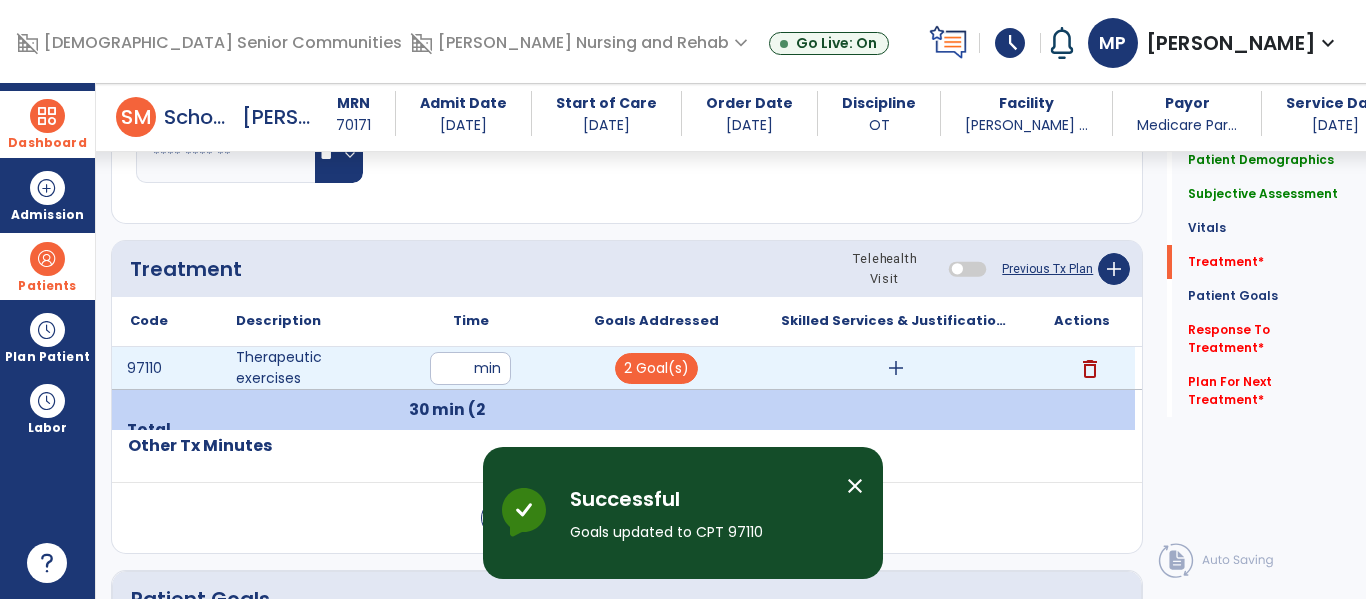 click on "add" at bounding box center (896, 368) 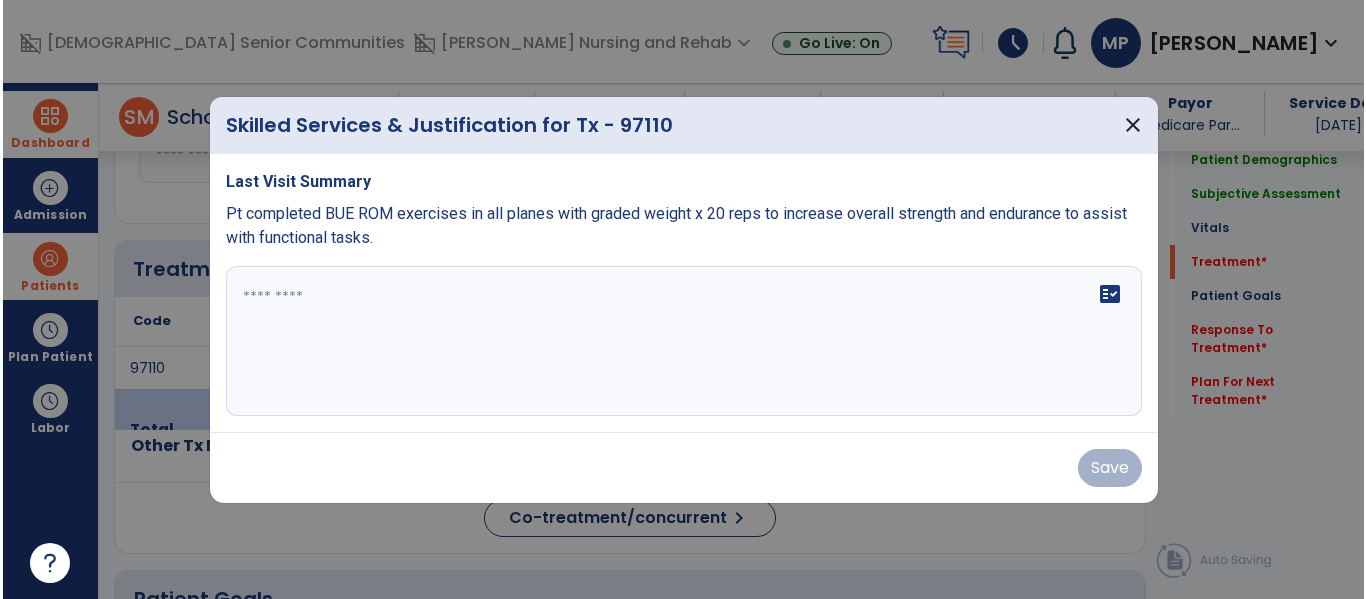 scroll, scrollTop: 1049, scrollLeft: 0, axis: vertical 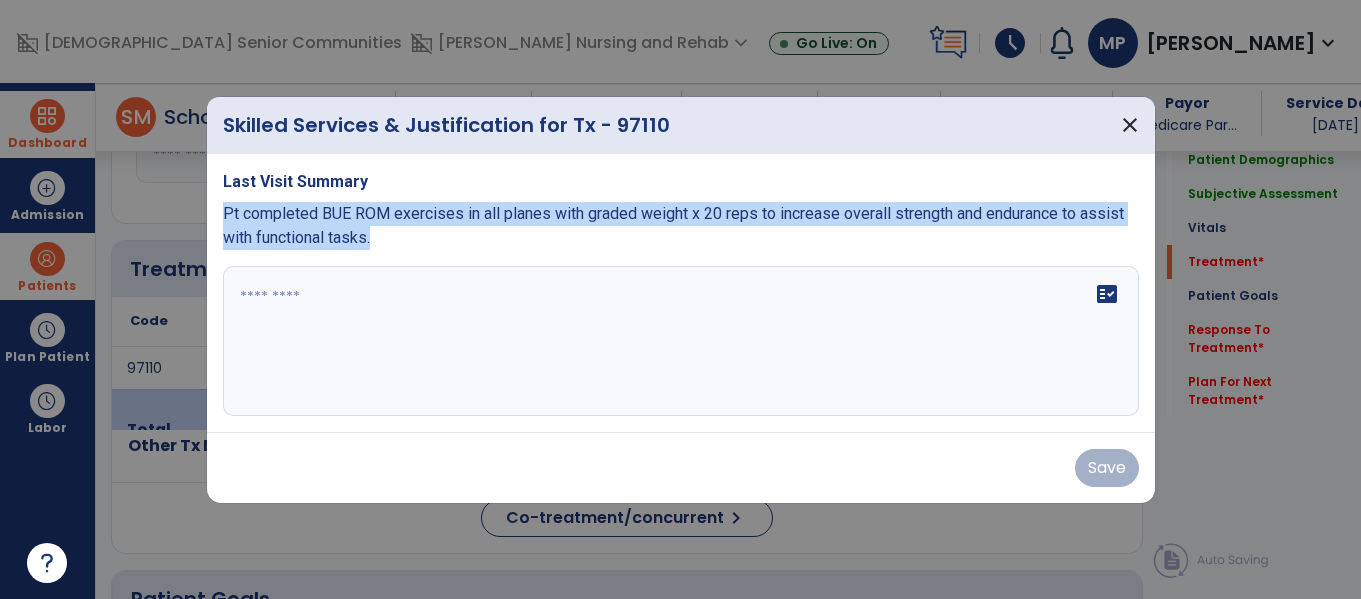 drag, startPoint x: 433, startPoint y: 238, endPoint x: 220, endPoint y: 215, distance: 214.23819 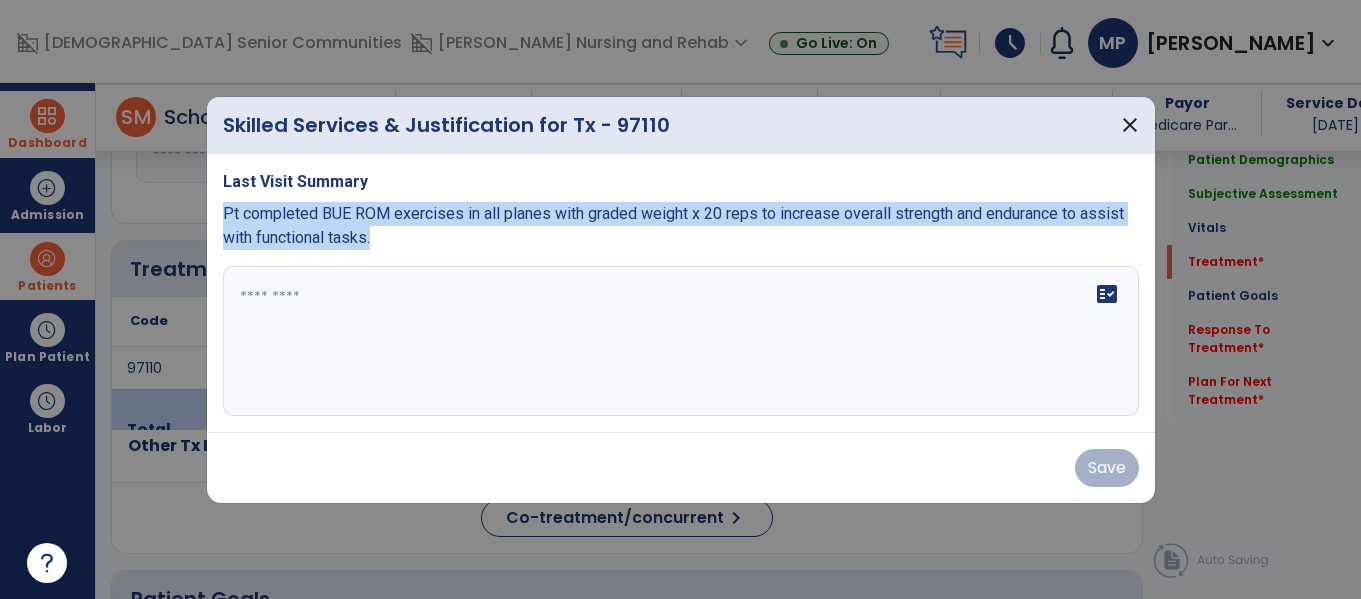 click on "Last Visit Summary Pt completed BUE ROM exercises in all planes with graded weight x 20 reps to increase overall strength and endurance to assist with functional tasks.   fact_check" at bounding box center [681, 293] 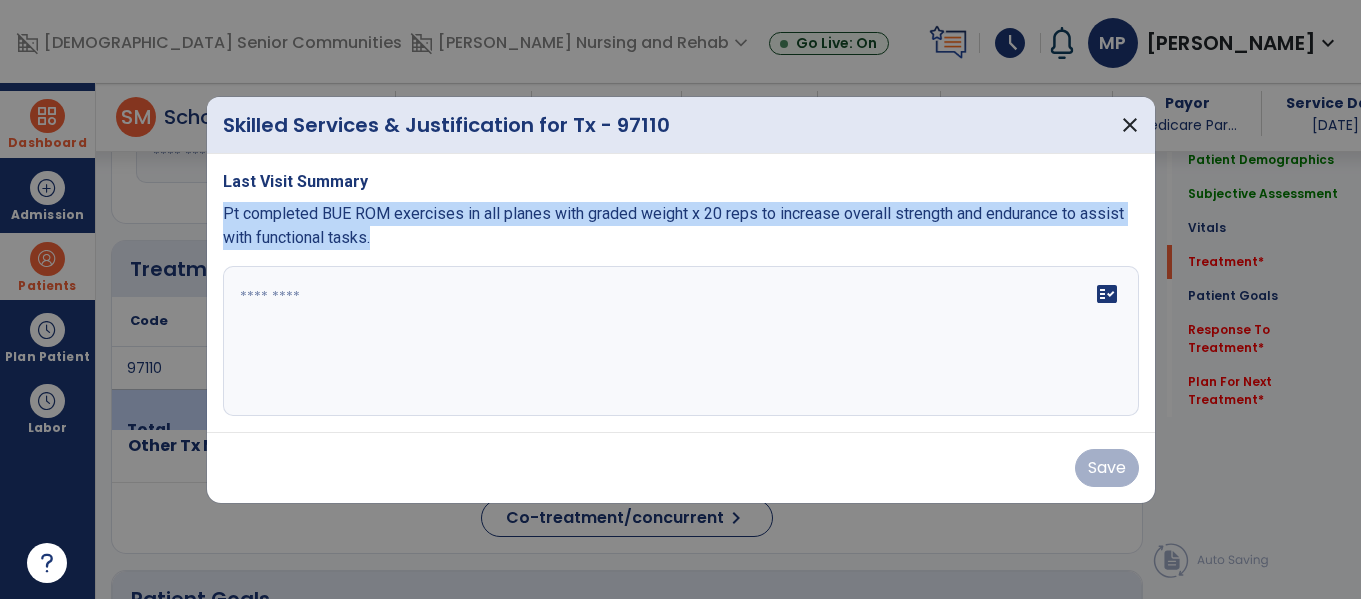 copy on "Pt completed BUE ROM exercises in all planes with graded weight x 20 reps to increase overall strength and endurance to assist with functional tasks." 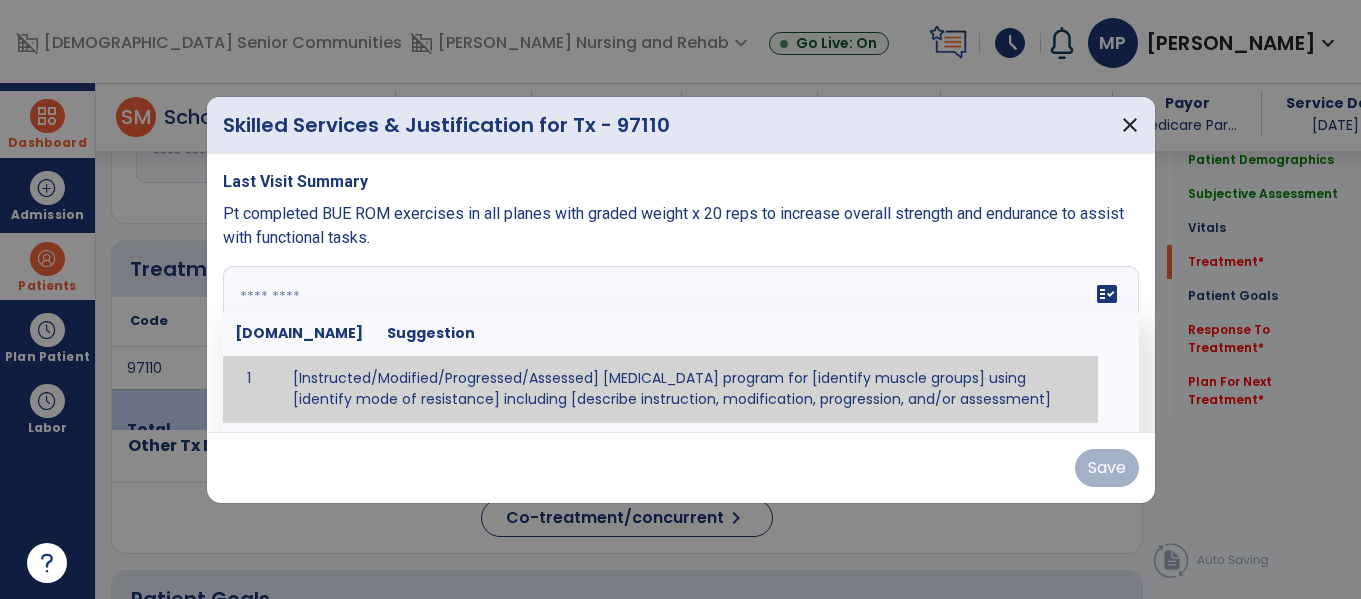 click at bounding box center [681, 341] 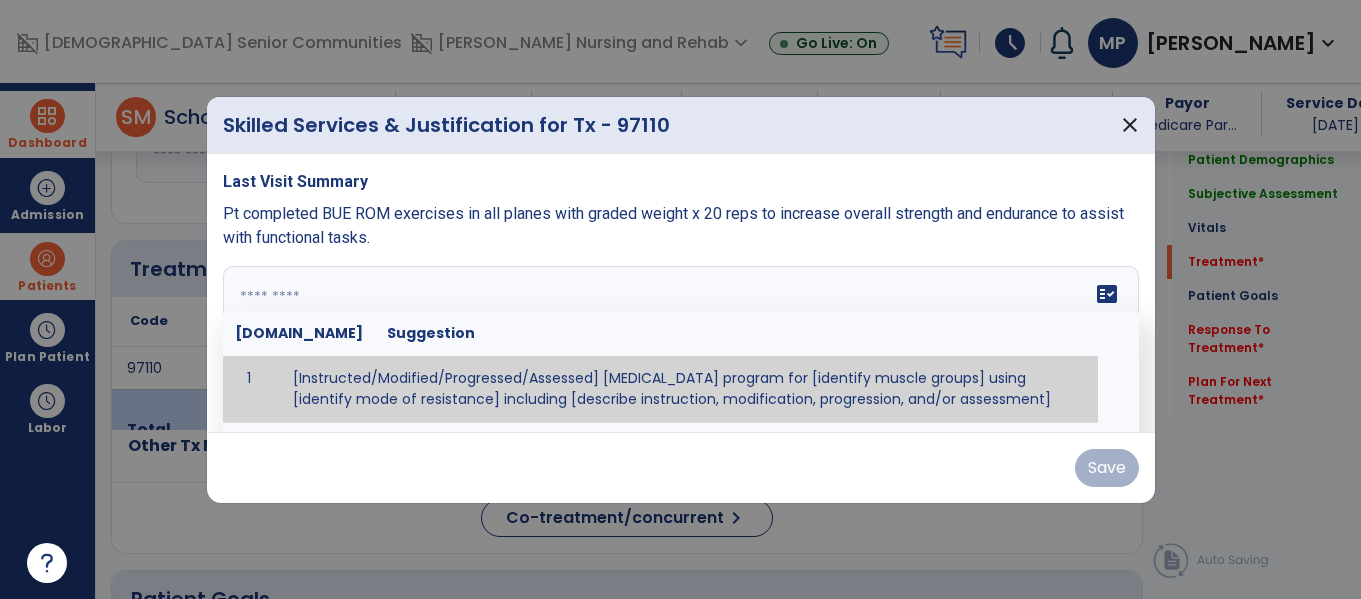 paste on "**********" 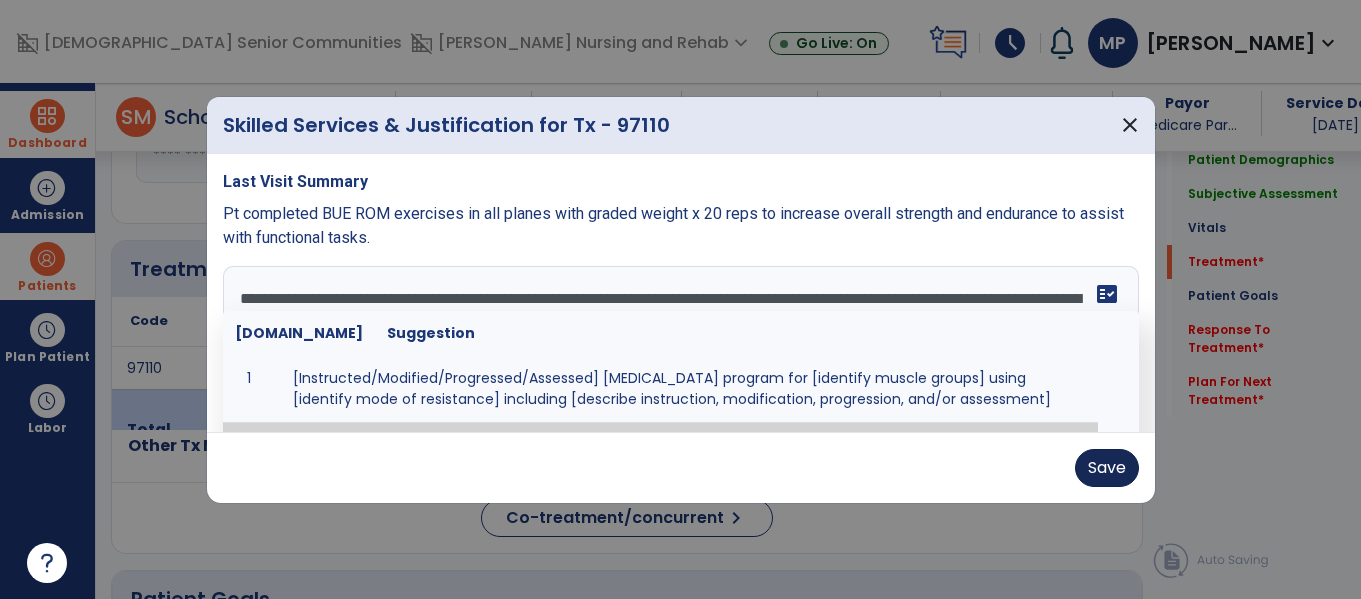 type on "**********" 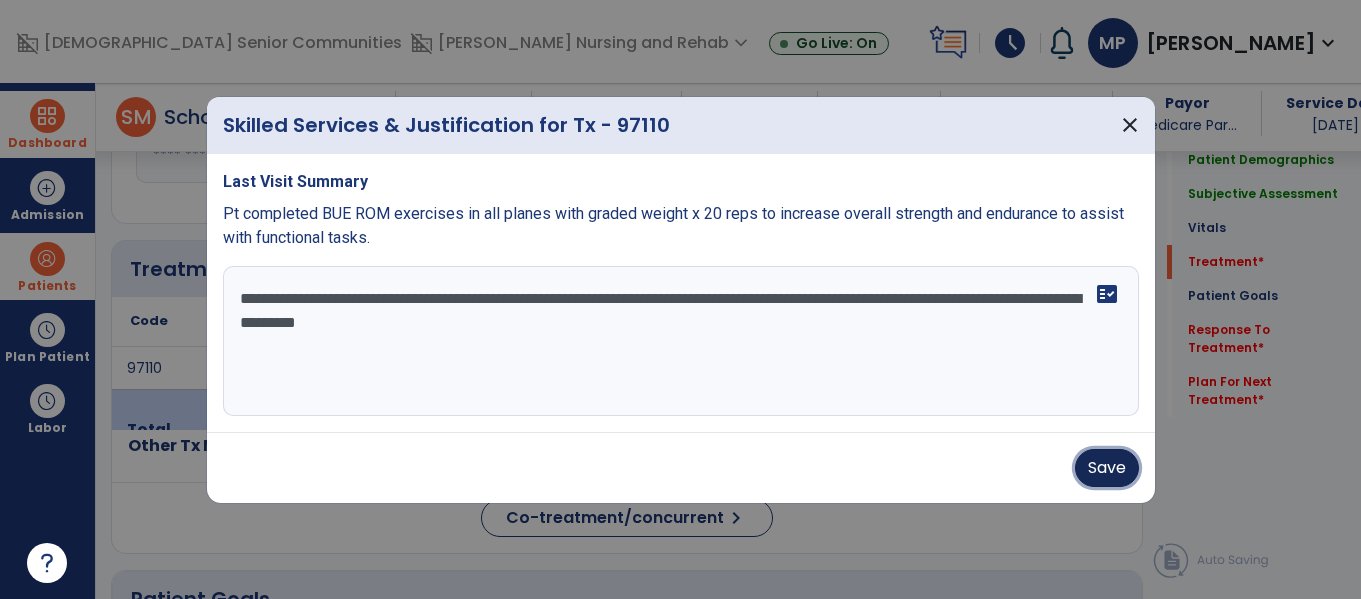 click on "Save" at bounding box center [1107, 468] 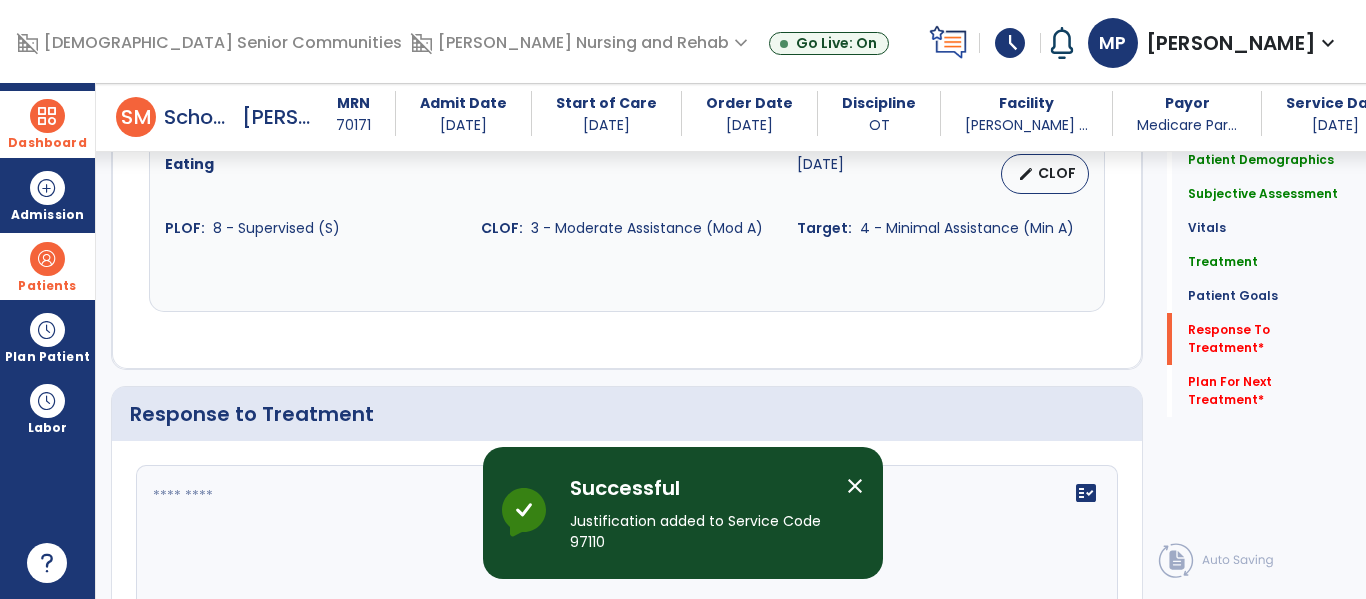 scroll, scrollTop: 2647, scrollLeft: 0, axis: vertical 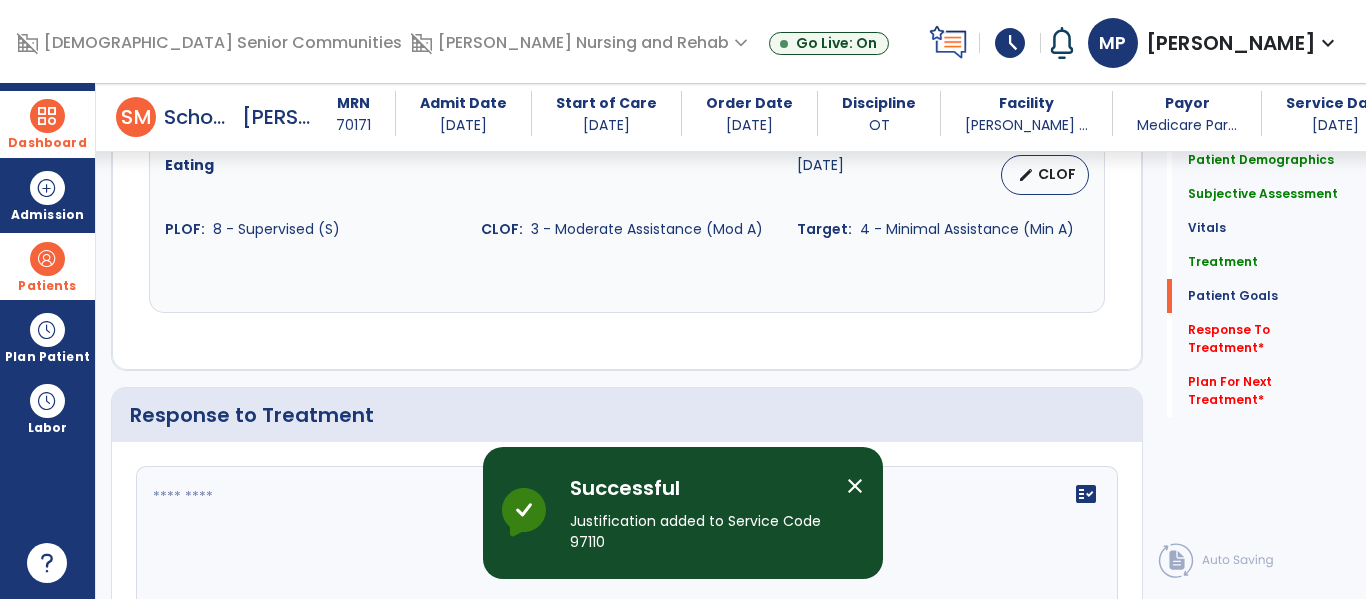 click 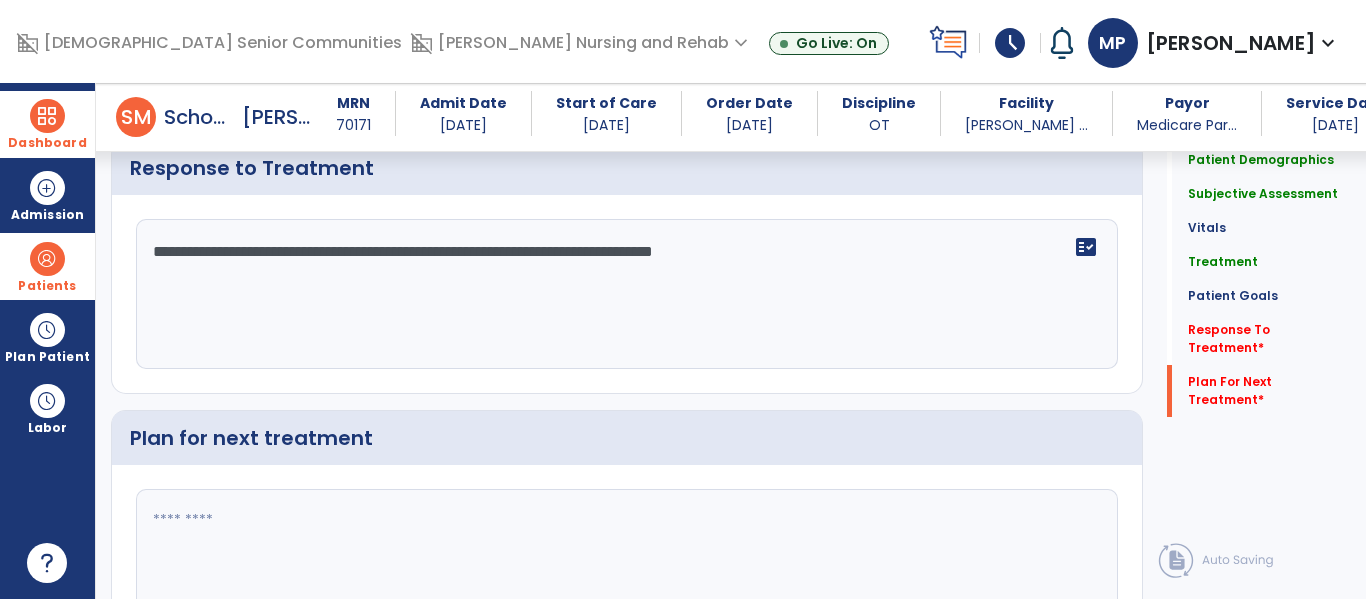scroll, scrollTop: 3004, scrollLeft: 0, axis: vertical 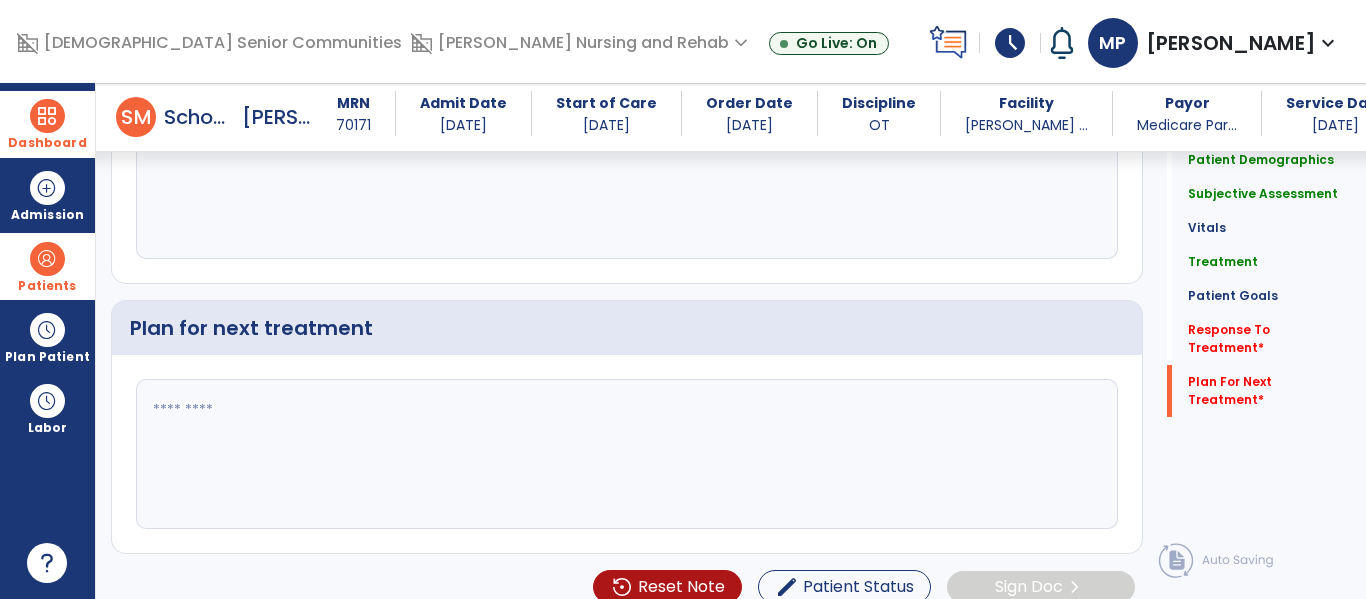 type on "**********" 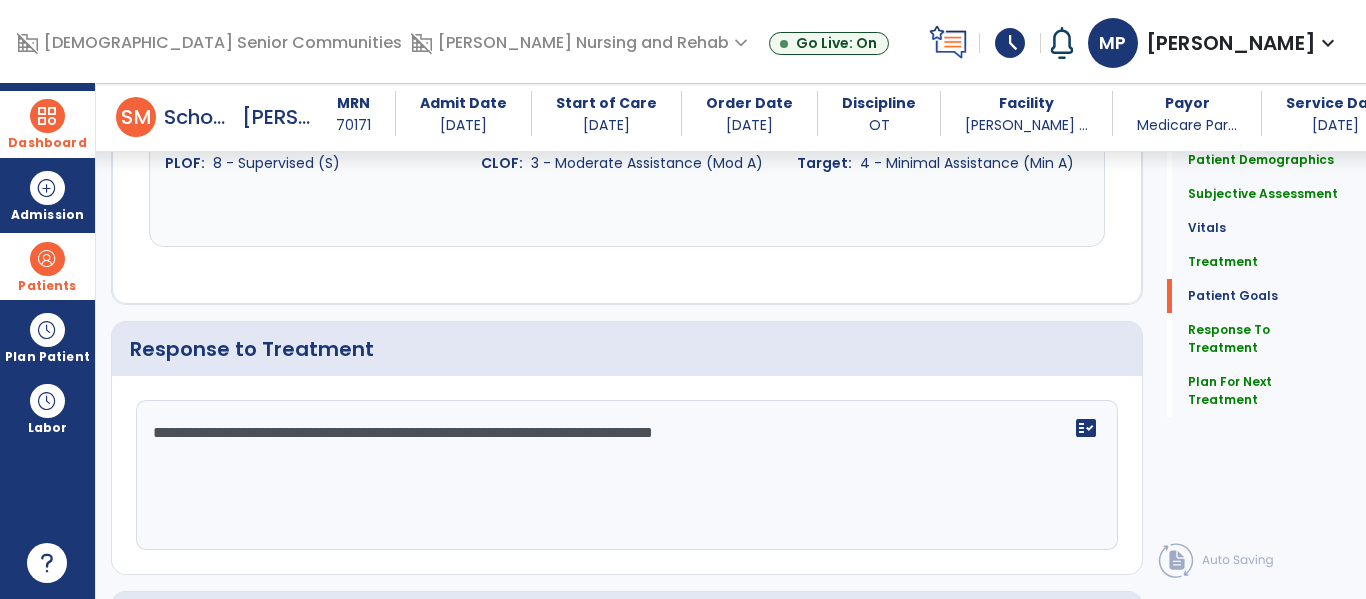 scroll, scrollTop: 2941, scrollLeft: 0, axis: vertical 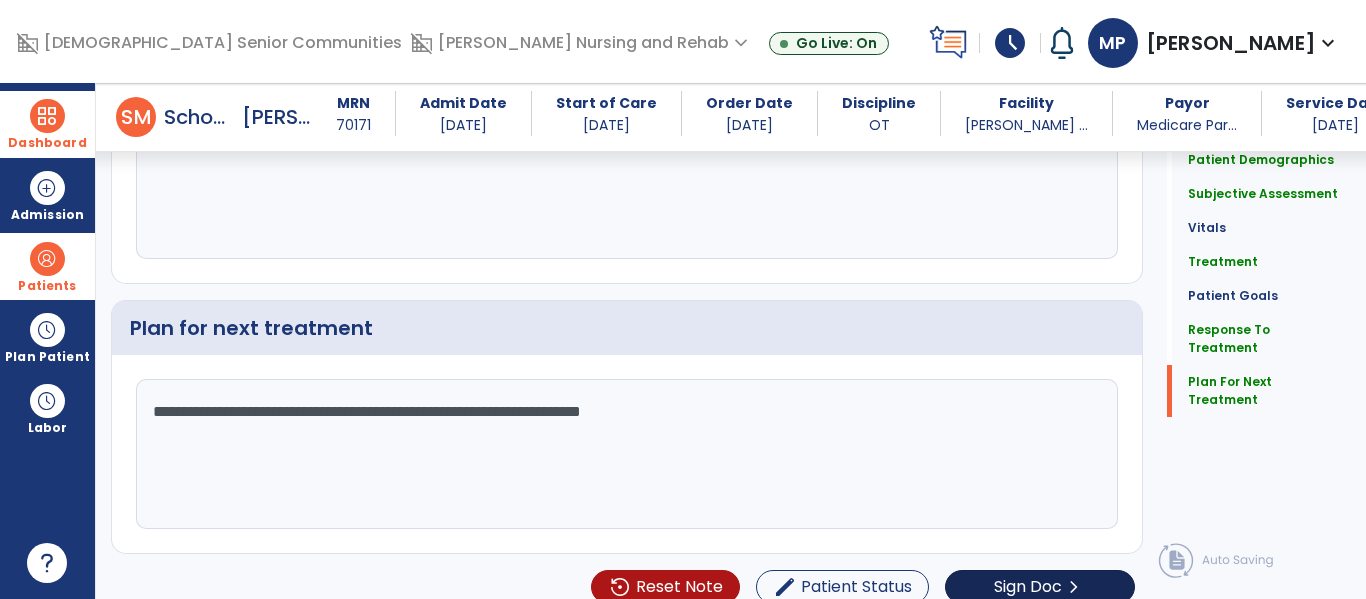 type on "**********" 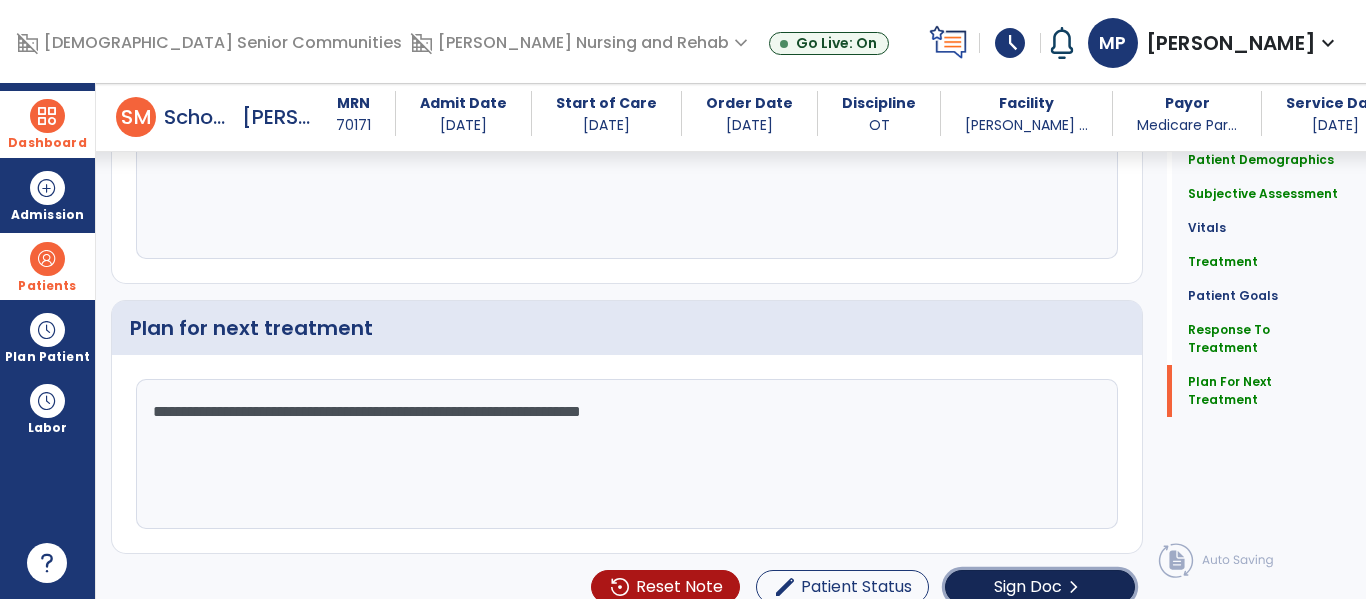click on "Sign Doc" 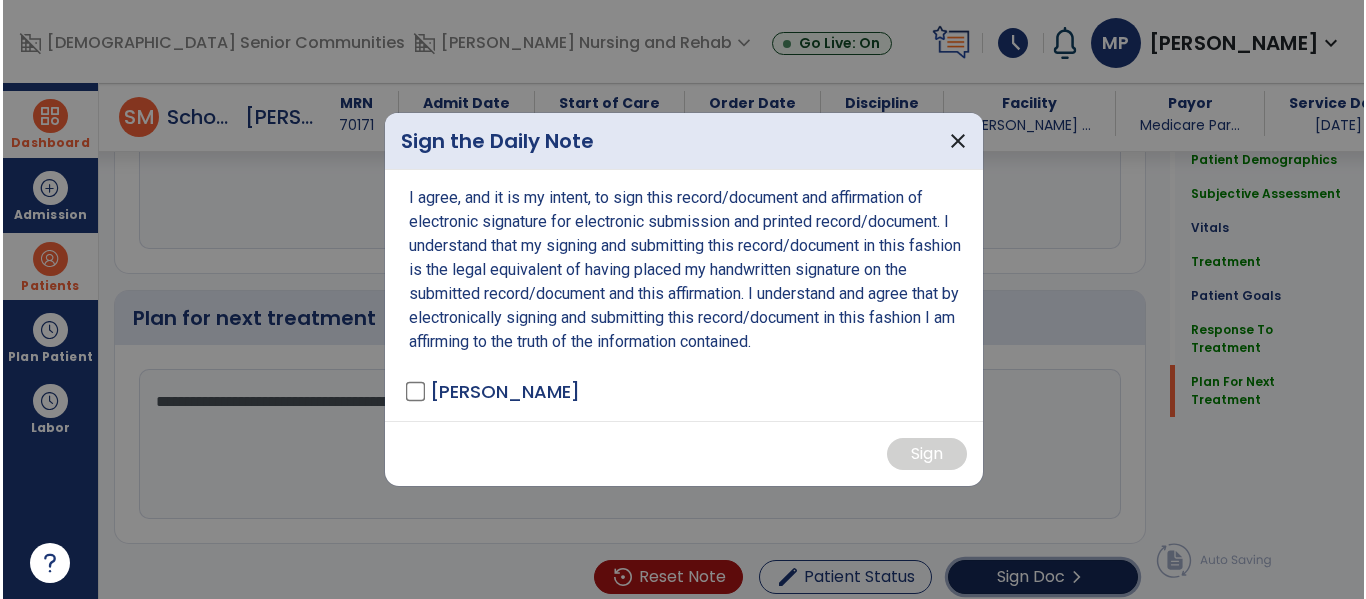 scroll, scrollTop: 3004, scrollLeft: 0, axis: vertical 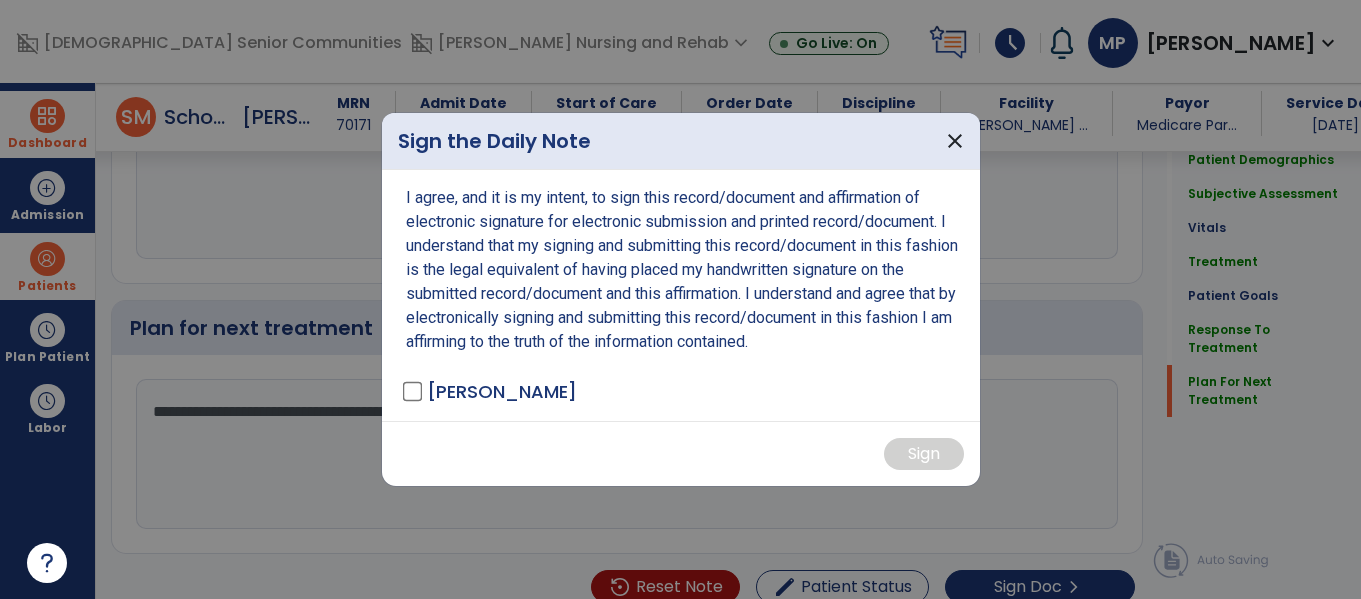 click on "[PERSON_NAME]" at bounding box center [502, 391] 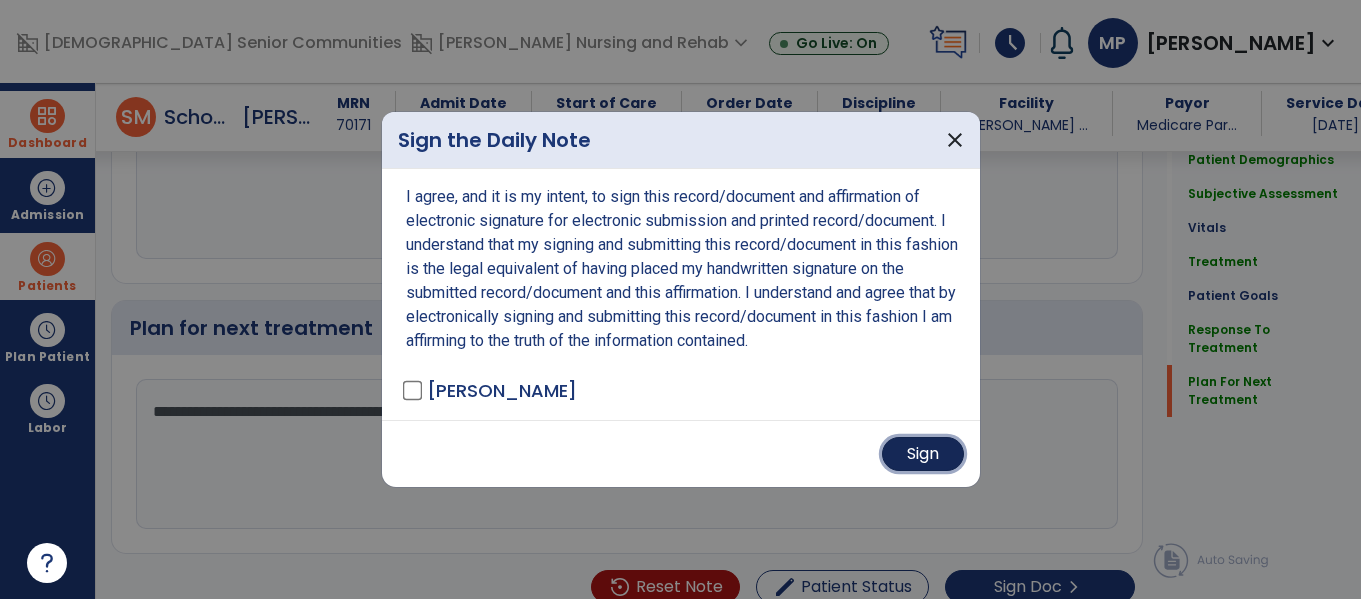 click on "Sign" at bounding box center (923, 454) 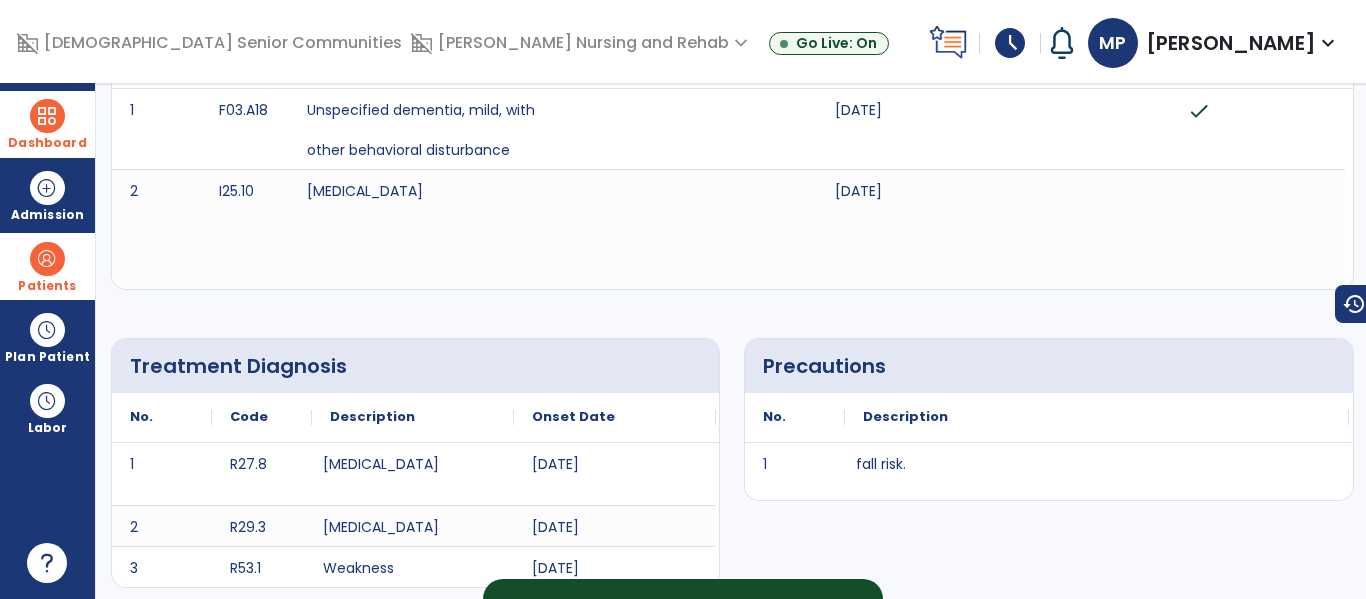 scroll, scrollTop: 0, scrollLeft: 0, axis: both 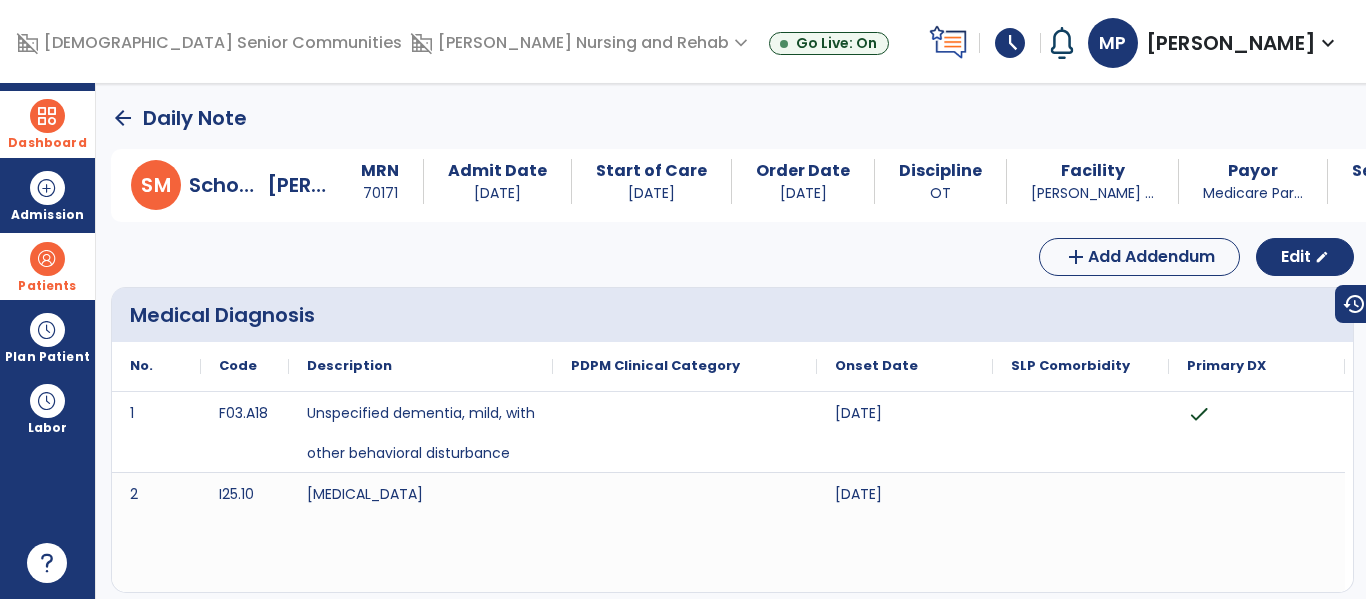 click on "arrow_back" 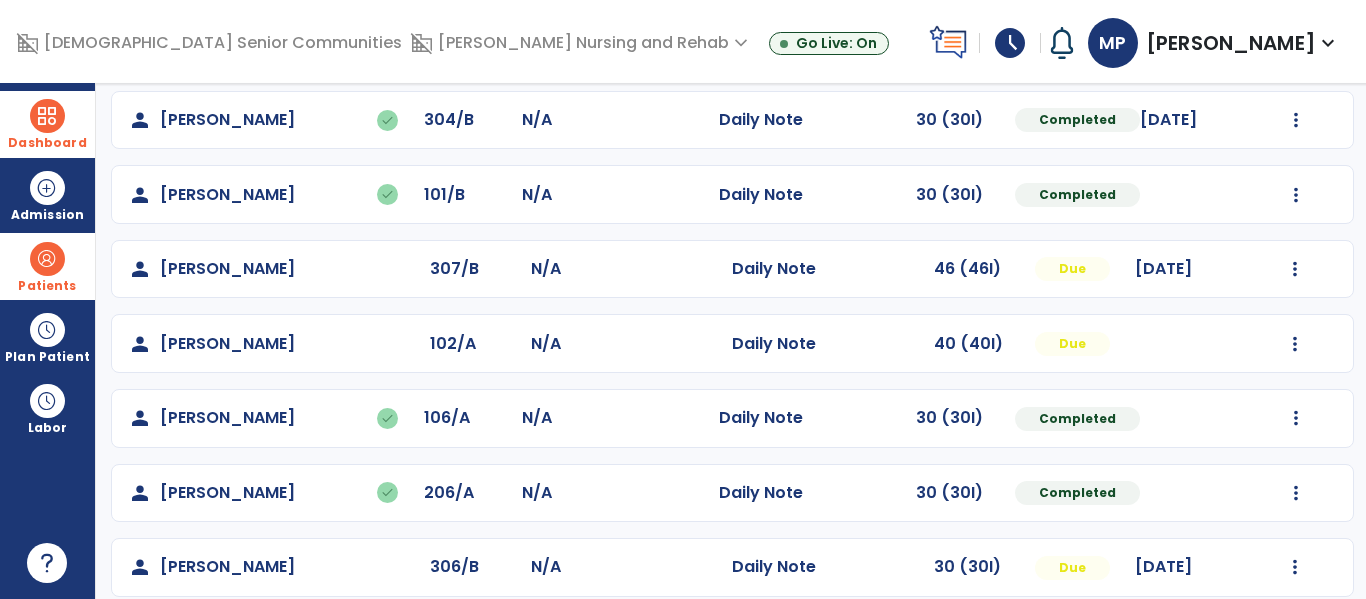 scroll, scrollTop: 786, scrollLeft: 0, axis: vertical 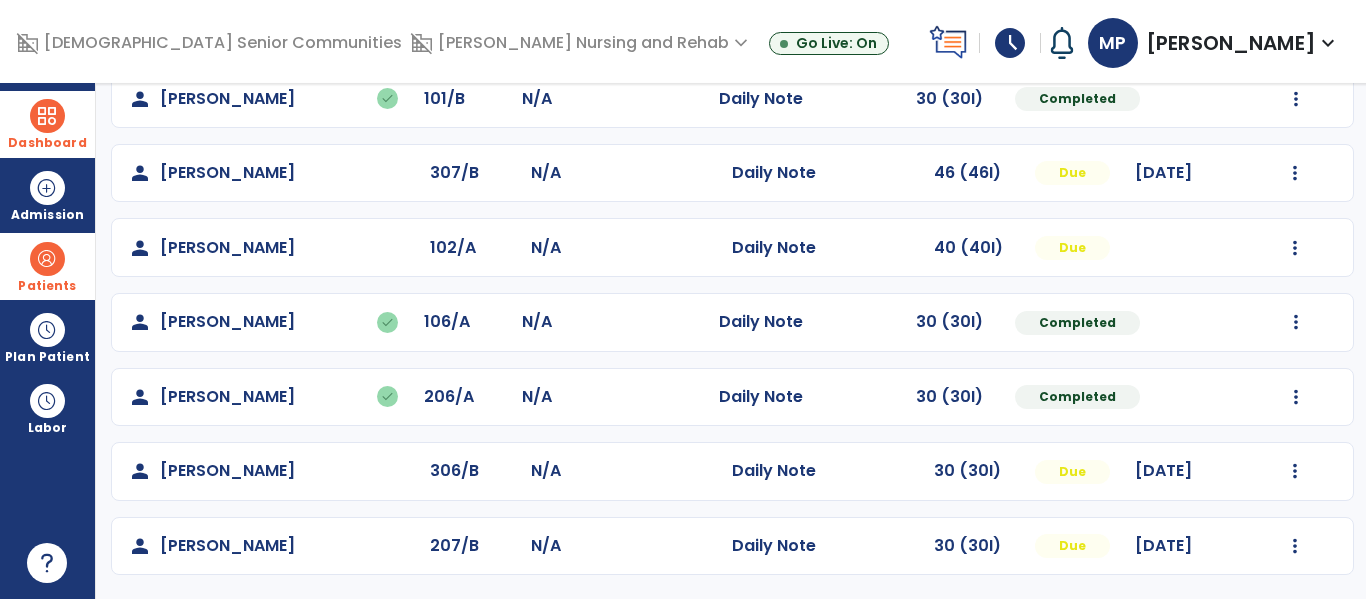 click on "person   Wilkins, Monta  207/B N/A  Daily Note   30 (30I)  Due 07/31/2025  Mark Visit As Complete   Reset Note   Open Document   G + C Mins" 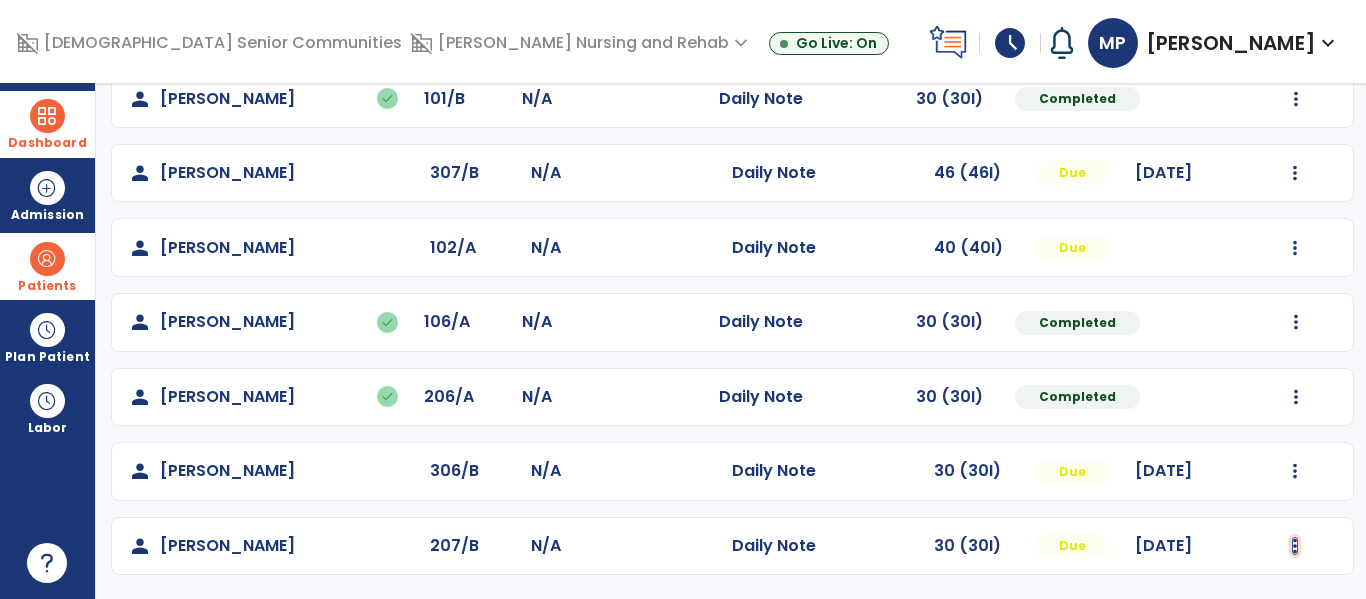 click at bounding box center (1296, -498) 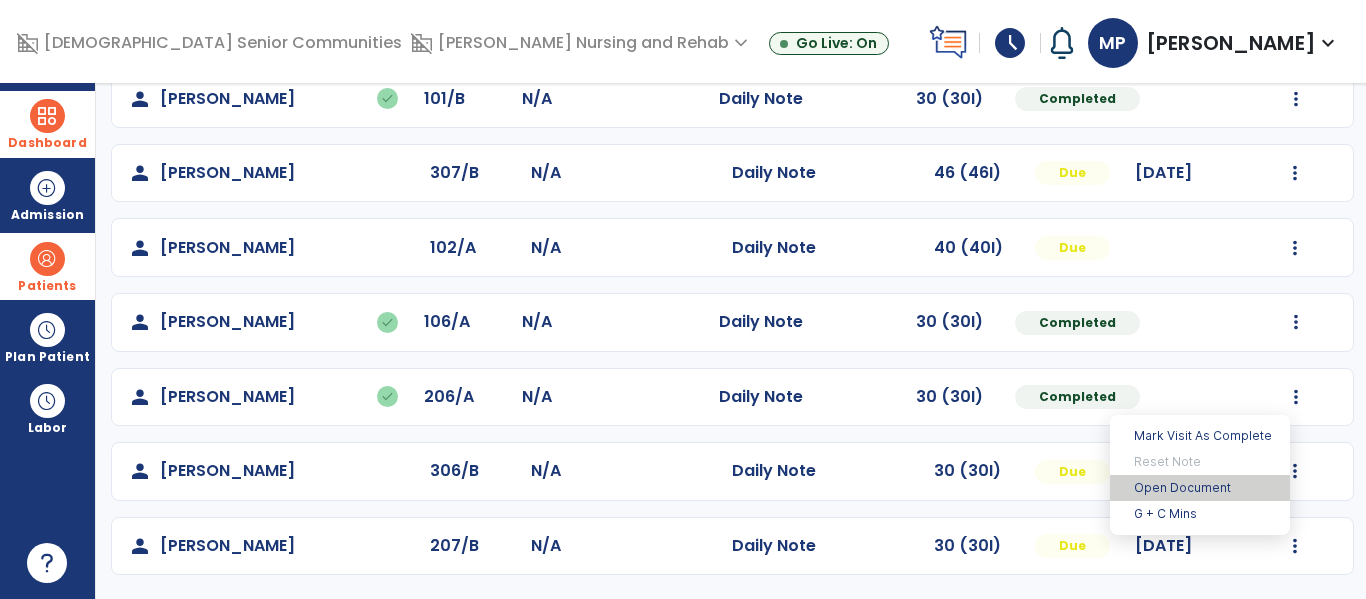 click on "Open Document" at bounding box center [1200, 488] 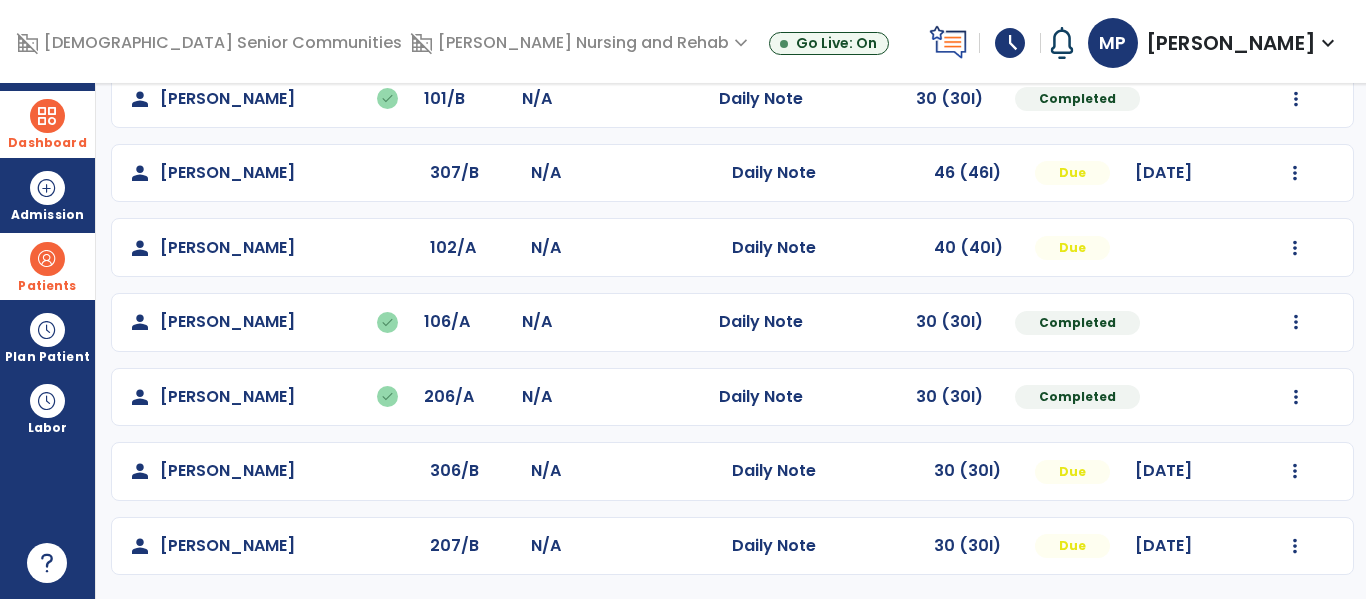scroll, scrollTop: 0, scrollLeft: 0, axis: both 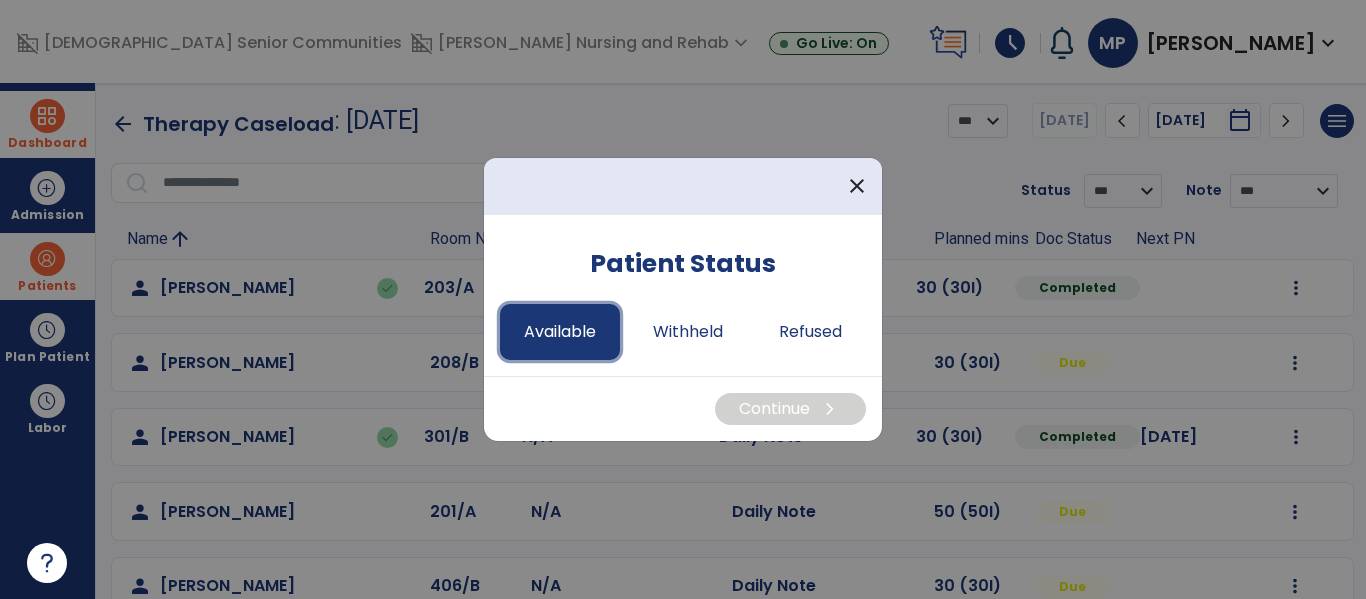 click on "Available" at bounding box center (560, 332) 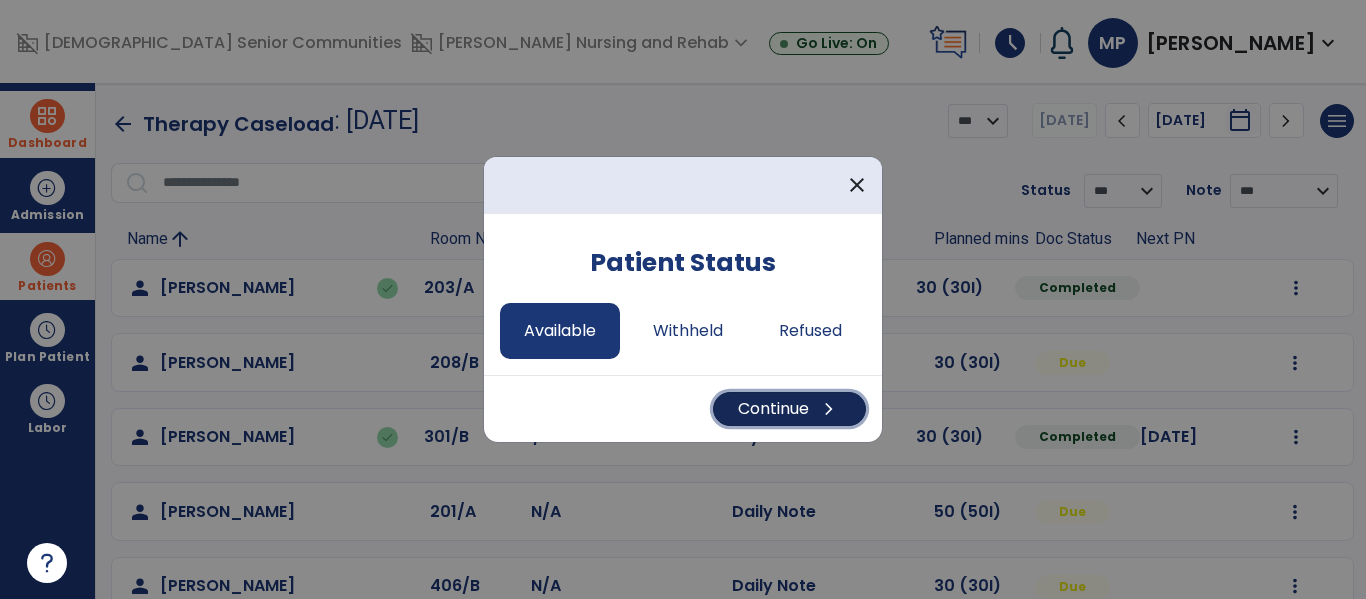 click on "Continue   chevron_right" at bounding box center [789, 409] 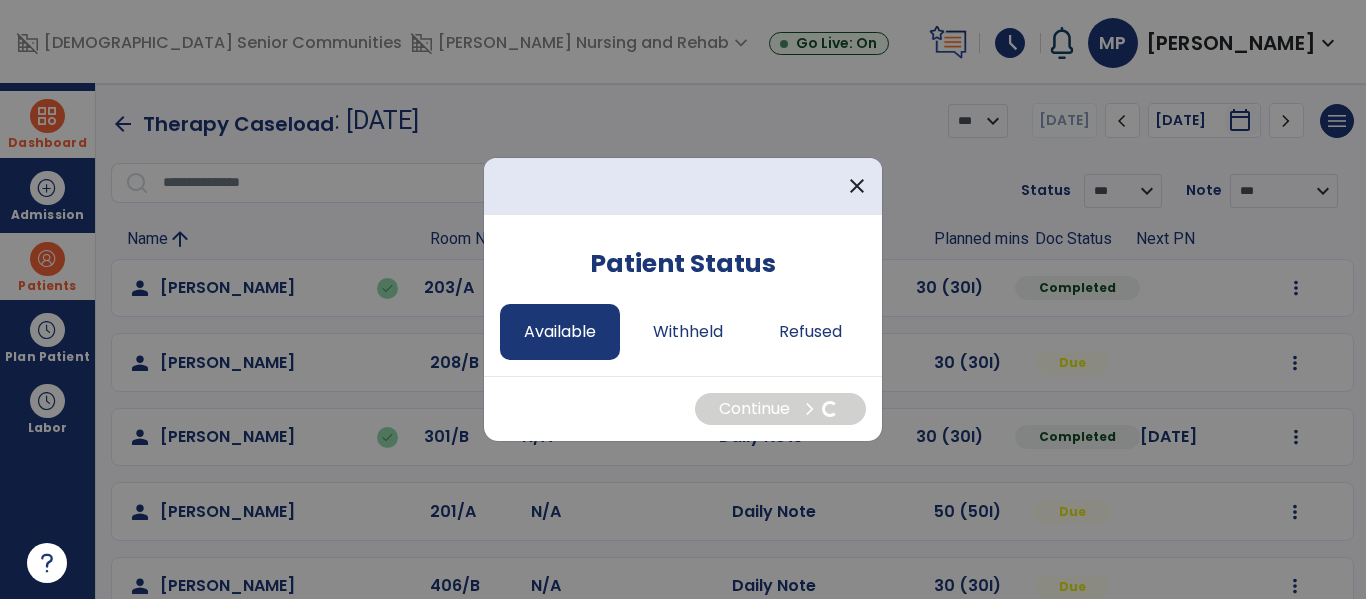 select on "*" 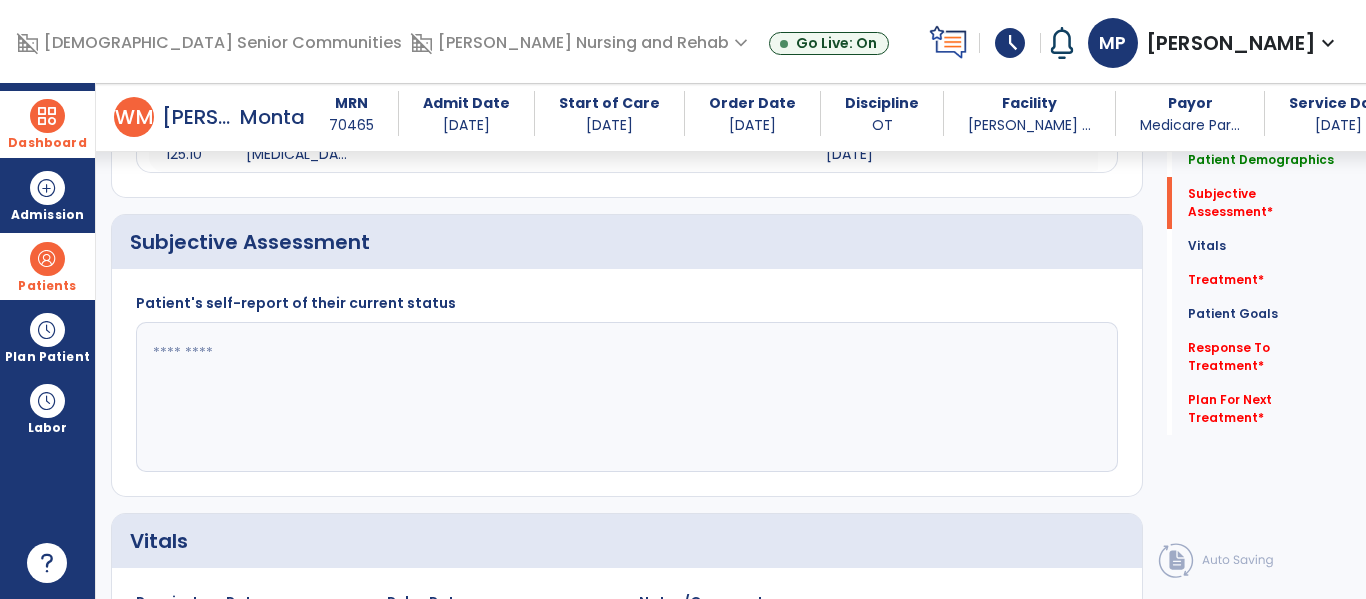 scroll, scrollTop: 407, scrollLeft: 0, axis: vertical 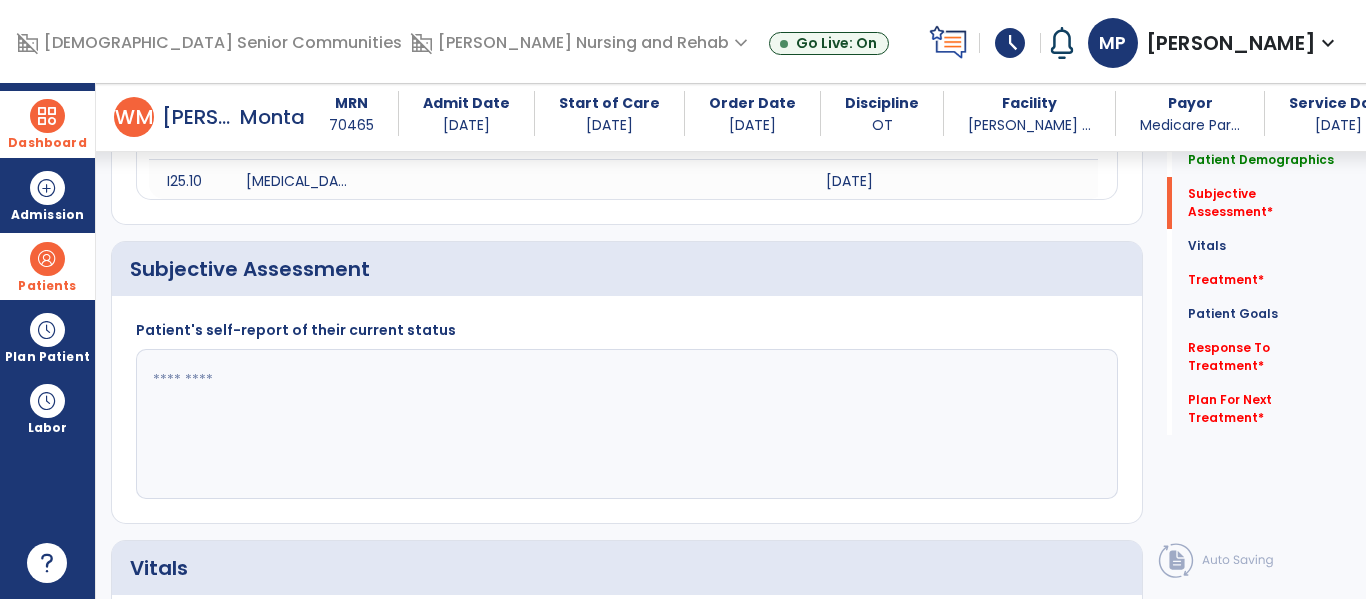 click 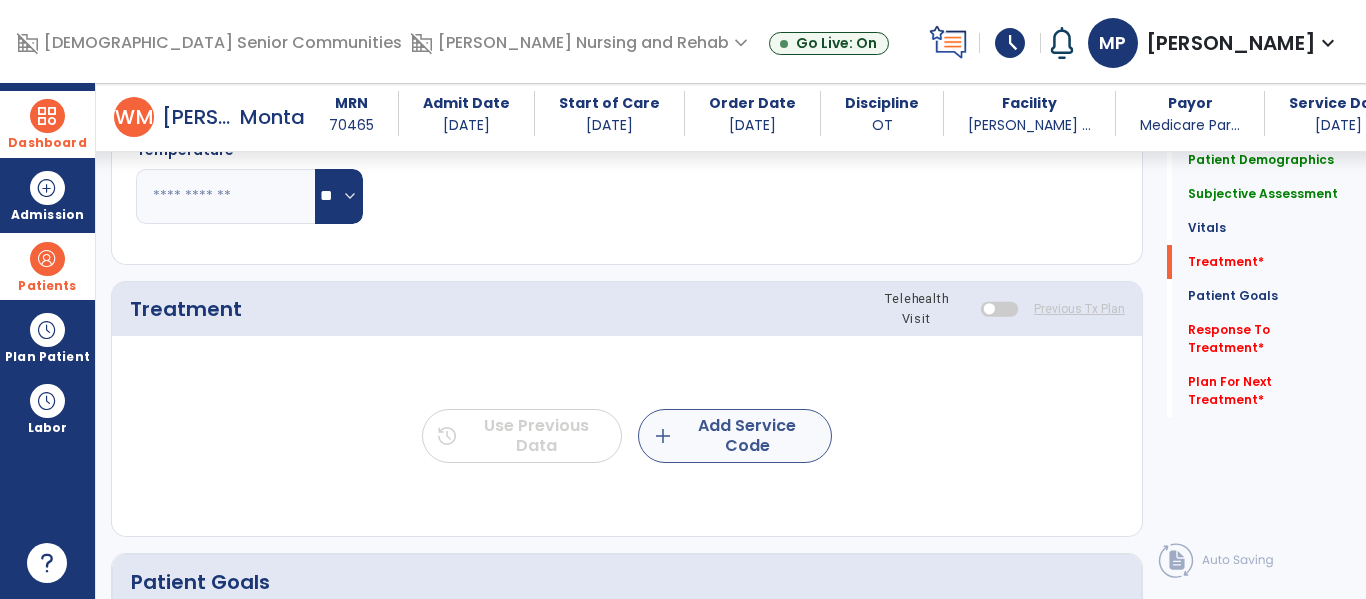 type on "**********" 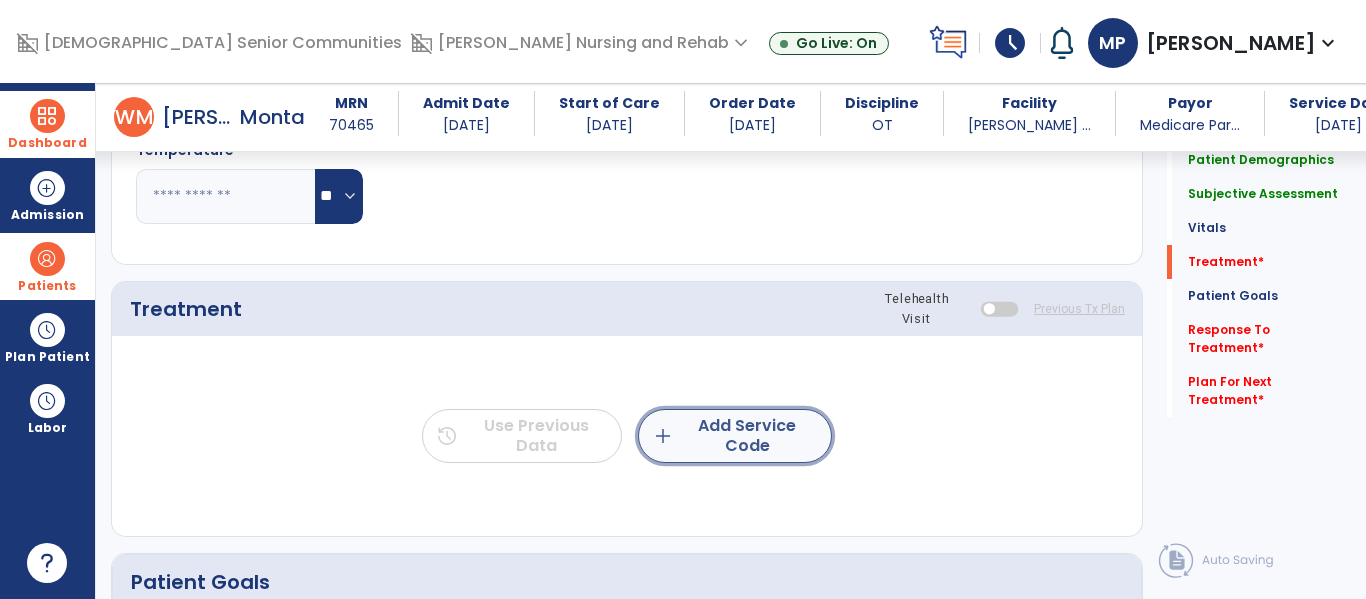 click on "add  Add Service Code" 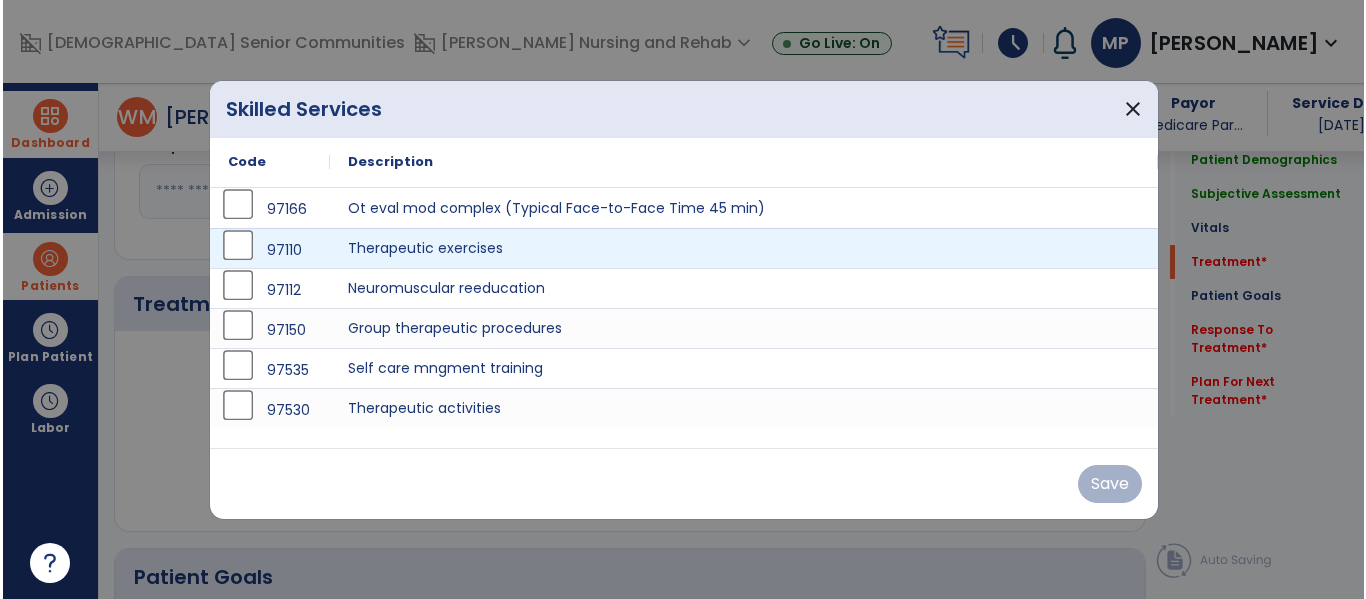scroll, scrollTop: 1088, scrollLeft: 0, axis: vertical 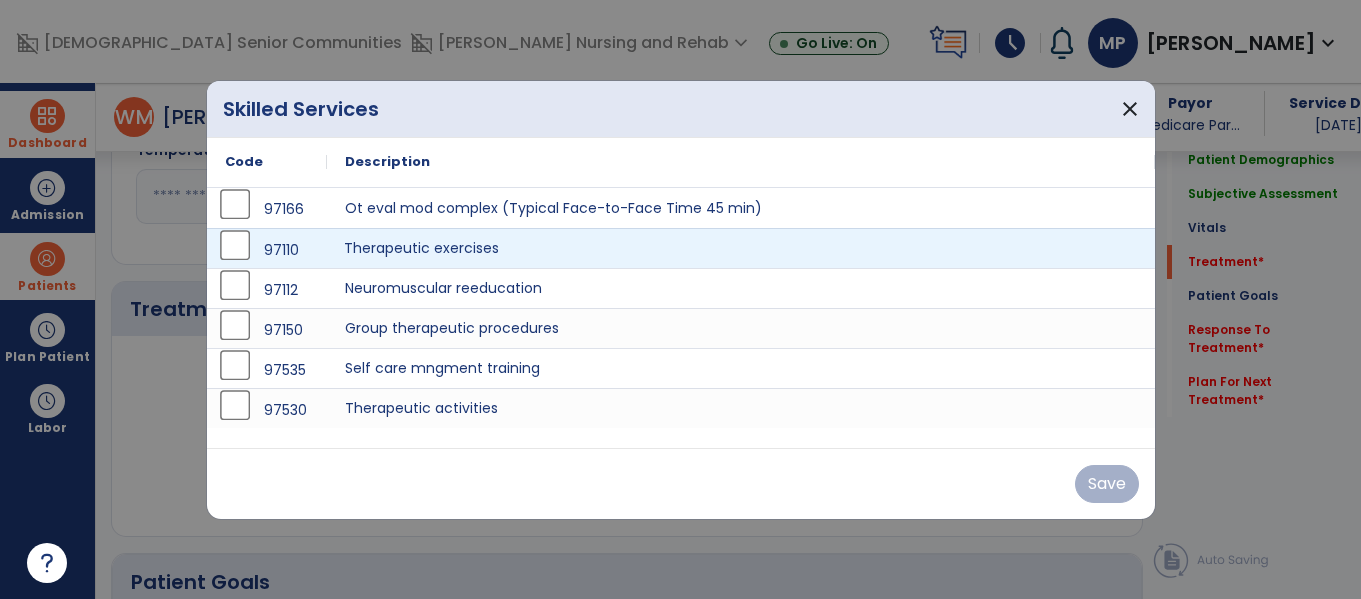 click on "Therapeutic exercises" at bounding box center [741, 248] 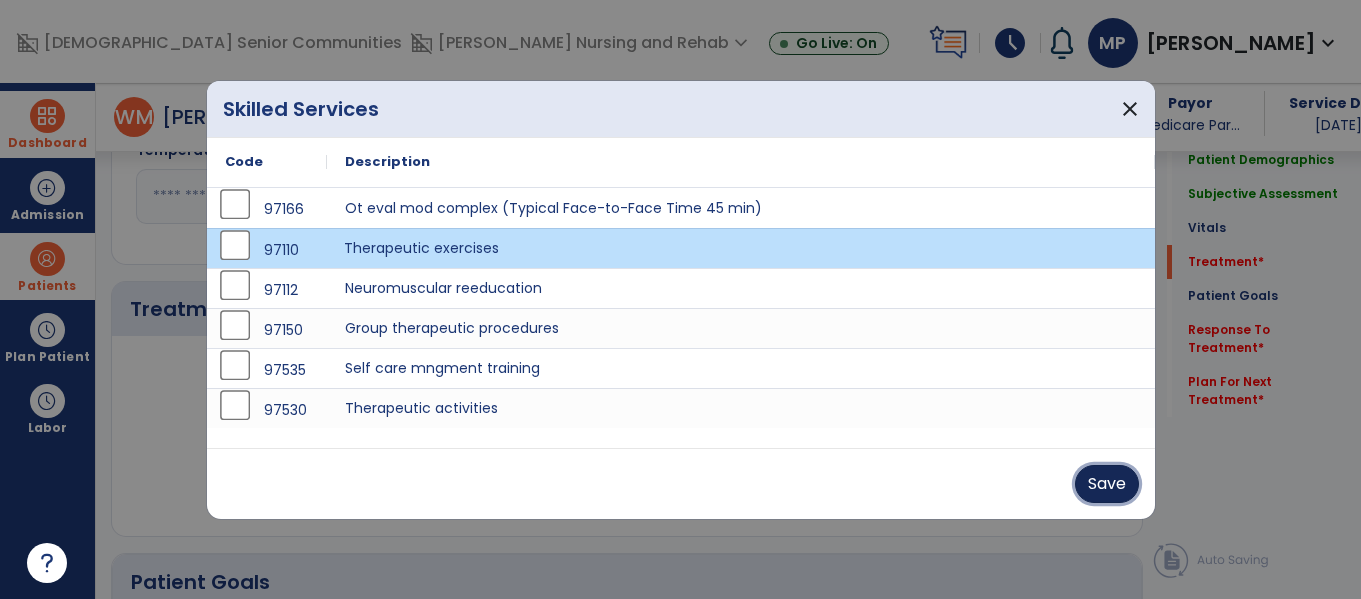 click on "Save" at bounding box center [1107, 484] 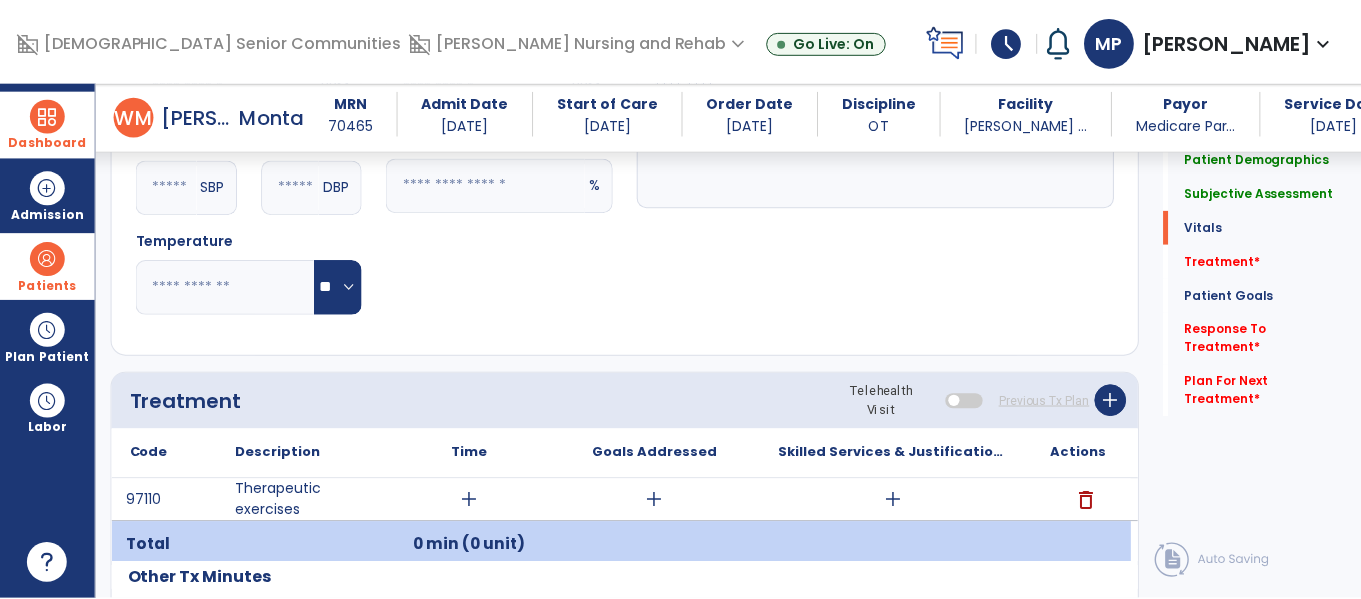 scroll, scrollTop: 994, scrollLeft: 0, axis: vertical 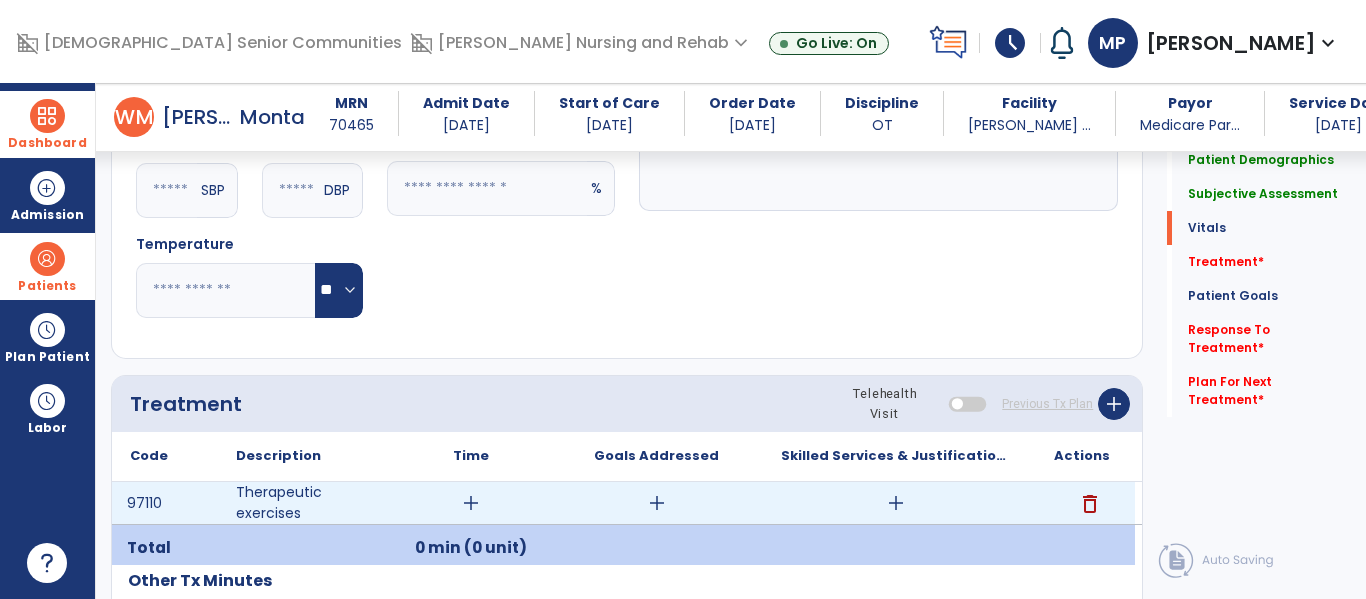 click on "add" at bounding box center [470, 503] 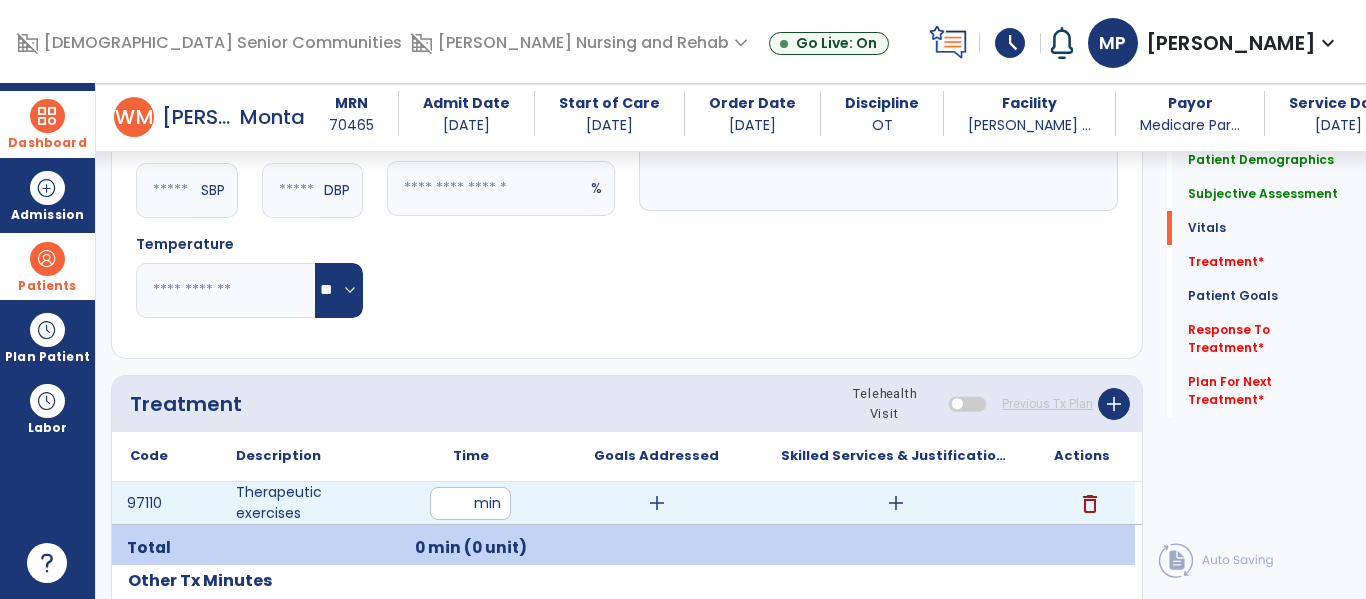 type on "**" 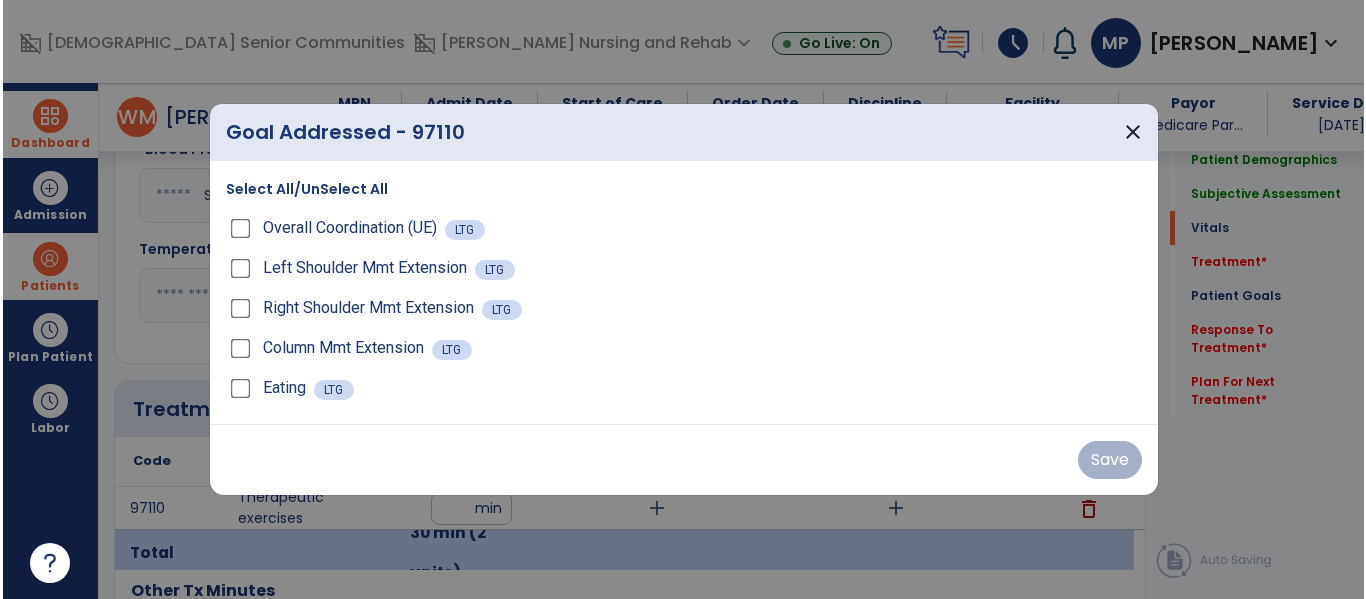 scroll, scrollTop: 994, scrollLeft: 0, axis: vertical 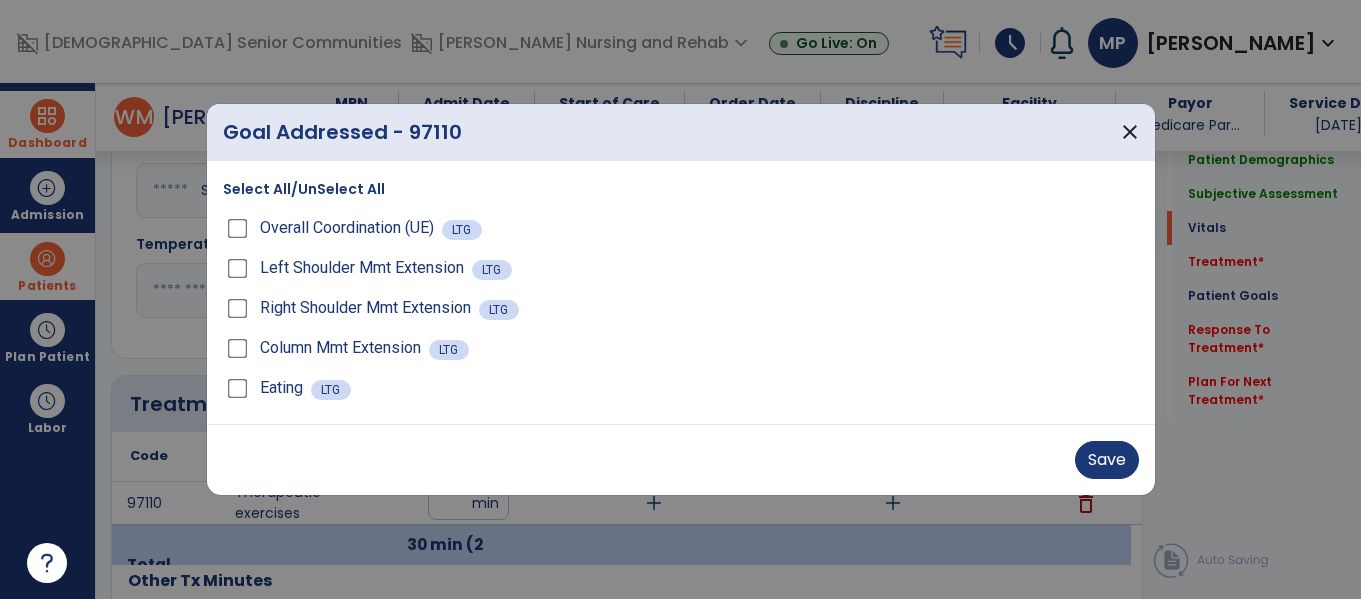 drag, startPoint x: 638, startPoint y: 492, endPoint x: 248, endPoint y: 228, distance: 470.95224 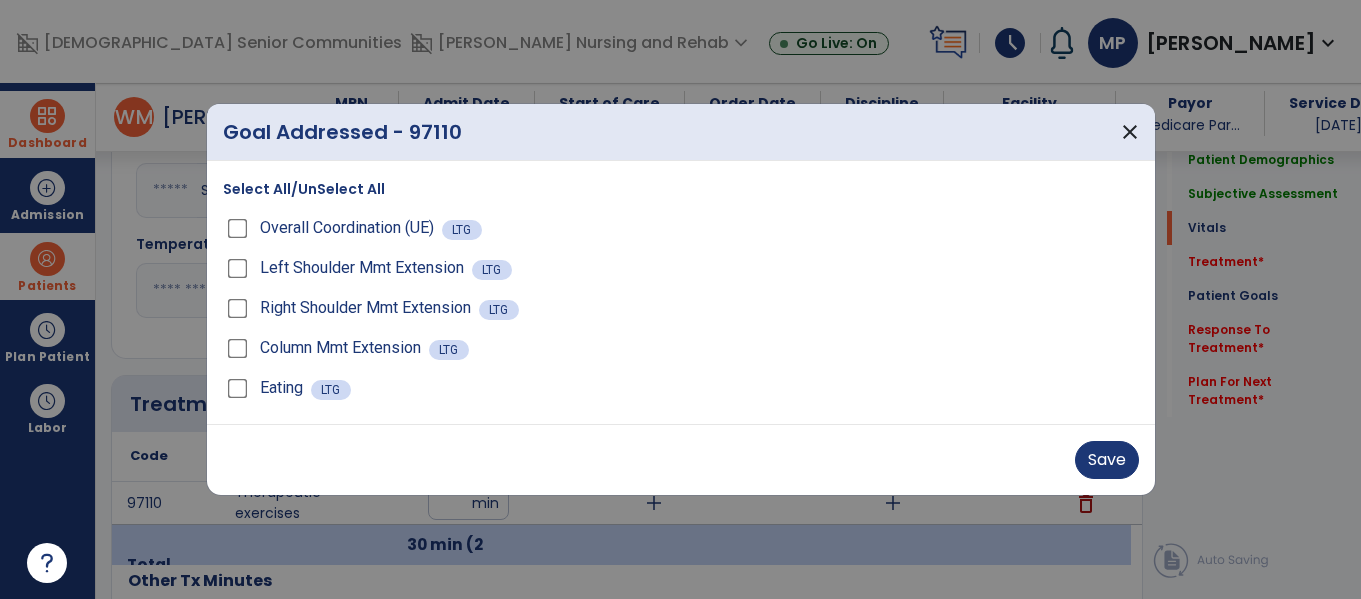 click on "Overall Coordination (UE)" at bounding box center [332, 228] 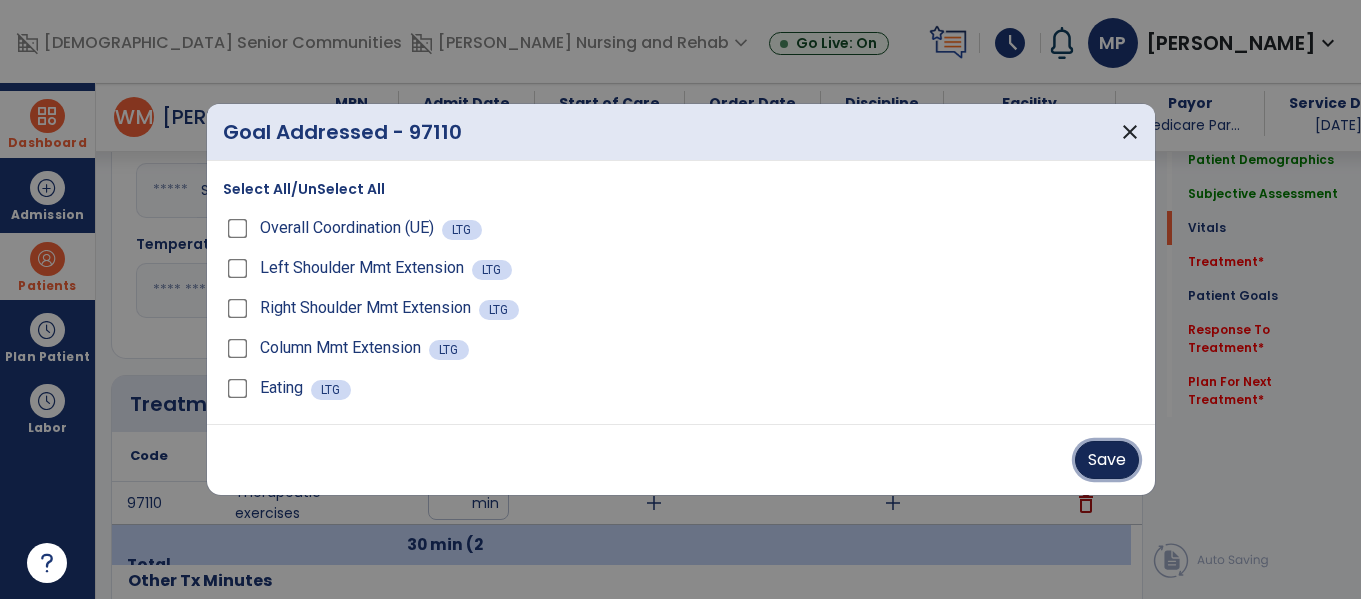click on "Save" at bounding box center (1107, 460) 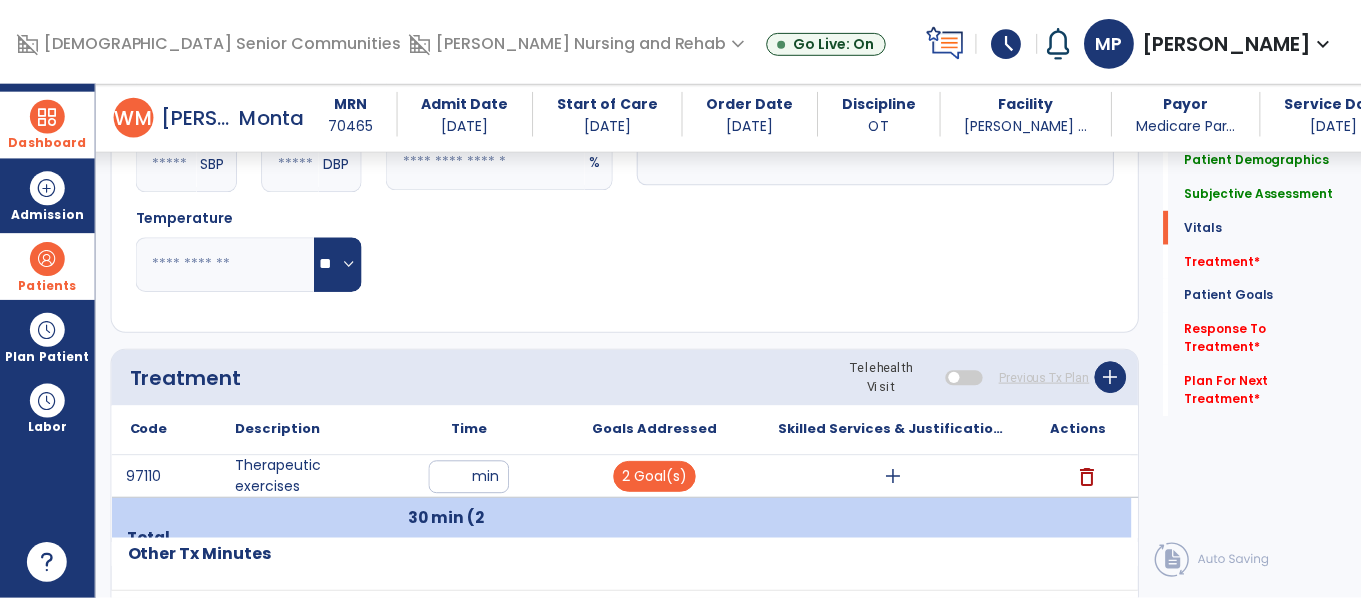 scroll, scrollTop: 1055, scrollLeft: 0, axis: vertical 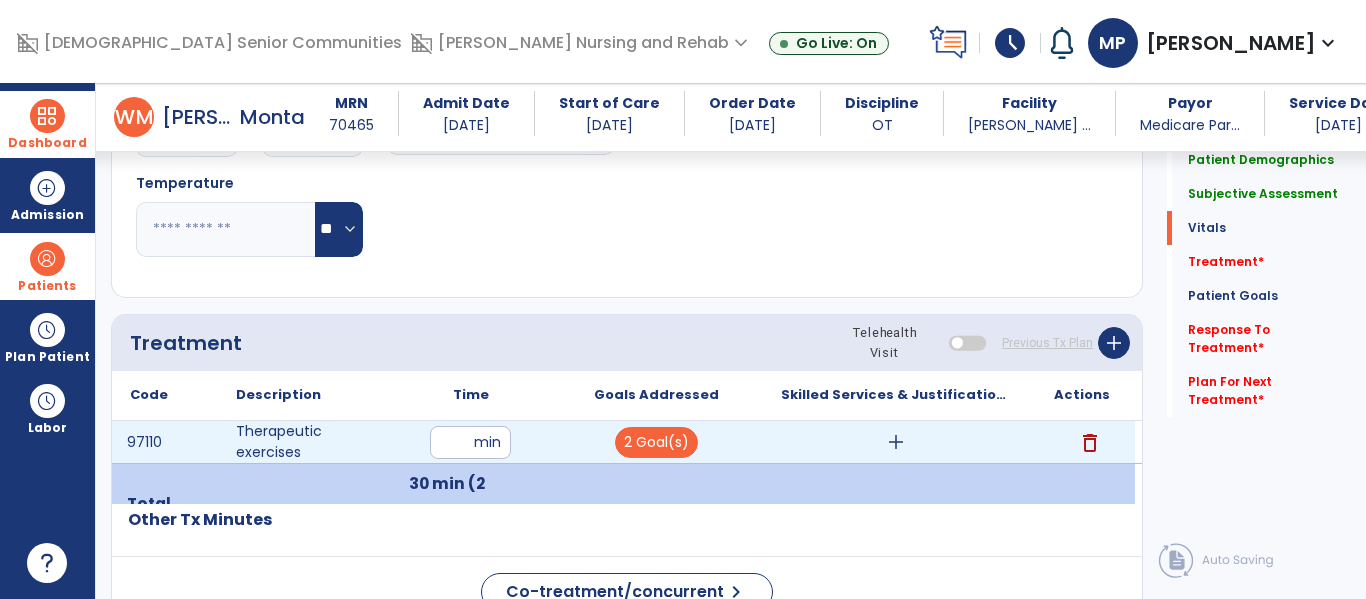 click on "add" at bounding box center [896, 442] 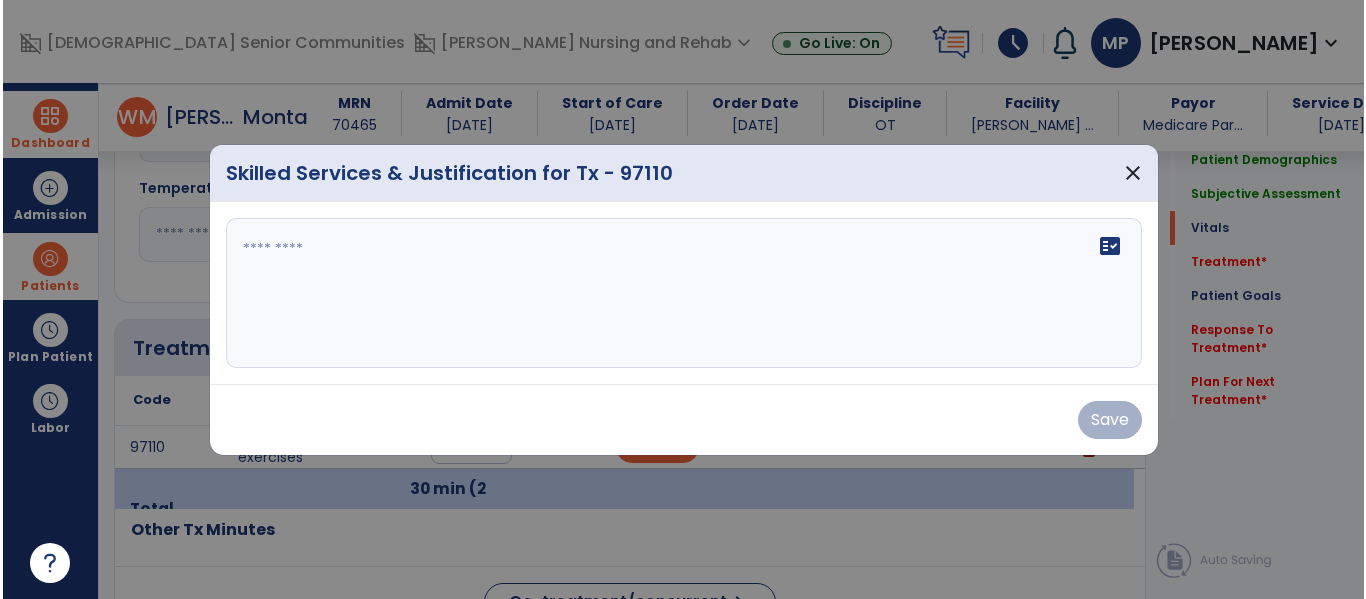 scroll, scrollTop: 1055, scrollLeft: 0, axis: vertical 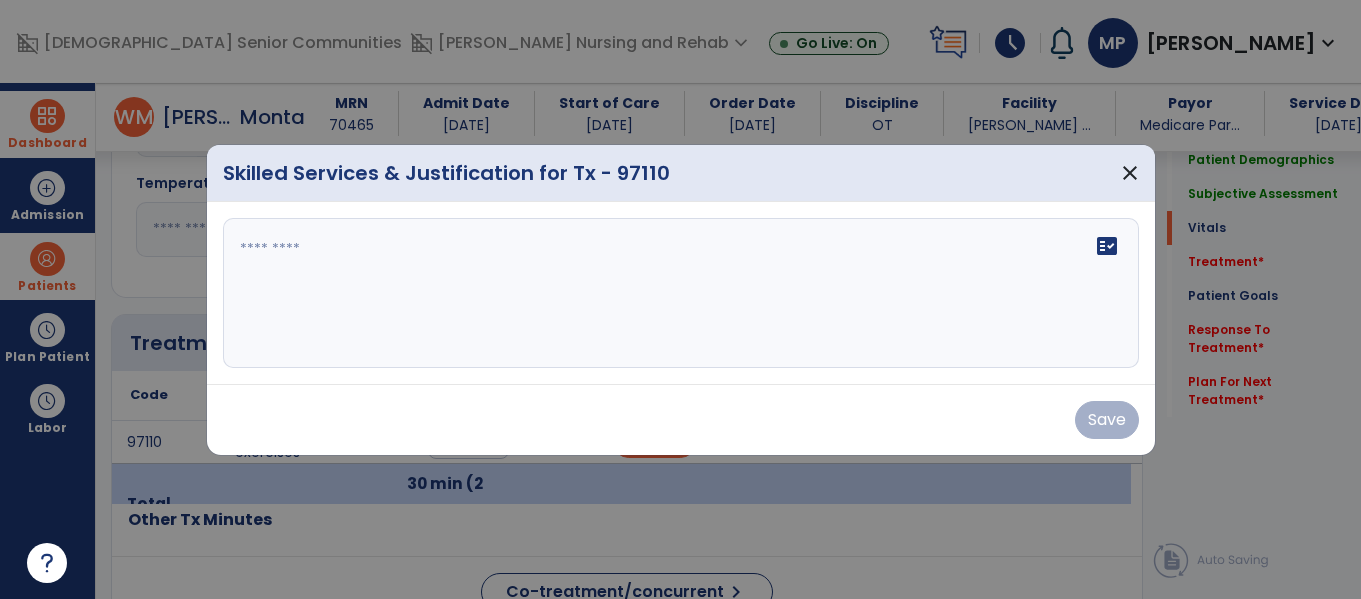 click on "fact_check" at bounding box center (681, 293) 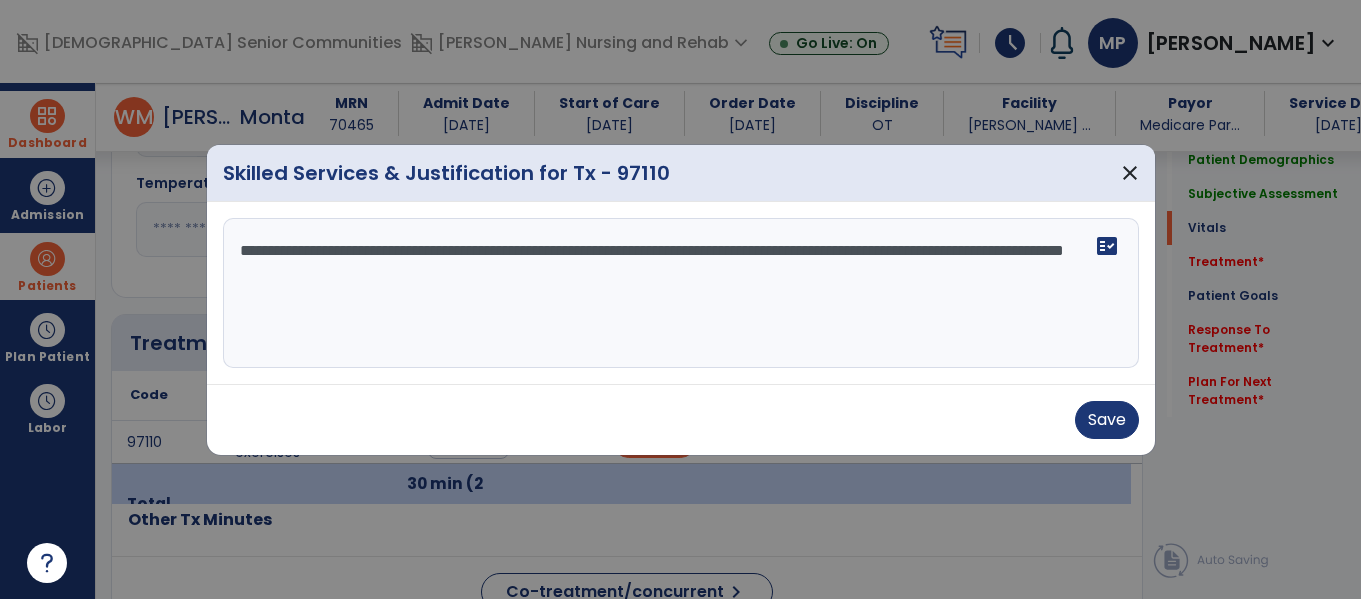 type on "**********" 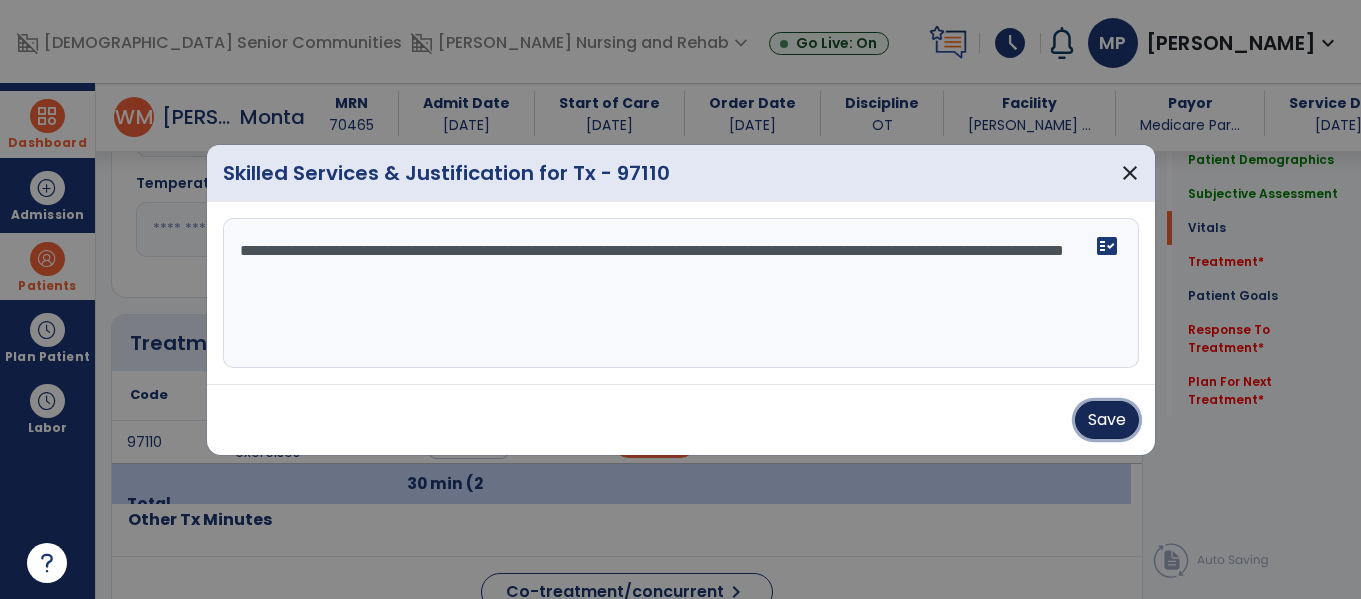 click on "Save" at bounding box center (1107, 420) 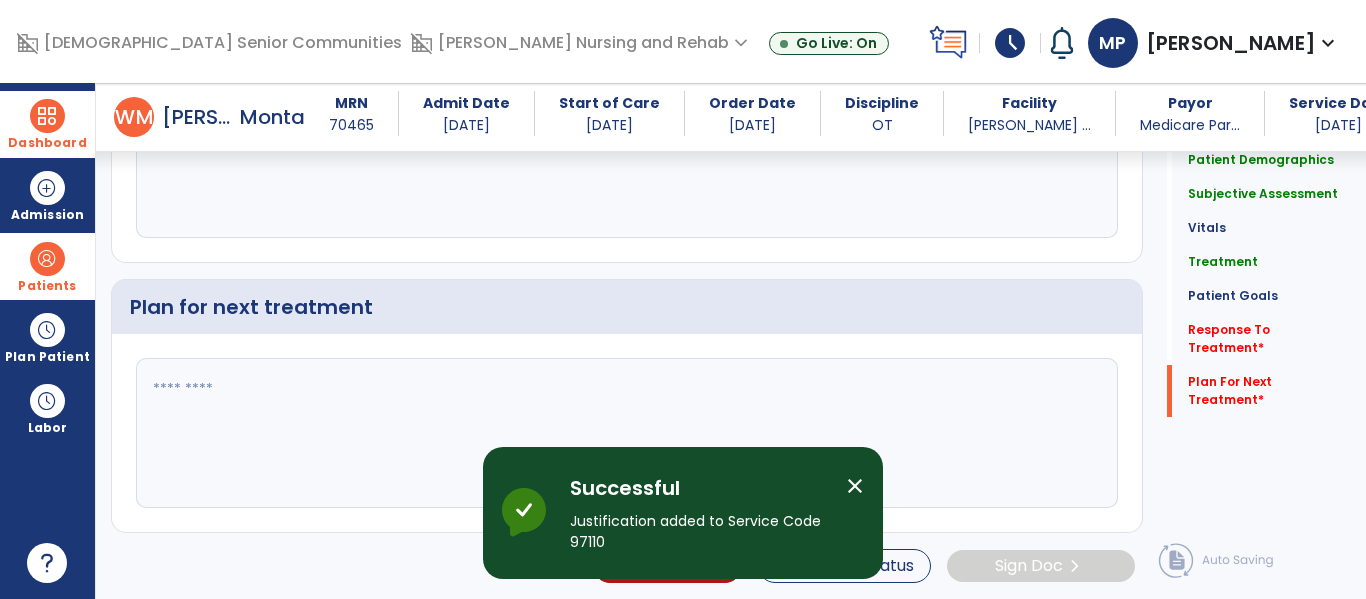 click 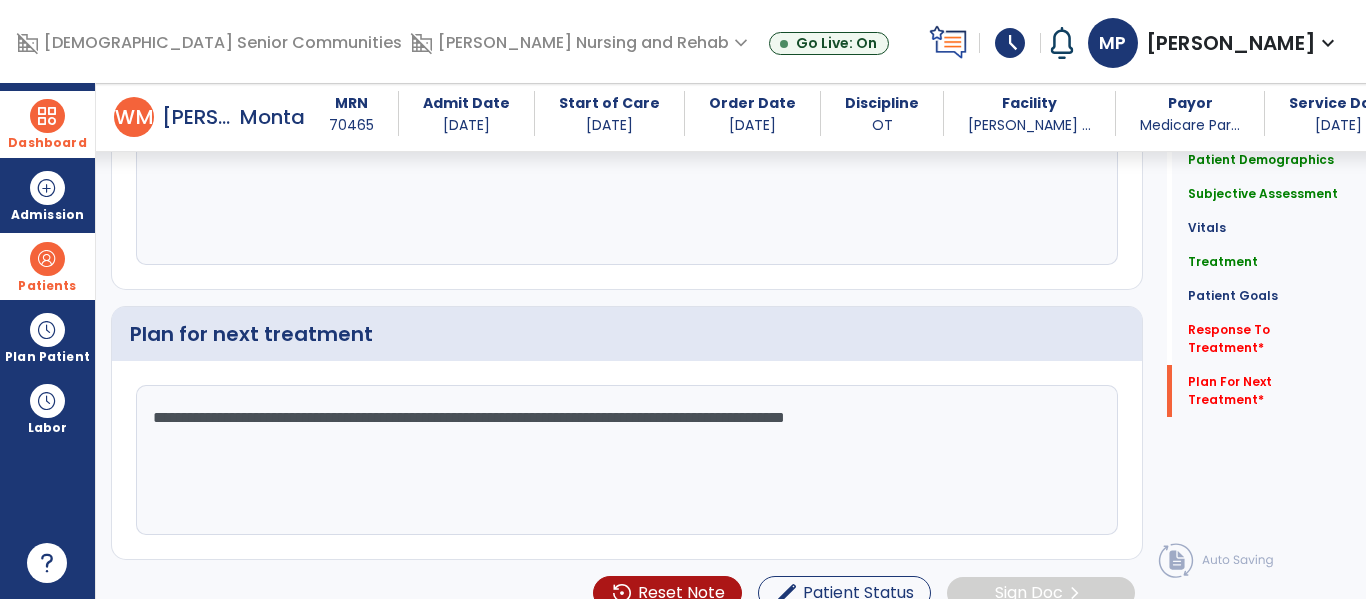 scroll, scrollTop: 2701, scrollLeft: 0, axis: vertical 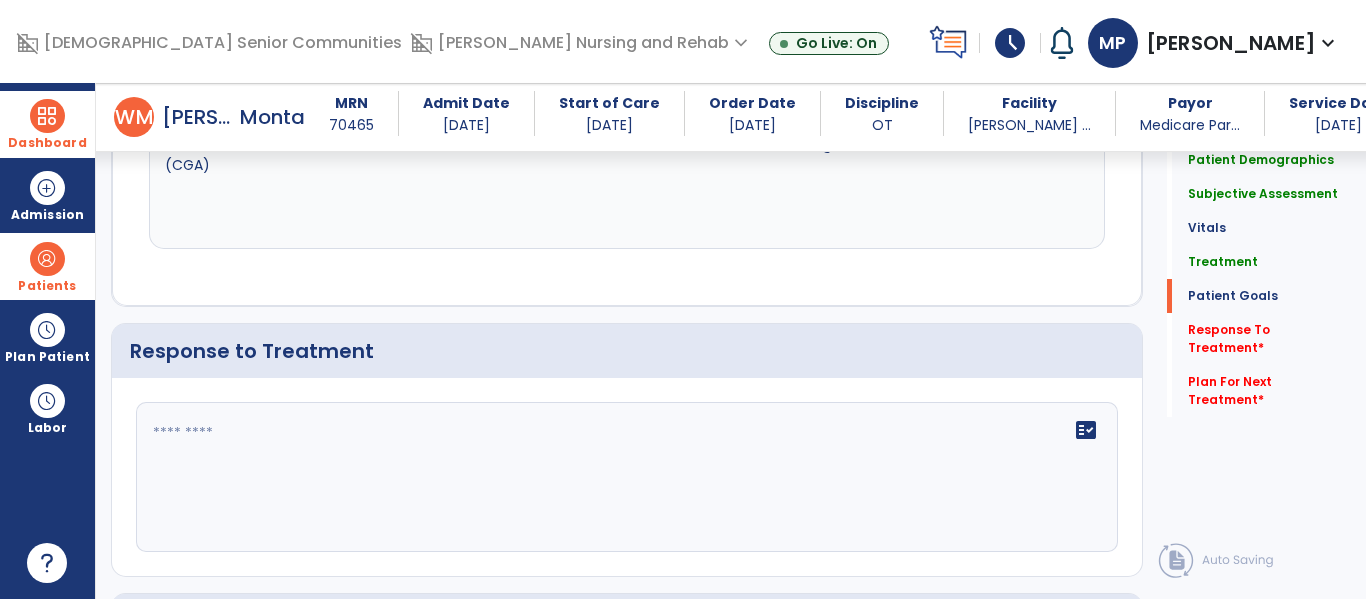 type on "**********" 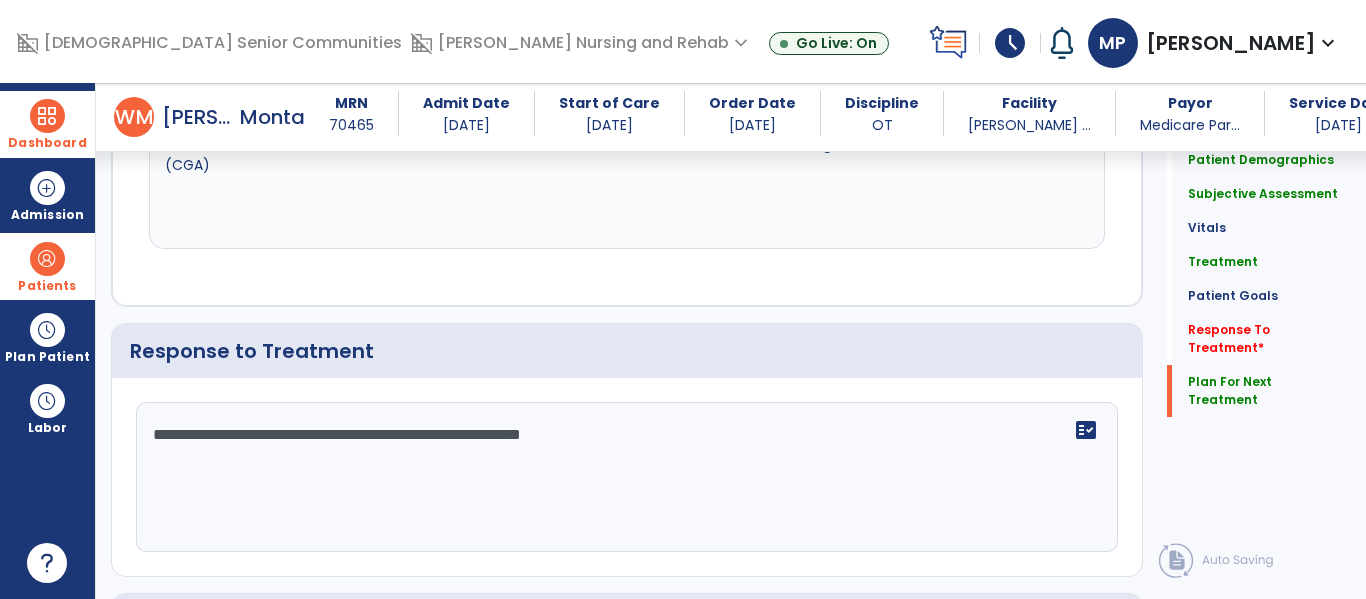 scroll, scrollTop: 3015, scrollLeft: 0, axis: vertical 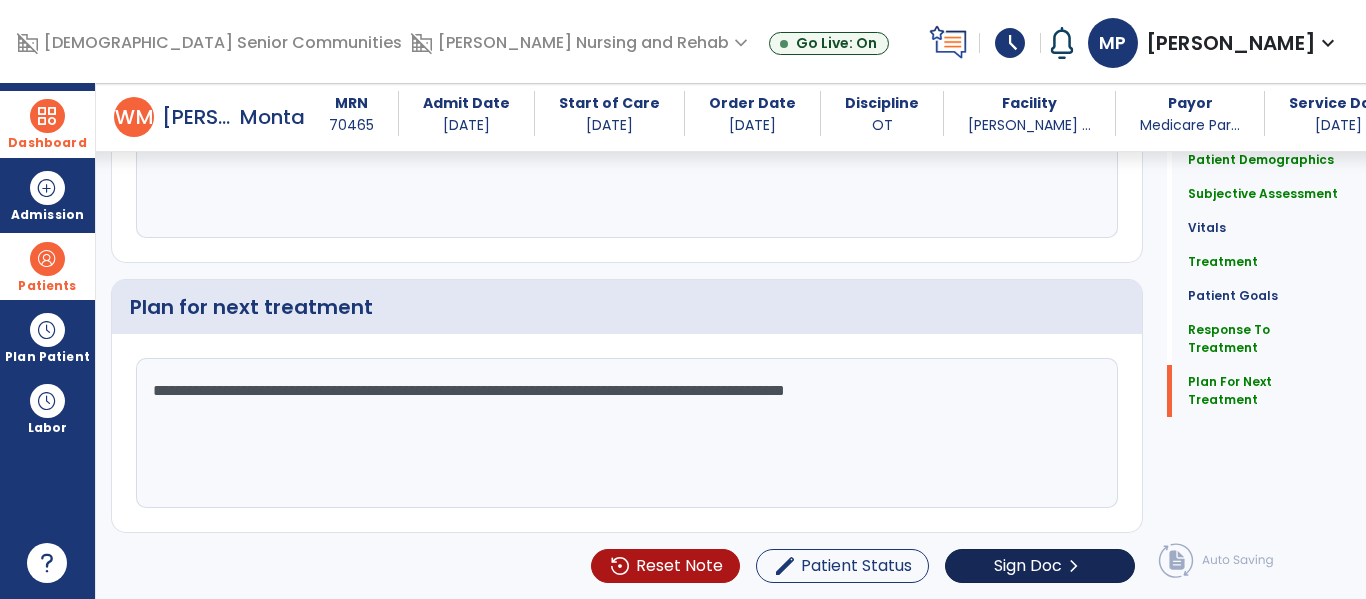 type on "**********" 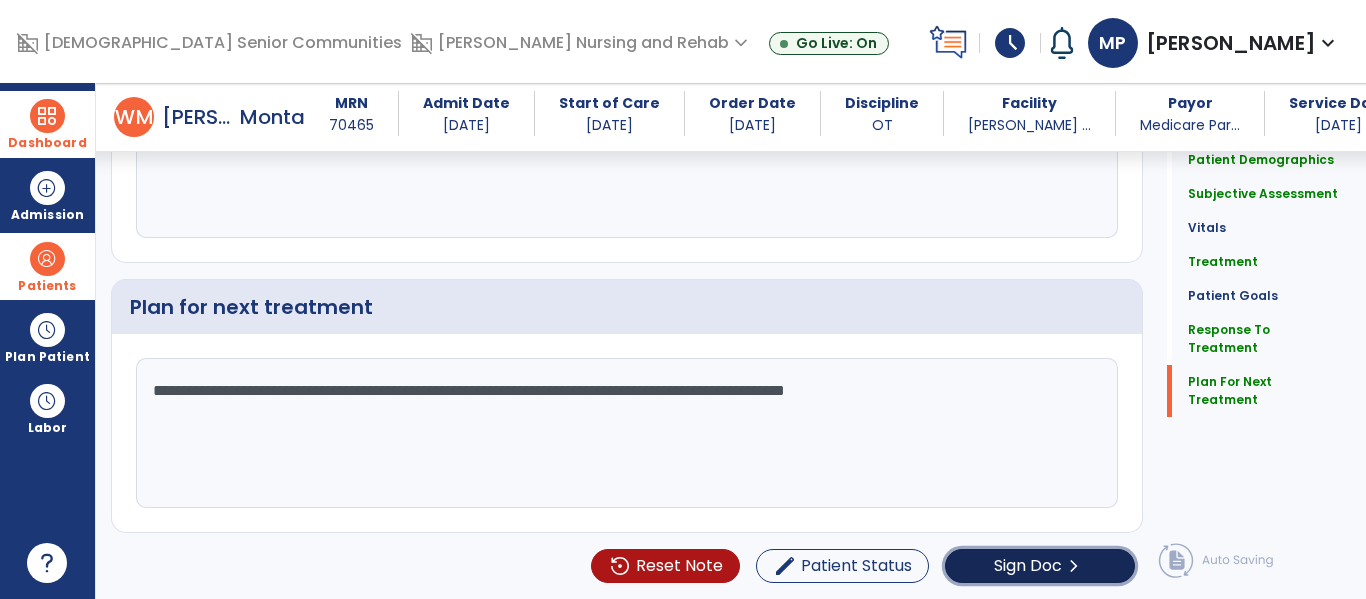 click on "Sign Doc" 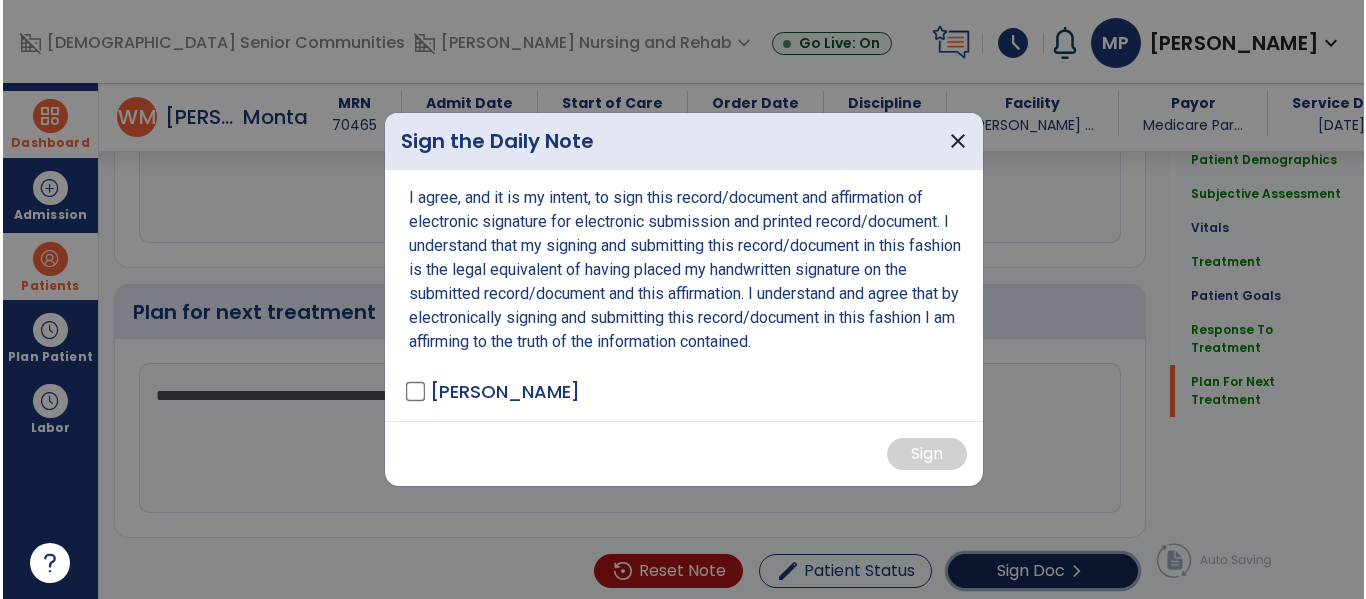 scroll, scrollTop: 3015, scrollLeft: 0, axis: vertical 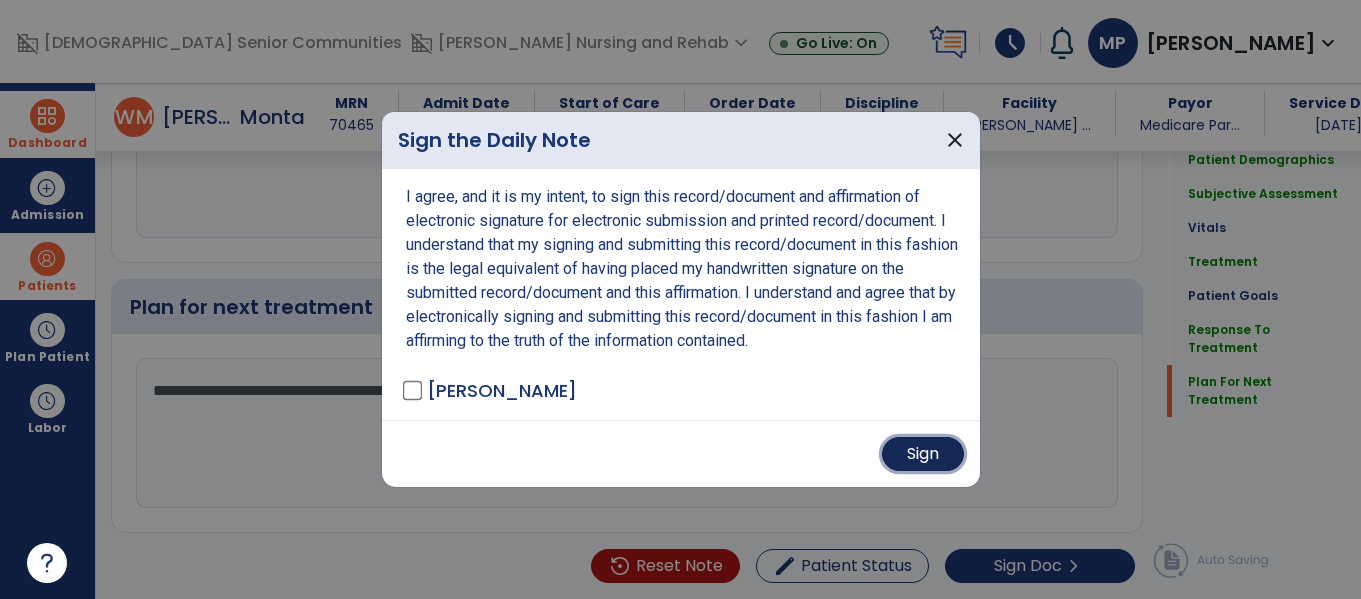 click on "Sign" at bounding box center [923, 454] 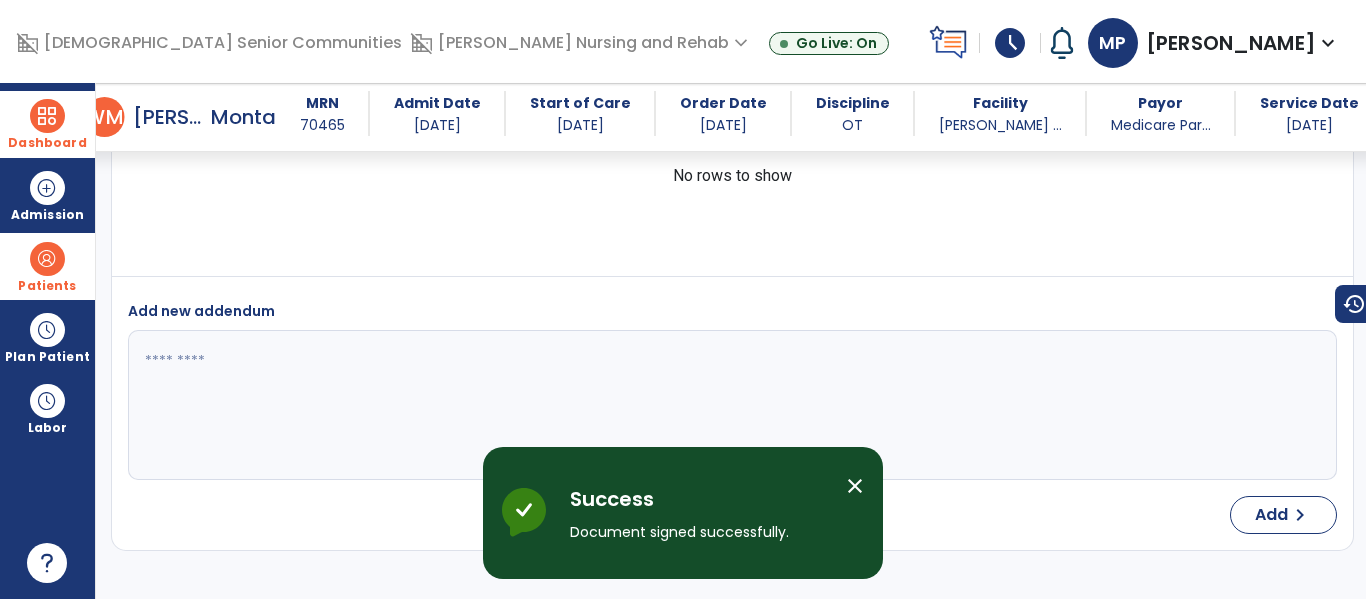 scroll, scrollTop: 3912, scrollLeft: 0, axis: vertical 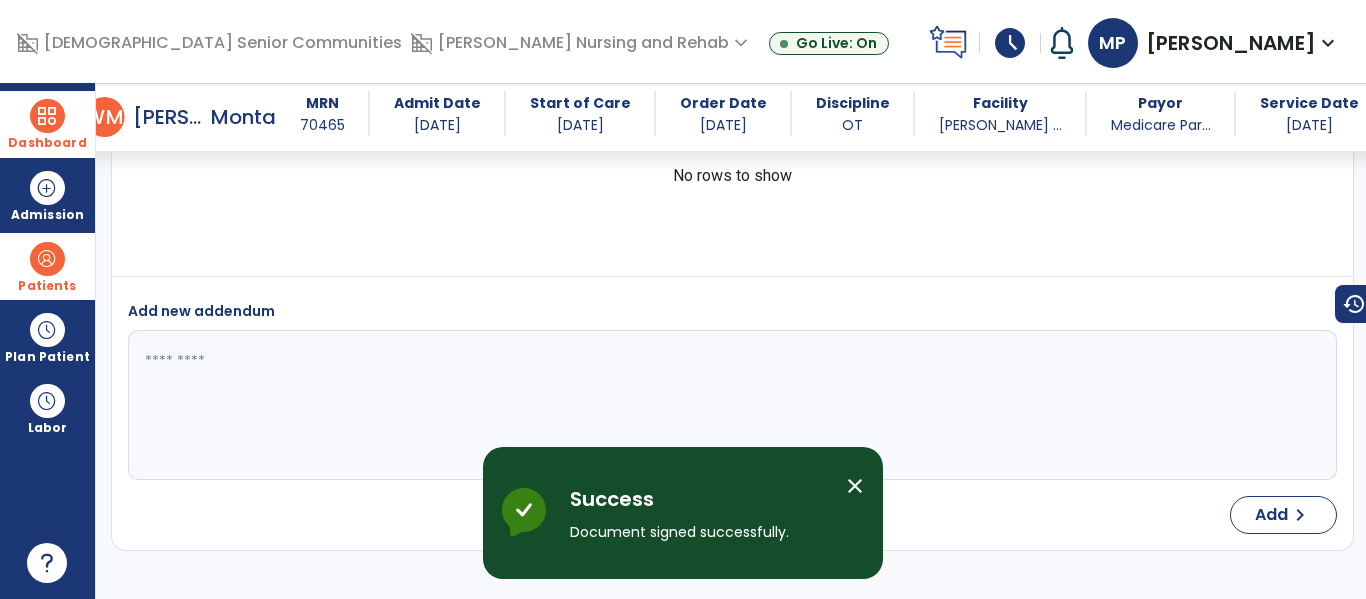 click on "close" at bounding box center (855, 486) 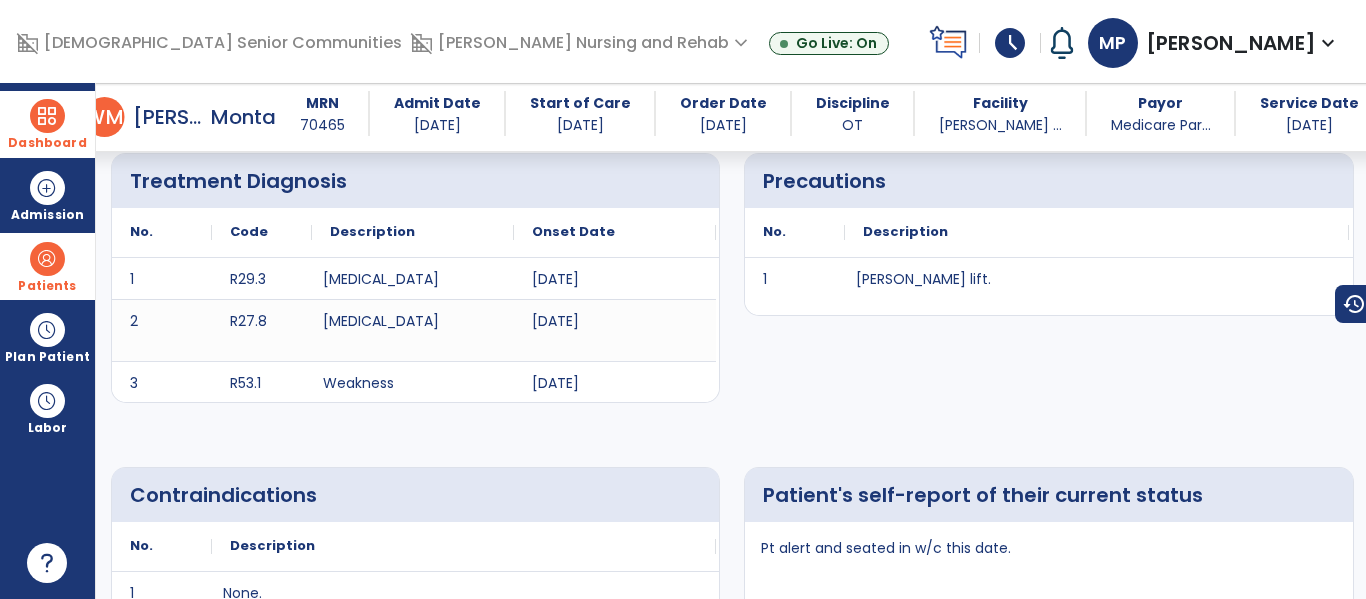 scroll, scrollTop: 0, scrollLeft: 0, axis: both 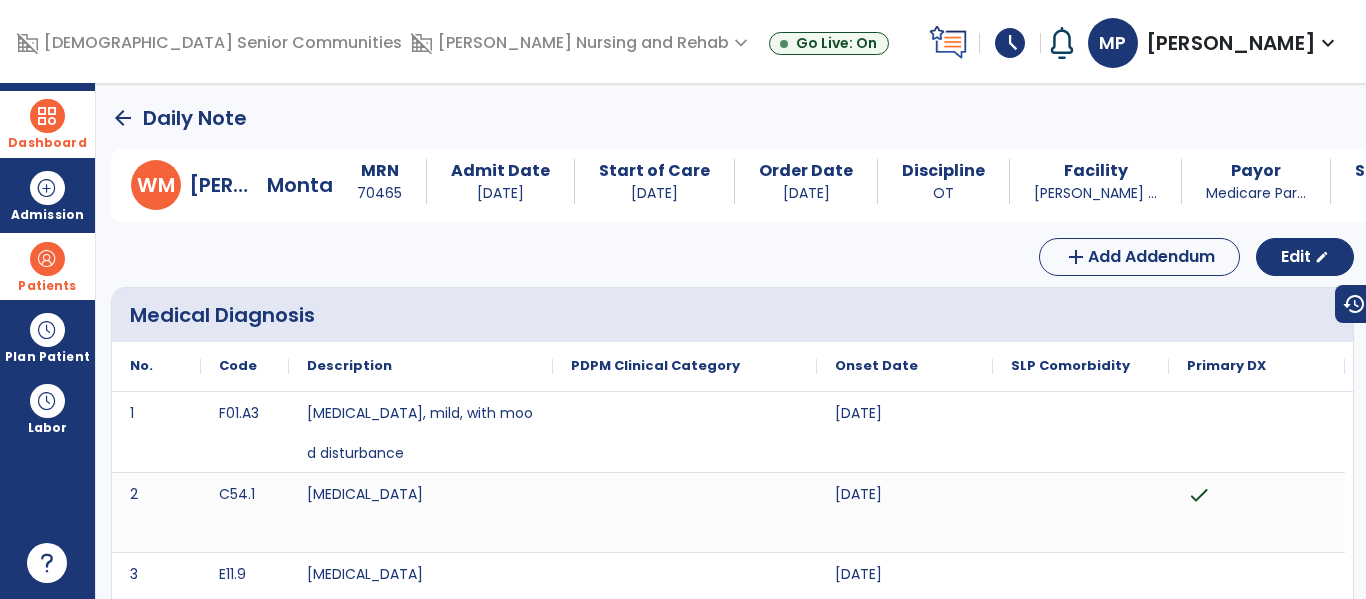click on "arrow_back" 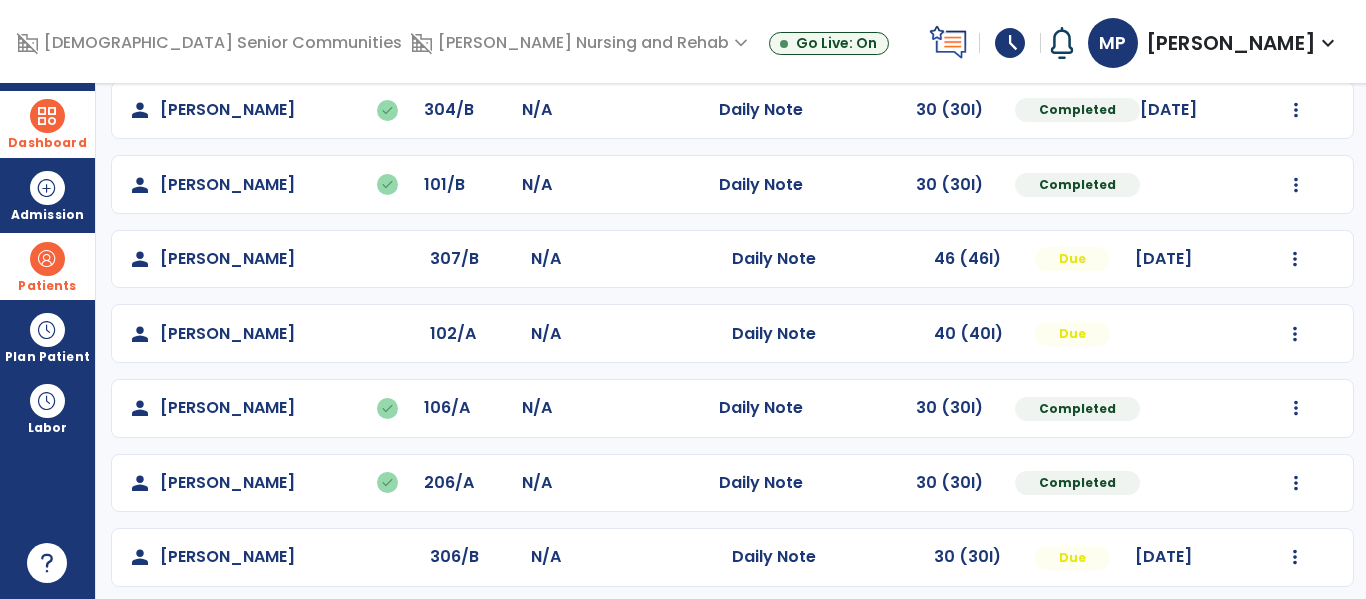scroll, scrollTop: 698, scrollLeft: 0, axis: vertical 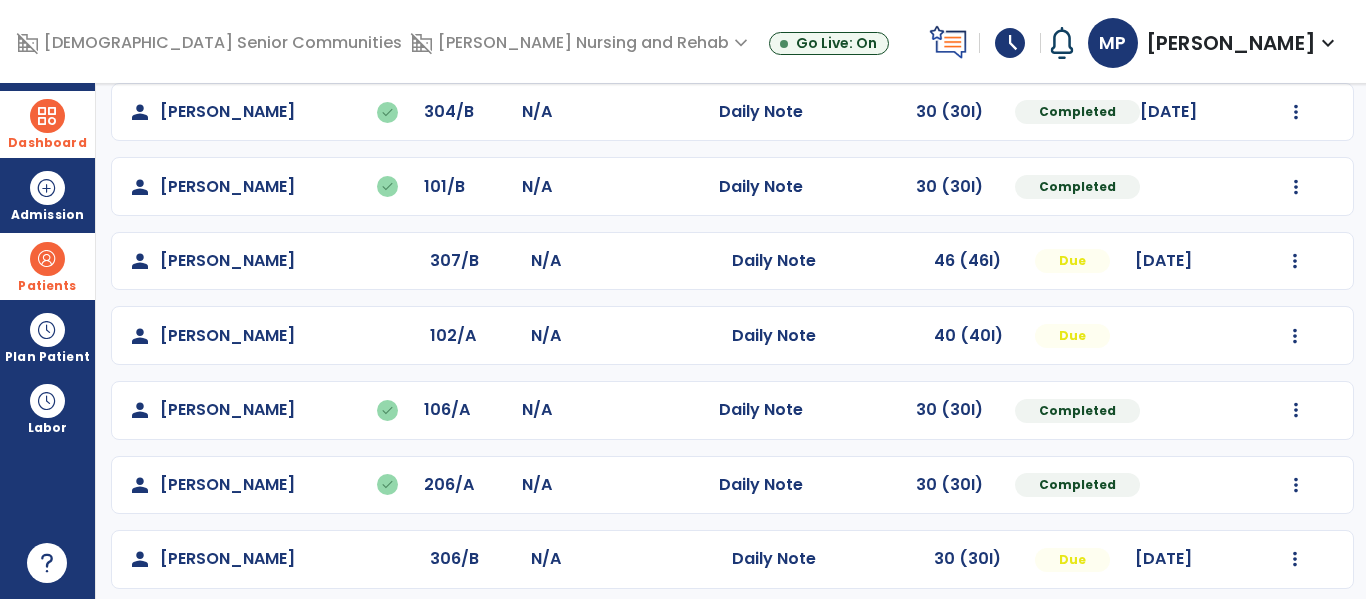 click on "person   [PERSON_NAME]  102/A N/A  Daily Note   40 (40I)  Due  Mark Visit As Complete   Reset Note   Open Document   G + C Mins" 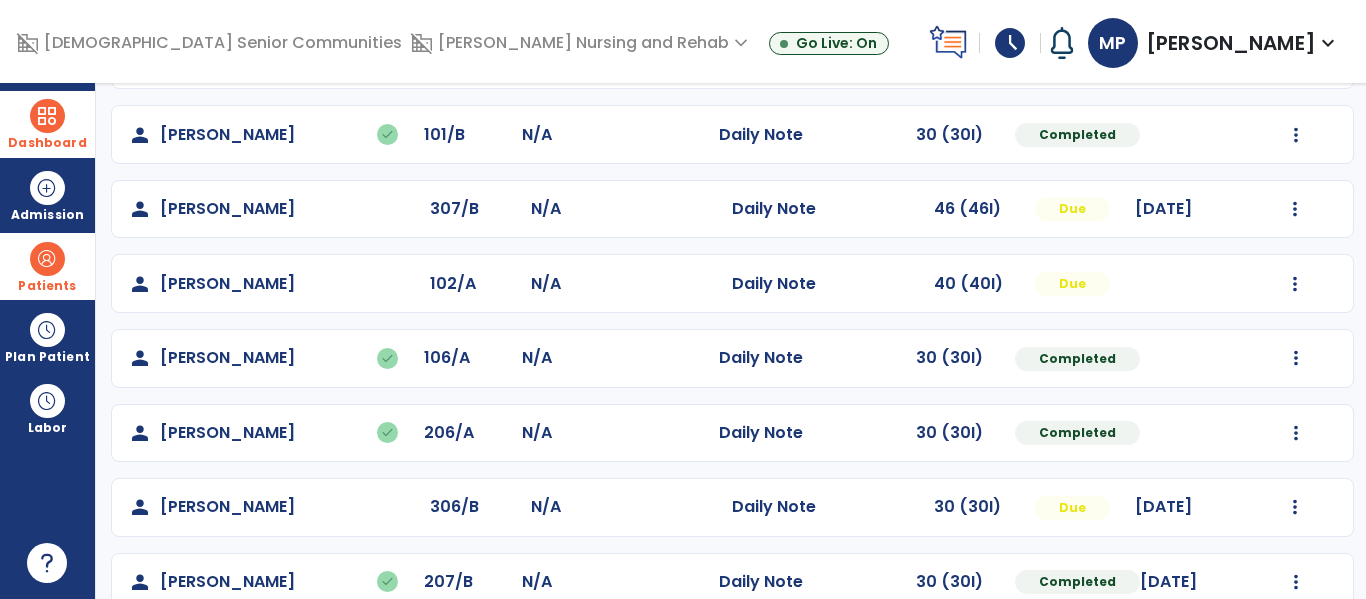 scroll, scrollTop: 786, scrollLeft: 0, axis: vertical 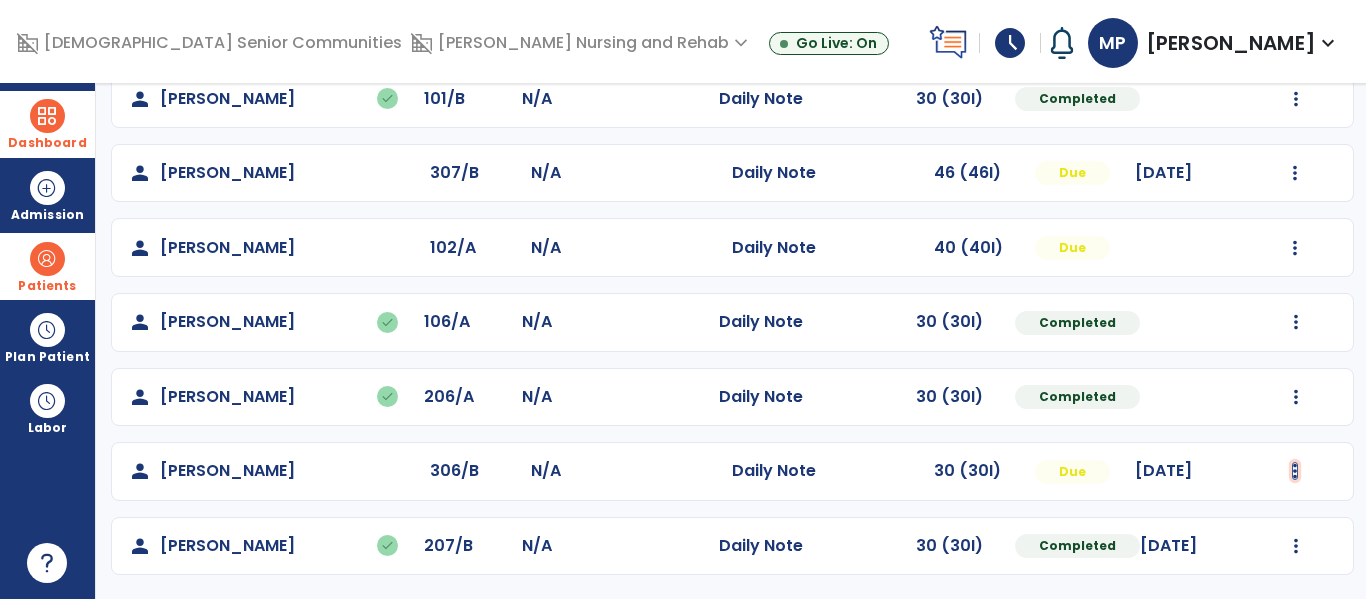 click at bounding box center (1296, -498) 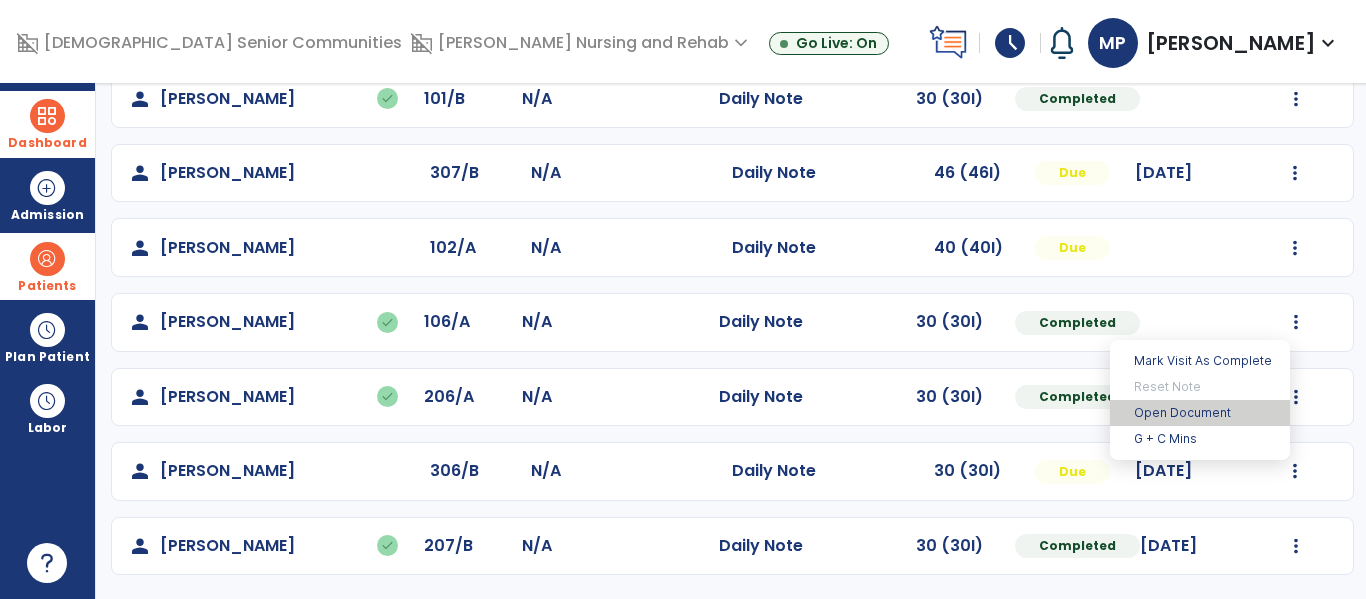 click on "Open Document" at bounding box center (1200, 413) 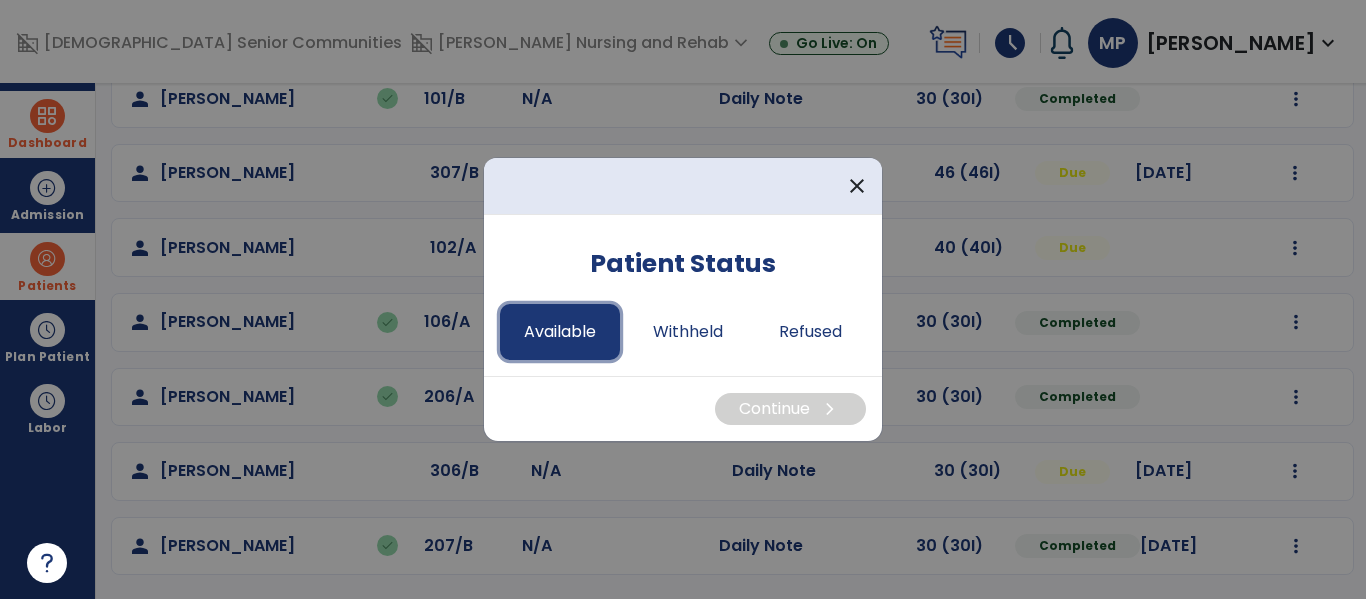 click on "Available" at bounding box center [560, 332] 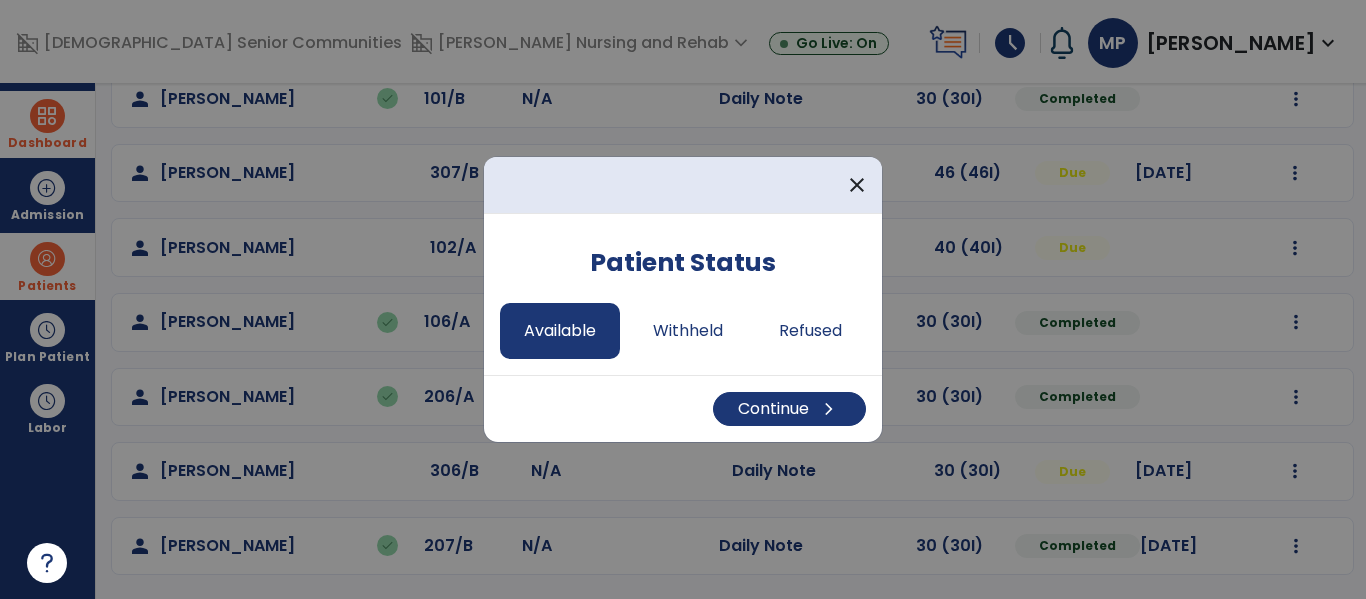 click on "Continue   chevron_right" at bounding box center [683, 408] 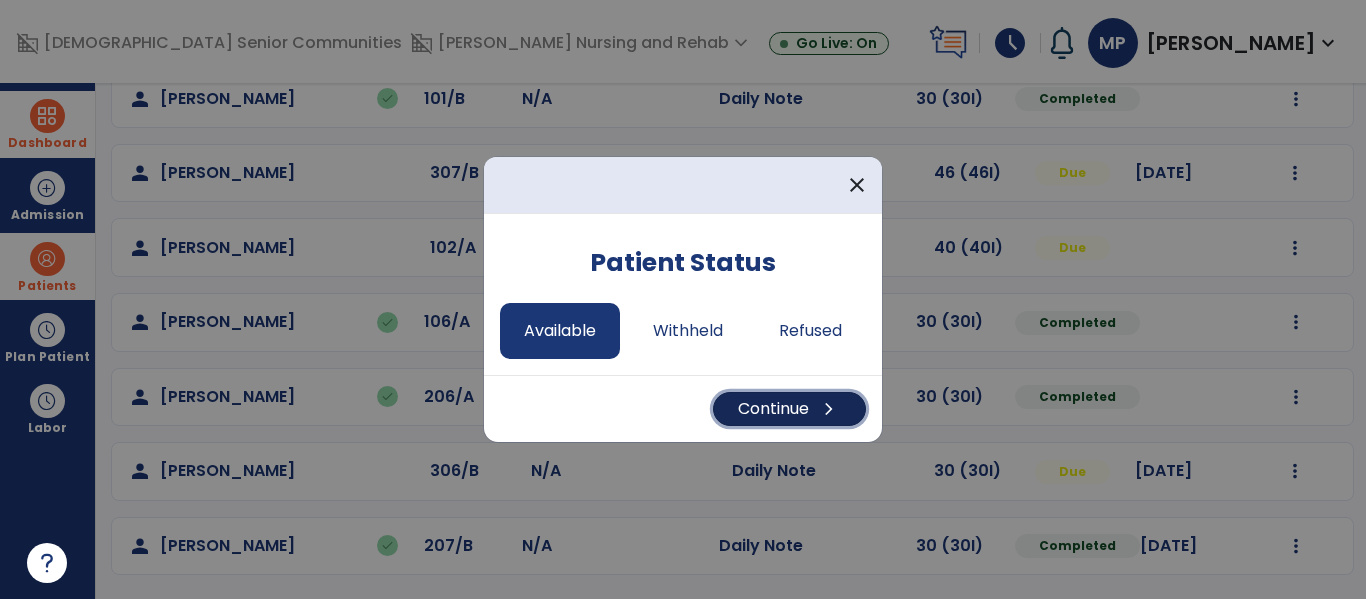 click on "Continue   chevron_right" at bounding box center (789, 409) 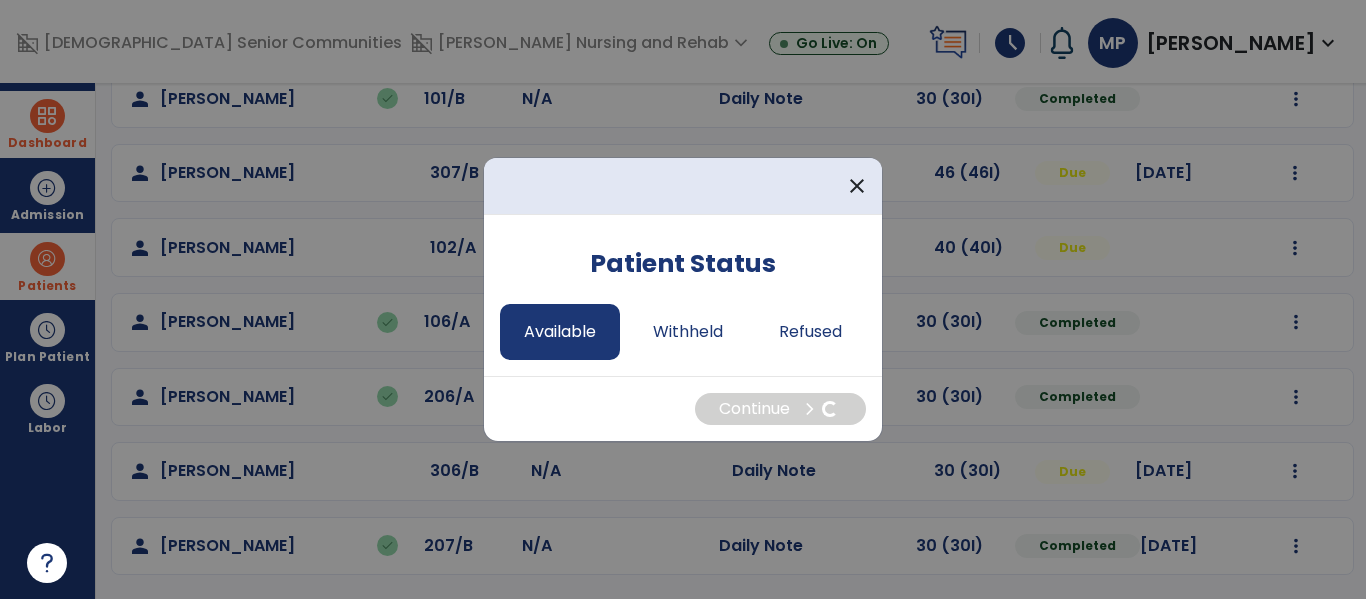 select on "*" 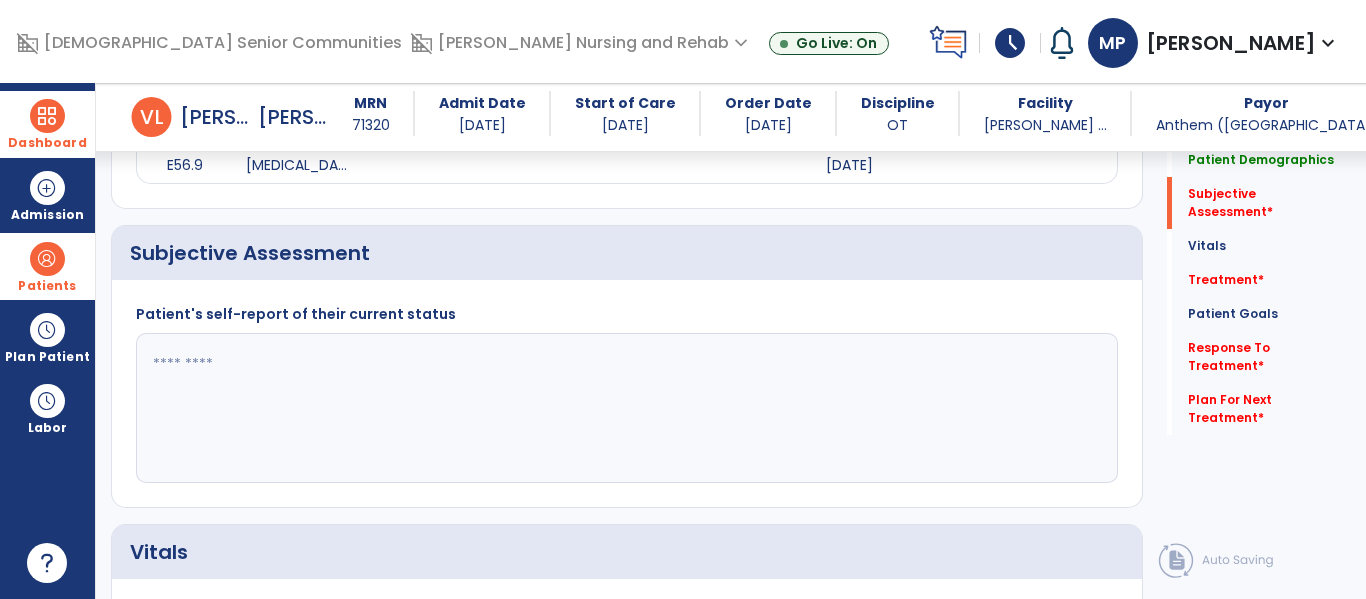 scroll, scrollTop: 455, scrollLeft: 0, axis: vertical 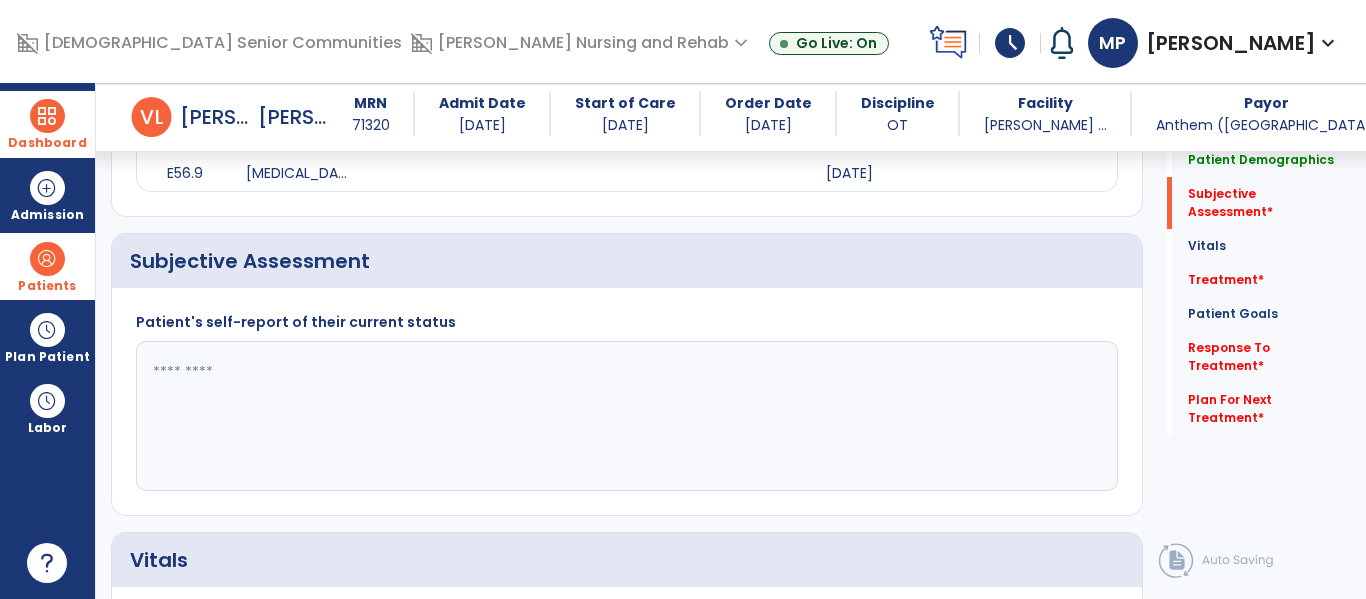 click 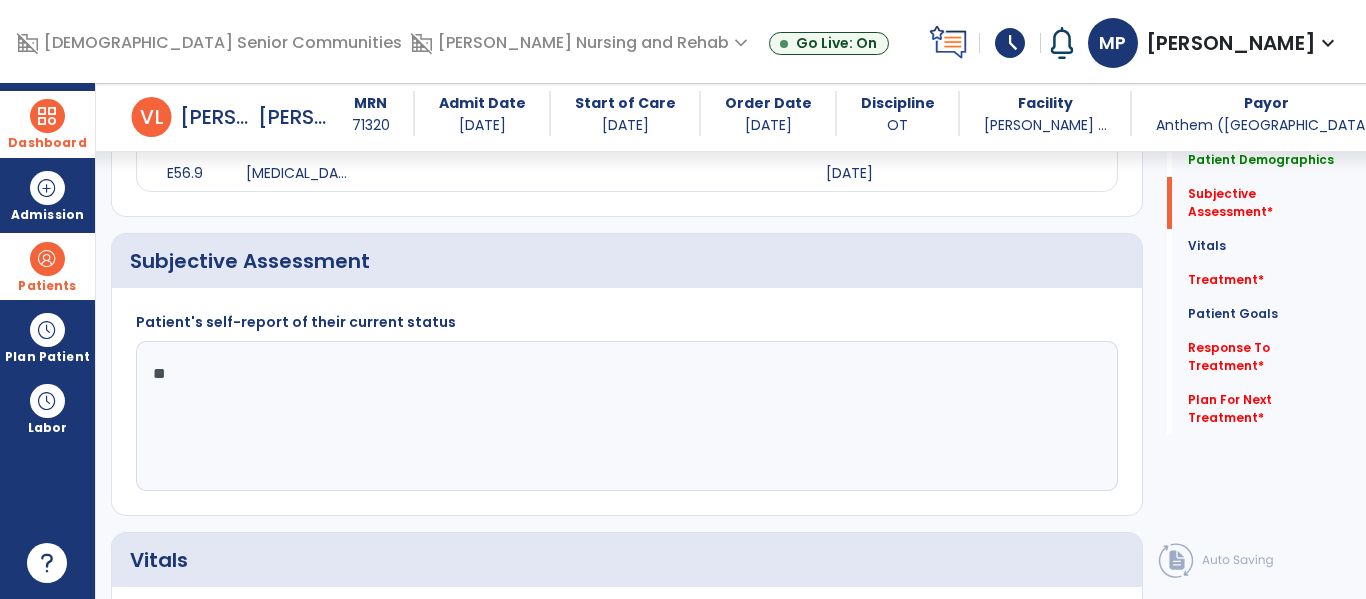 type on "*" 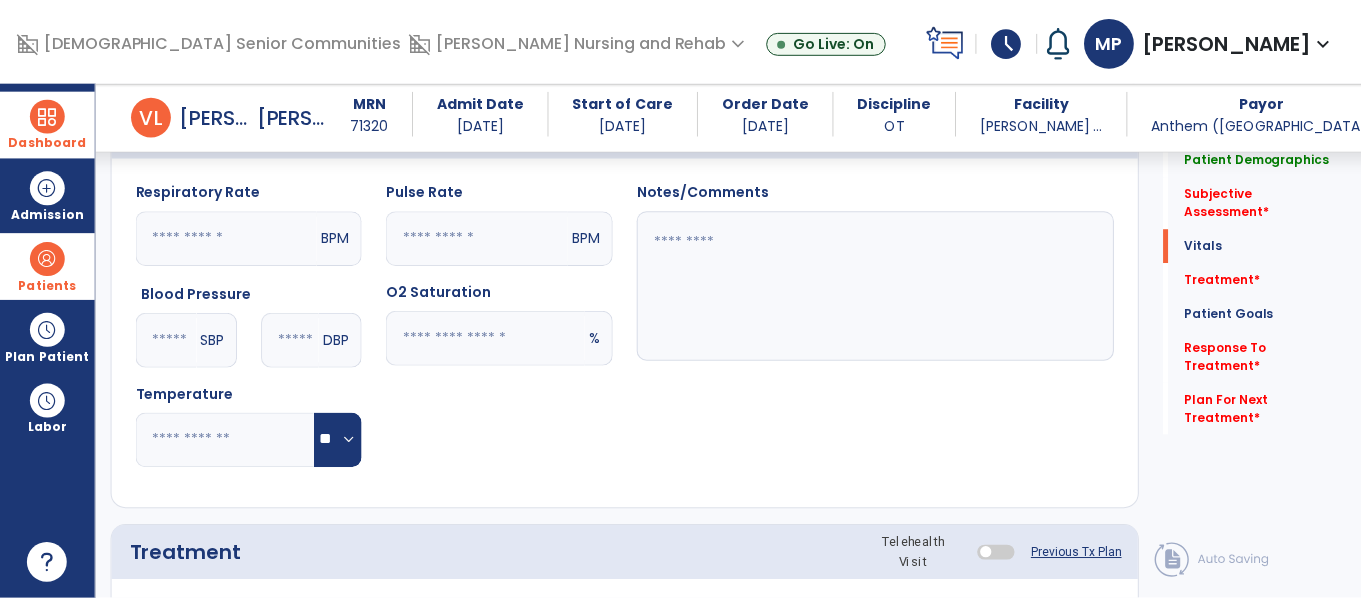 scroll, scrollTop: 1182, scrollLeft: 0, axis: vertical 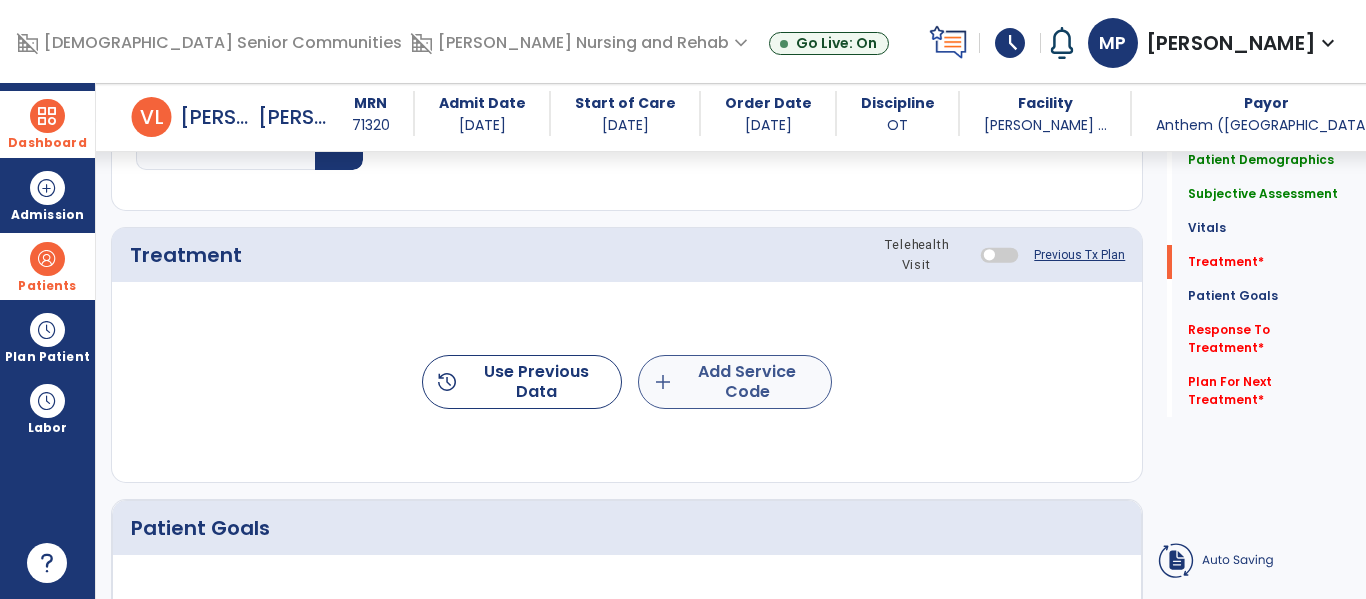 type on "**********" 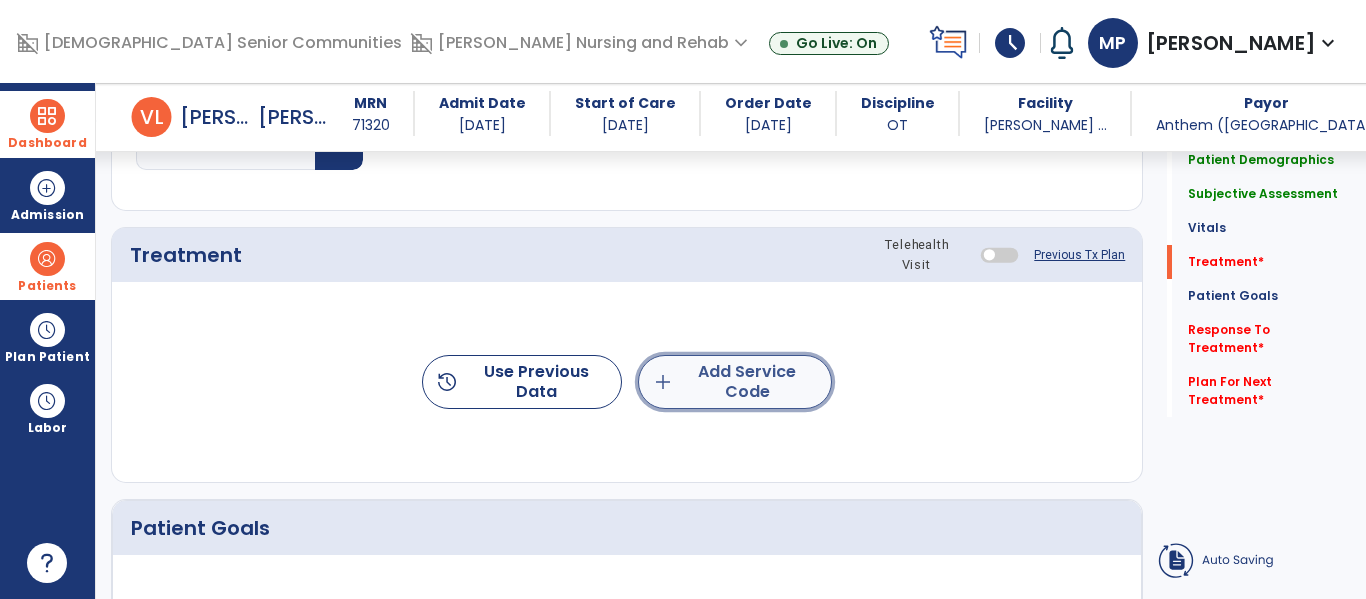 click on "add  Add Service Code" 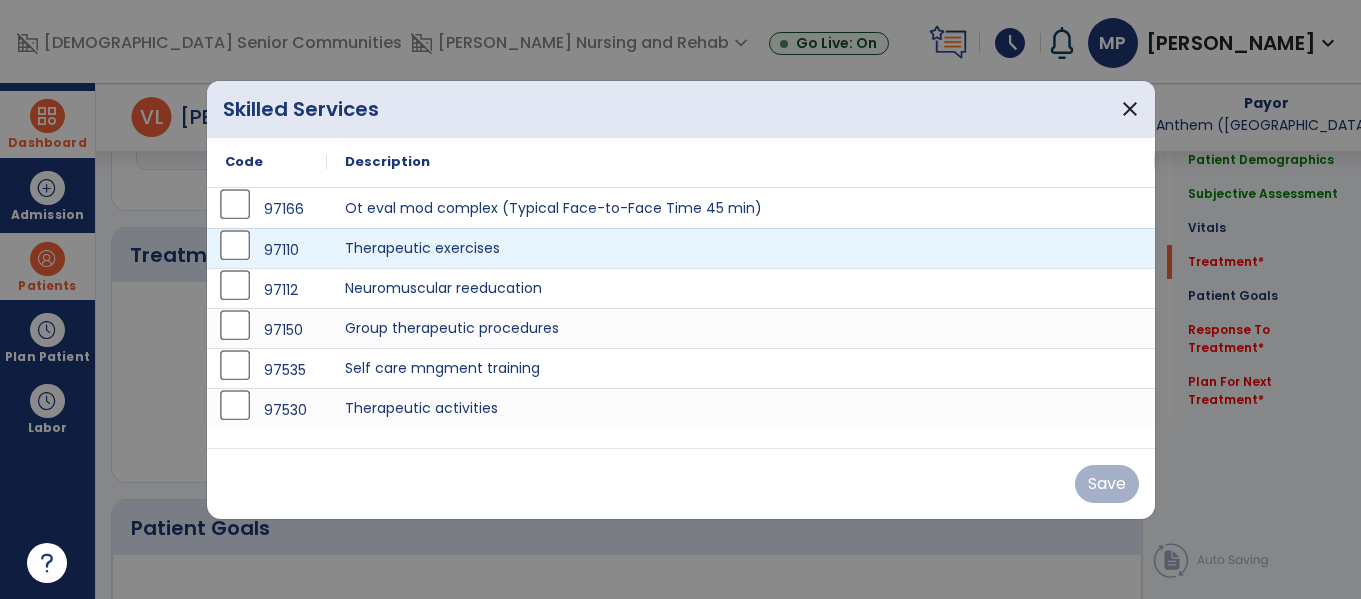 scroll, scrollTop: 1182, scrollLeft: 0, axis: vertical 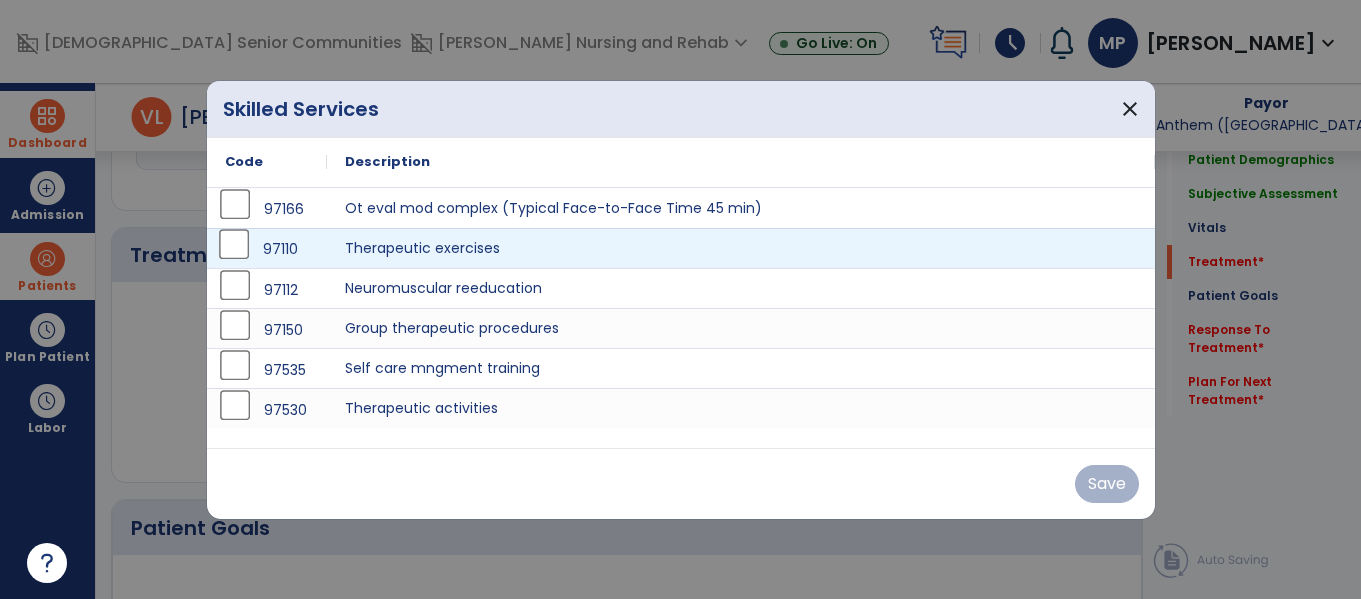 click on "97110" at bounding box center (267, 249) 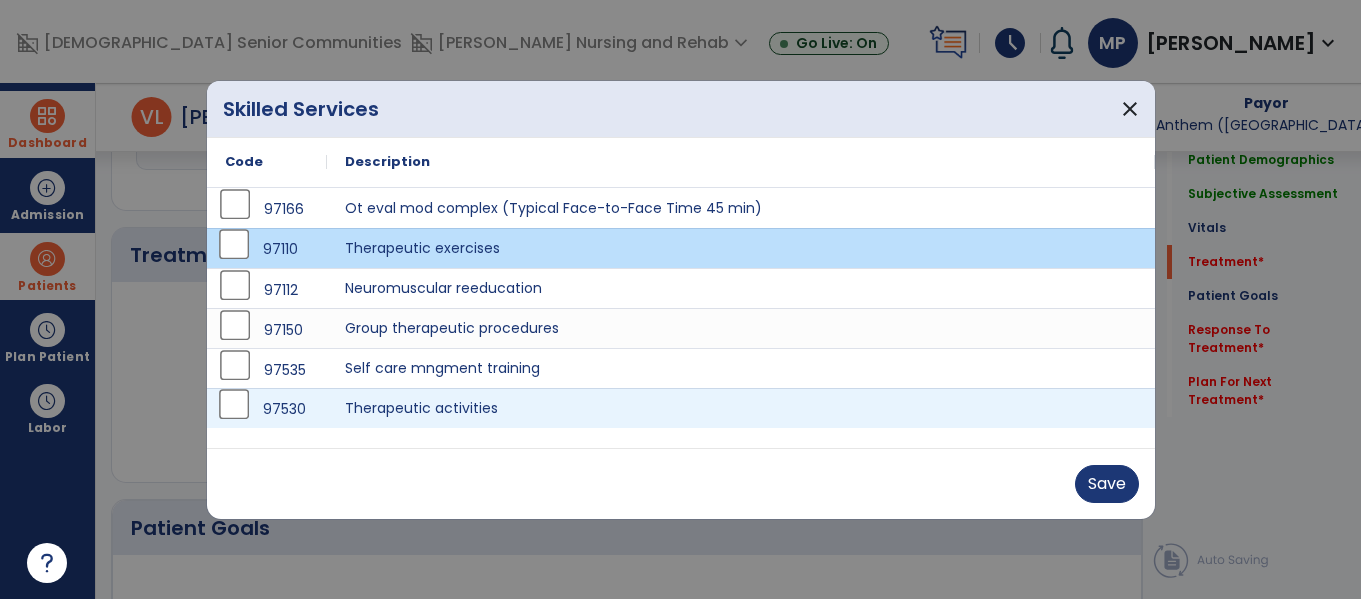 click on "97530" at bounding box center (284, 409) 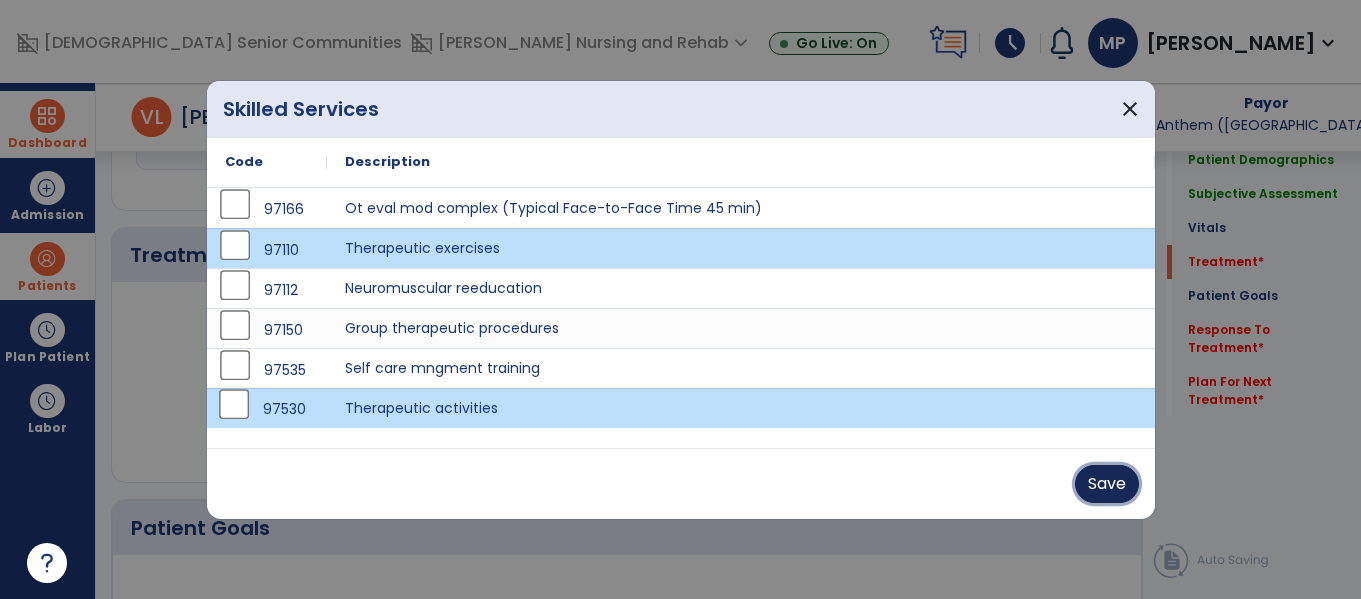 click on "Save" at bounding box center (1107, 484) 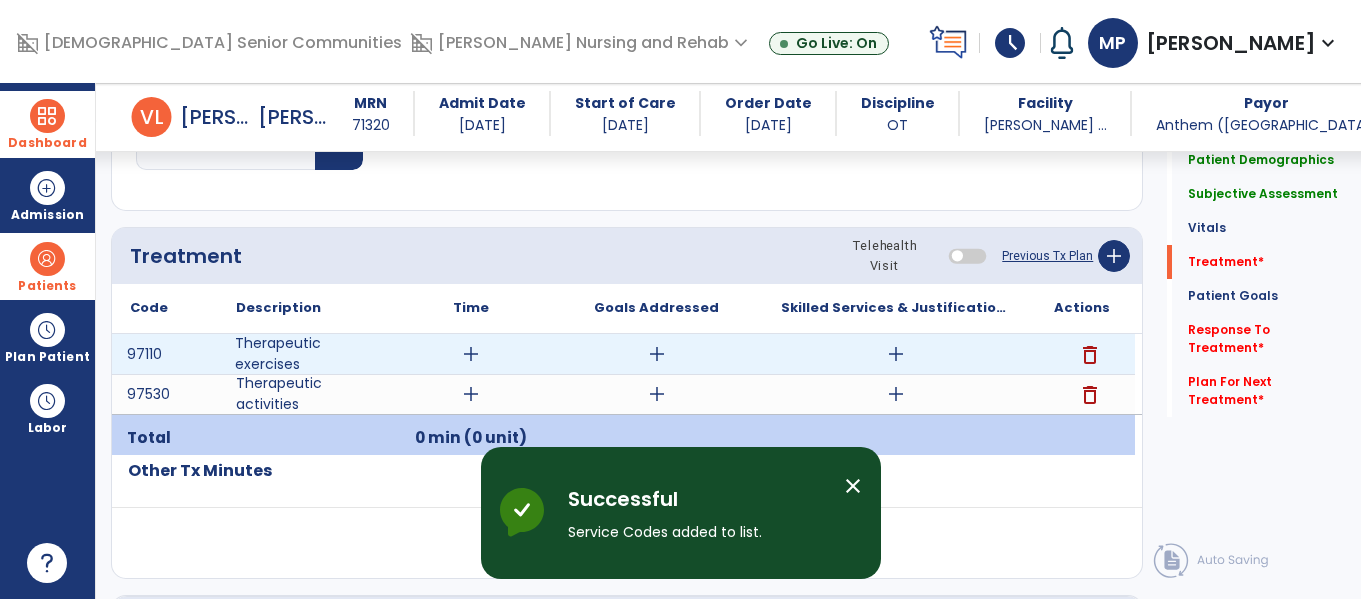 click on "Therapeutic exercises" at bounding box center [304, 354] 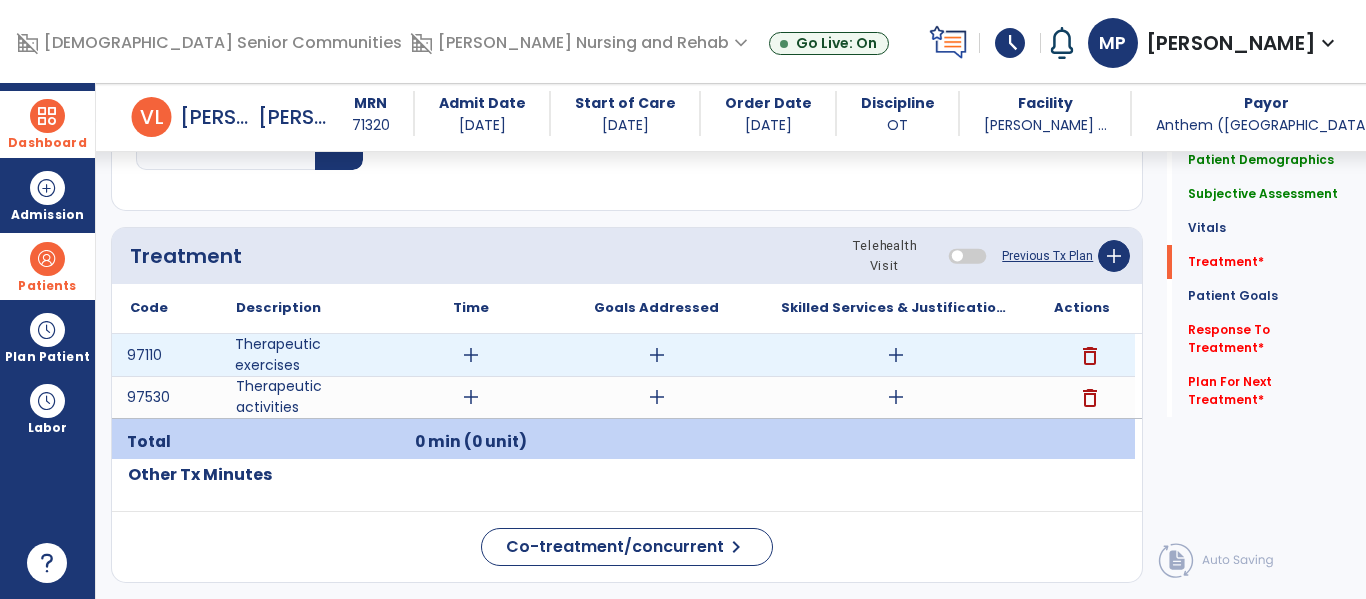 click on "add" at bounding box center [471, 355] 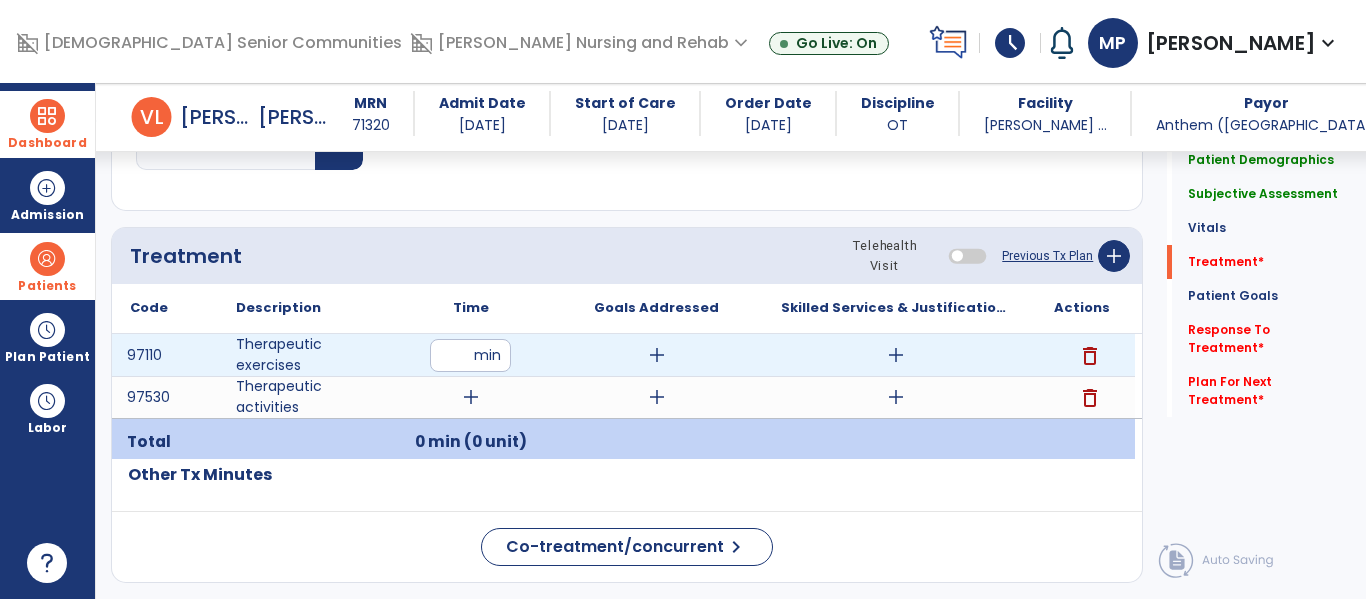 type on "**" 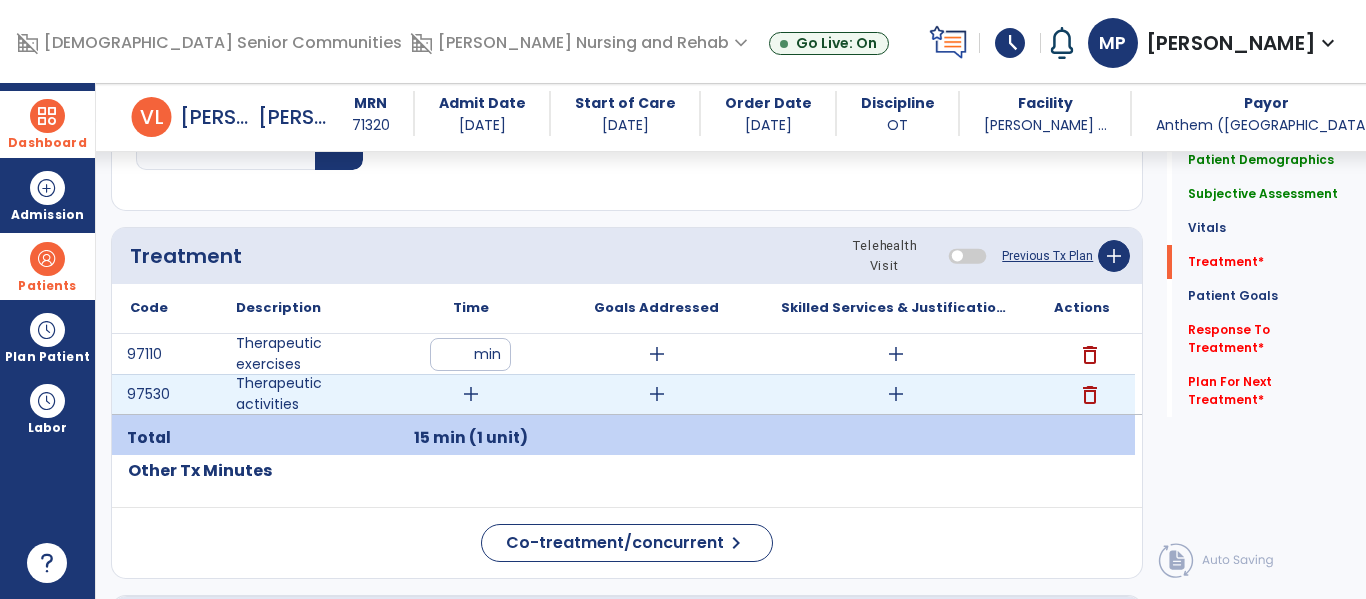 click on "add" at bounding box center [471, 394] 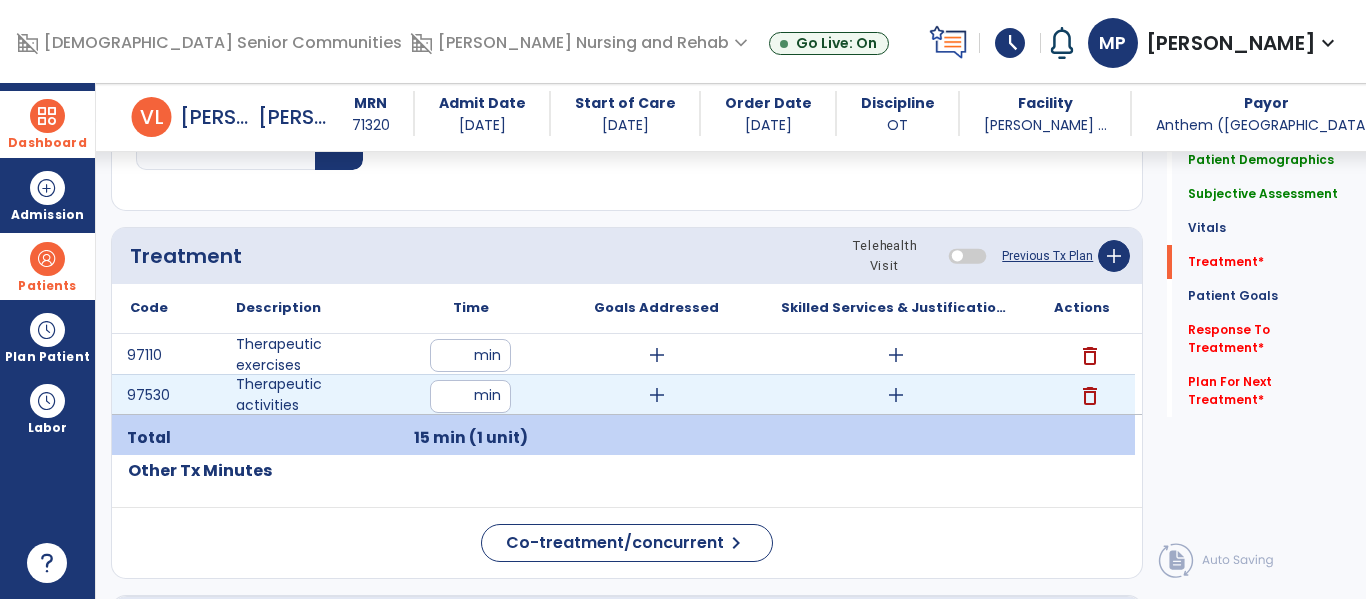 type on "**" 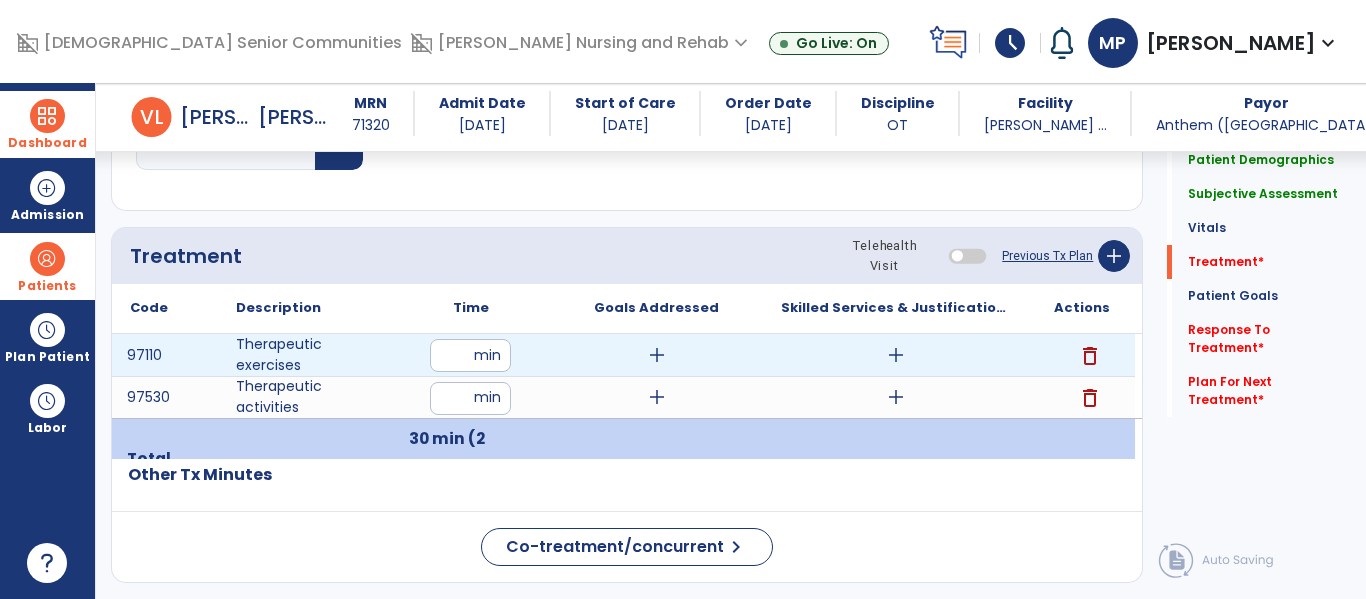 click on "add" at bounding box center (657, 355) 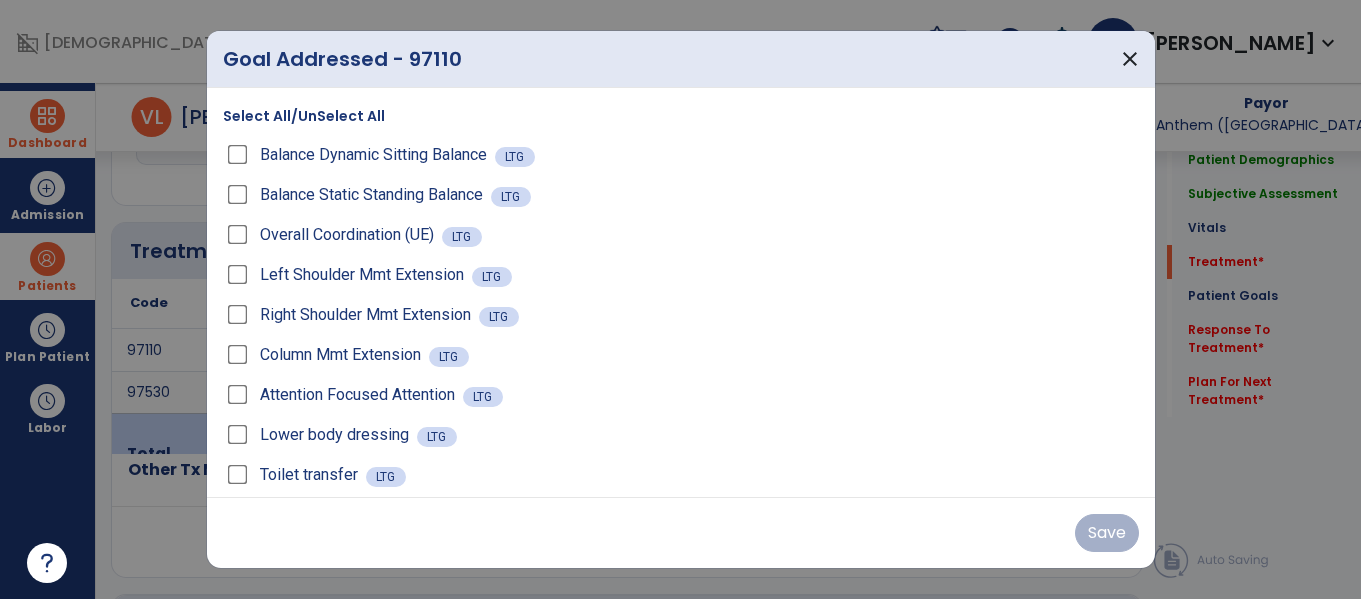 scroll, scrollTop: 1182, scrollLeft: 0, axis: vertical 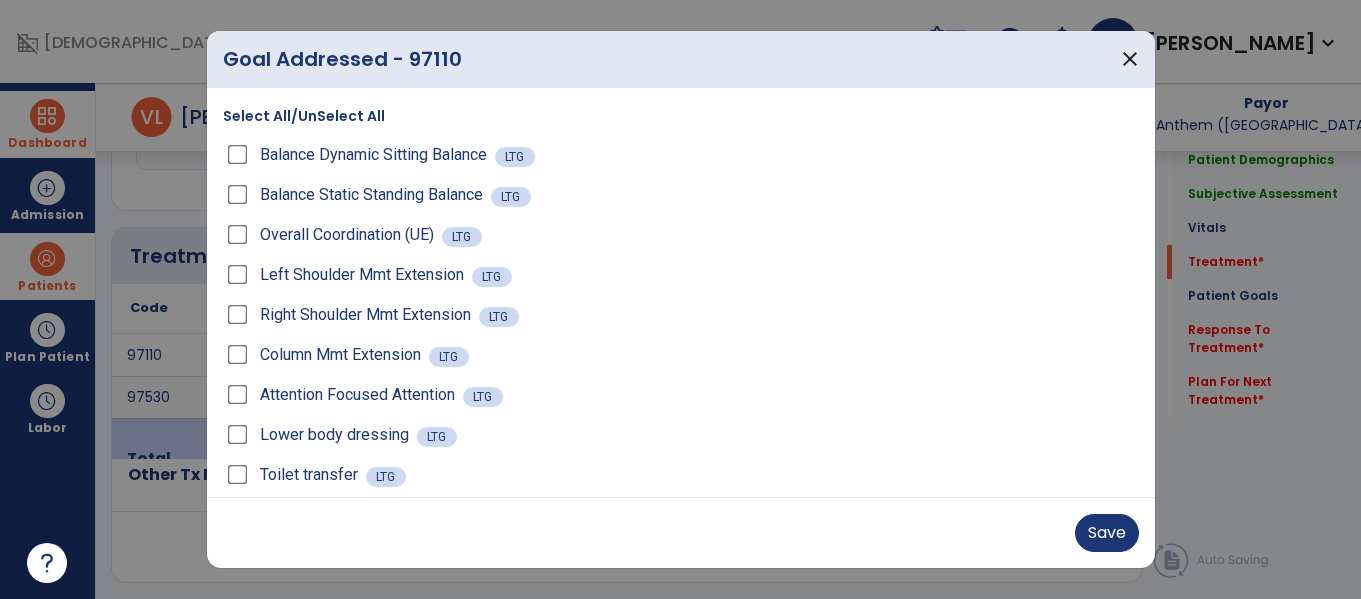 click on "Save" at bounding box center [681, 532] 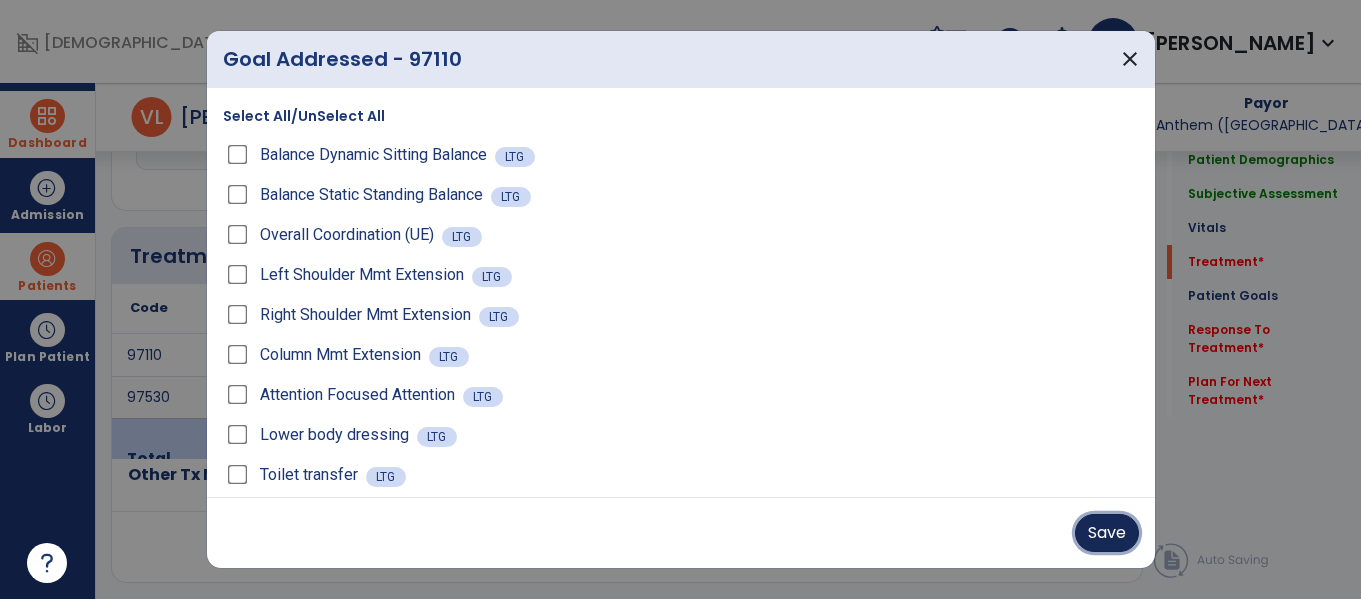 click on "Save" at bounding box center [1107, 533] 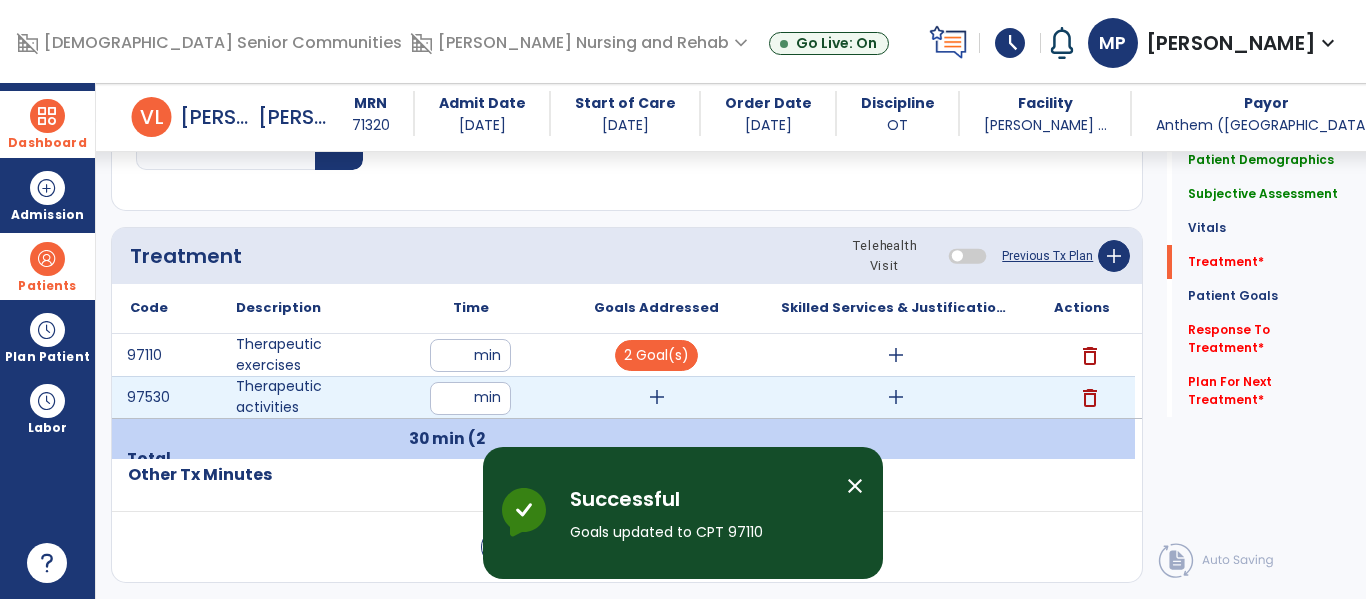 click on "add" at bounding box center [657, 397] 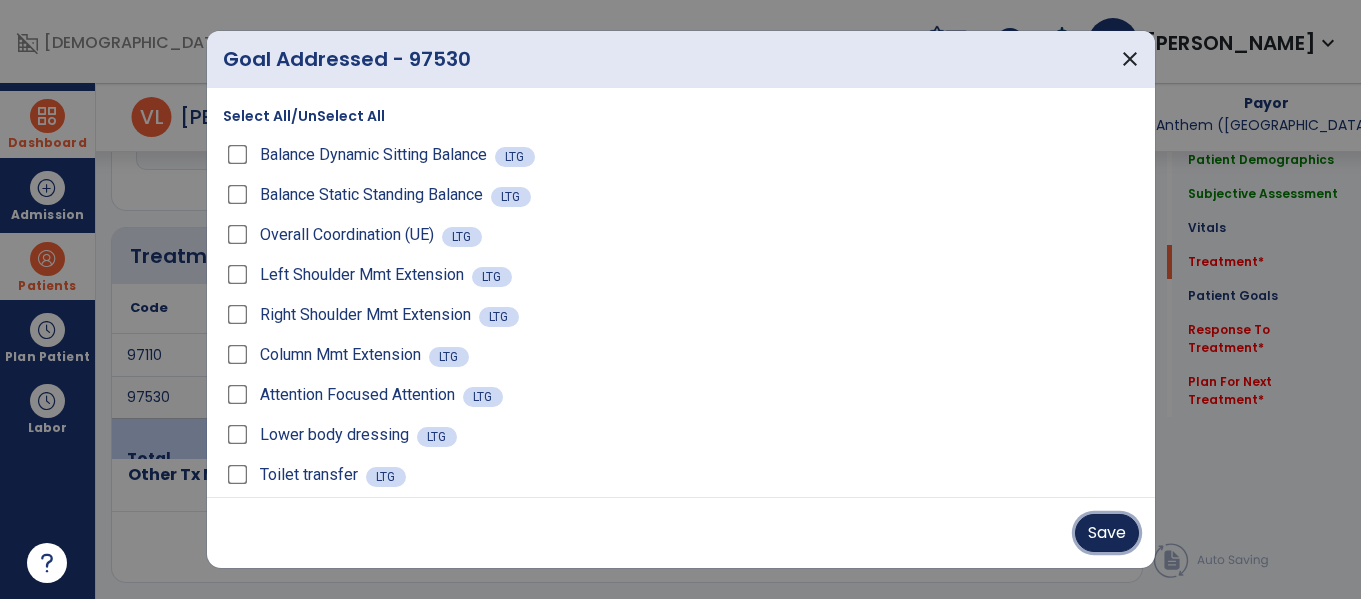 click on "Save" at bounding box center [1107, 533] 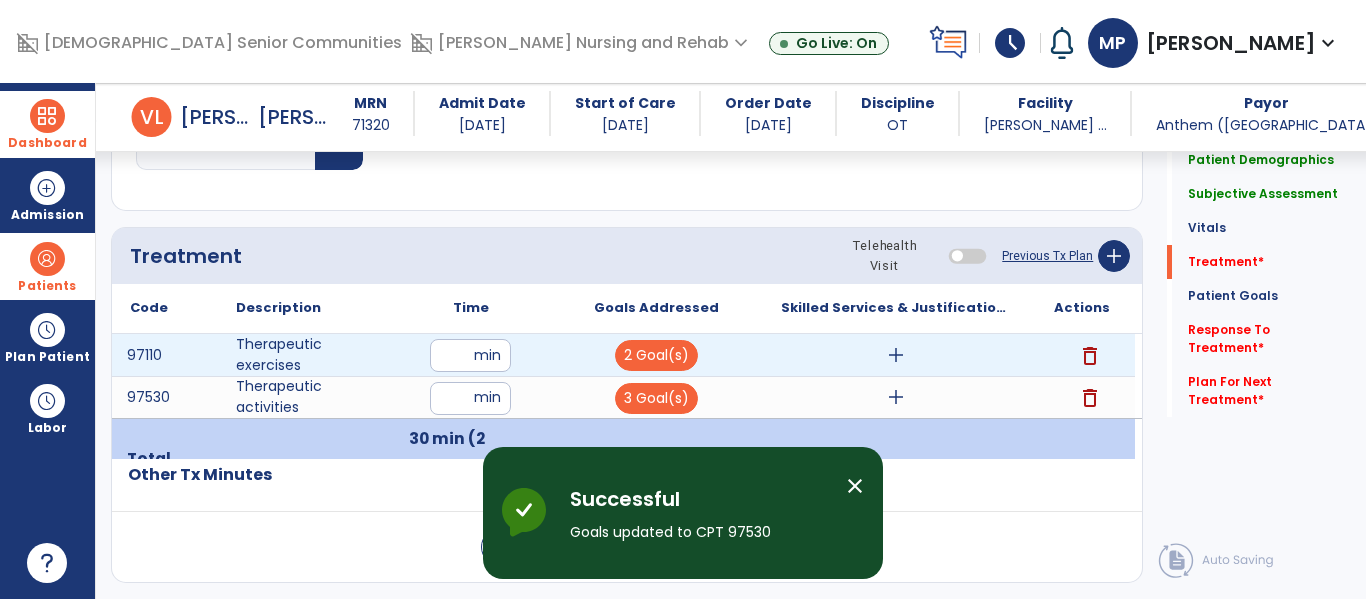 click on "add" at bounding box center (896, 355) 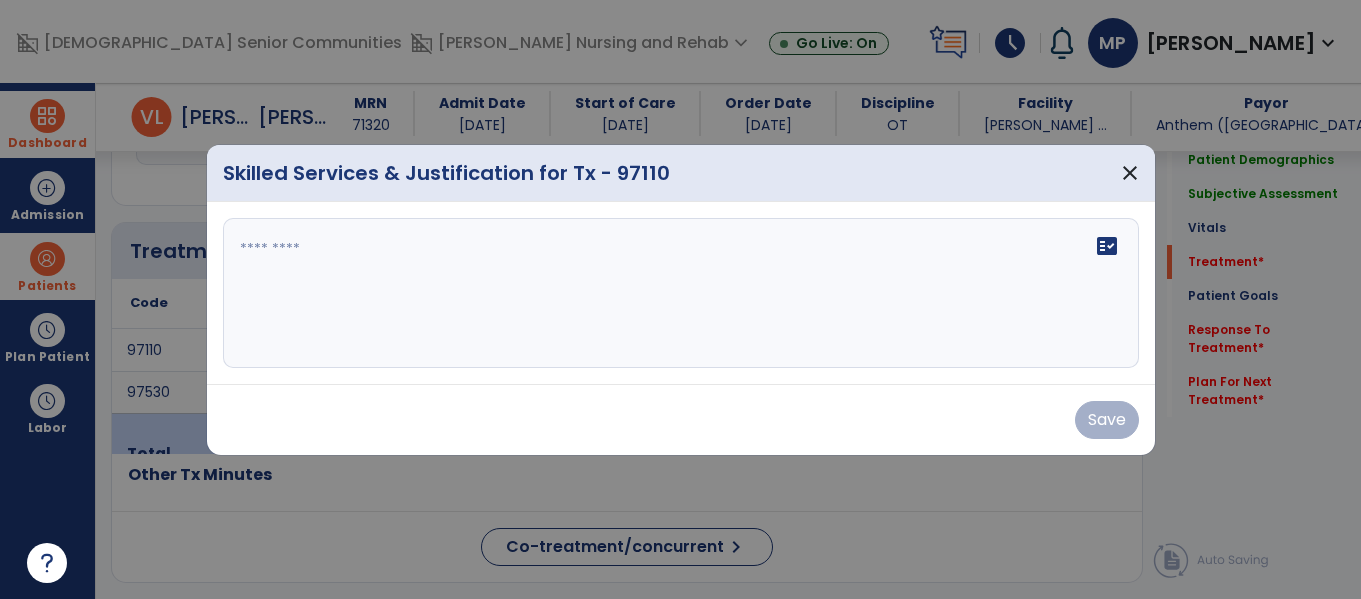 click on "fact_check" at bounding box center [681, 293] 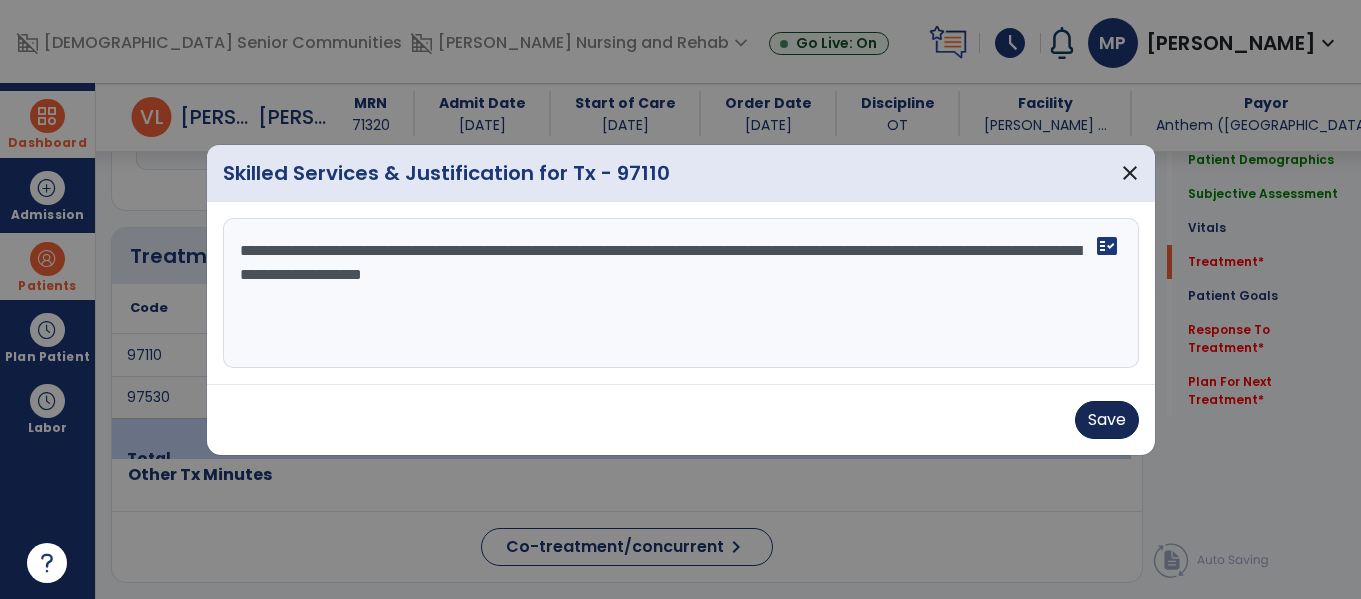 type on "**********" 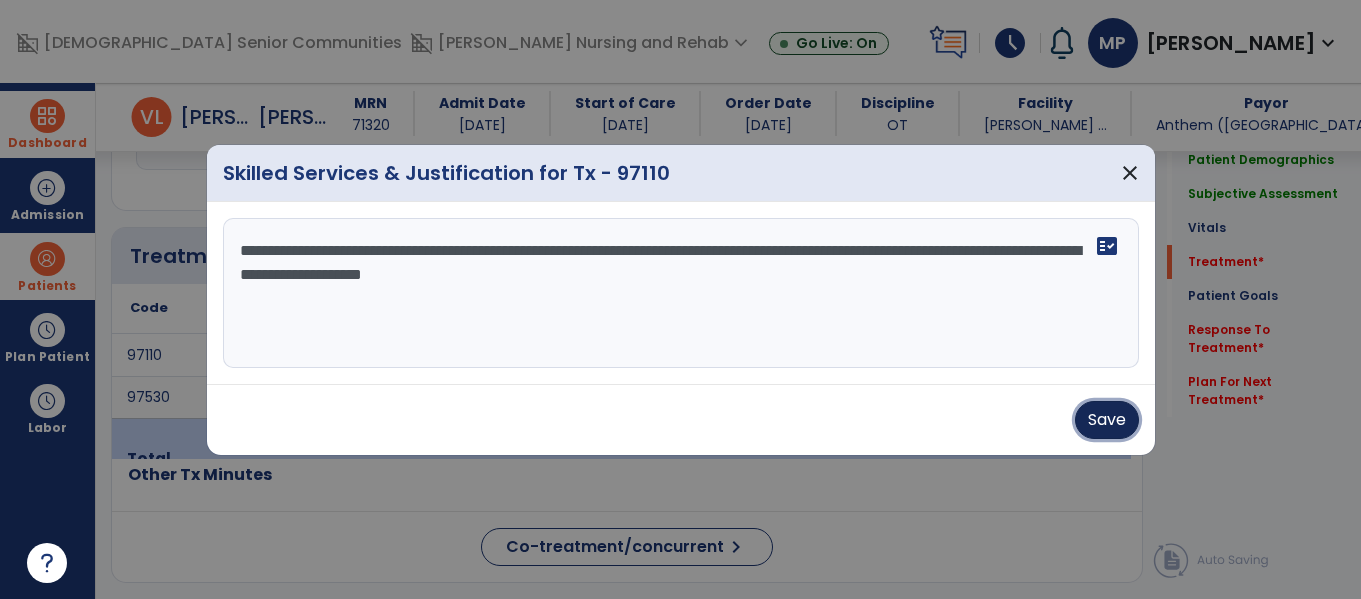 click on "Save" at bounding box center [1107, 420] 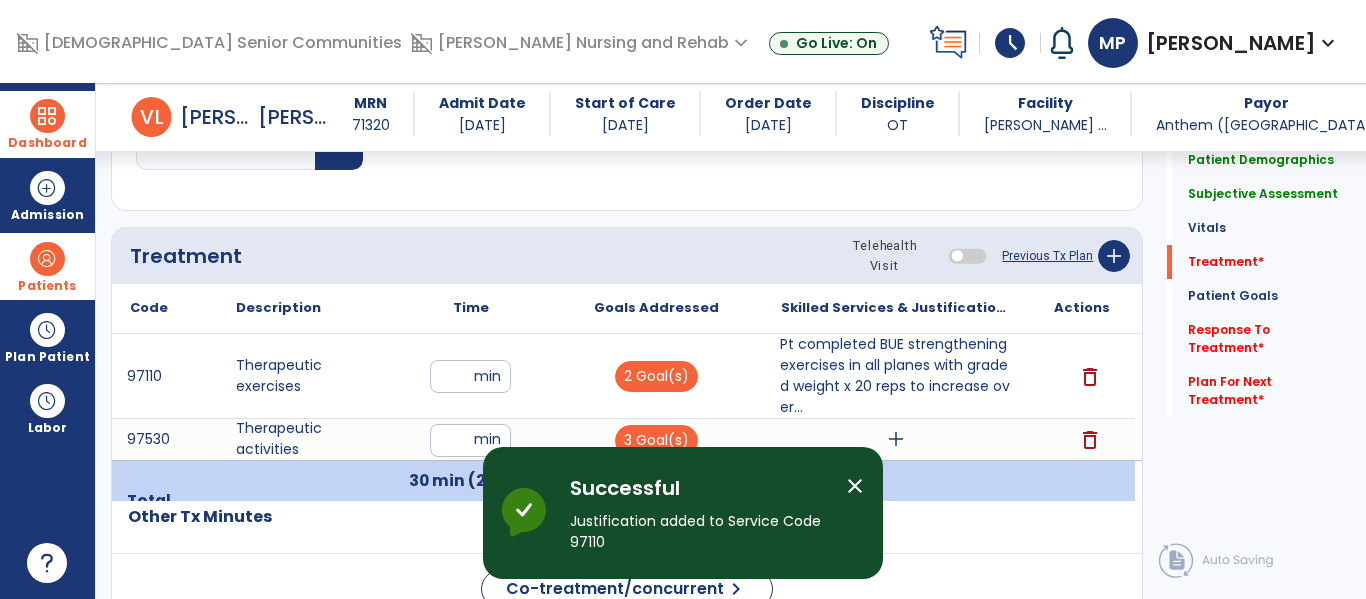 click on "close" at bounding box center [855, 486] 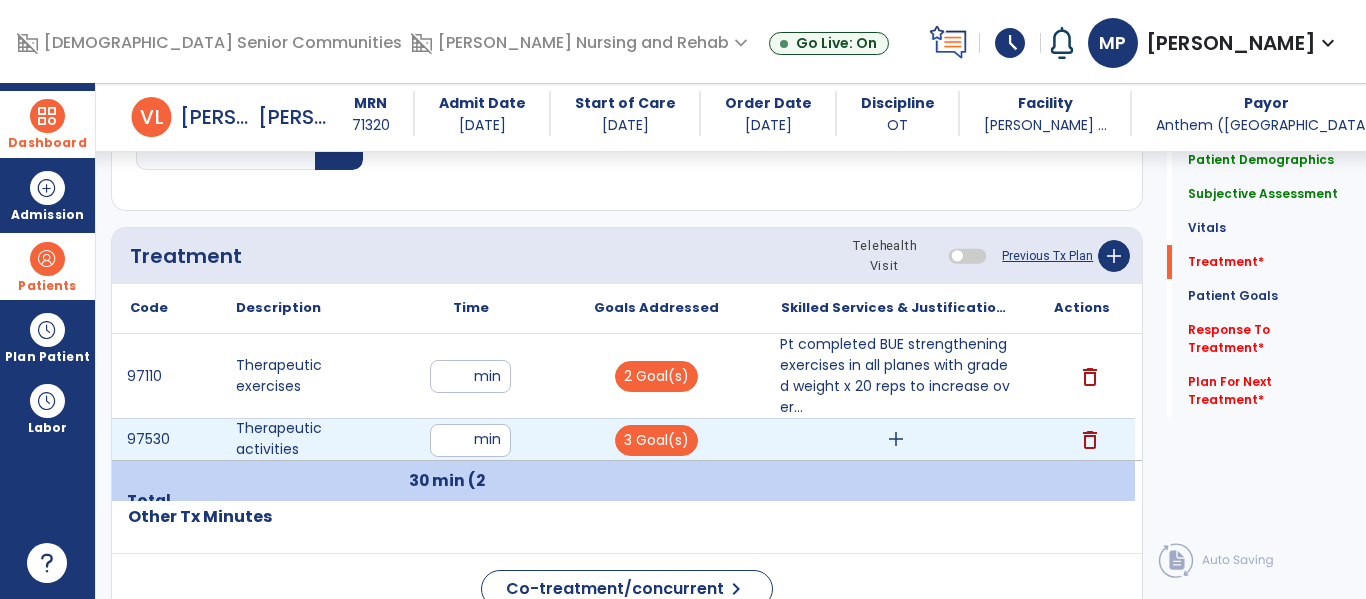 click on "add" at bounding box center [896, 439] 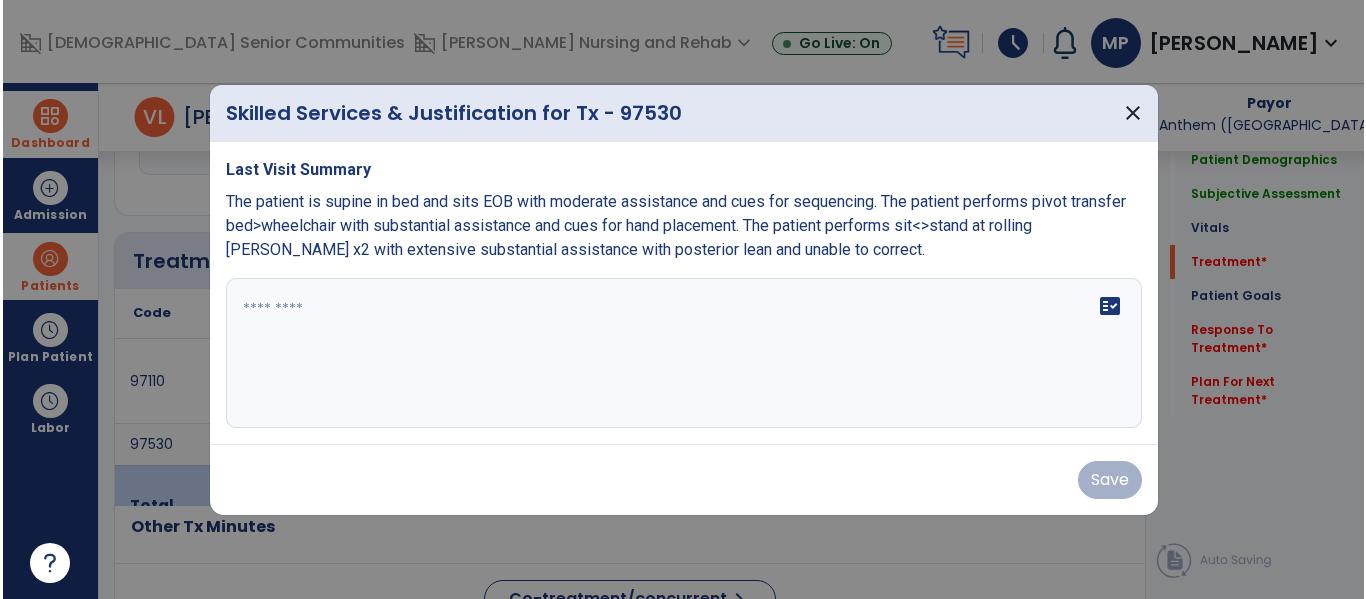 scroll, scrollTop: 1182, scrollLeft: 0, axis: vertical 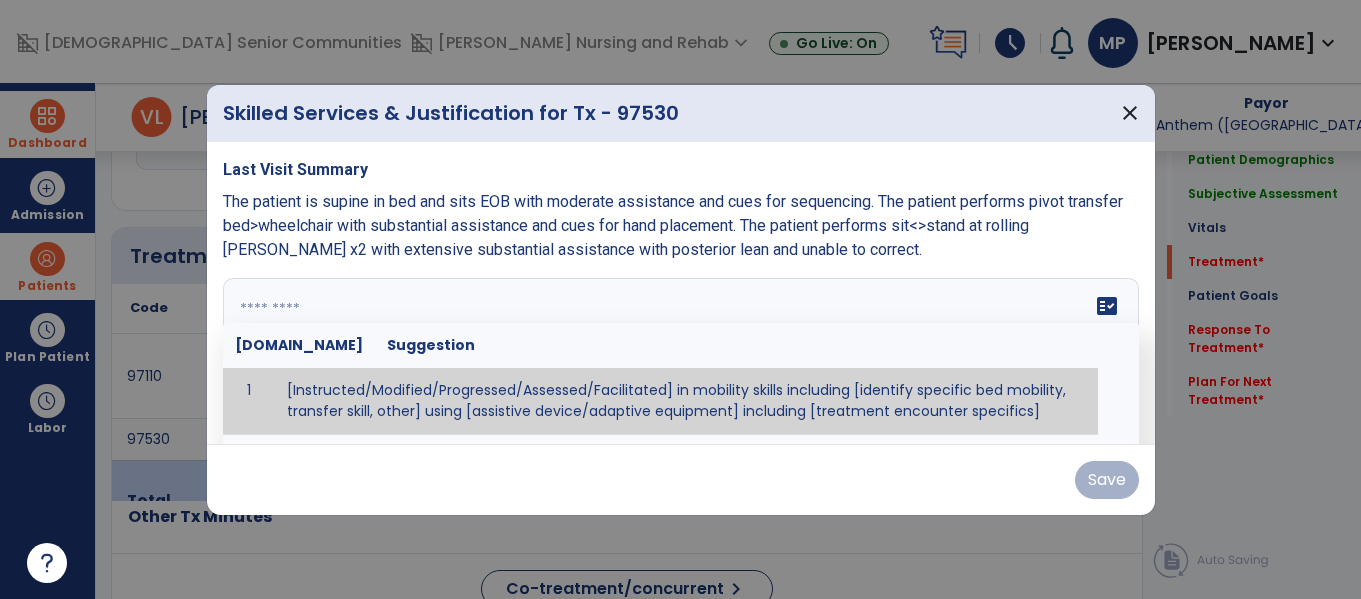click on "fact_check  [DOMAIN_NAME] Suggestion 1 [Instructed/Modified/Progressed/Assessed/Facilitated] in mobility skills including [identify specific bed mobility, transfer skill, other] using [assistive device/adaptive equipment] including [treatment encounter specifics]" at bounding box center (681, 353) 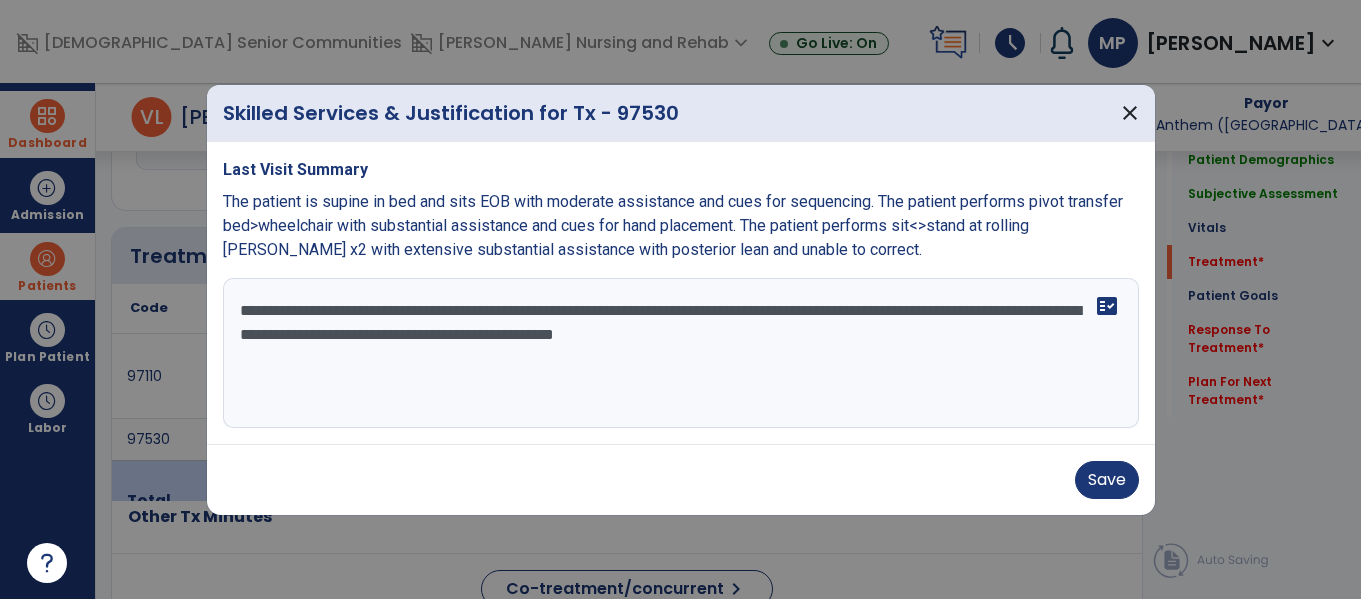 type on "**********" 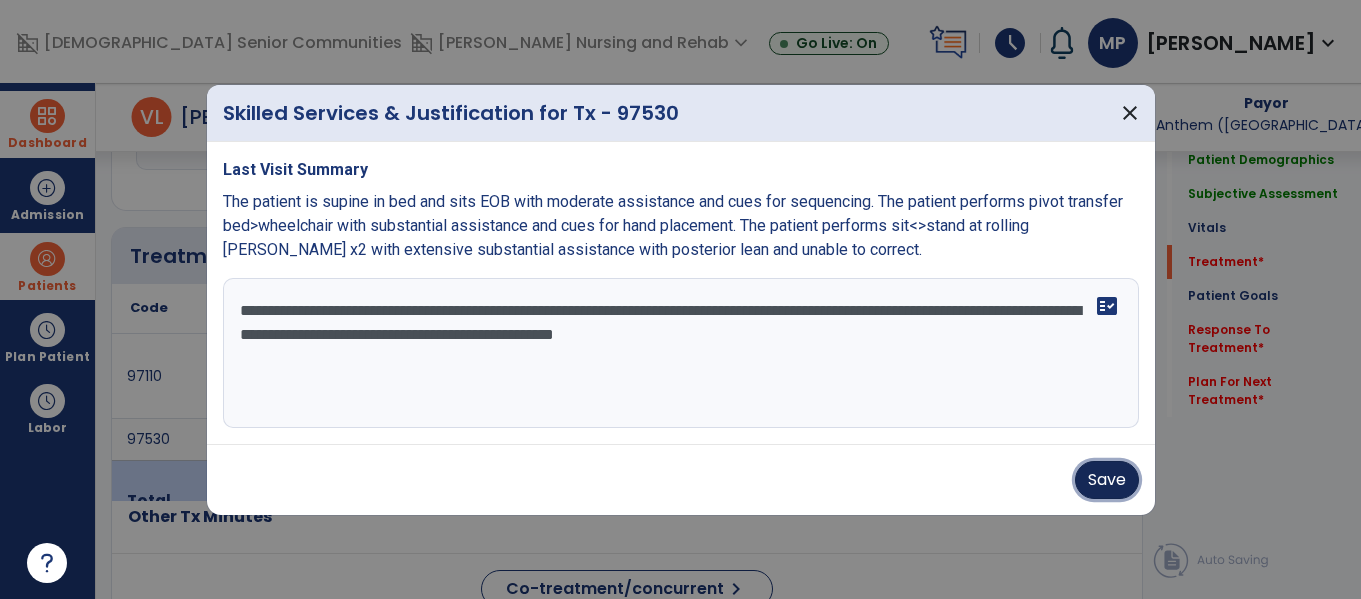 click on "Save" at bounding box center (1107, 480) 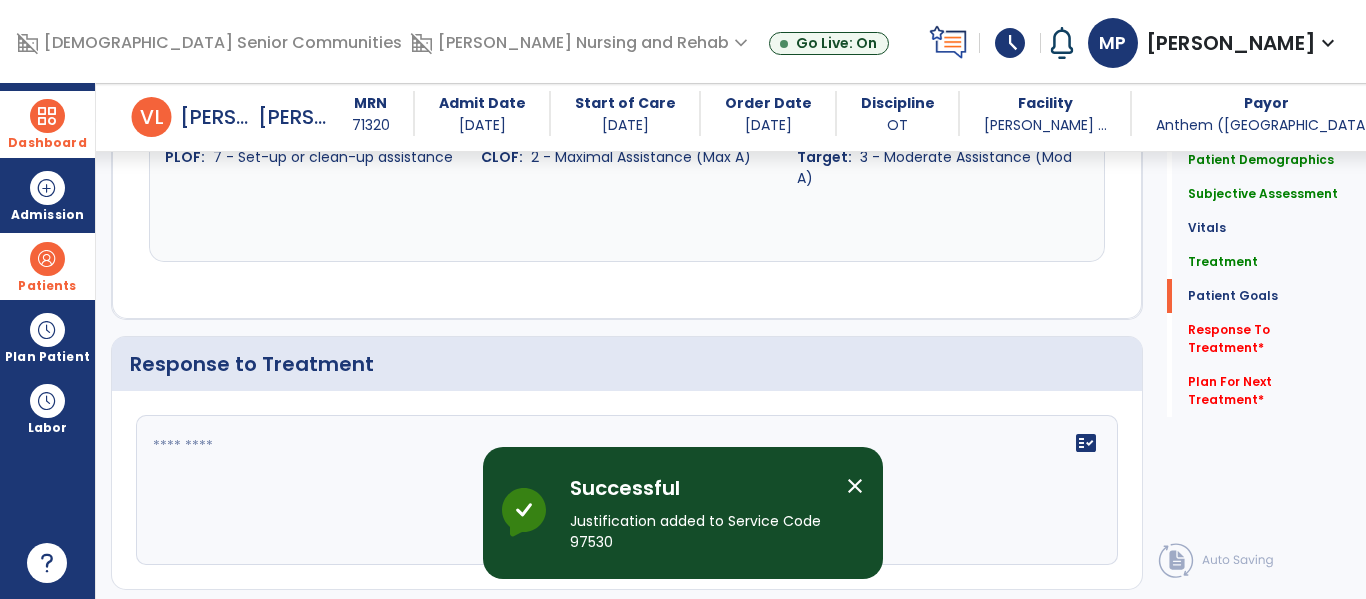 scroll, scrollTop: 3457, scrollLeft: 0, axis: vertical 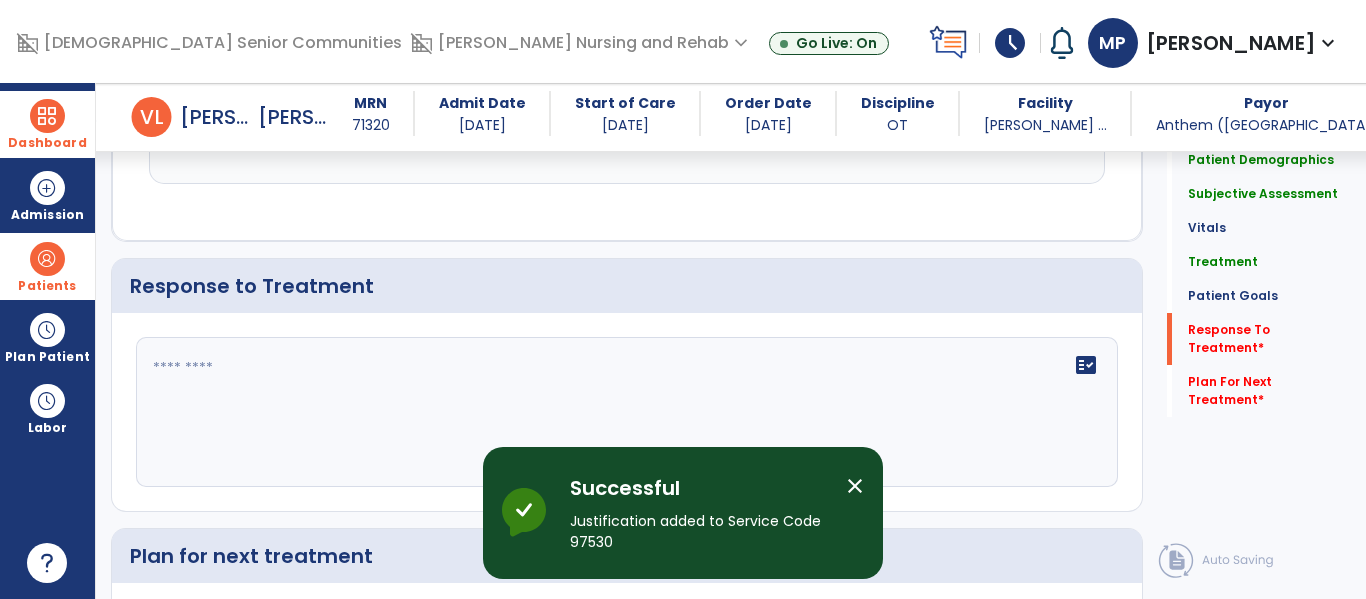 click on "fact_check" 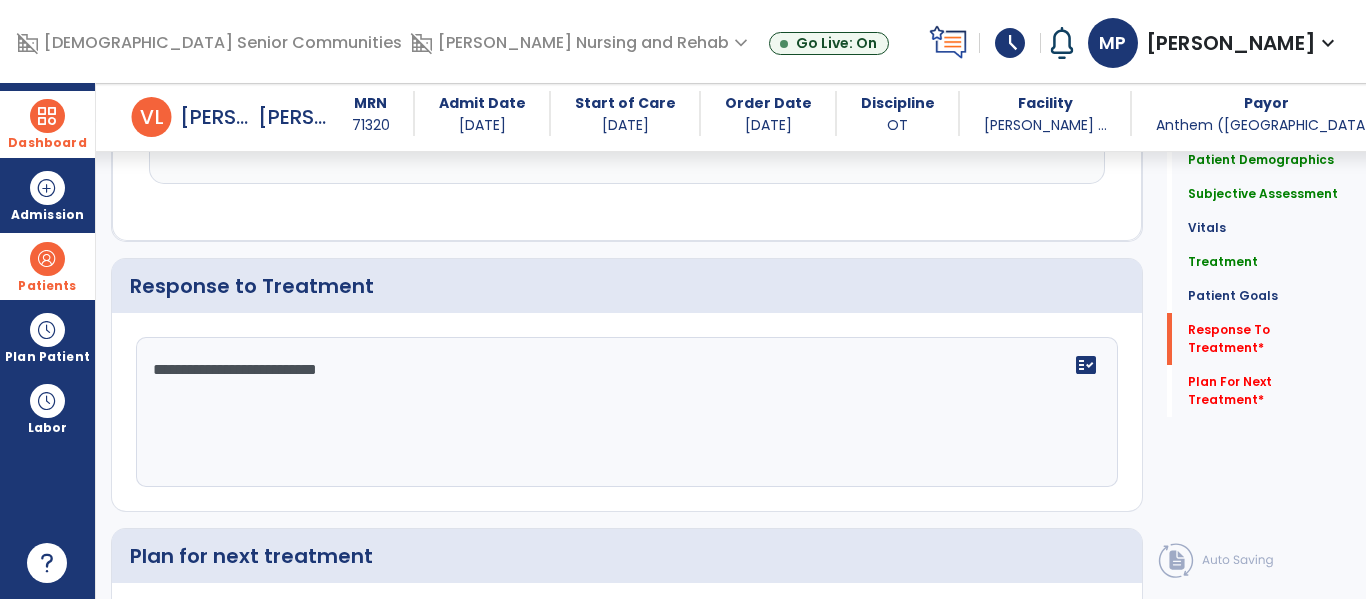 type on "**********" 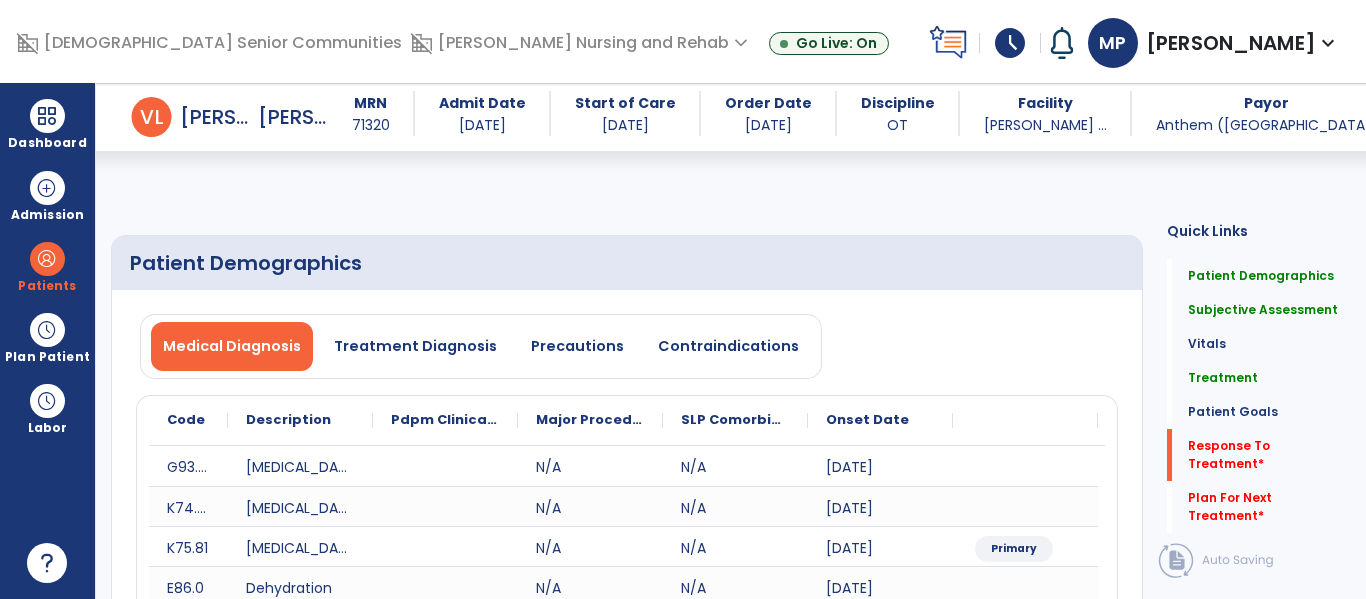select on "*" 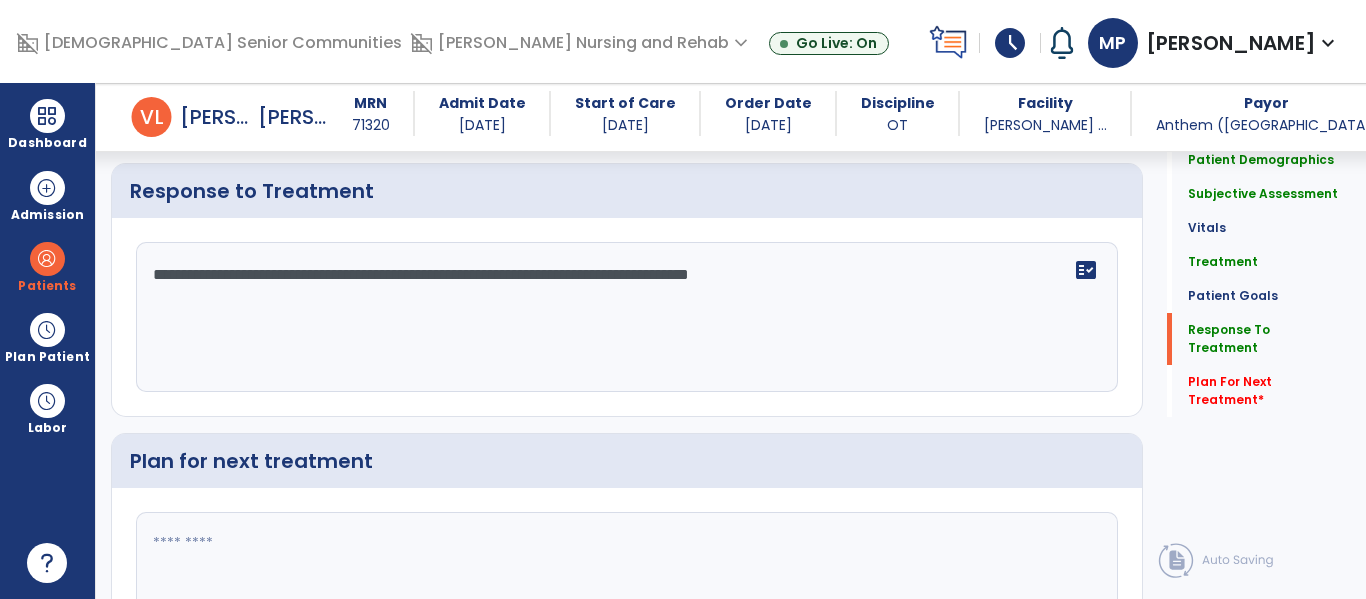 scroll, scrollTop: 3615, scrollLeft: 0, axis: vertical 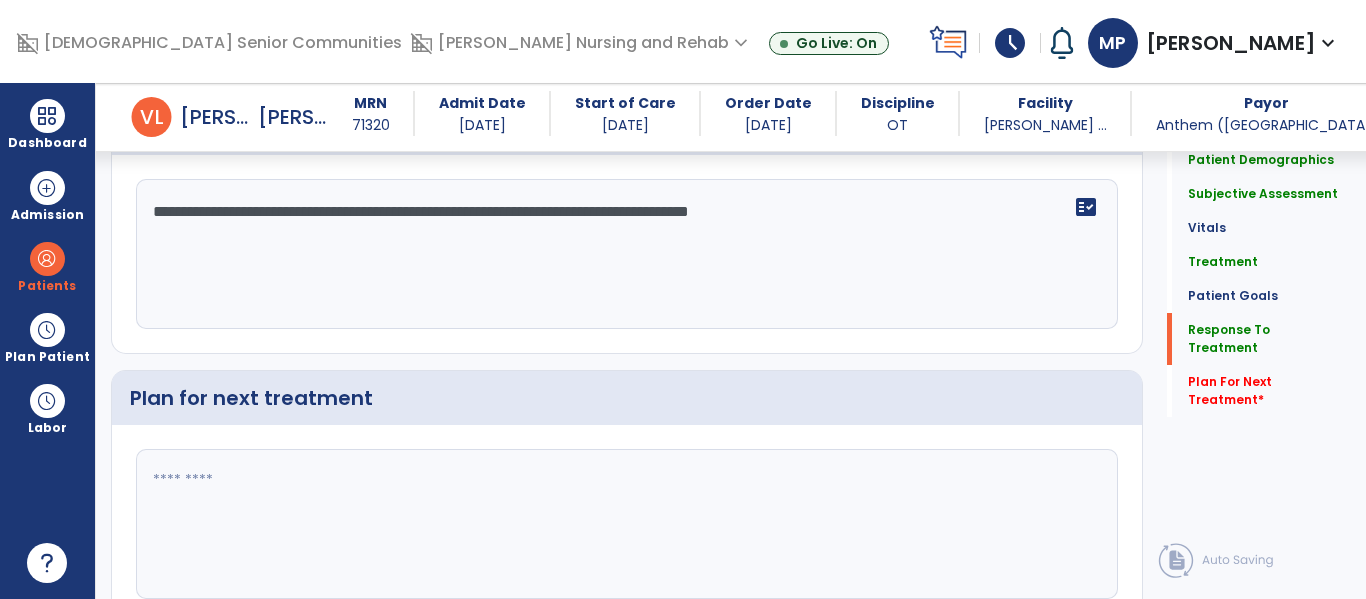 type on "**********" 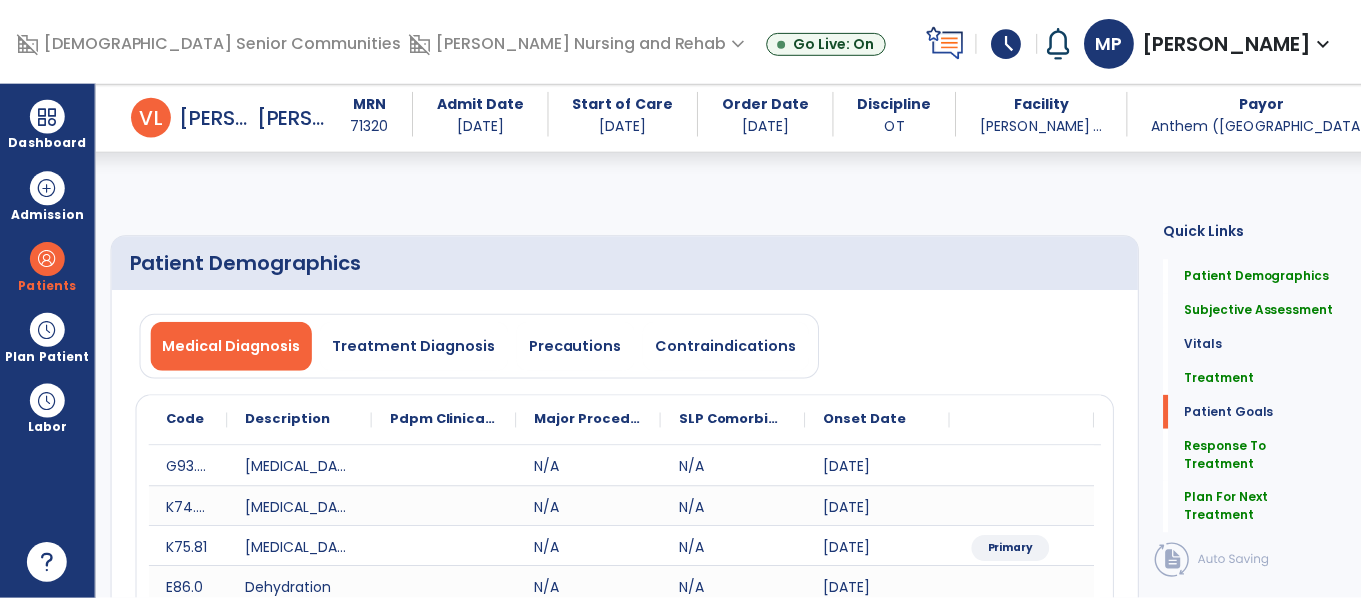 scroll, scrollTop: 3664, scrollLeft: 0, axis: vertical 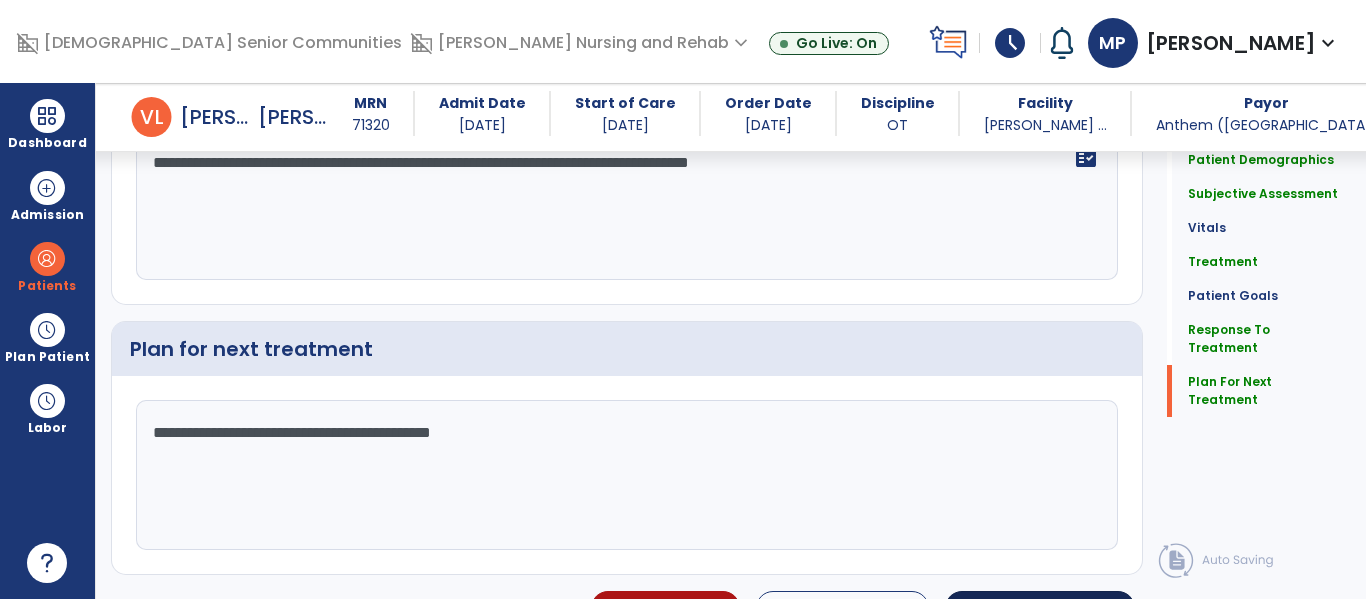 type on "**********" 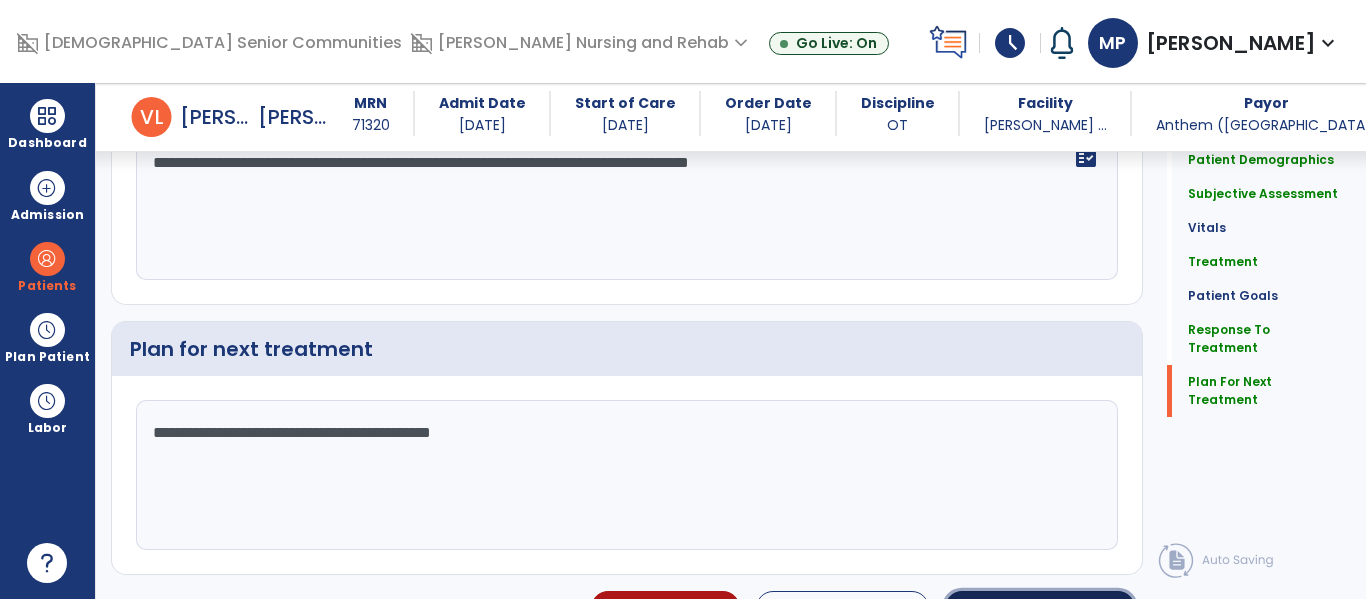 click on "Sign Doc" 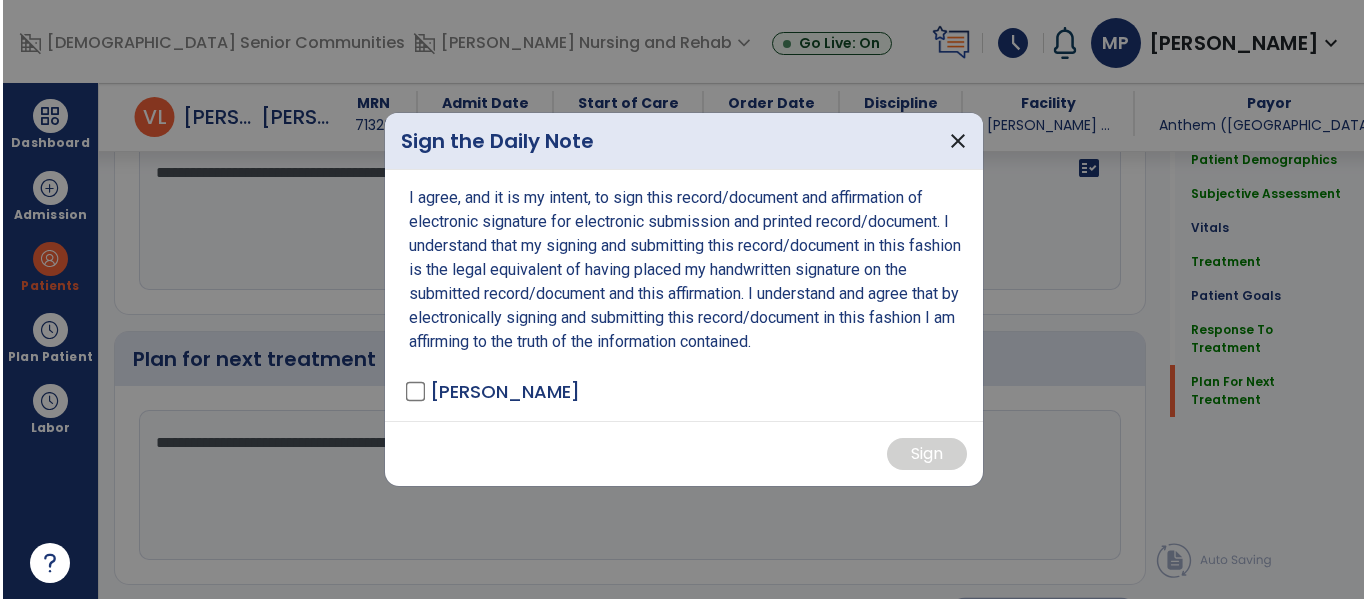 scroll, scrollTop: 3706, scrollLeft: 0, axis: vertical 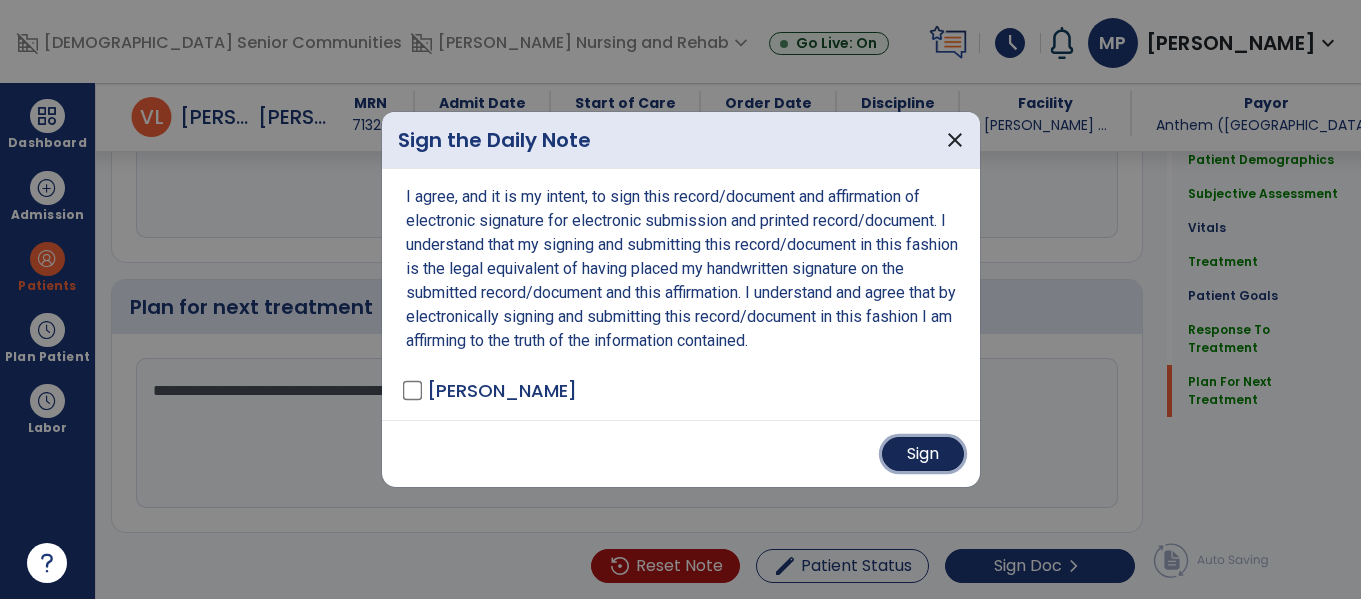 click on "Sign" at bounding box center [923, 454] 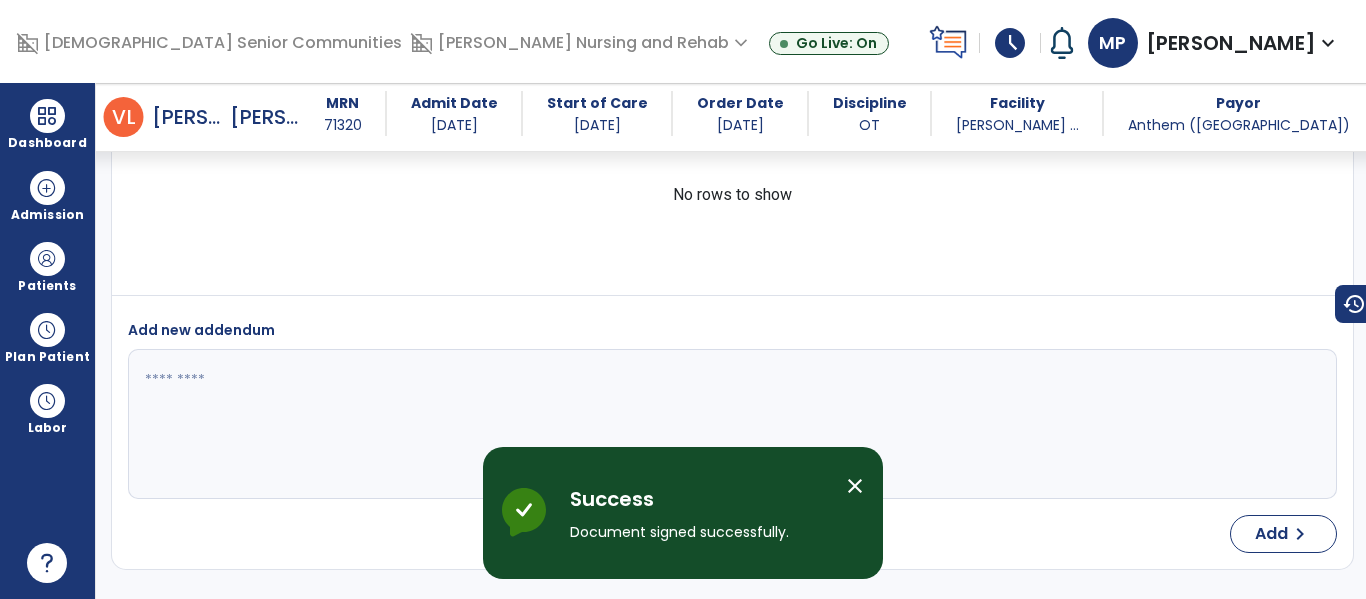 click on "close" at bounding box center (855, 486) 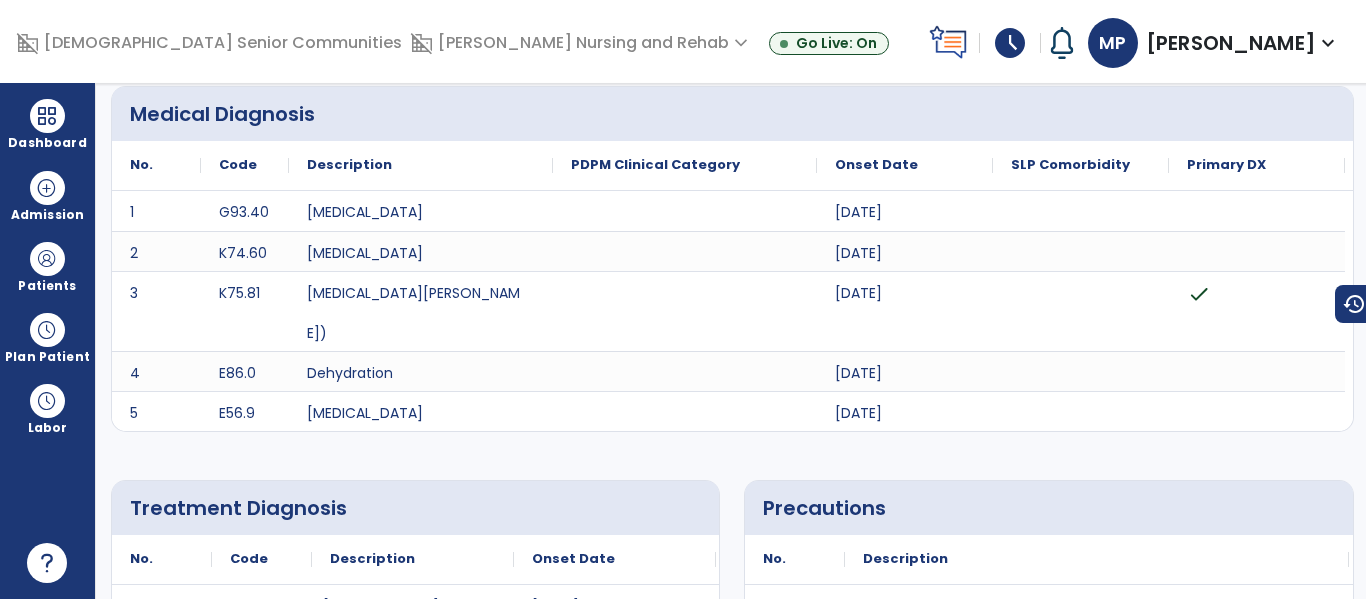 scroll, scrollTop: 0, scrollLeft: 0, axis: both 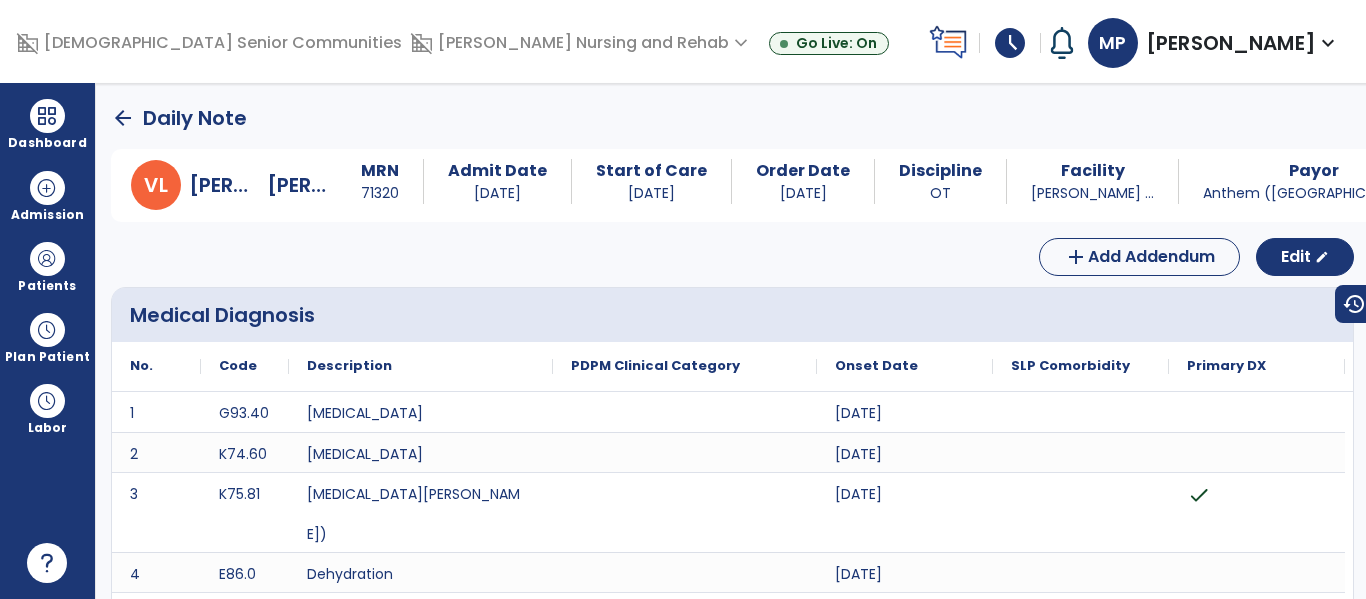 click on "arrow_back" 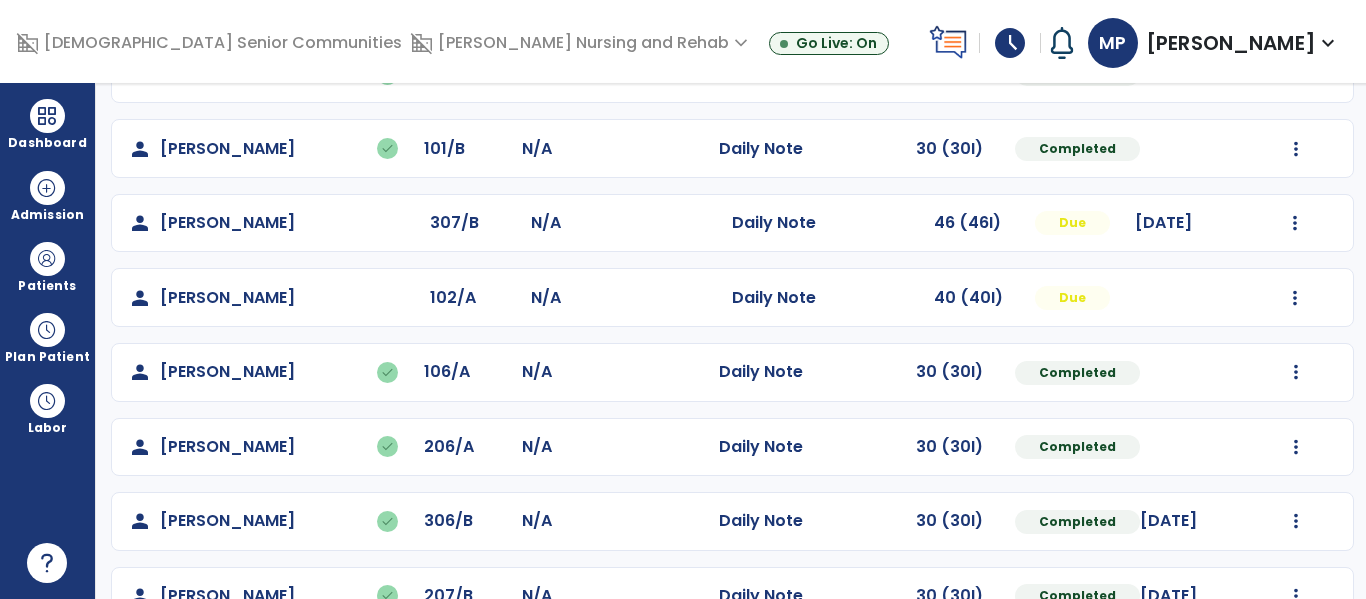 scroll, scrollTop: 786, scrollLeft: 0, axis: vertical 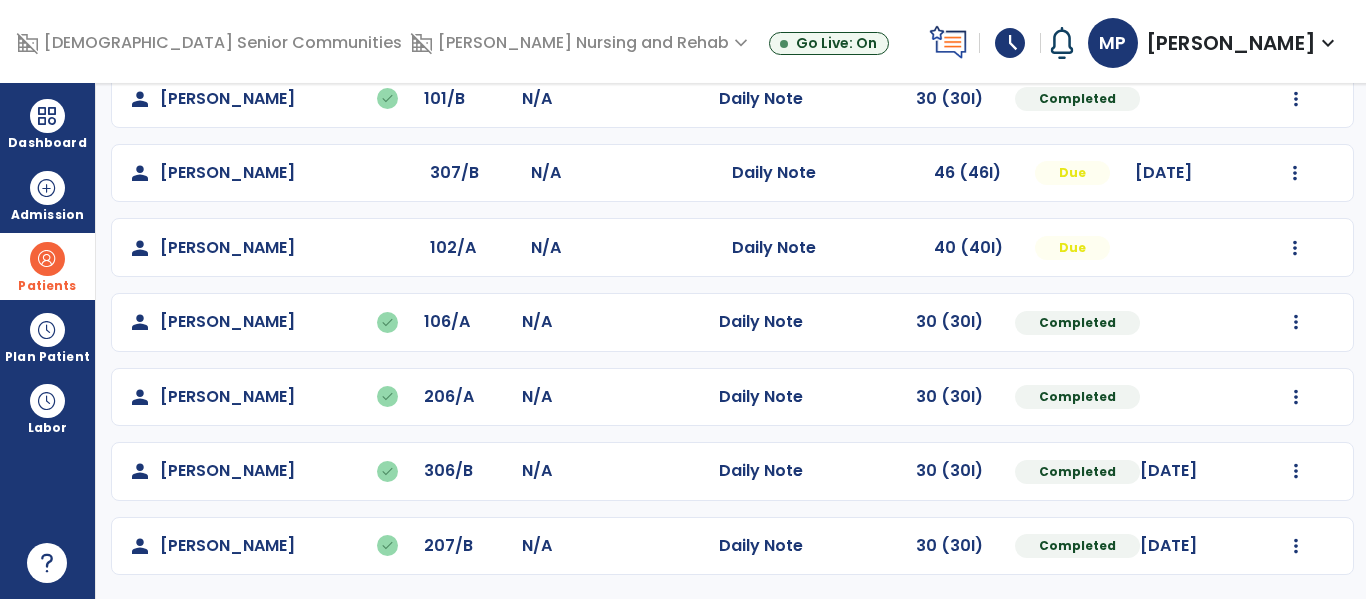 click on "Patients" at bounding box center [47, 266] 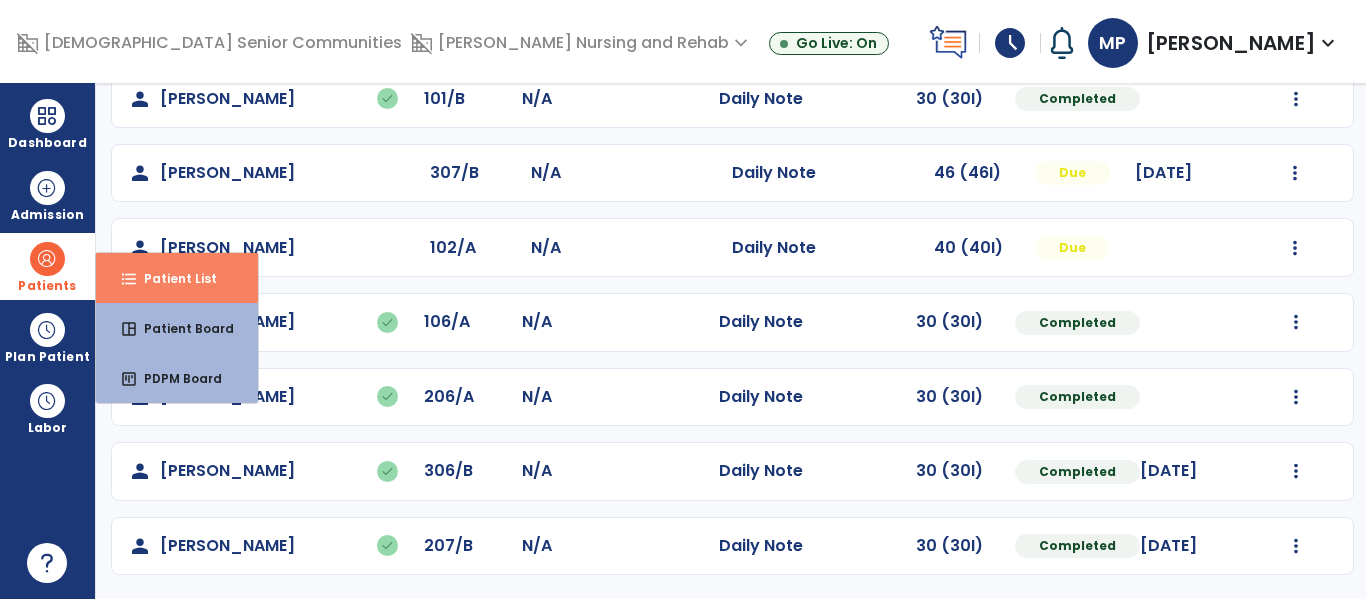 click on "format_list_bulleted" at bounding box center [129, 279] 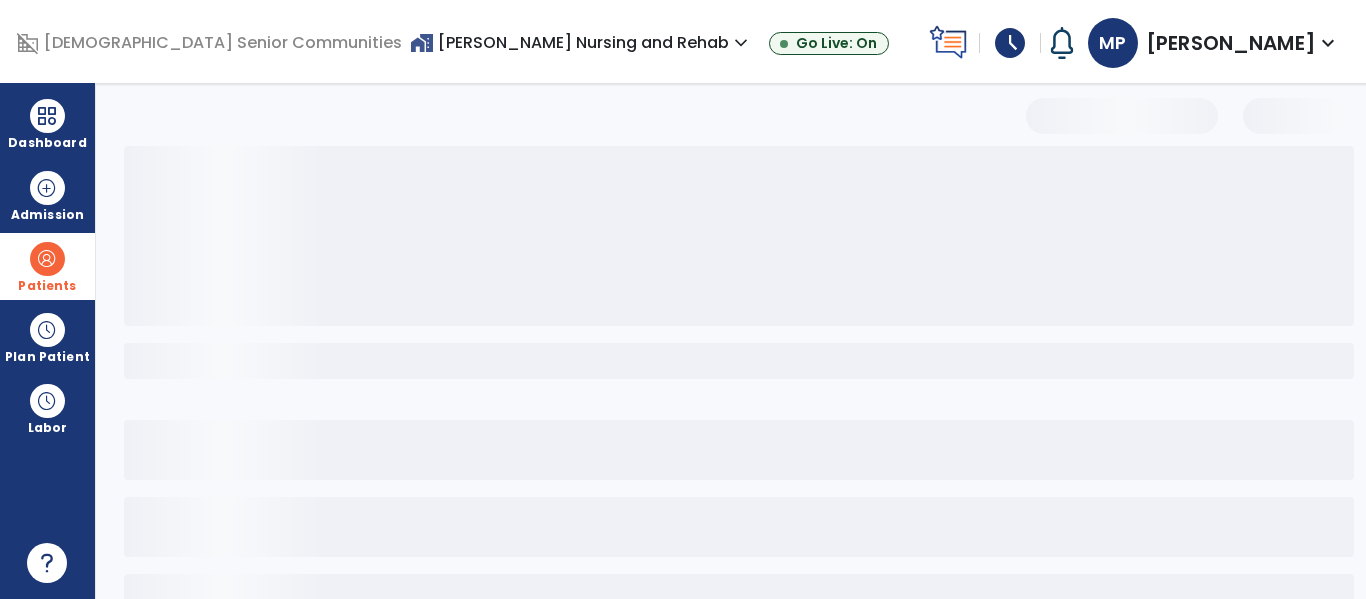 scroll, scrollTop: 144, scrollLeft: 0, axis: vertical 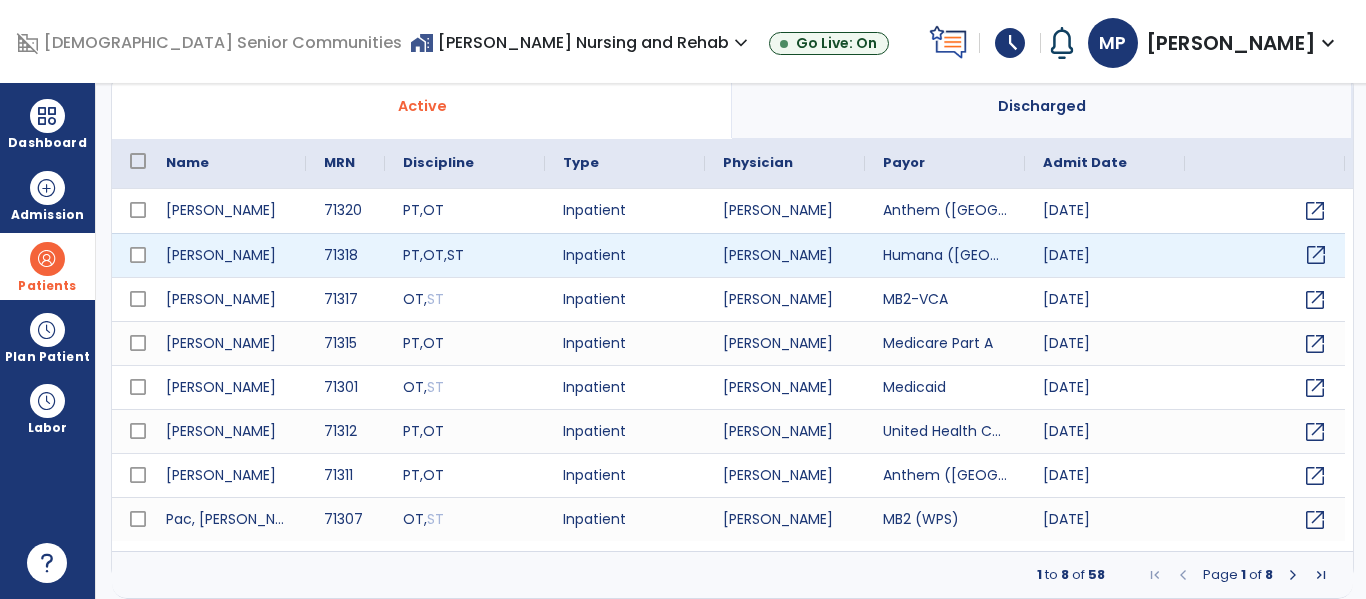 click on "open_in_new" at bounding box center (1316, 255) 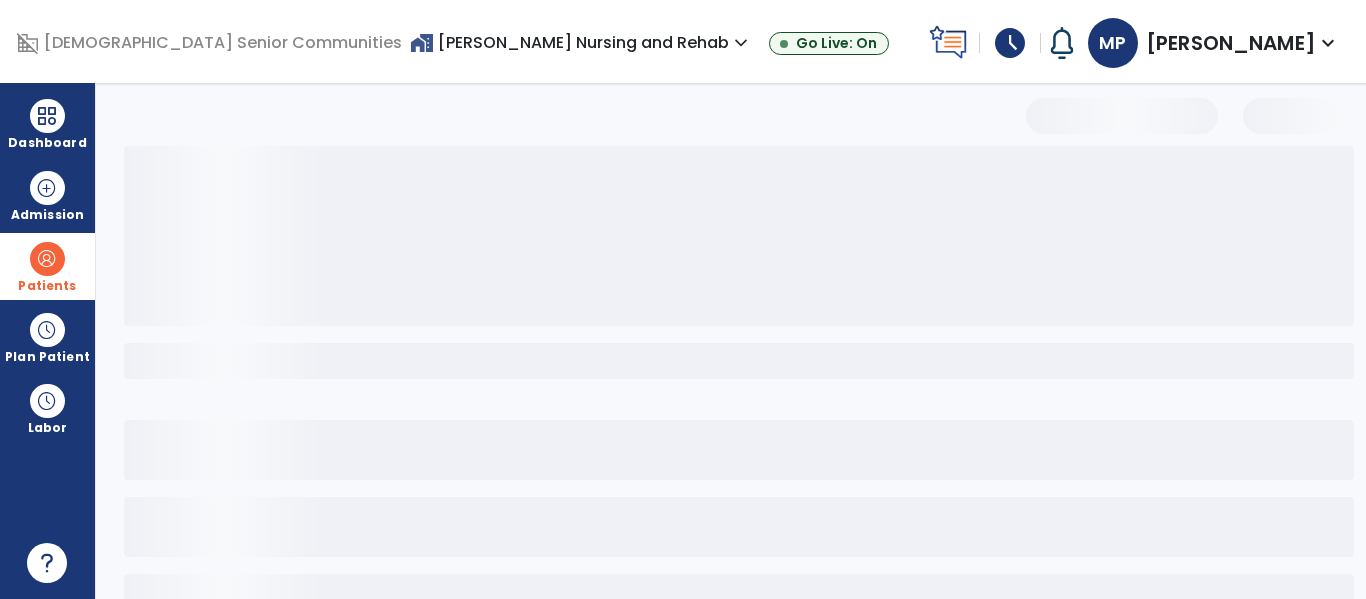select on "***" 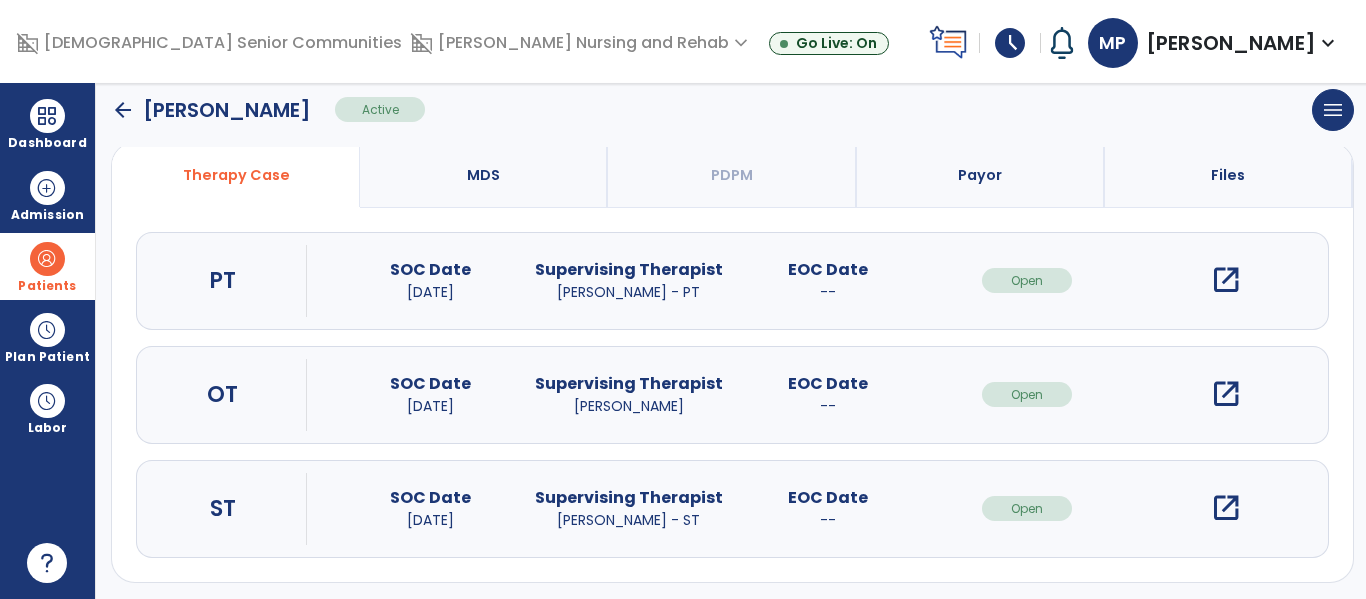 scroll, scrollTop: 162, scrollLeft: 0, axis: vertical 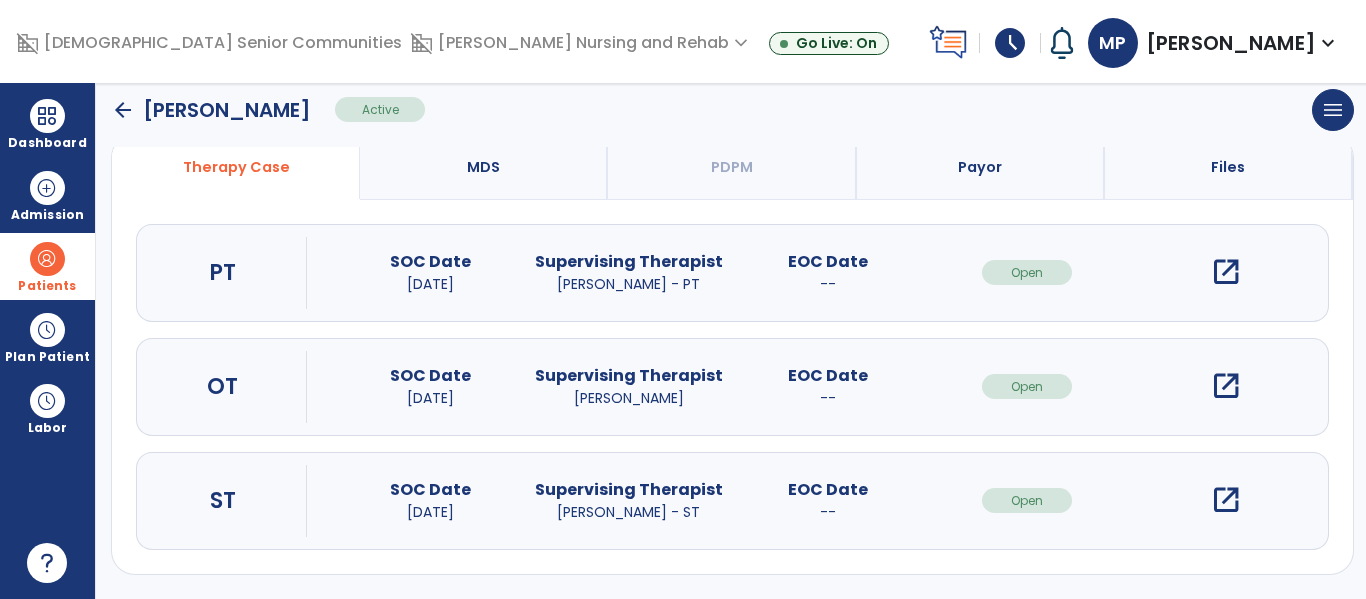 click on "open_in_new" at bounding box center [1226, 500] 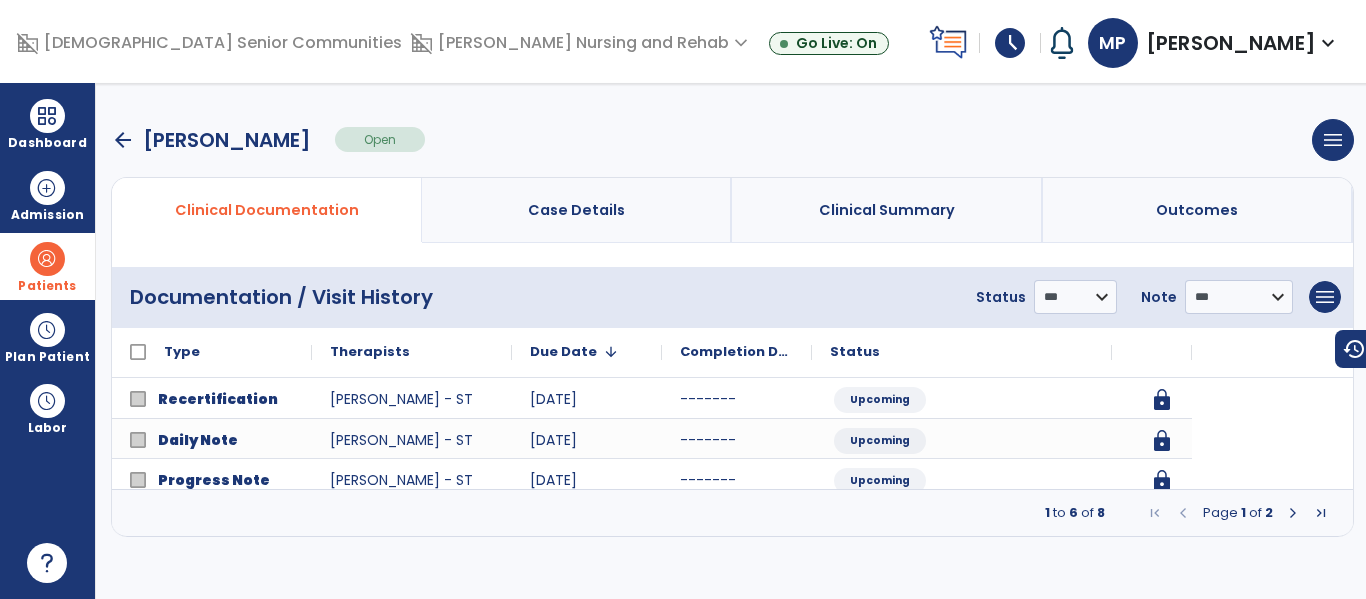scroll, scrollTop: 0, scrollLeft: 0, axis: both 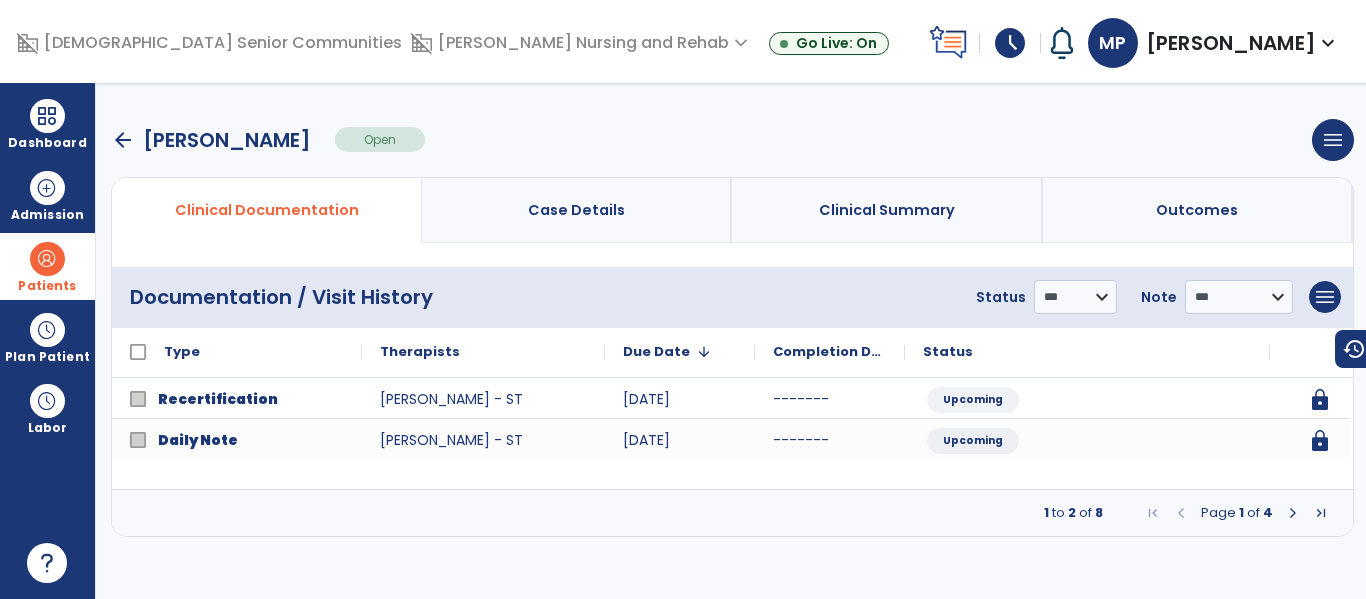 click at bounding box center (1293, 513) 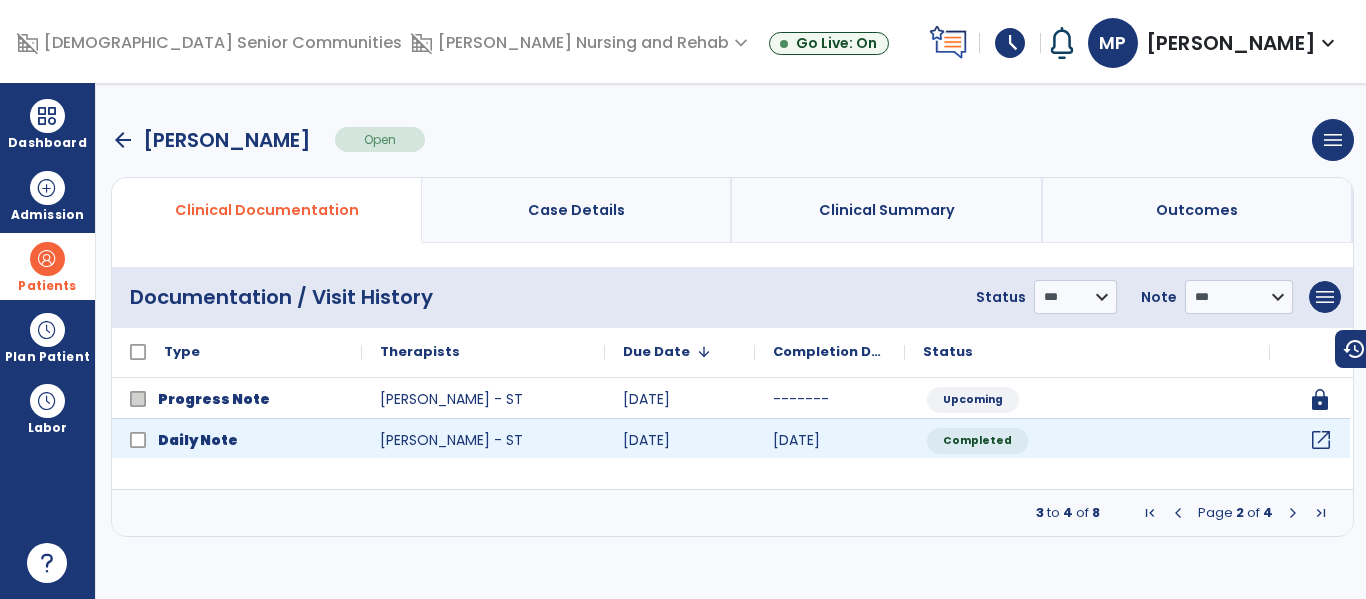 click on "open_in_new" 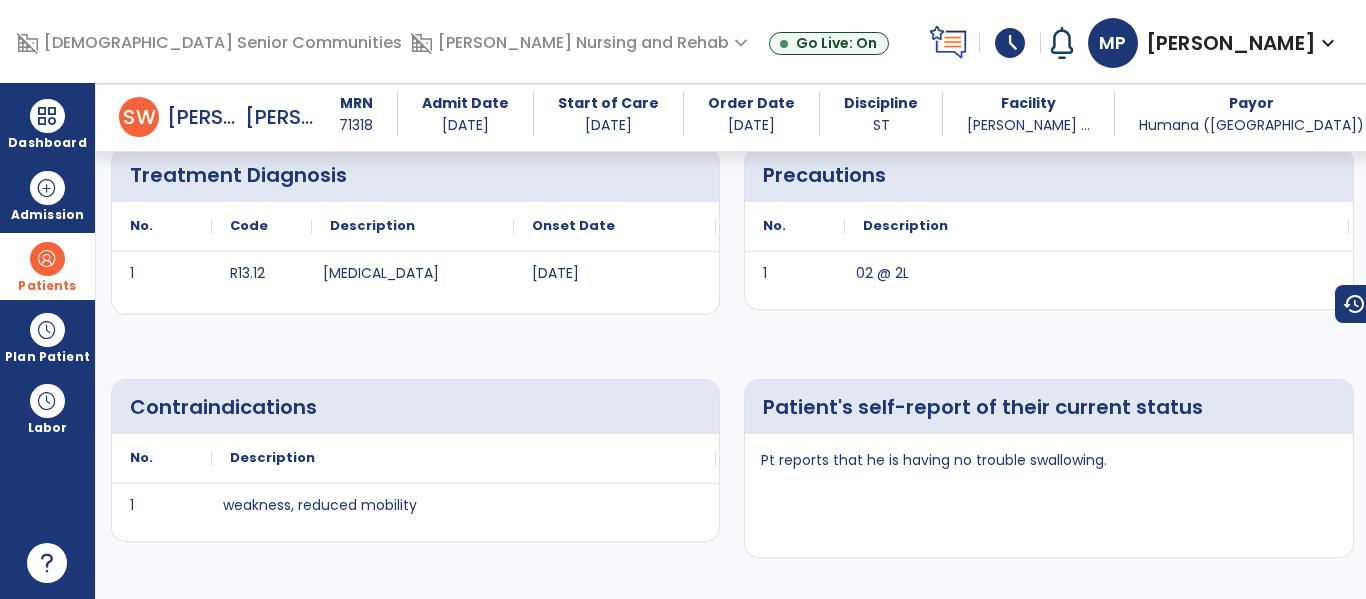 scroll, scrollTop: 0, scrollLeft: 0, axis: both 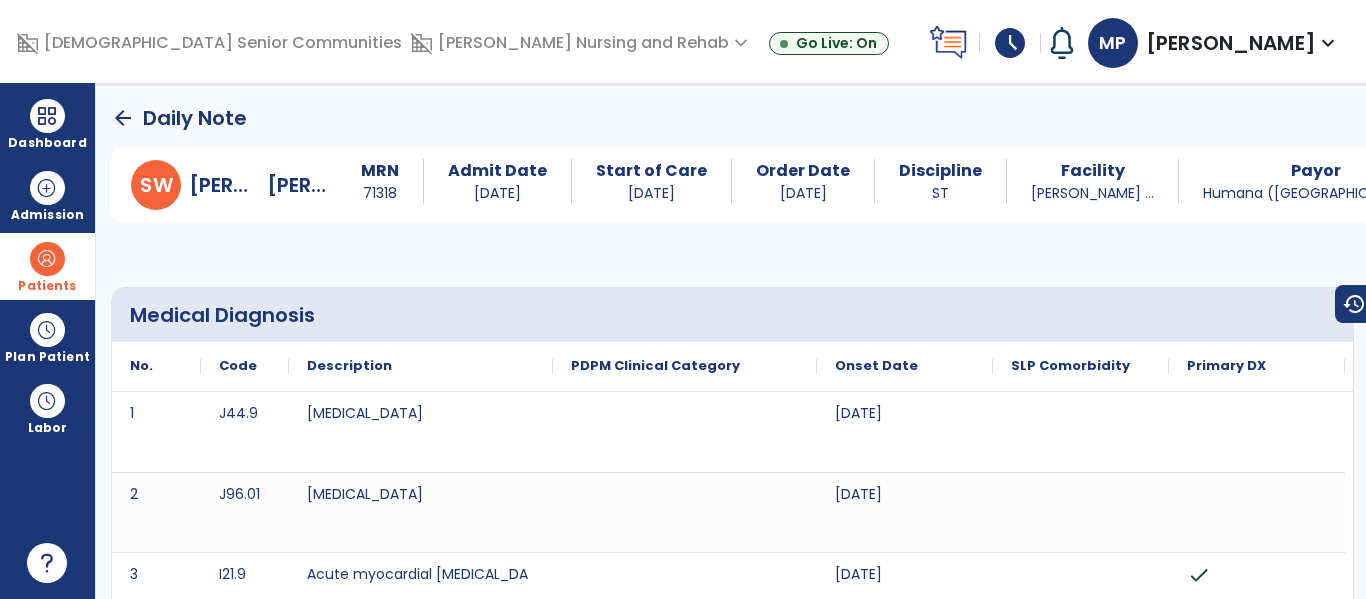 click on "arrow_back" 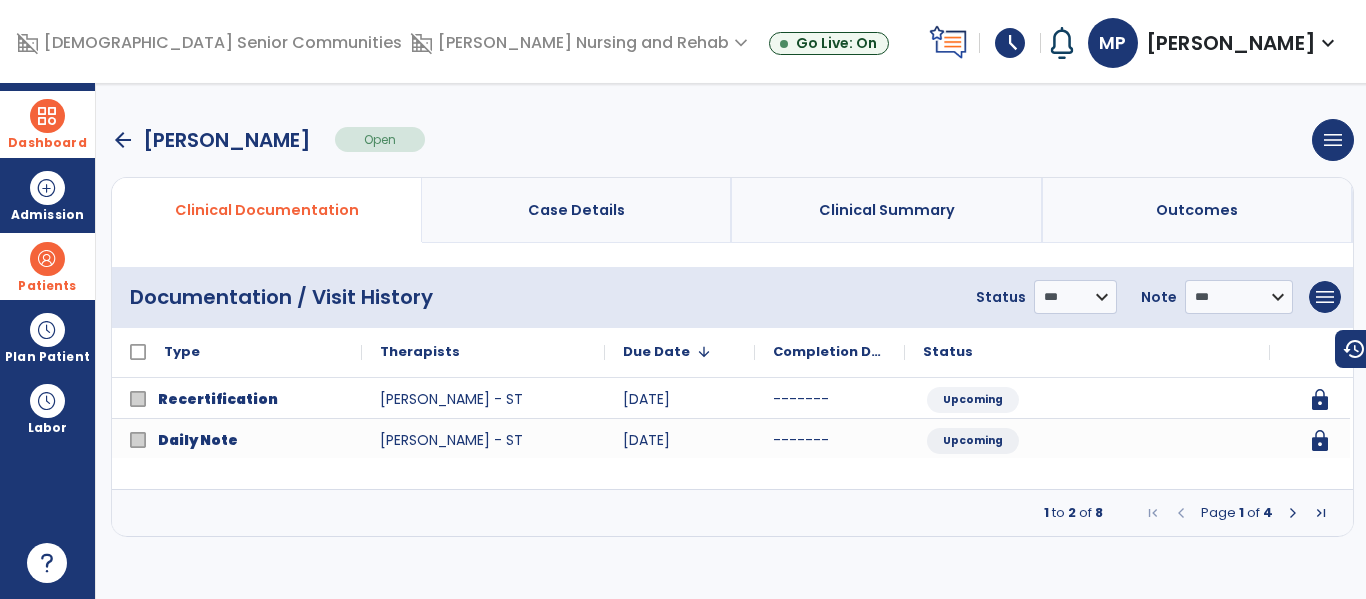 click on "Dashboard" at bounding box center [47, 124] 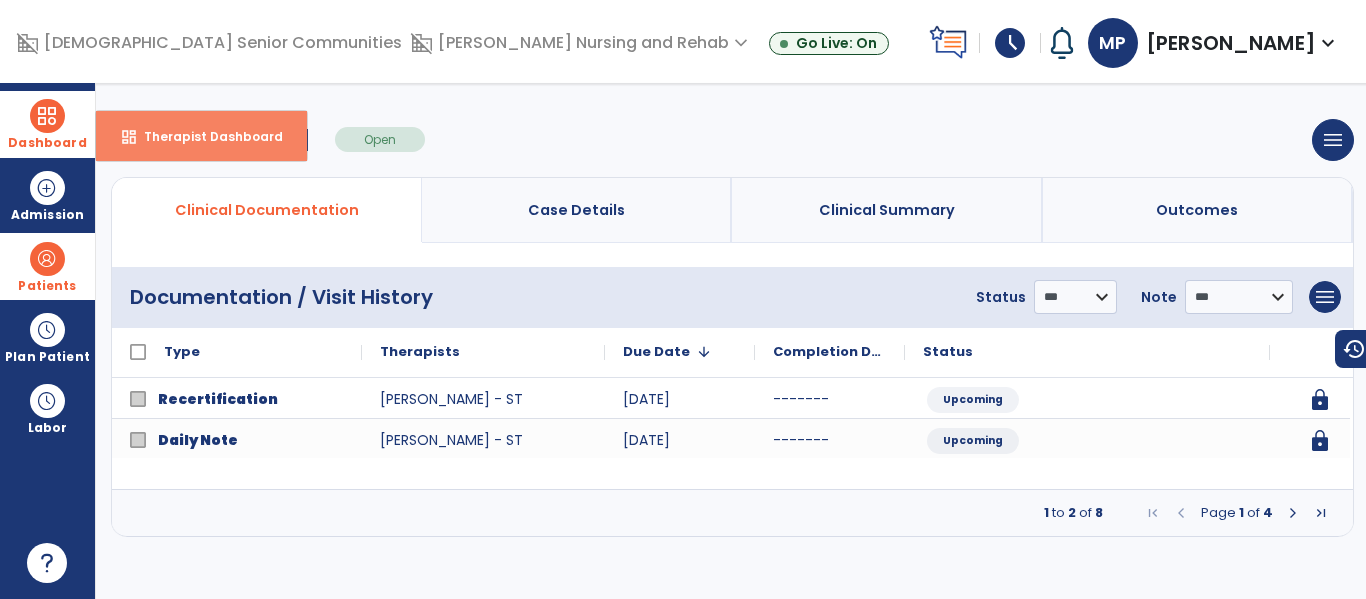 click on "dashboard  Therapist Dashboard" at bounding box center [201, 136] 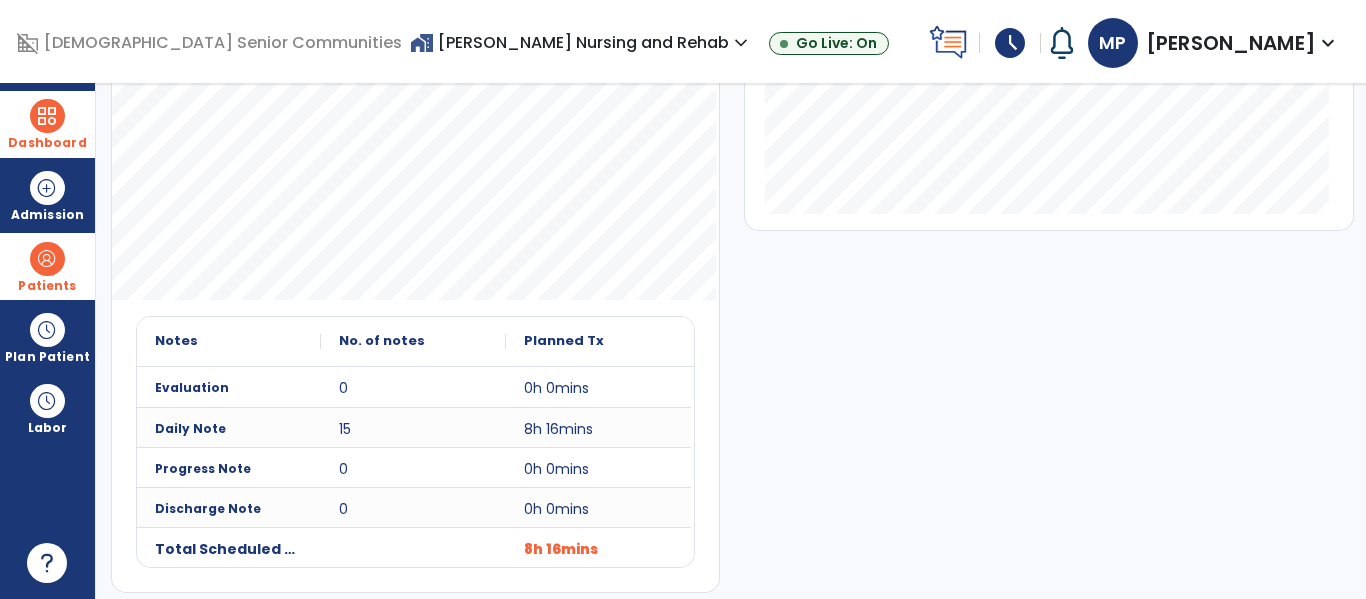 scroll, scrollTop: 528, scrollLeft: 0, axis: vertical 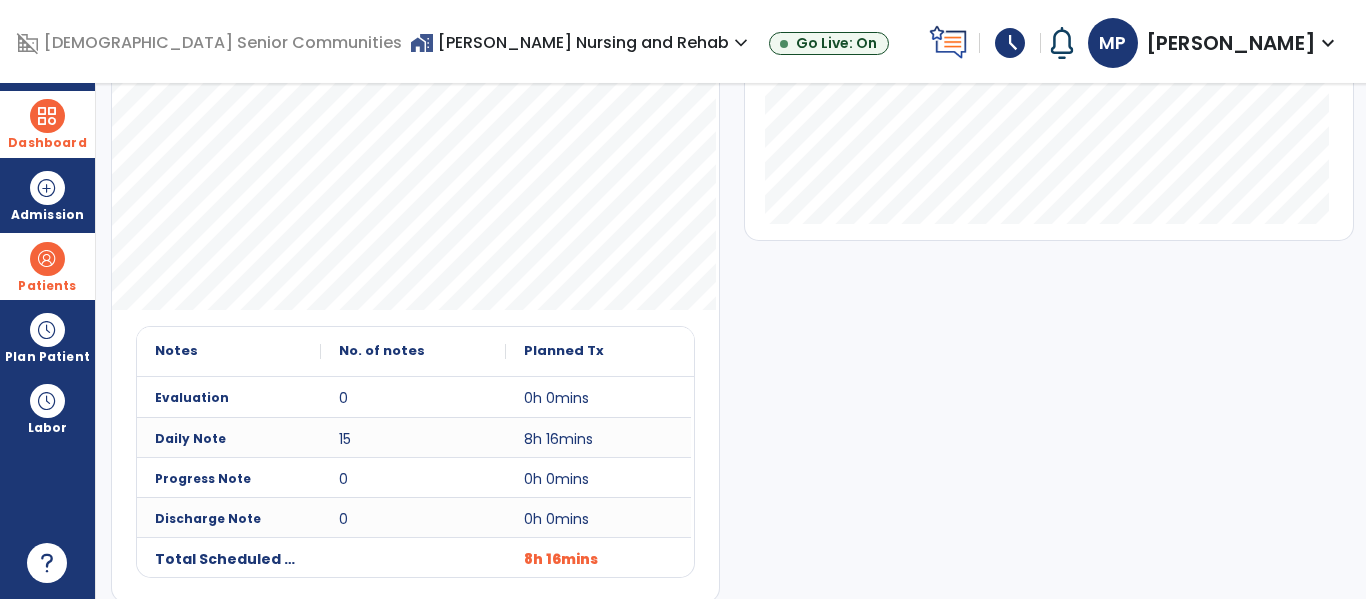 click on "Patients" at bounding box center (47, 266) 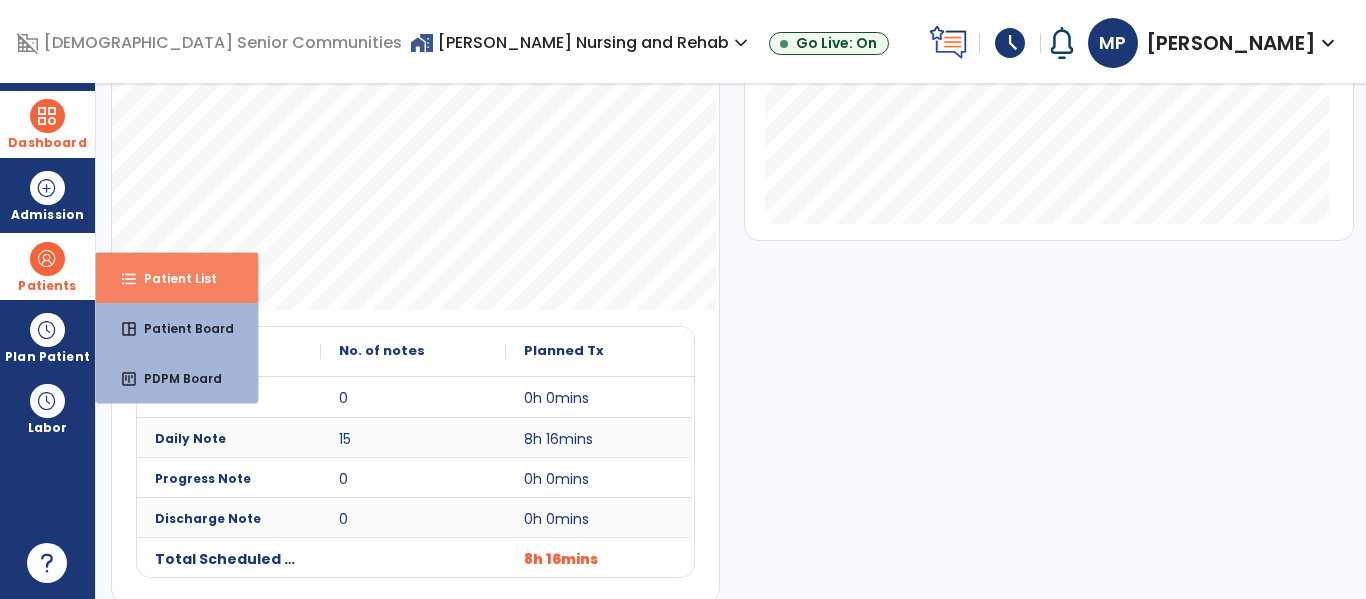 click on "format_list_bulleted  Patient List" at bounding box center (177, 278) 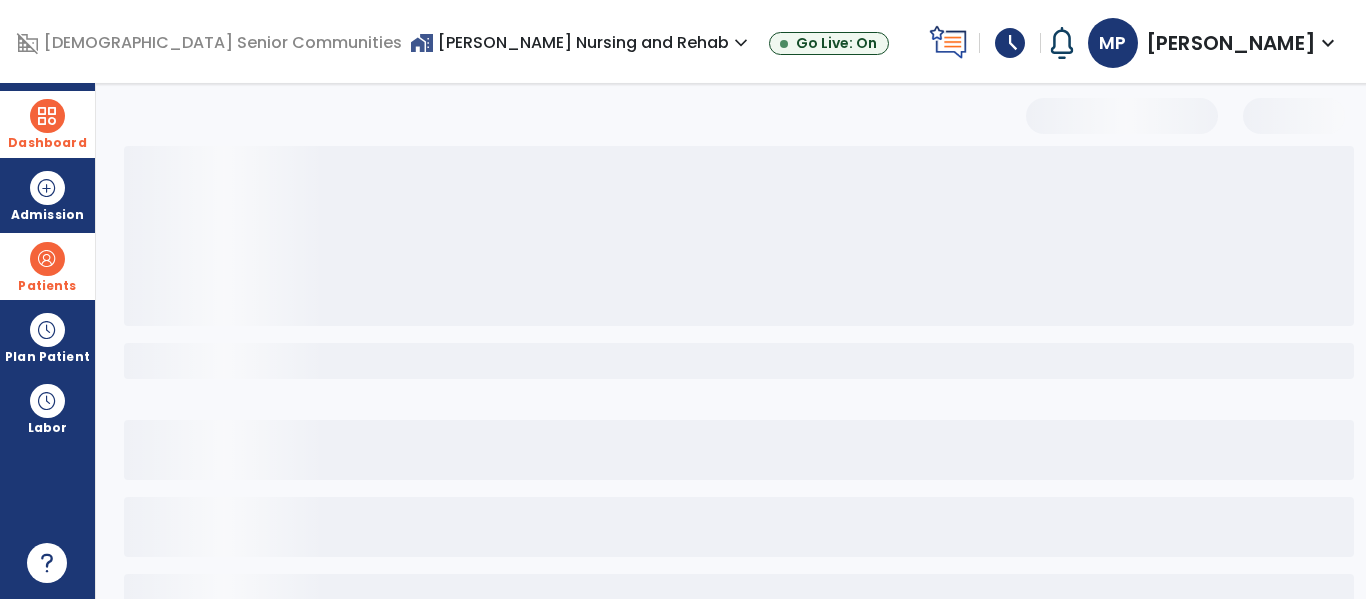 scroll, scrollTop: 0, scrollLeft: 0, axis: both 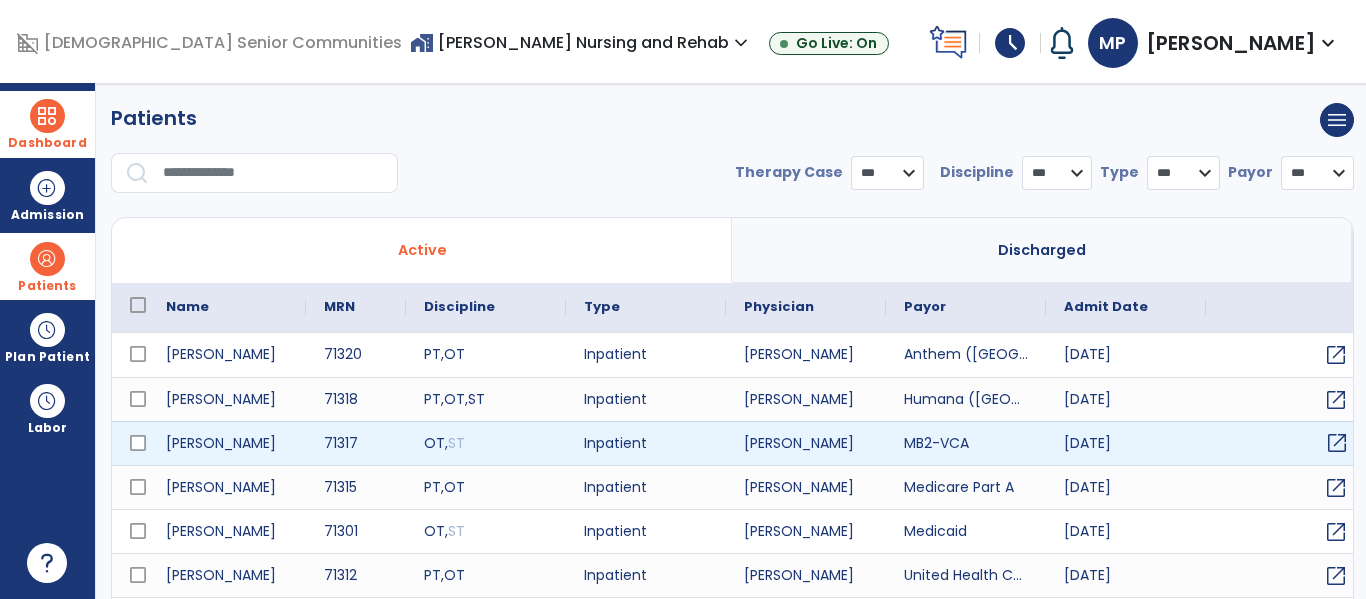 click on "open_in_new" at bounding box center [1337, 443] 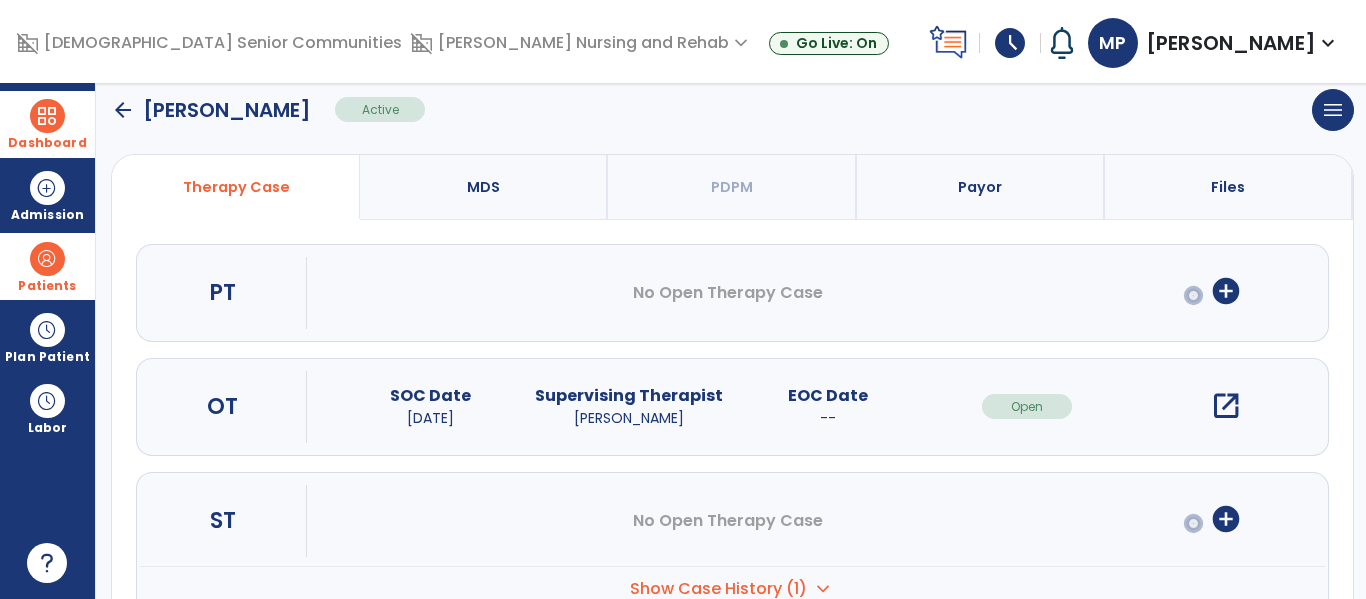 scroll, scrollTop: 160, scrollLeft: 0, axis: vertical 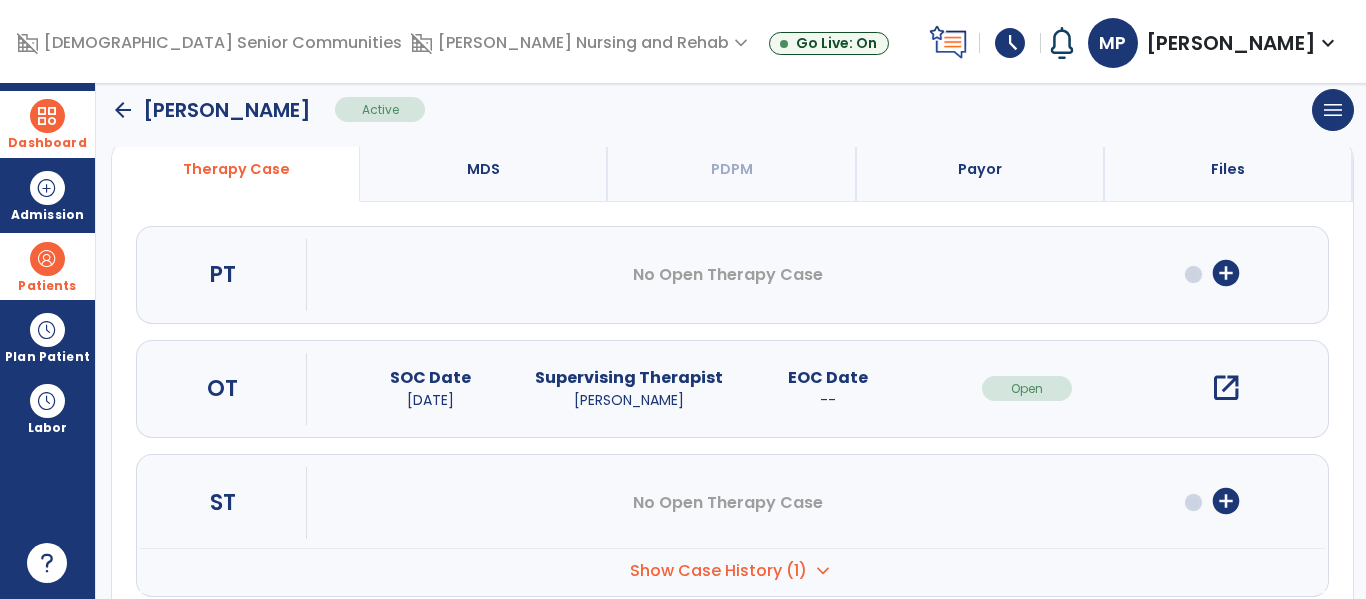 click on "open_in_new" at bounding box center (1226, 388) 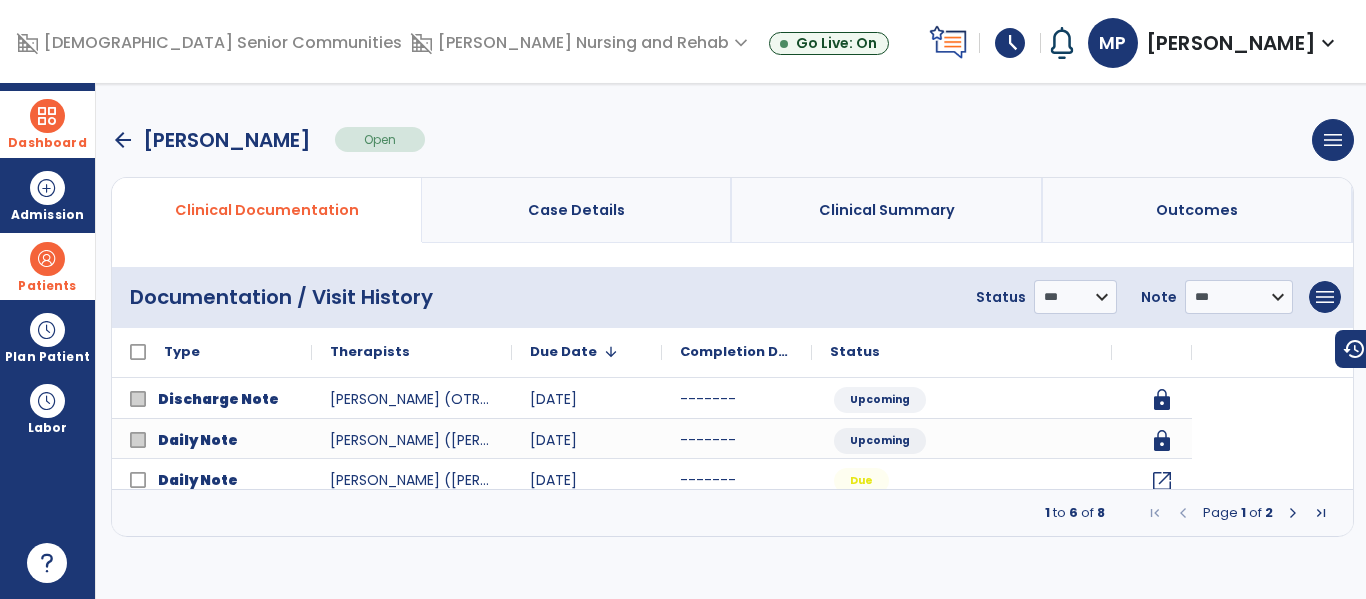 scroll, scrollTop: 0, scrollLeft: 0, axis: both 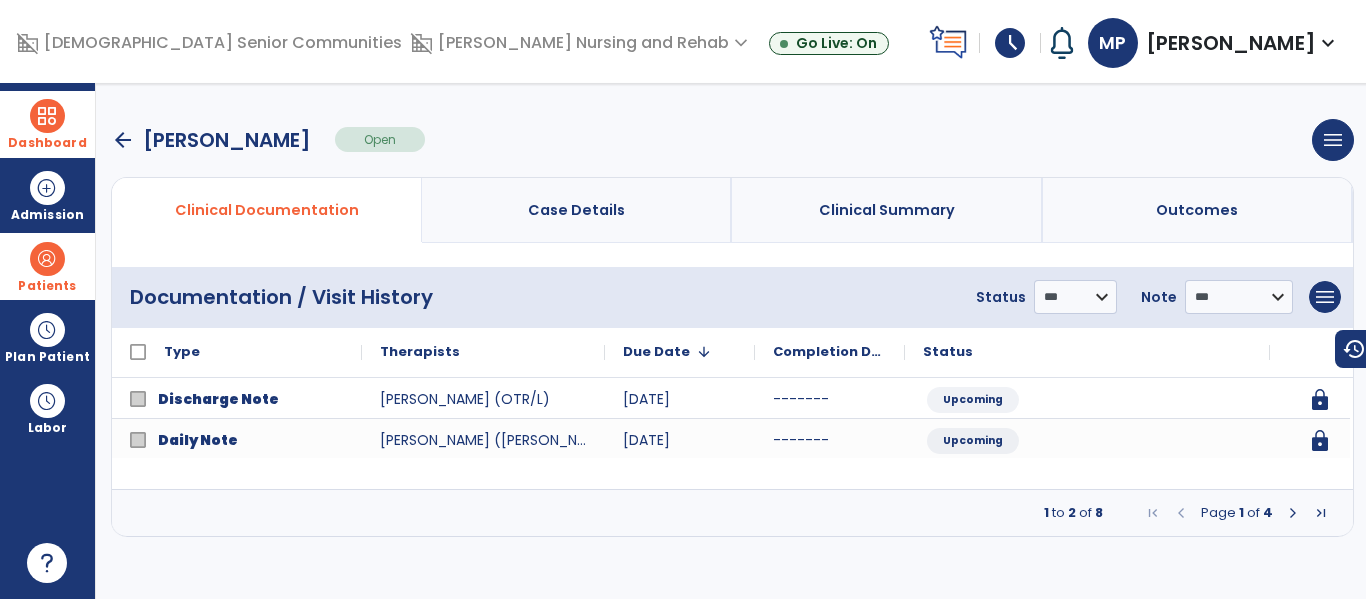 click at bounding box center (1293, 513) 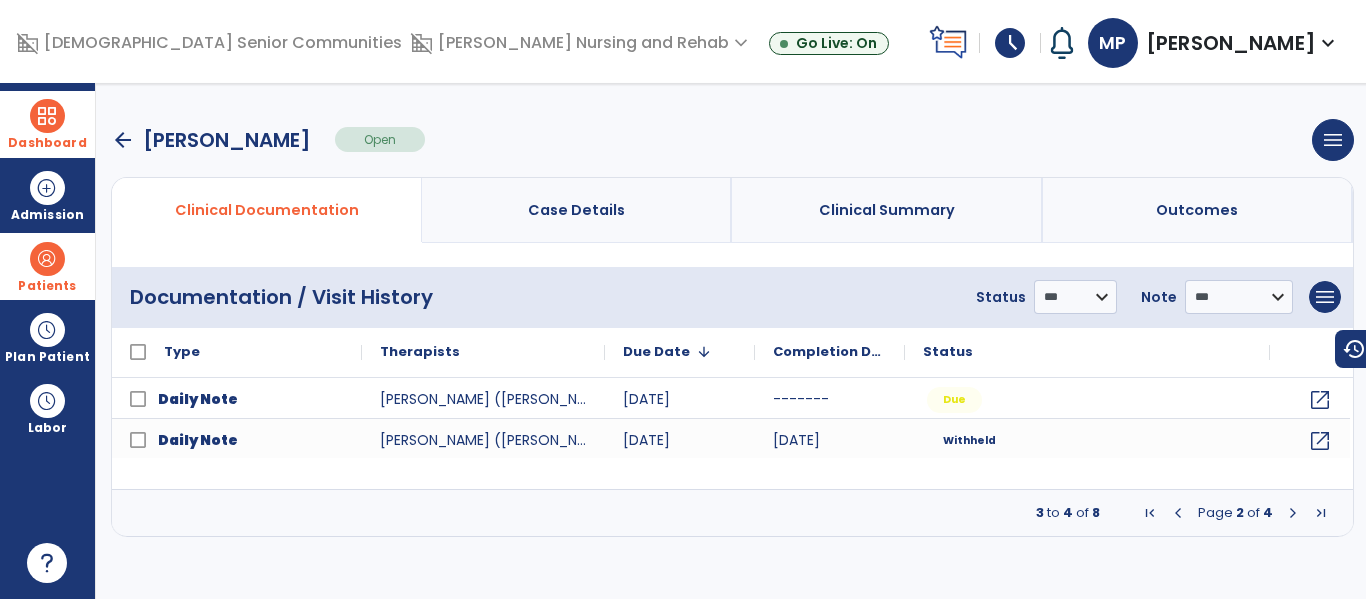 click at bounding box center (1293, 513) 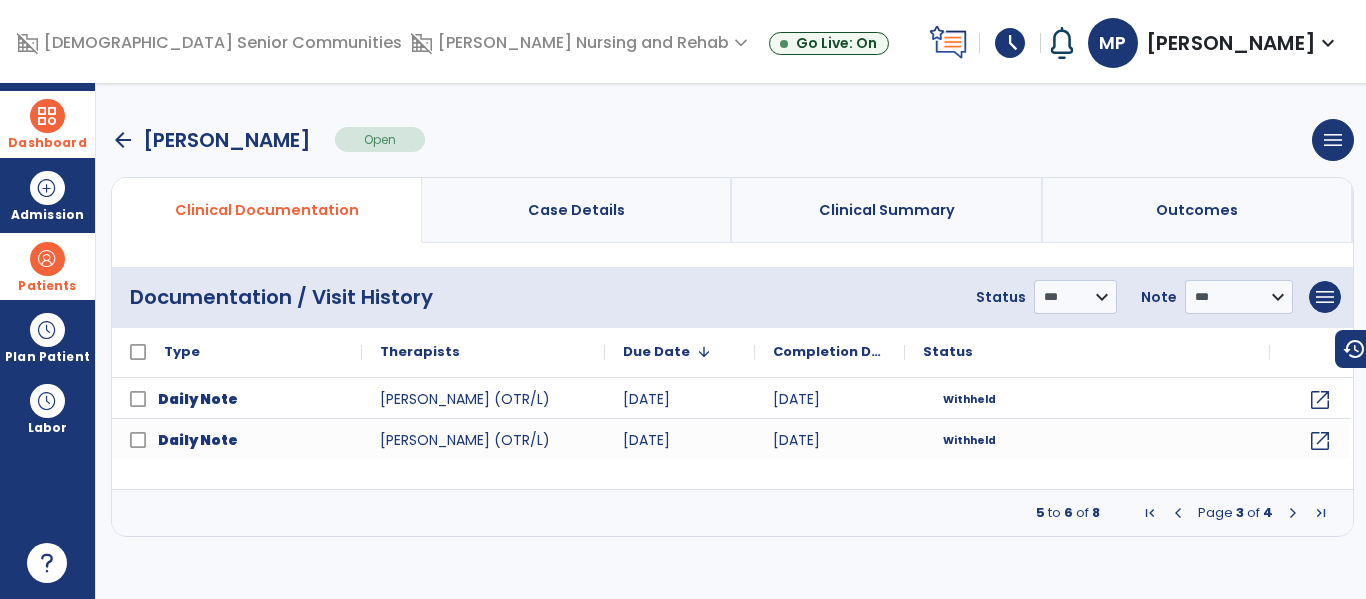 click at bounding box center [1293, 513] 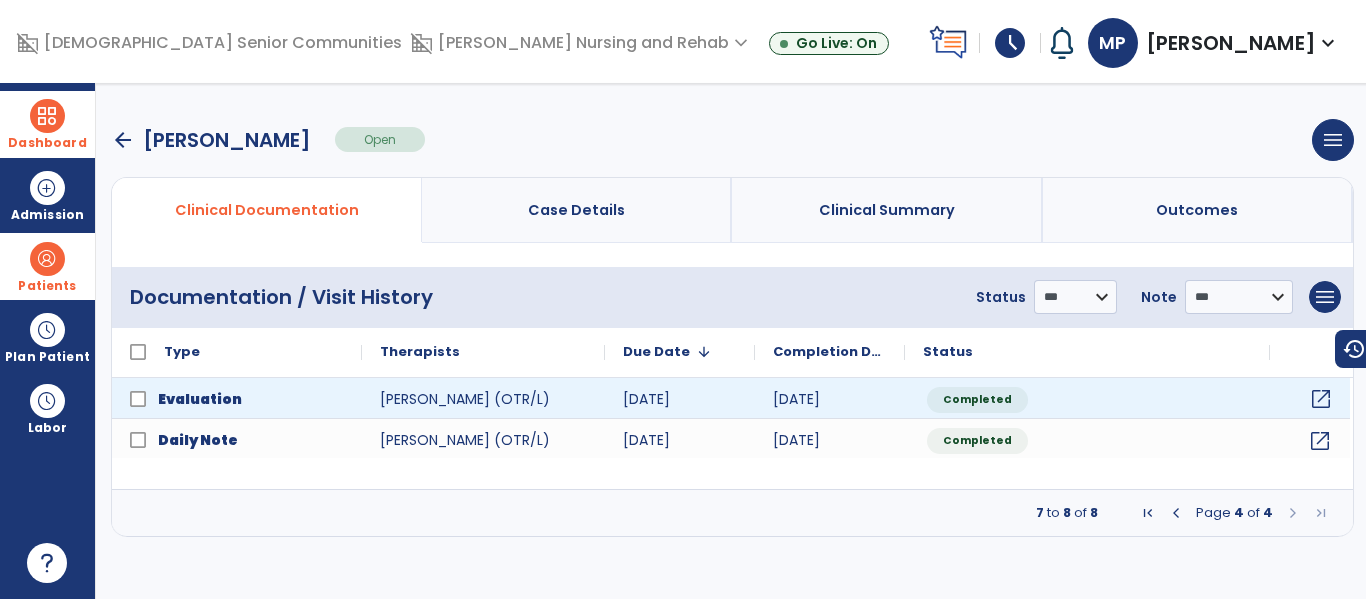 click on "open_in_new" 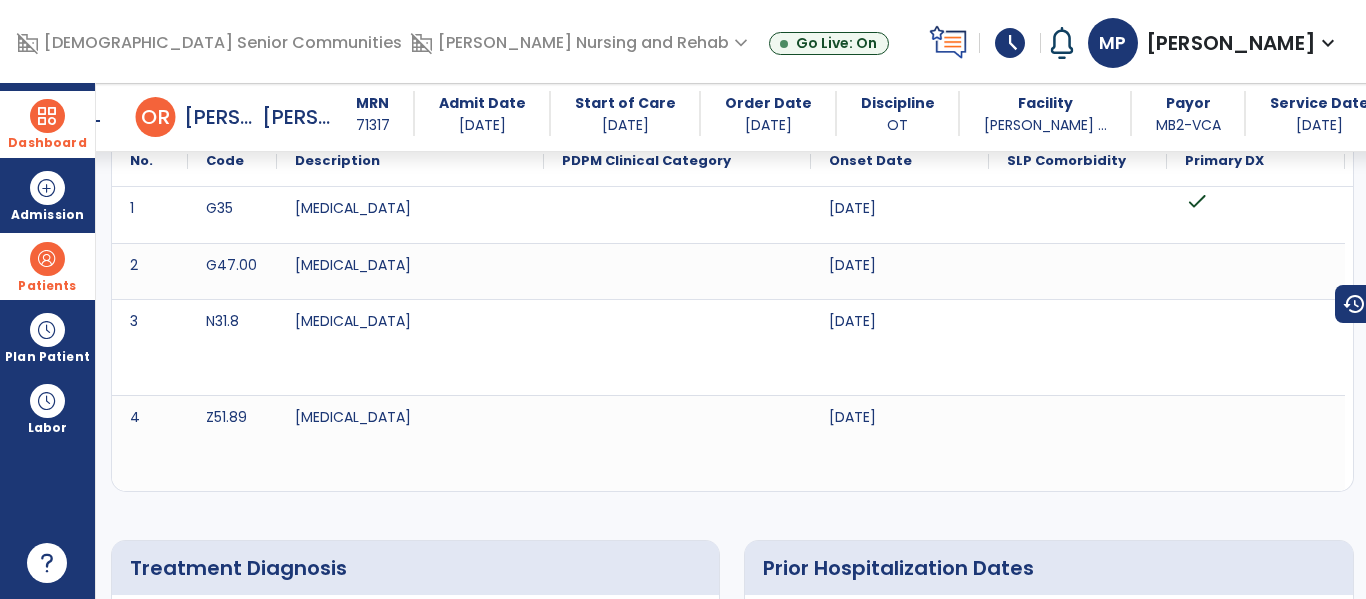 scroll, scrollTop: 0, scrollLeft: 0, axis: both 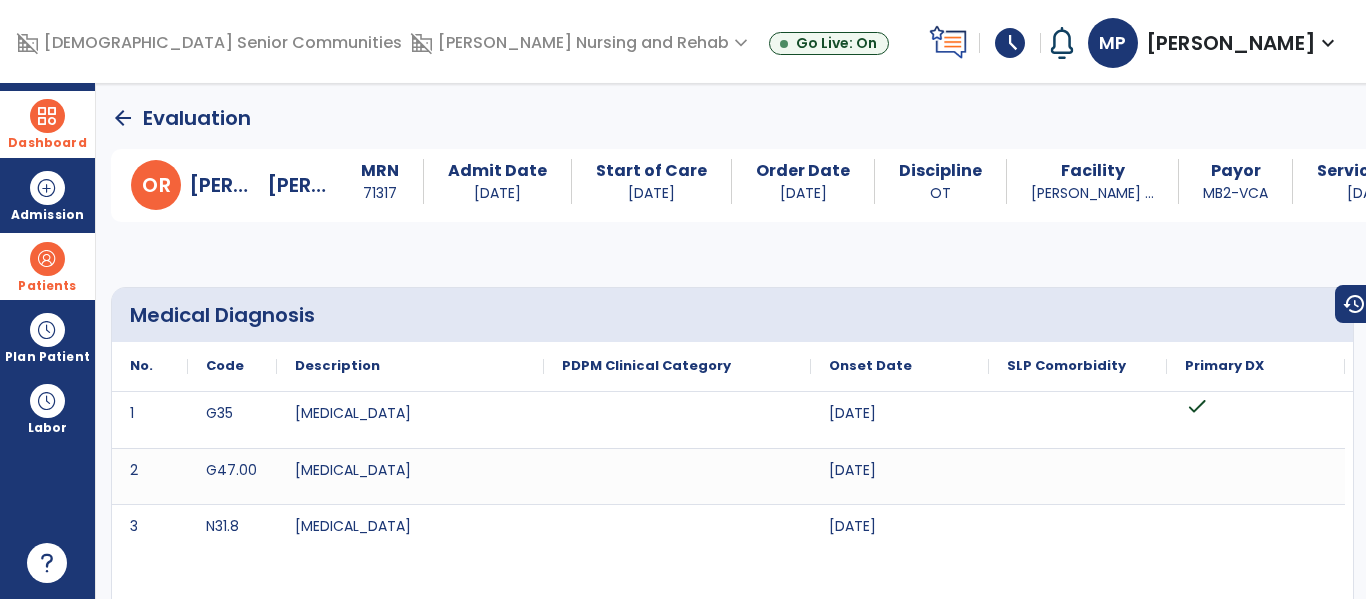 click on "arrow_back   Evaluation" 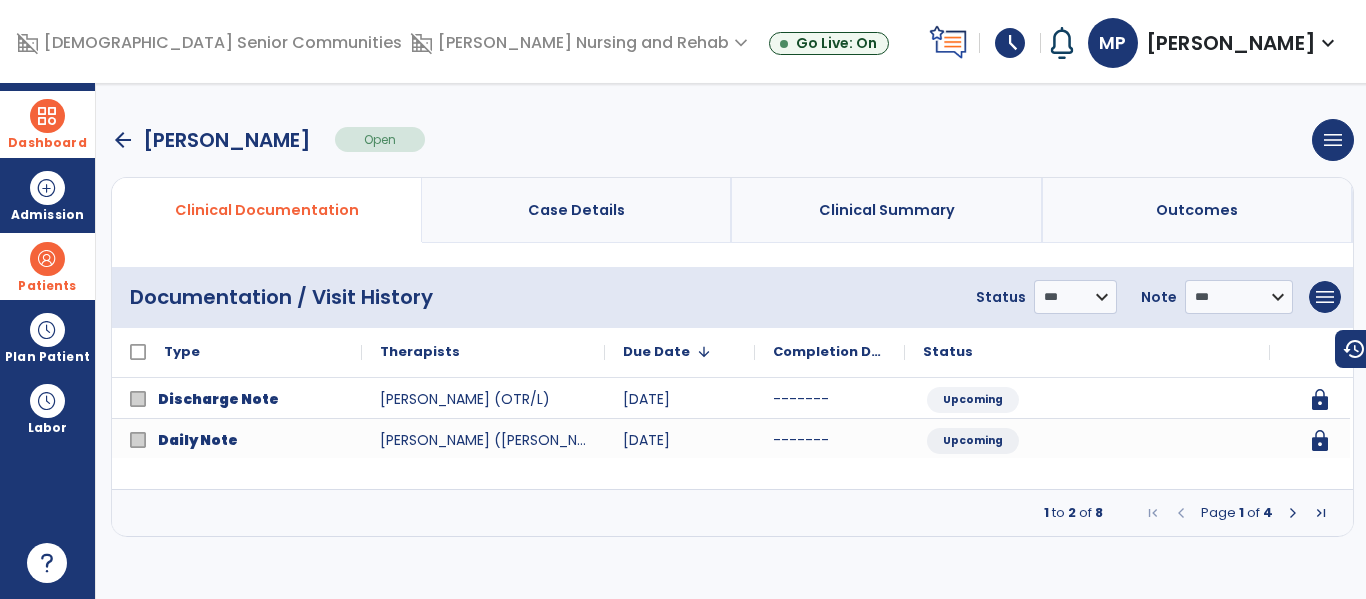 click on "arrow_back" at bounding box center [123, 140] 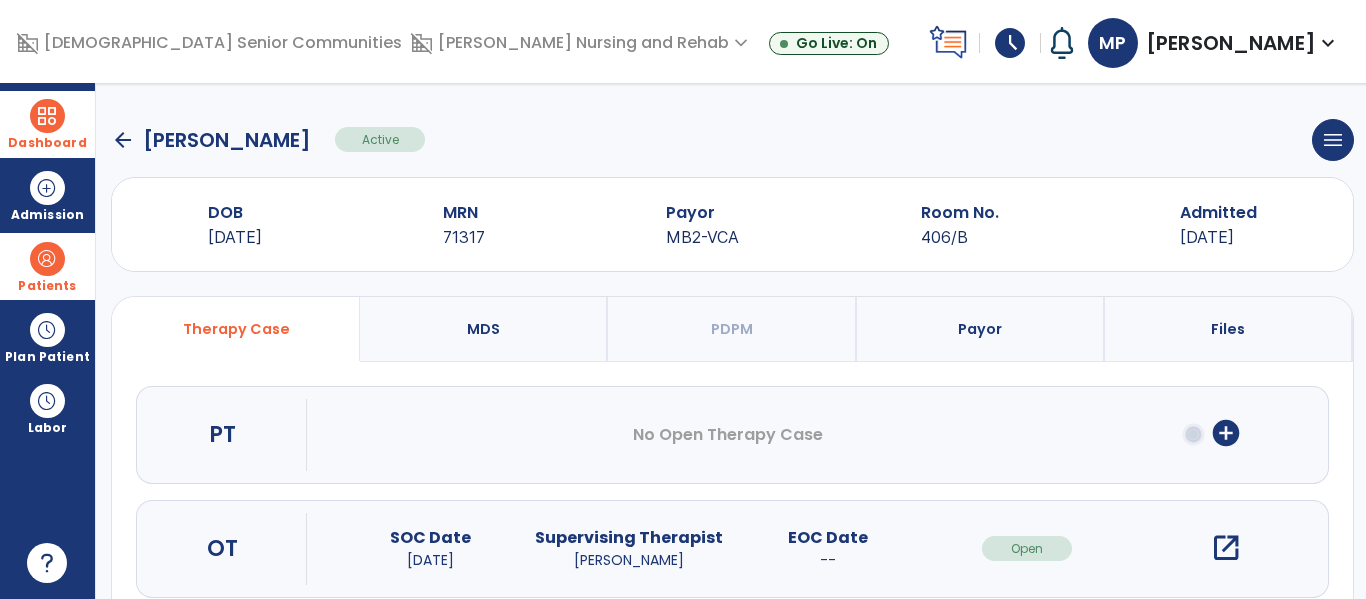 click on "Dashboard" at bounding box center (47, 124) 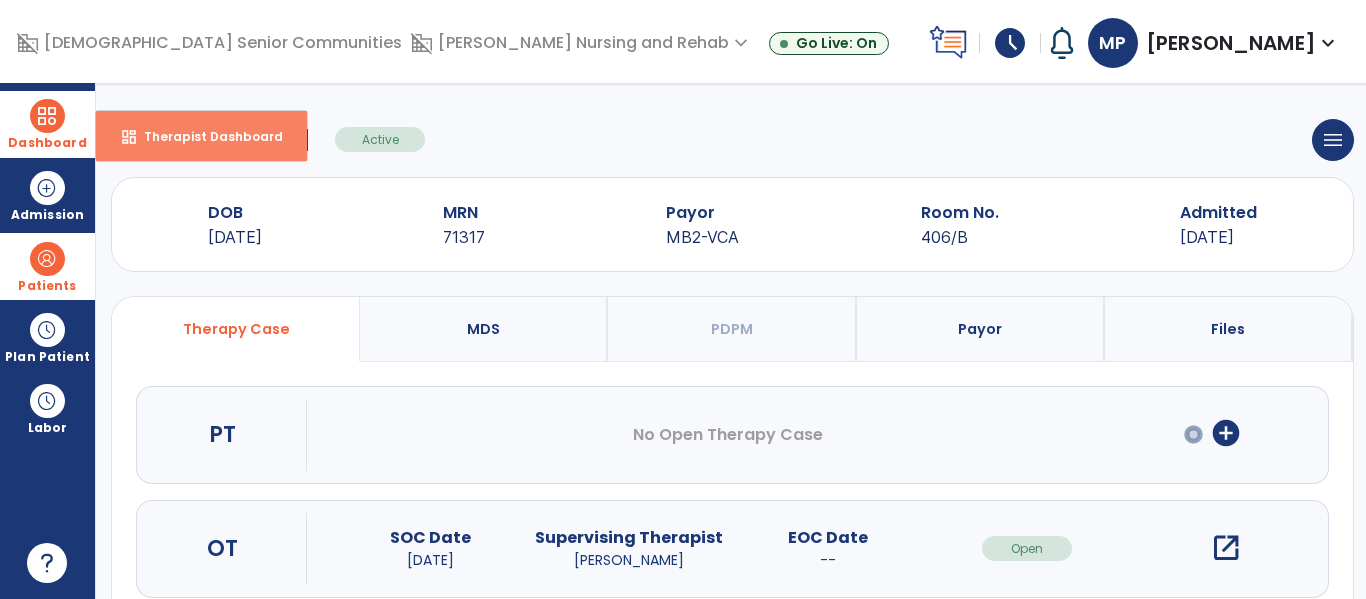 click on "dashboard  Therapist Dashboard" at bounding box center [201, 136] 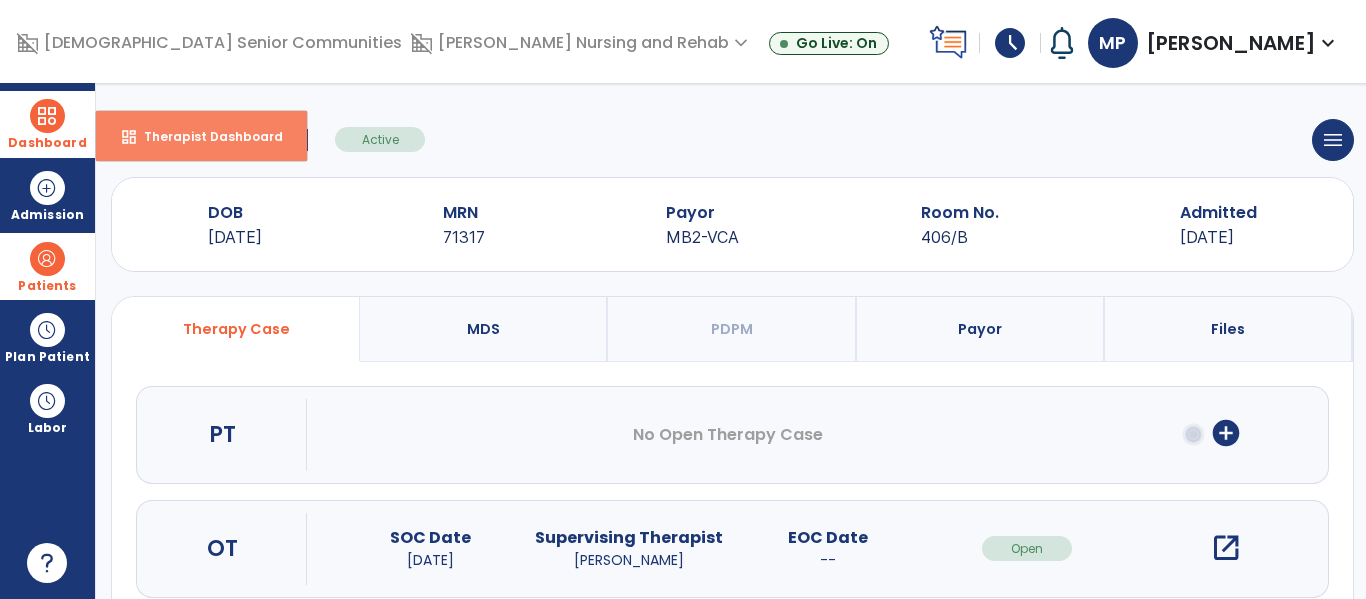 select on "****" 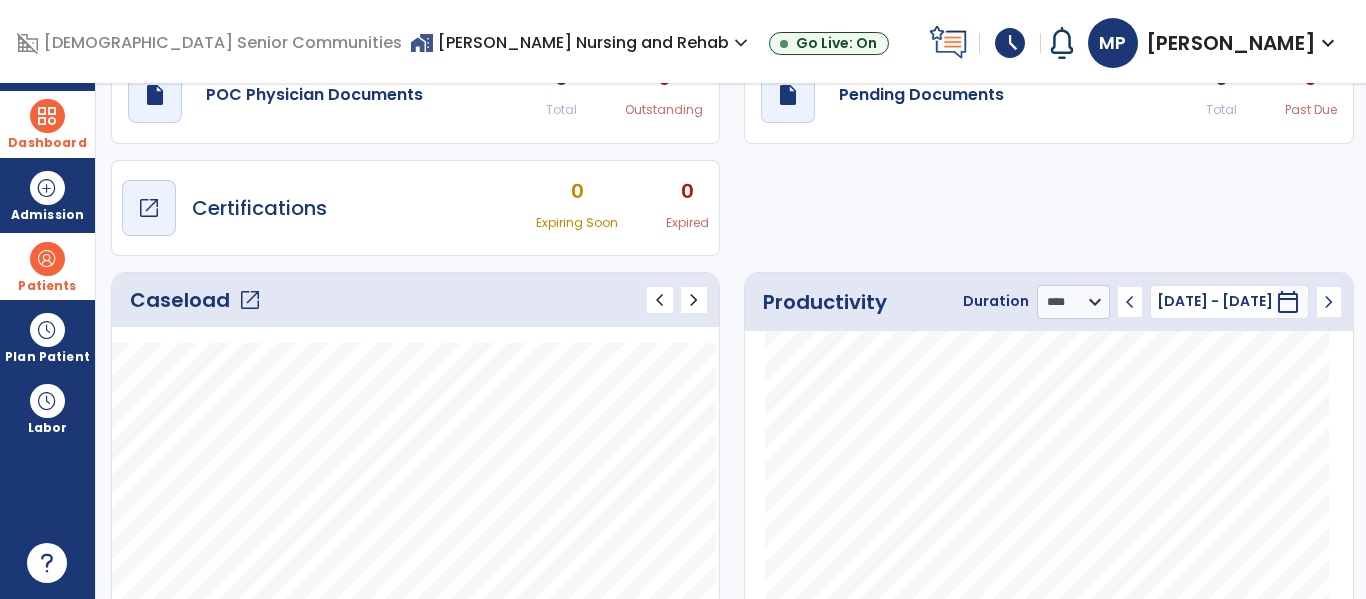 scroll, scrollTop: 236, scrollLeft: 0, axis: vertical 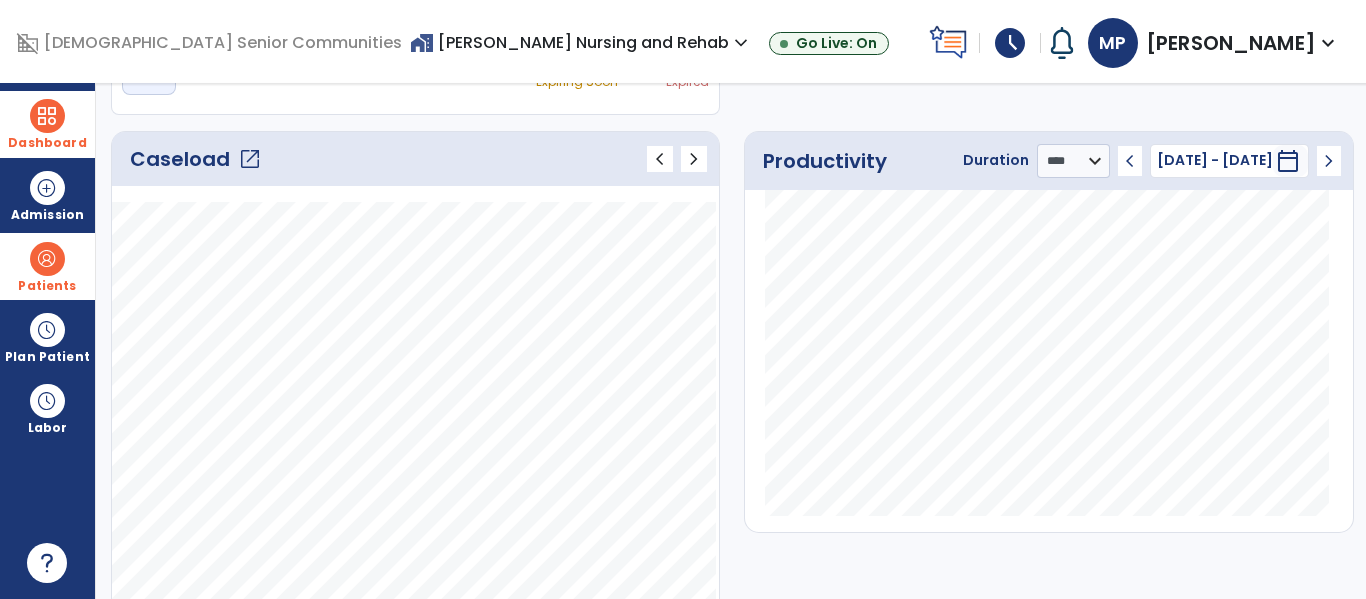click on "open_in_new" 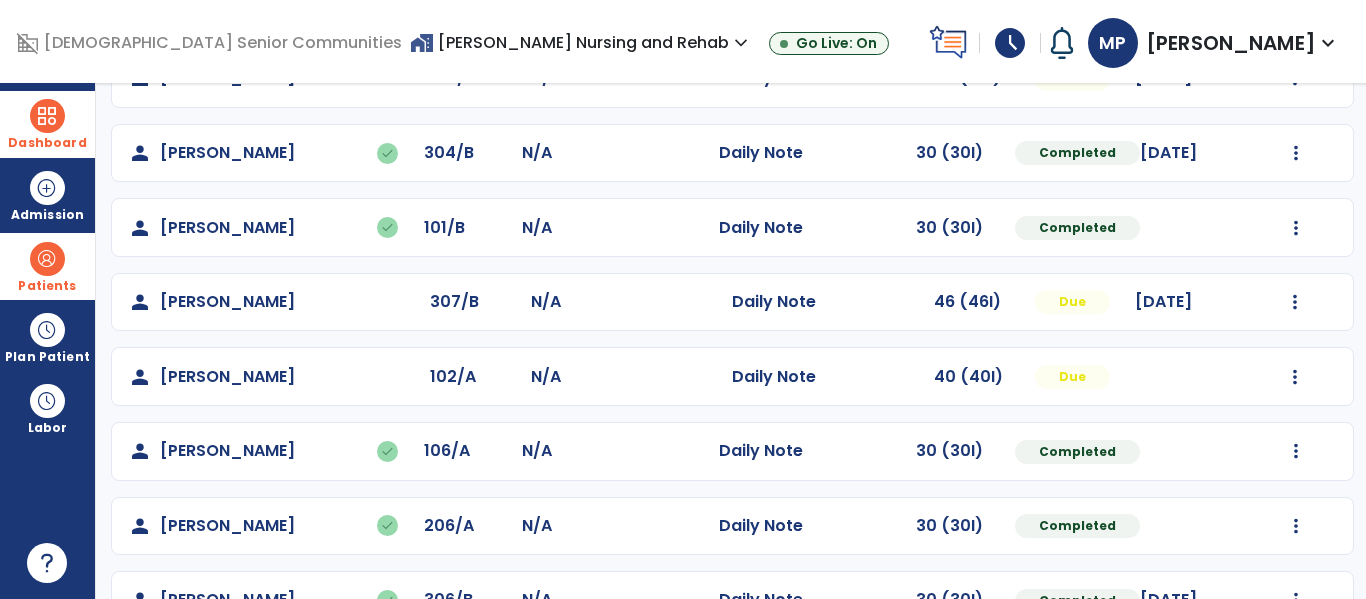 scroll, scrollTop: 672, scrollLeft: 0, axis: vertical 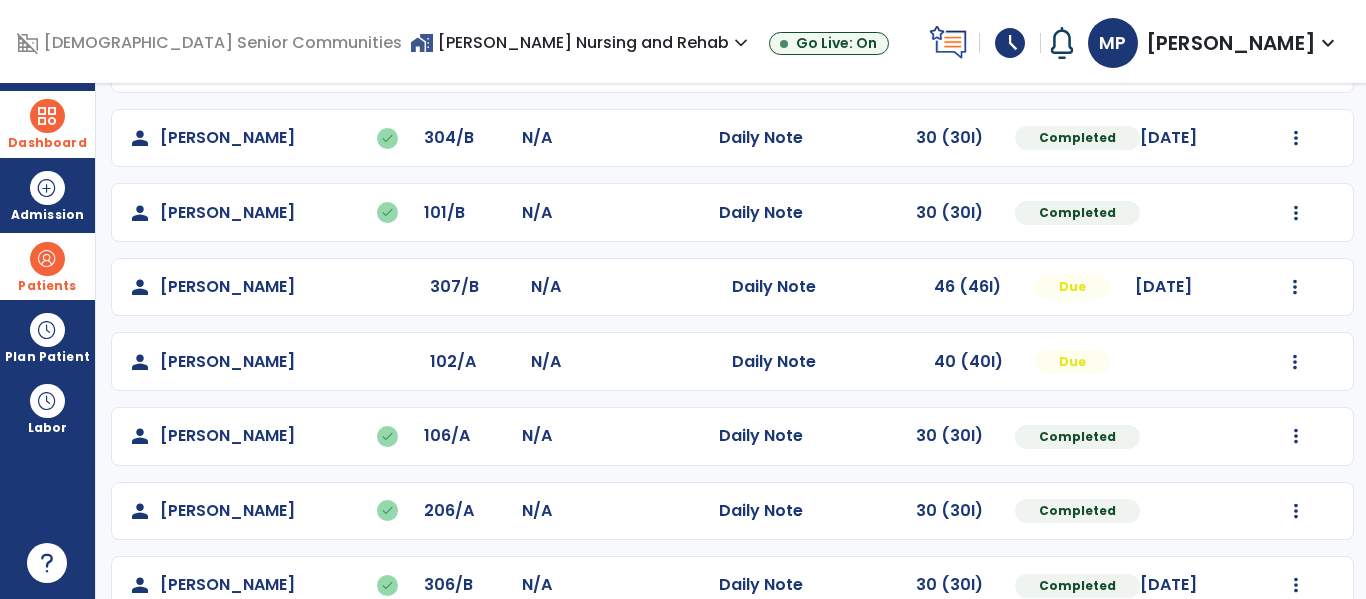 click on "person   [PERSON_NAME]  102/A N/A  Daily Note   40 (40I)  Due  Mark Visit As Complete   Reset Note   Open Document   G + C Mins" 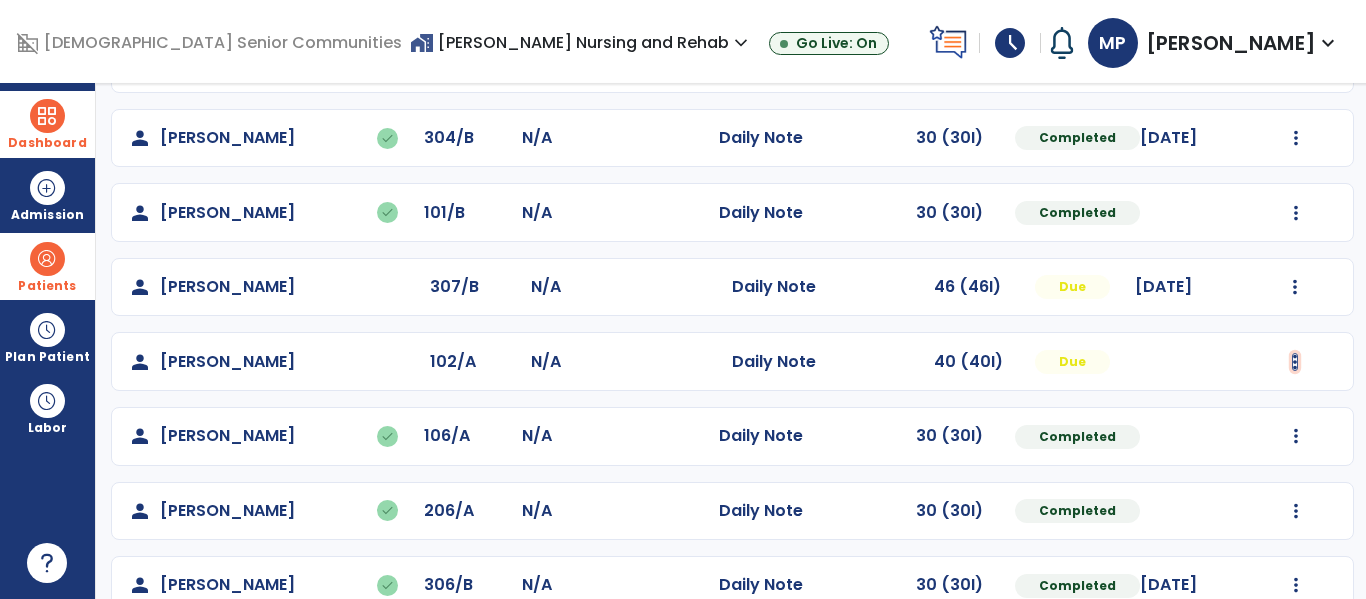 click at bounding box center (1296, -384) 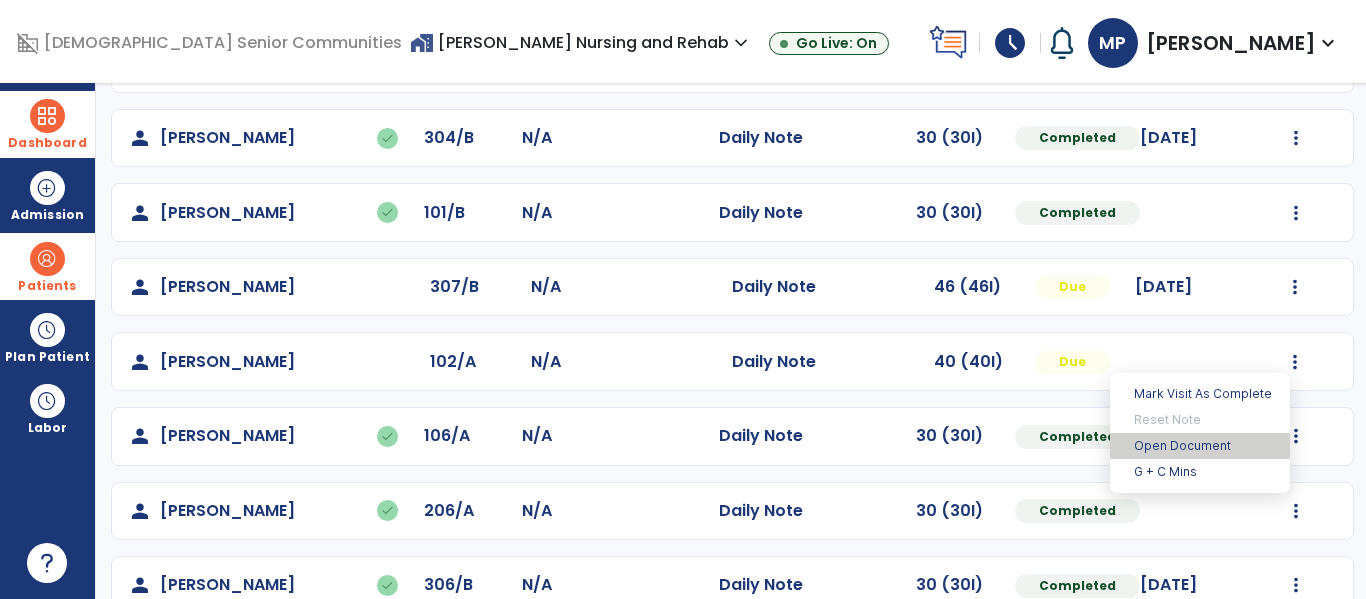 click on "Open Document" at bounding box center [1200, 446] 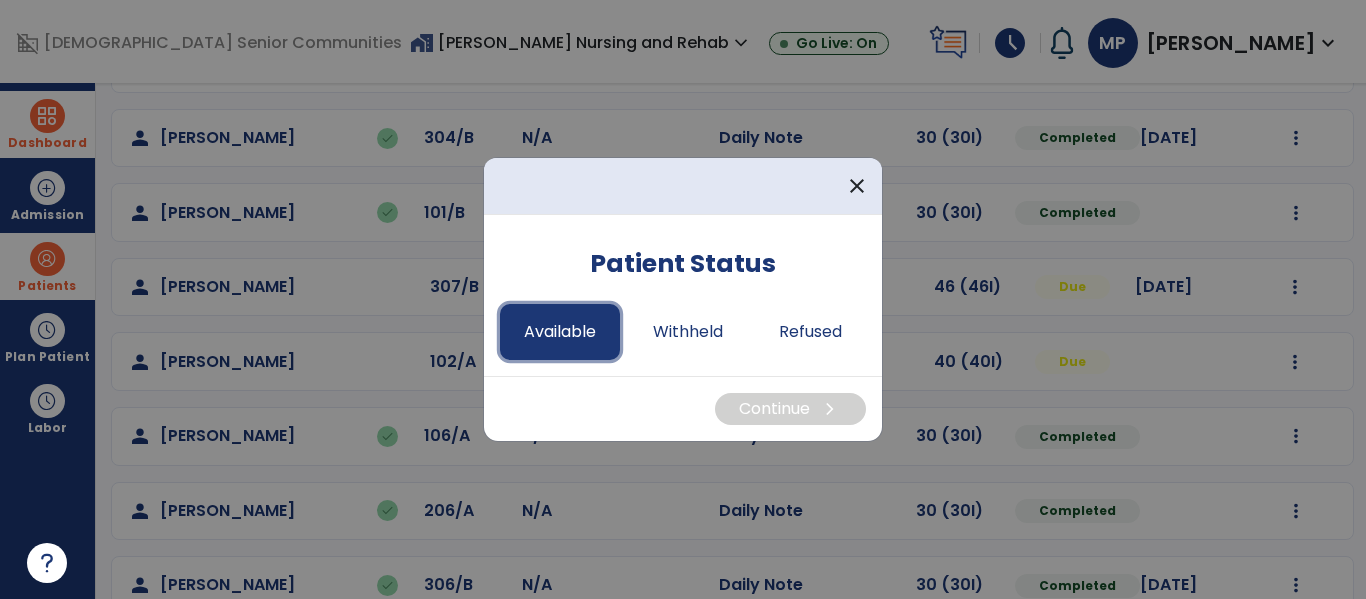 click on "Available" at bounding box center [560, 332] 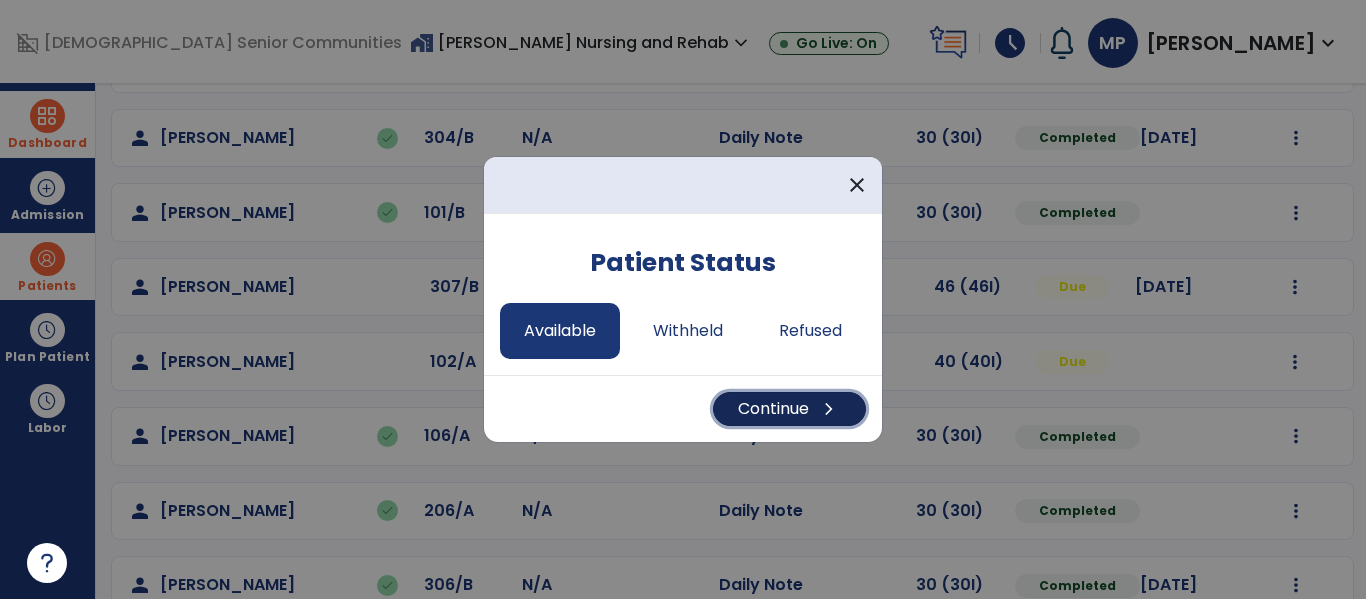 click on "Continue   chevron_right" at bounding box center (789, 409) 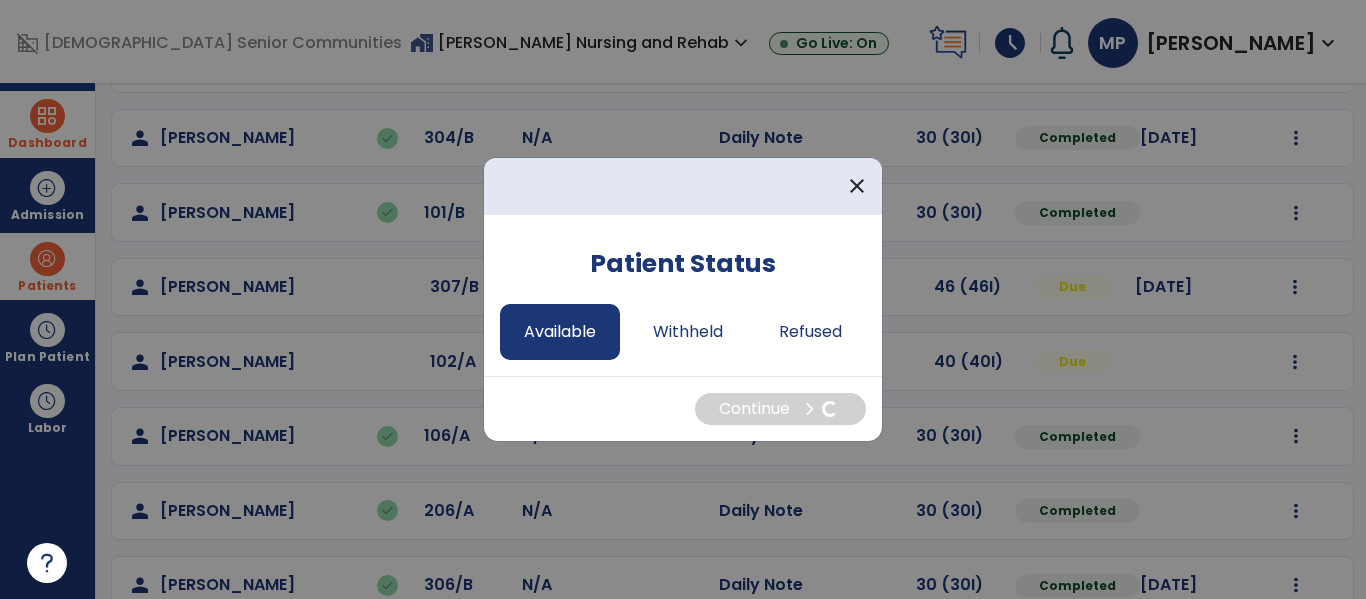 select on "*" 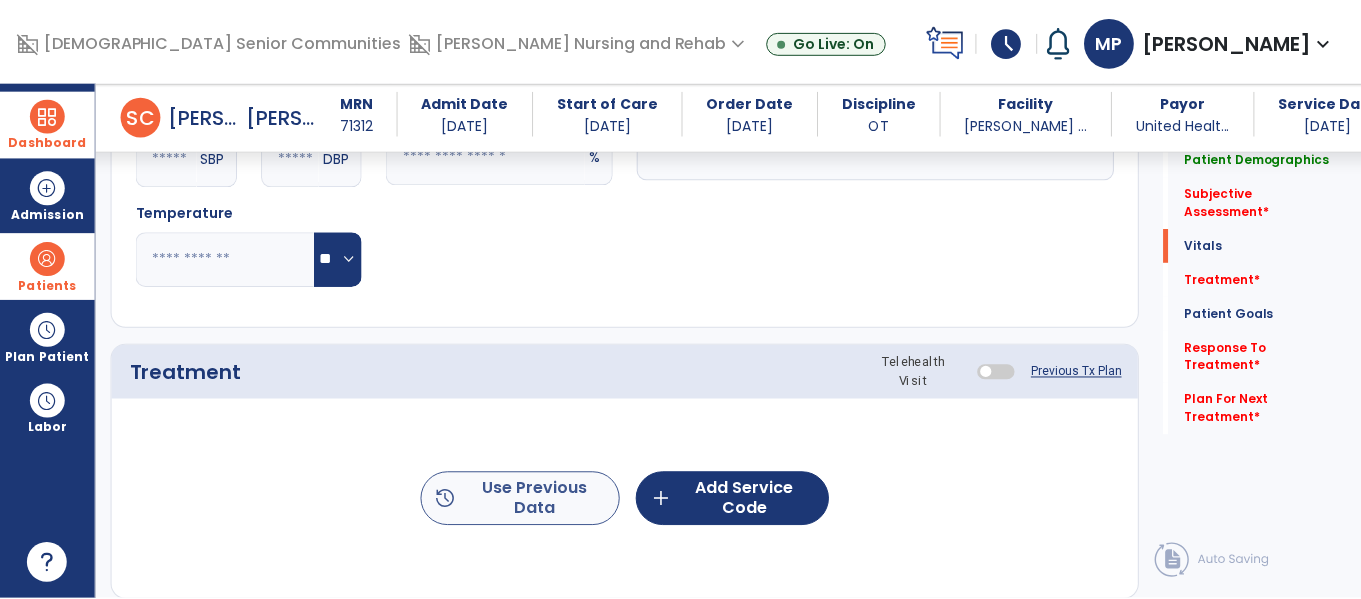 scroll, scrollTop: 952, scrollLeft: 0, axis: vertical 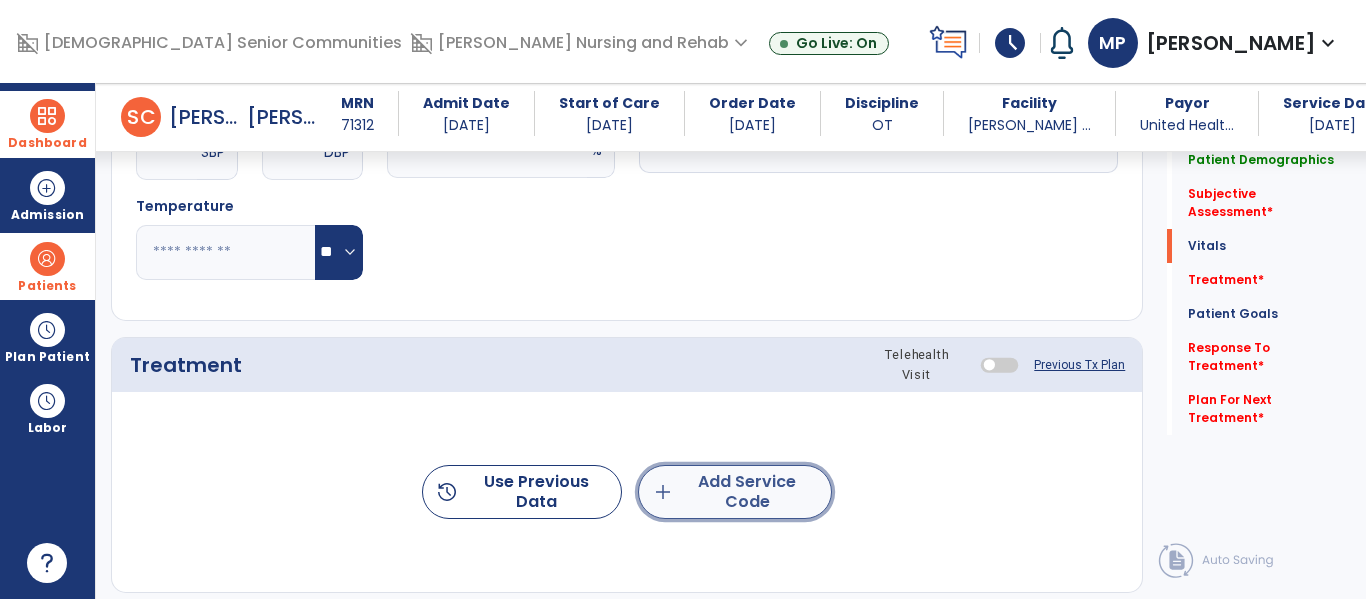 click on "add  Add Service Code" 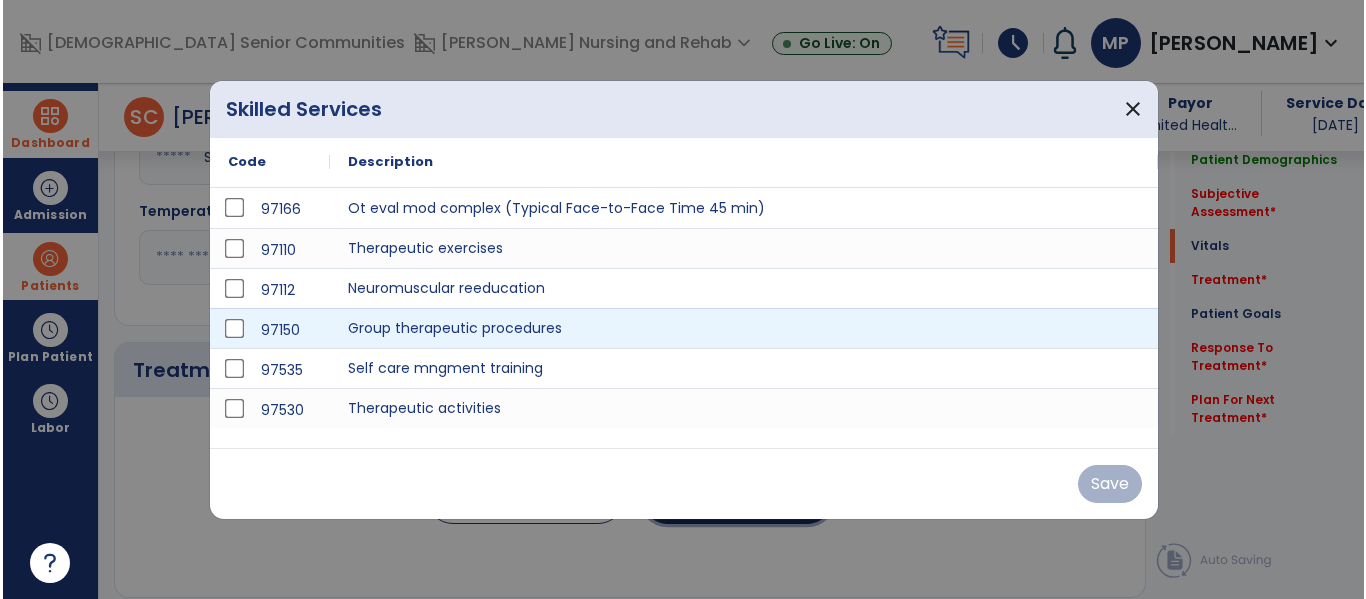 scroll, scrollTop: 952, scrollLeft: 0, axis: vertical 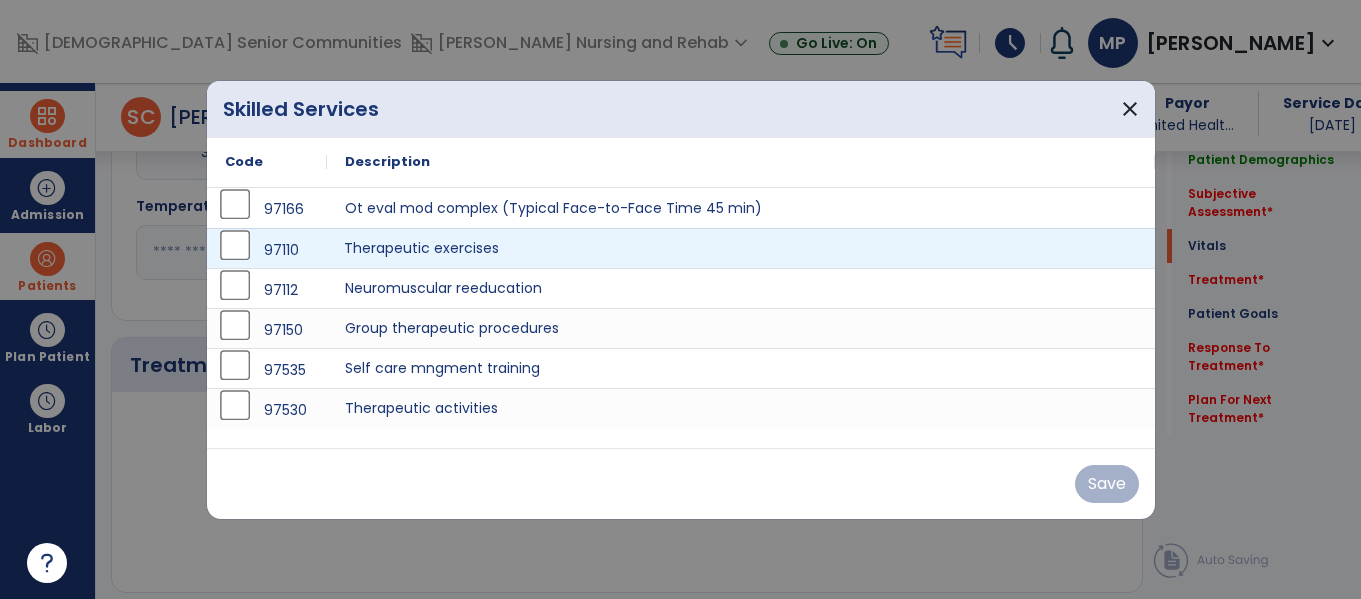 click on "Therapeutic exercises" at bounding box center [741, 248] 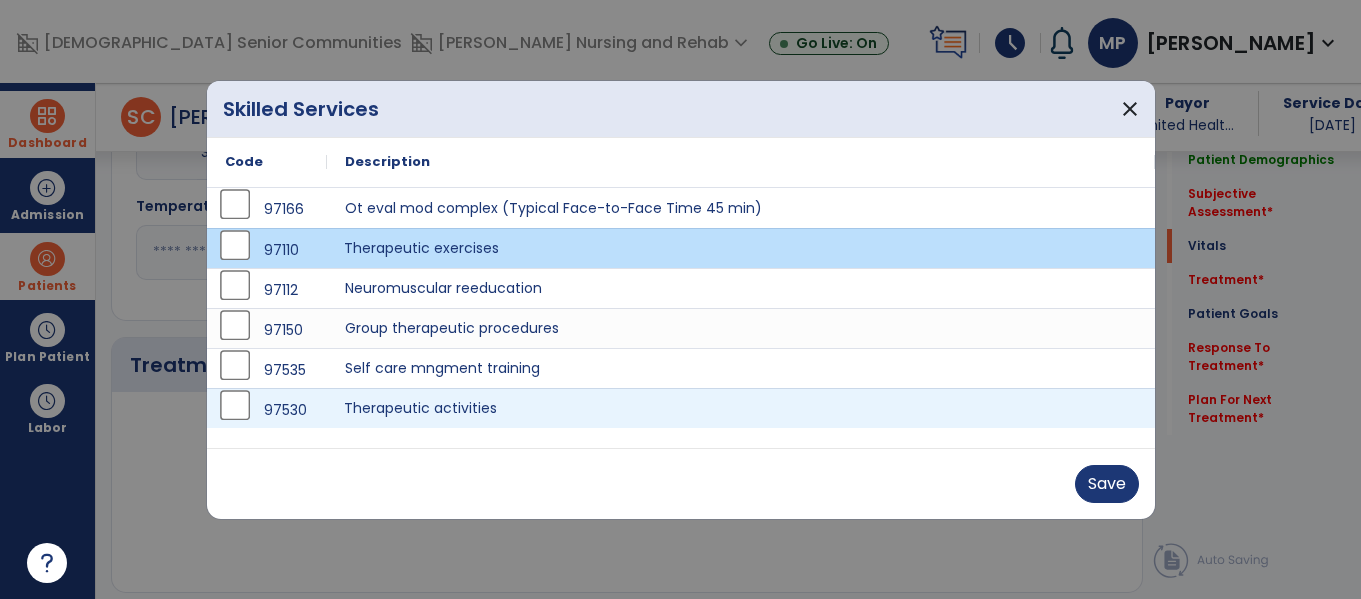 click on "Therapeutic activities" at bounding box center (741, 408) 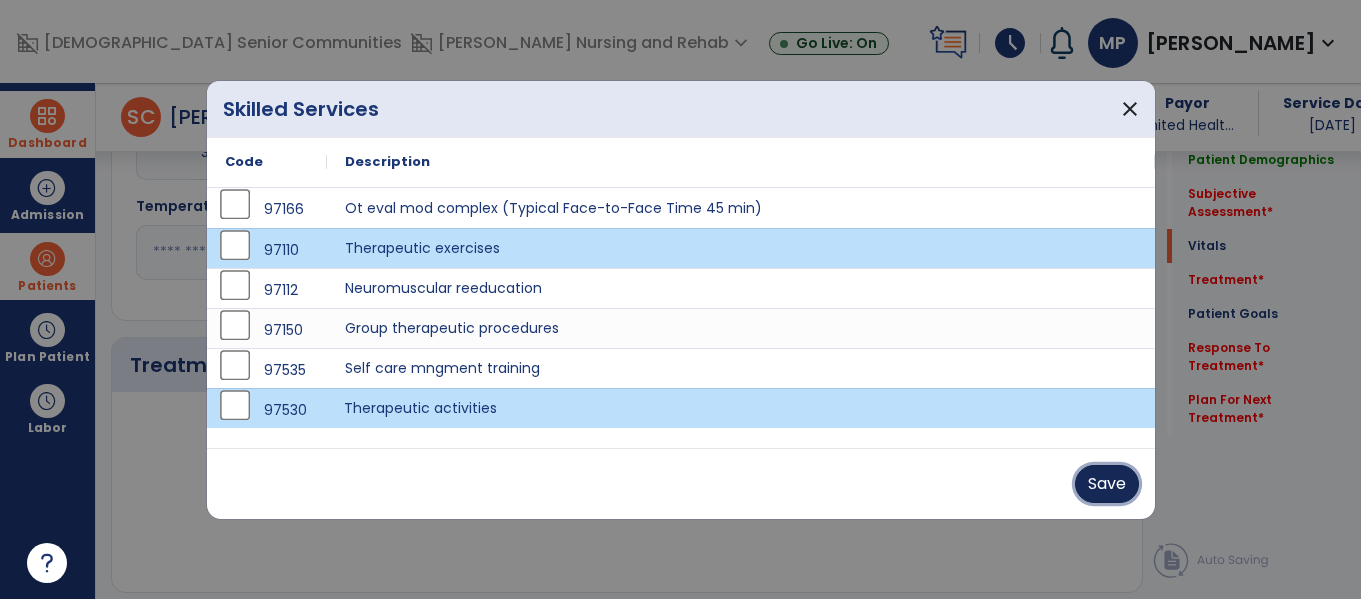 click on "Save" at bounding box center (1107, 484) 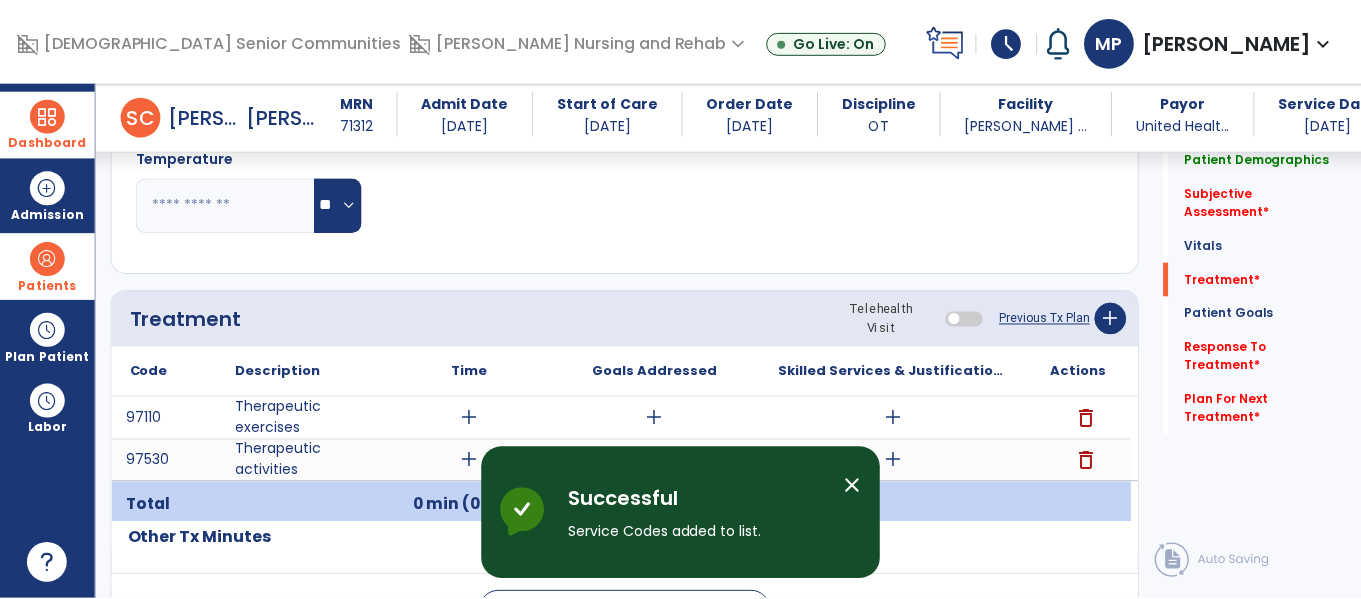scroll, scrollTop: 1027, scrollLeft: 0, axis: vertical 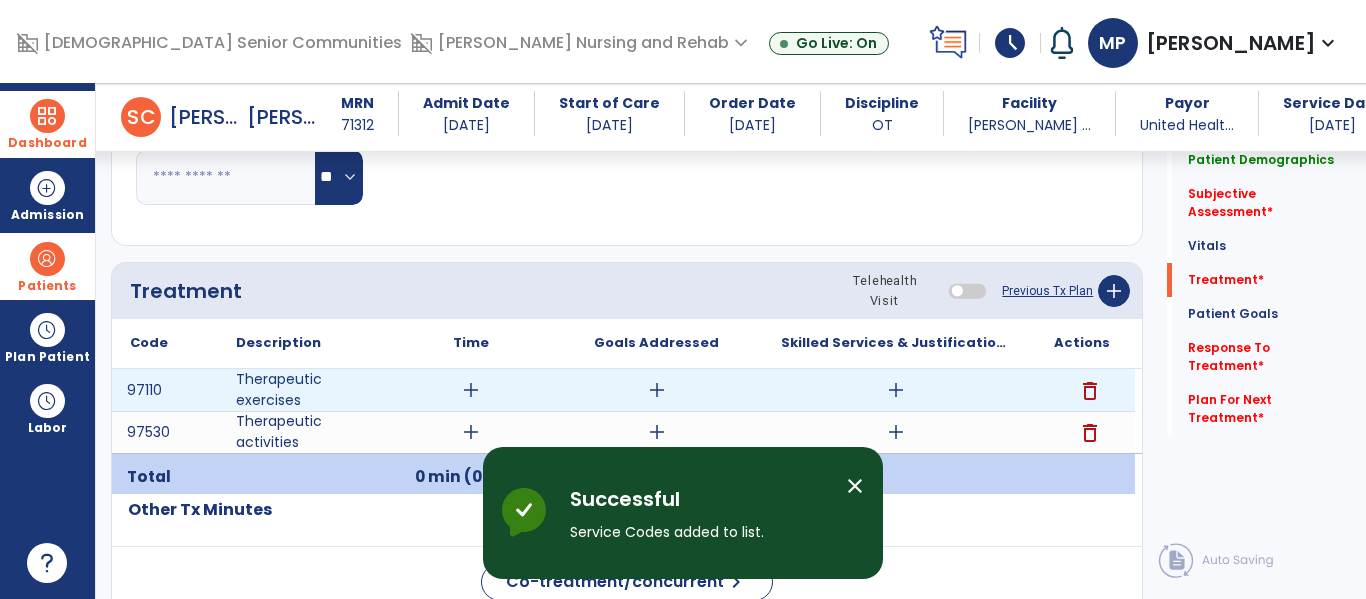 click on "add" at bounding box center [471, 390] 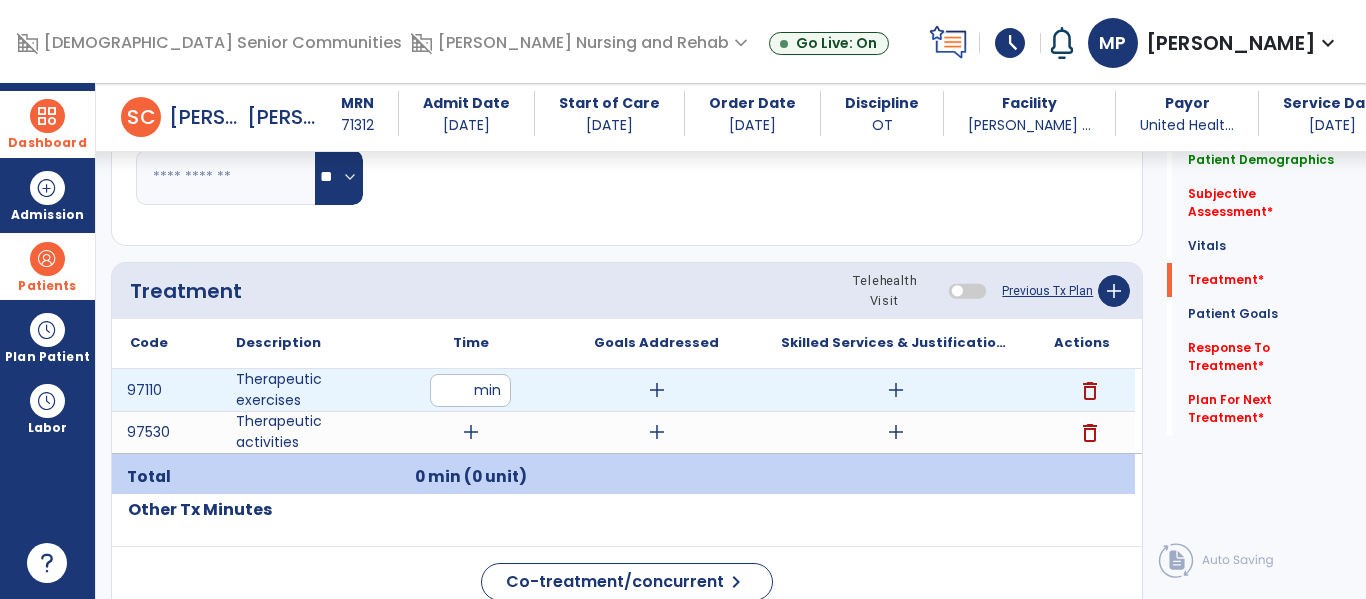 type on "**" 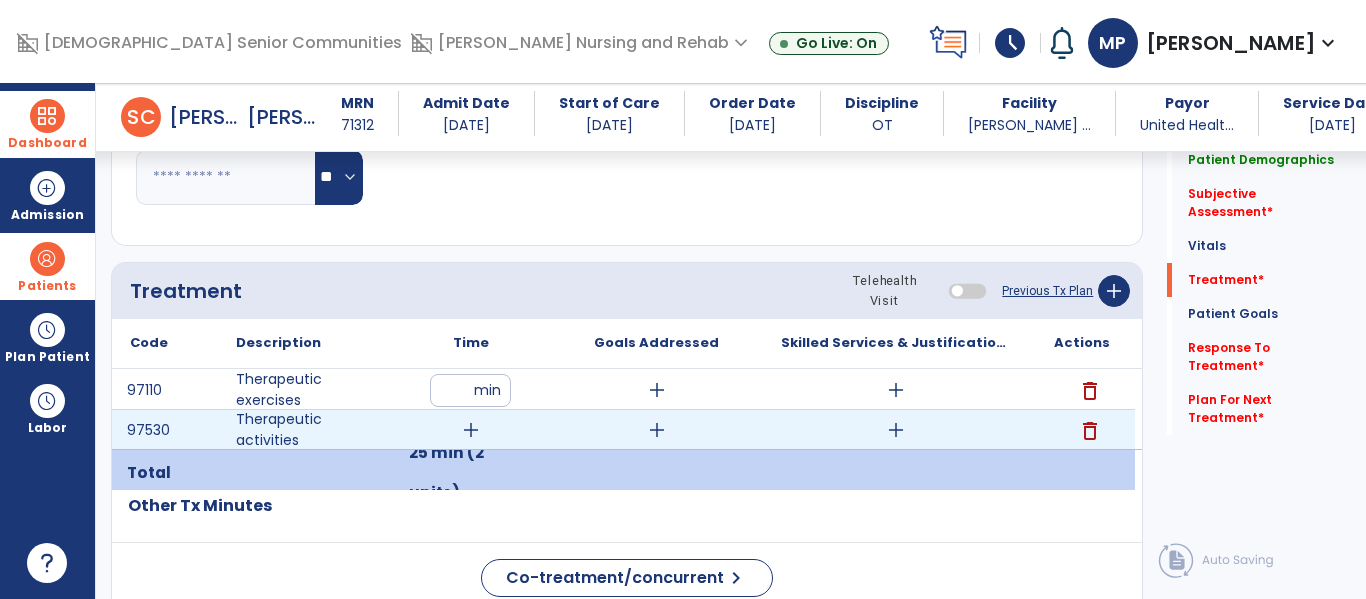 click on "add" at bounding box center (471, 430) 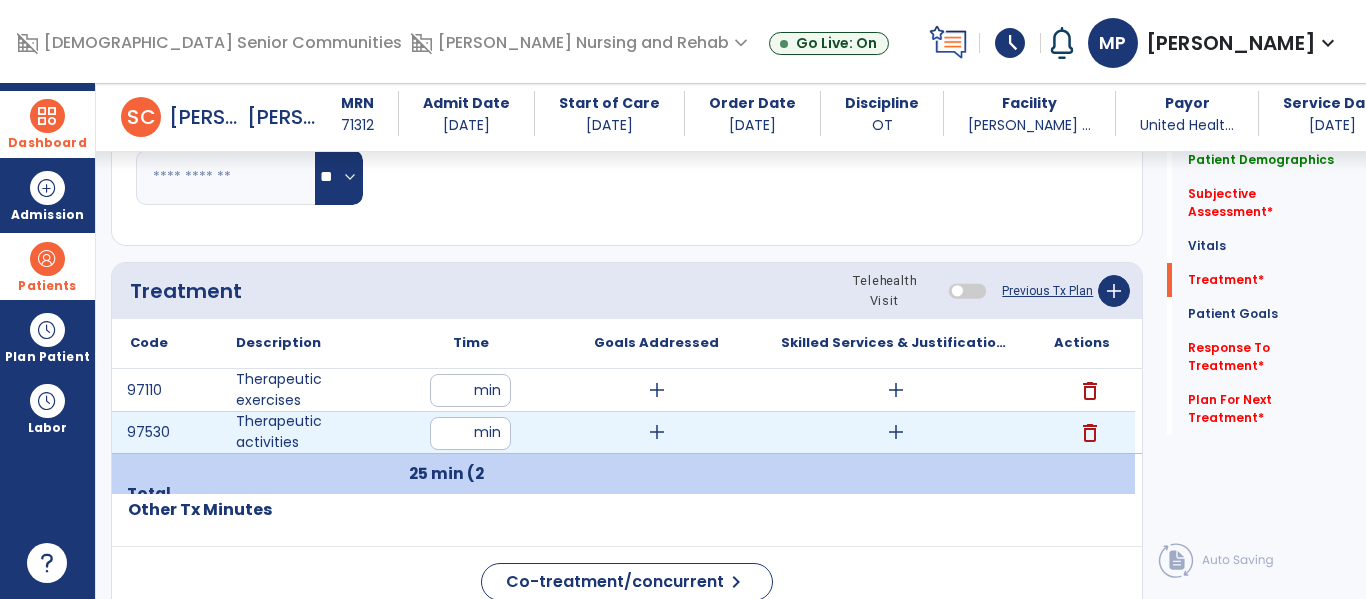 type on "**" 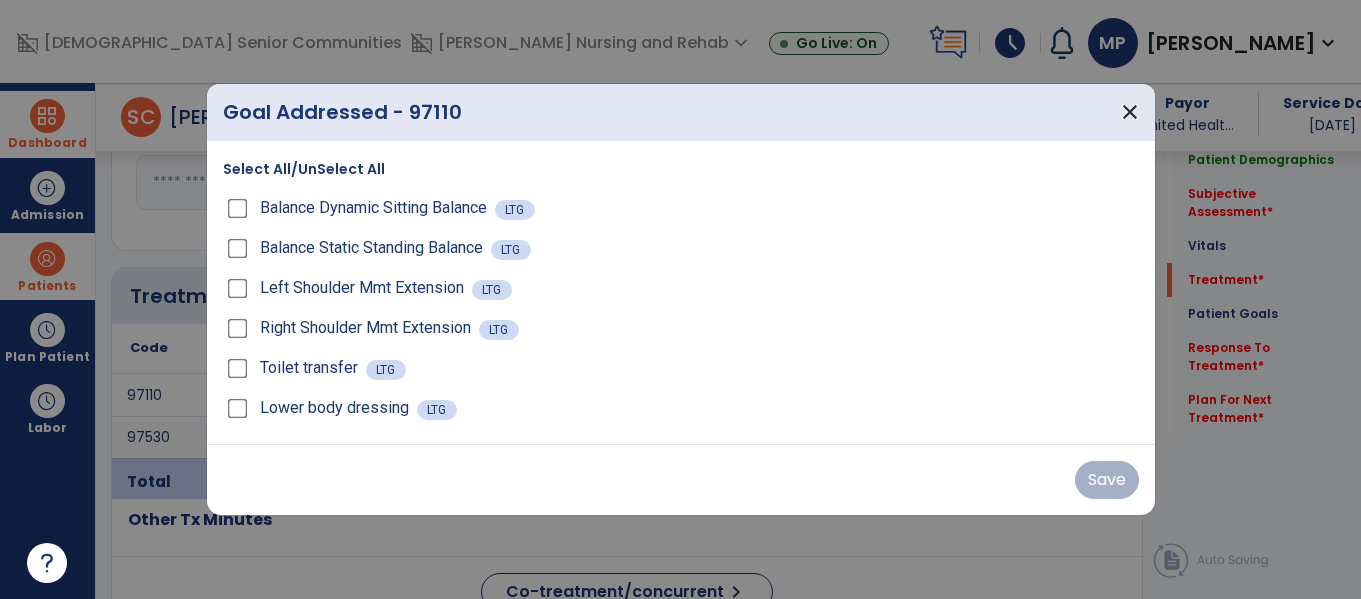 scroll, scrollTop: 1027, scrollLeft: 0, axis: vertical 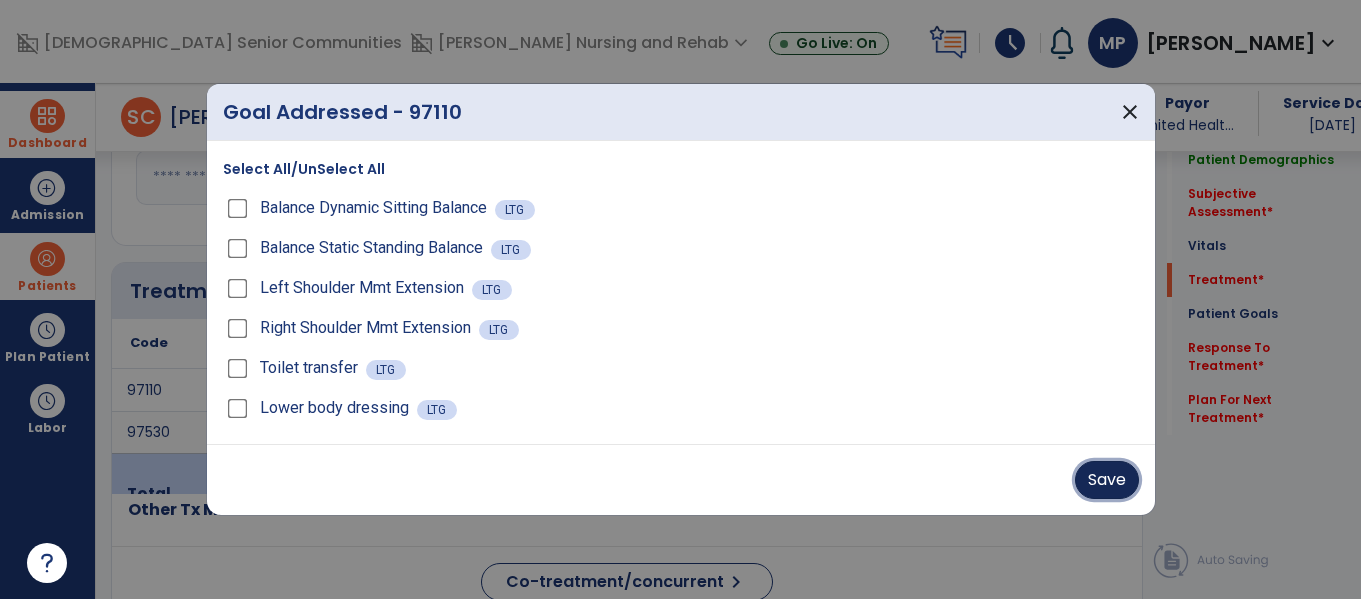 click on "Save" at bounding box center [1107, 480] 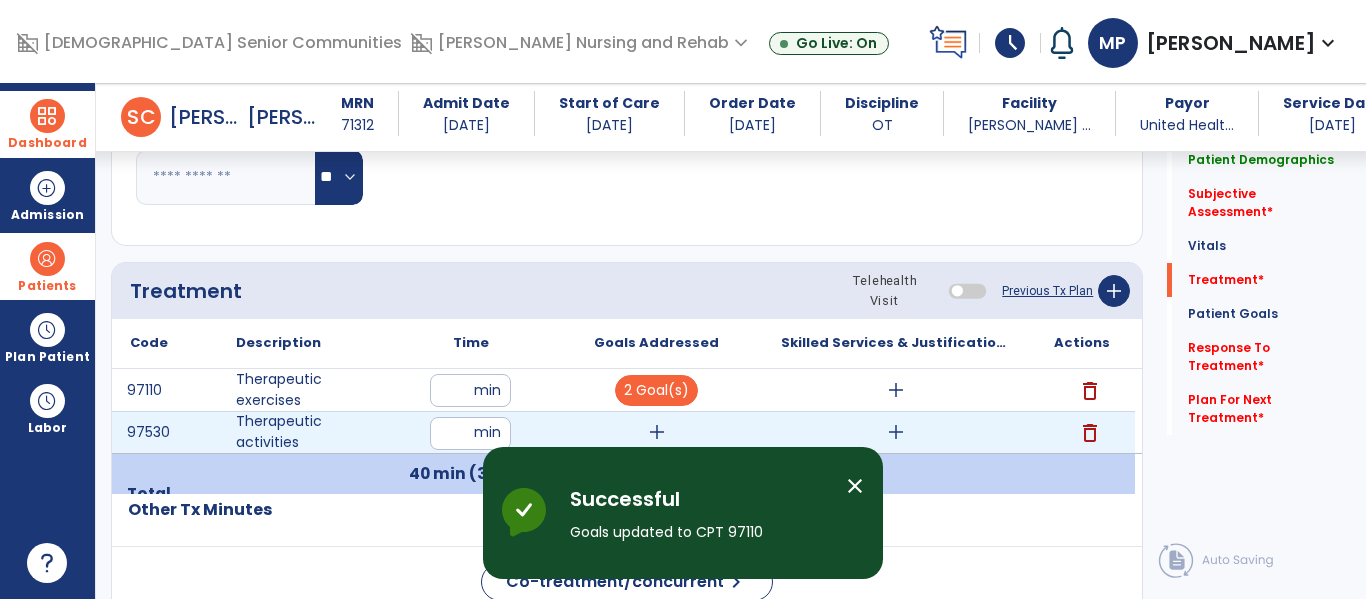 click on "add" at bounding box center (657, 432) 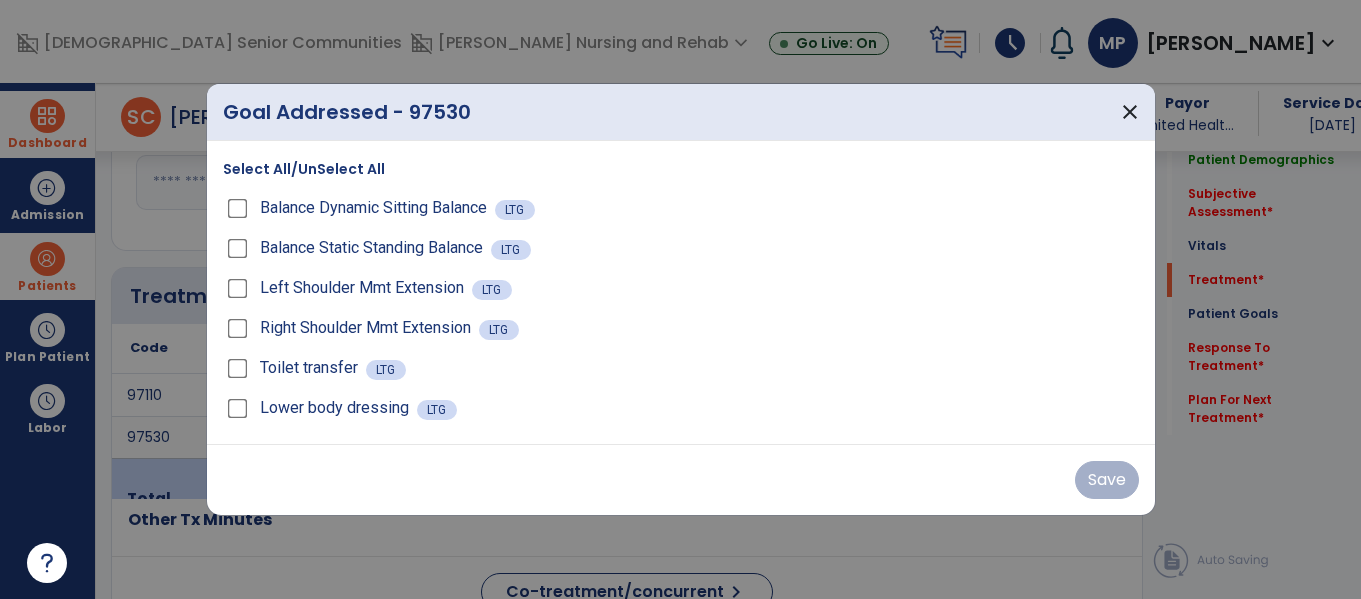 scroll, scrollTop: 1027, scrollLeft: 0, axis: vertical 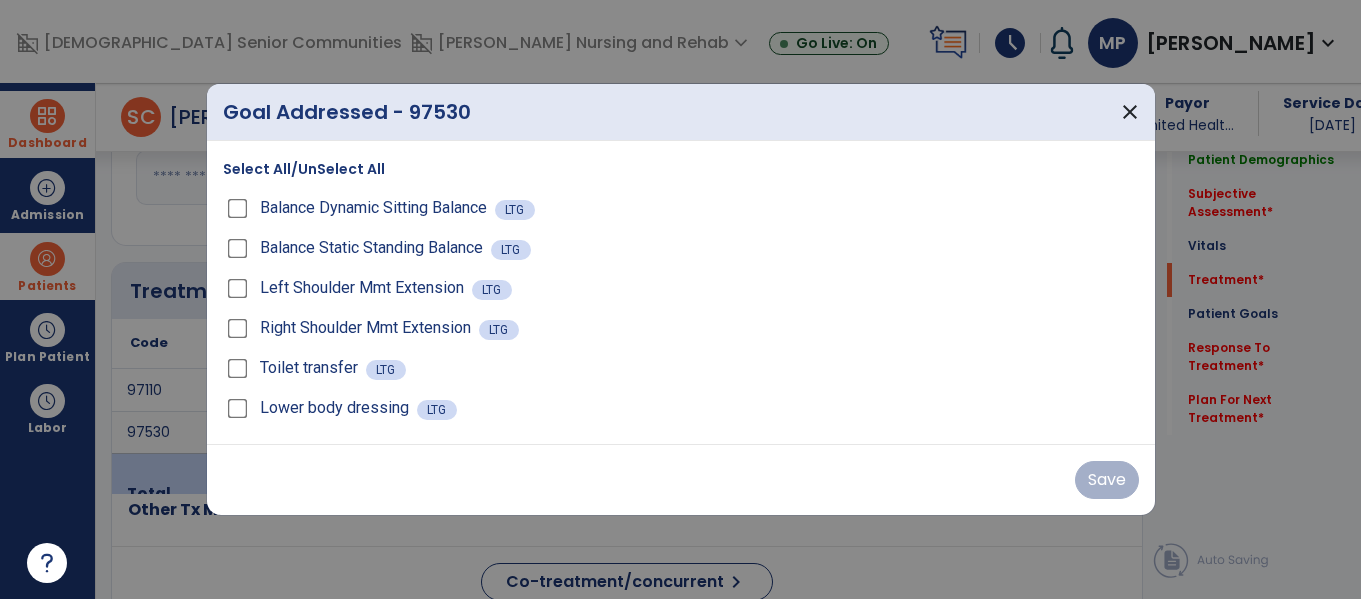 click on "Balance  Dynamic Sitting Balance" at bounding box center [373, 208] 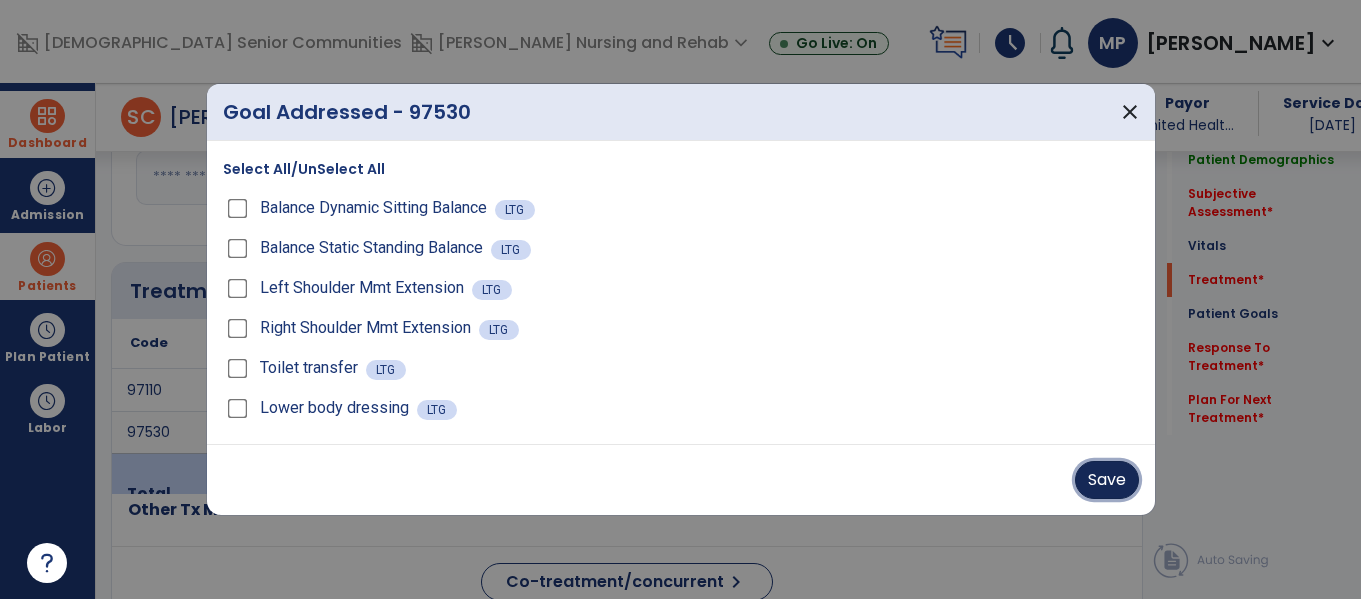 click on "Save" at bounding box center [1107, 480] 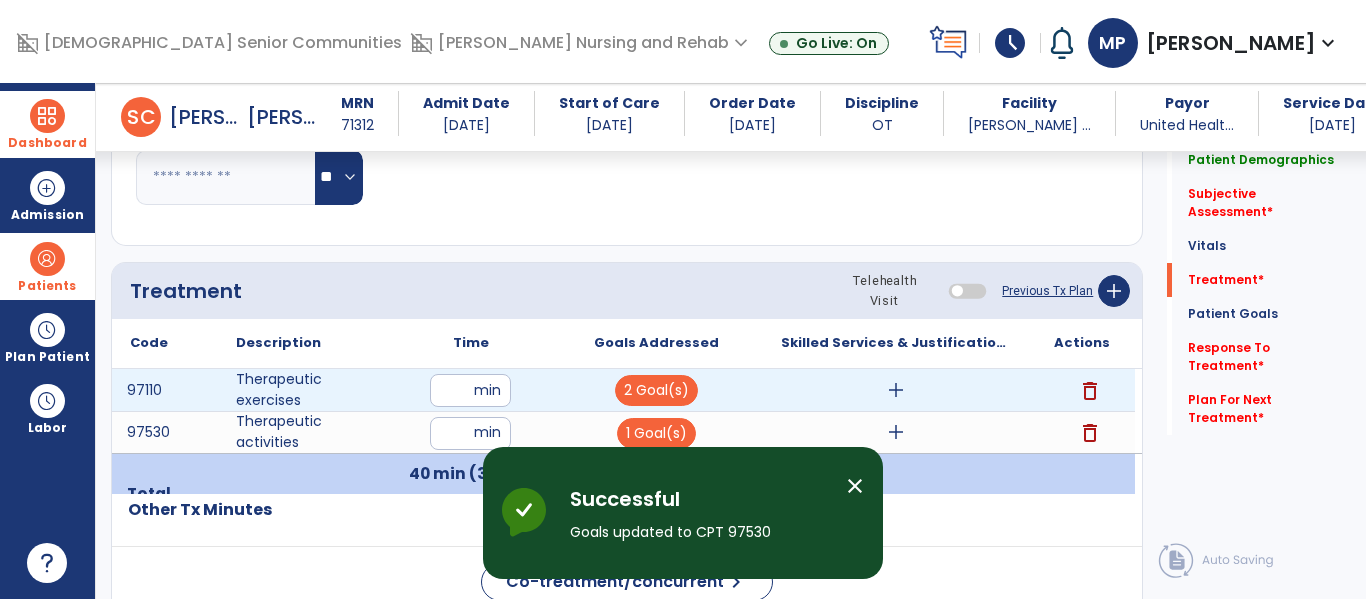 click on "add" at bounding box center (896, 390) 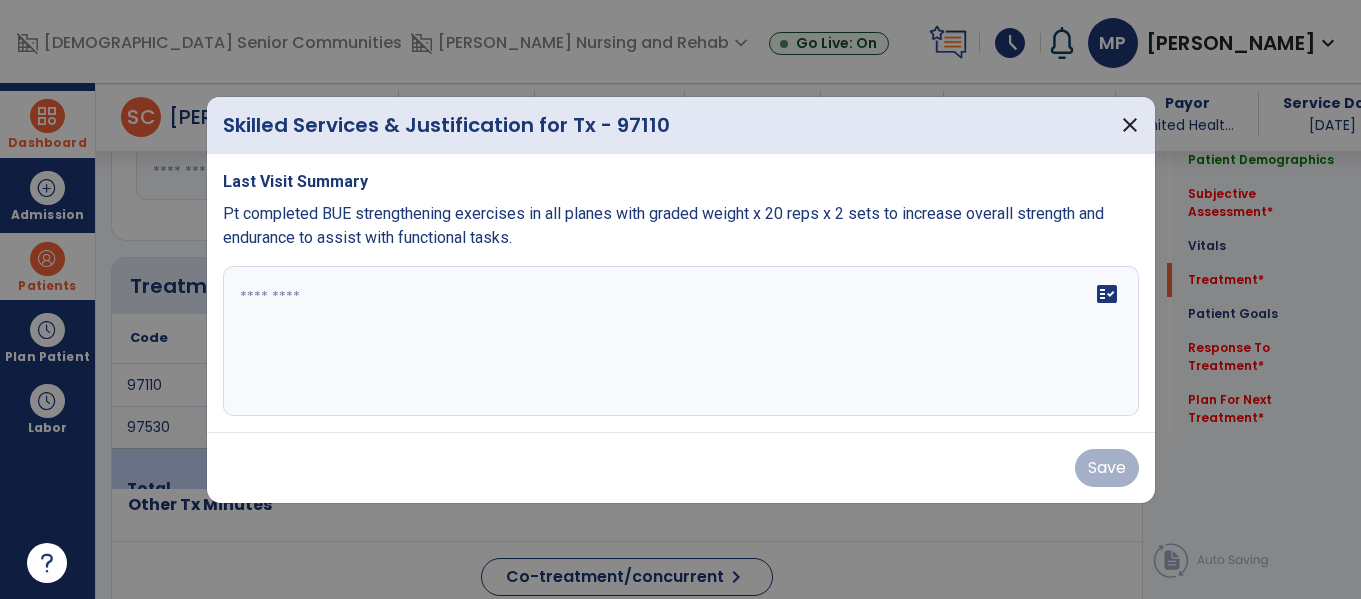 scroll, scrollTop: 1027, scrollLeft: 0, axis: vertical 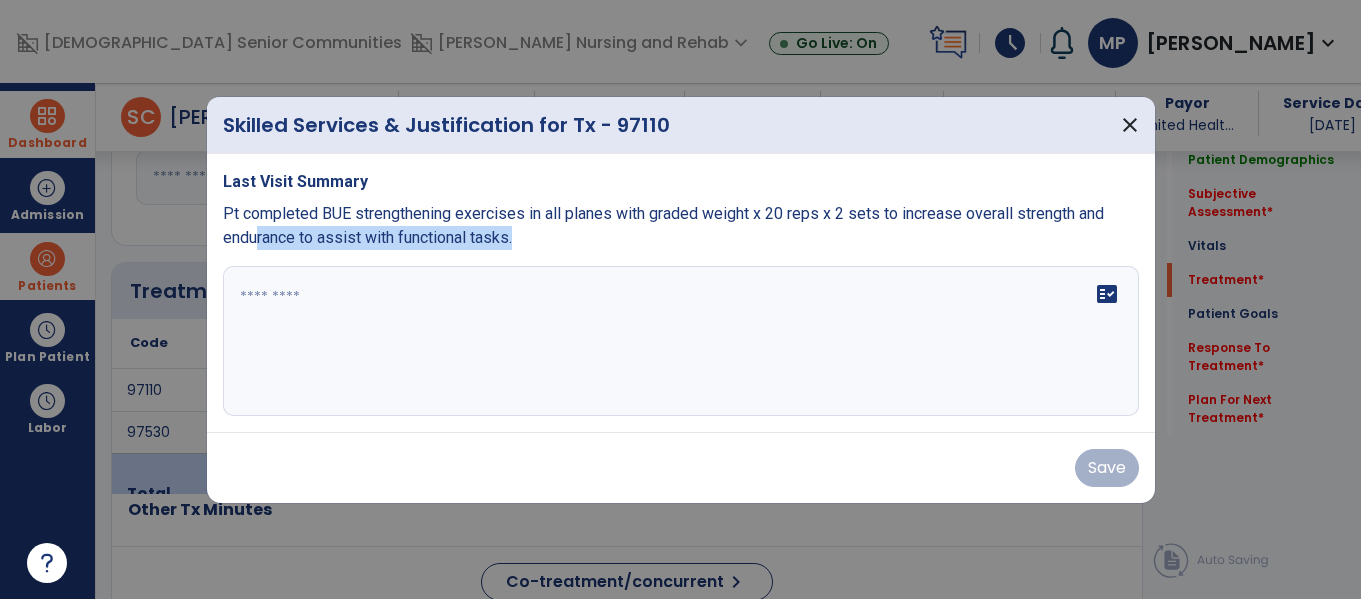 drag, startPoint x: 541, startPoint y: 240, endPoint x: 246, endPoint y: 223, distance: 295.4894 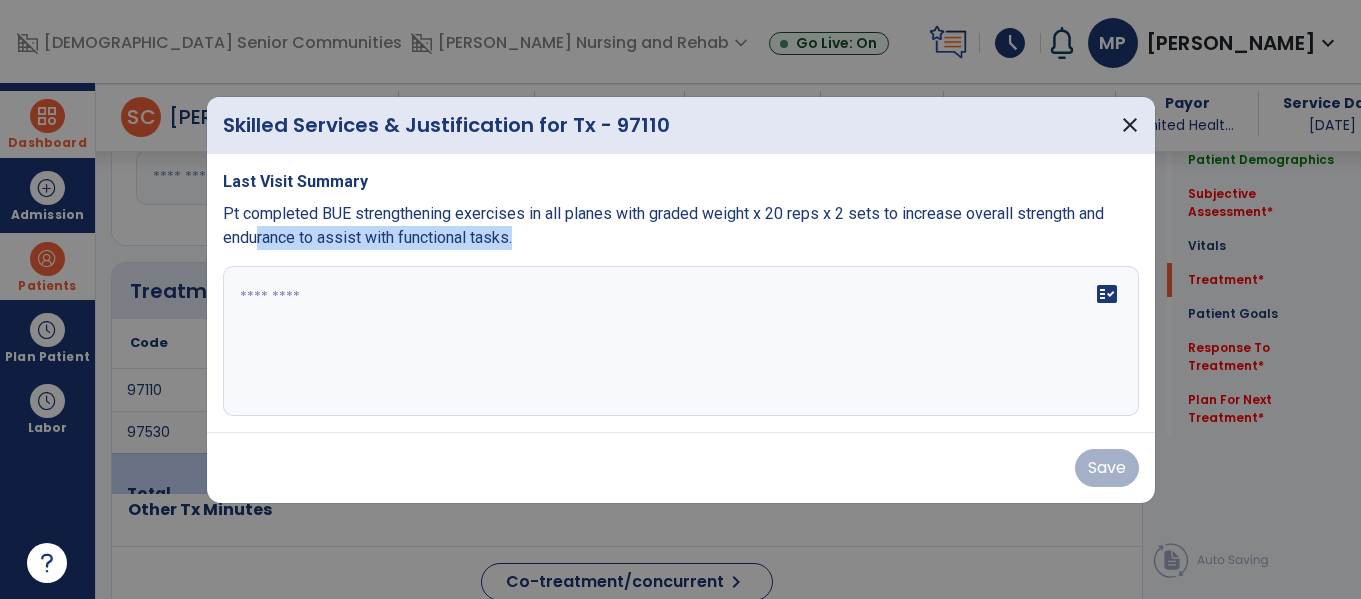 click on "Pt completed BUE strengthening exercises in all planes with graded weight x 20 reps x 2 sets to increase overall strength and endurance to assist with functional tasks." at bounding box center [681, 226] 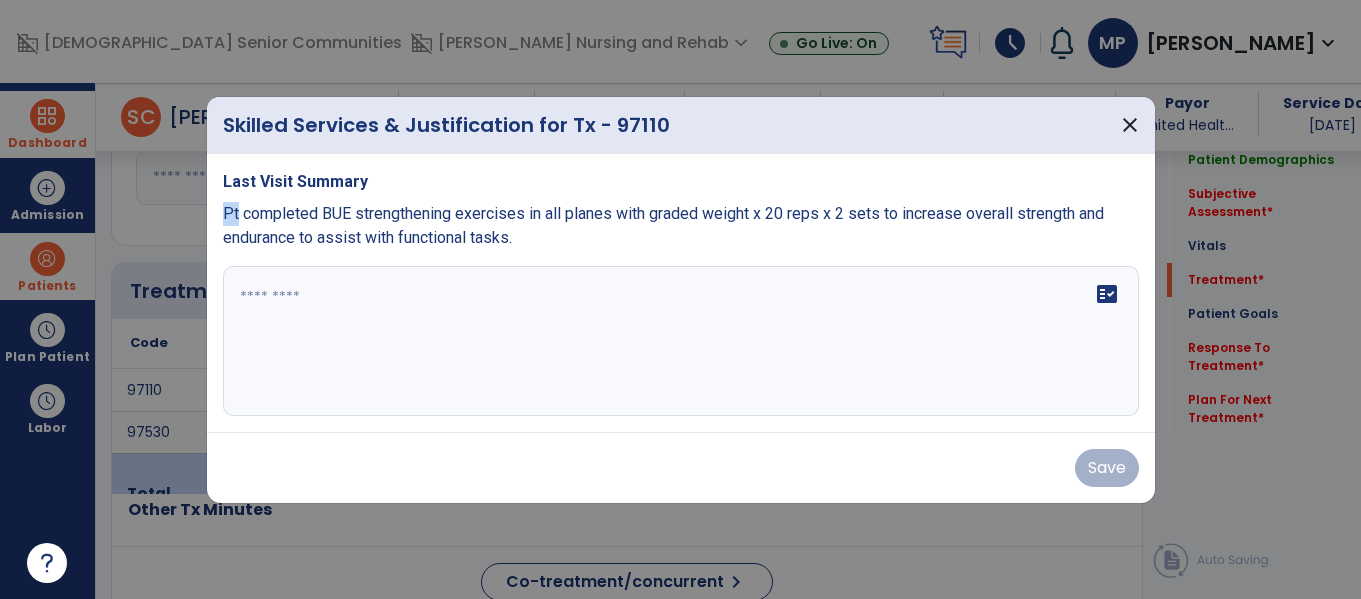 drag, startPoint x: 216, startPoint y: 202, endPoint x: 222, endPoint y: 211, distance: 10.816654 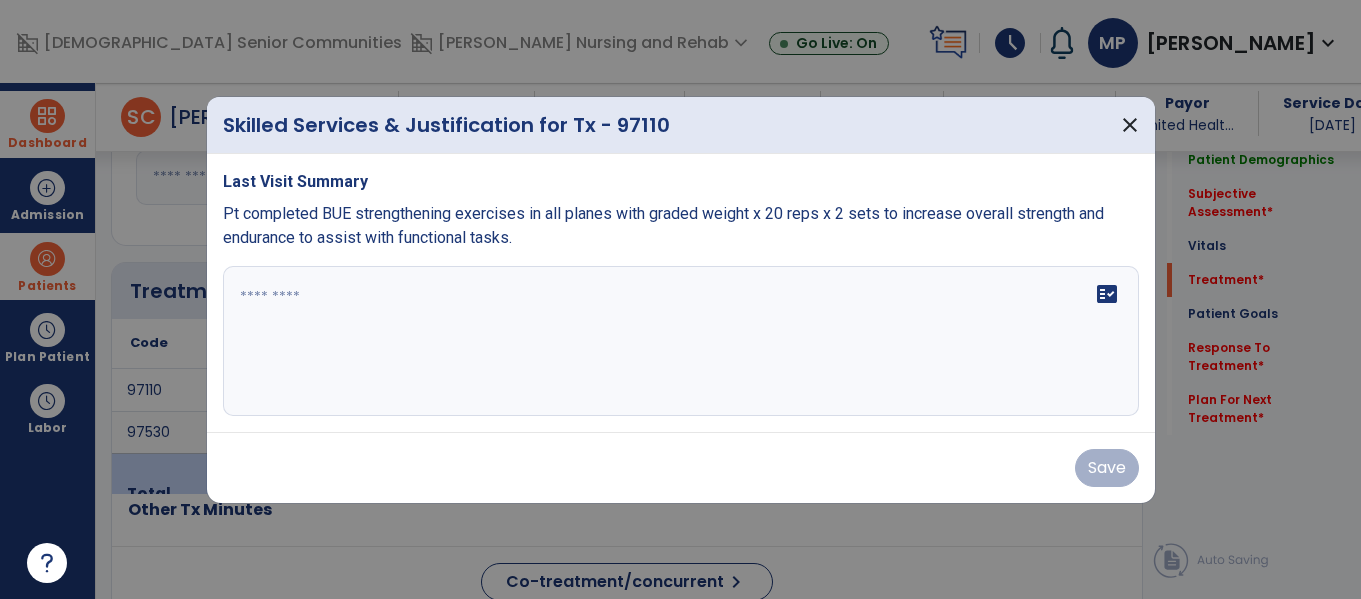 click on "Pt completed BUE strengthening exercises in all planes with graded weight x 20 reps x 2 sets to increase overall strength and endurance to assist with functional tasks." at bounding box center (681, 226) 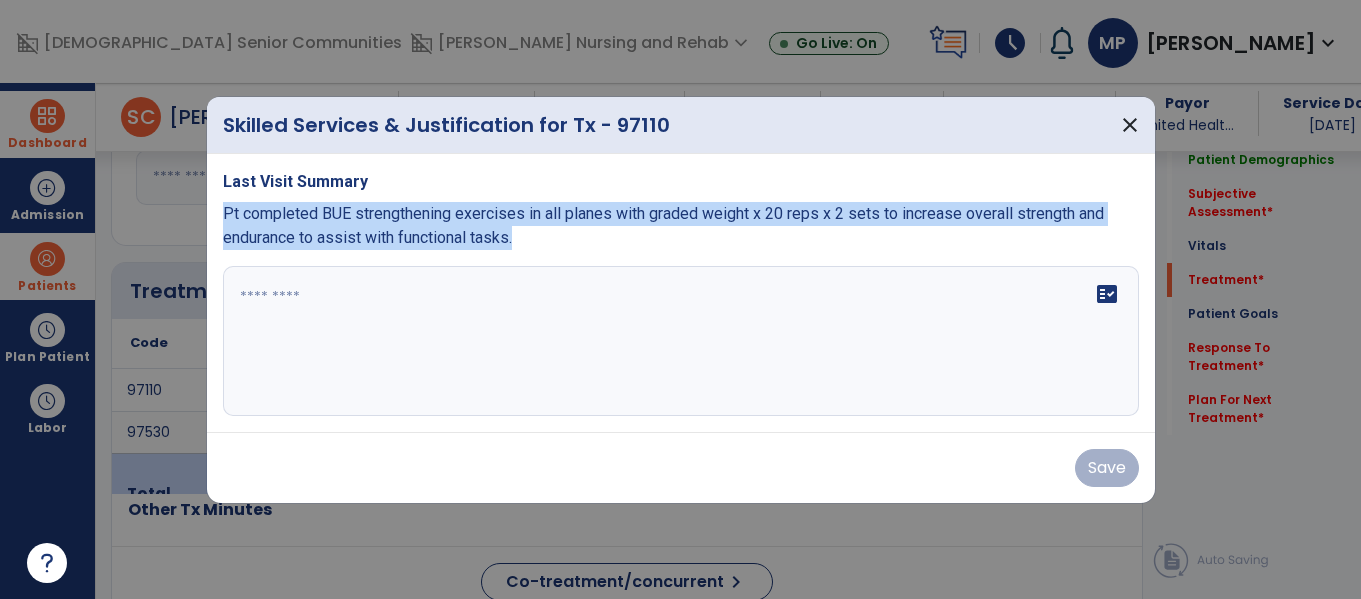 drag, startPoint x: 524, startPoint y: 238, endPoint x: 209, endPoint y: 204, distance: 316.82962 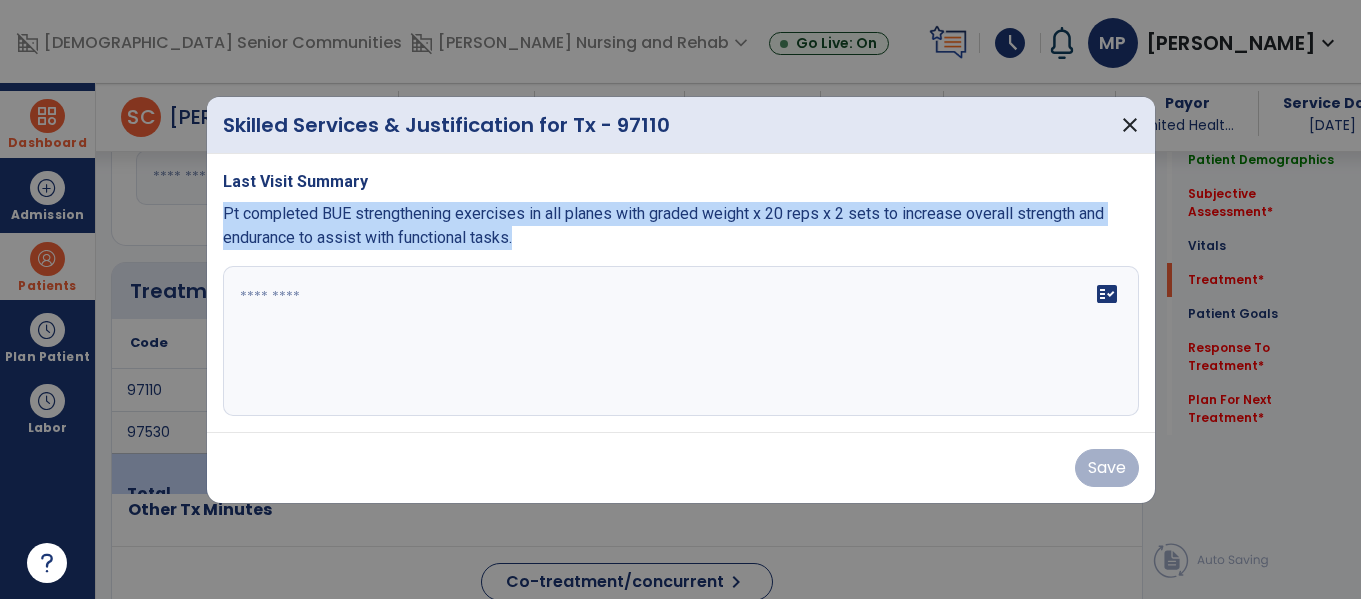 click on "Last Visit Summary Pt completed BUE strengthening exercises in all planes with graded weight x 20 reps x 2 sets to increase overall strength and endurance to assist with functional tasks.    fact_check" at bounding box center (681, 293) 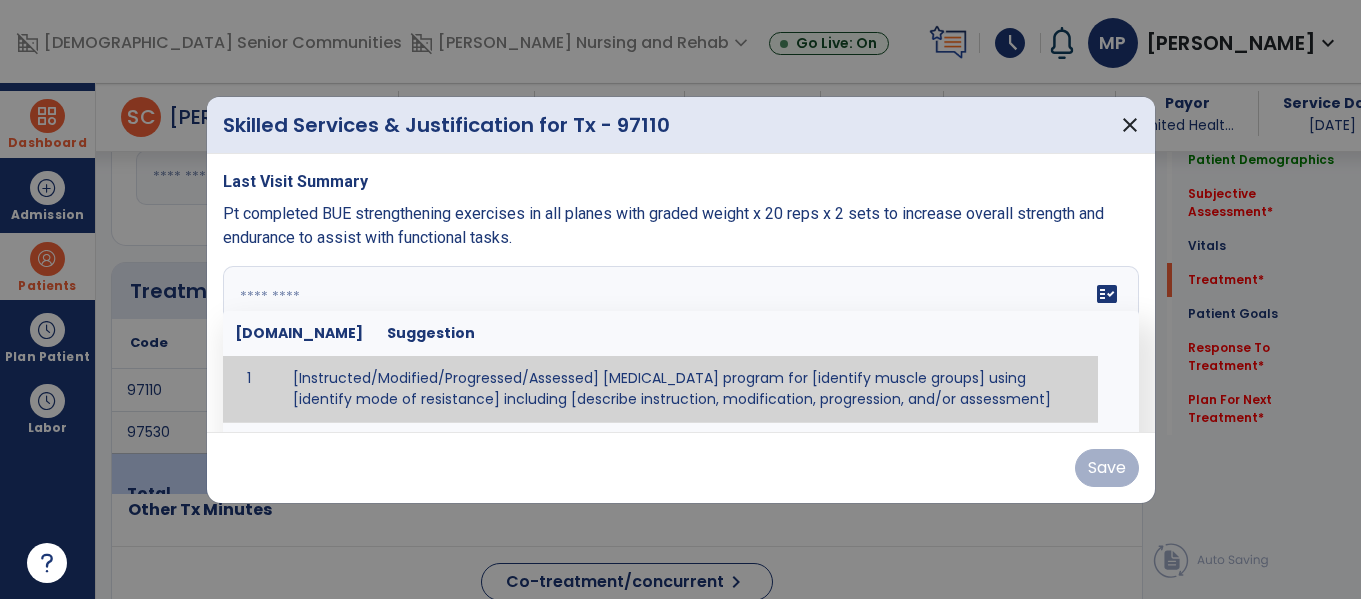 click at bounding box center [681, 341] 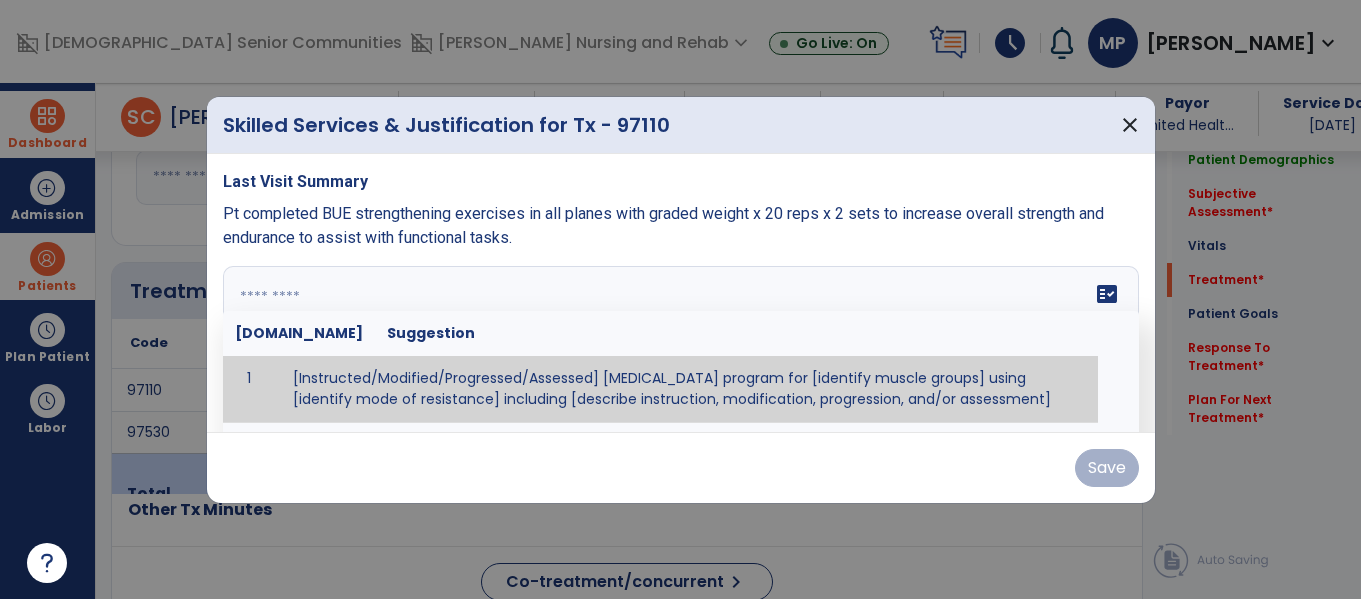 paste on "**********" 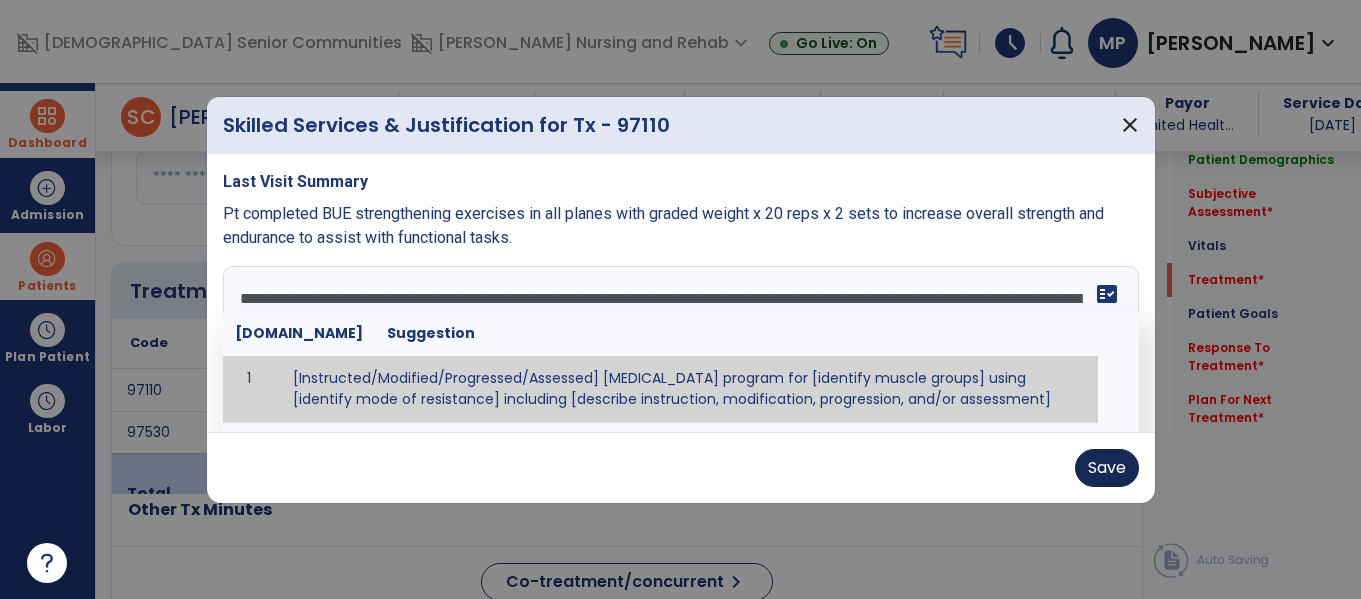 type on "**********" 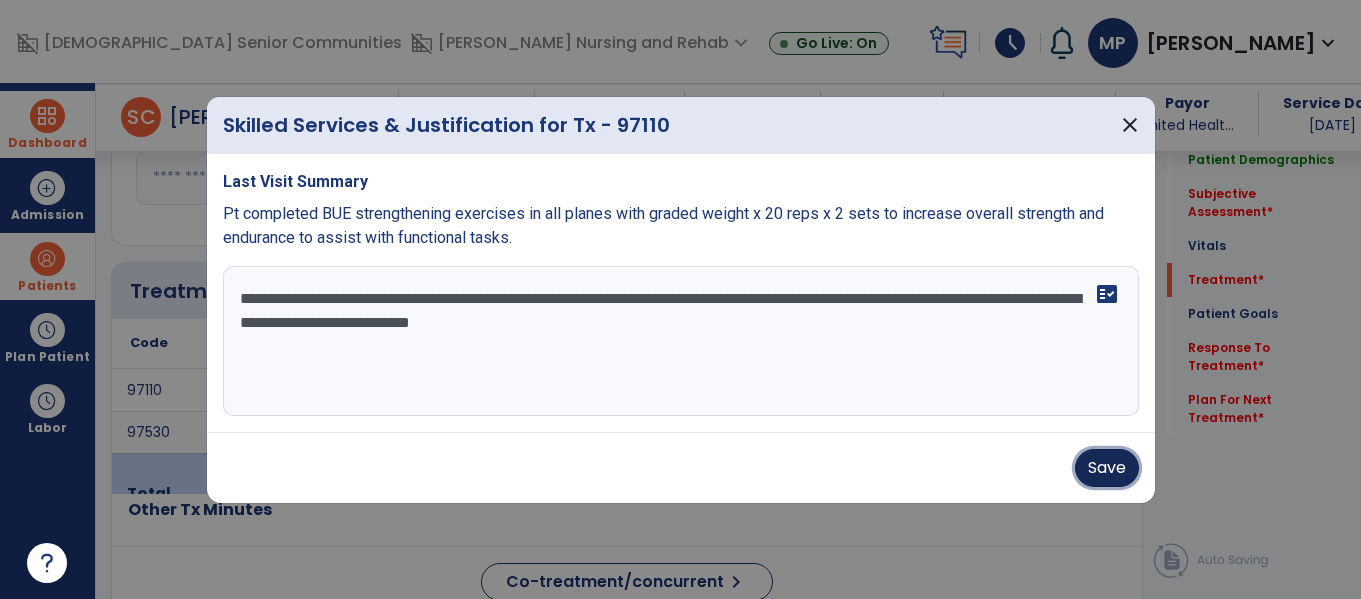 click on "Save" at bounding box center (1107, 468) 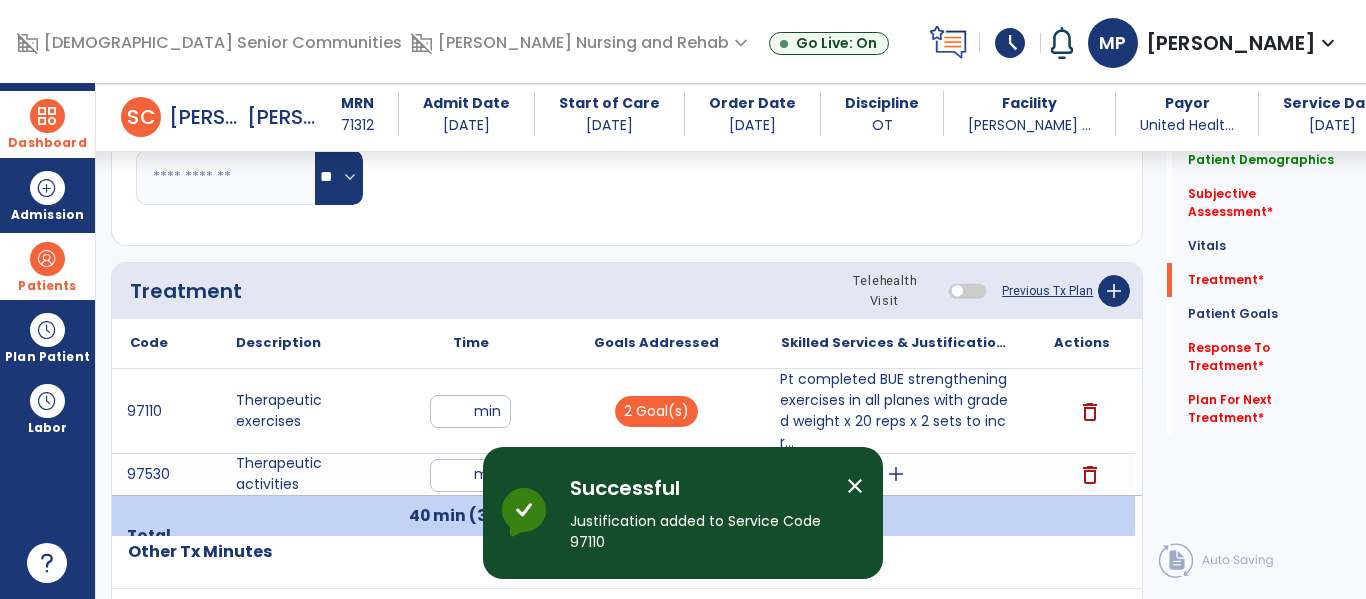 click on "close" at bounding box center [855, 486] 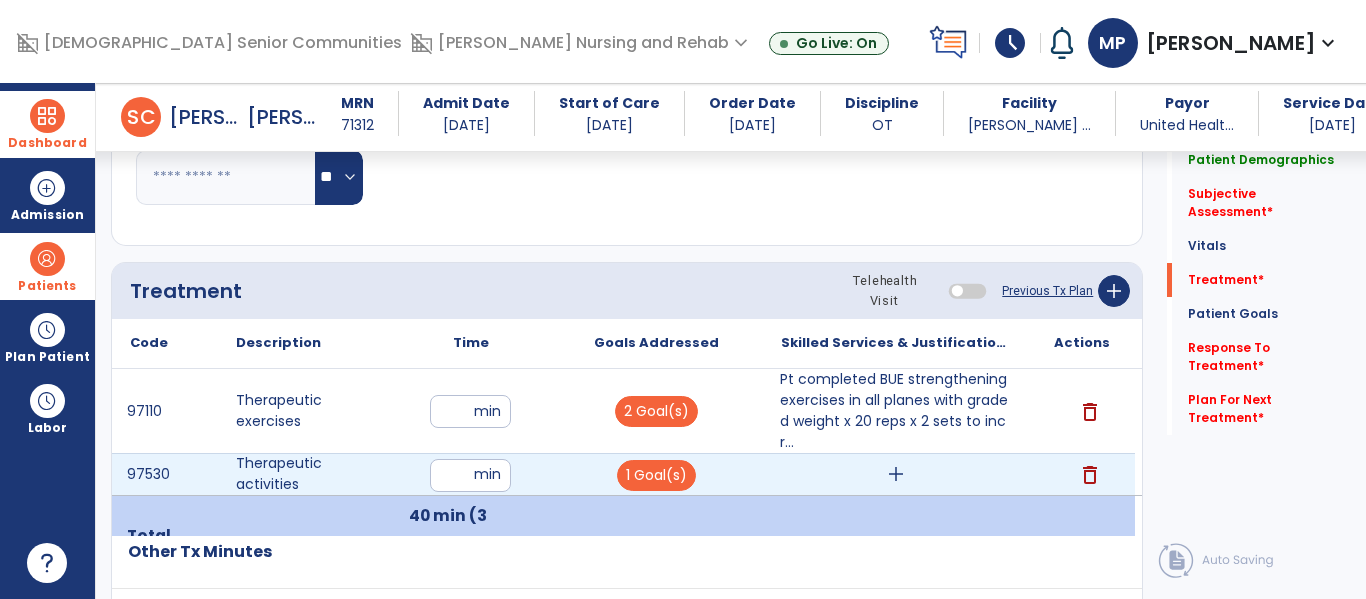 click on "add" at bounding box center [896, 474] 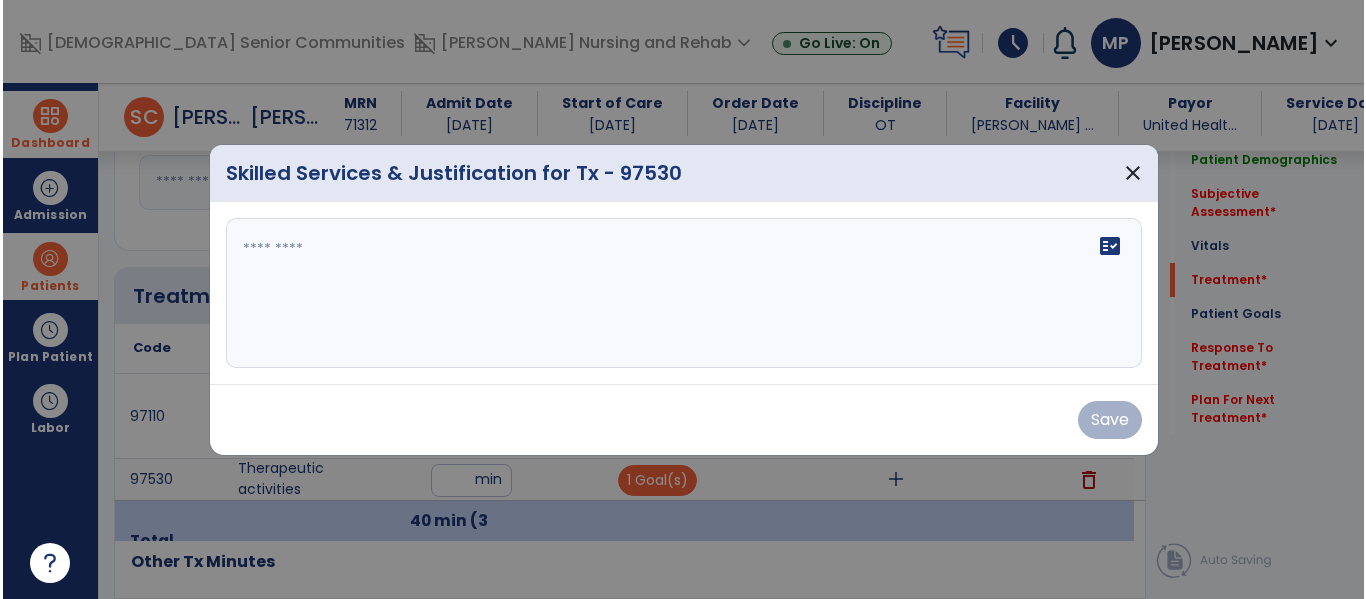 scroll, scrollTop: 1027, scrollLeft: 0, axis: vertical 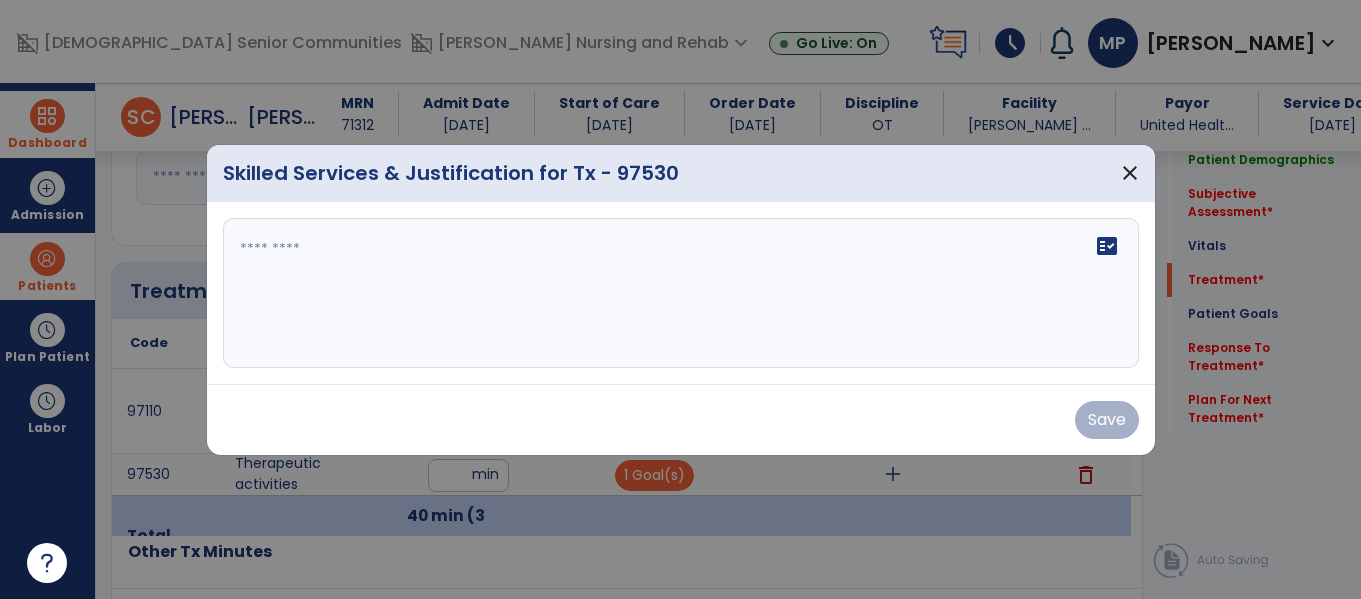 click on "fact_check" at bounding box center (681, 293) 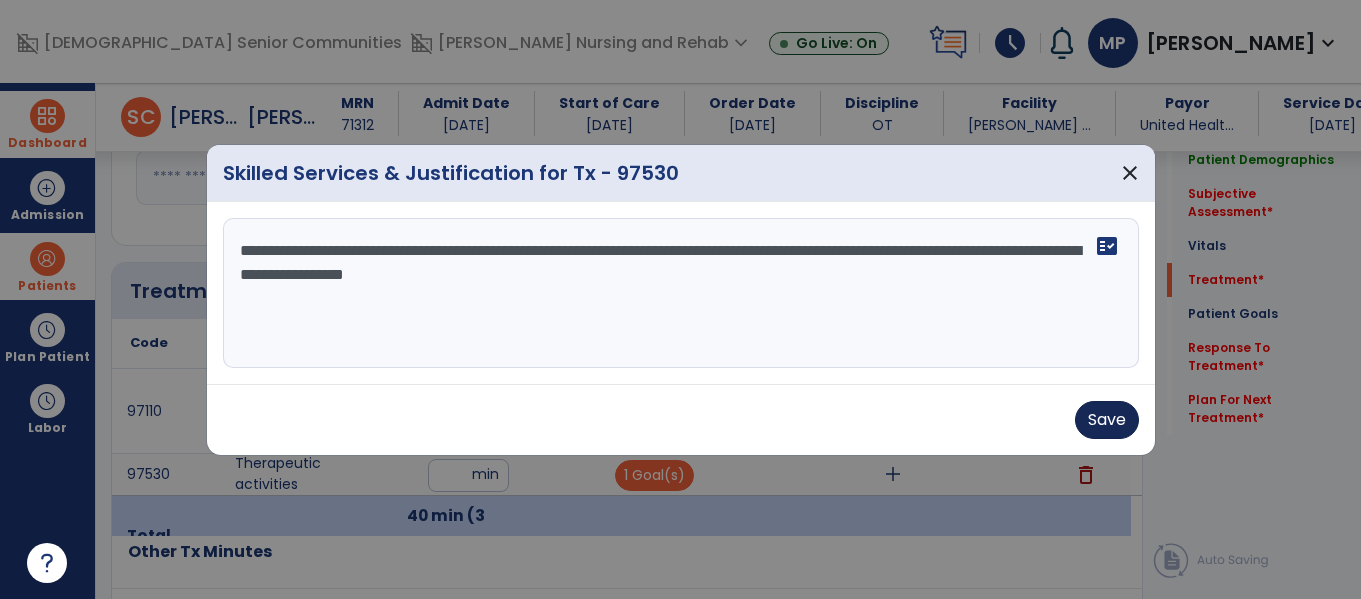 type on "**********" 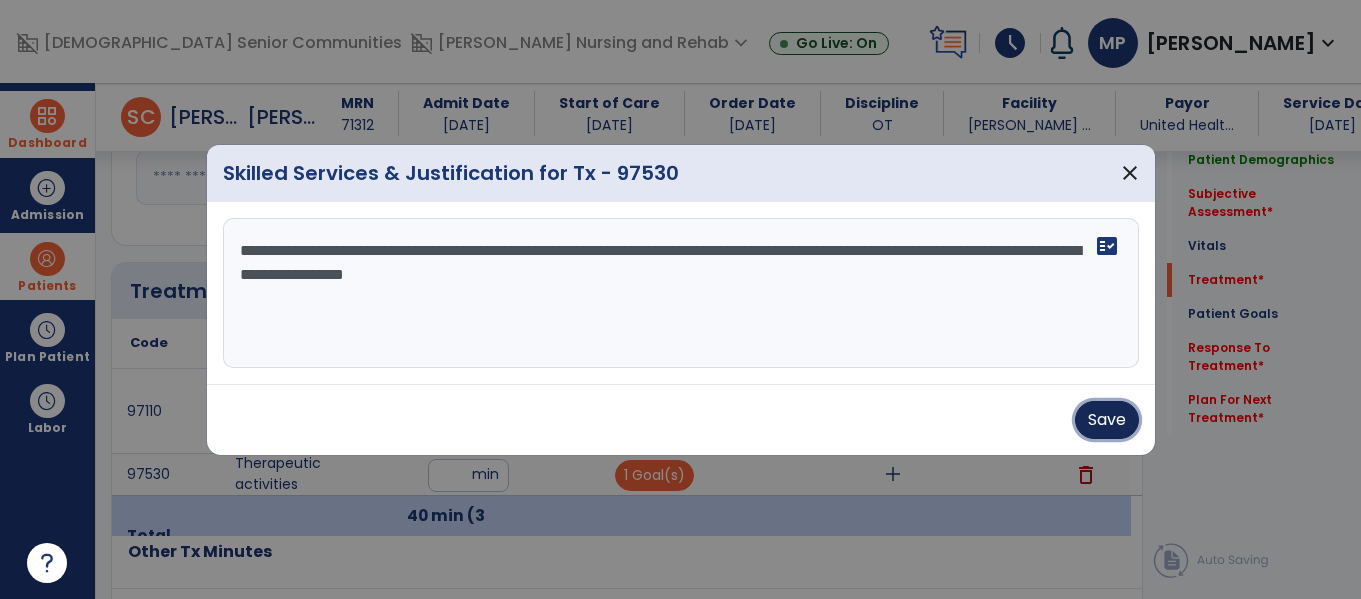 click on "Save" at bounding box center (1107, 420) 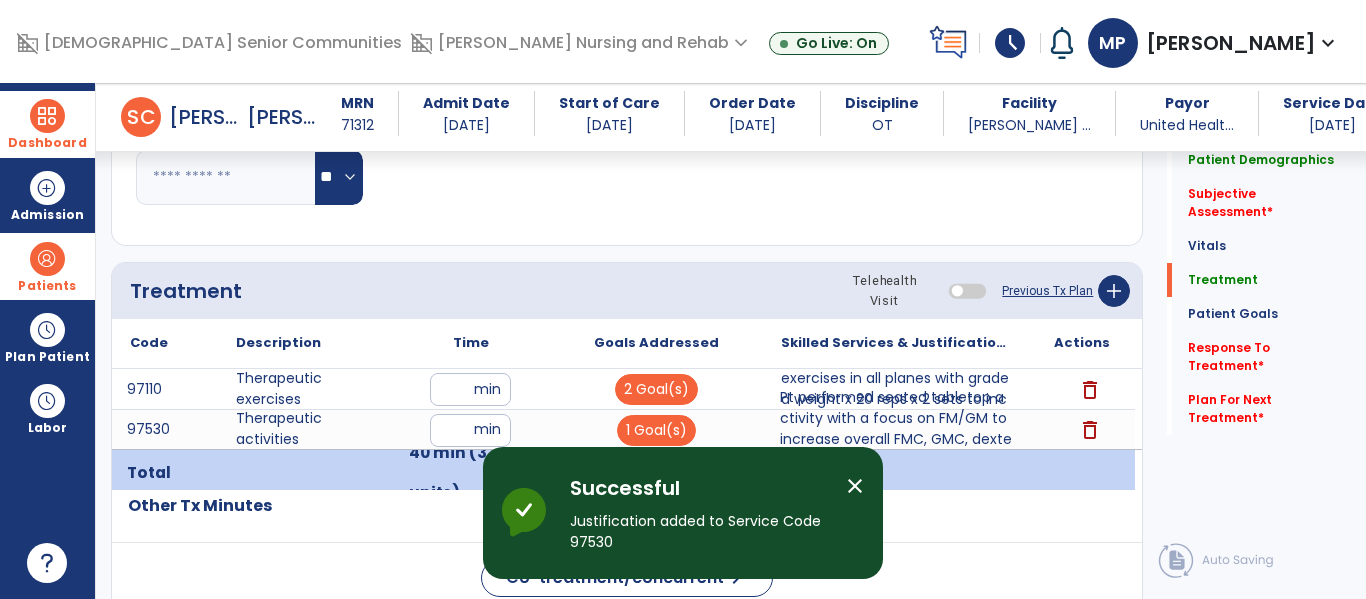 scroll, scrollTop: 1499, scrollLeft: 0, axis: vertical 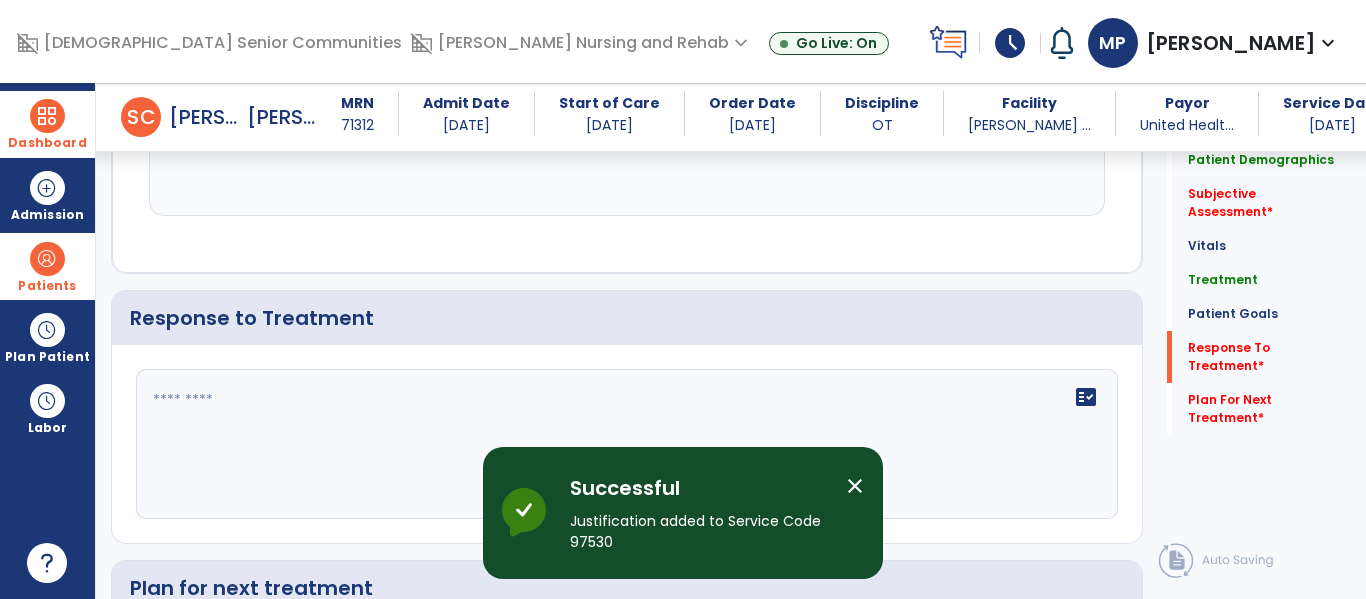 click on "fact_check" 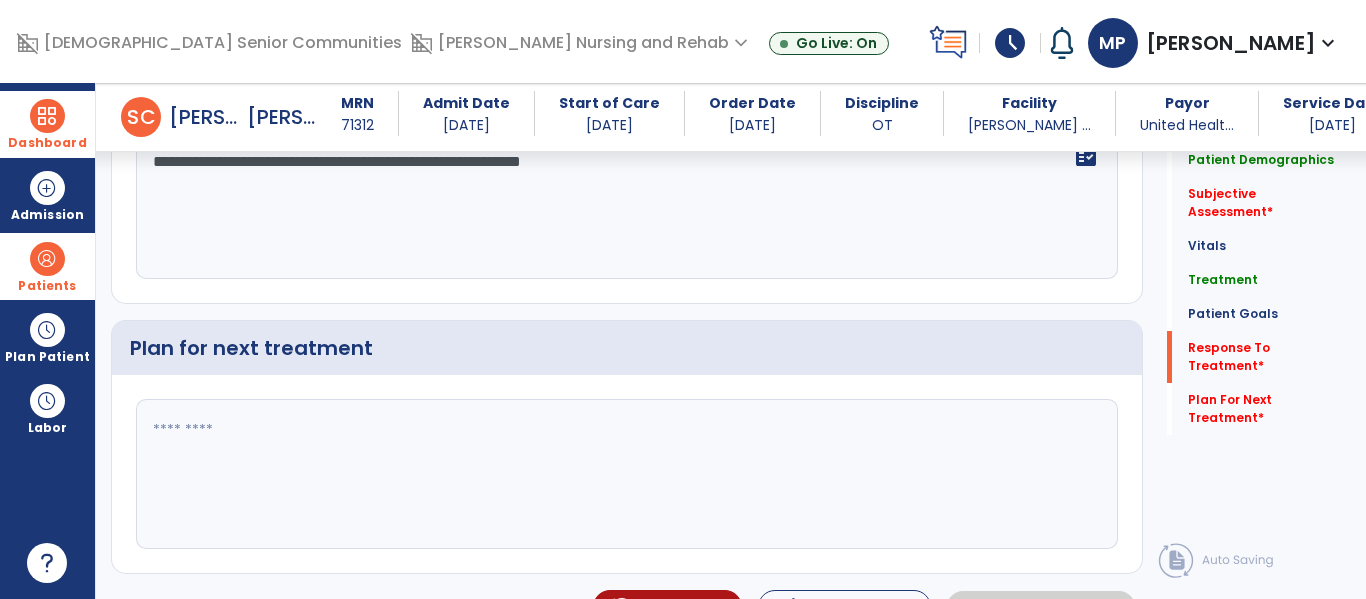 scroll, scrollTop: 3040, scrollLeft: 0, axis: vertical 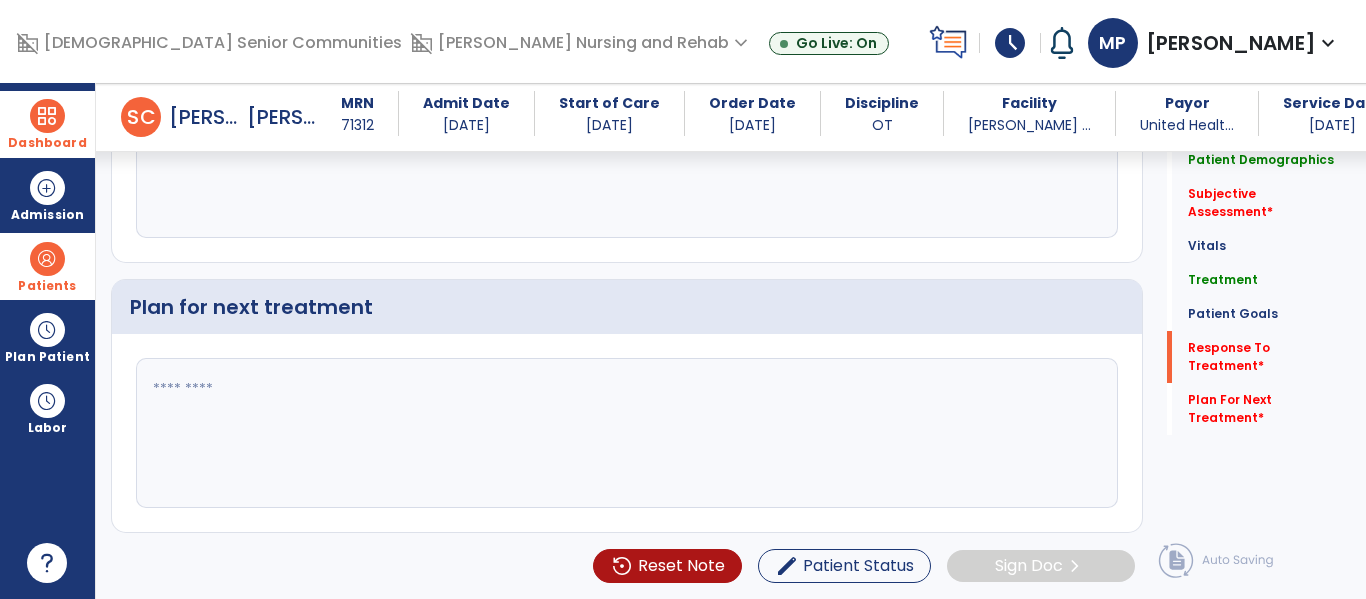 type on "**********" 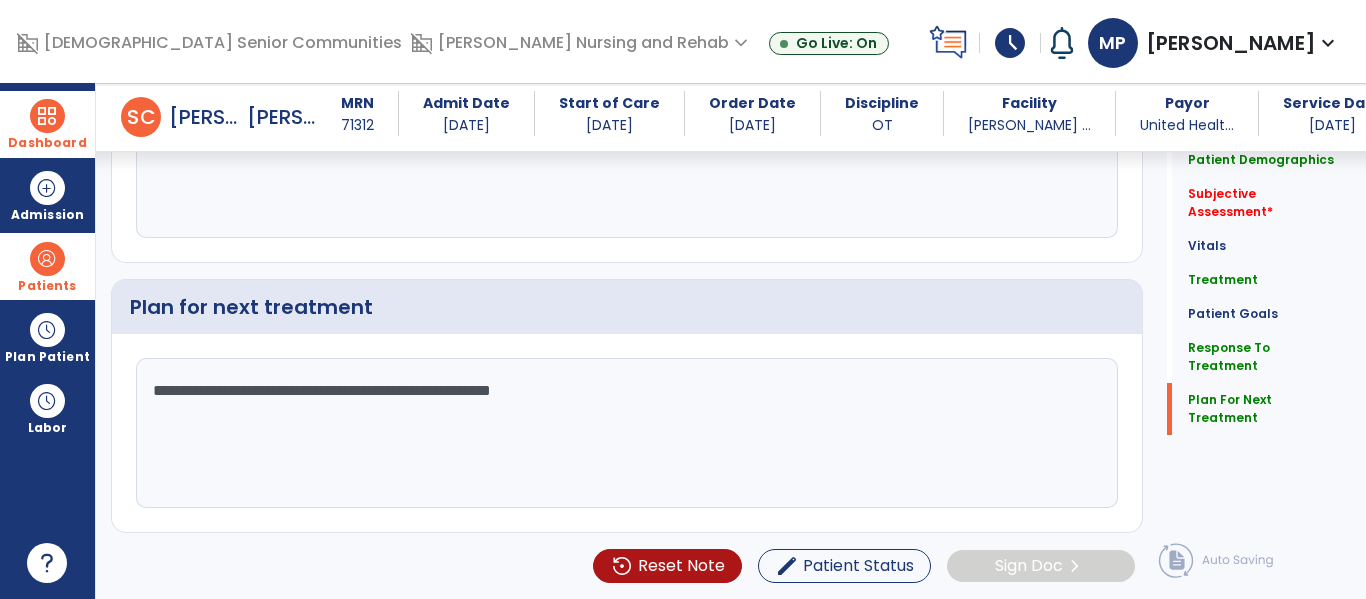 scroll, scrollTop: 0, scrollLeft: 0, axis: both 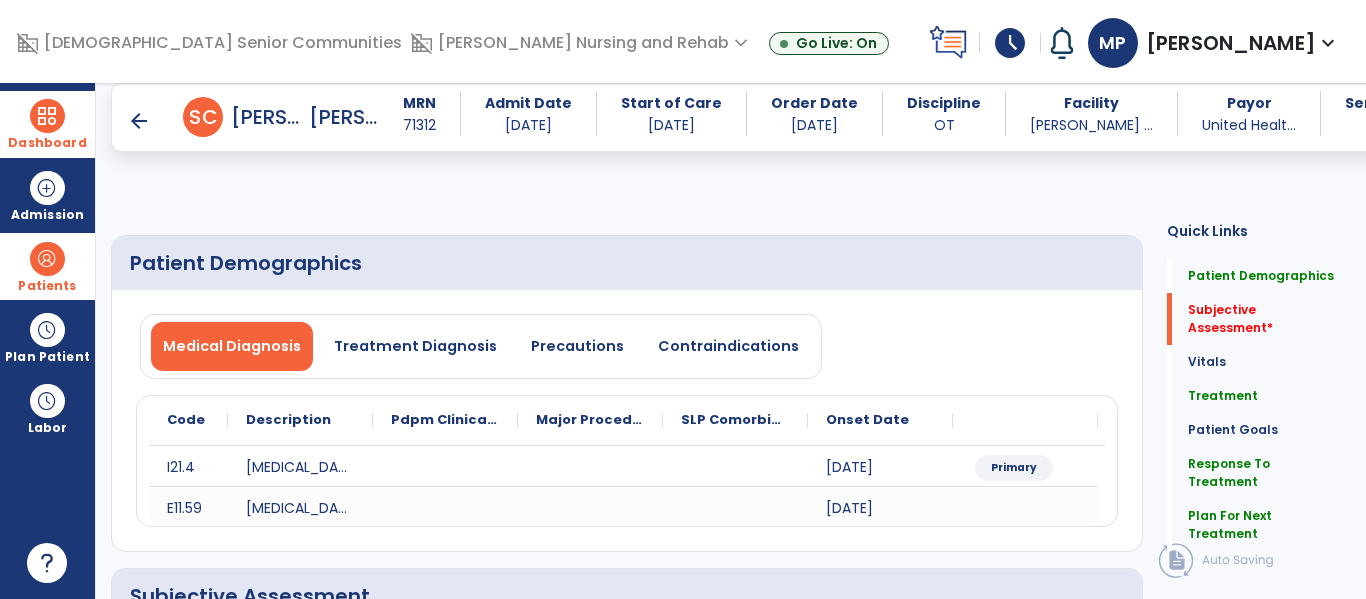 type on "**********" 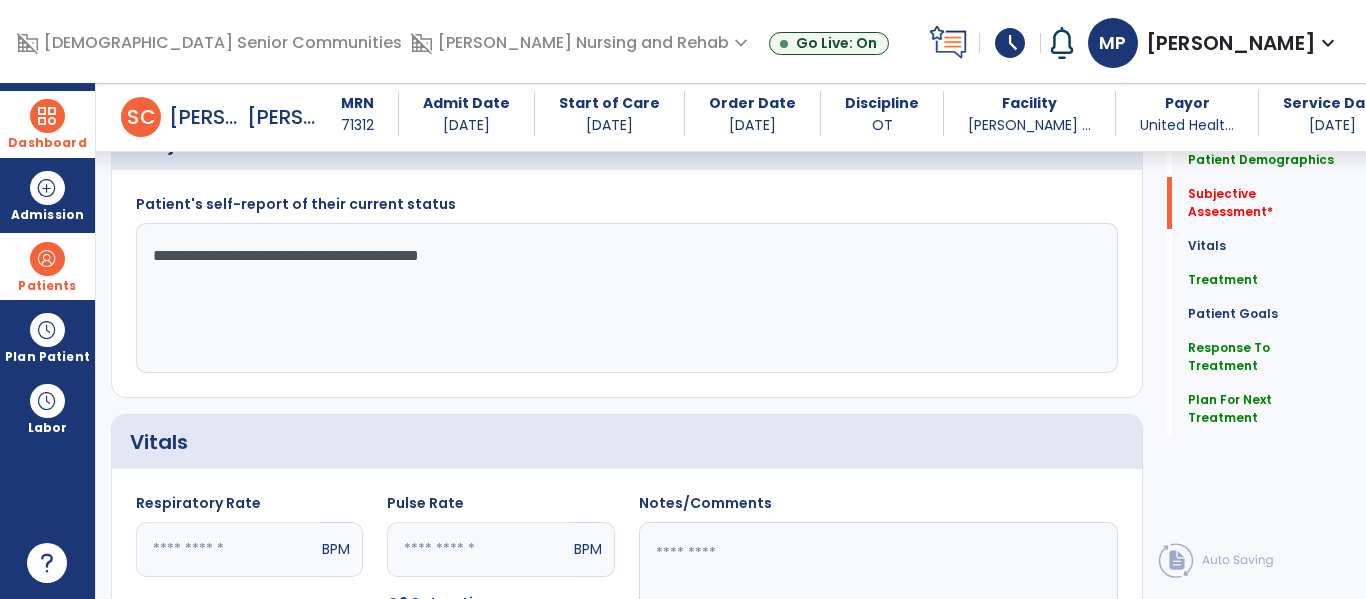 scroll, scrollTop: 455, scrollLeft: 0, axis: vertical 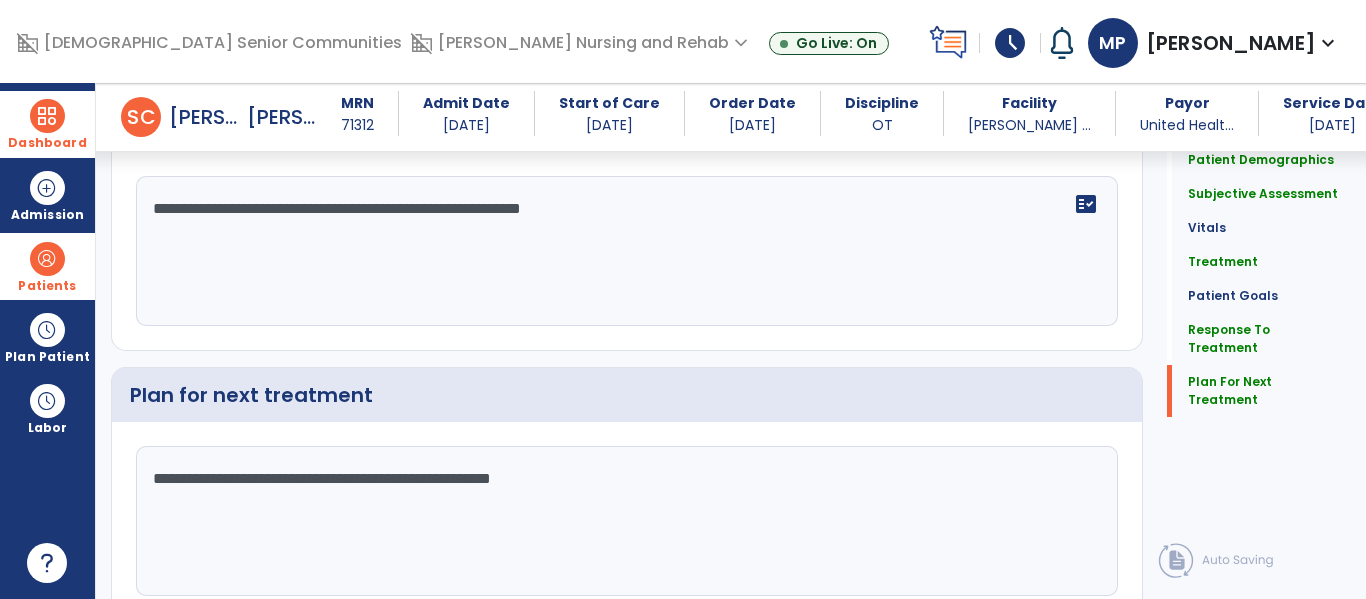 type on "**********" 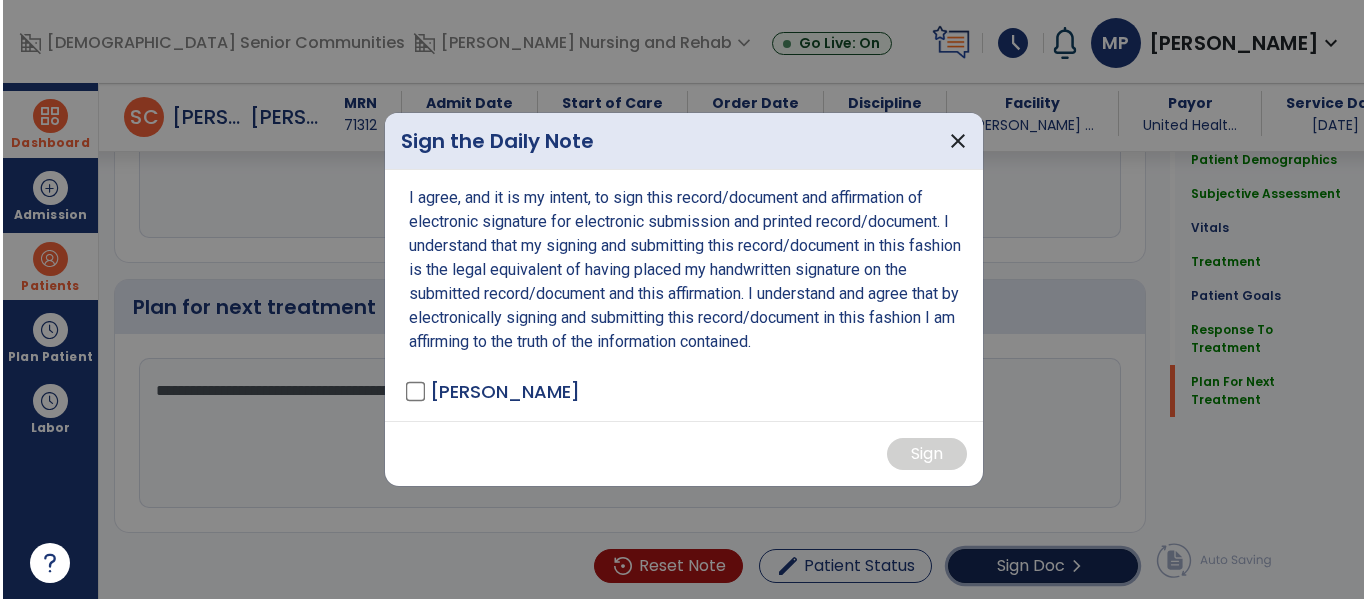 scroll, scrollTop: 3040, scrollLeft: 0, axis: vertical 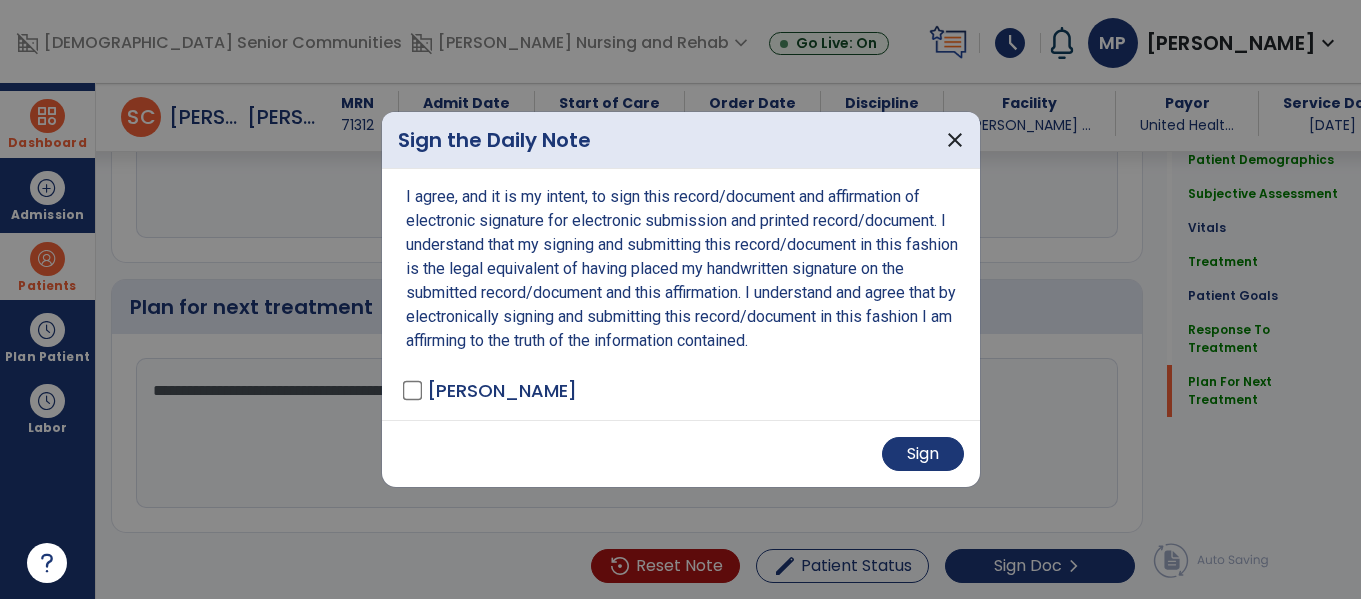 click at bounding box center [680, 299] 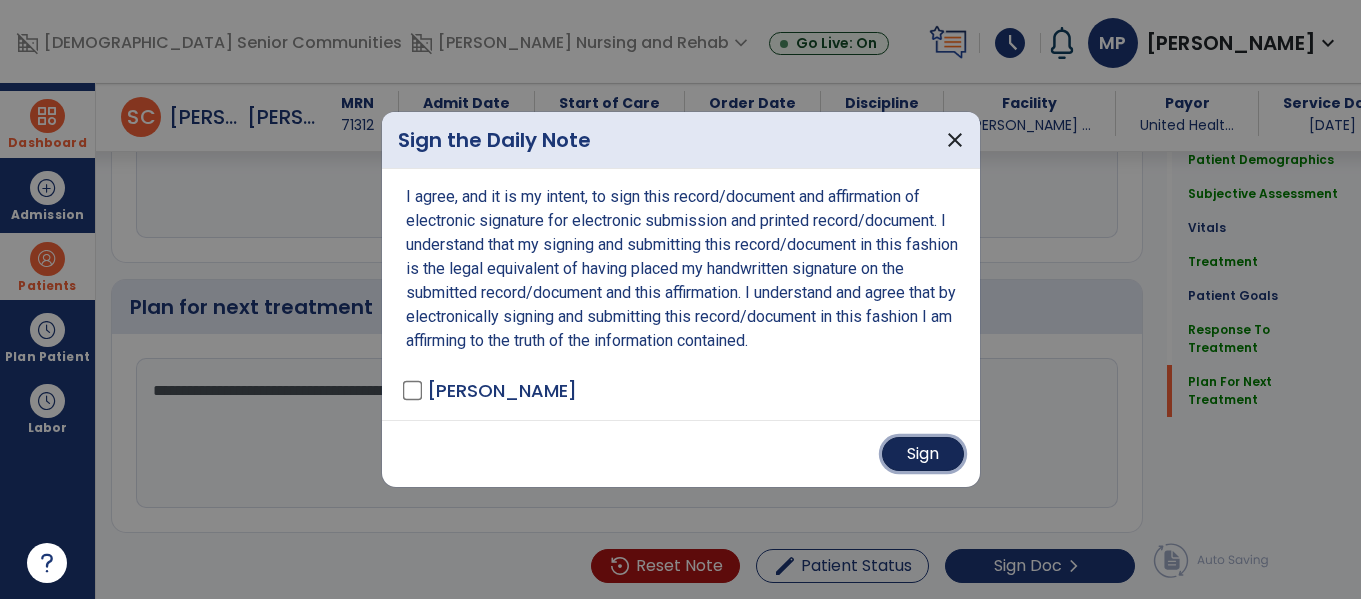 click on "Sign" at bounding box center [923, 454] 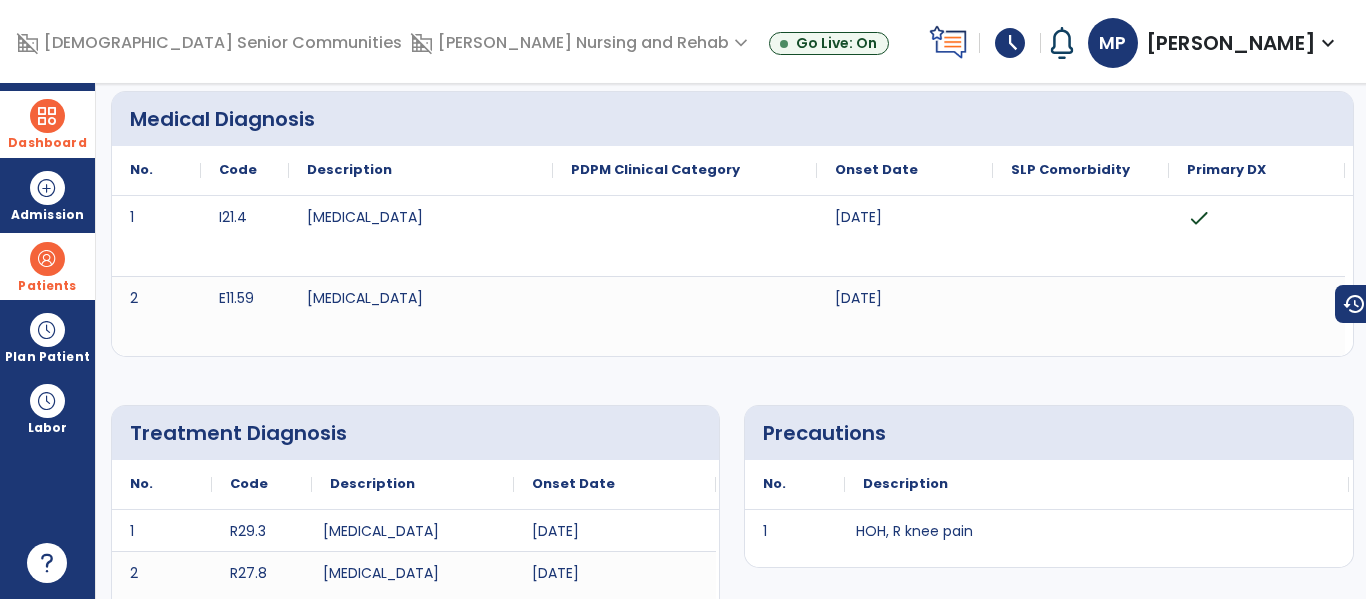 scroll, scrollTop: 0, scrollLeft: 0, axis: both 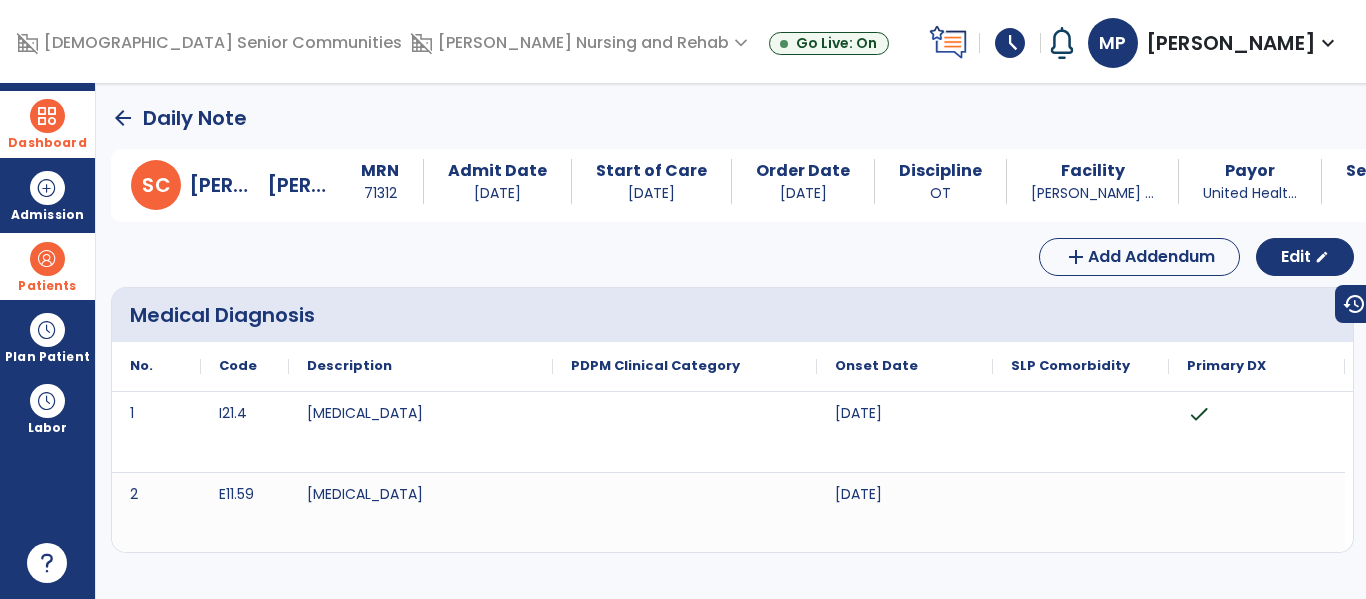 click on "arrow_back   Daily Note" 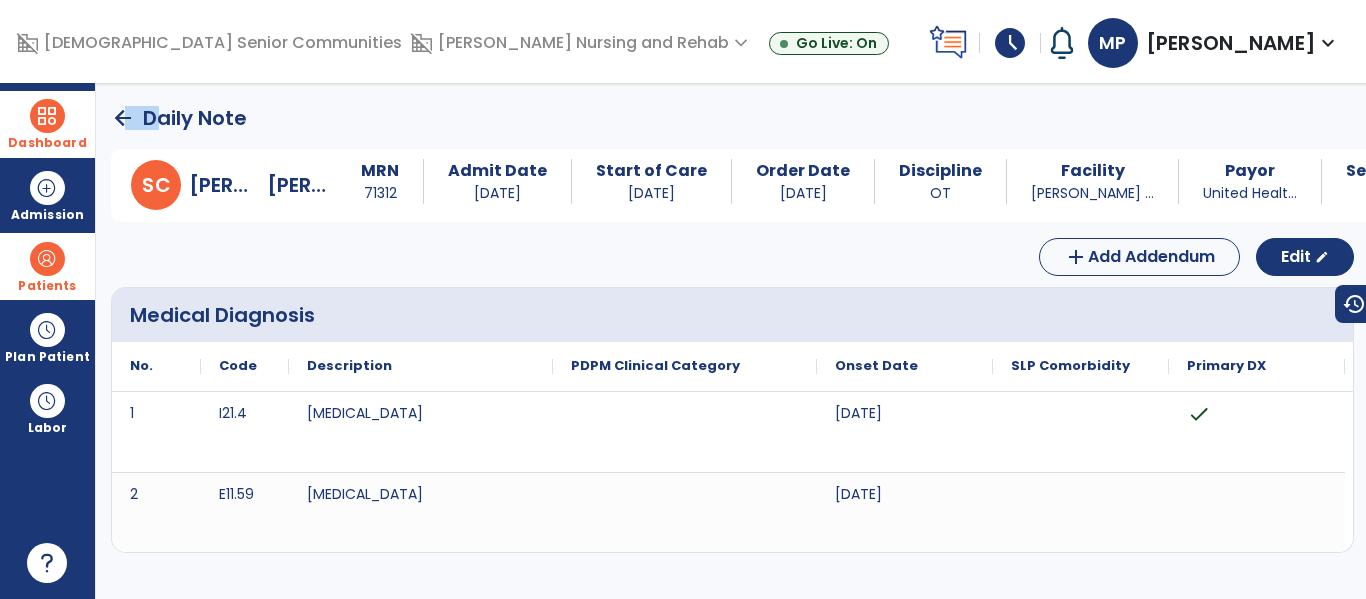 click on "arrow_back" 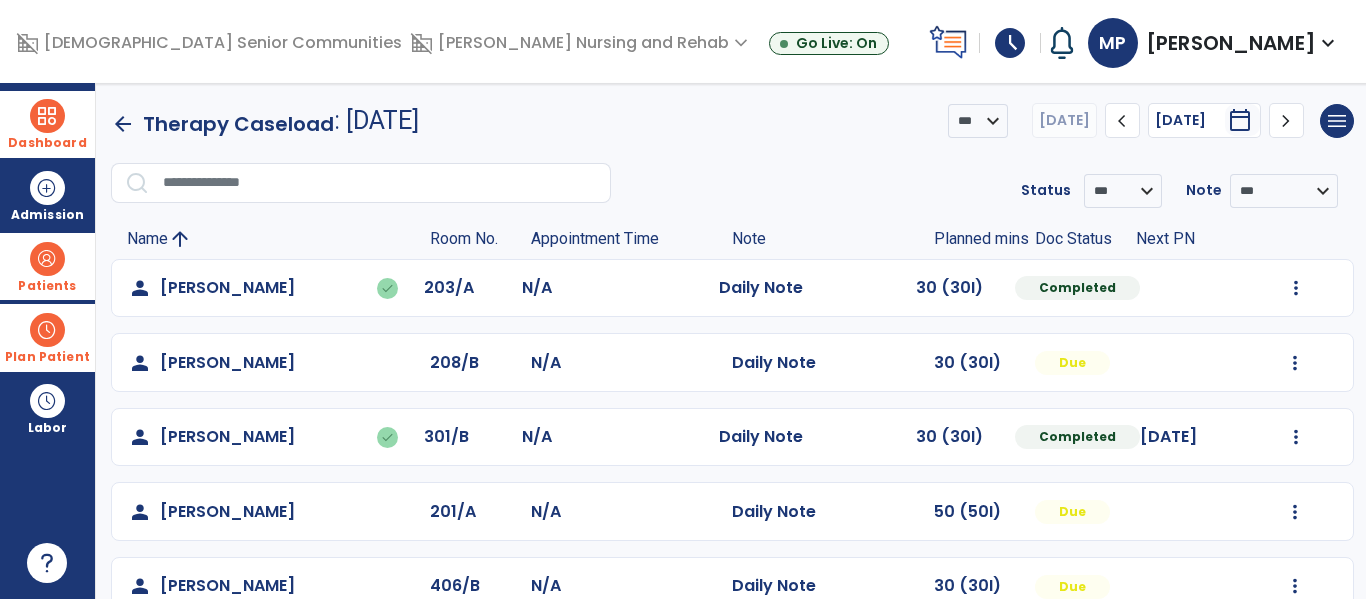 click on "Plan Patient" at bounding box center [47, 266] 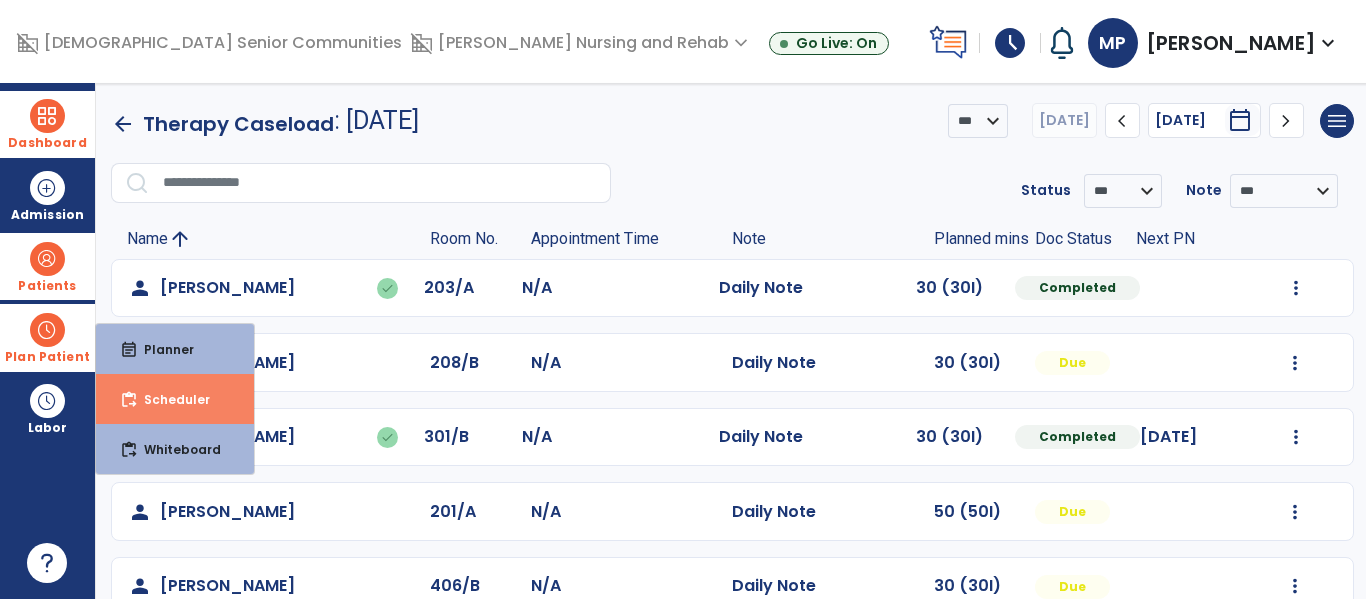click on "Scheduler" at bounding box center (169, 399) 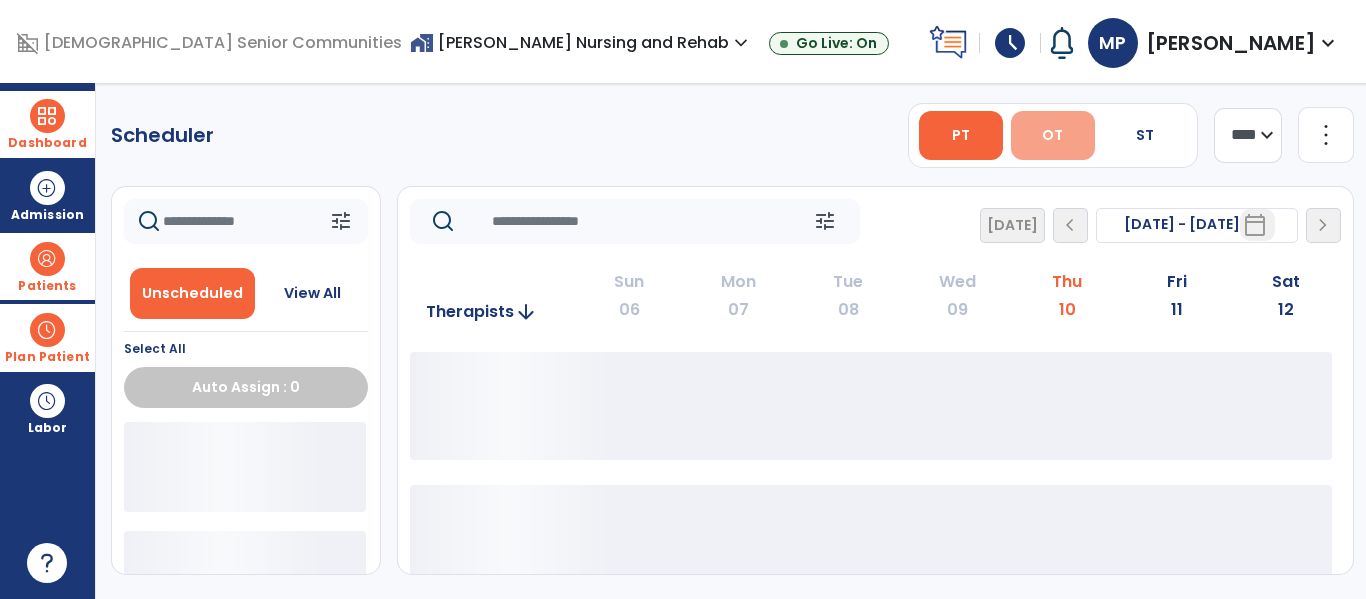click on "OT" at bounding box center [1053, 135] 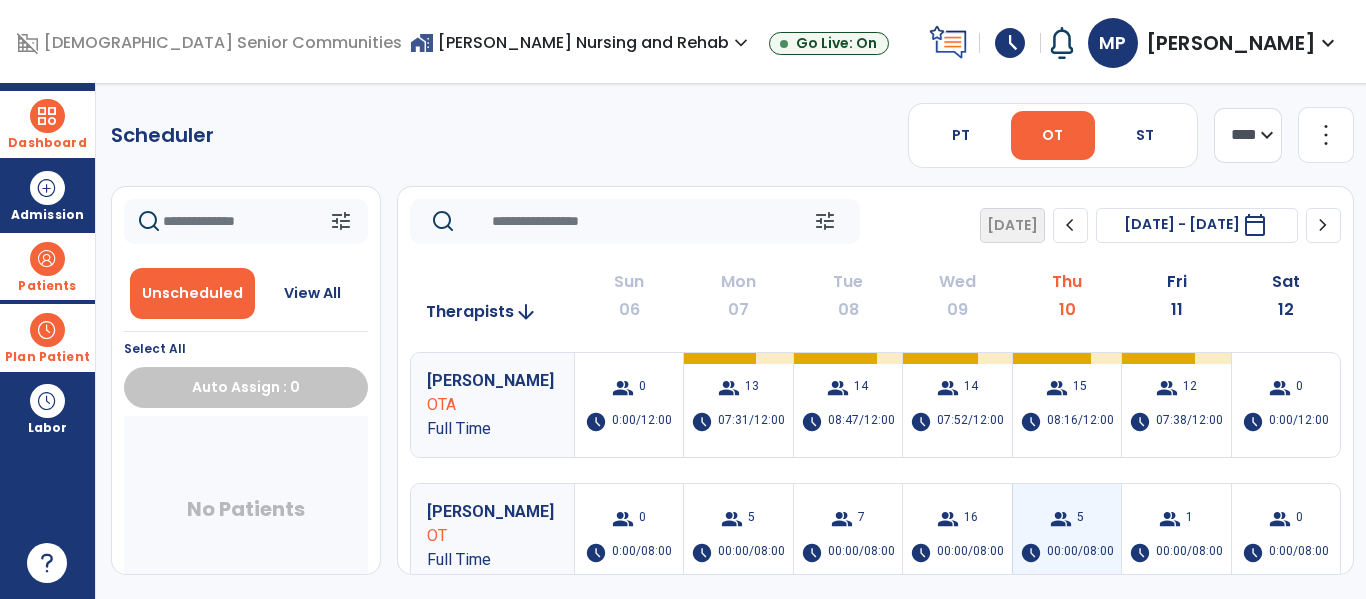 click on "5" at bounding box center (1080, 519) 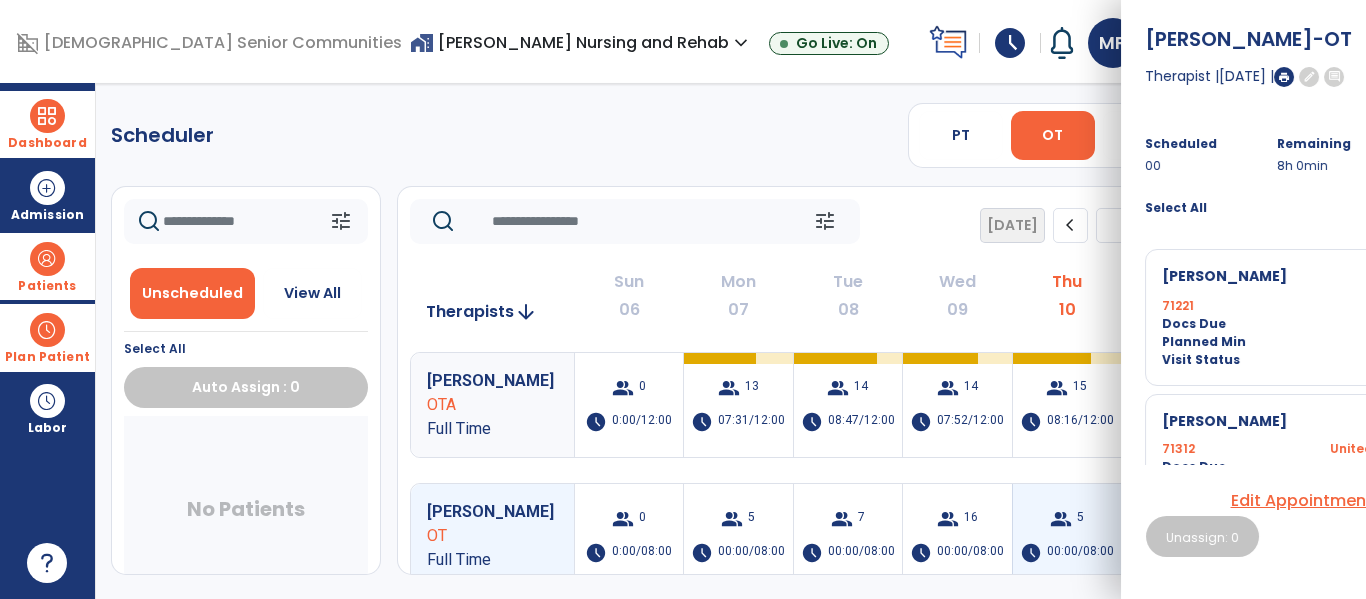 click on "Unassign: 0 Auto Reassign: 0" at bounding box center [1156, 536] 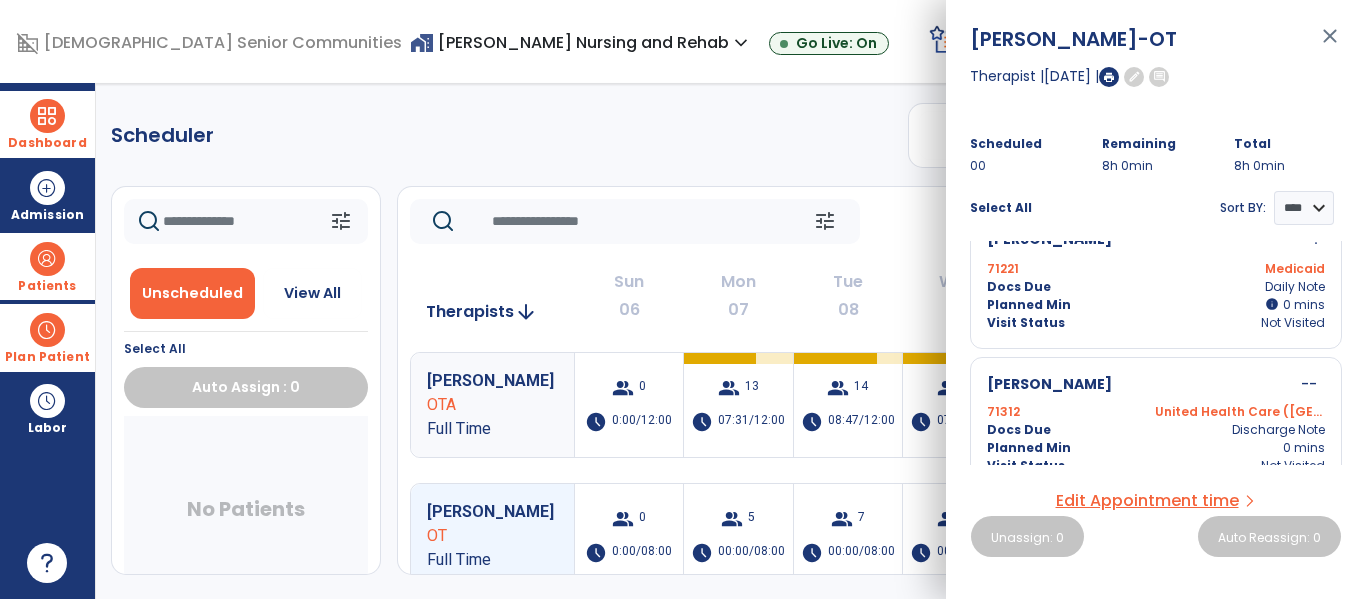 scroll, scrollTop: 0, scrollLeft: 0, axis: both 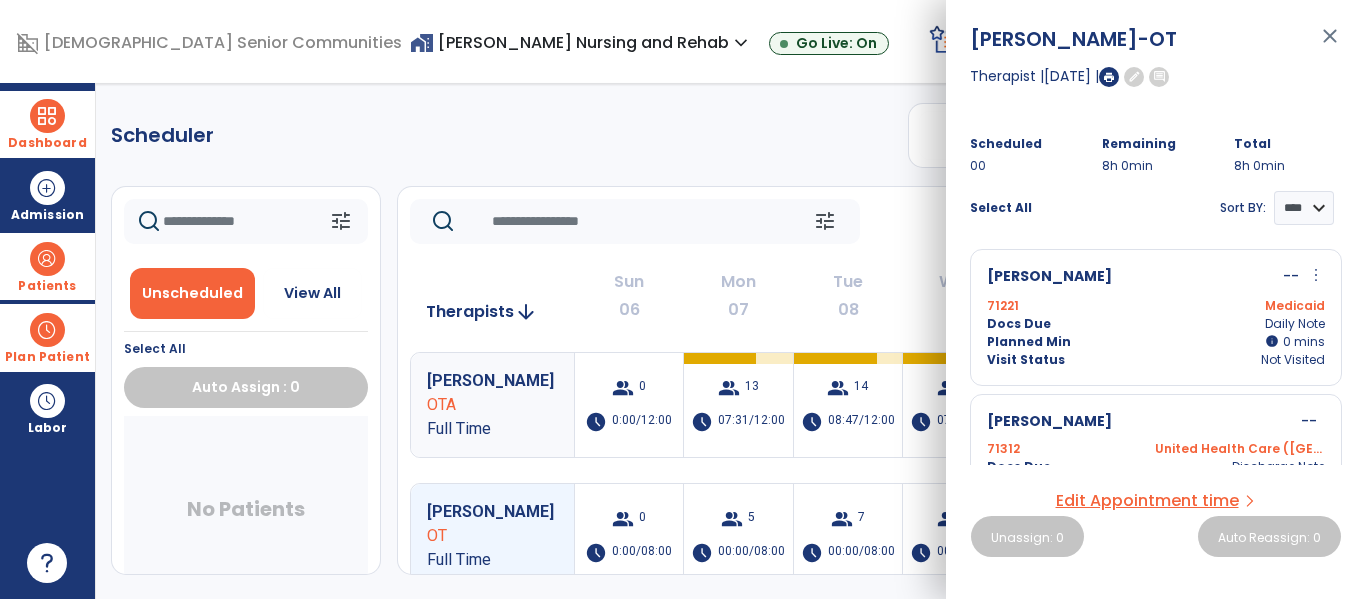 click on "tune" 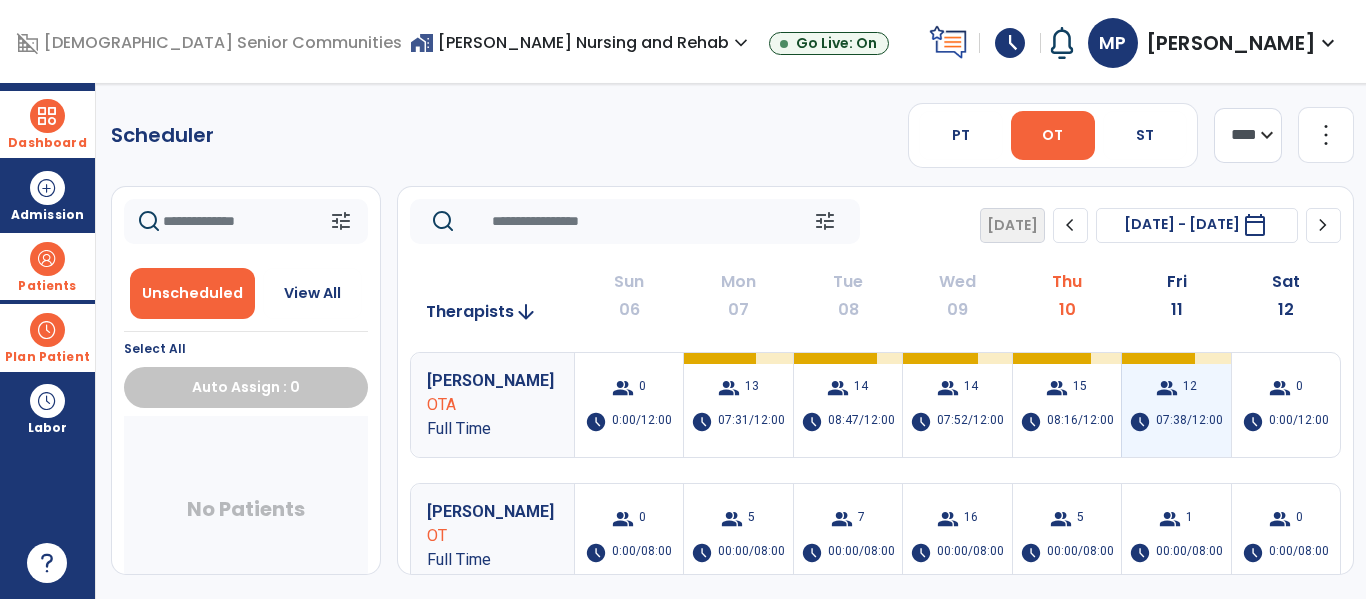 click on "group  12  schedule  07:38/12:00" at bounding box center (1176, 405) 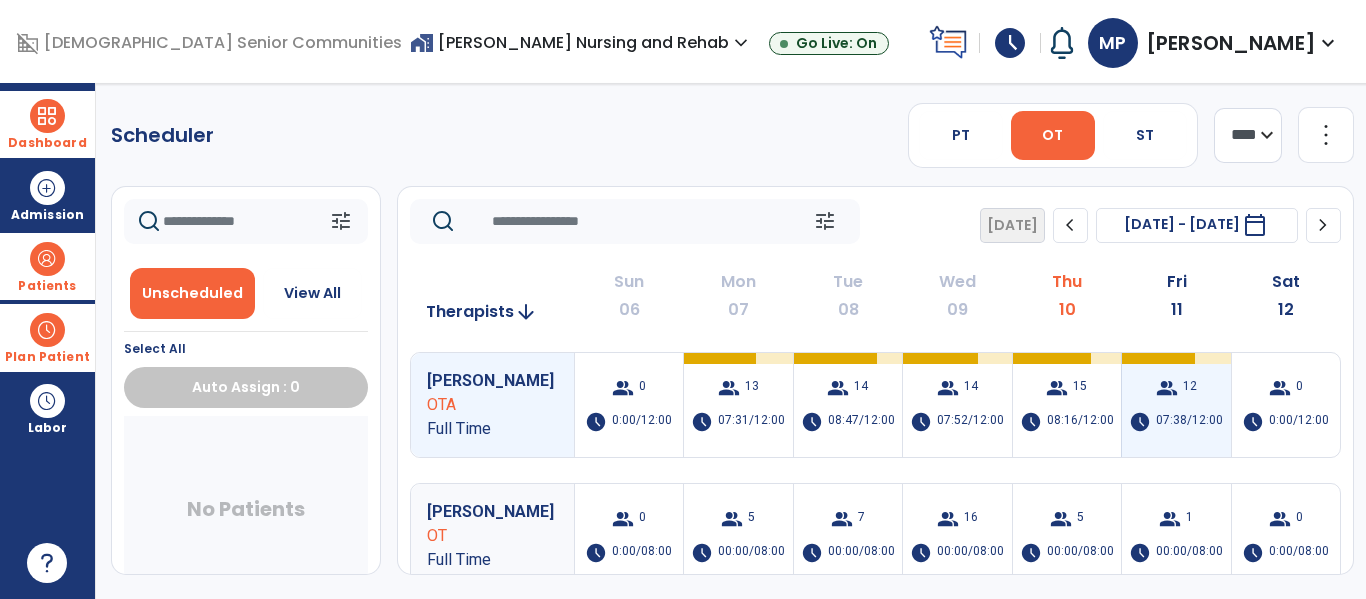 click on "07:38/12:00" at bounding box center [1189, 422] 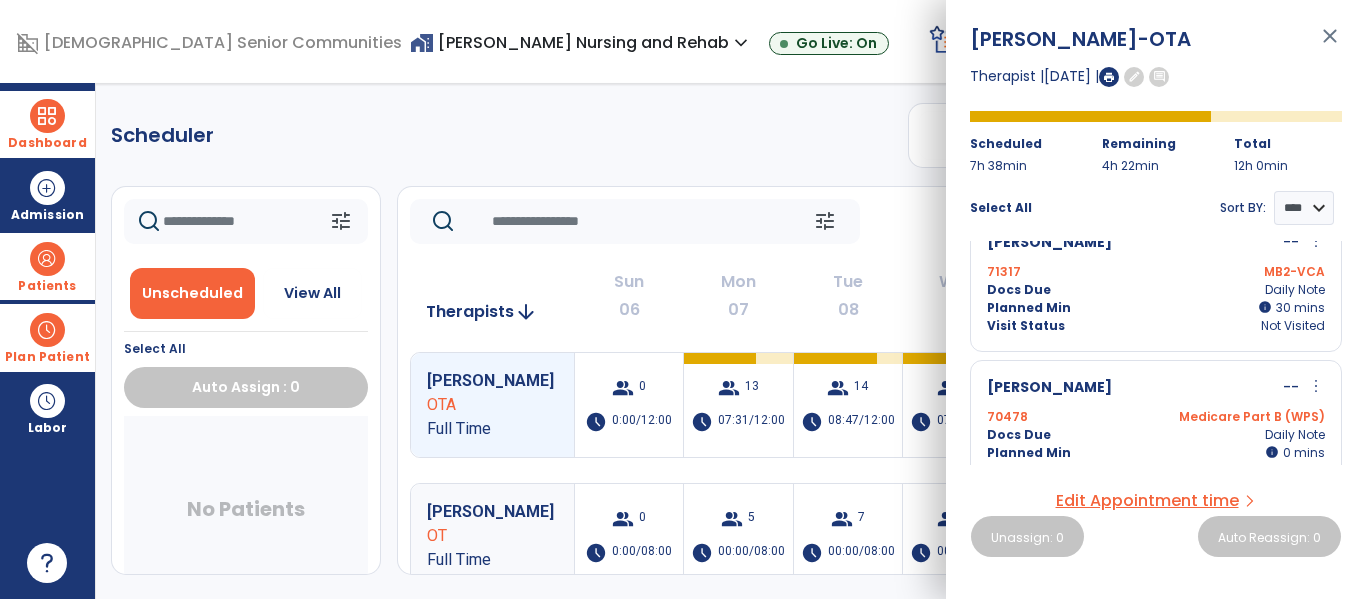 scroll, scrollTop: 1516, scrollLeft: 0, axis: vertical 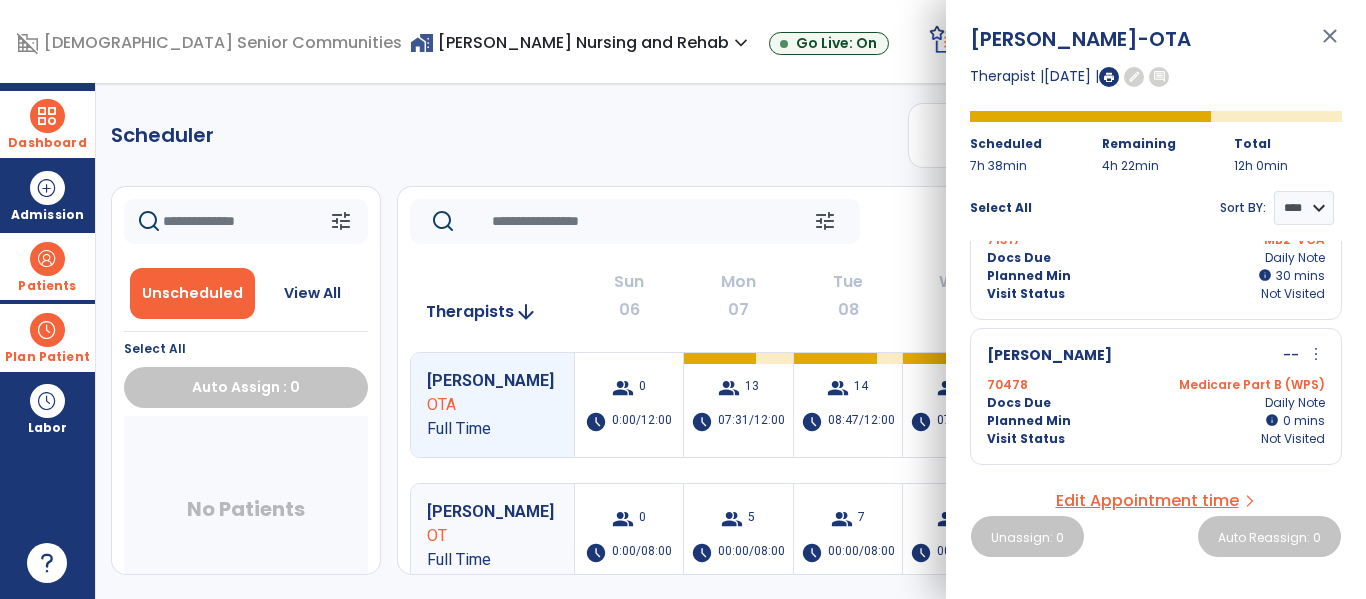 click on "Scheduler   PT   OT   ST  **** *** more_vert  Manage Labor   View All Therapists   Print" 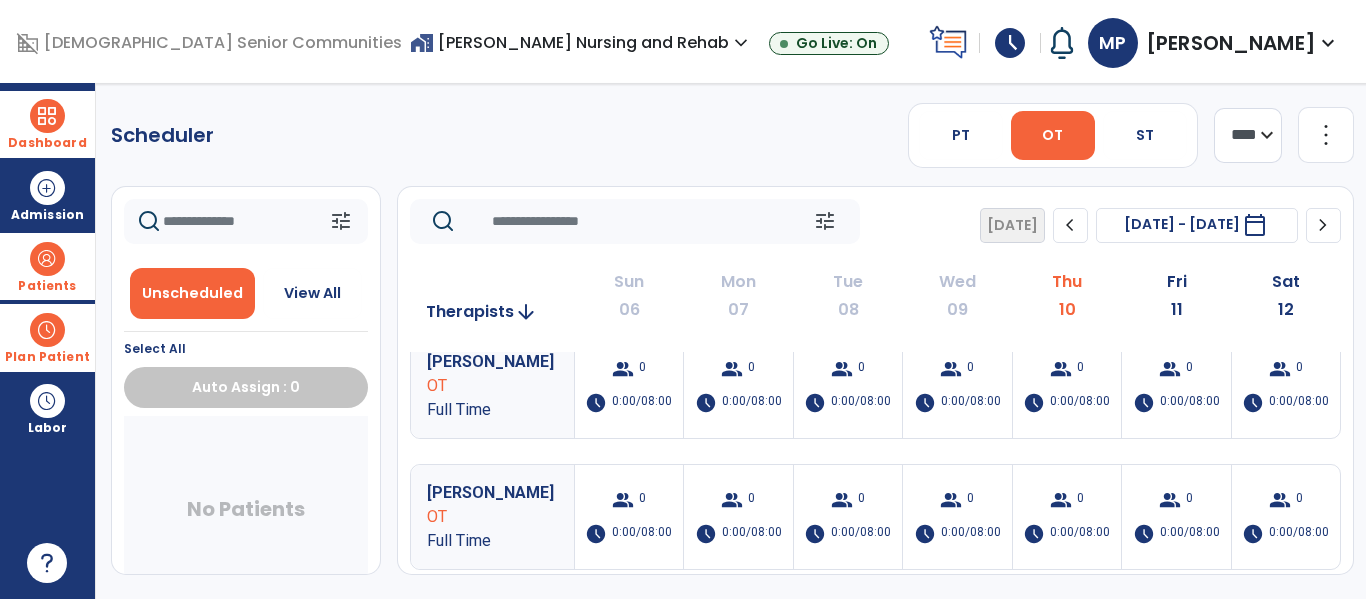 scroll, scrollTop: 0, scrollLeft: 0, axis: both 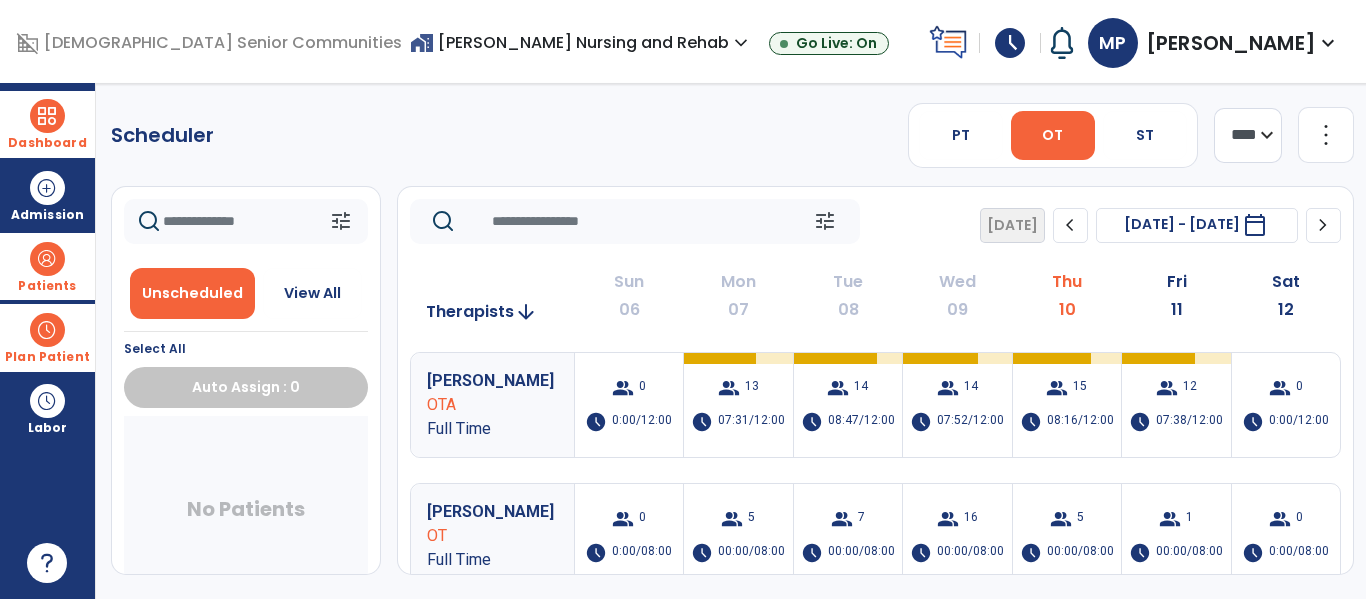 click at bounding box center [47, 116] 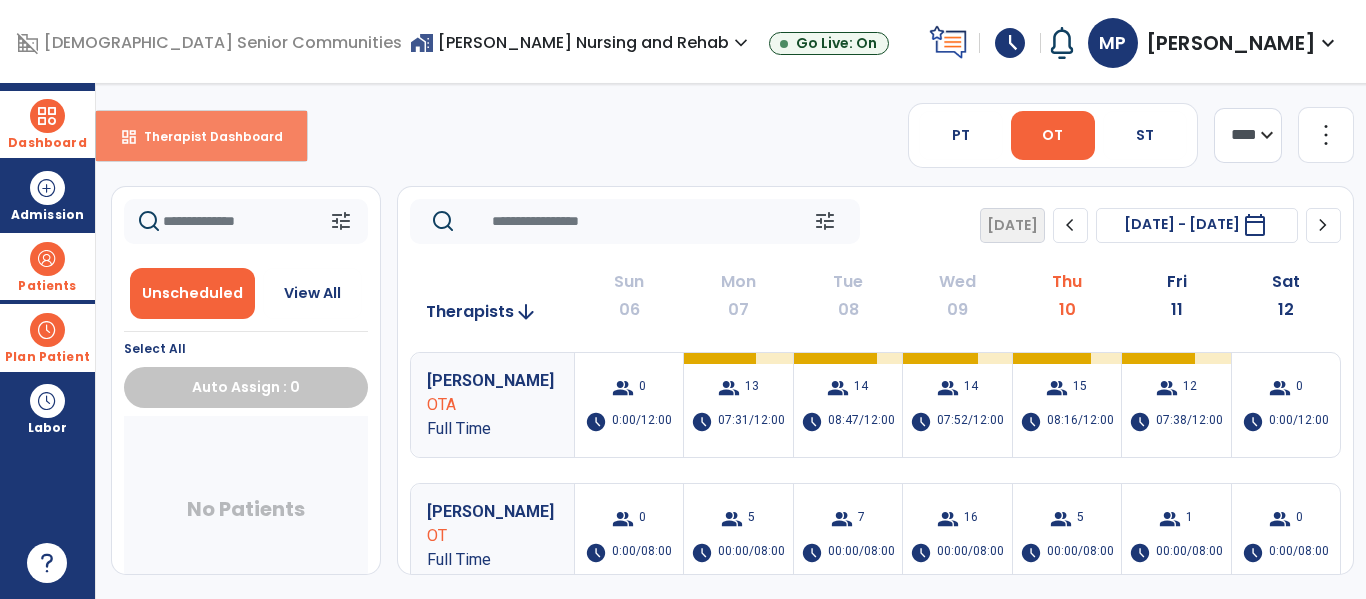 click on "dashboard  Therapist Dashboard" at bounding box center [201, 136] 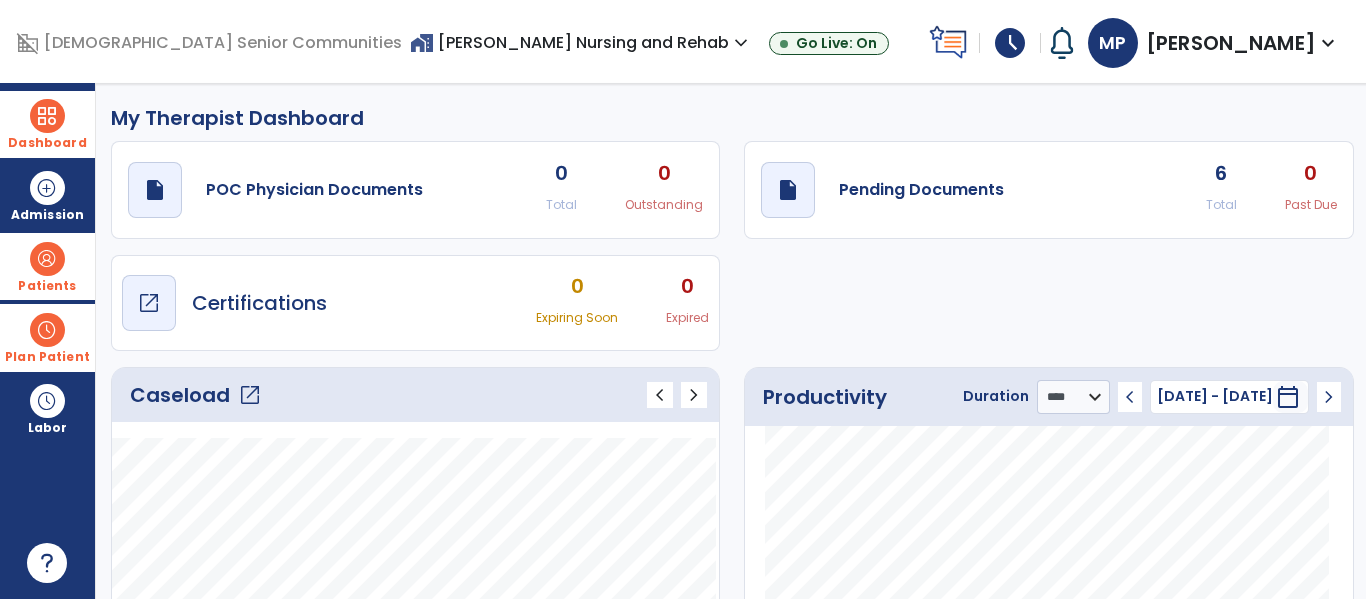 scroll, scrollTop: 89, scrollLeft: 0, axis: vertical 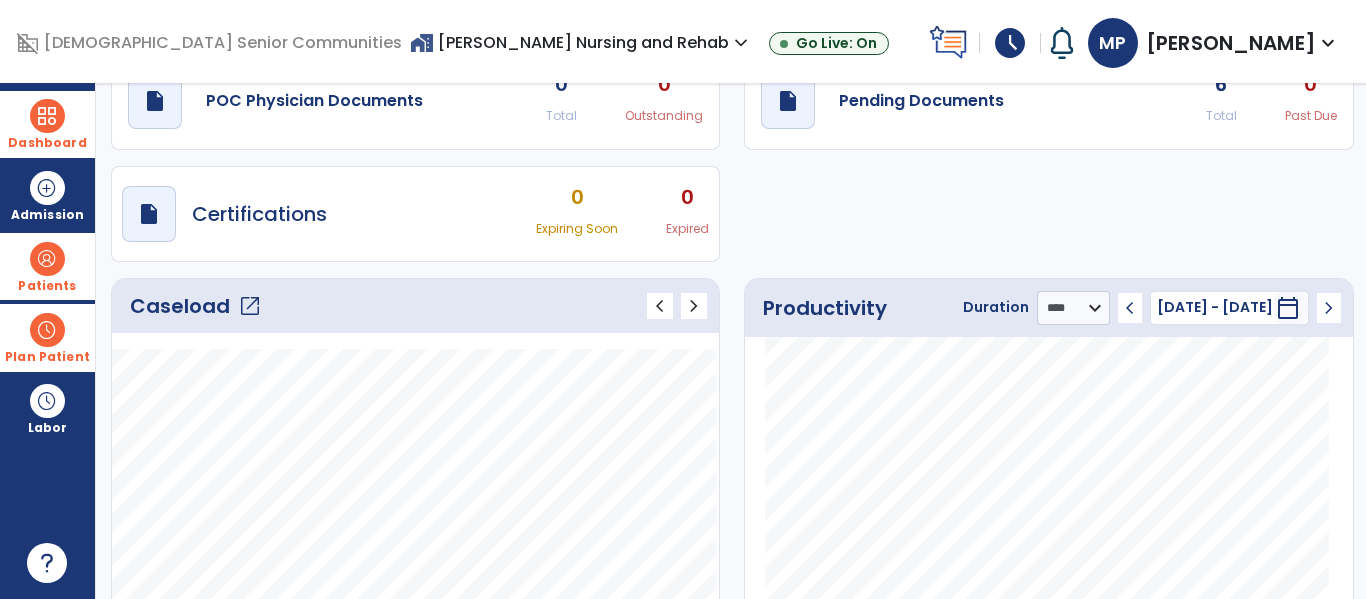 click on "open_in_new" 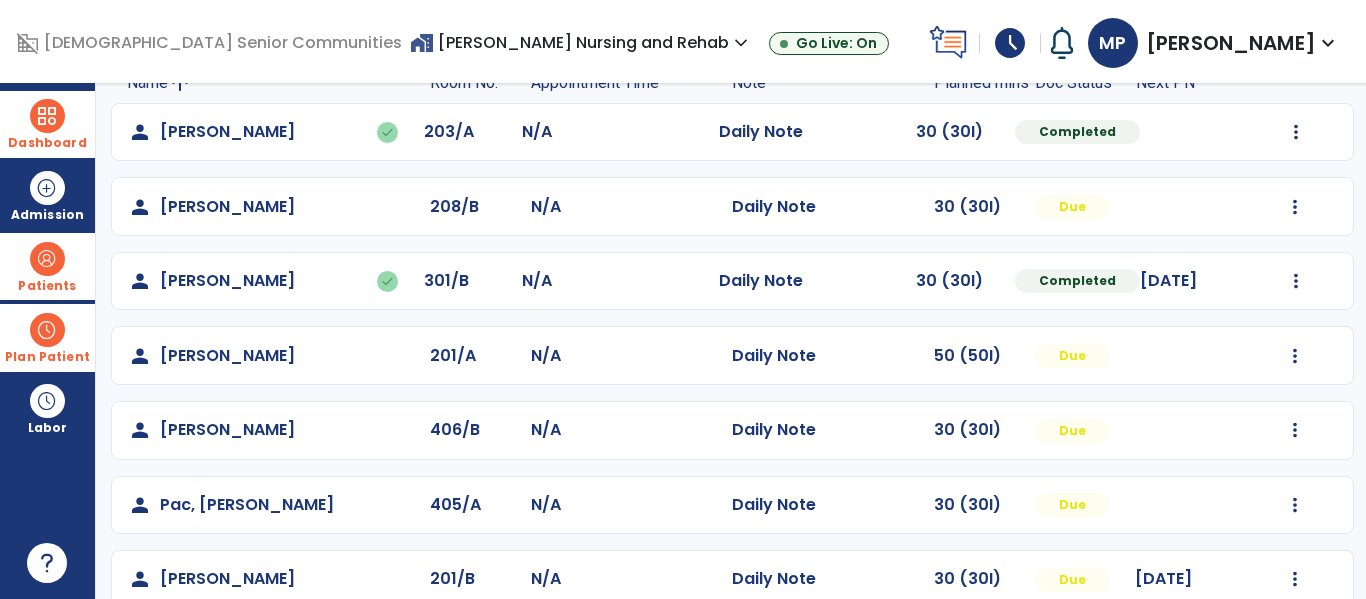 scroll, scrollTop: 129, scrollLeft: 0, axis: vertical 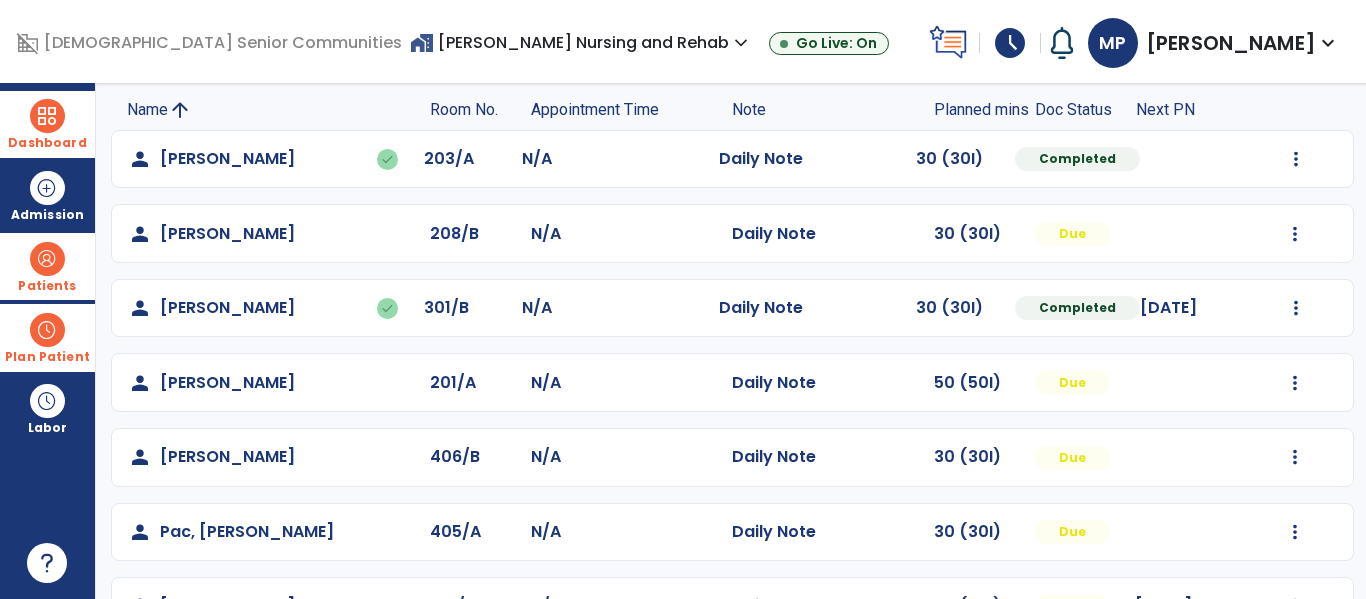 click on "Mark Visit As Complete   Reset Note   Open Document   G + C Mins" 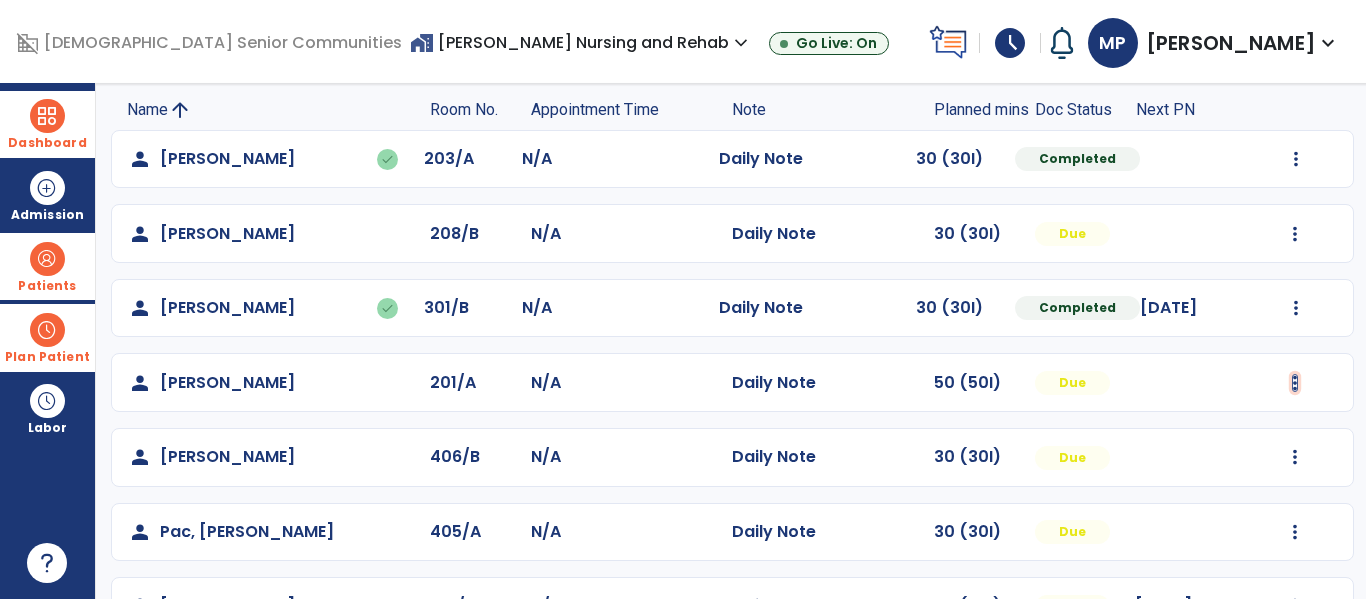 click at bounding box center [1296, 159] 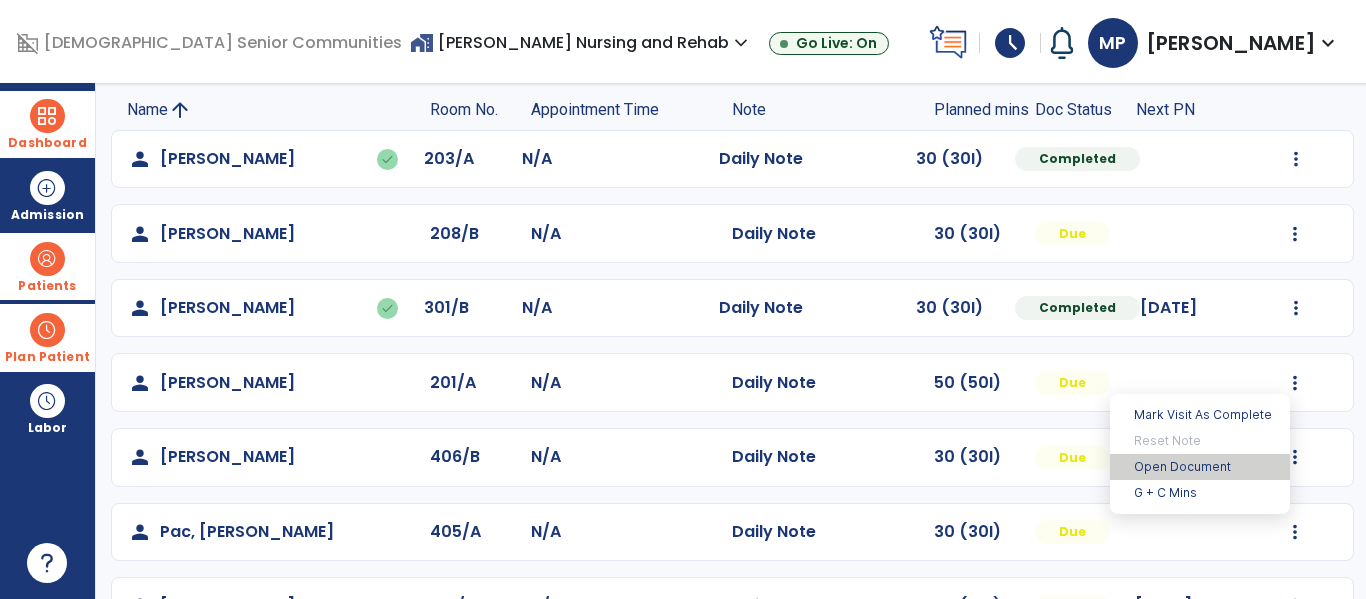 click on "Open Document" at bounding box center (1200, 467) 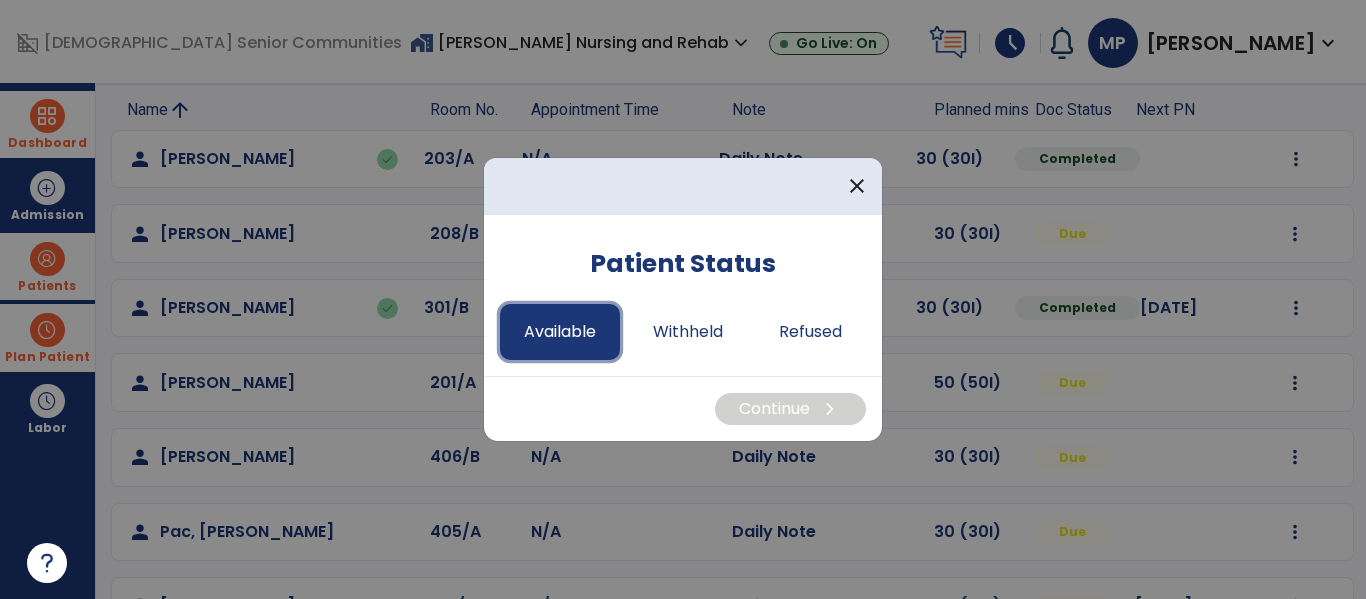 click on "Available" at bounding box center [560, 332] 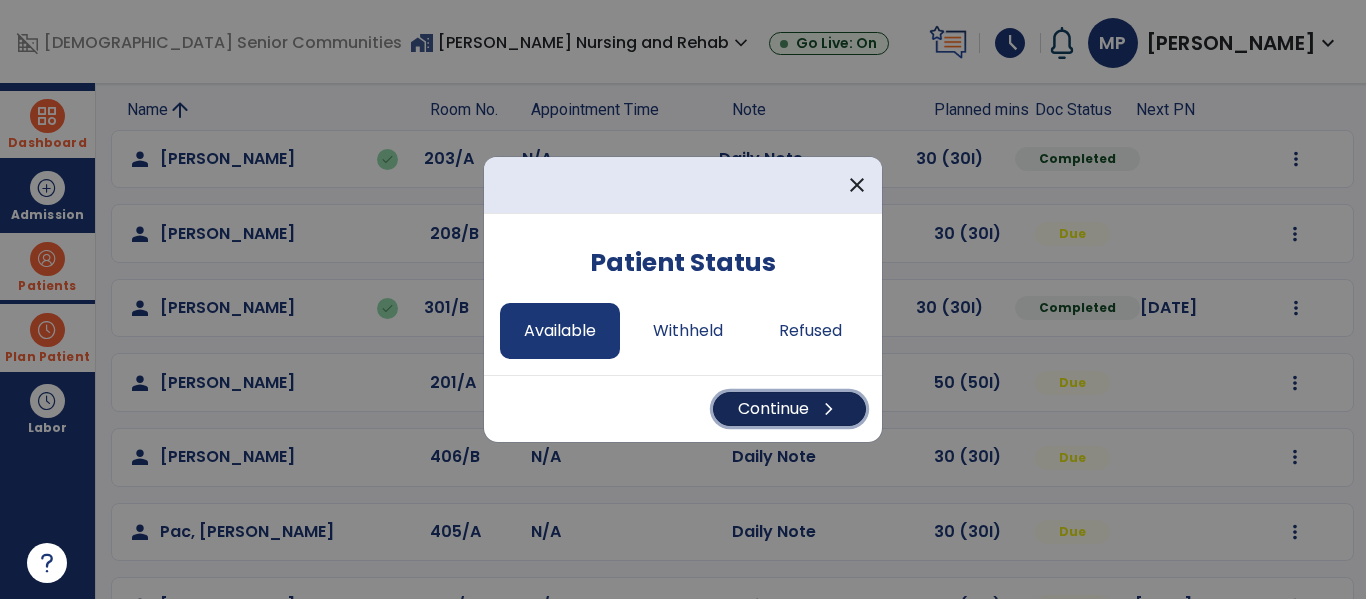 click on "Continue   chevron_right" at bounding box center (789, 409) 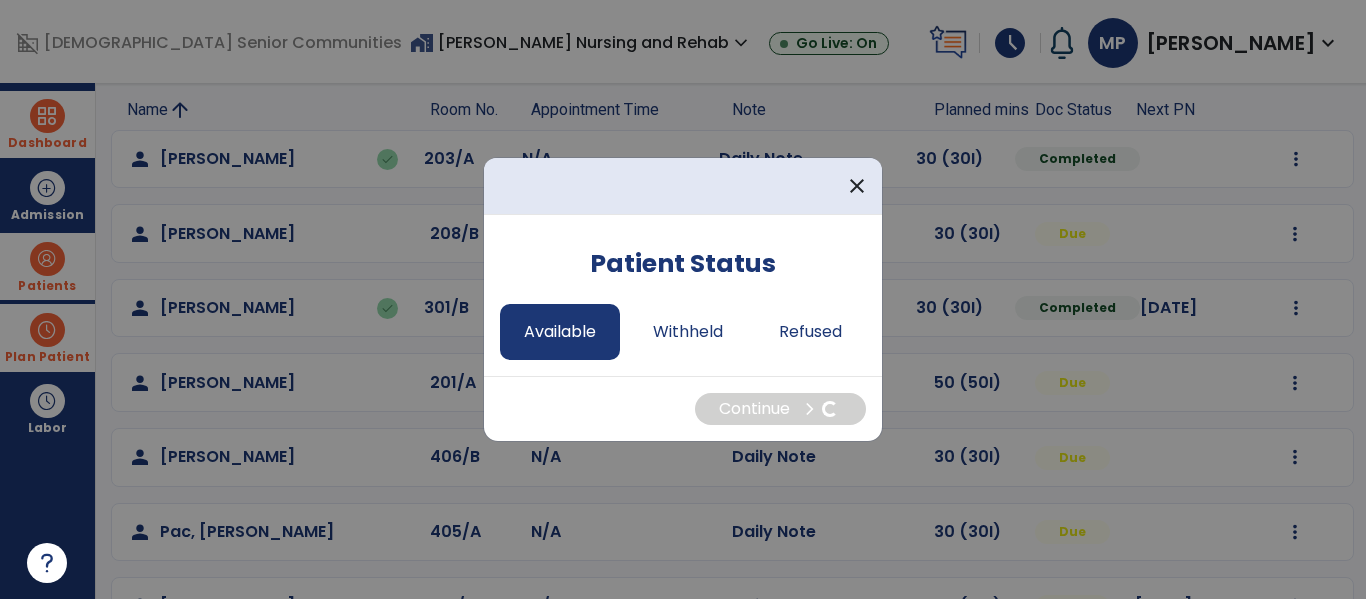select on "*" 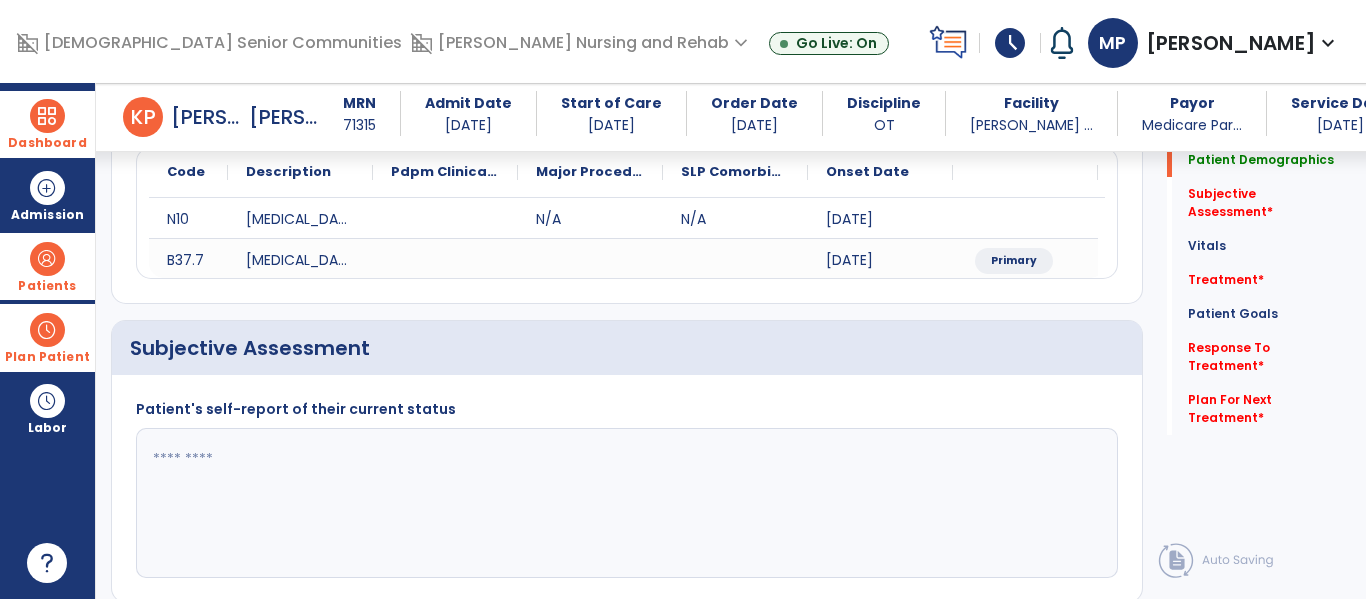 scroll, scrollTop: 261, scrollLeft: 0, axis: vertical 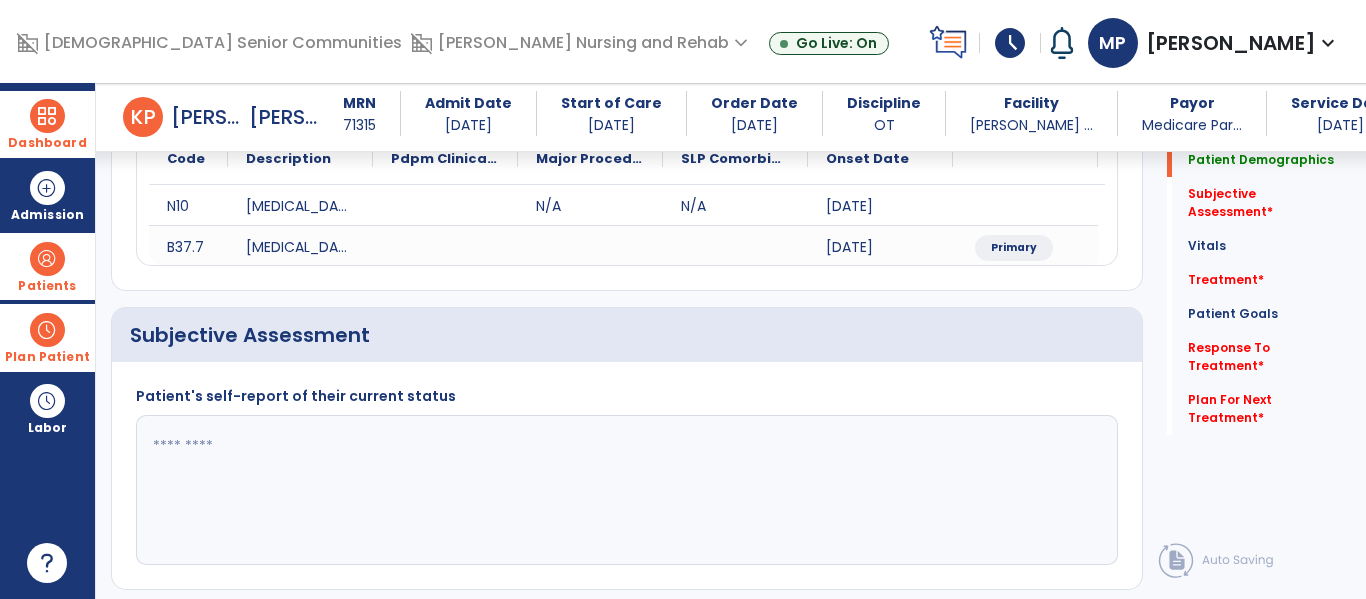 click 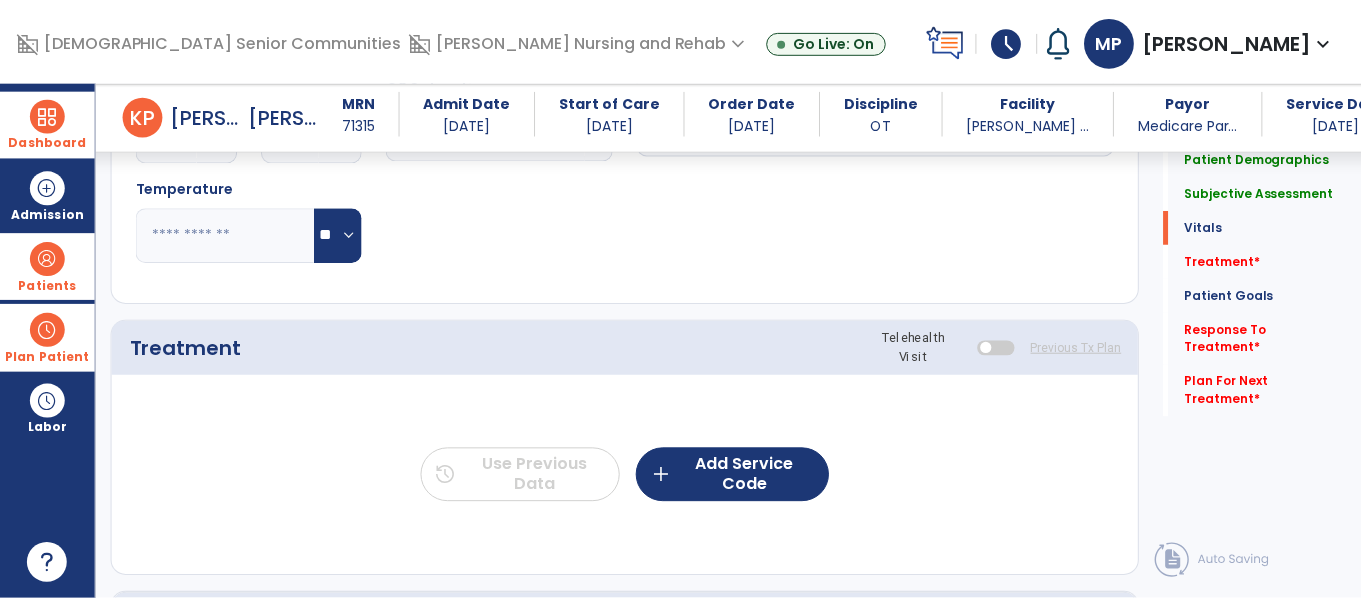 scroll, scrollTop: 1009, scrollLeft: 0, axis: vertical 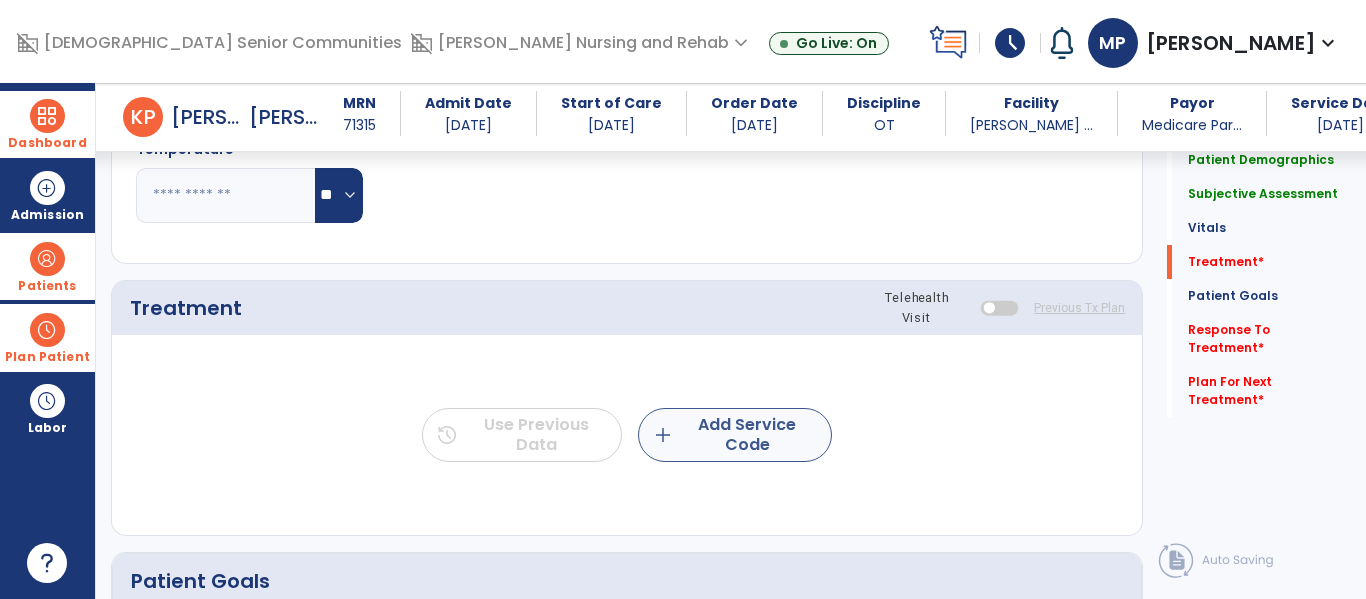 type on "**********" 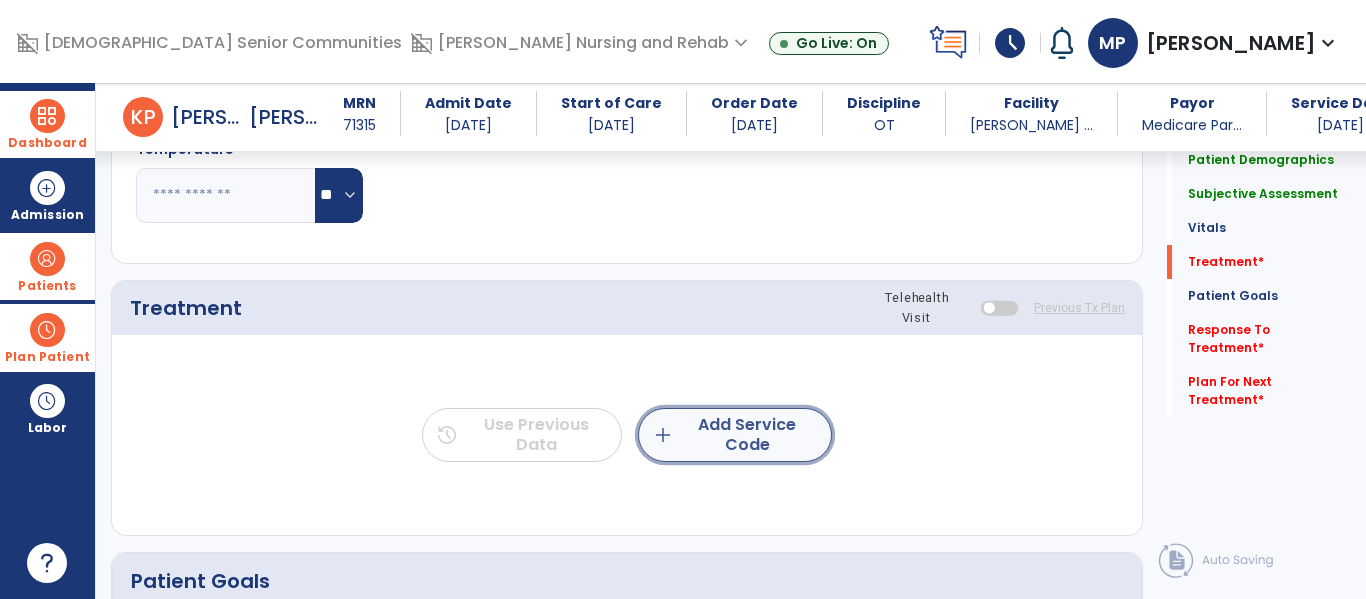 click on "add  Add Service Code" 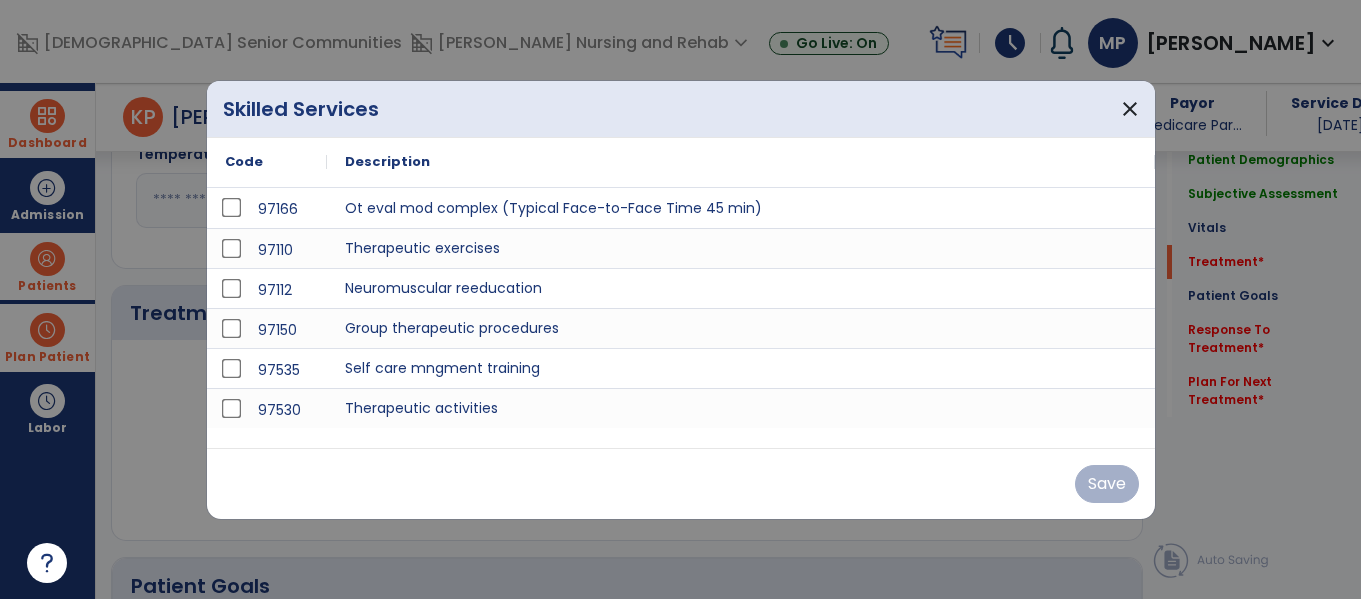 scroll, scrollTop: 1009, scrollLeft: 0, axis: vertical 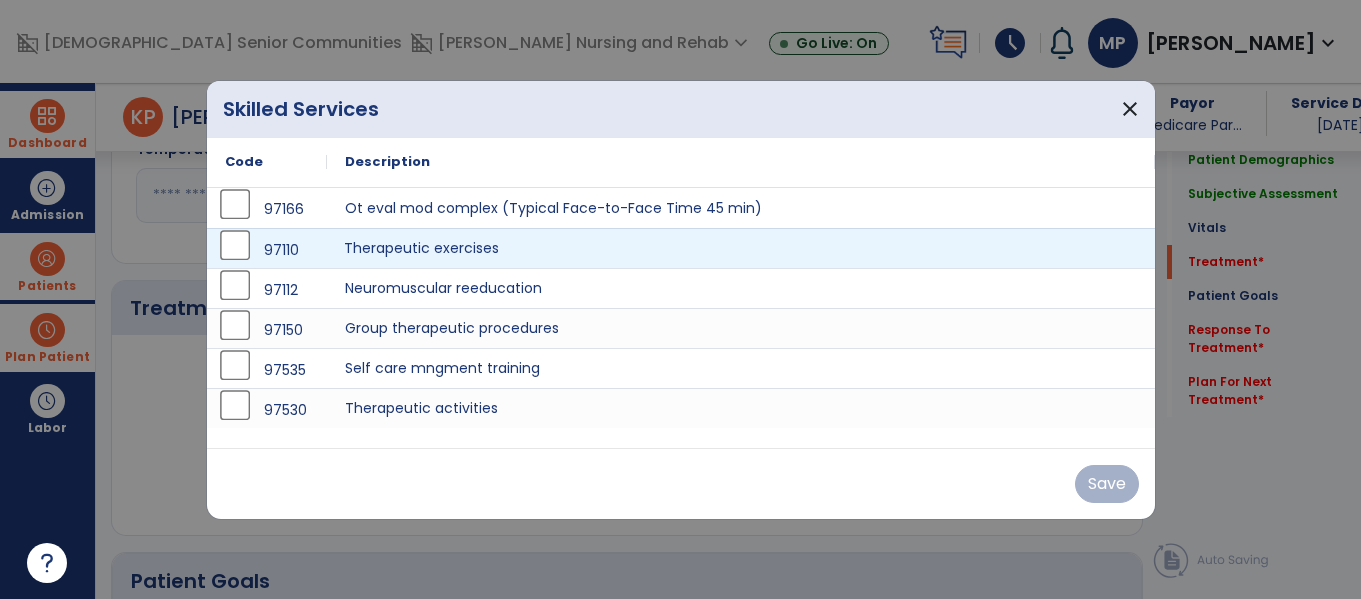 click on "Therapeutic exercises" at bounding box center [741, 248] 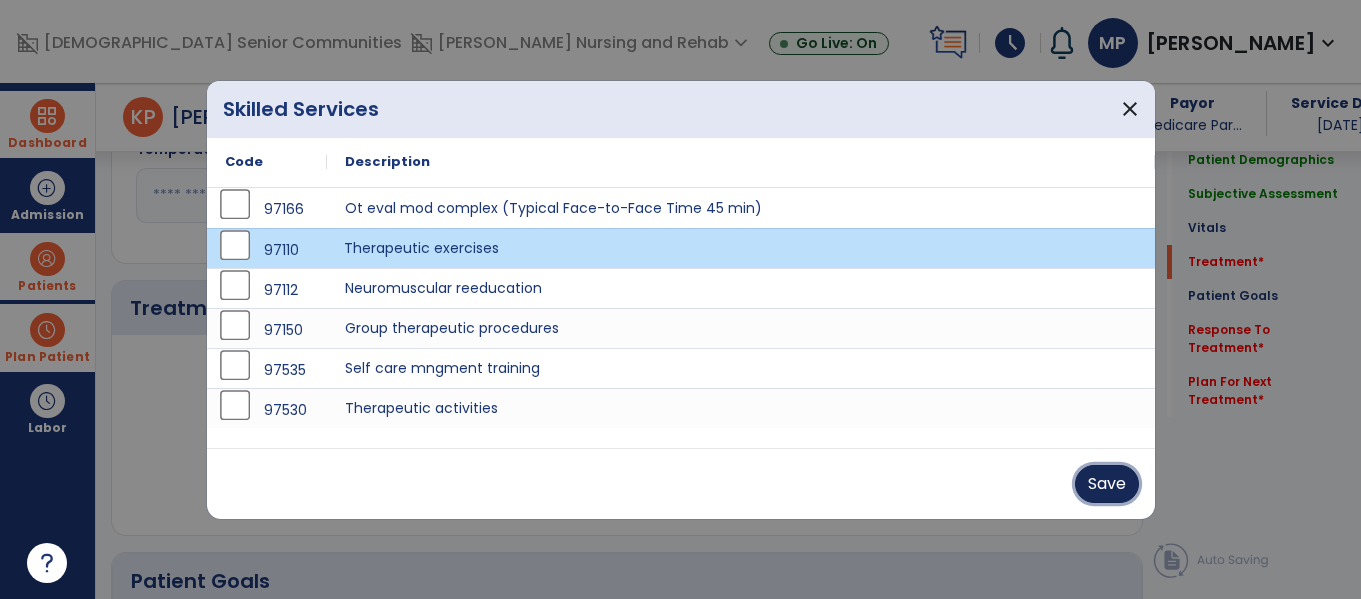 click on "Save" at bounding box center [1107, 484] 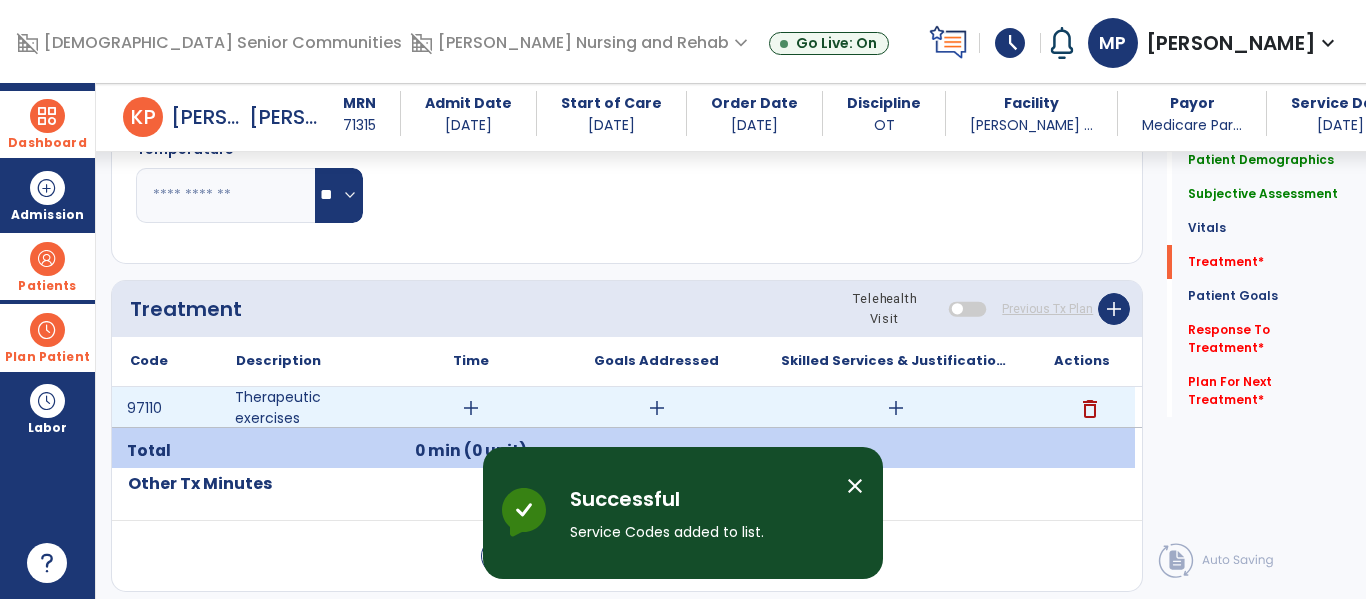 click on "Therapeutic exercises" at bounding box center [304, 408] 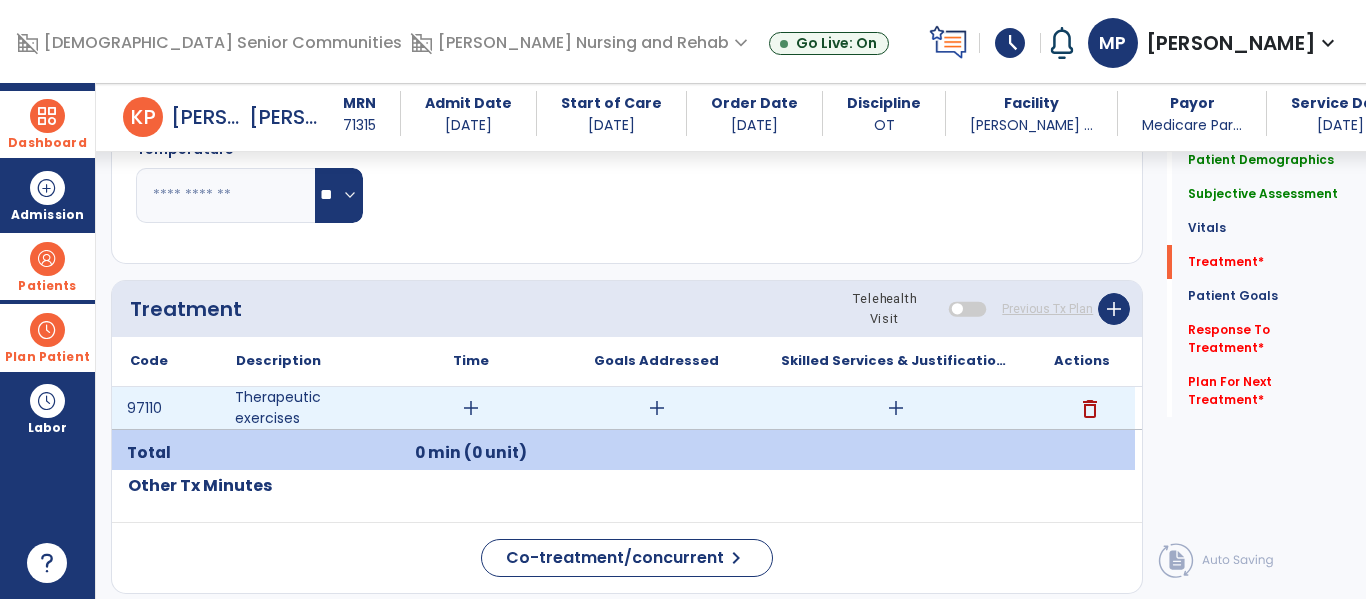 click on "add" at bounding box center (471, 408) 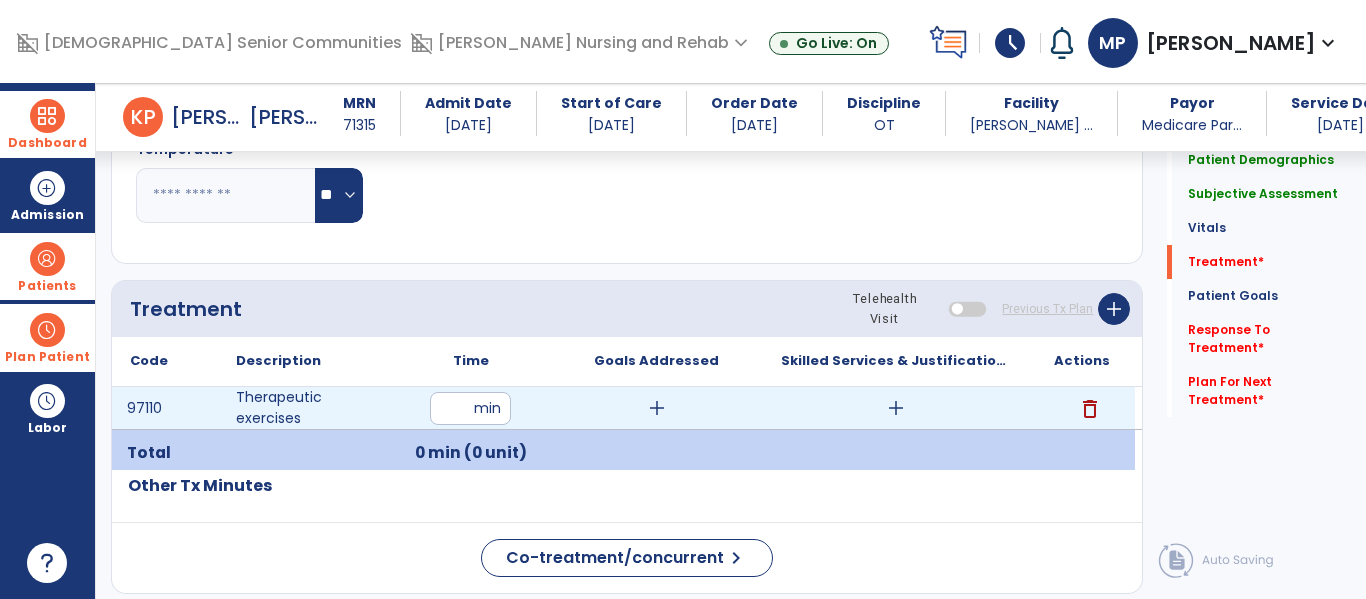 type on "**" 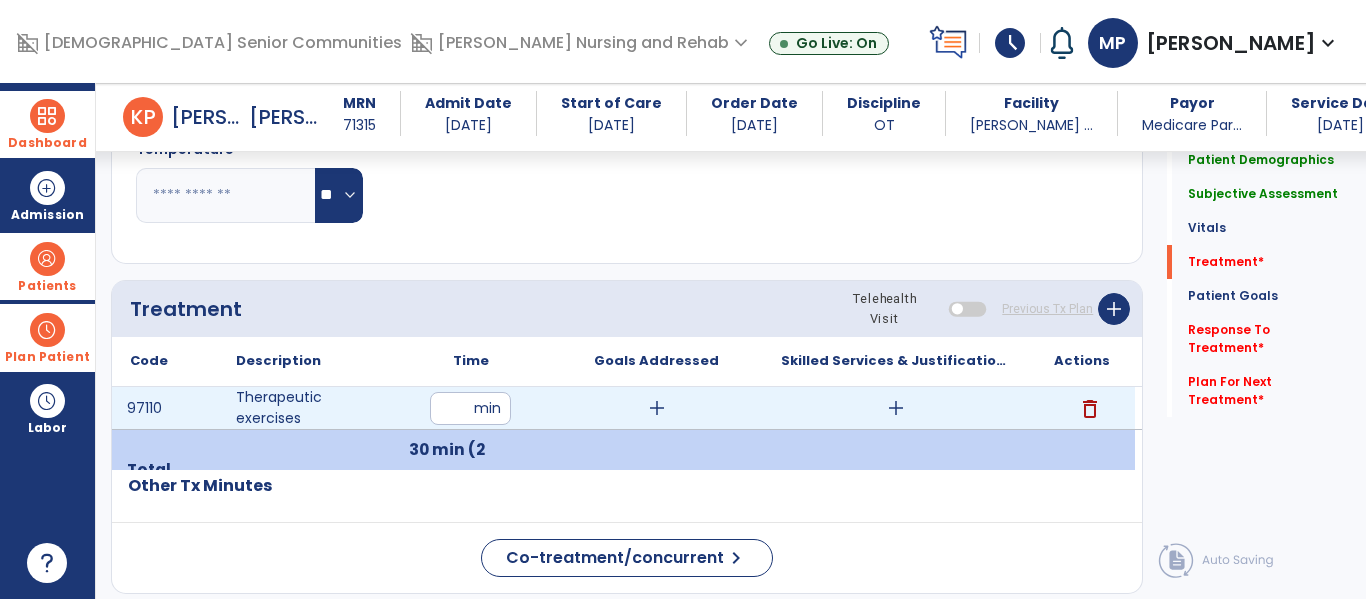 click on "add" at bounding box center (657, 408) 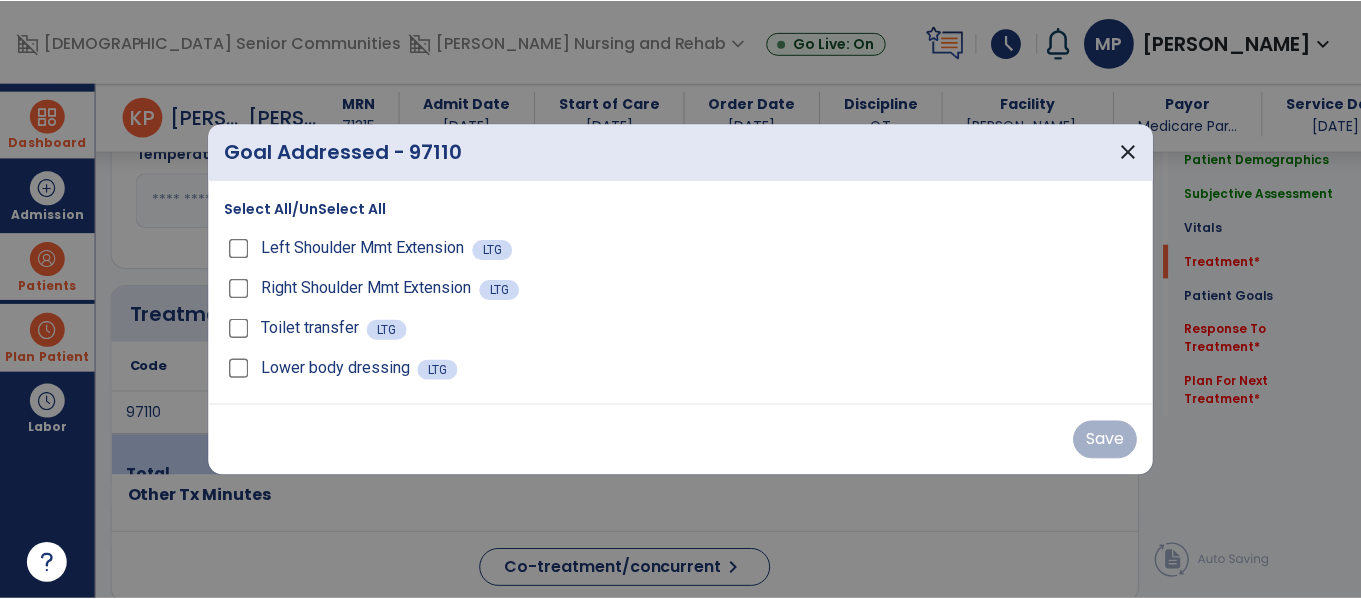 scroll, scrollTop: 1009, scrollLeft: 0, axis: vertical 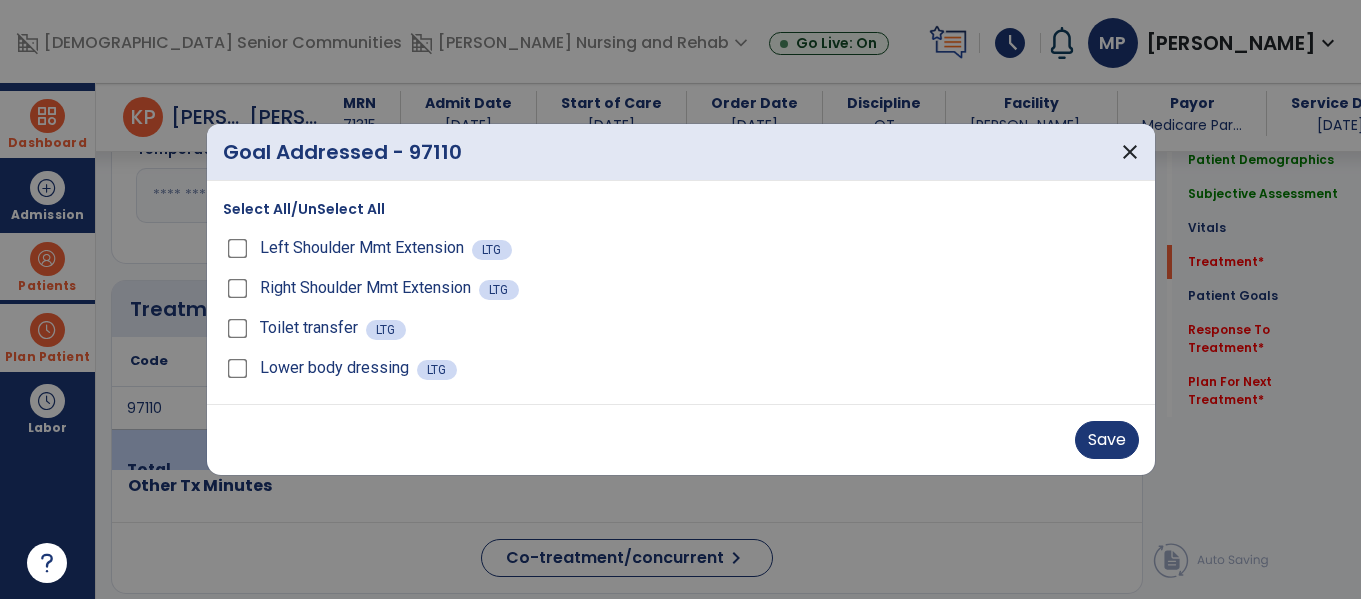 click on "Right Shoulder Mmt Extension  LTG" at bounding box center (681, 288) 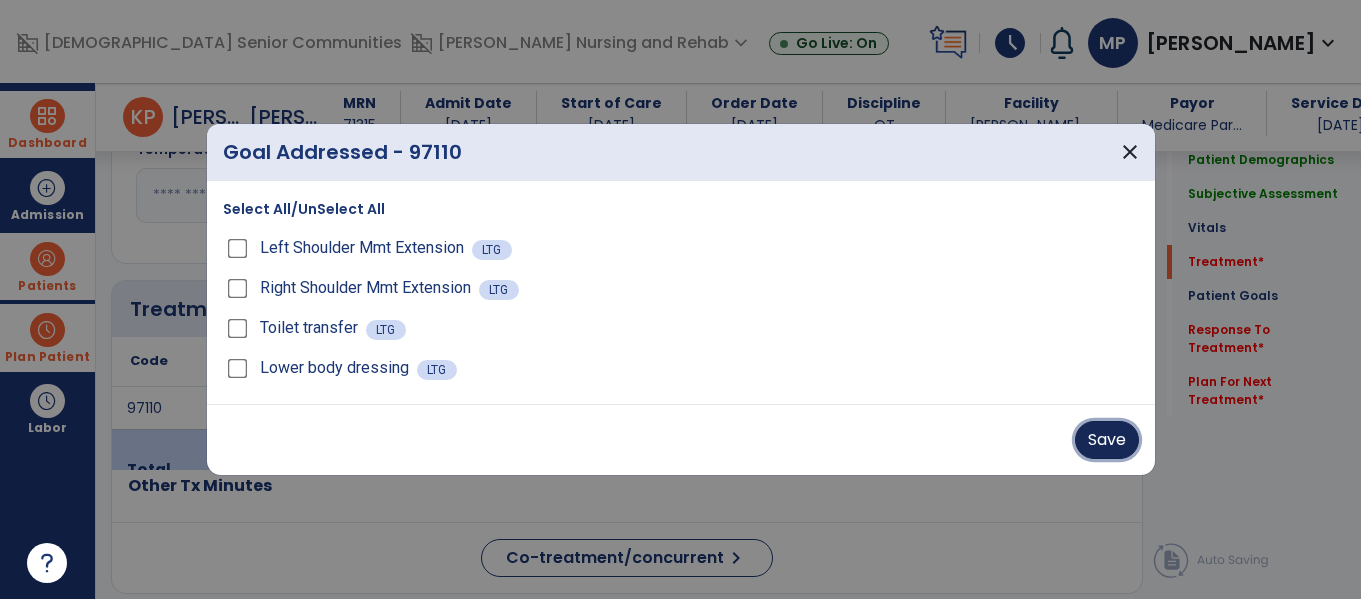 click on "Save" at bounding box center [1107, 440] 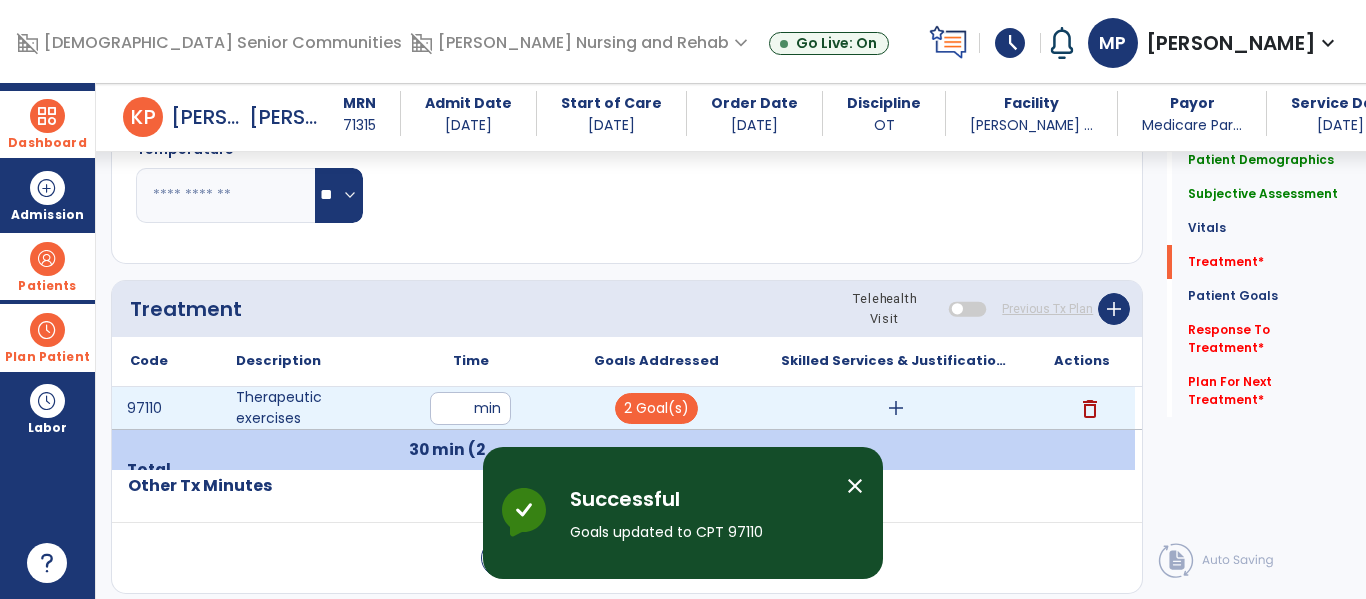 click on "add" at bounding box center [896, 408] 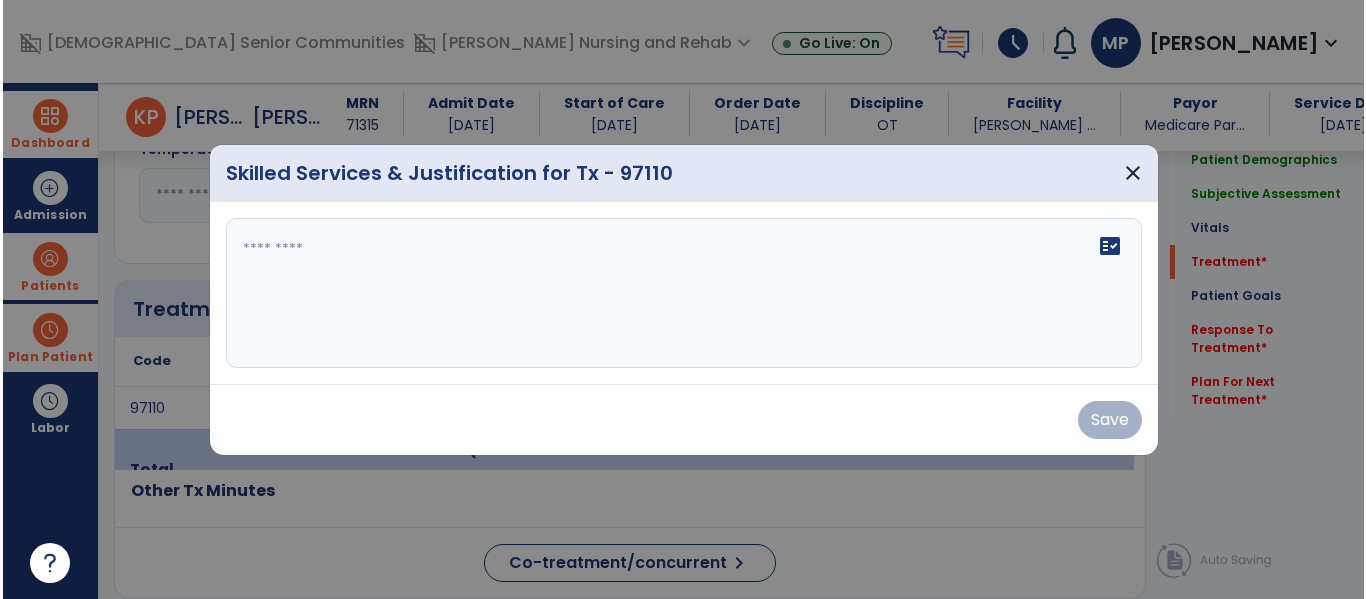 scroll, scrollTop: 1009, scrollLeft: 0, axis: vertical 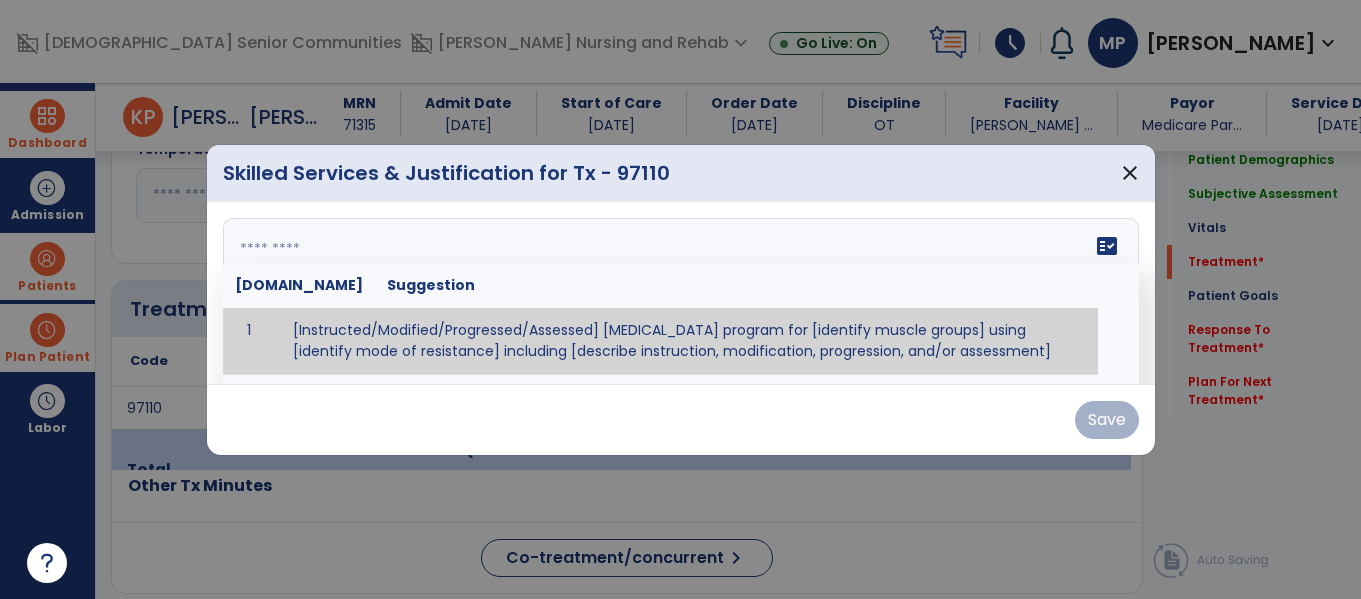 click on "fact_check  [DOMAIN_NAME] Suggestion 1 [Instructed/Modified/Progressed/Assessed] [MEDICAL_DATA] program for [identify muscle groups] using [identify mode of resistance] including [describe instruction, modification, progression, and/or assessment] 2 [Instructed/Modified/Progressed/Assessed] aerobic exercise program using [identify equipment/mode] including [describe instruction, modification,progression, and/or assessment] 3 [Instructed/Modified/Progressed/Assessed] [PROM/A/AROM/AROM] program for [identify joint movements] using [contract-relax, over-pressure, inhibitory techniques, other] 4 [Assessed/Tested] aerobic capacity with administration of [aerobic capacity test]" at bounding box center [681, 293] 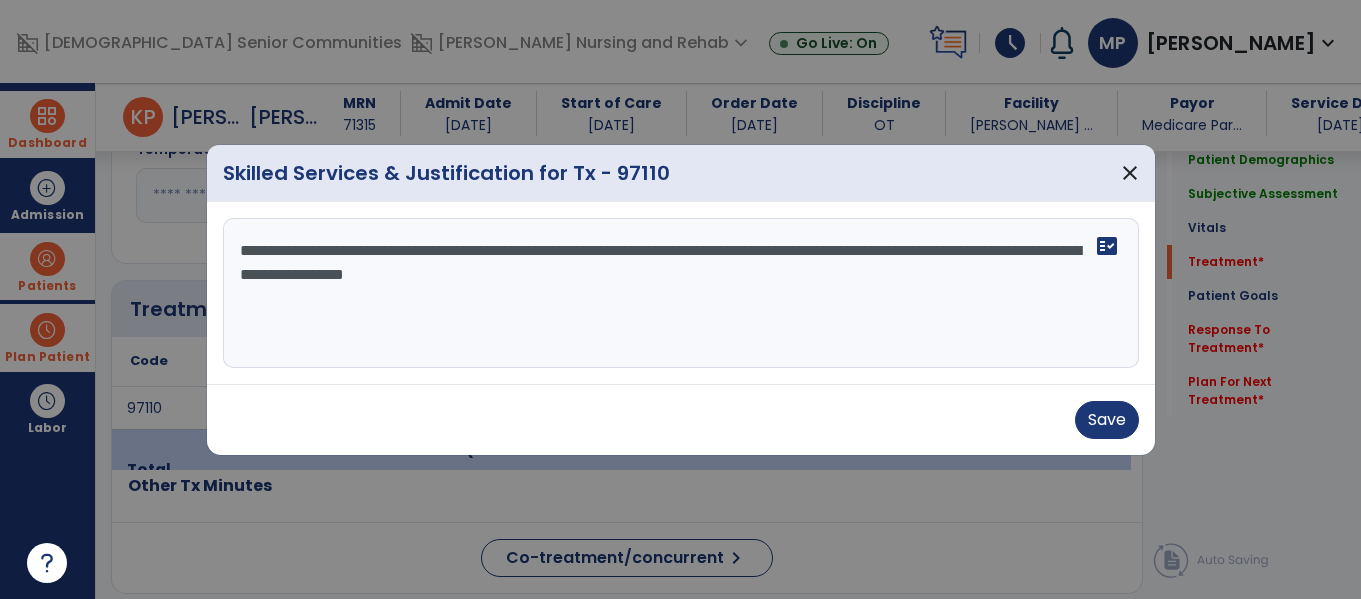 click on "**********" at bounding box center (681, 293) 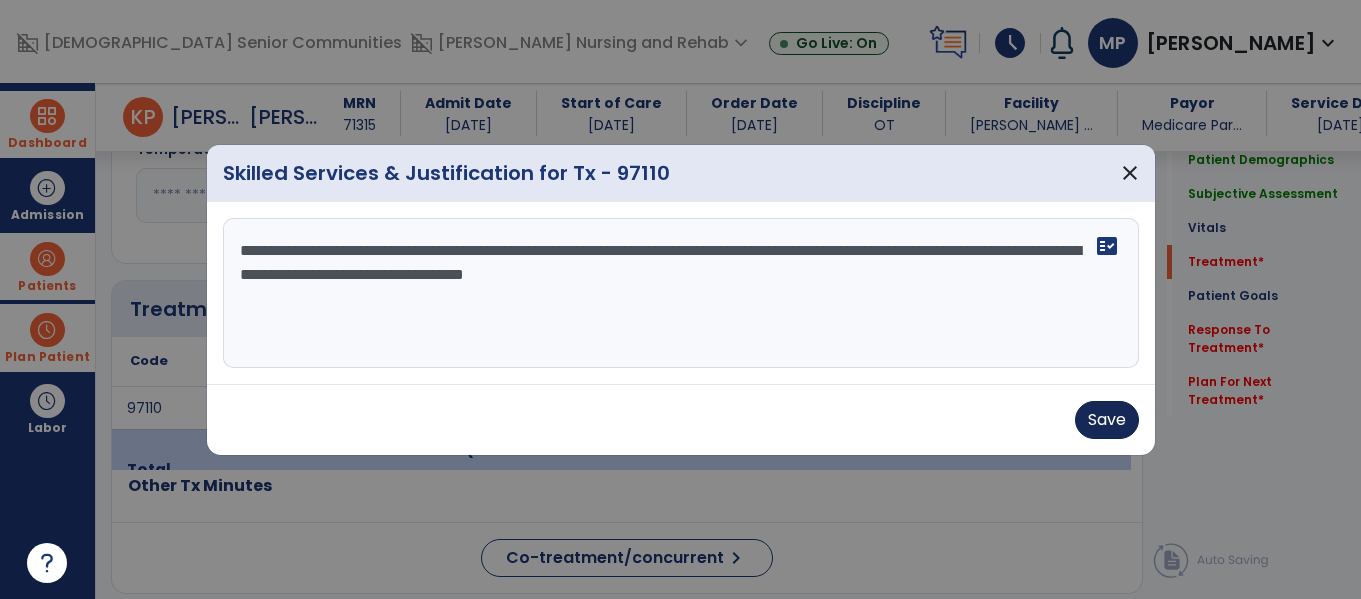 type on "**********" 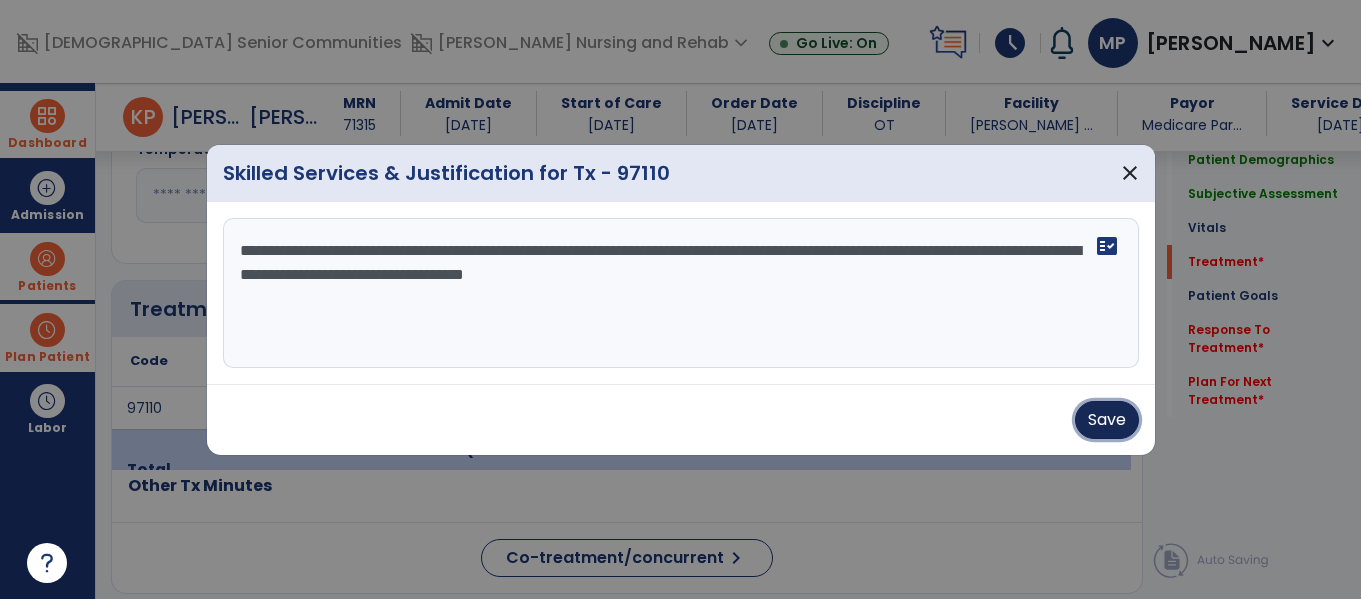 click on "Save" at bounding box center [1107, 420] 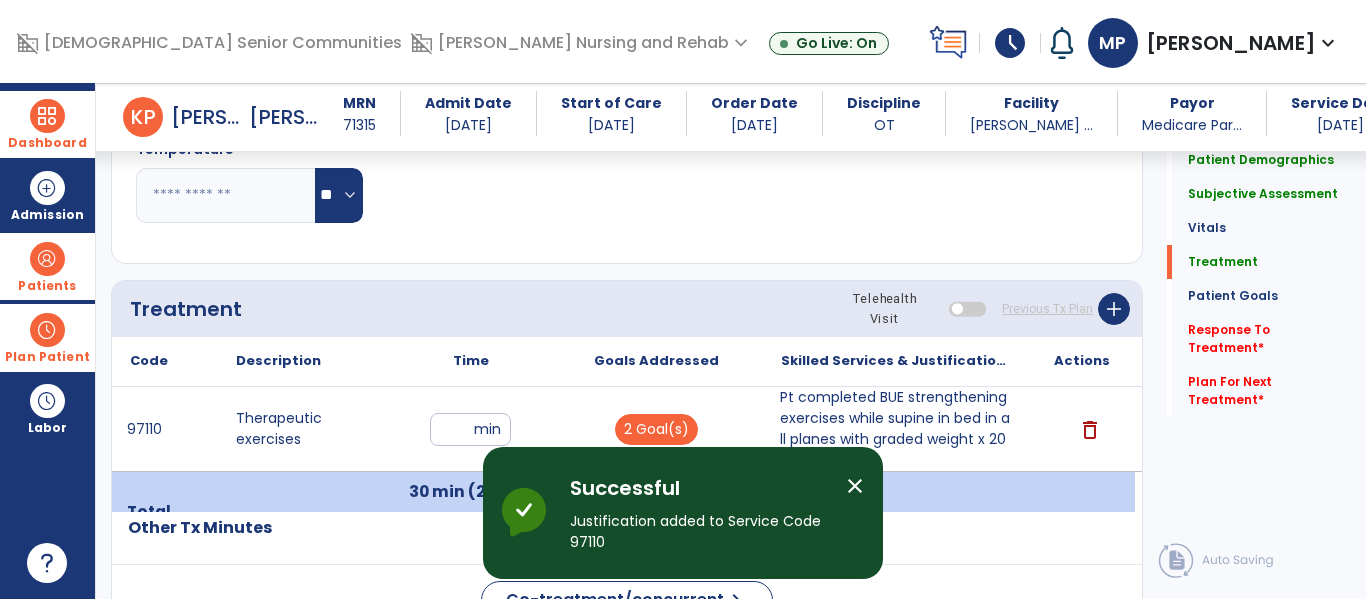 click on "close" at bounding box center (855, 486) 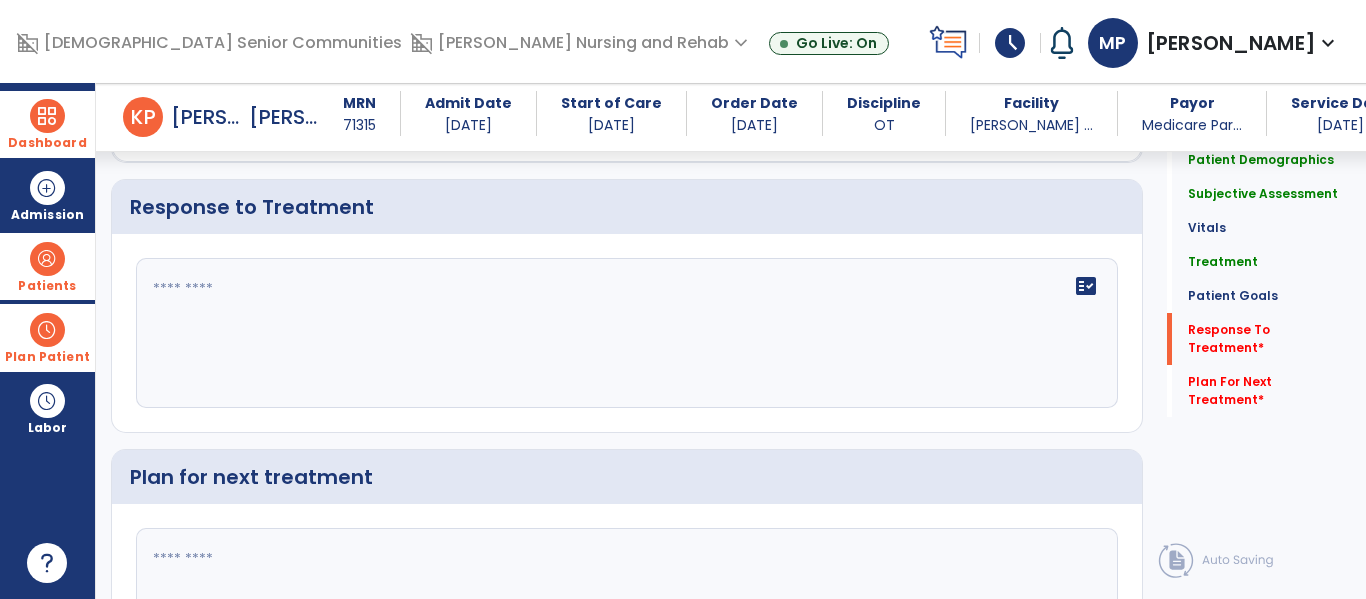scroll, scrollTop: 2299, scrollLeft: 0, axis: vertical 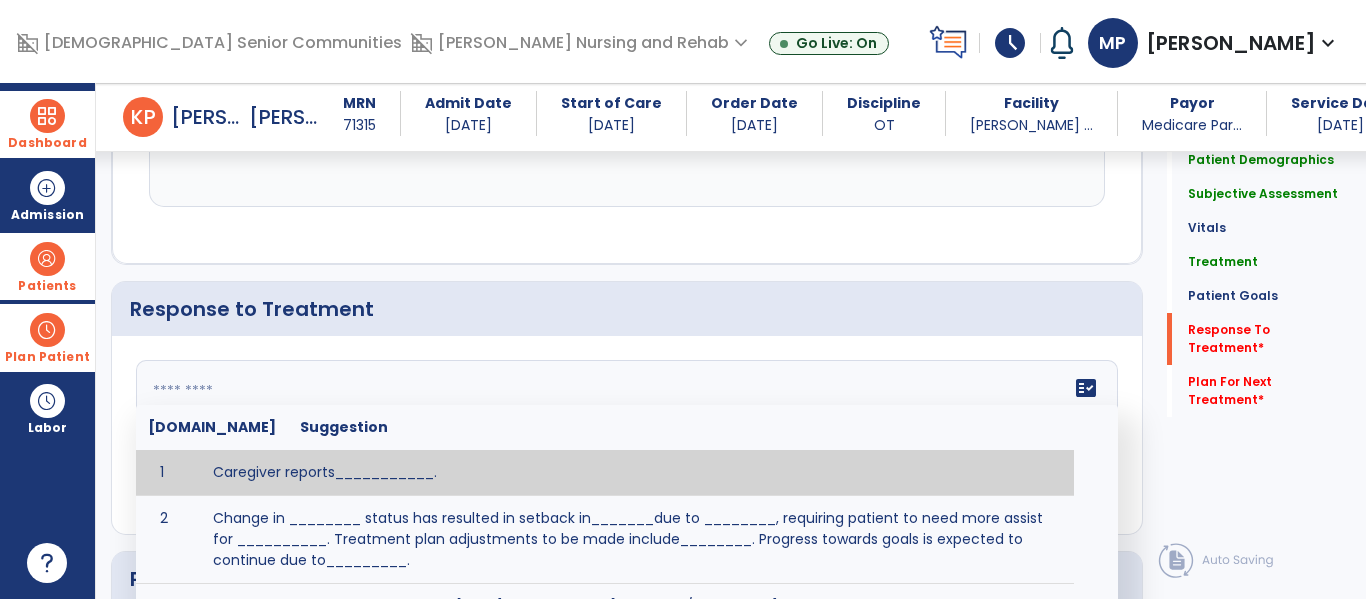 click 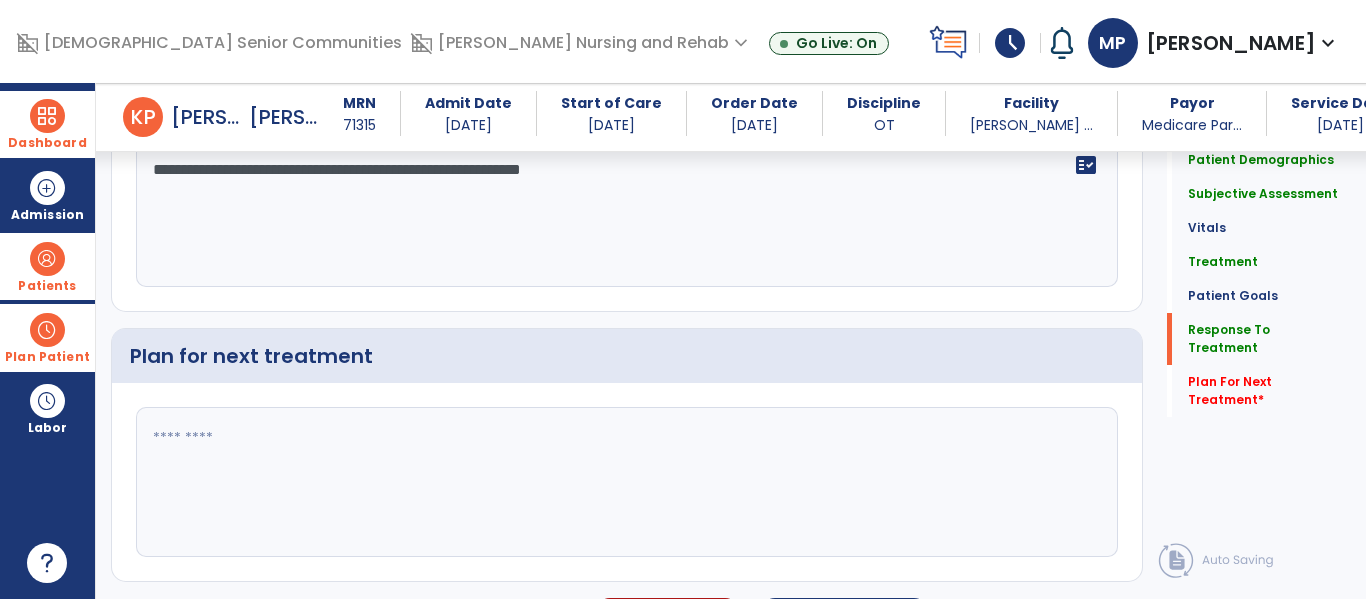 scroll, scrollTop: 2526, scrollLeft: 0, axis: vertical 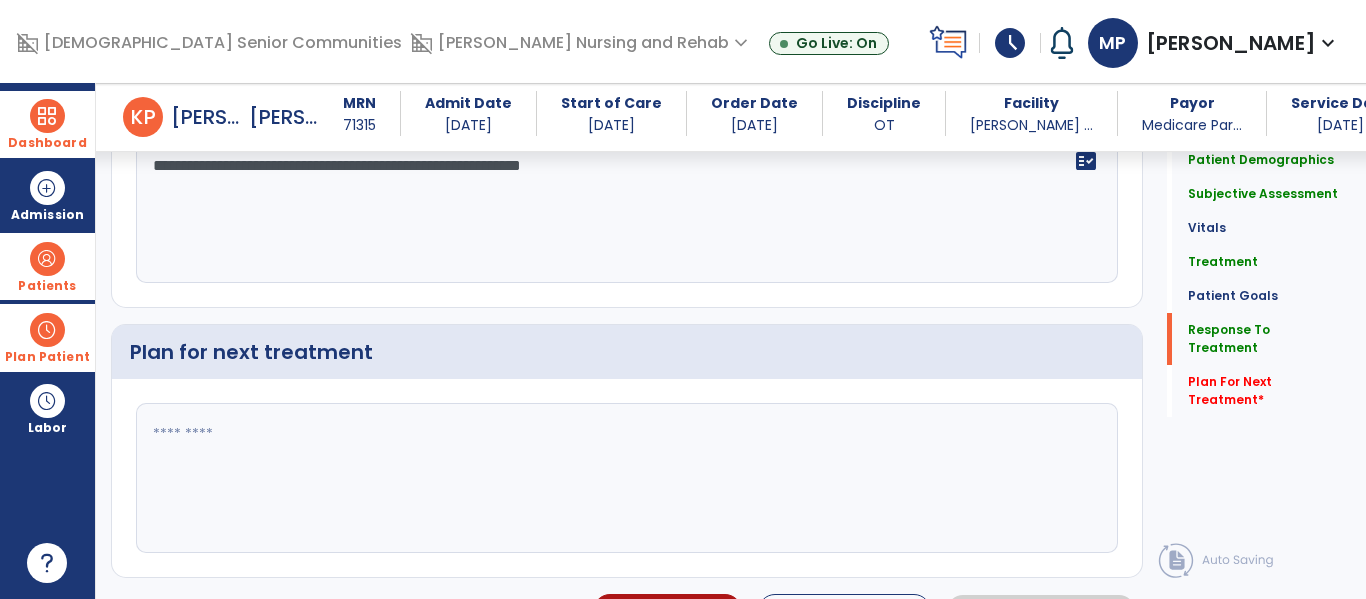 type on "**********" 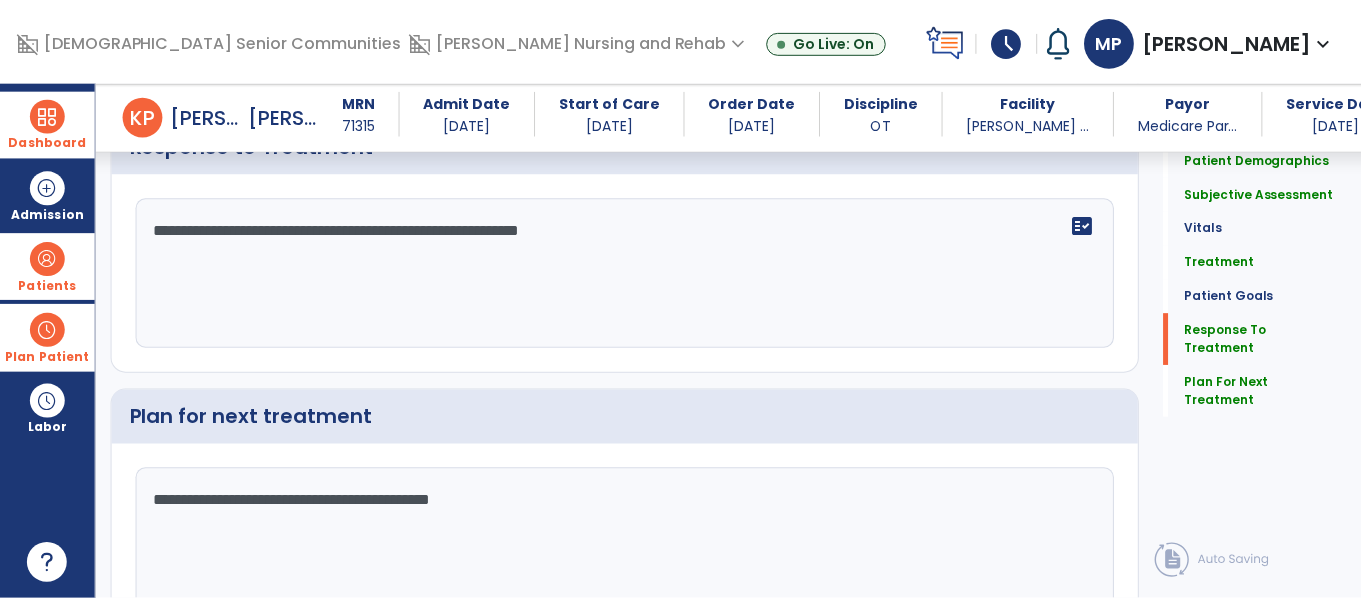 scroll, scrollTop: 2550, scrollLeft: 0, axis: vertical 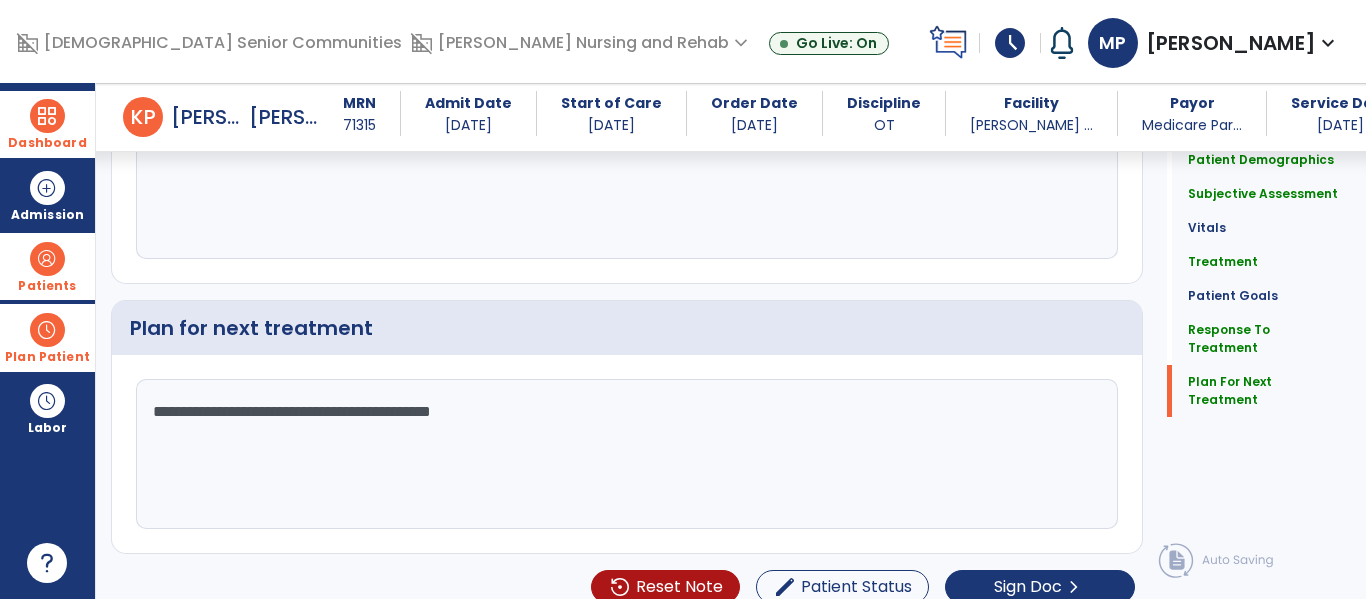 type on "**********" 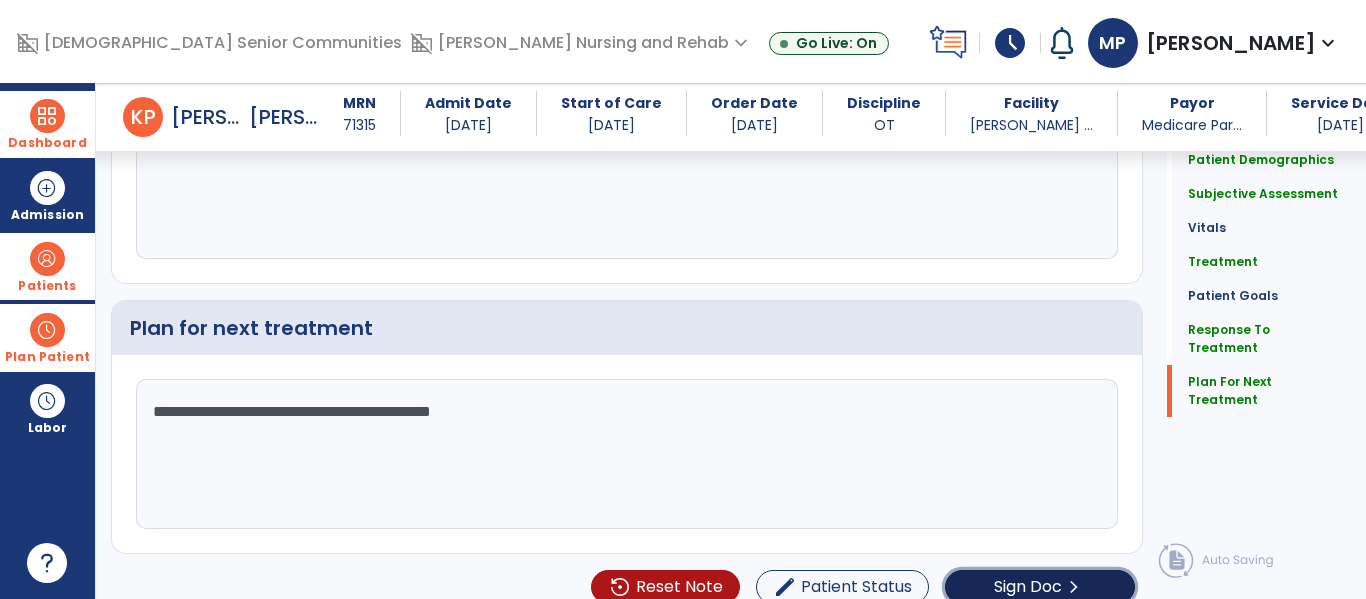 click on "Sign Doc" 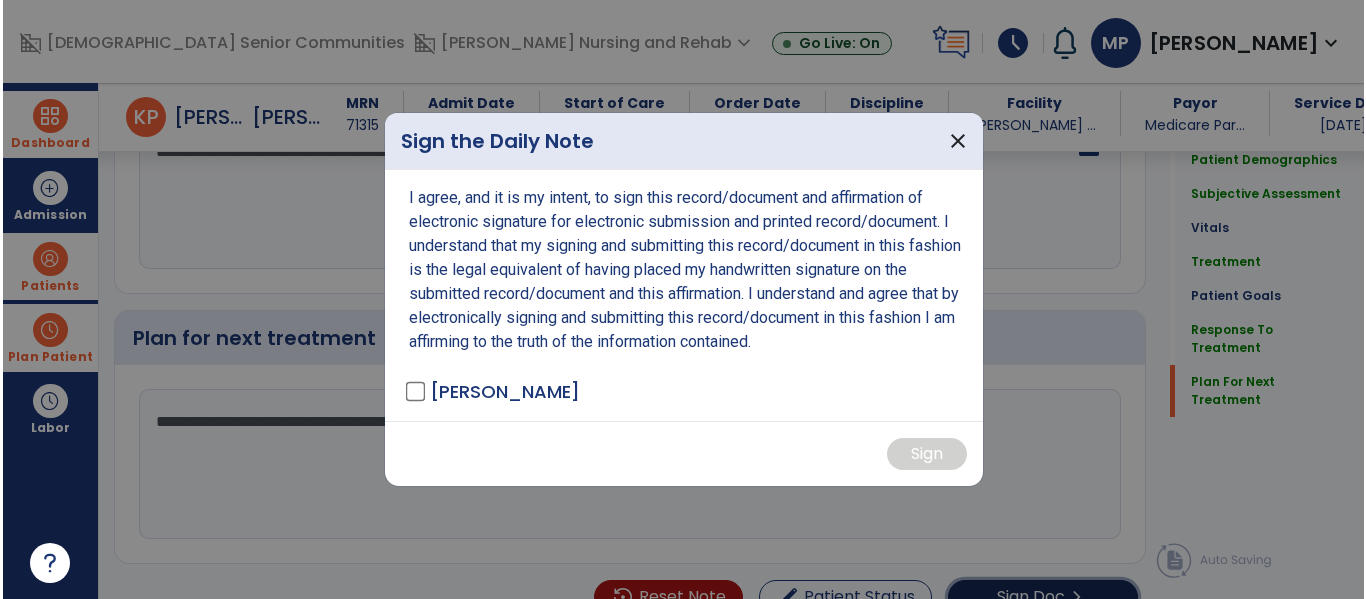scroll, scrollTop: 2571, scrollLeft: 0, axis: vertical 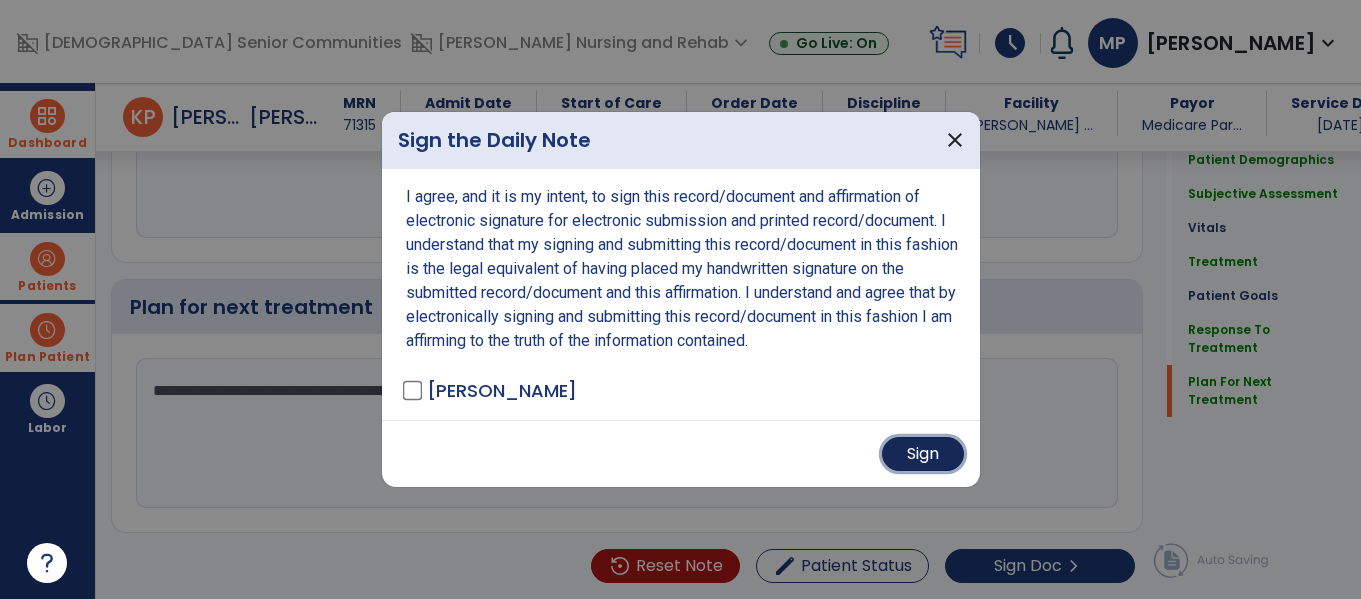 click on "Sign" at bounding box center (923, 454) 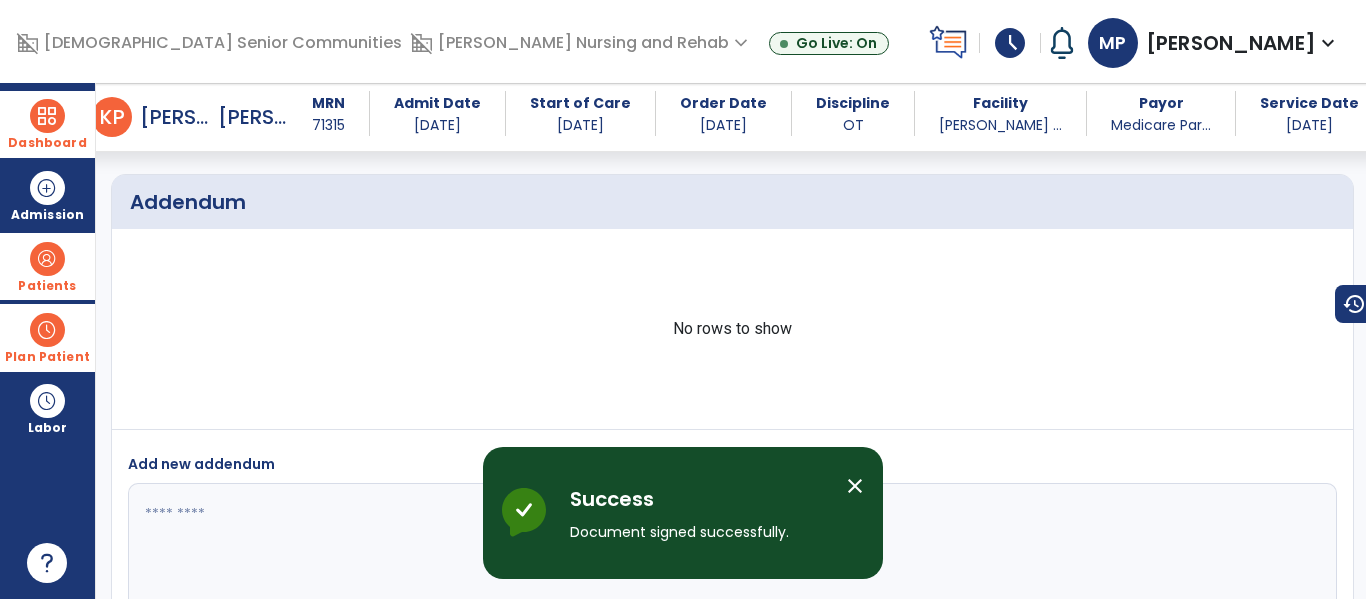 scroll, scrollTop: 3280, scrollLeft: 0, axis: vertical 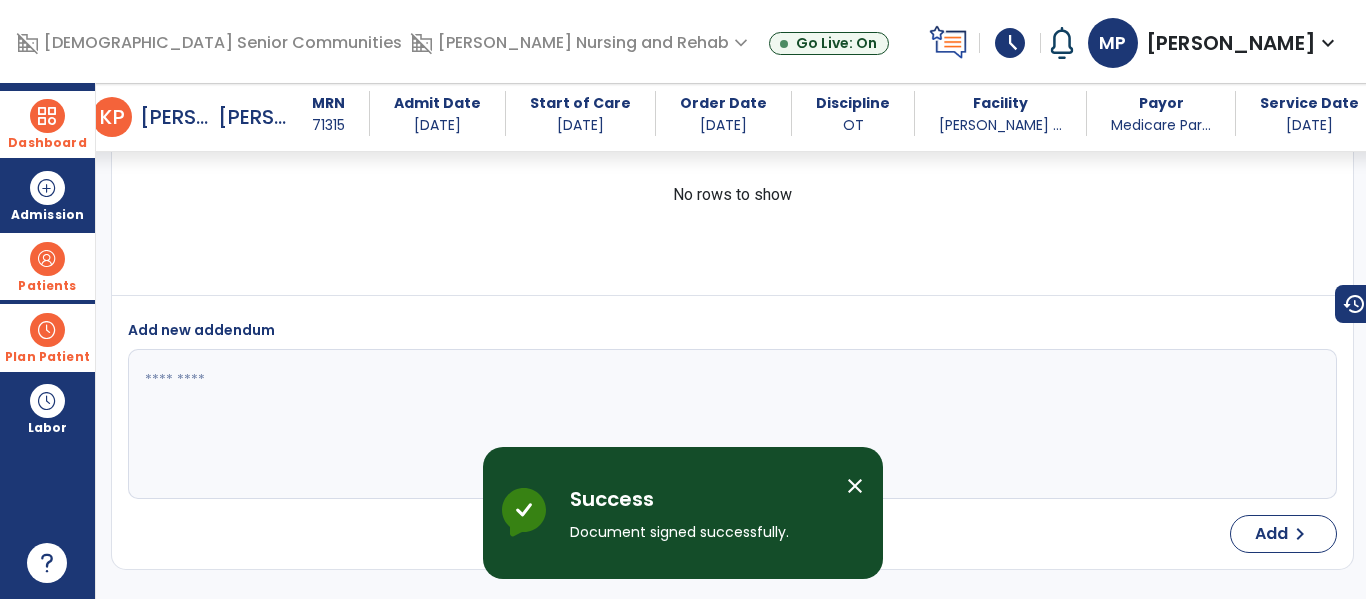 click on "close" at bounding box center [855, 486] 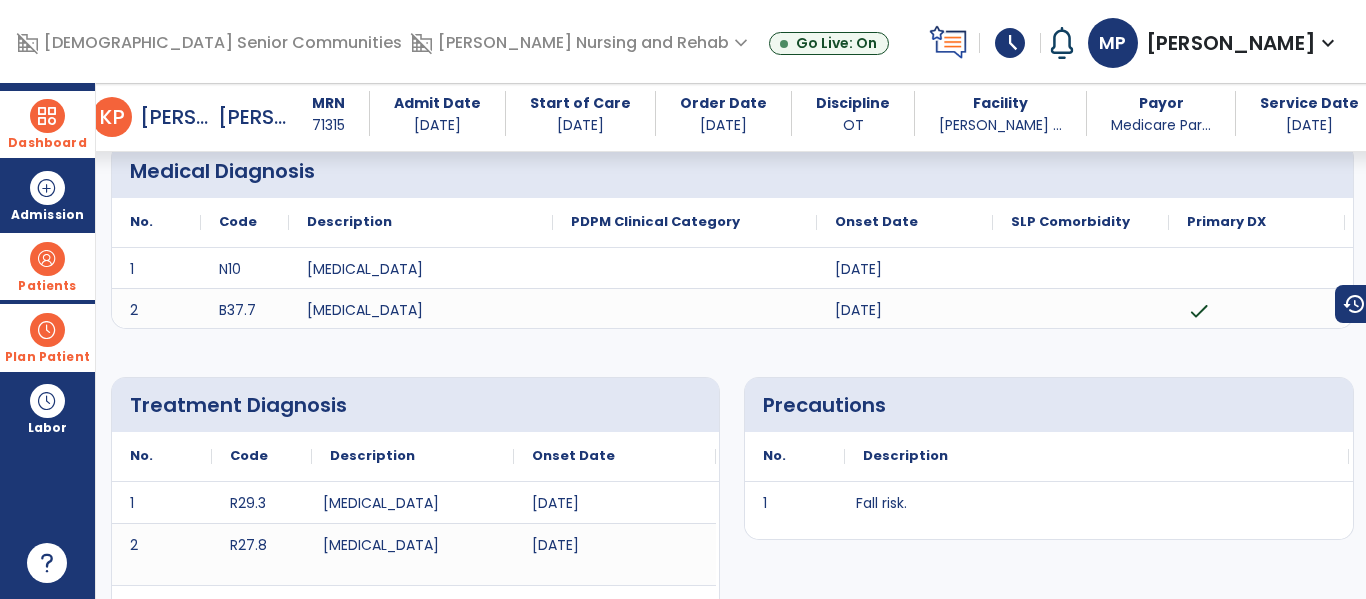 scroll, scrollTop: 0, scrollLeft: 0, axis: both 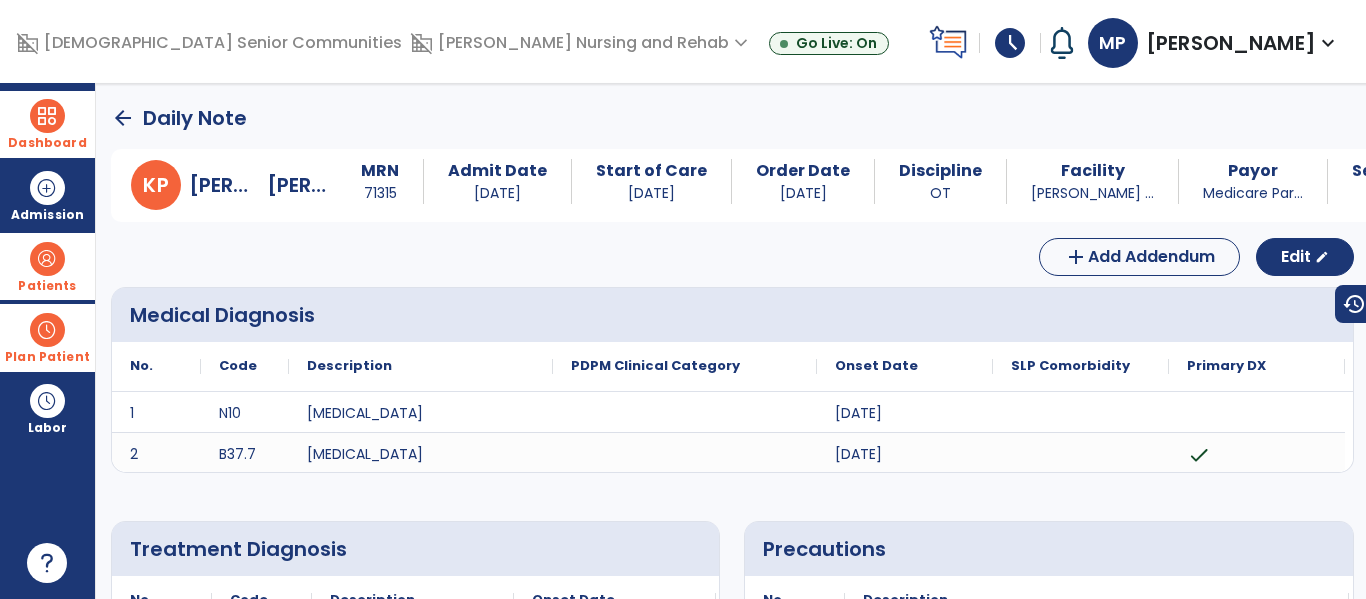 click on "arrow_back" 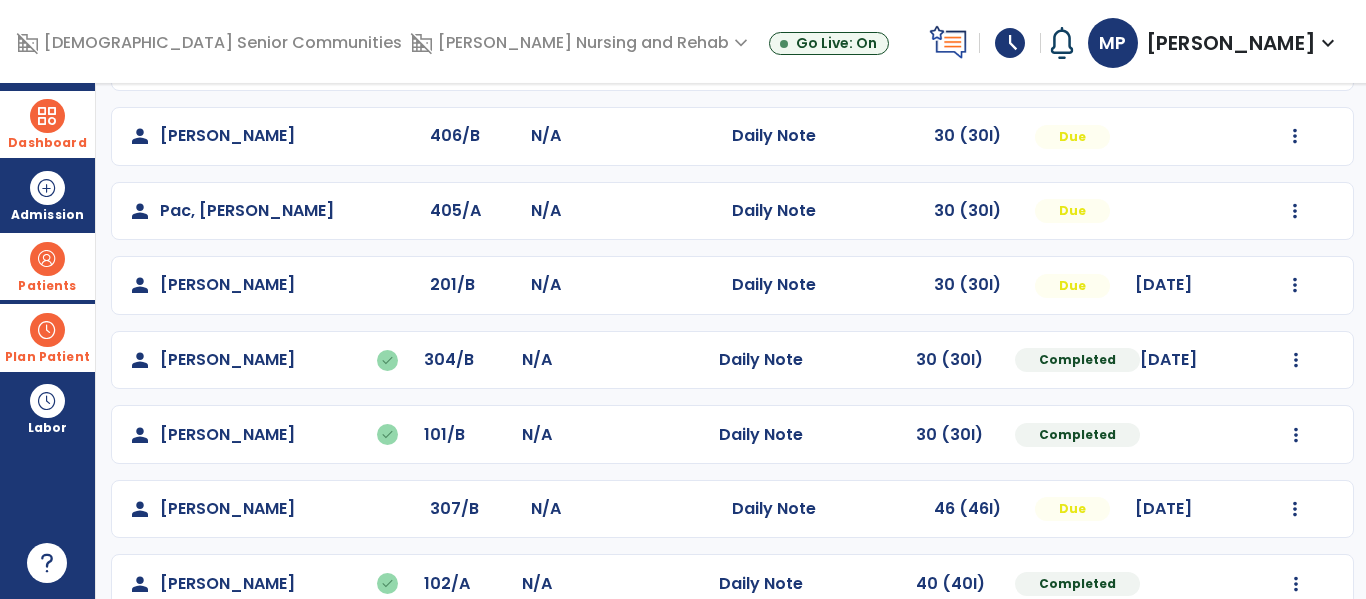 scroll, scrollTop: 449, scrollLeft: 0, axis: vertical 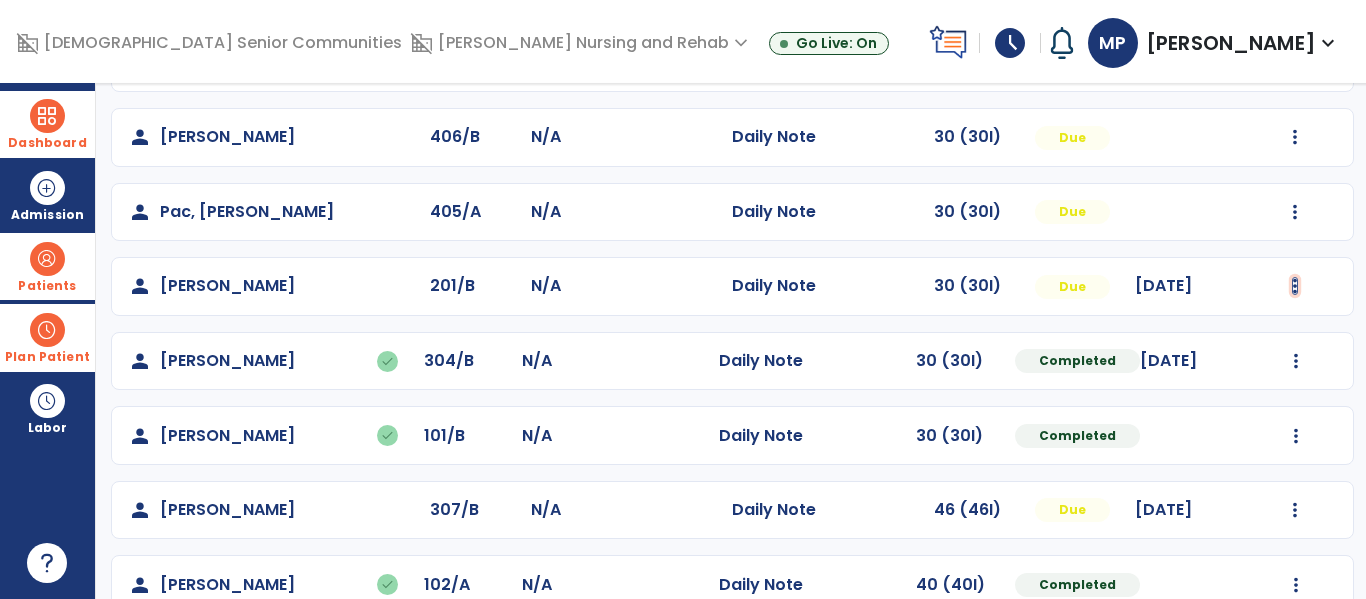 click at bounding box center [1296, -161] 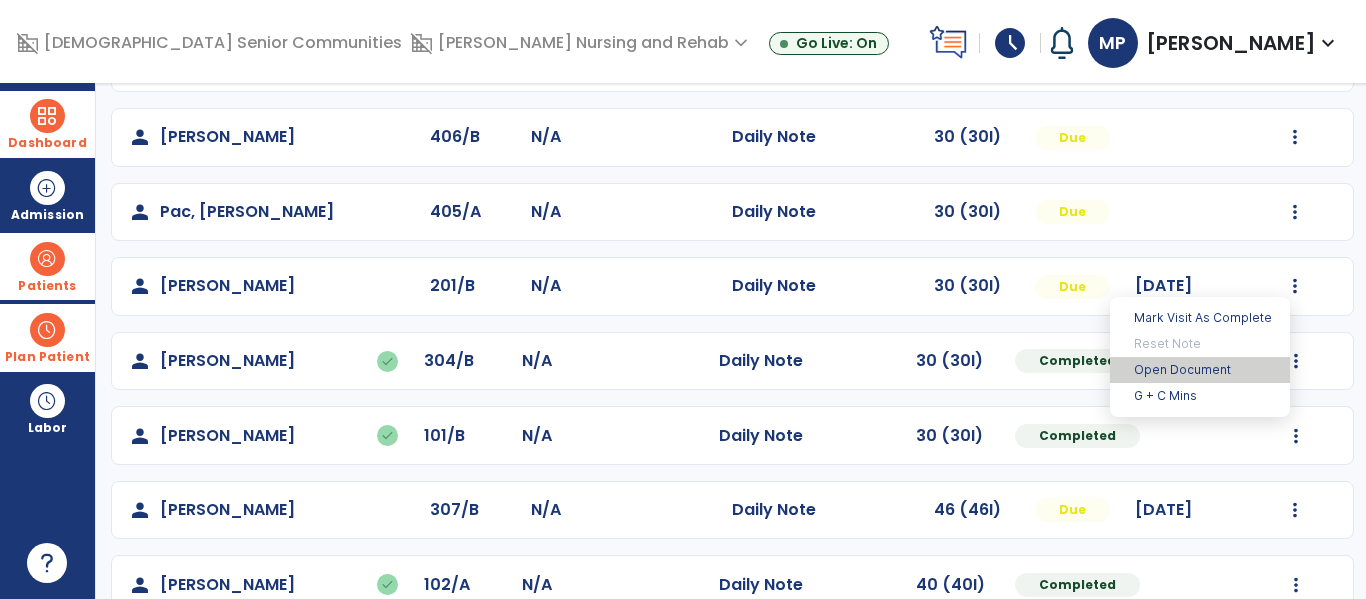 click on "Open Document" at bounding box center [1200, 370] 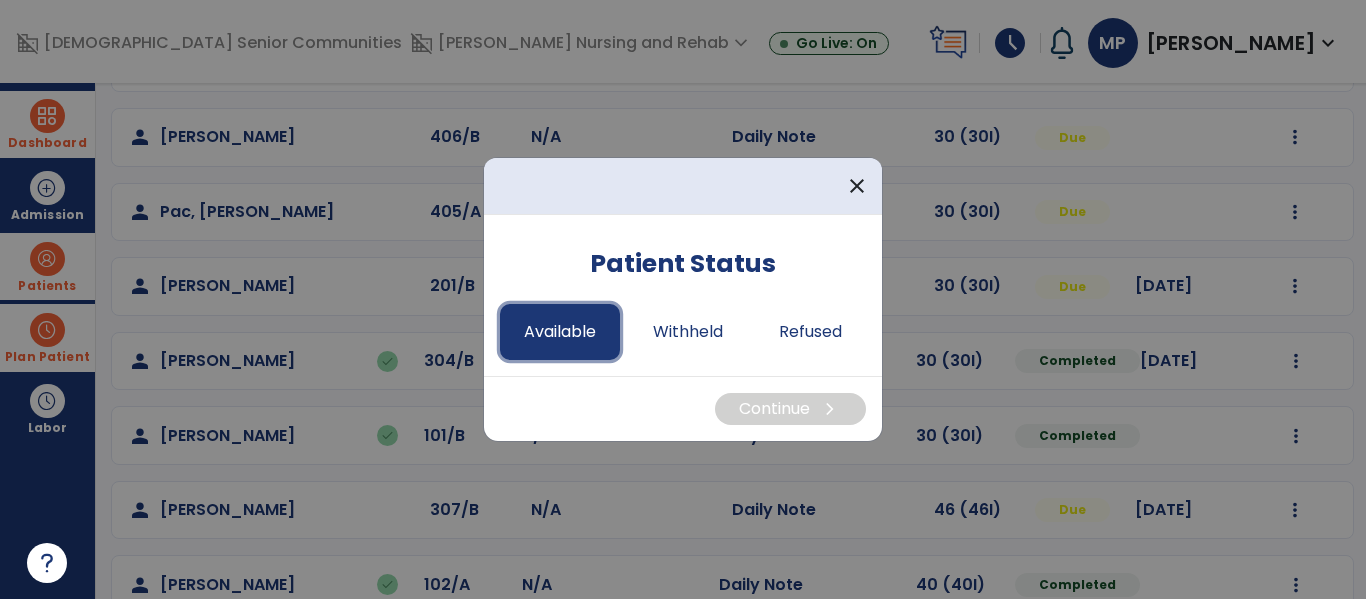 click on "Available" at bounding box center [560, 332] 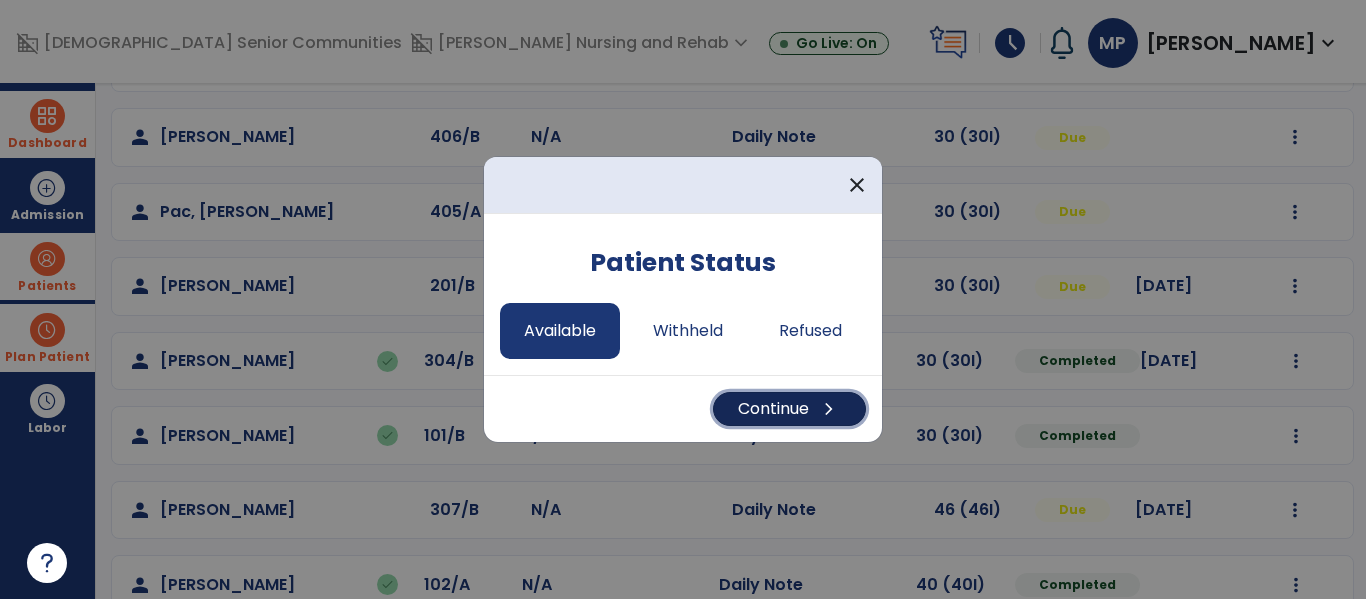 click on "chevron_right" at bounding box center (829, 409) 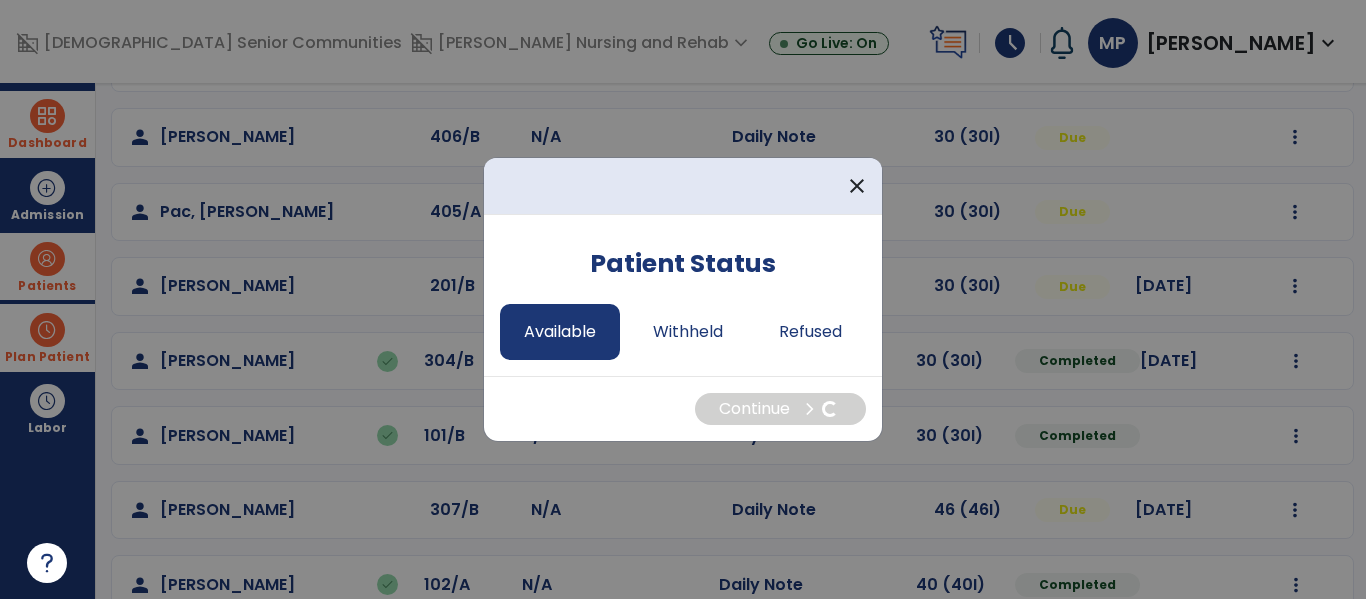 select on "*" 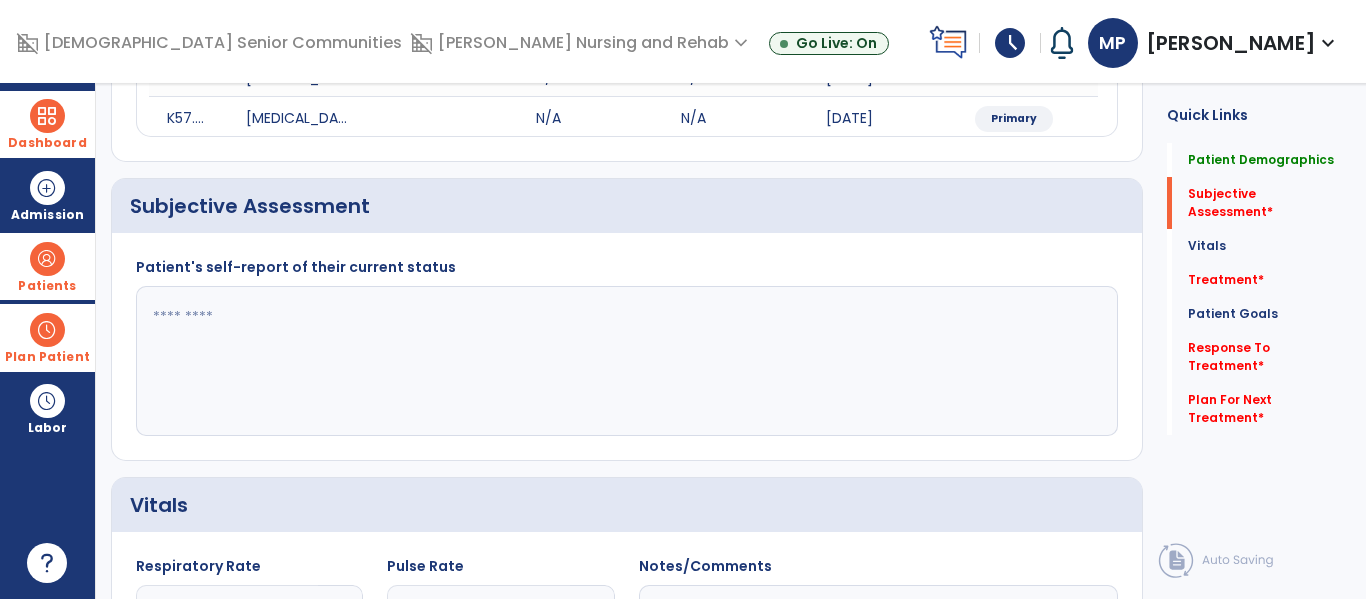 click 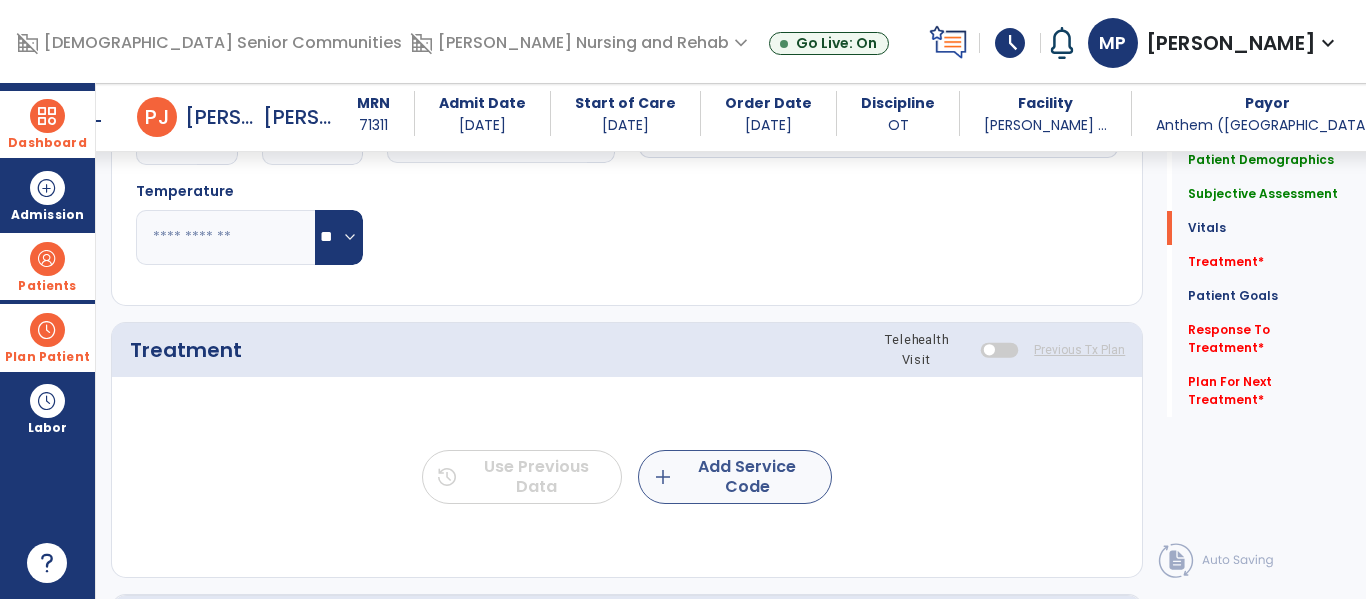 type on "**********" 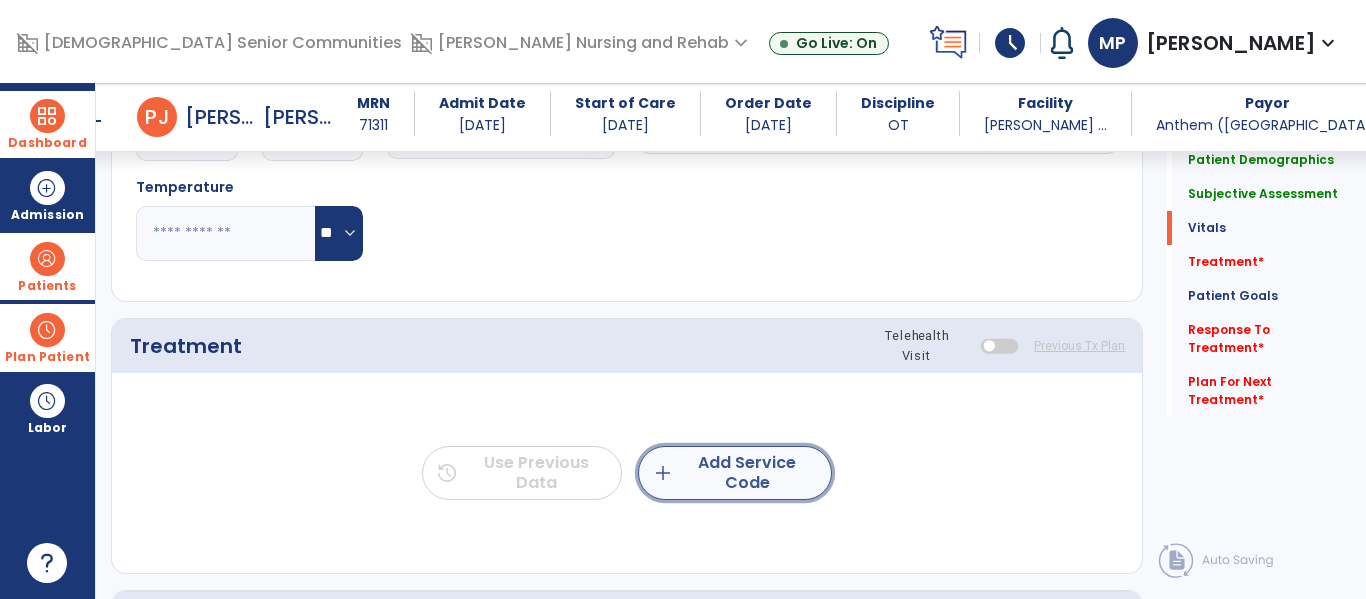 click on "add  Add Service Code" 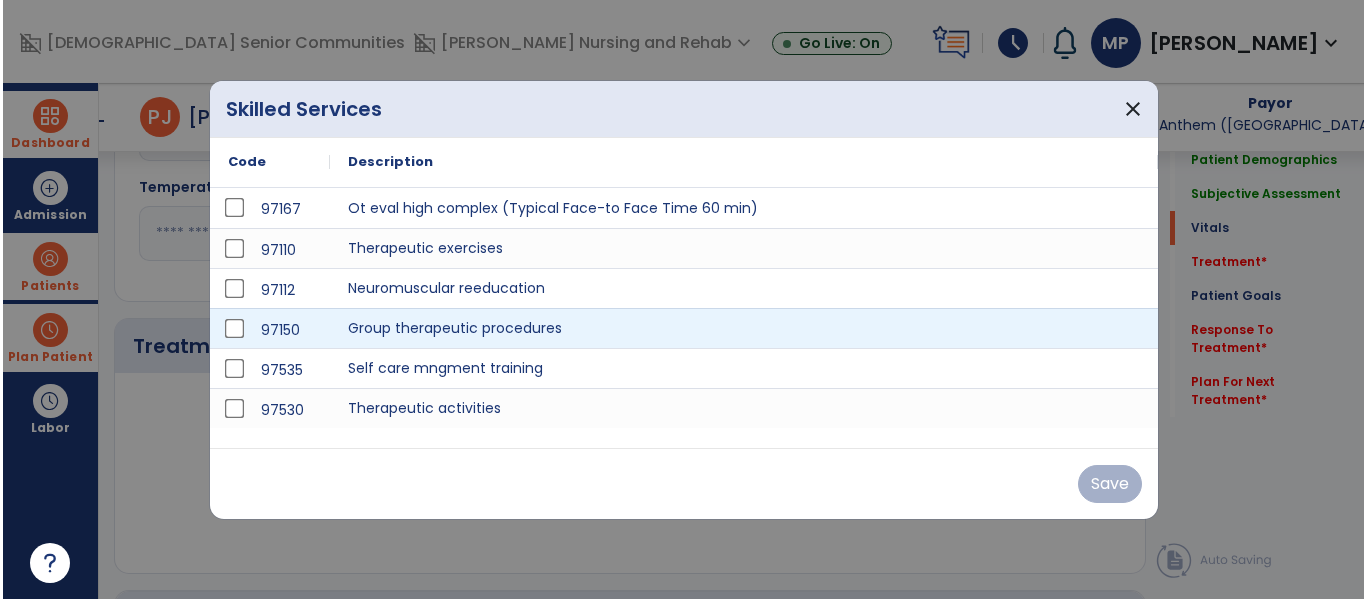 scroll, scrollTop: 1011, scrollLeft: 0, axis: vertical 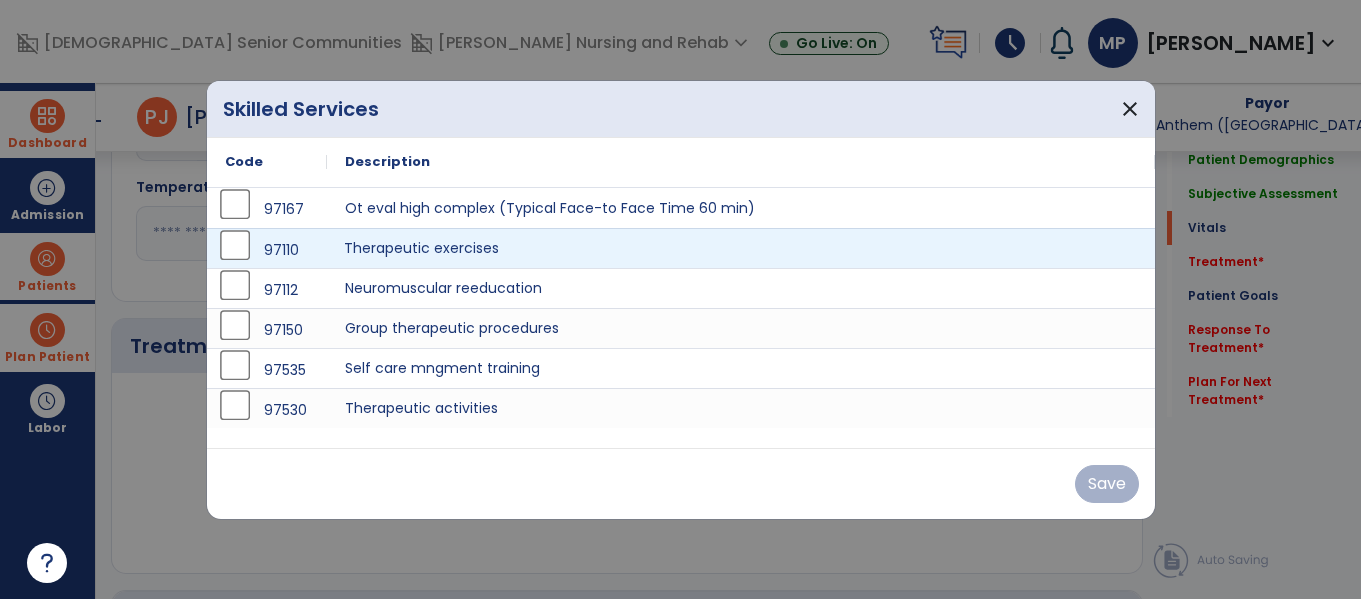 click on "Therapeutic exercises" at bounding box center [741, 248] 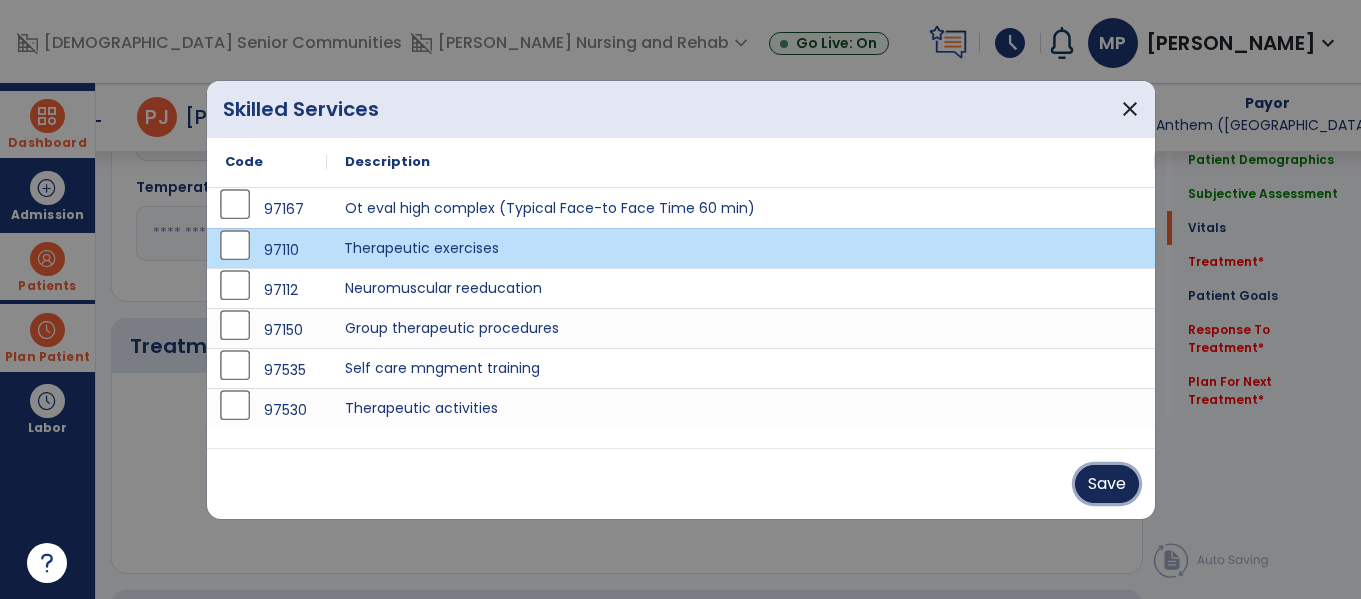 click on "Save" at bounding box center [1107, 484] 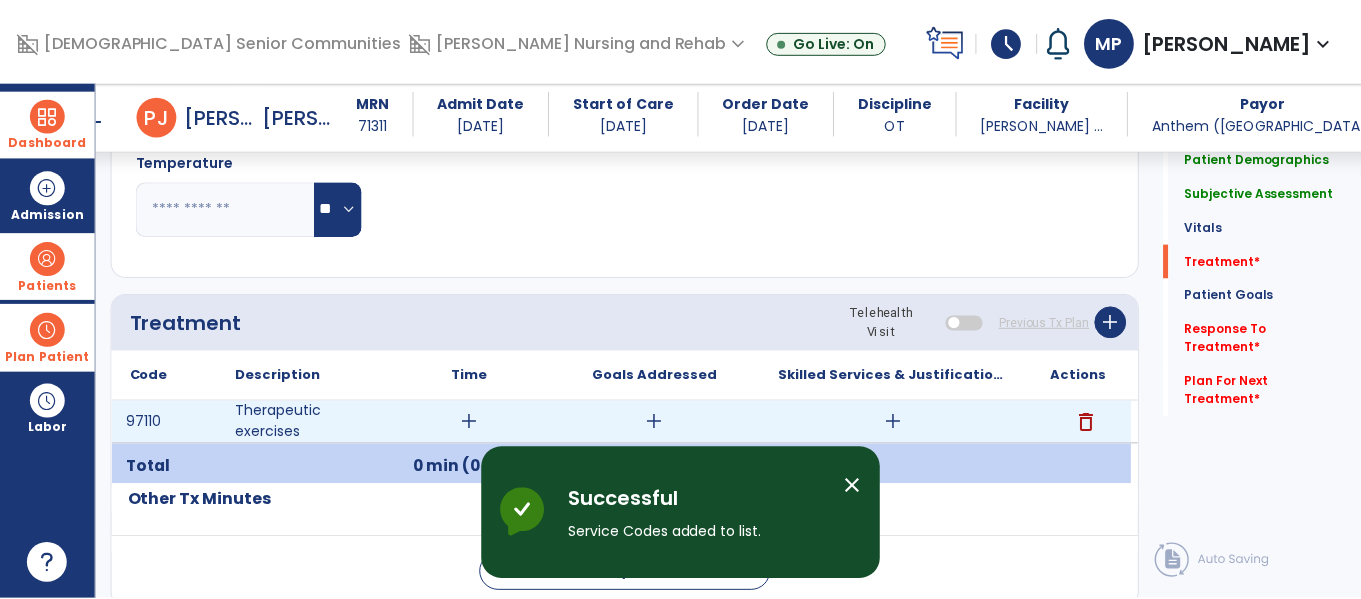 scroll, scrollTop: 1042, scrollLeft: 0, axis: vertical 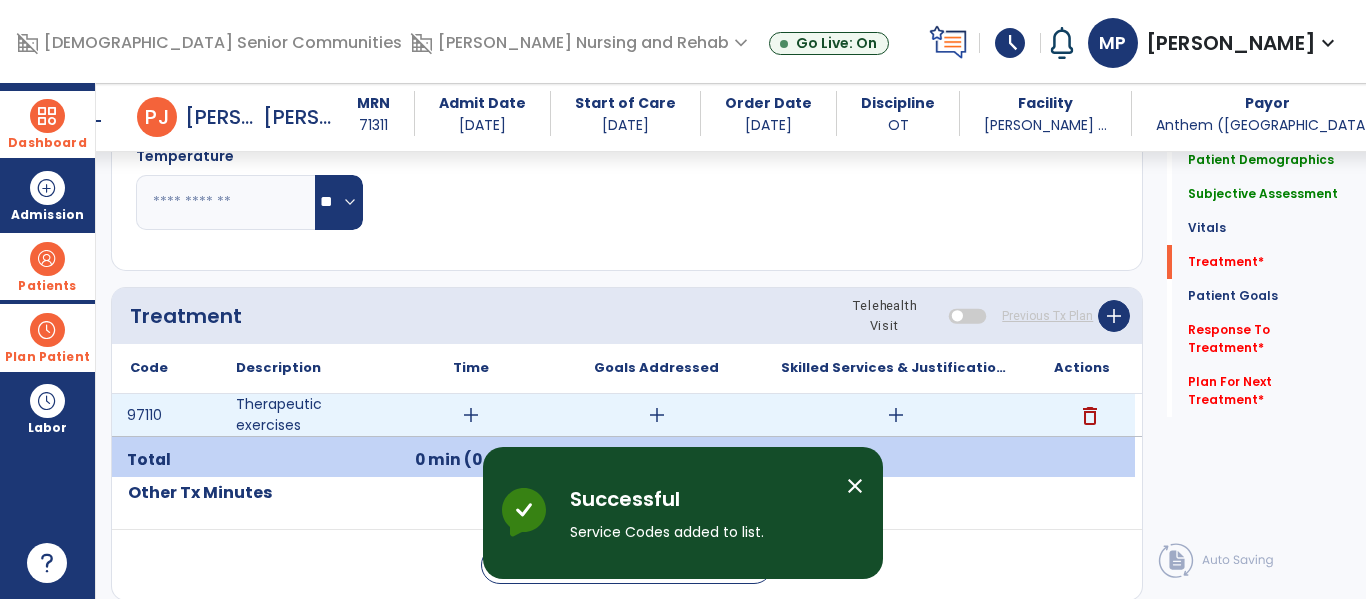 click on "add" at bounding box center (471, 415) 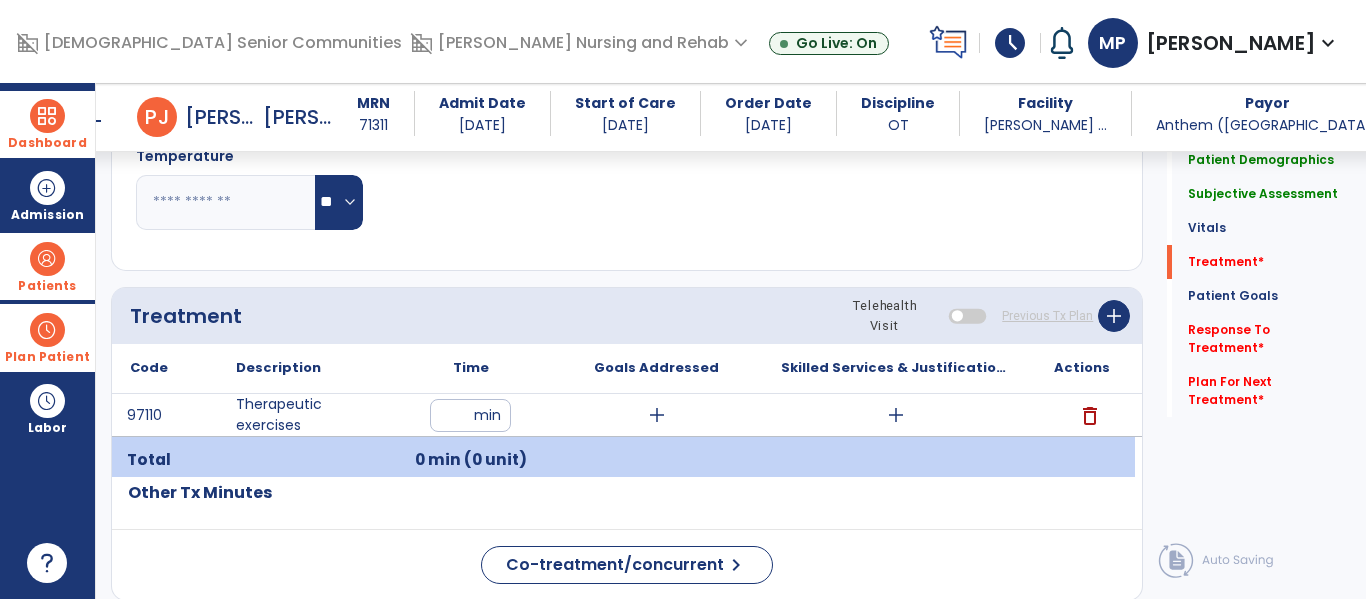type on "*" 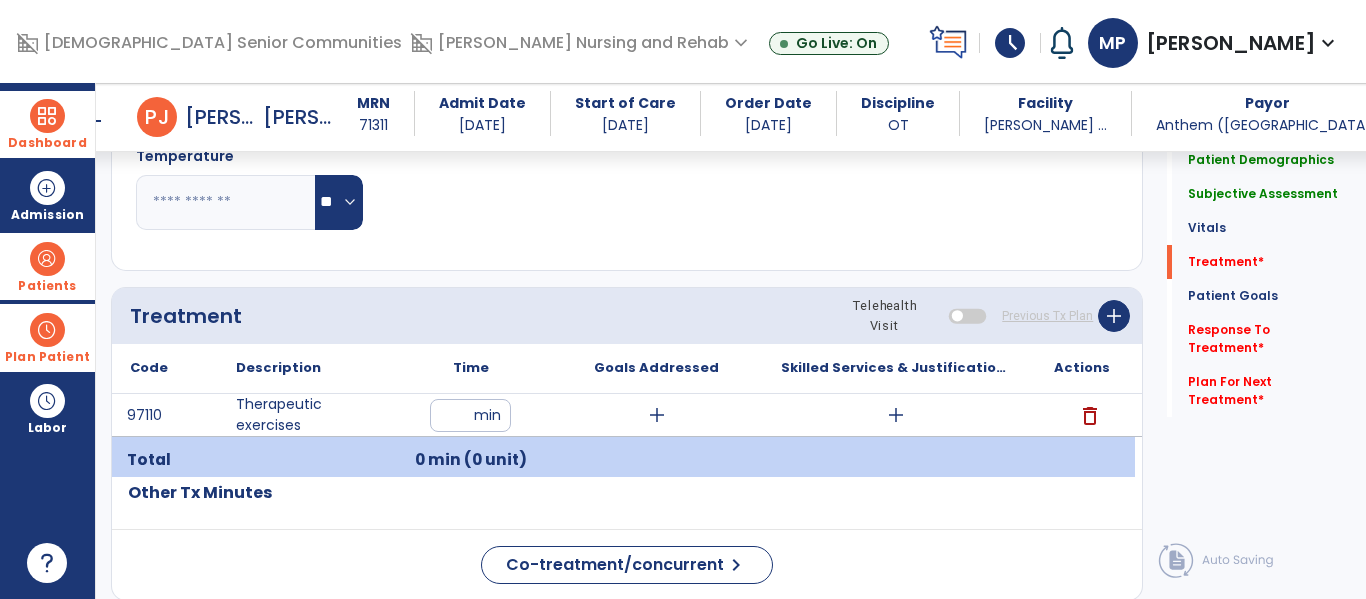 type on "**" 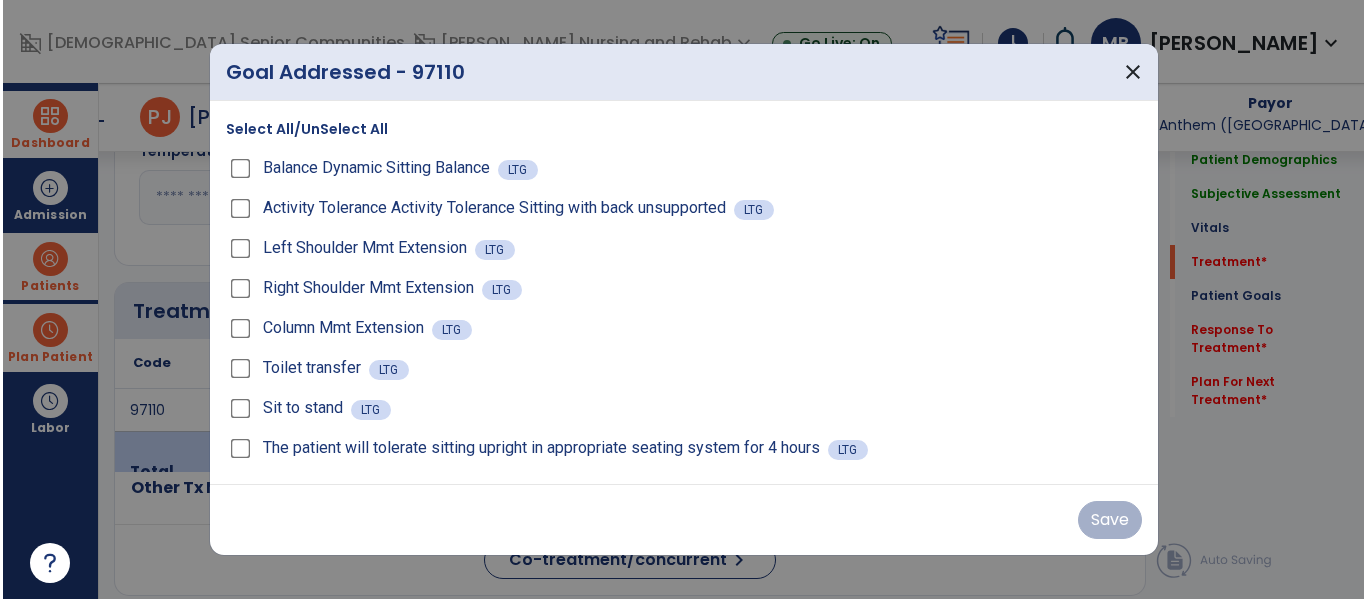 scroll, scrollTop: 1042, scrollLeft: 0, axis: vertical 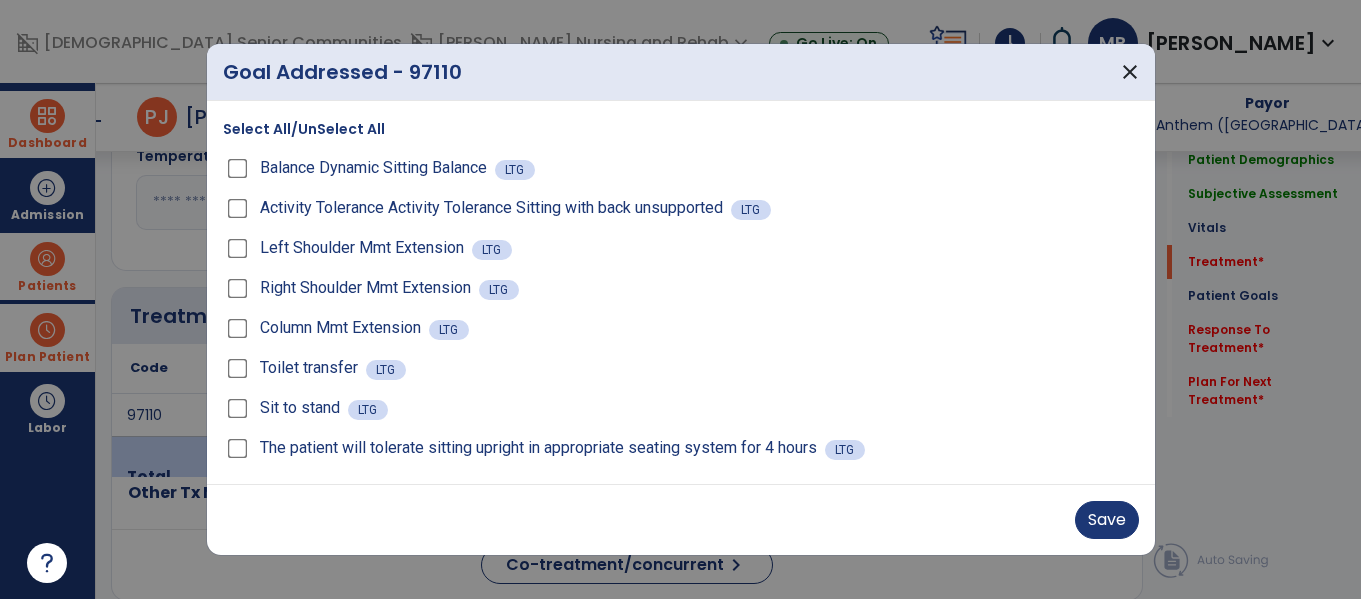 click on "Right Shoulder Mmt Extension  LTG" at bounding box center (681, 288) 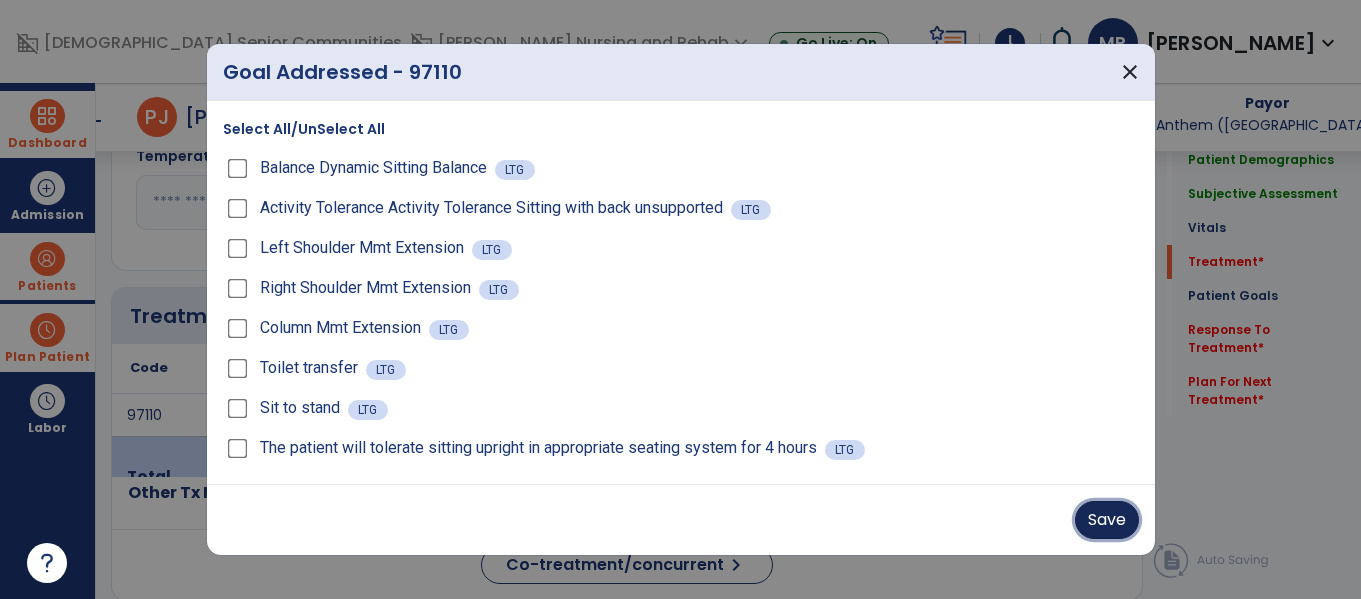 click on "Save" at bounding box center [1107, 520] 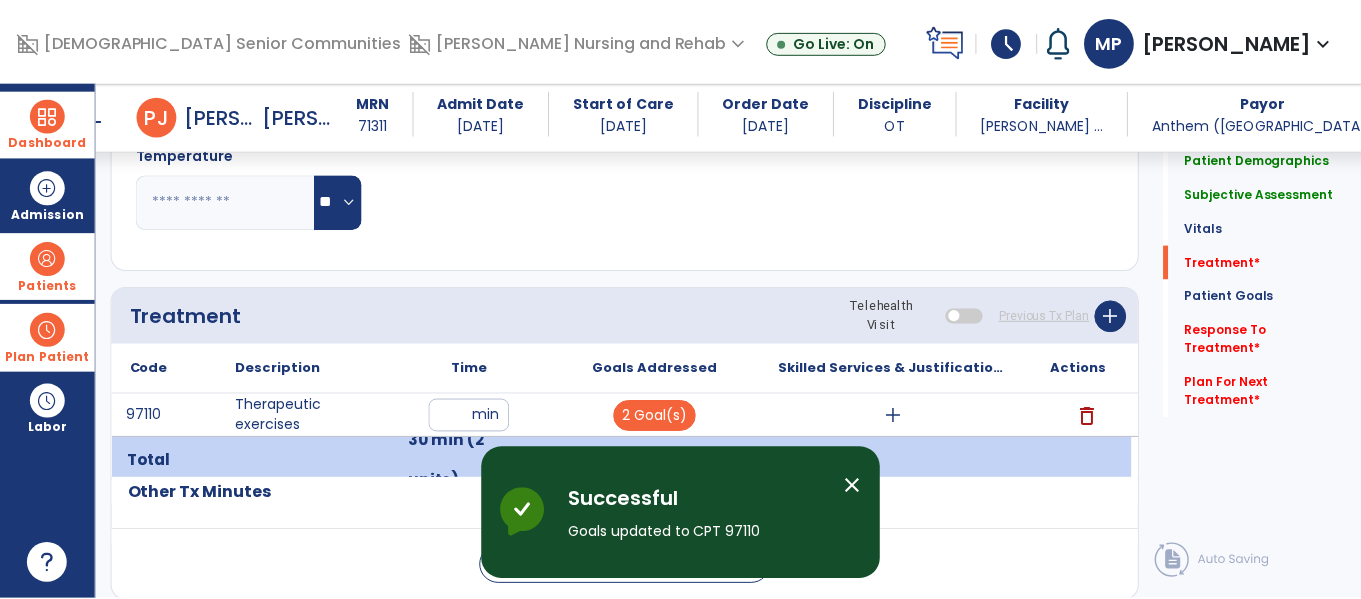 scroll, scrollTop: 1073, scrollLeft: 0, axis: vertical 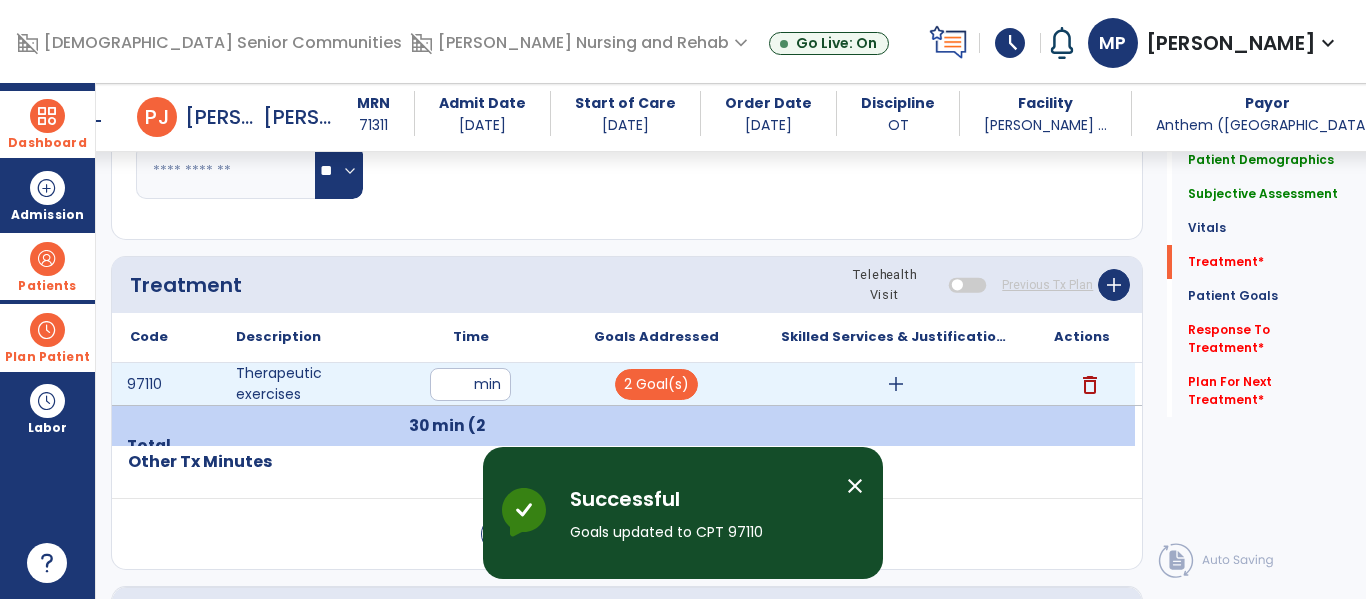 click on "add" at bounding box center (896, 384) 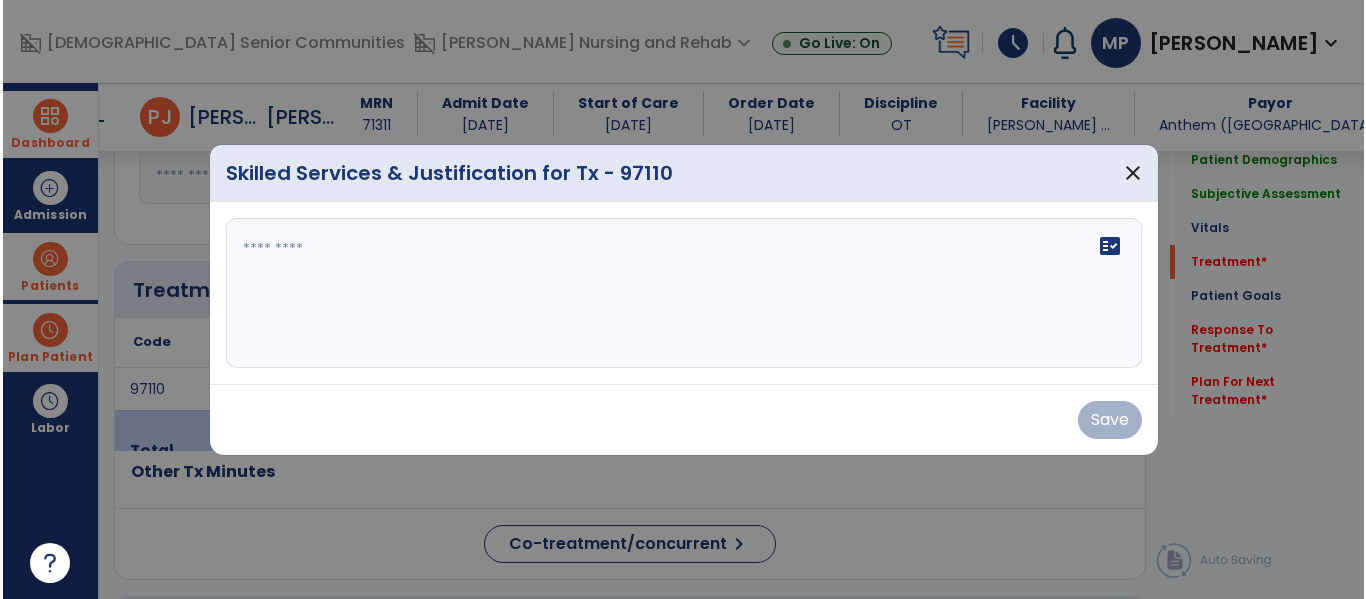 scroll, scrollTop: 1073, scrollLeft: 0, axis: vertical 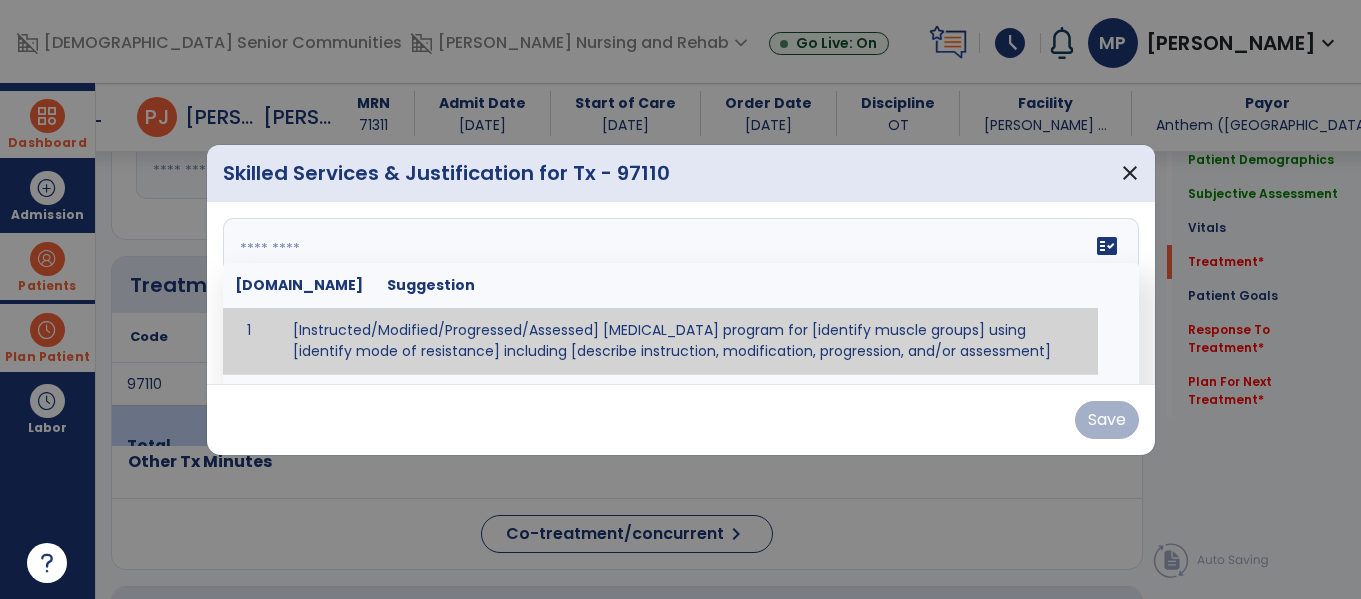 click on "fact_check  [DOMAIN_NAME] Suggestion 1 [Instructed/Modified/Progressed/Assessed] [MEDICAL_DATA] program for [identify muscle groups] using [identify mode of resistance] including [describe instruction, modification, progression, and/or assessment] 2 [Instructed/Modified/Progressed/Assessed] aerobic exercise program using [identify equipment/mode] including [describe instruction, modification,progression, and/or assessment] 3 [Instructed/Modified/Progressed/Assessed] [PROM/A/AROM/AROM] program for [identify joint movements] using [contract-relax, over-pressure, inhibitory techniques, other] 4 [Assessed/Tested] aerobic capacity with administration of [aerobic capacity test]" at bounding box center (681, 293) 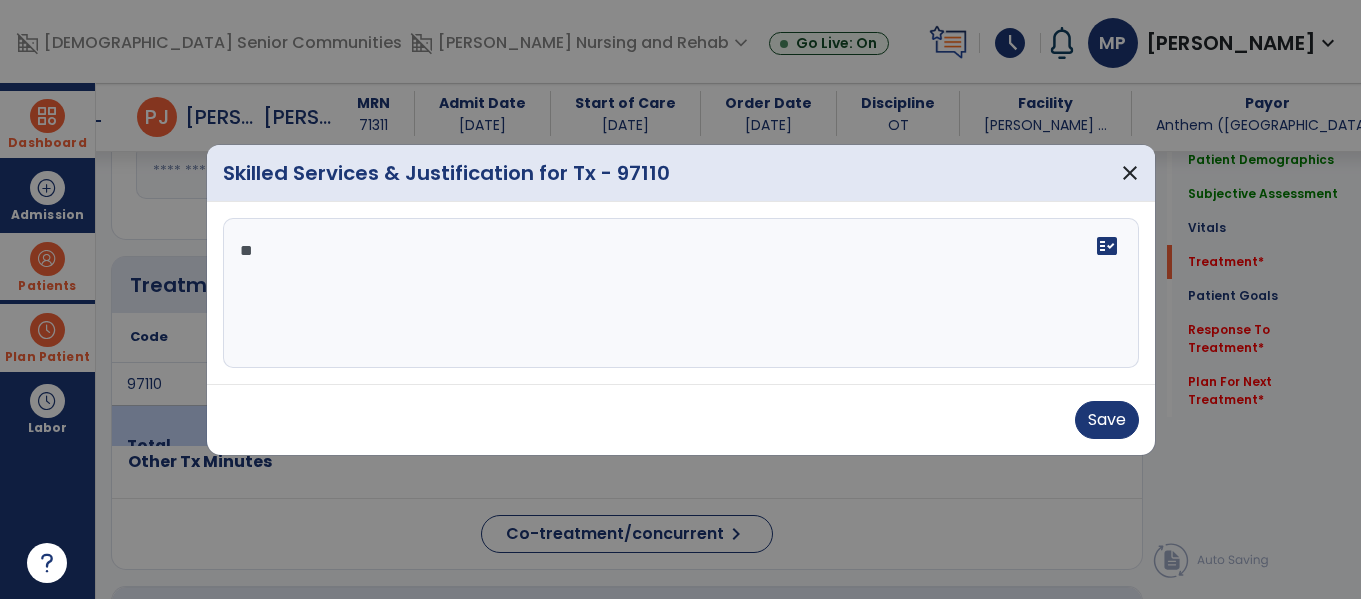 type on "*" 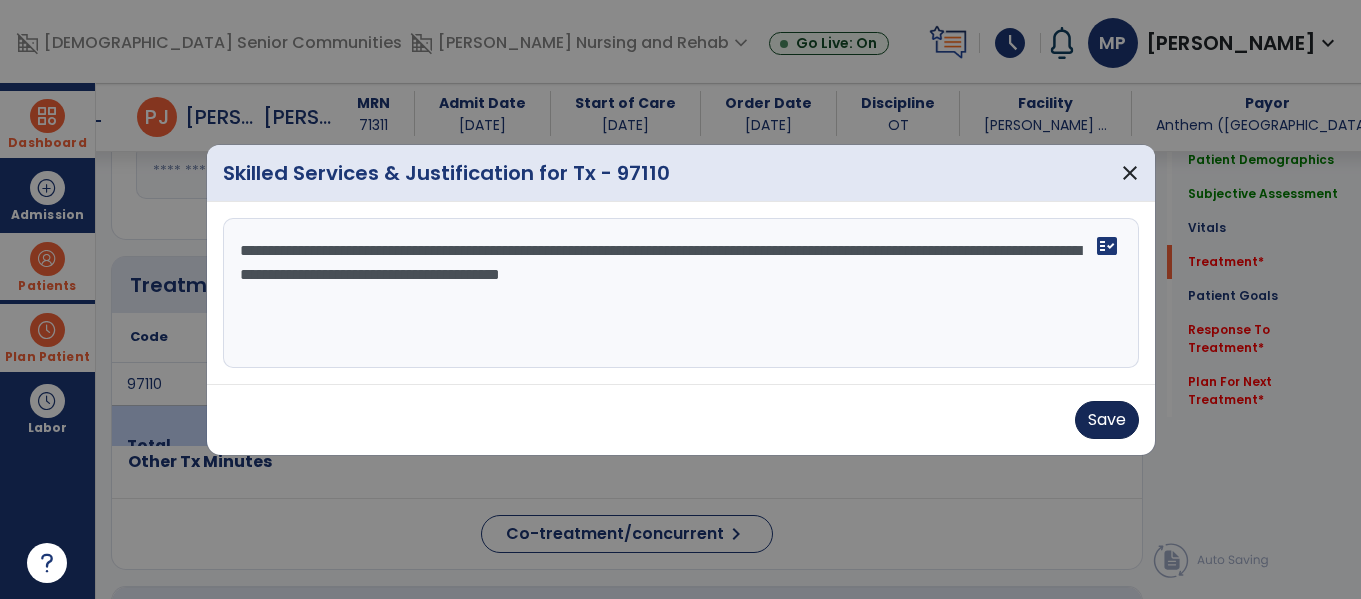 type on "**********" 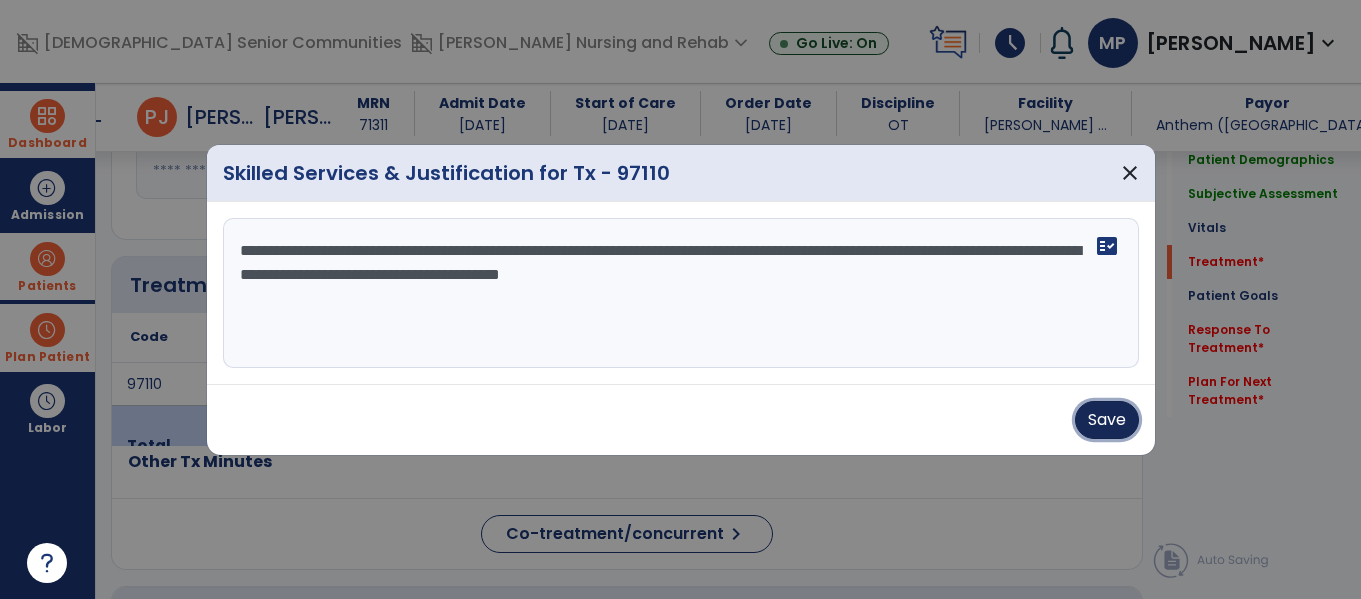 click on "Save" at bounding box center [1107, 420] 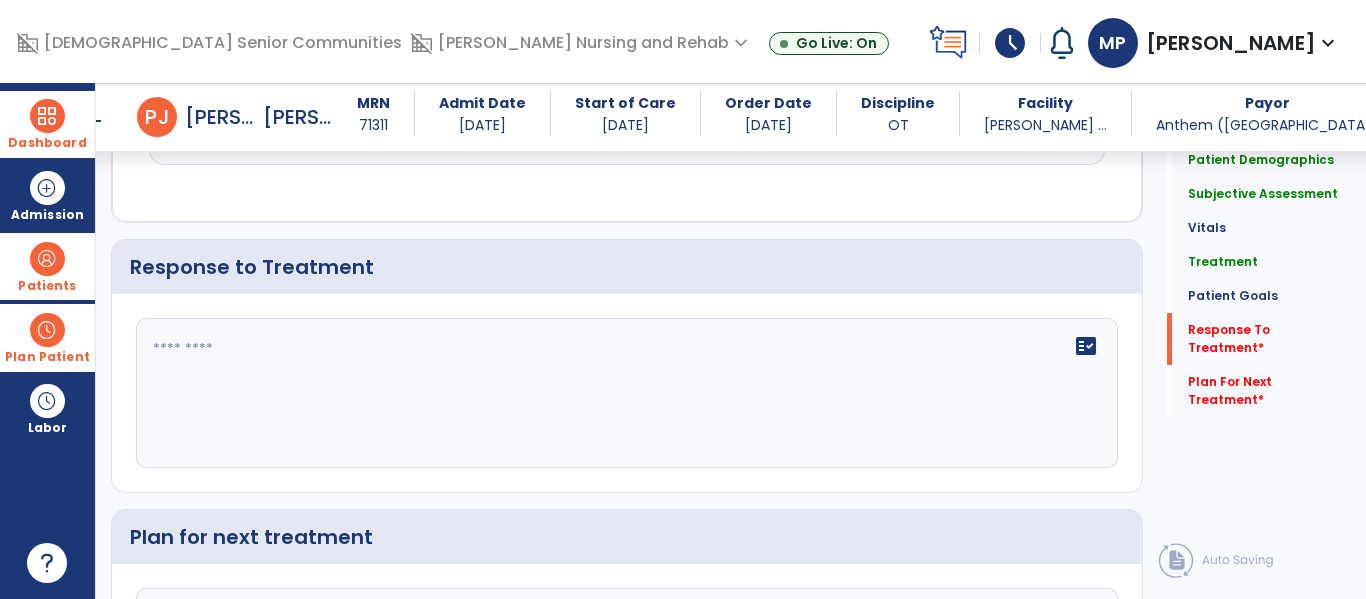 scroll, scrollTop: 3237, scrollLeft: 0, axis: vertical 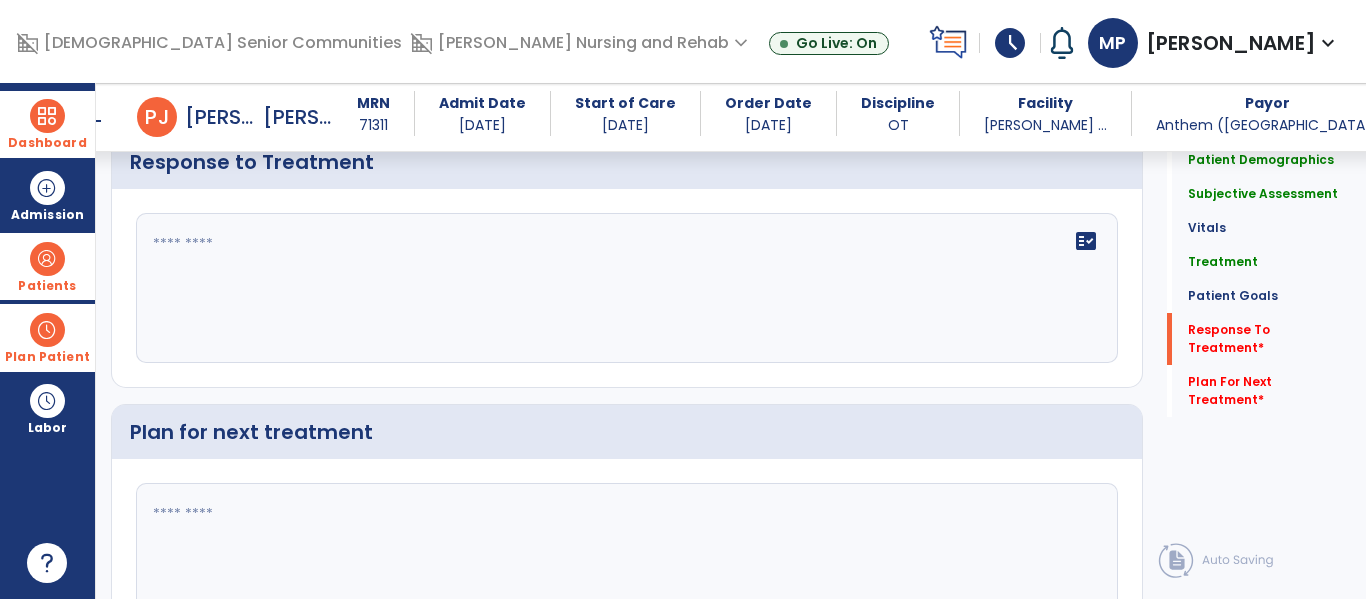 click on "fact_check" 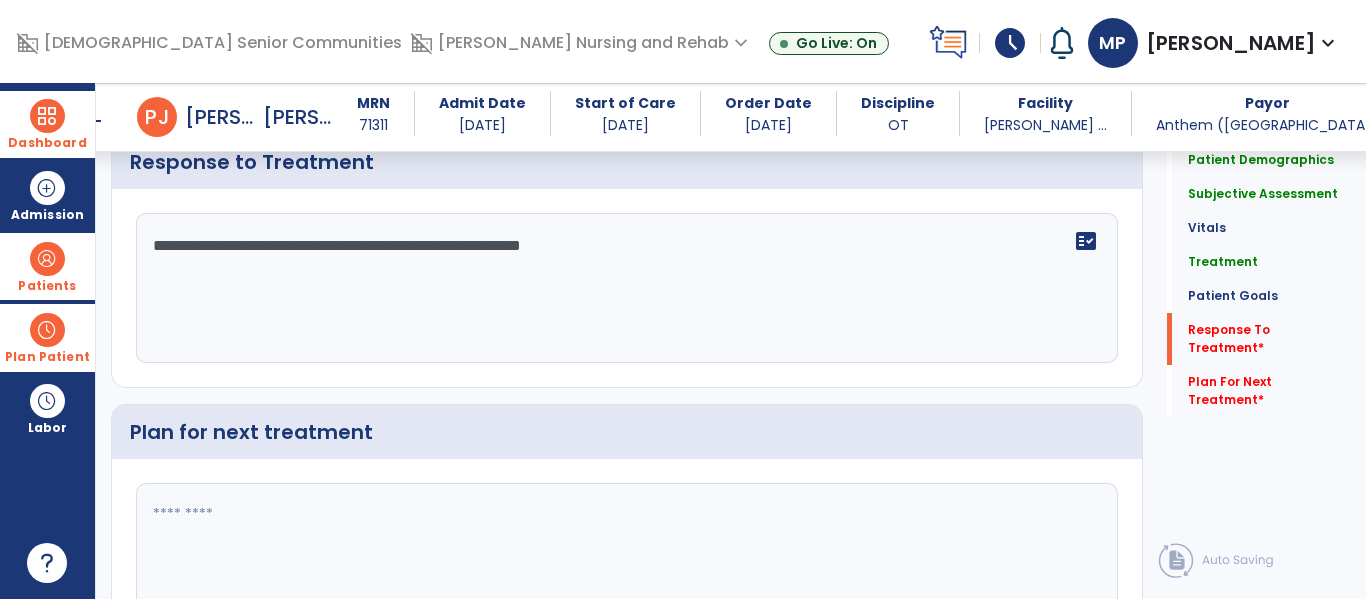 type on "**********" 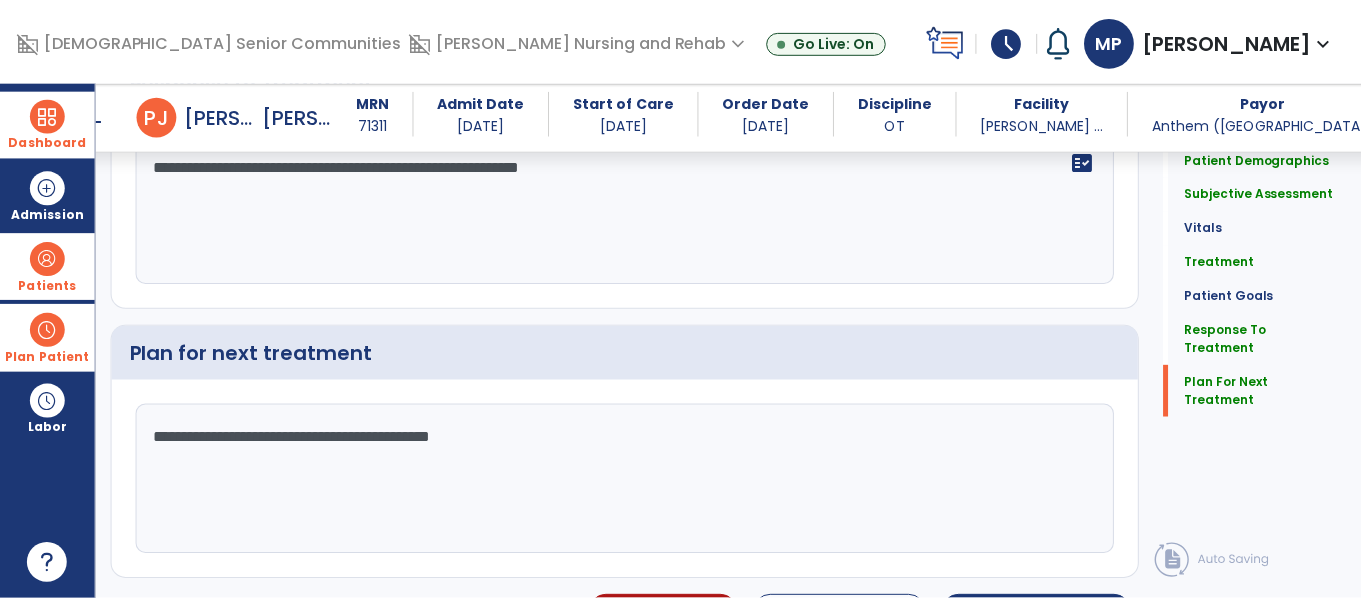 scroll, scrollTop: 3360, scrollLeft: 0, axis: vertical 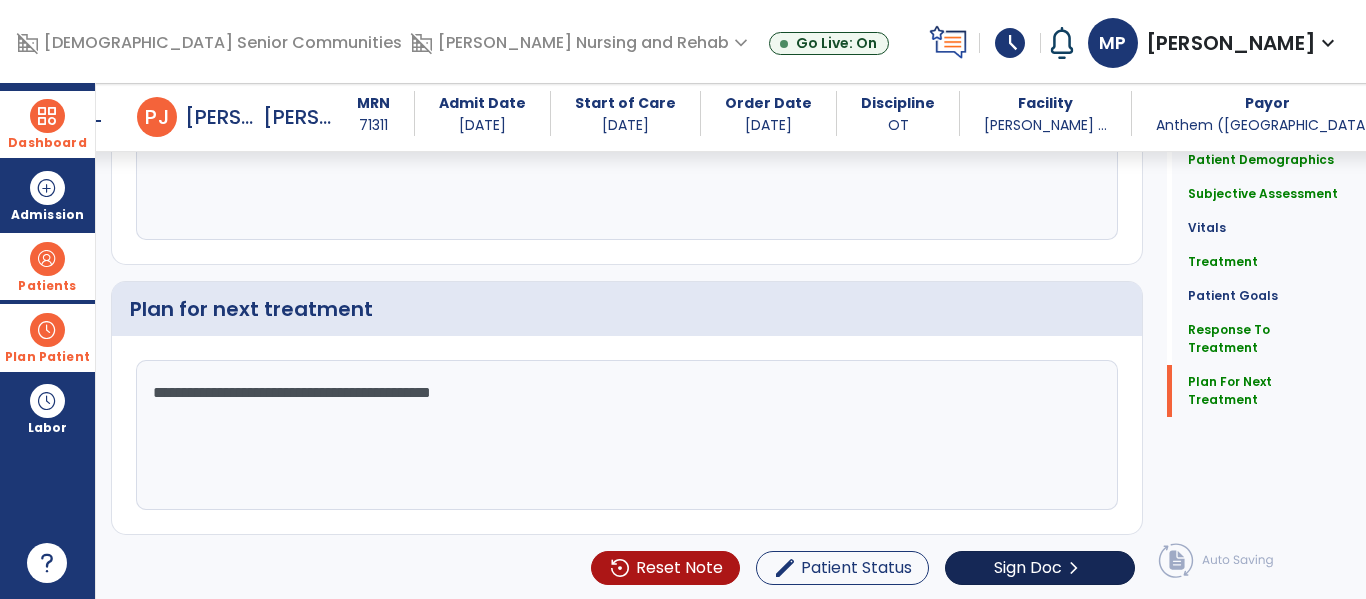 type on "**********" 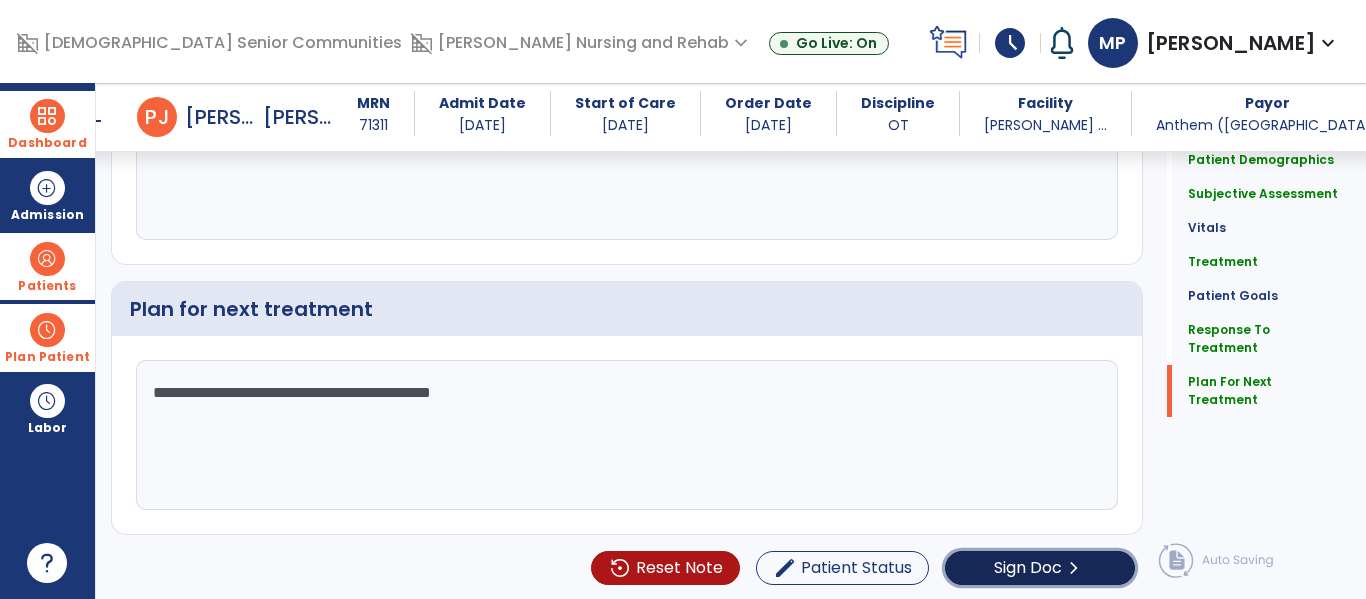 click on "Sign Doc" 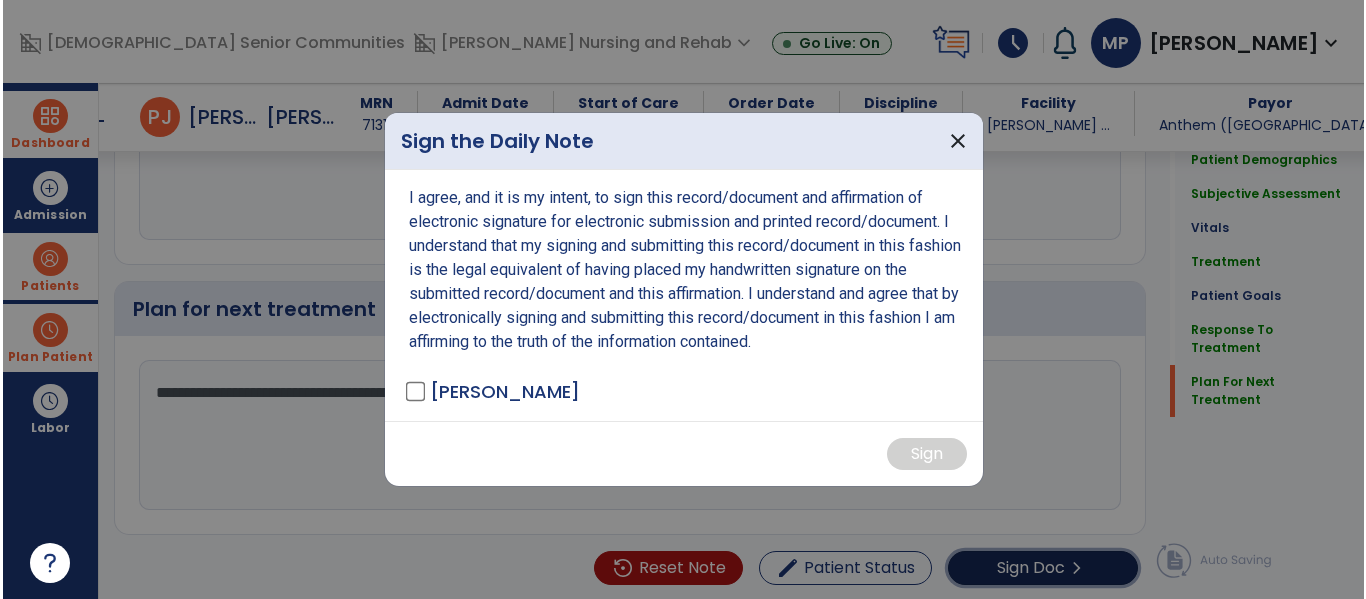 scroll, scrollTop: 3360, scrollLeft: 0, axis: vertical 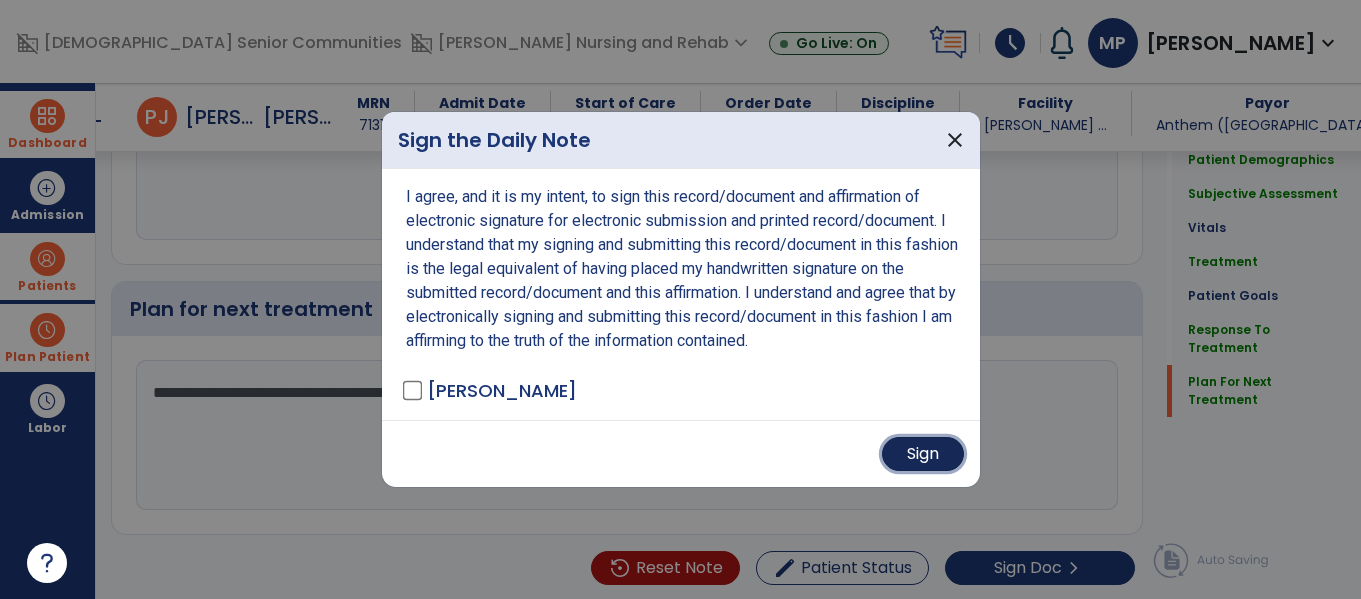 click on "Sign" at bounding box center [923, 454] 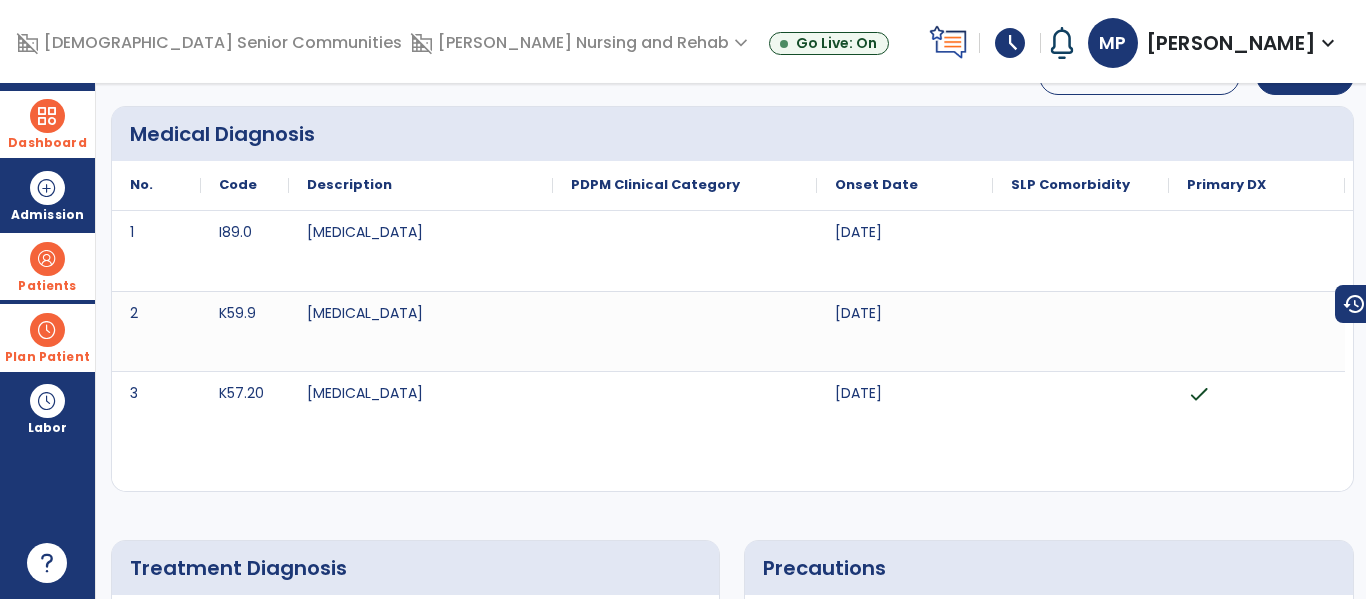 scroll, scrollTop: 0, scrollLeft: 0, axis: both 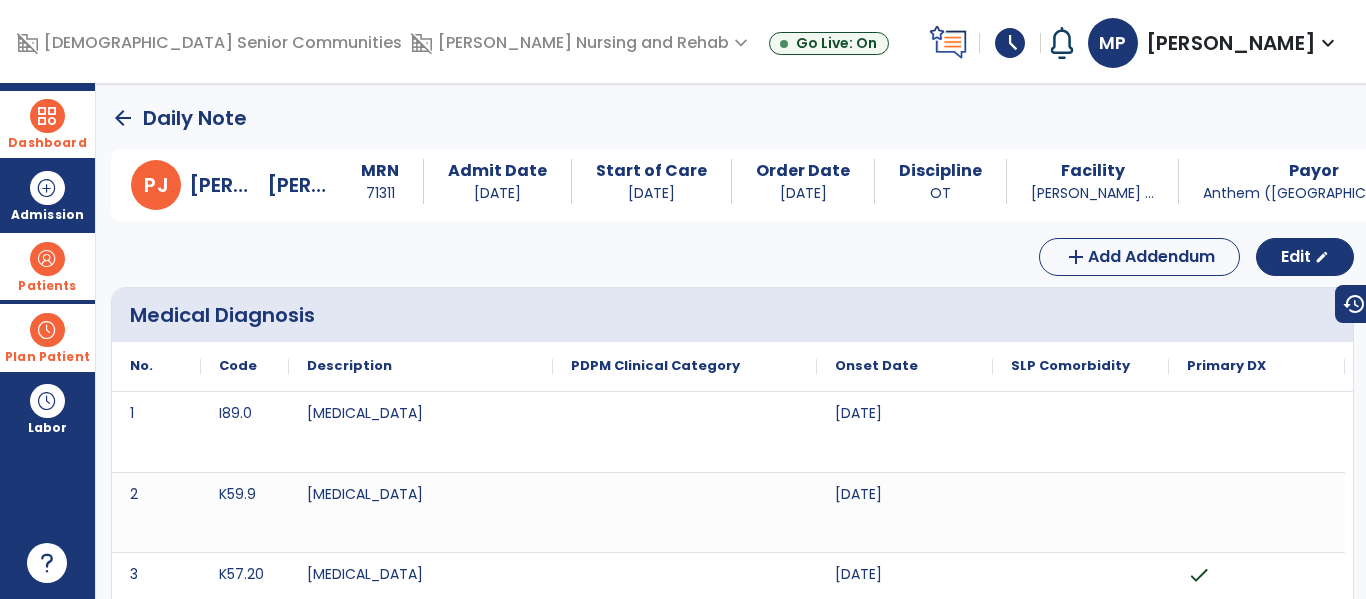 click on "arrow_back" 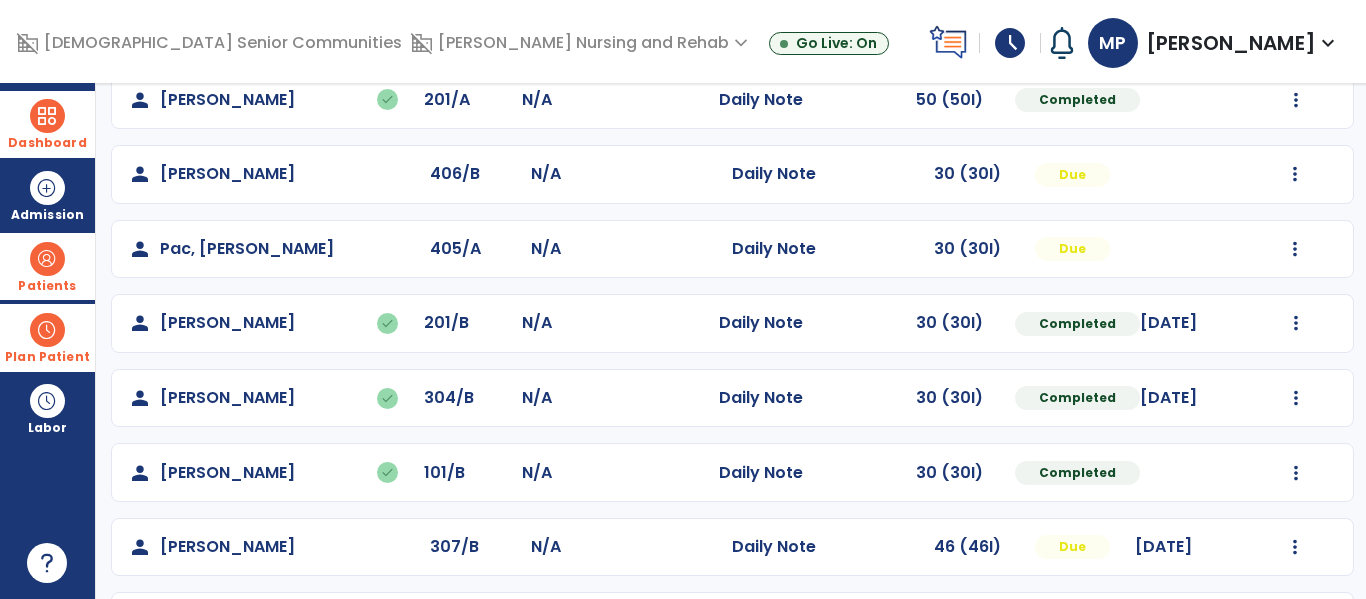 scroll, scrollTop: 453, scrollLeft: 0, axis: vertical 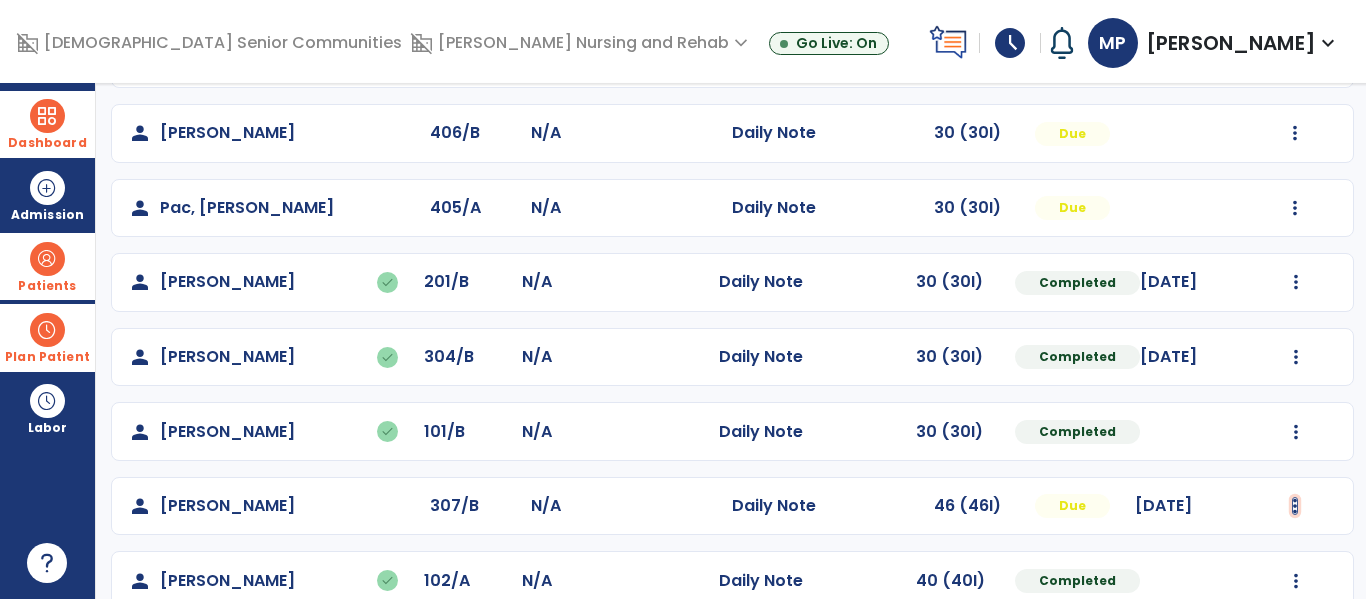 click at bounding box center [1296, -165] 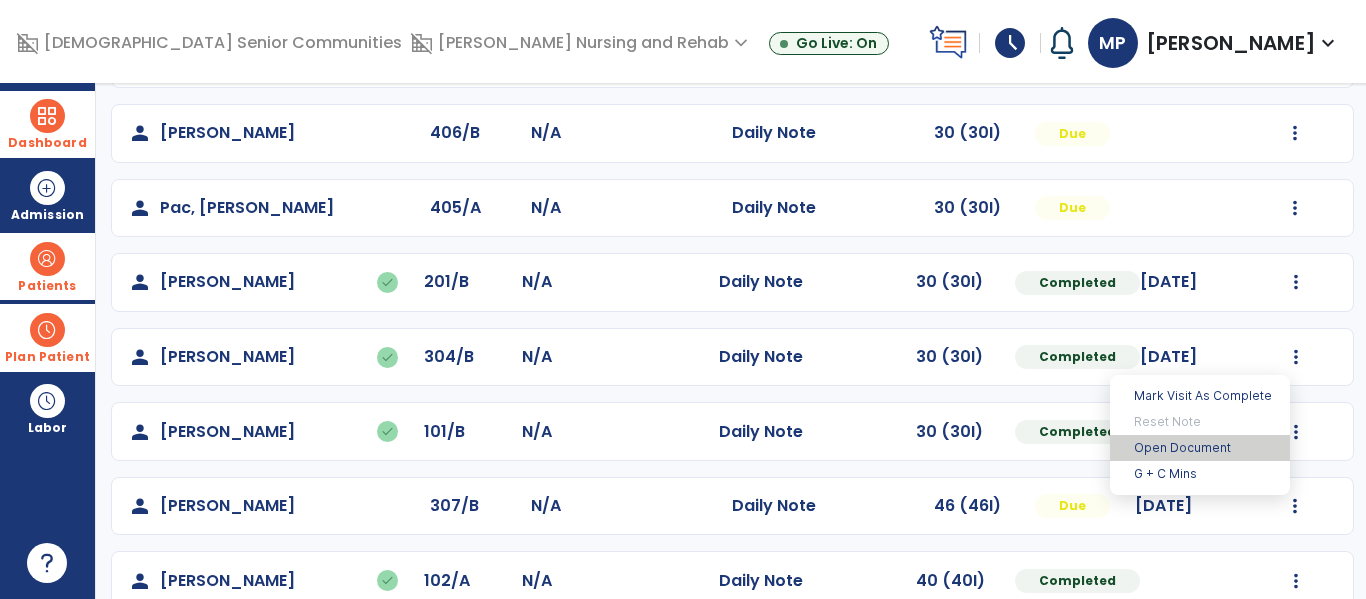 click on "Open Document" at bounding box center (1200, 448) 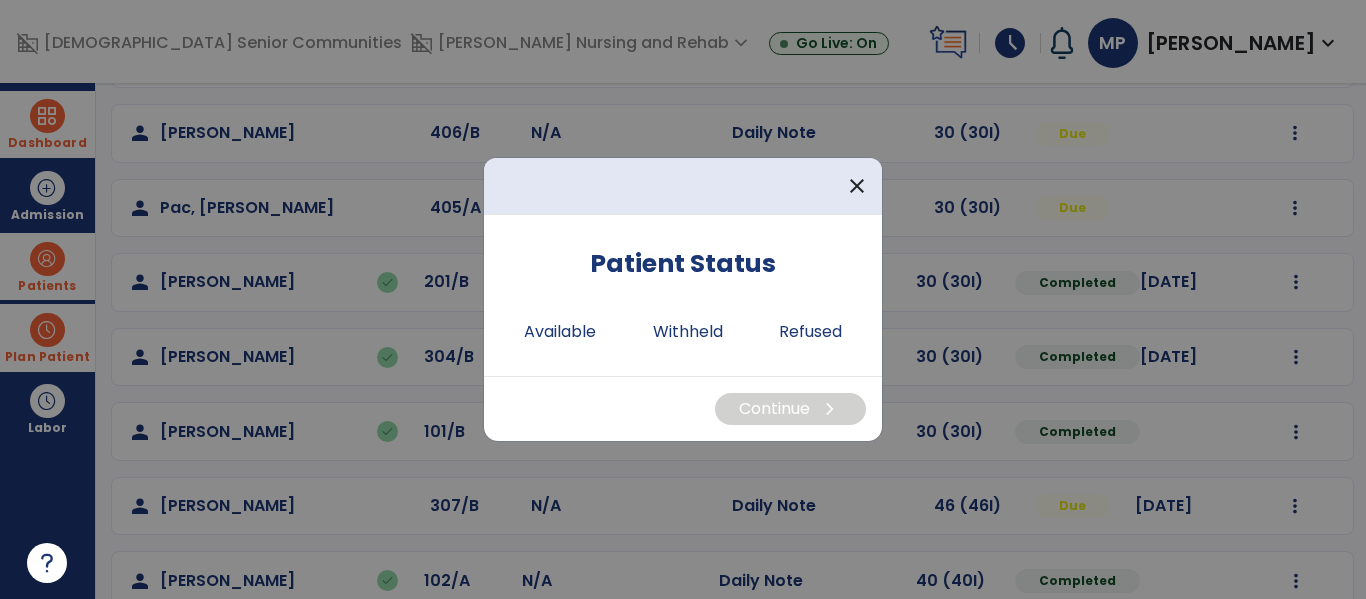click at bounding box center [683, 299] 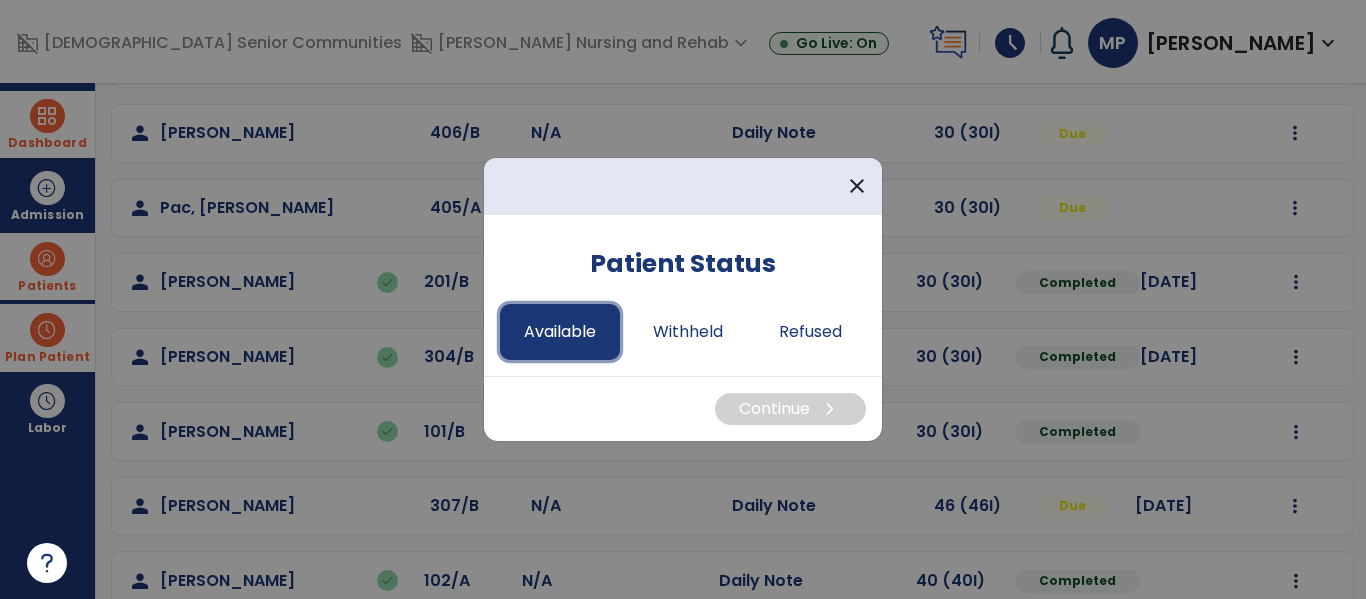 click on "Available" at bounding box center [560, 332] 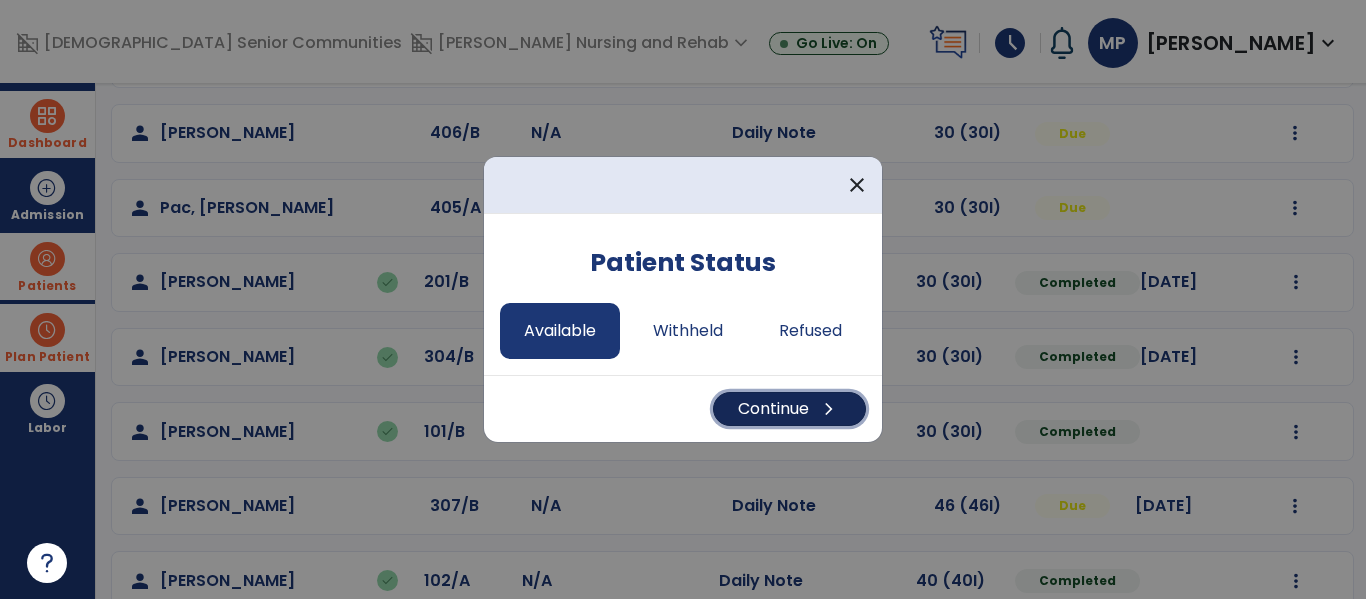 click on "Continue   chevron_right" at bounding box center [789, 409] 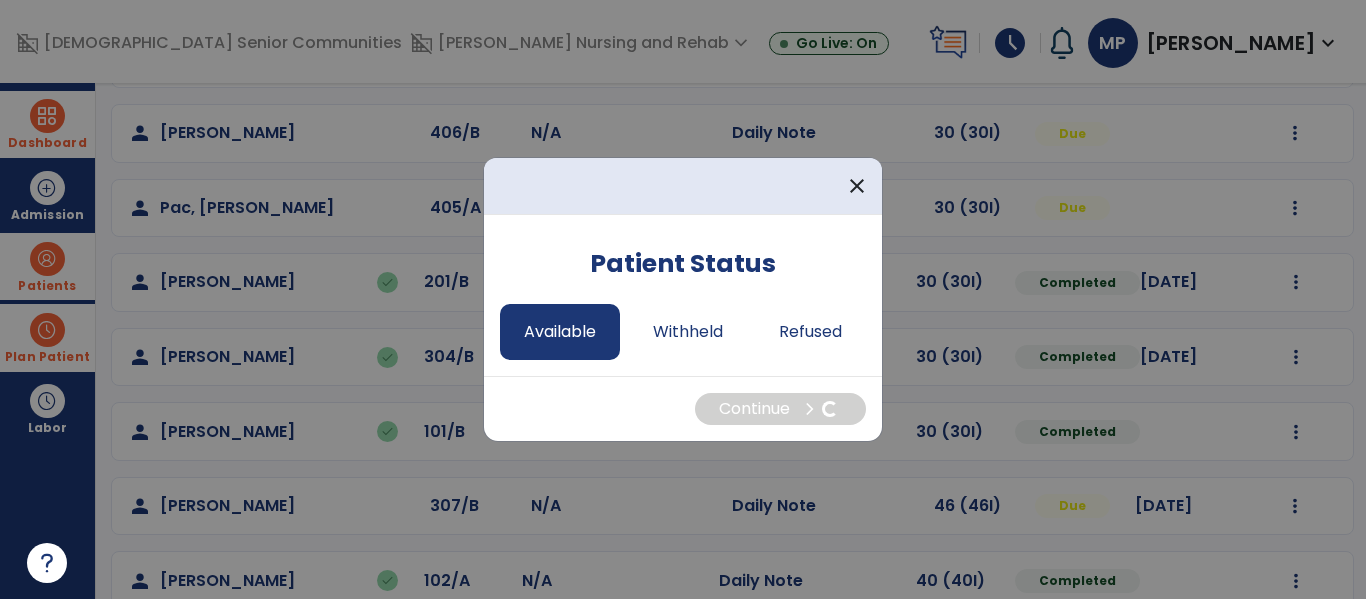 select on "*" 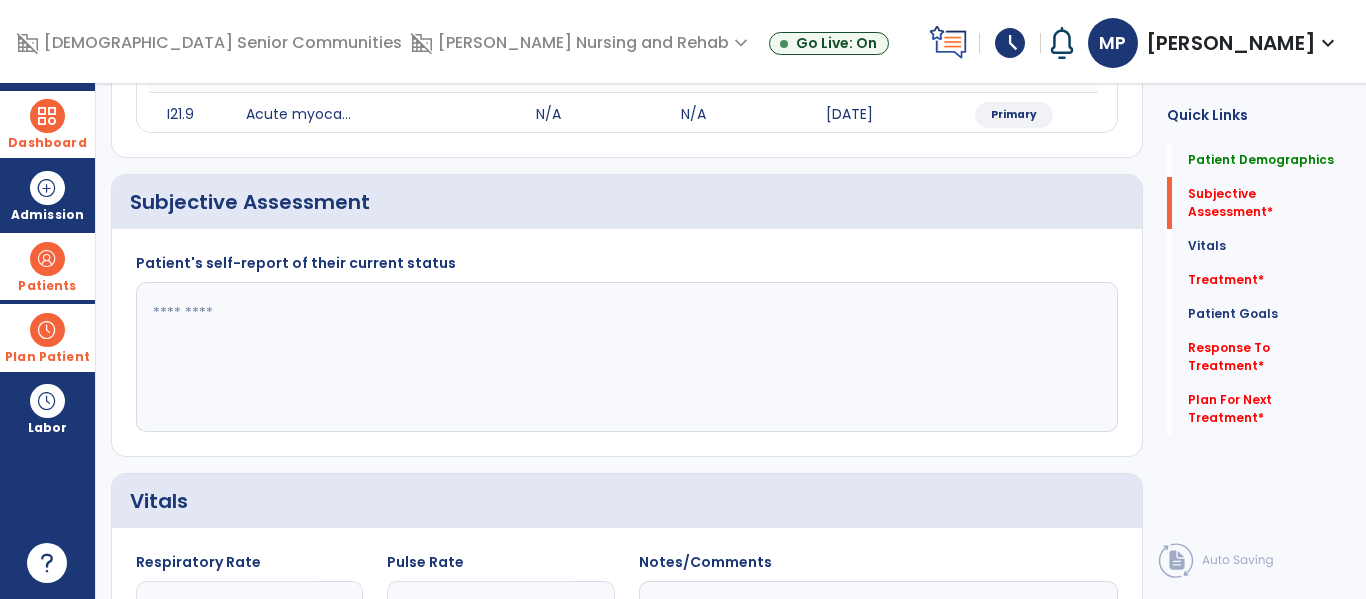 click 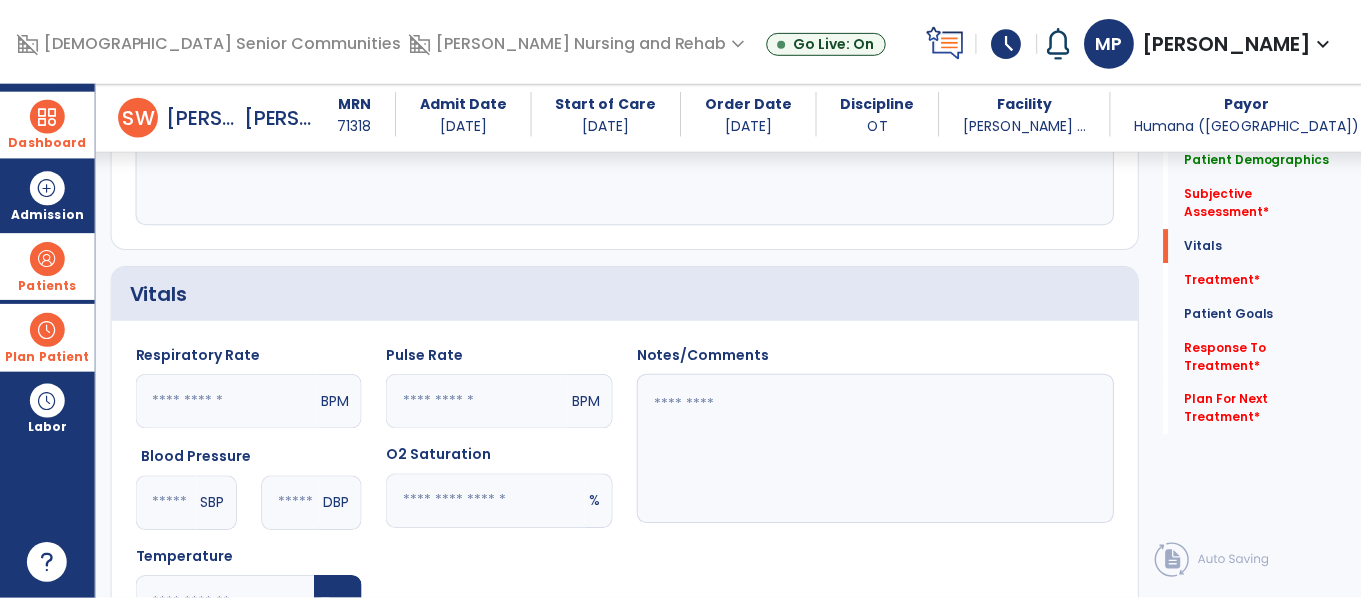 scroll, scrollTop: 1005, scrollLeft: 0, axis: vertical 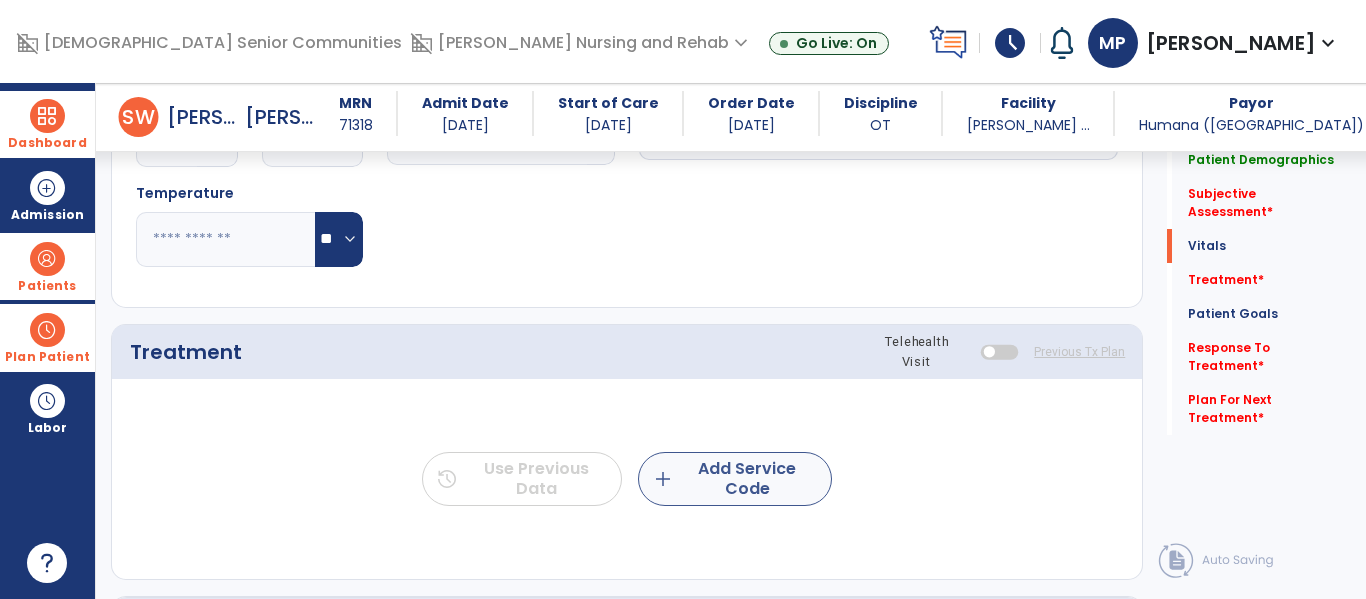 type on "**********" 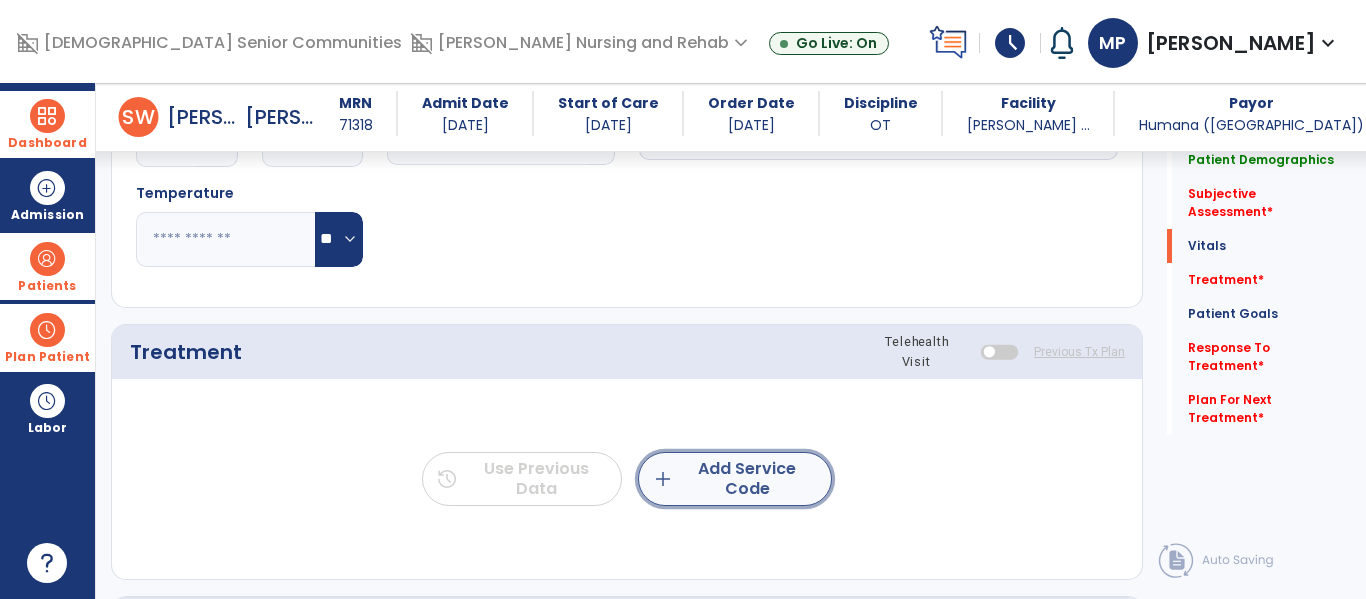 click on "add  Add Service Code" 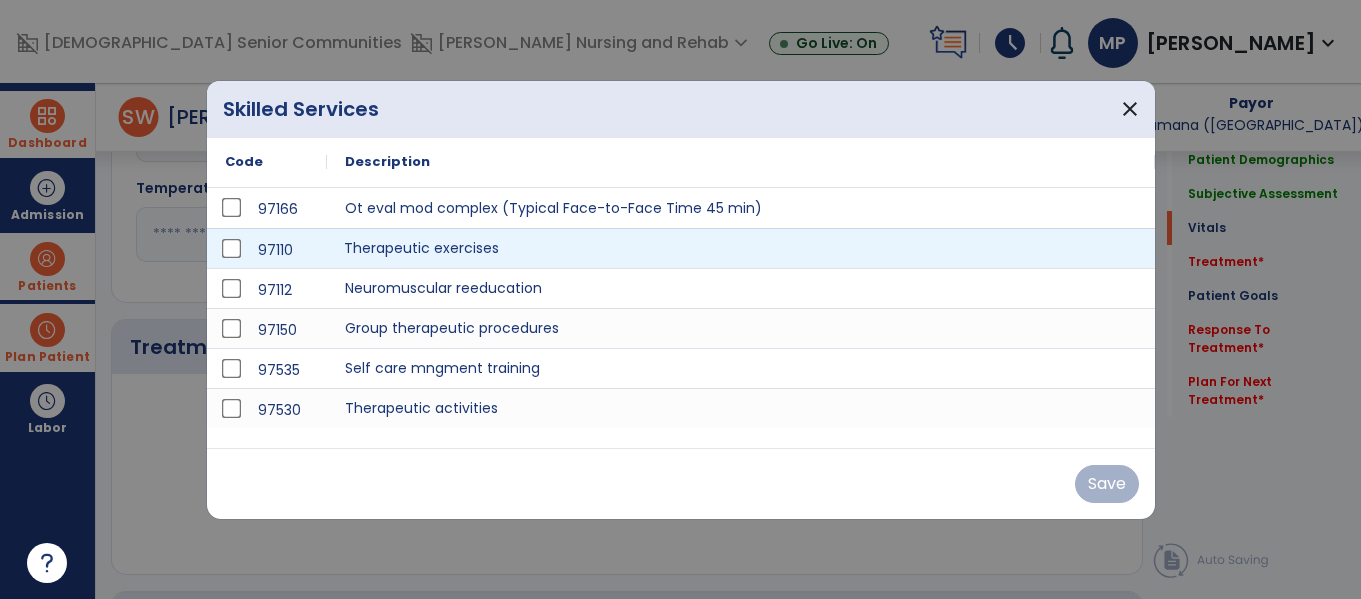 click on "Therapeutic exercises" at bounding box center [741, 248] 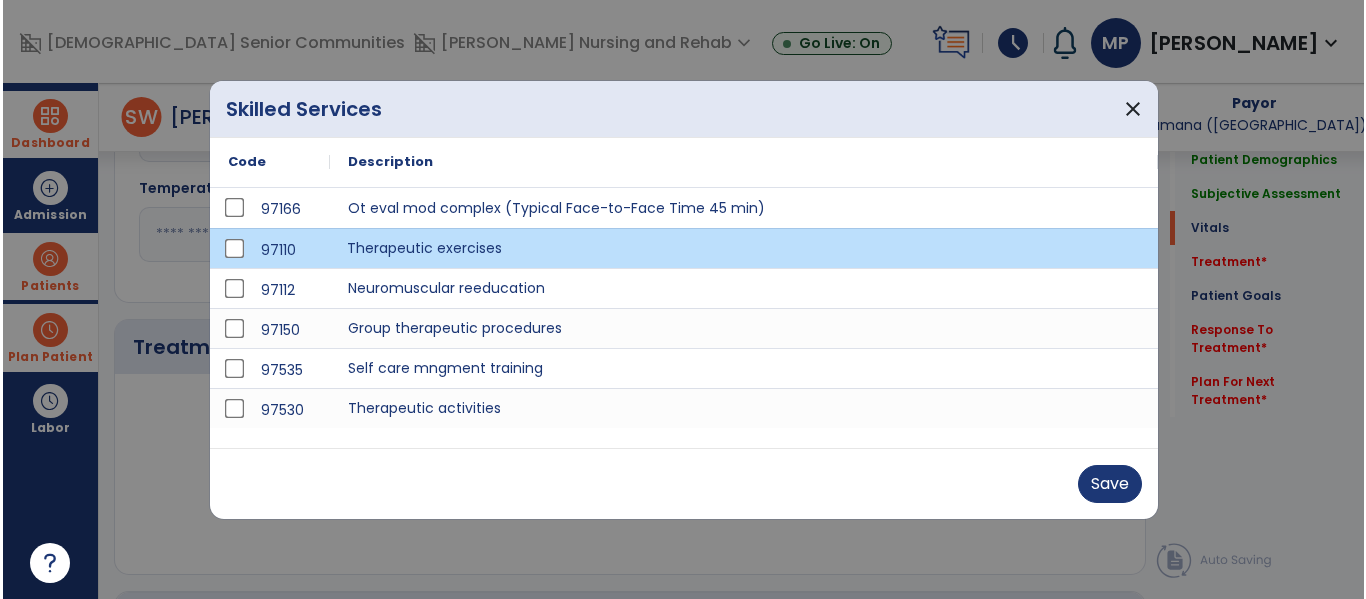 scroll, scrollTop: 1005, scrollLeft: 0, axis: vertical 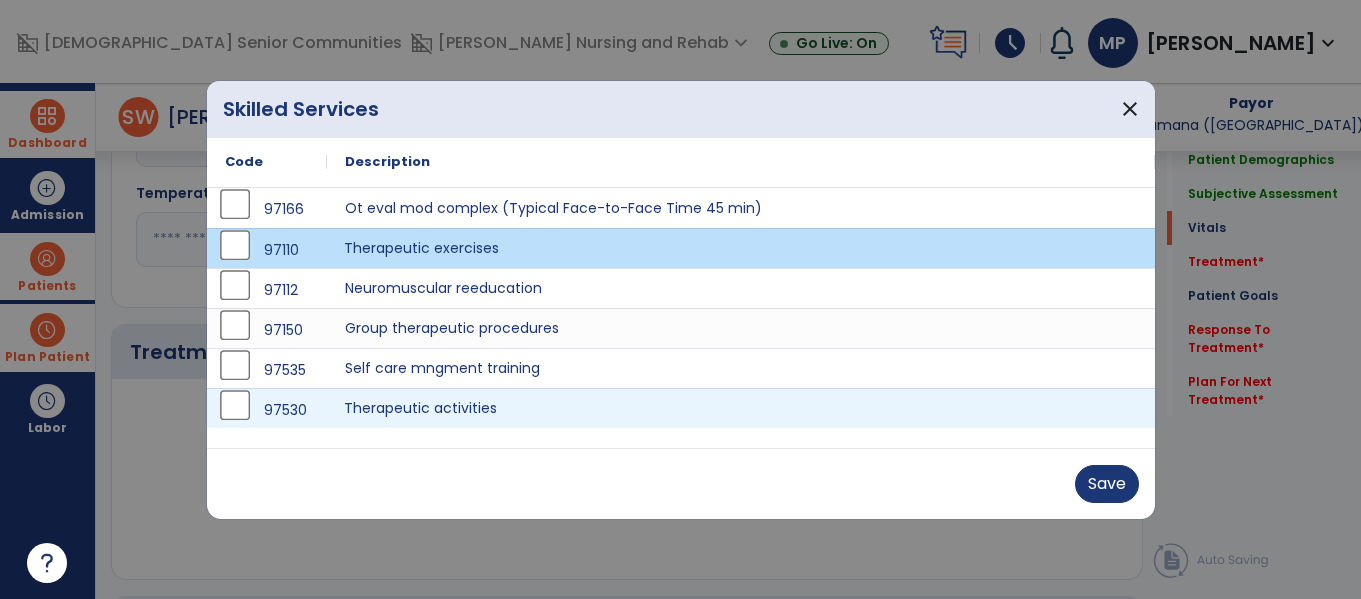 click on "Therapeutic activities" at bounding box center [741, 408] 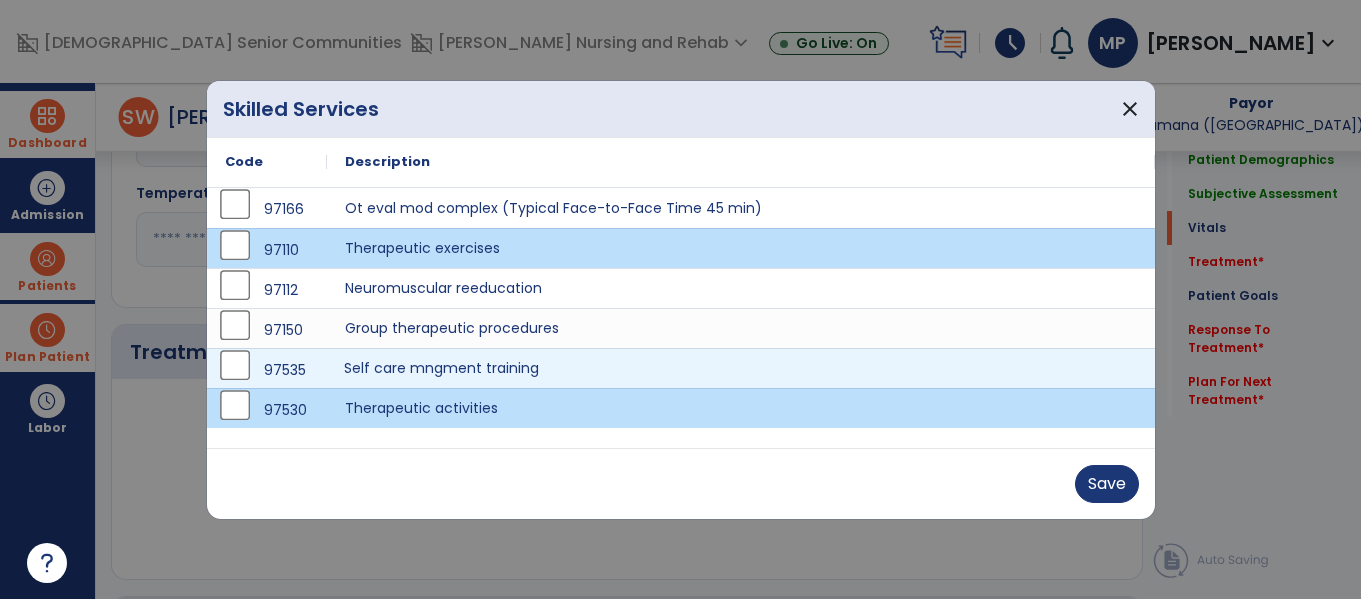 click on "Self care mngment training" at bounding box center (741, 368) 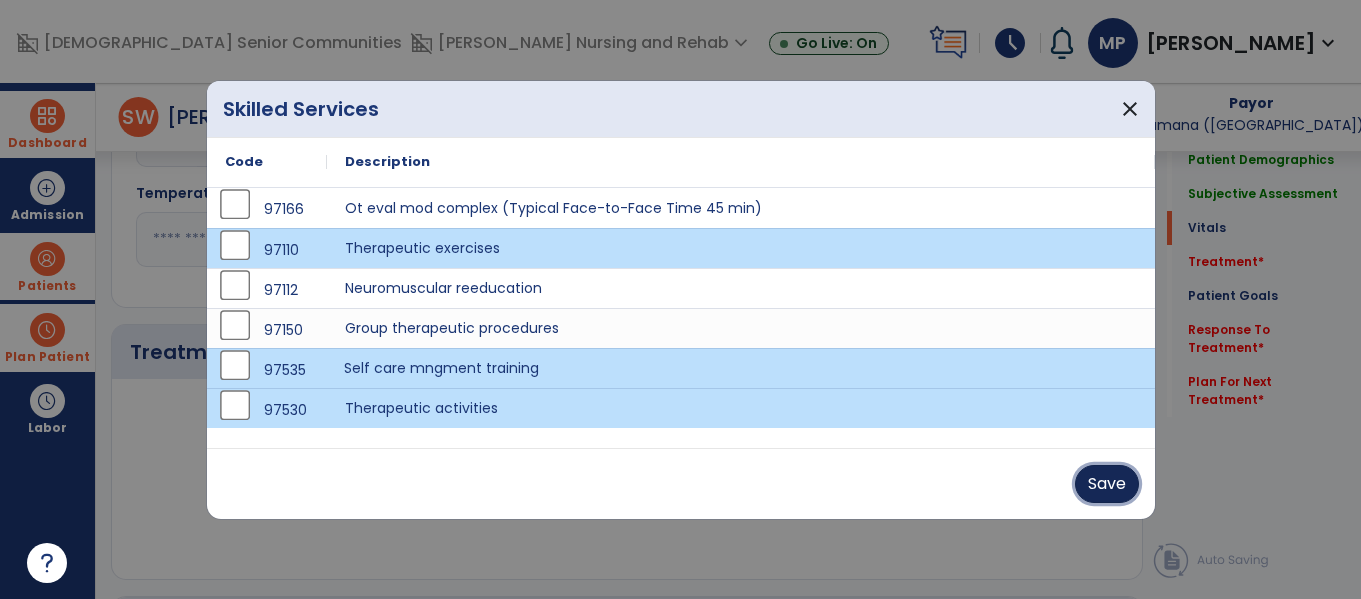 click on "Save" at bounding box center (1107, 484) 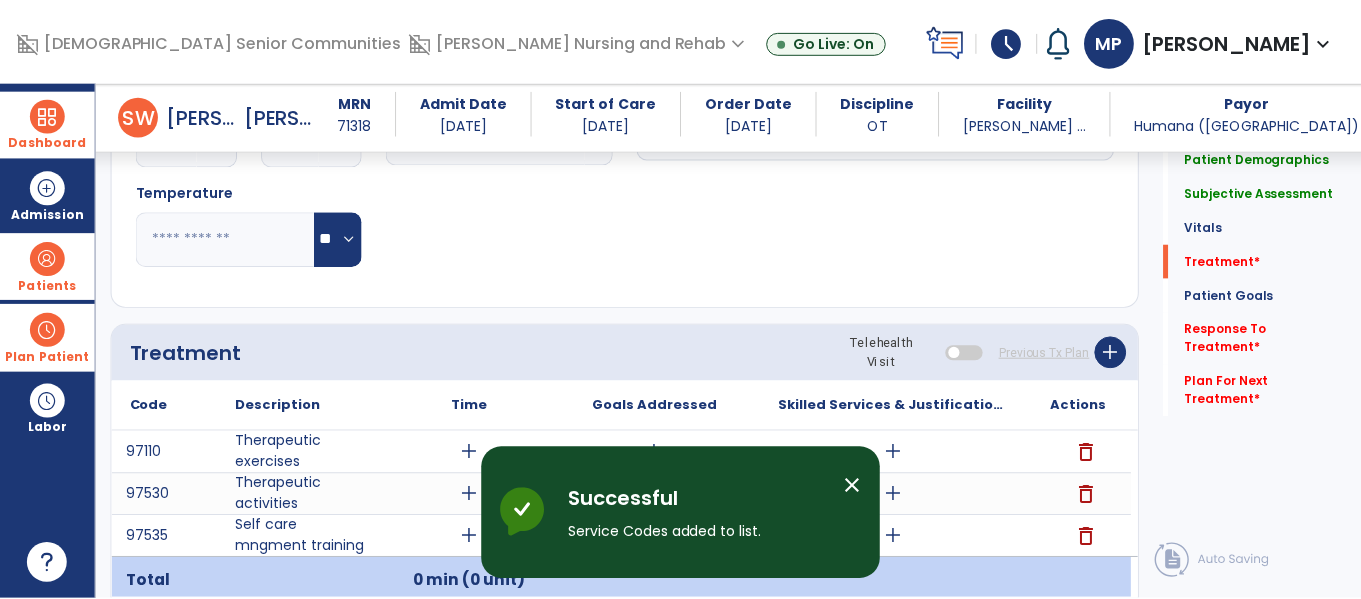 scroll, scrollTop: 1154, scrollLeft: 0, axis: vertical 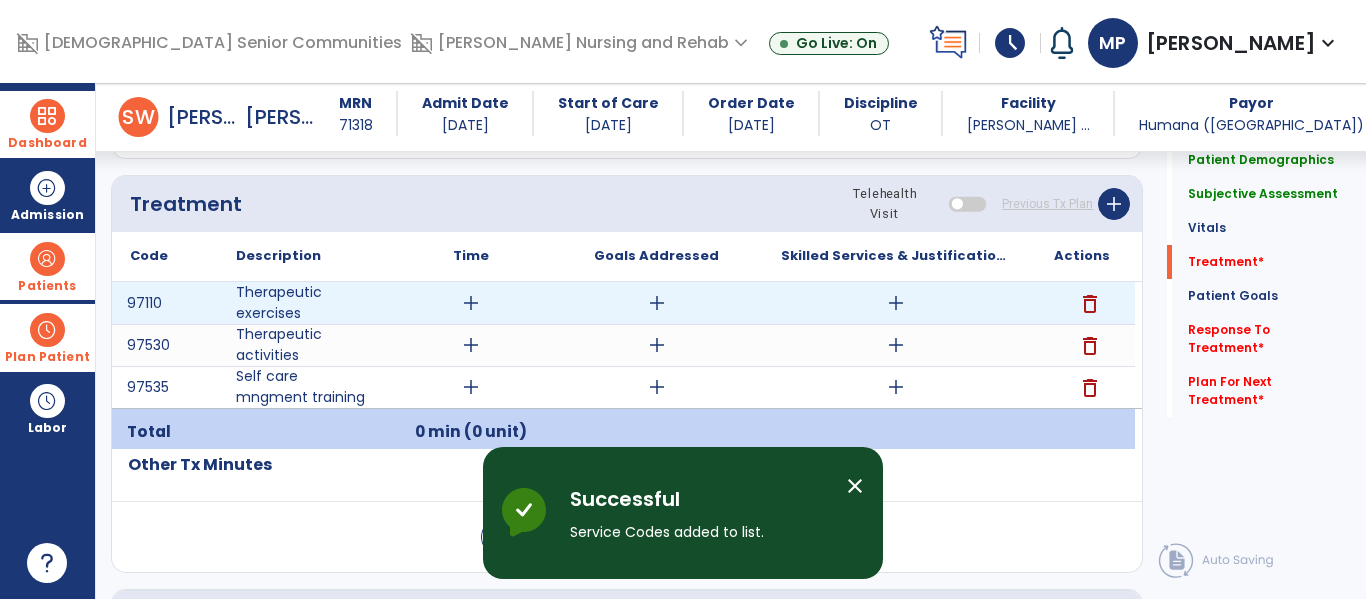 click on "add" at bounding box center (471, 303) 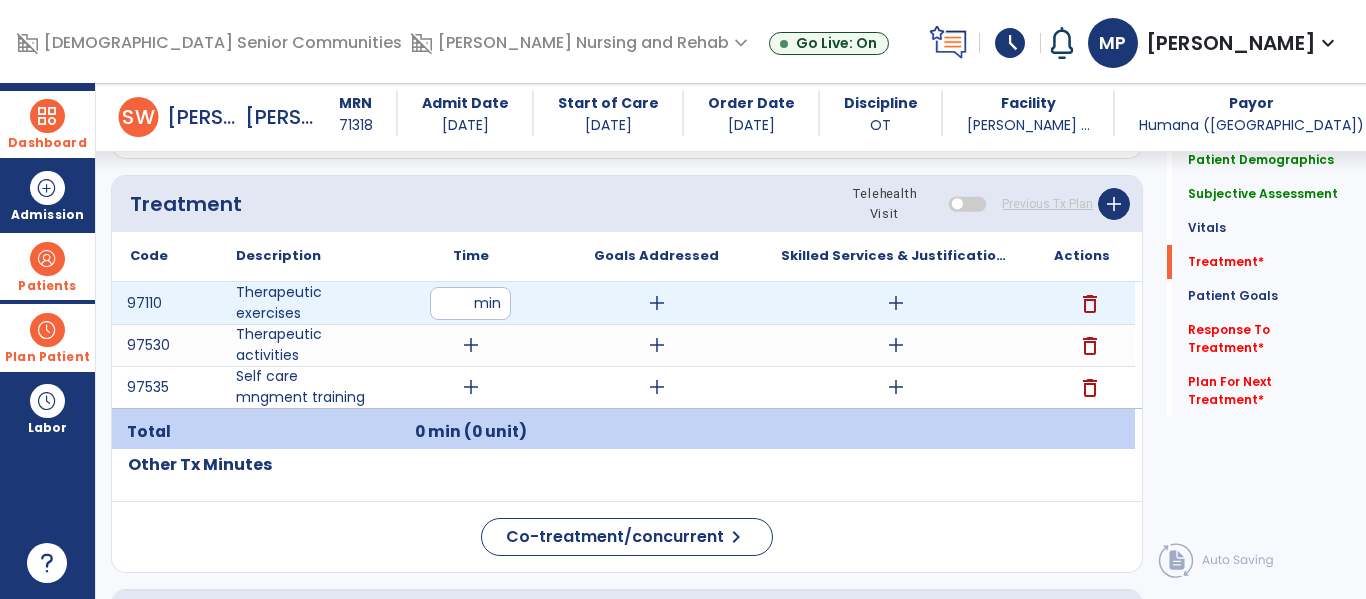 type on "**" 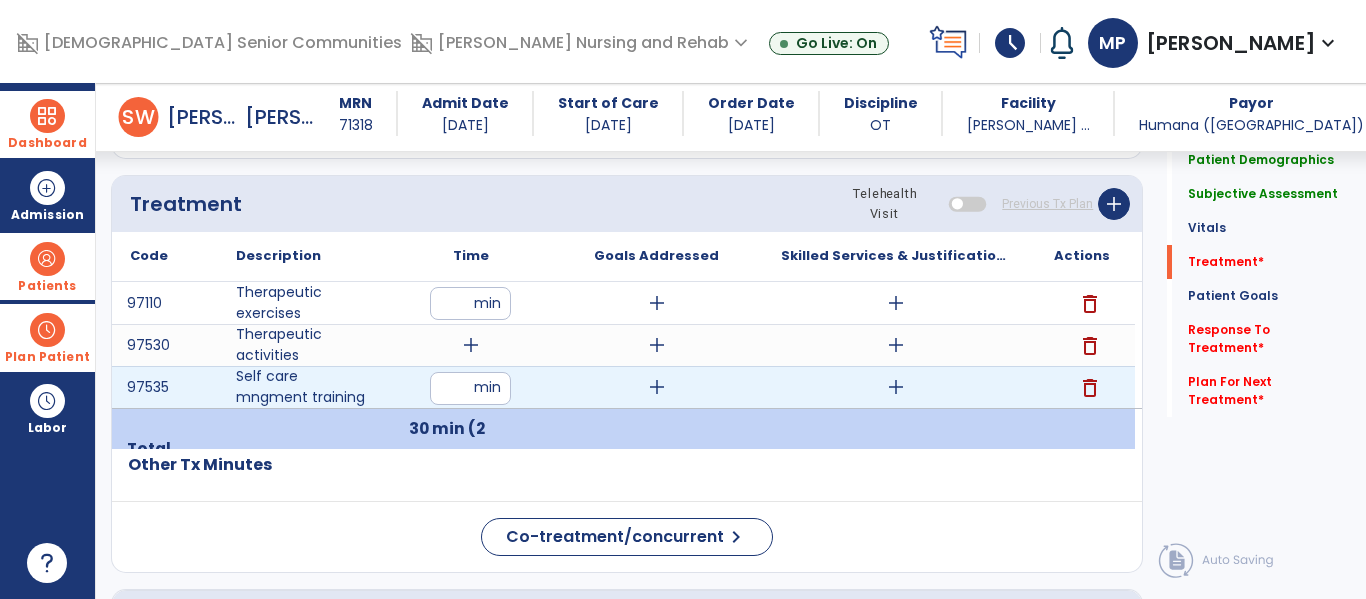type on "*" 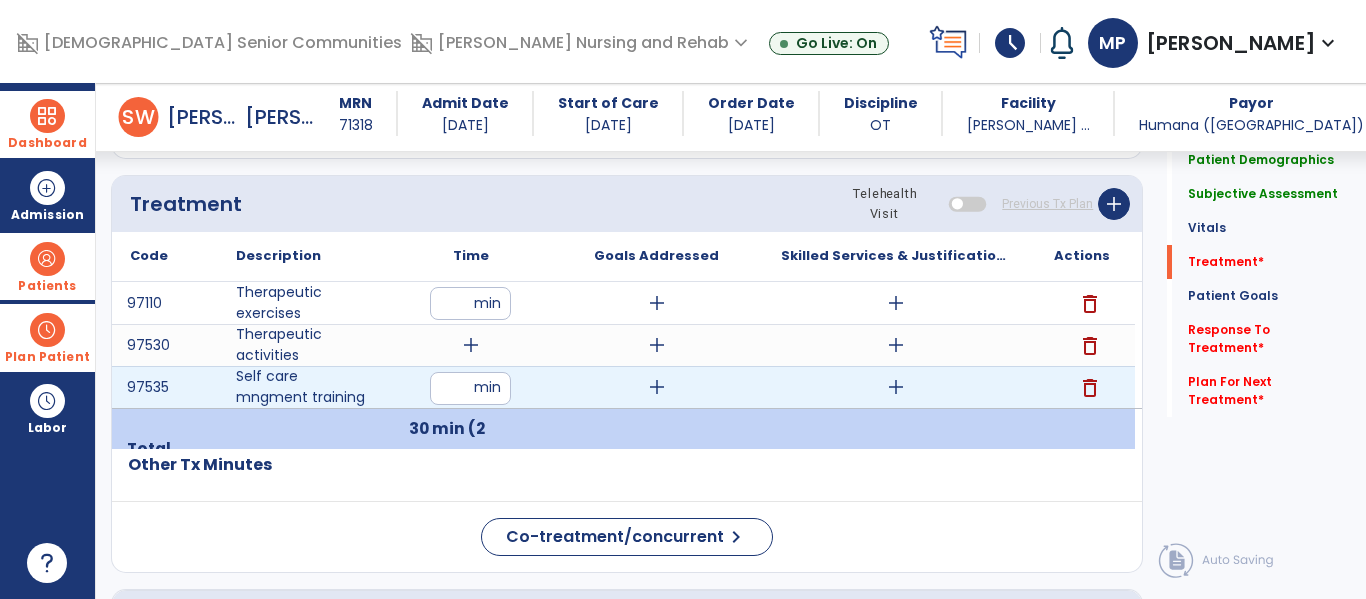 type on "**" 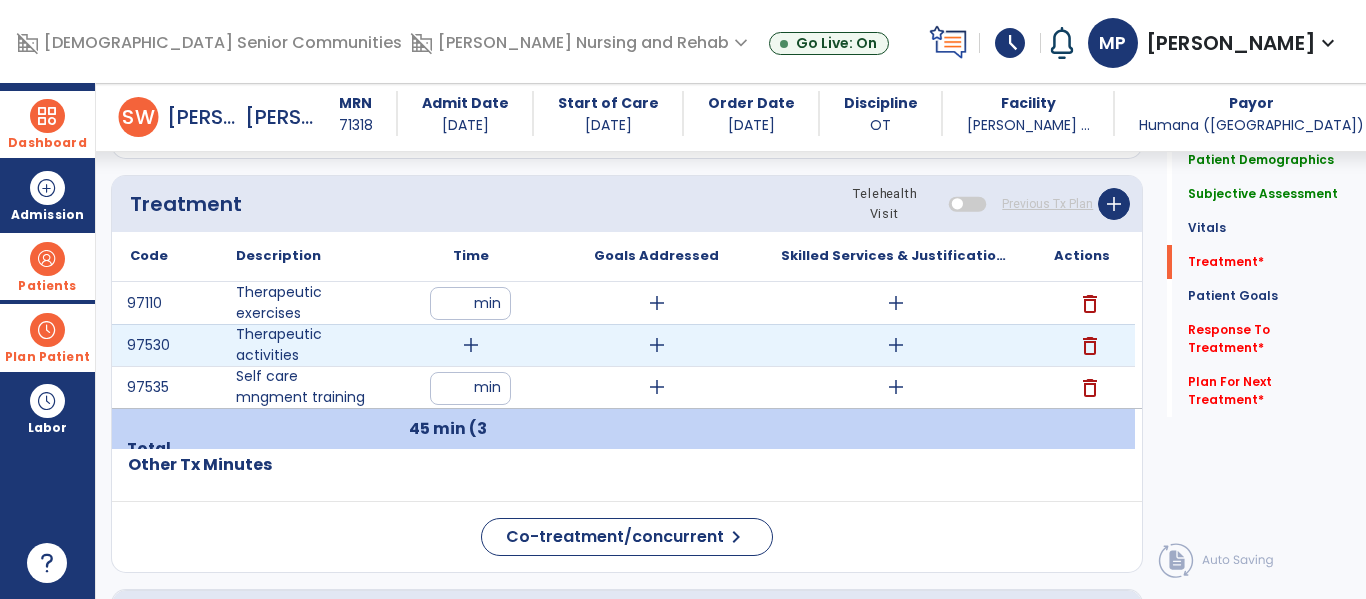 click on "add" at bounding box center (471, 345) 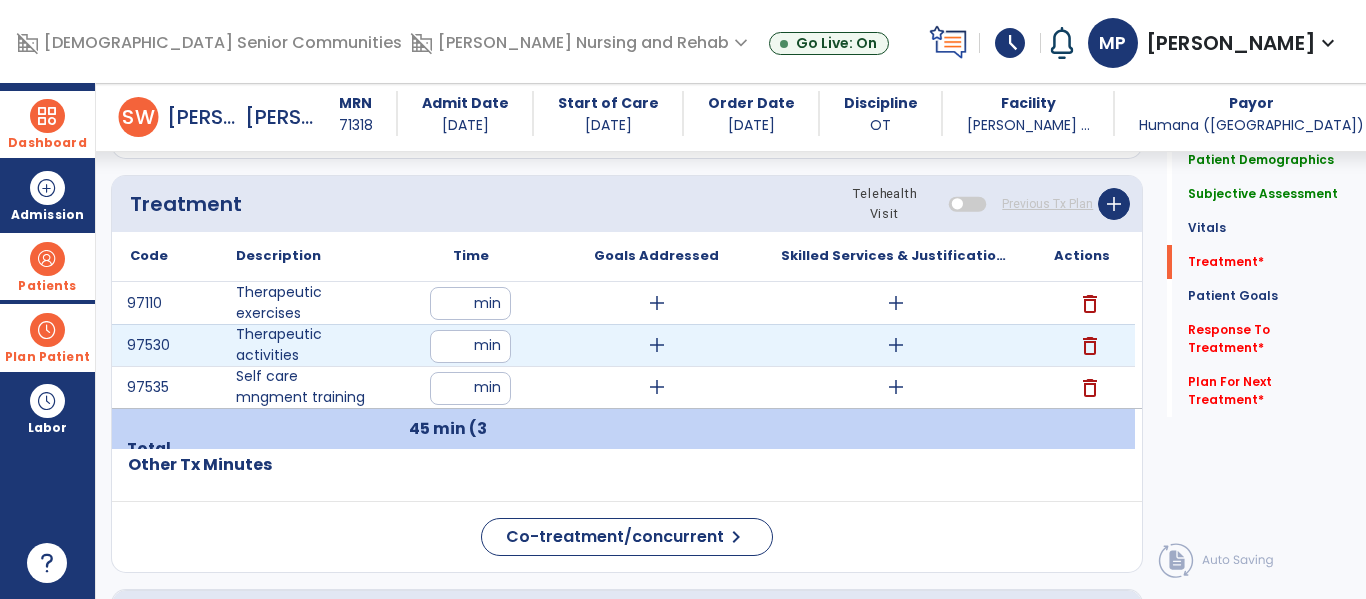 type on "**" 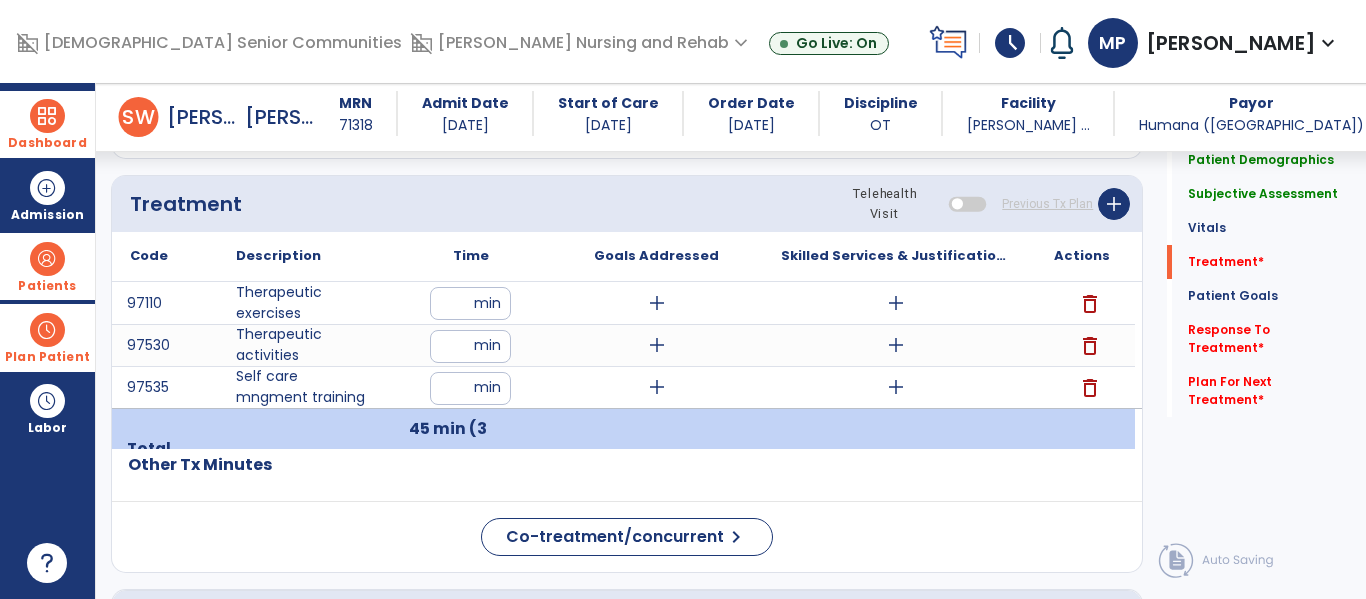 click on "Other Tx Minutes" 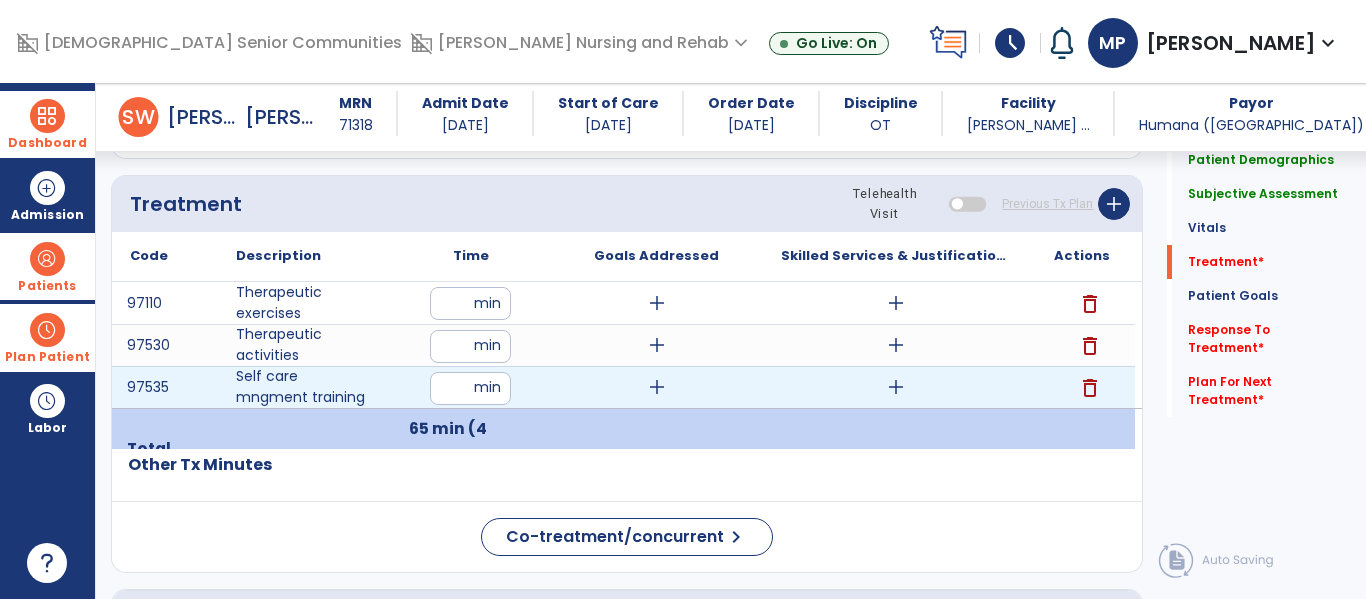 click on "**" at bounding box center (470, 388) 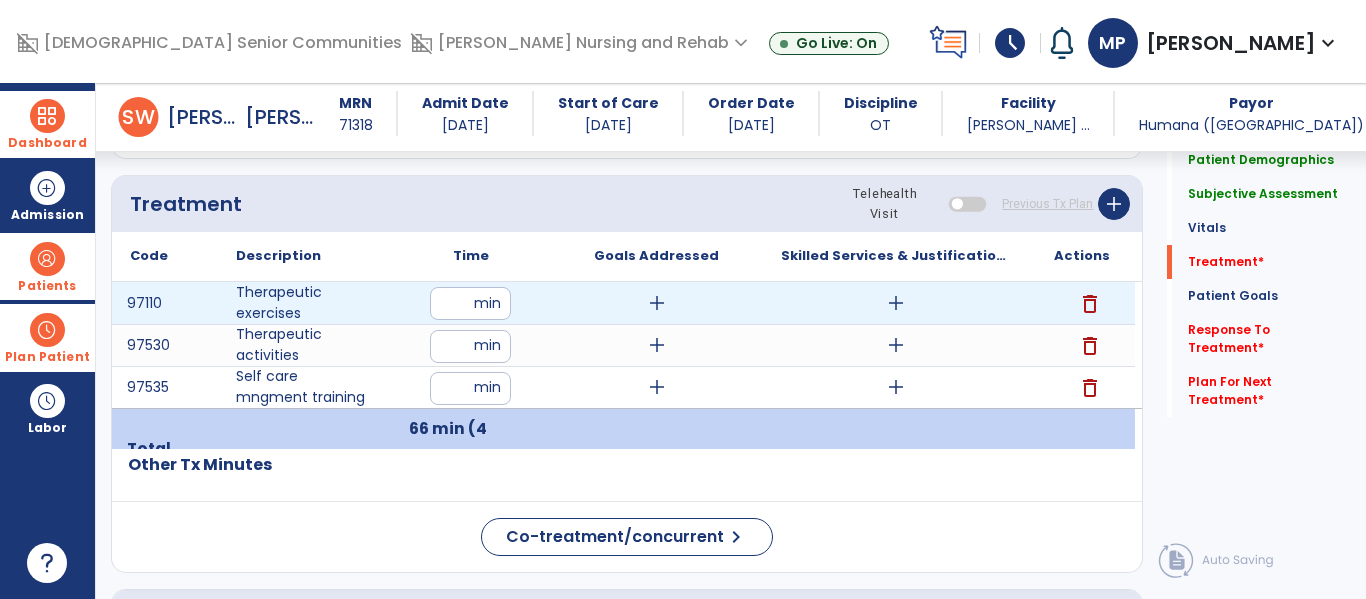 click on "add" at bounding box center [657, 303] 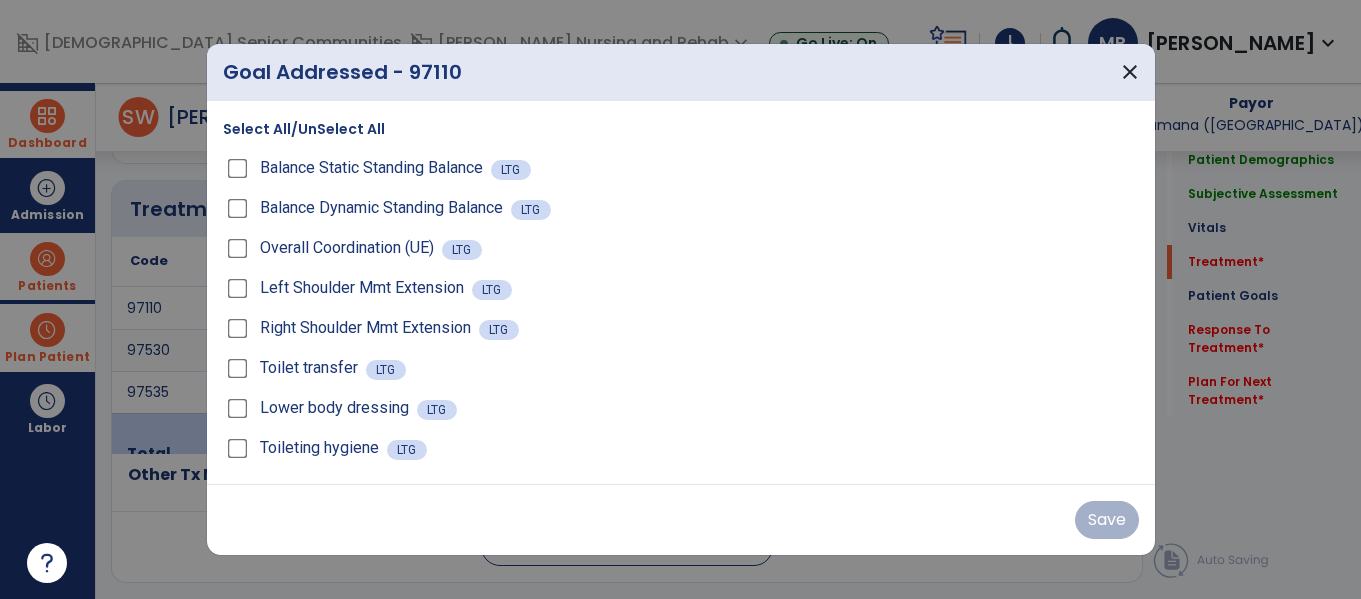 scroll, scrollTop: 1154, scrollLeft: 0, axis: vertical 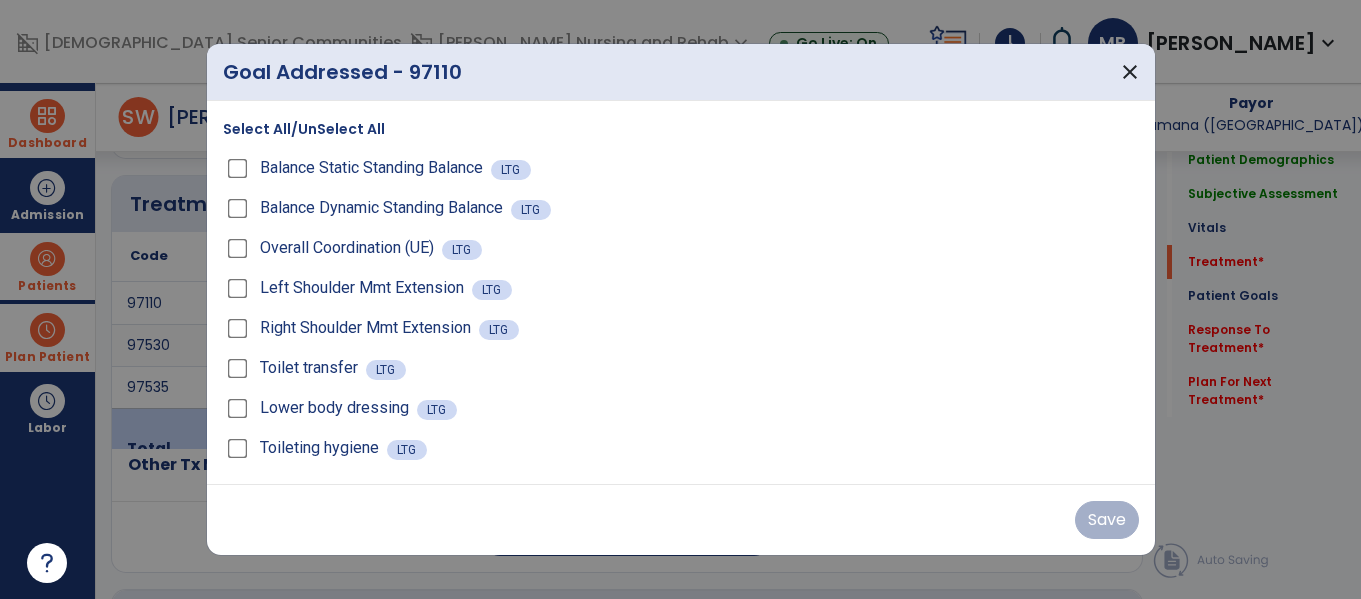 click on "Right Shoulder Mmt Extension  LTG" at bounding box center [681, 328] 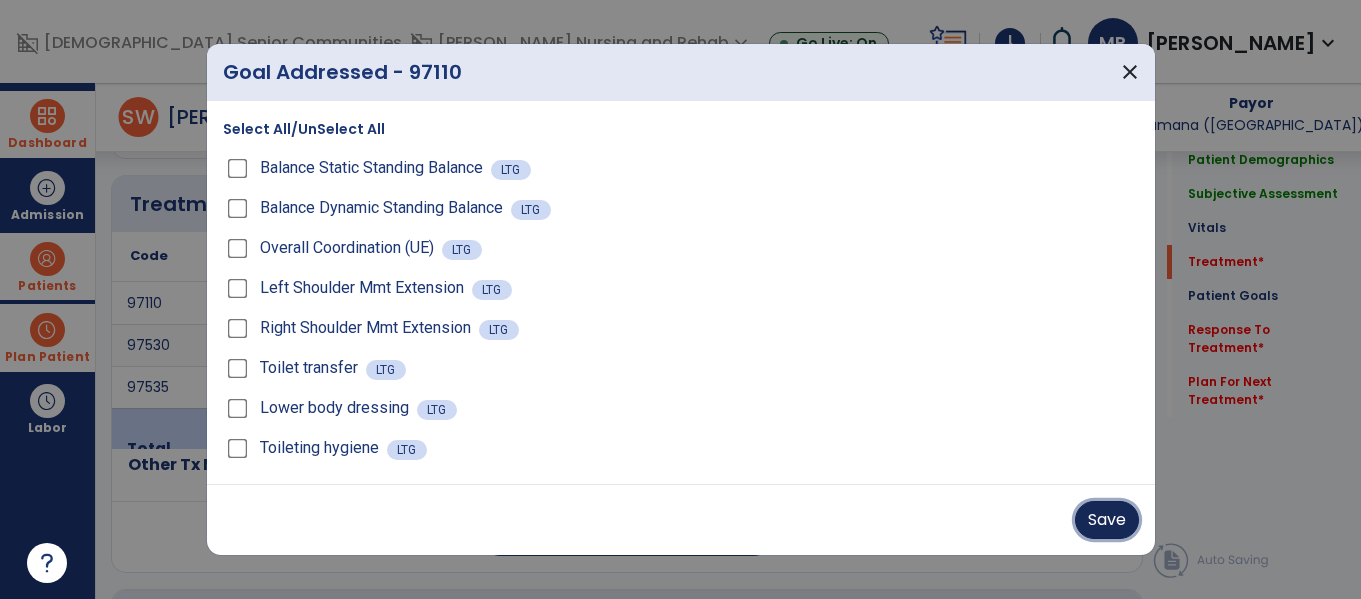 click on "Save" at bounding box center (1107, 520) 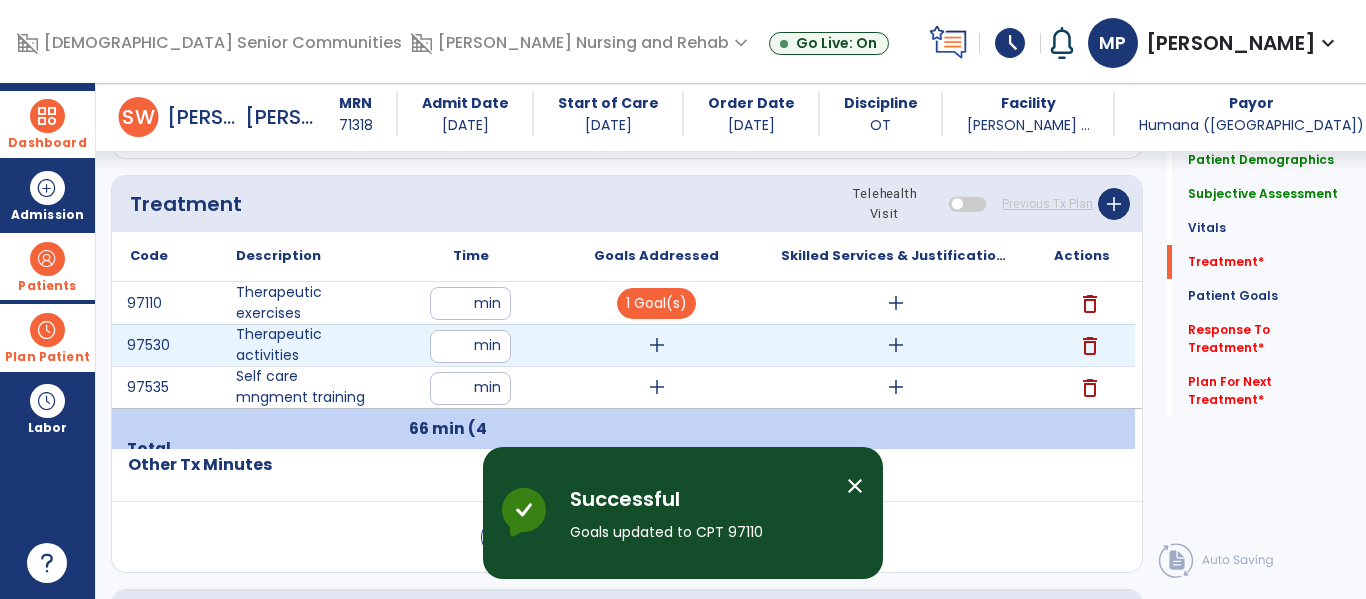 click on "add" at bounding box center [656, 345] 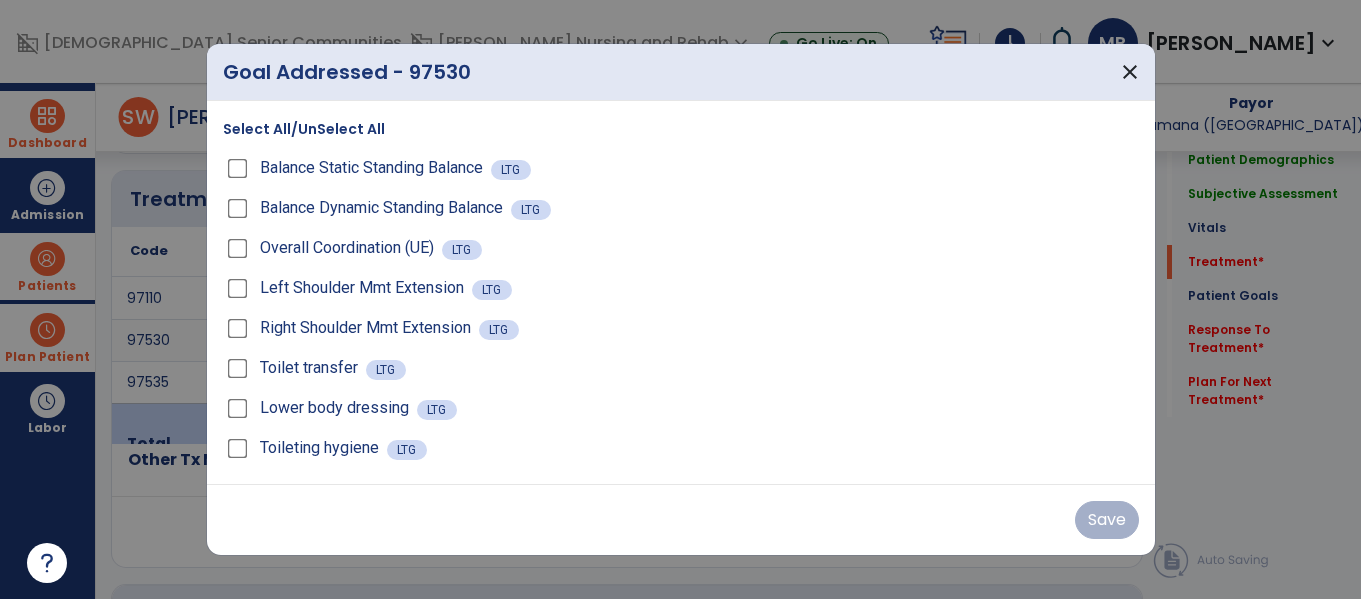 scroll, scrollTop: 1154, scrollLeft: 0, axis: vertical 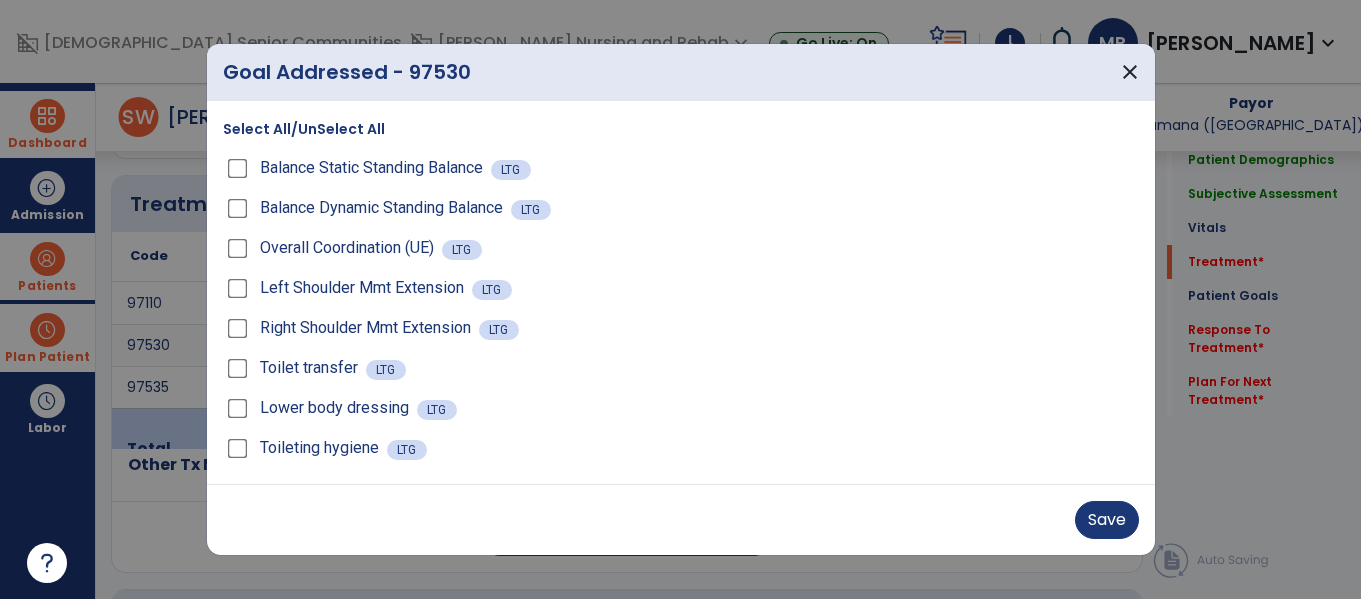 click on "Save" at bounding box center [681, 519] 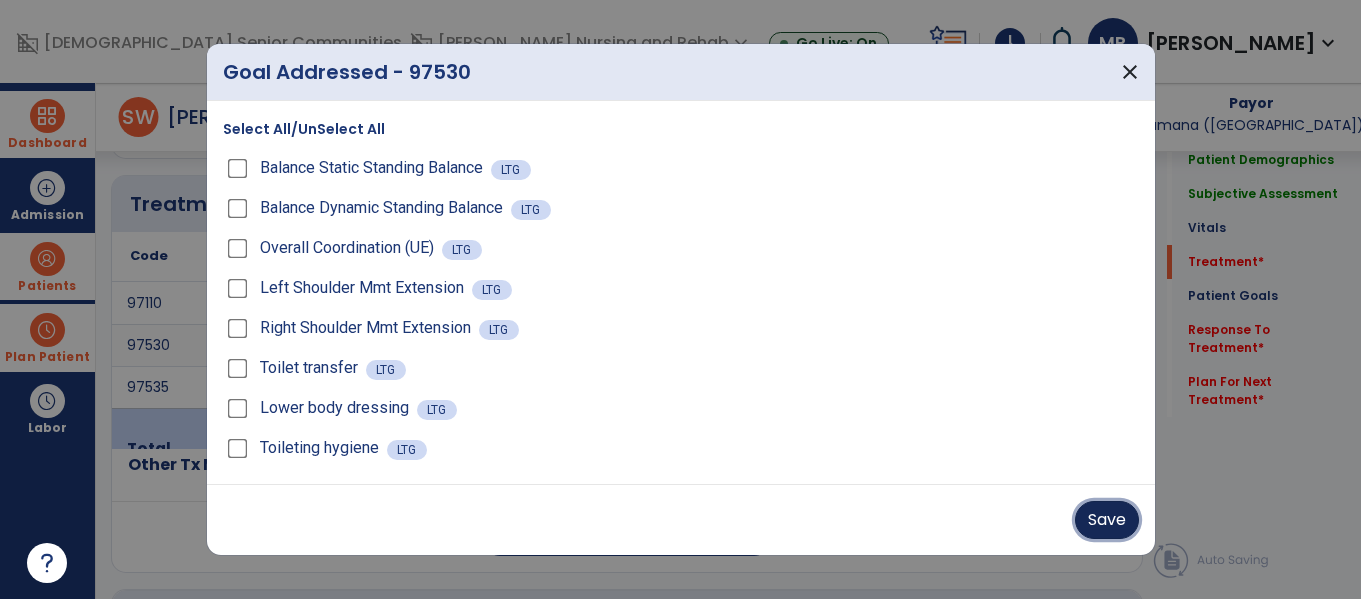 click on "Save" at bounding box center [1107, 520] 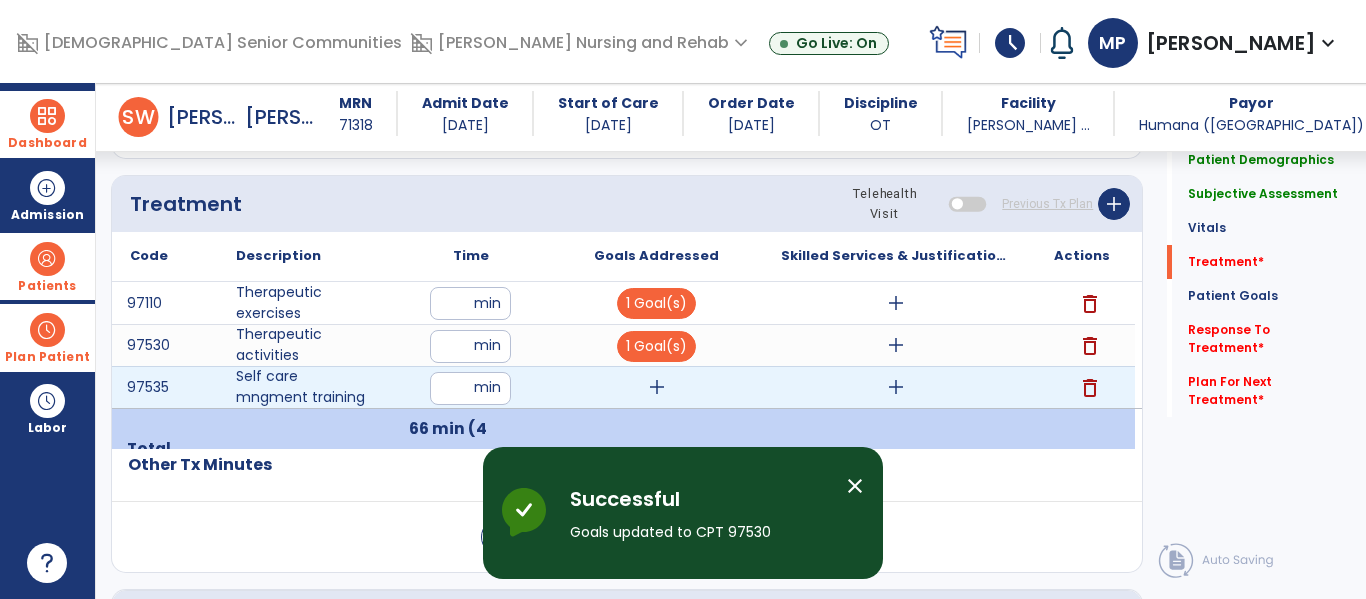 click on "add" at bounding box center [656, 387] 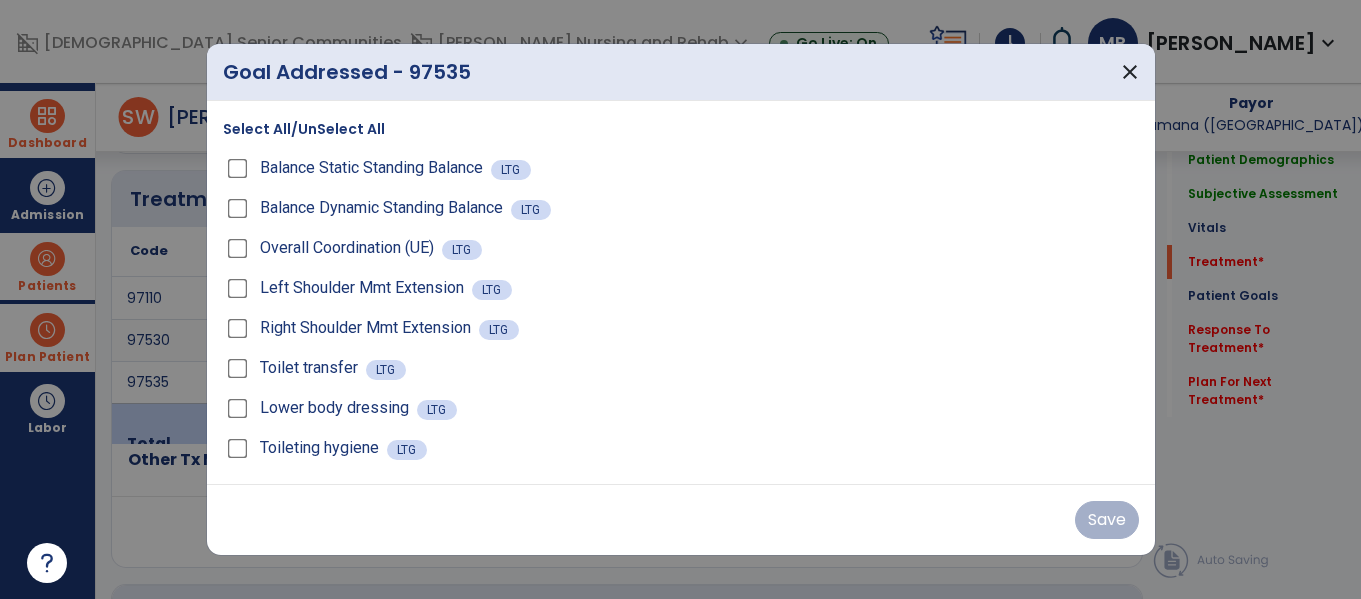 scroll, scrollTop: 1154, scrollLeft: 0, axis: vertical 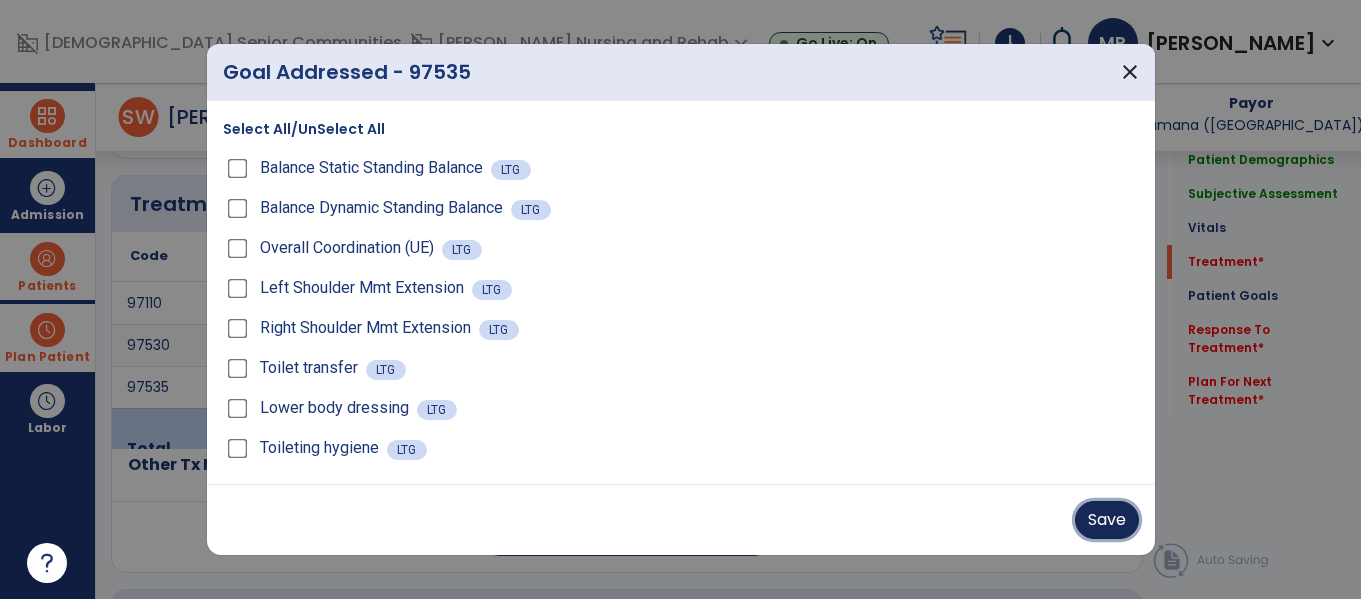 click on "Save" at bounding box center (1107, 520) 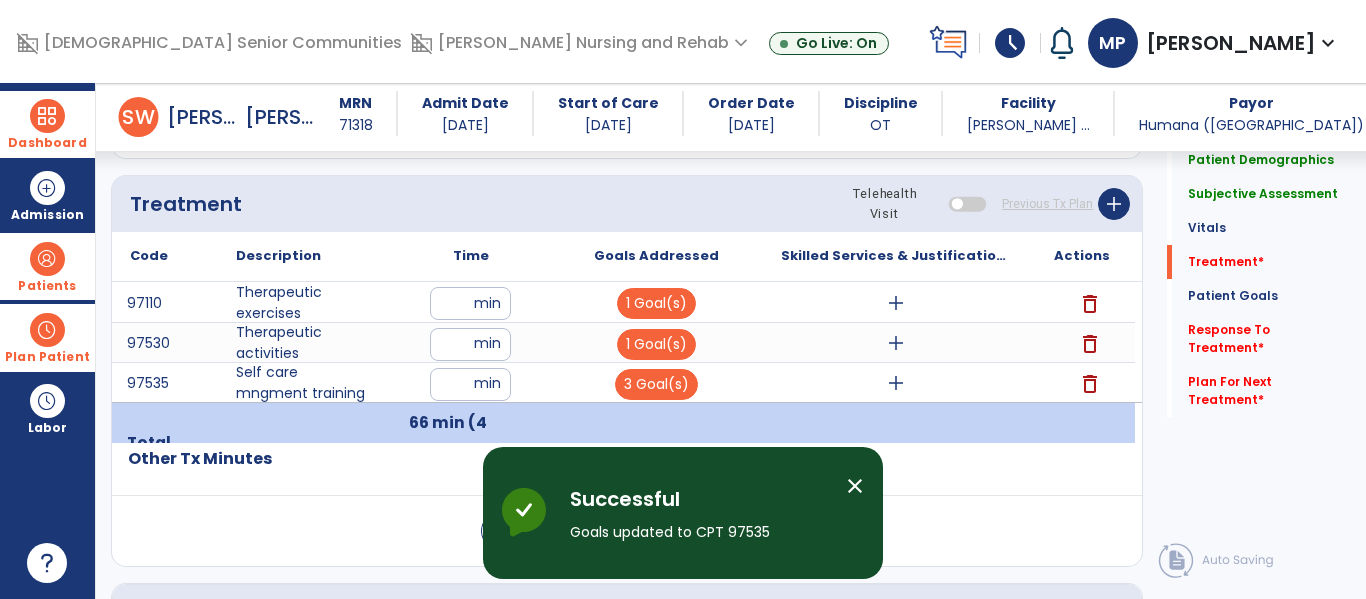 click on "add" at bounding box center [896, 303] 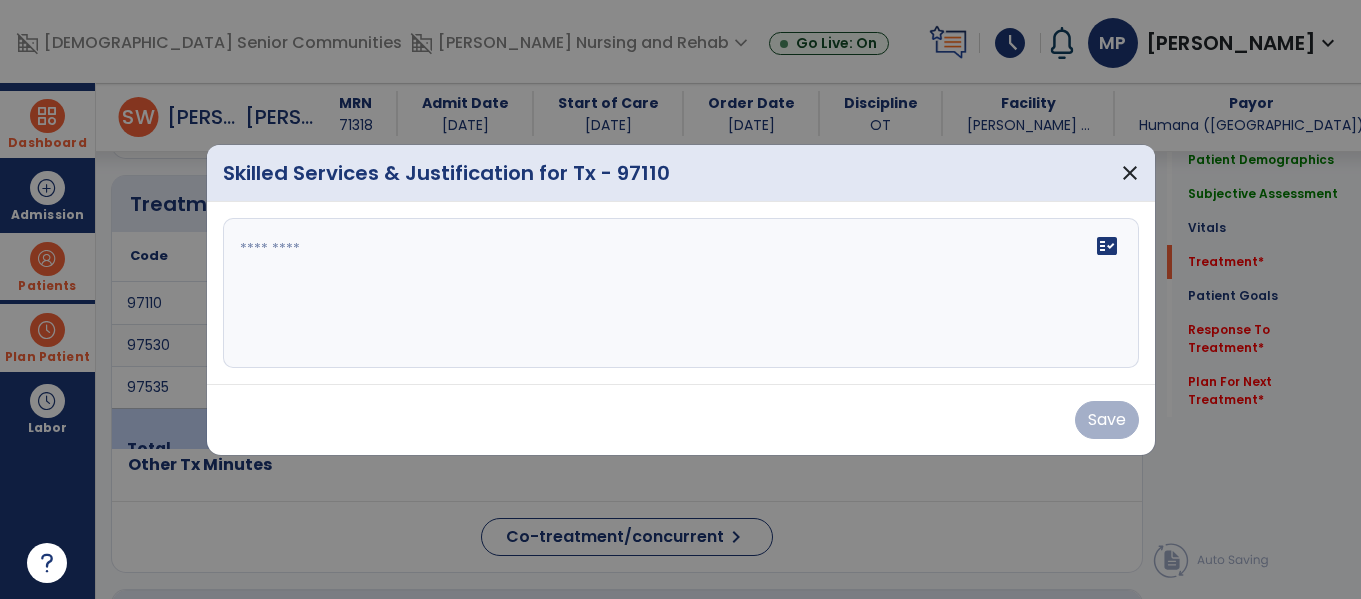 click on "fact_check" at bounding box center [681, 293] 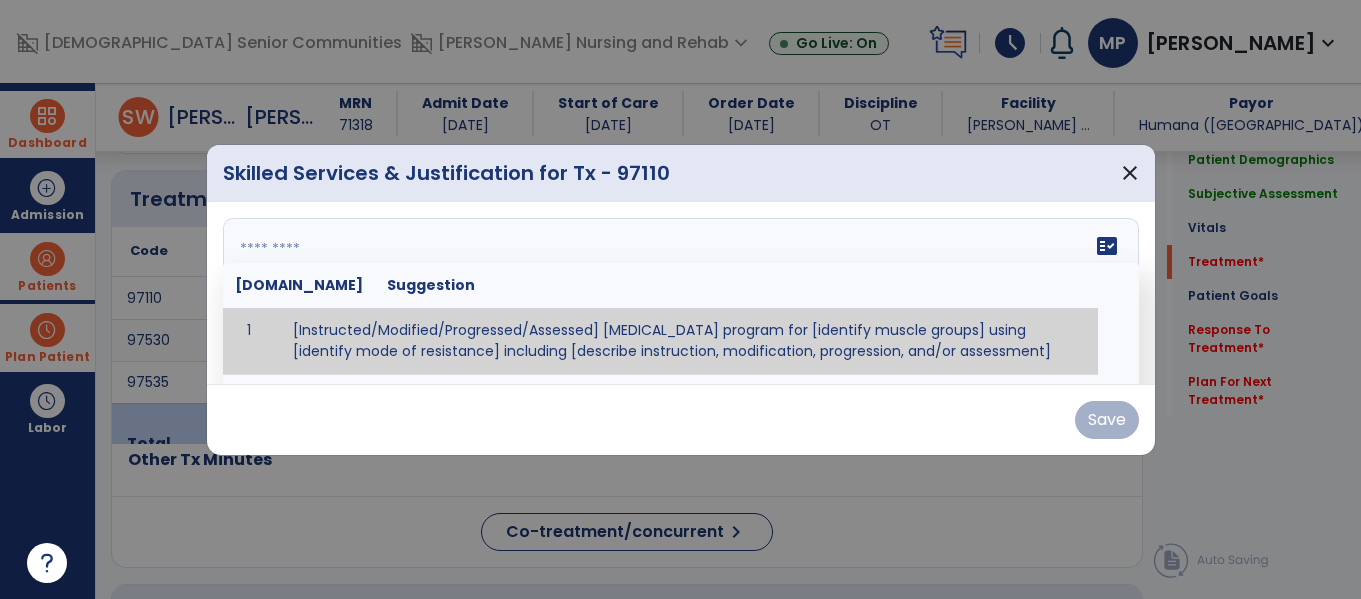 scroll, scrollTop: 1154, scrollLeft: 0, axis: vertical 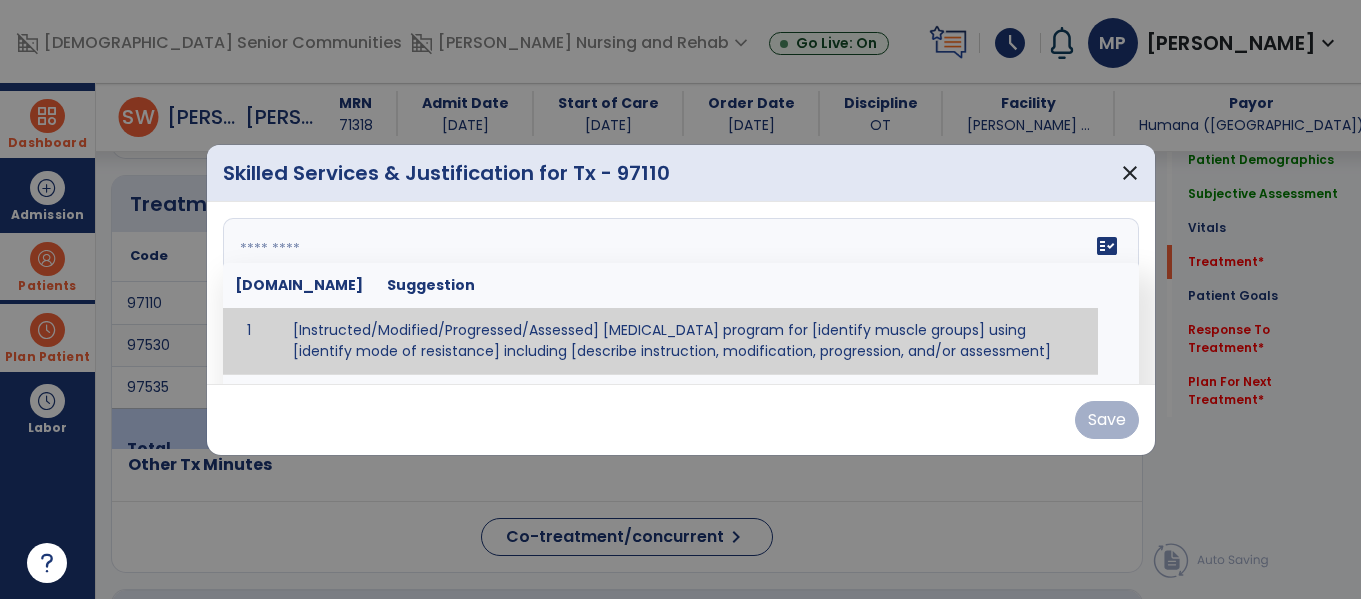 click at bounding box center (678, 293) 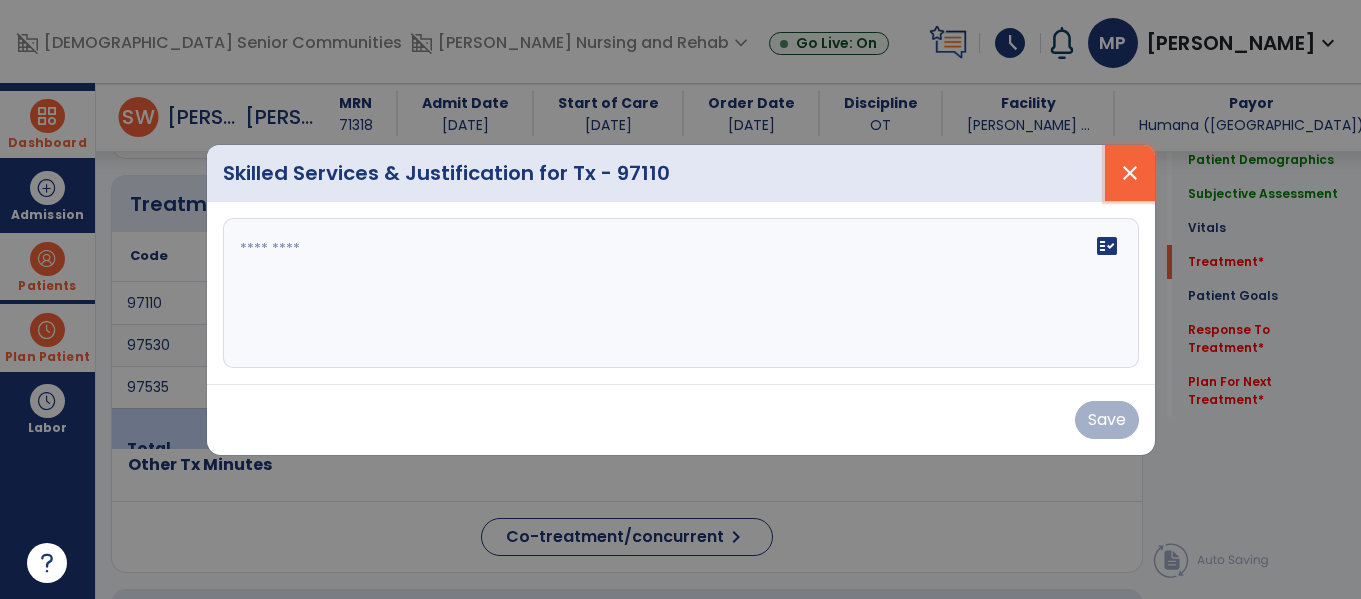 click on "close" at bounding box center (1130, 173) 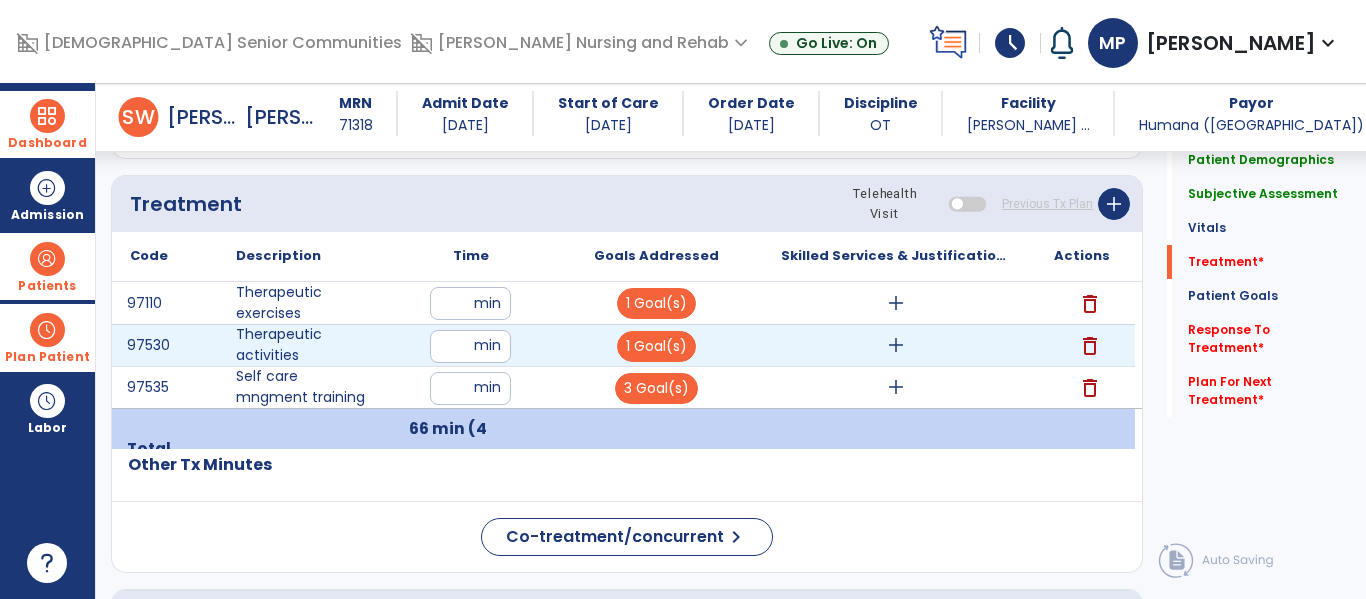 click on "add" at bounding box center [896, 345] 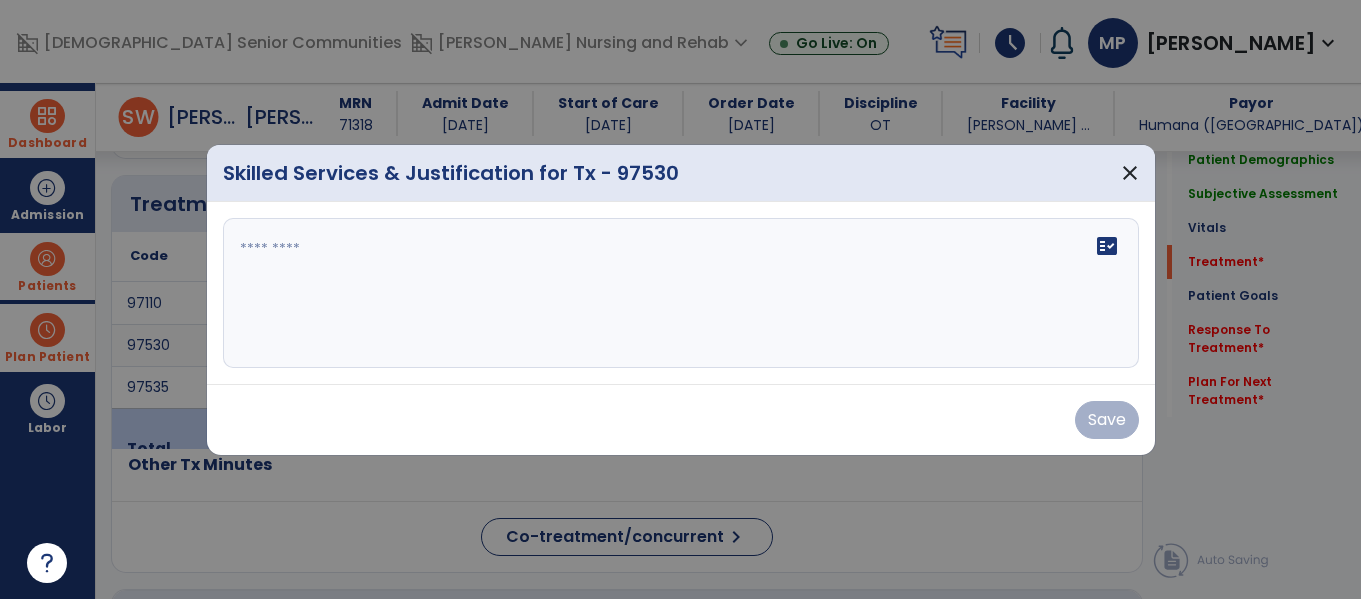 scroll, scrollTop: 1154, scrollLeft: 0, axis: vertical 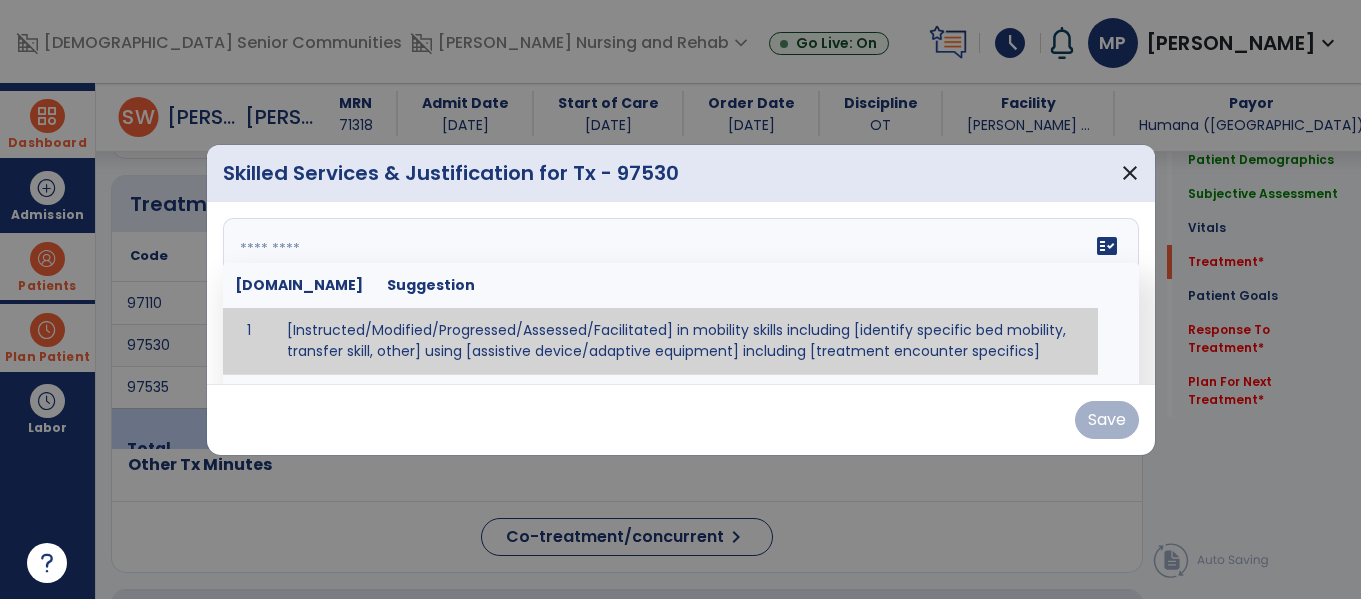 click on "fact_check  [DOMAIN_NAME] Suggestion 1 [Instructed/Modified/Progressed/Assessed/Facilitated] in mobility skills including [identify specific bed mobility, transfer skill, other] using [assistive device/adaptive equipment] including [treatment encounter specifics]" at bounding box center [681, 293] 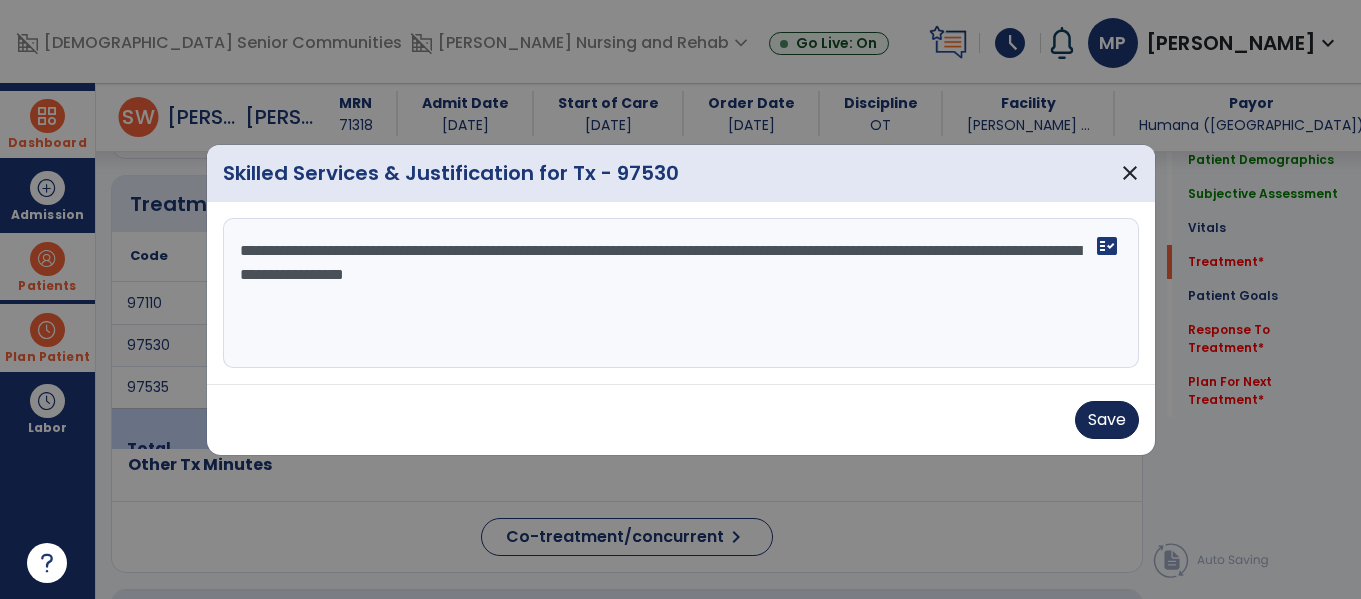 type on "**********" 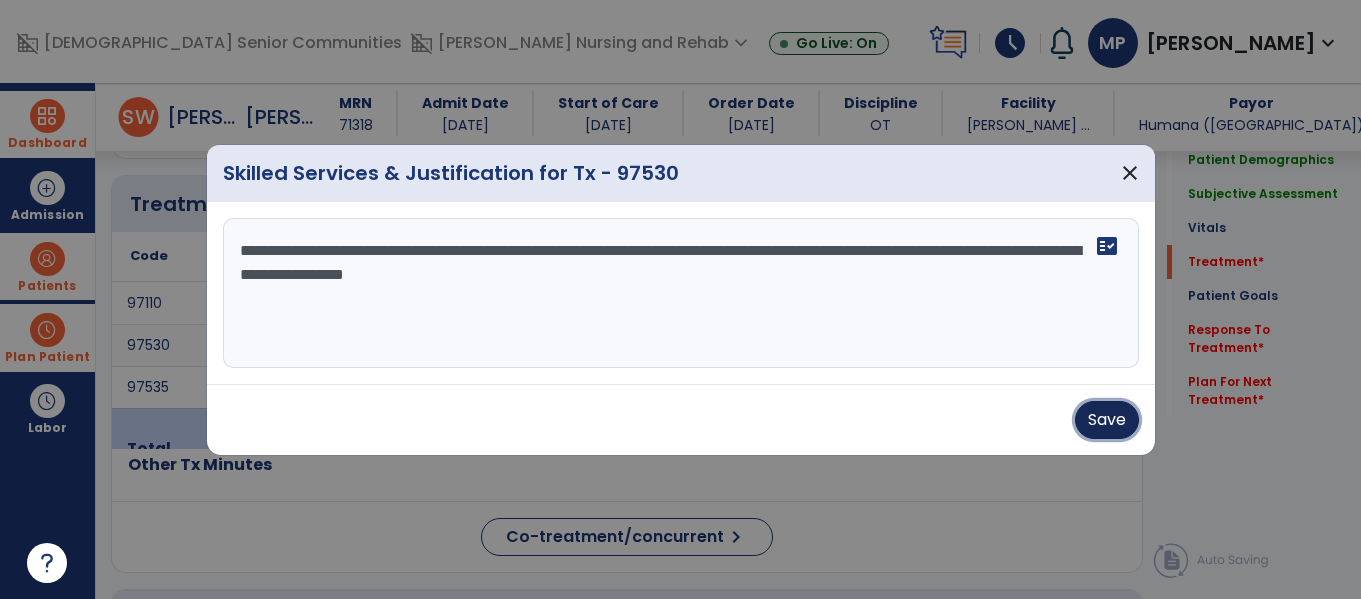 click on "Save" at bounding box center (1107, 420) 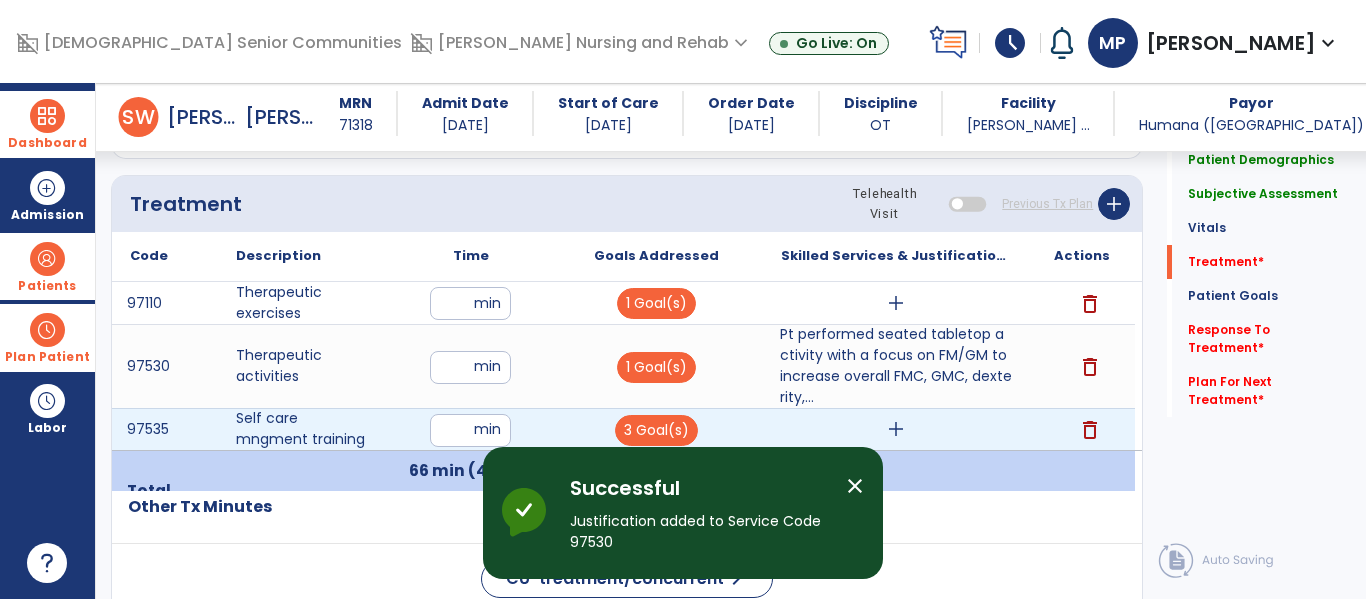 click on "add" at bounding box center (896, 429) 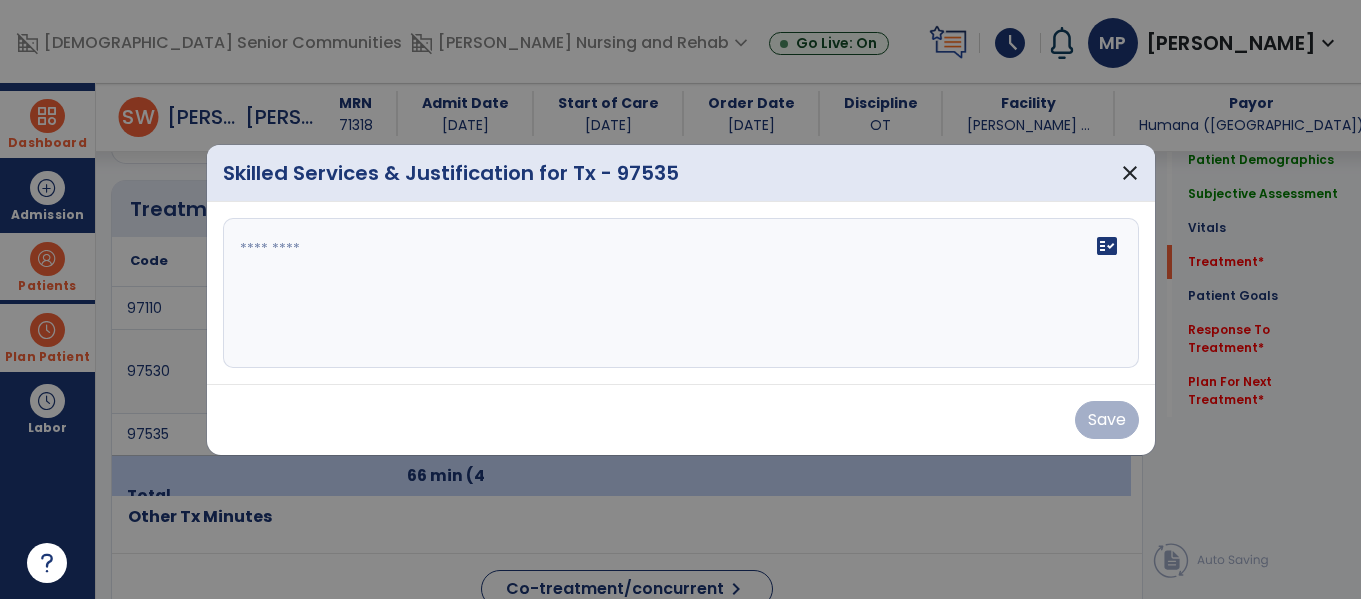 scroll, scrollTop: 1154, scrollLeft: 0, axis: vertical 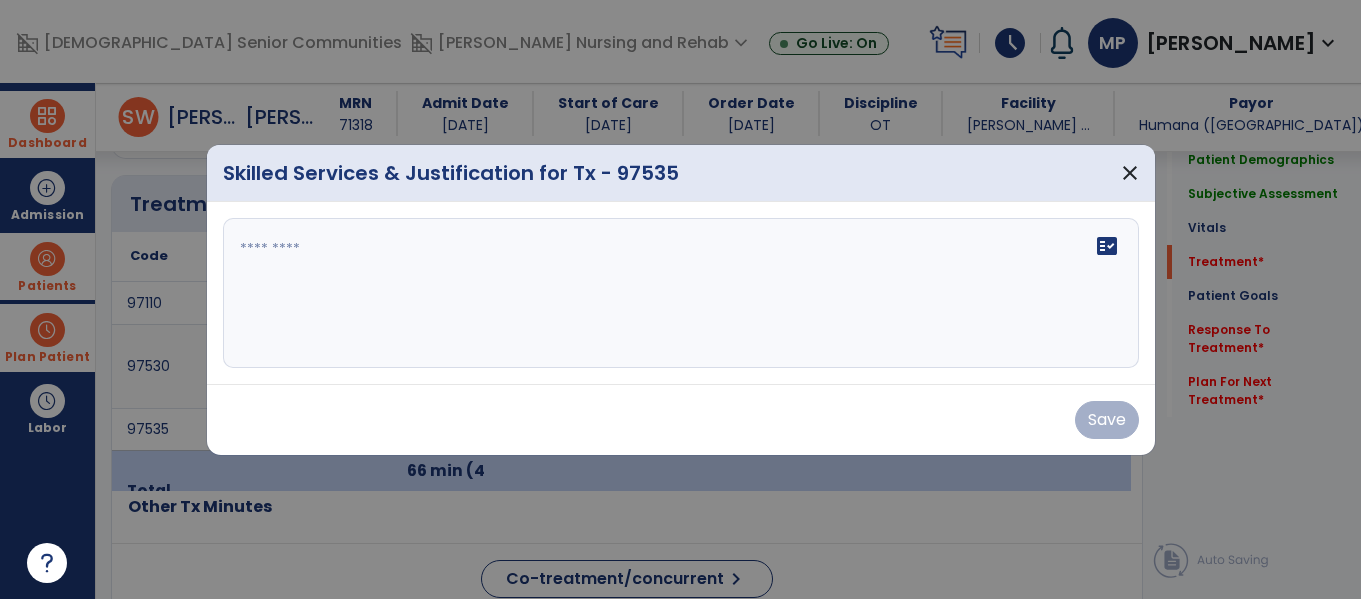 click at bounding box center (681, 293) 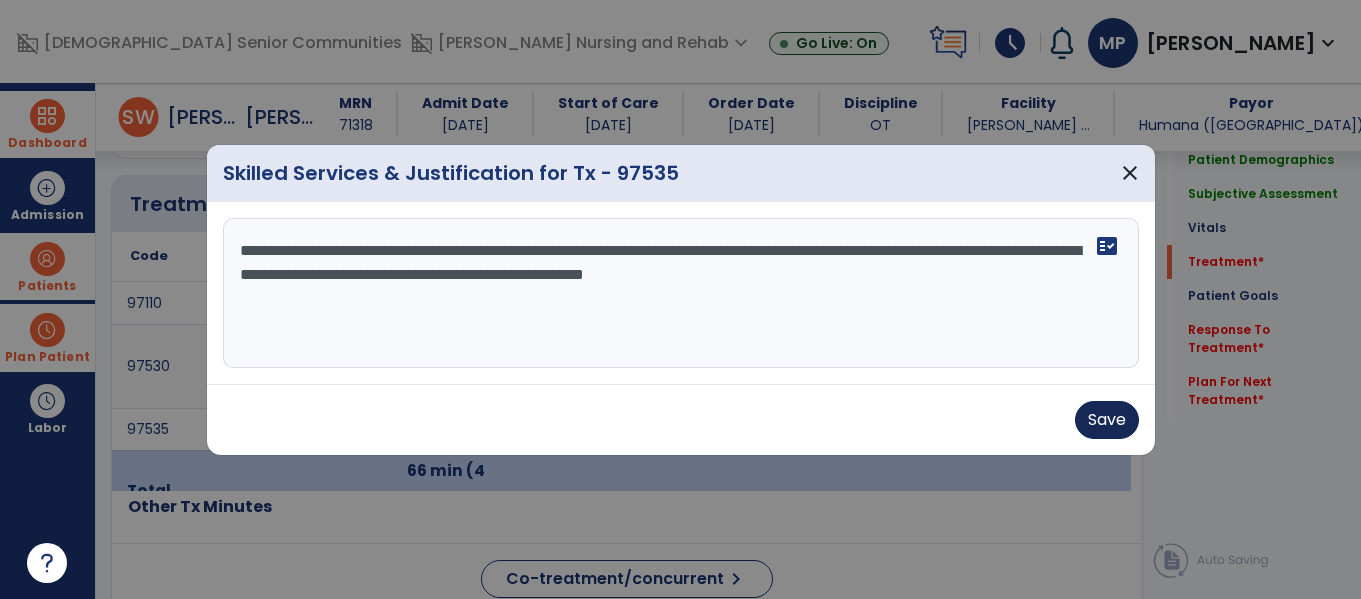 type on "**********" 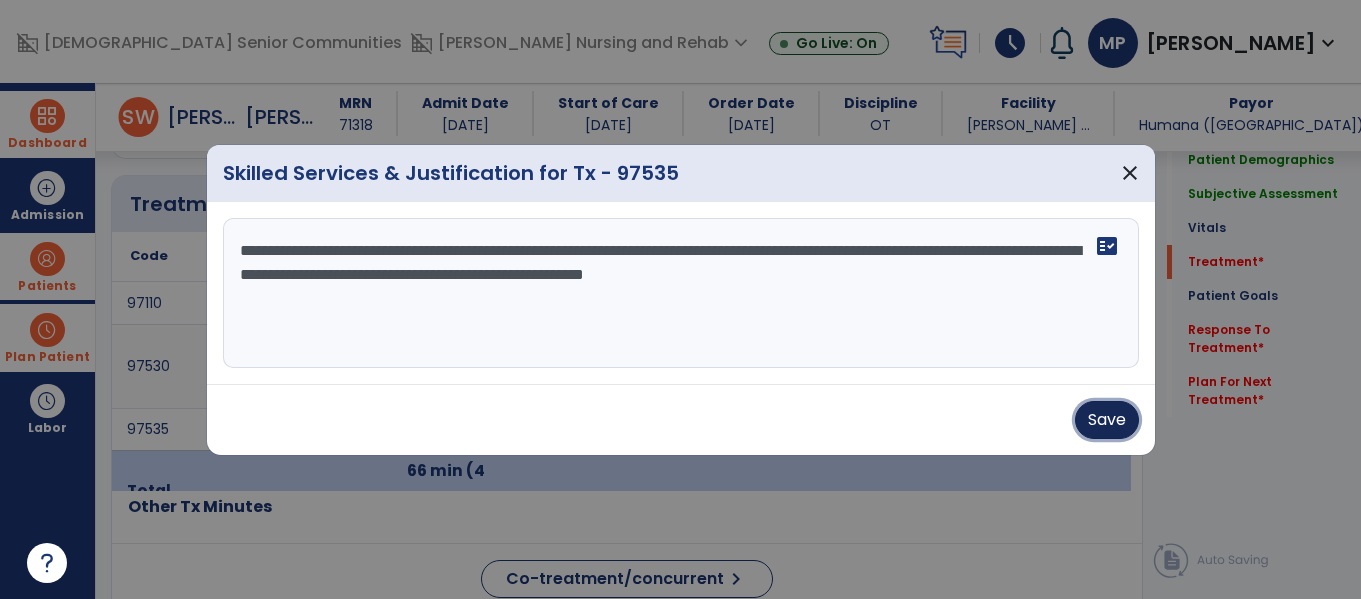 click on "Save" at bounding box center [1107, 420] 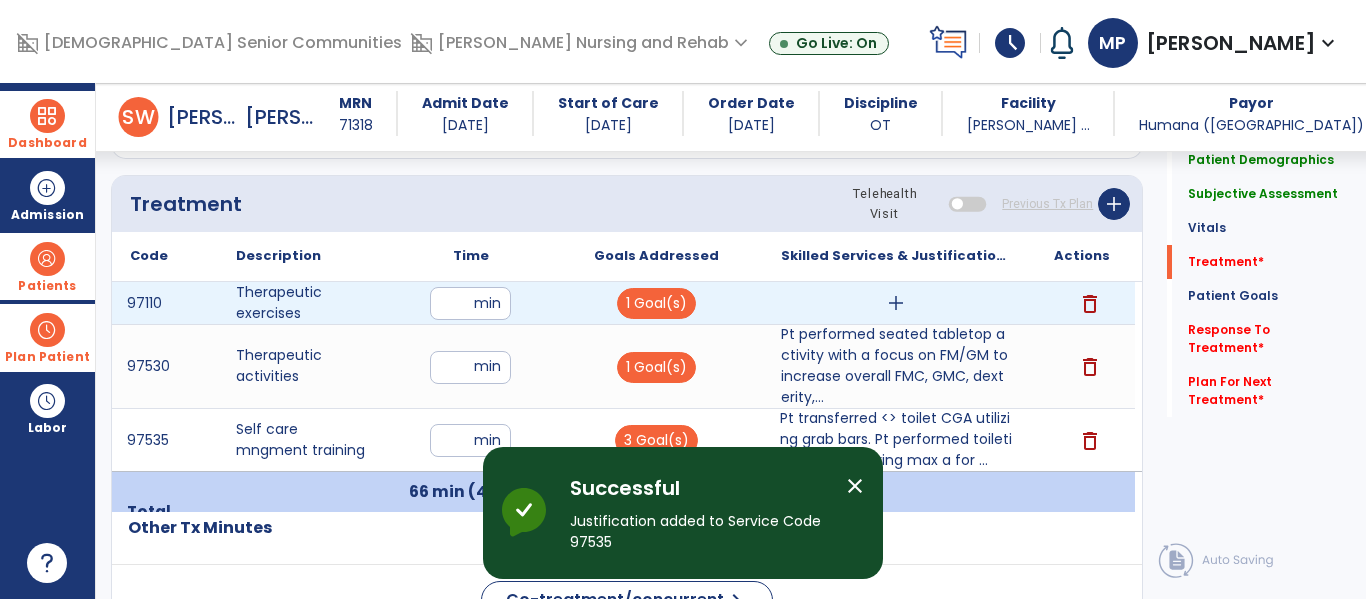 click on "add" at bounding box center (896, 303) 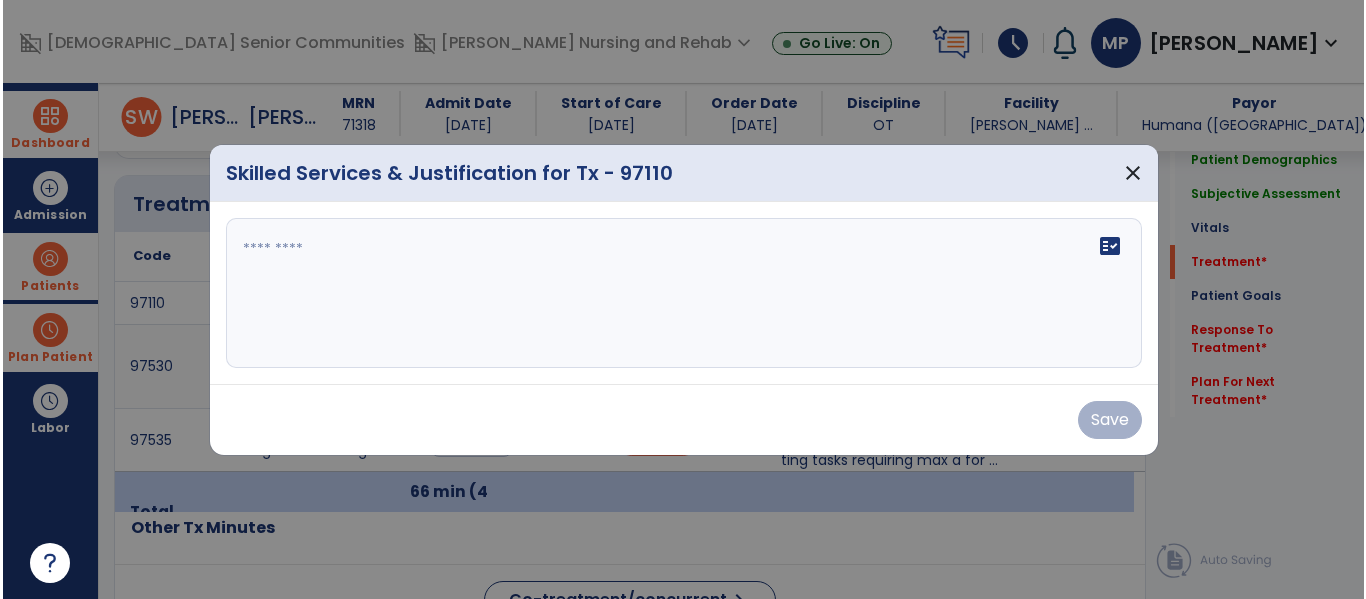 scroll, scrollTop: 1154, scrollLeft: 0, axis: vertical 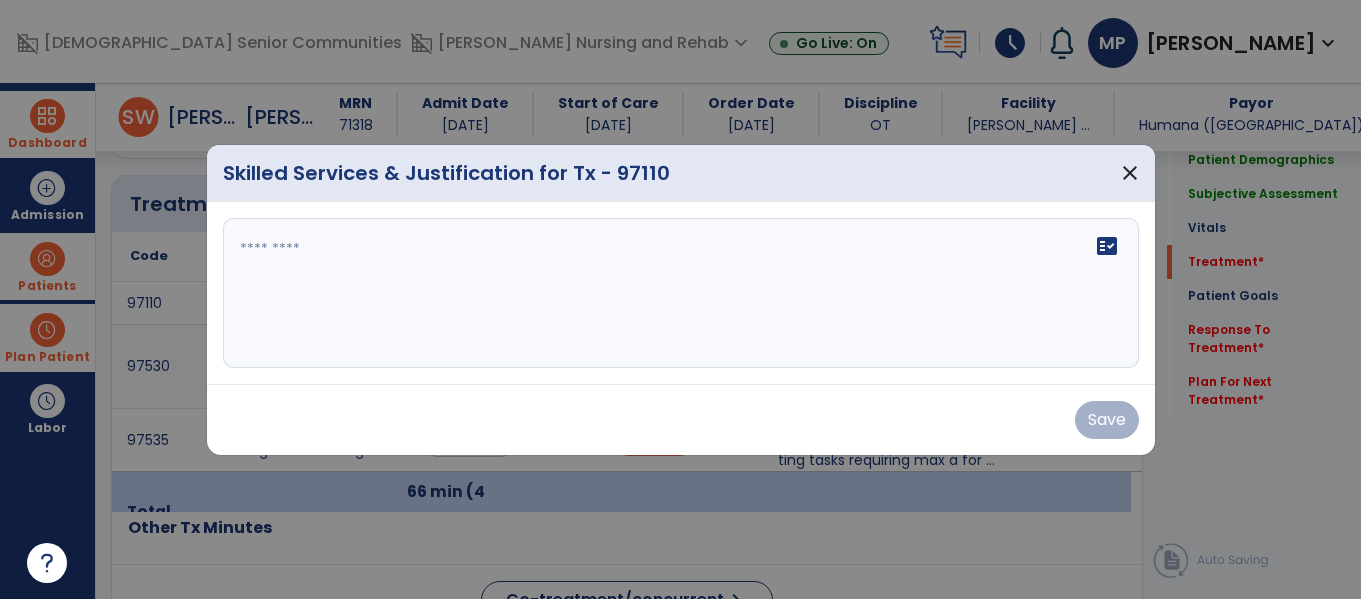 click on "fact_check" at bounding box center (681, 293) 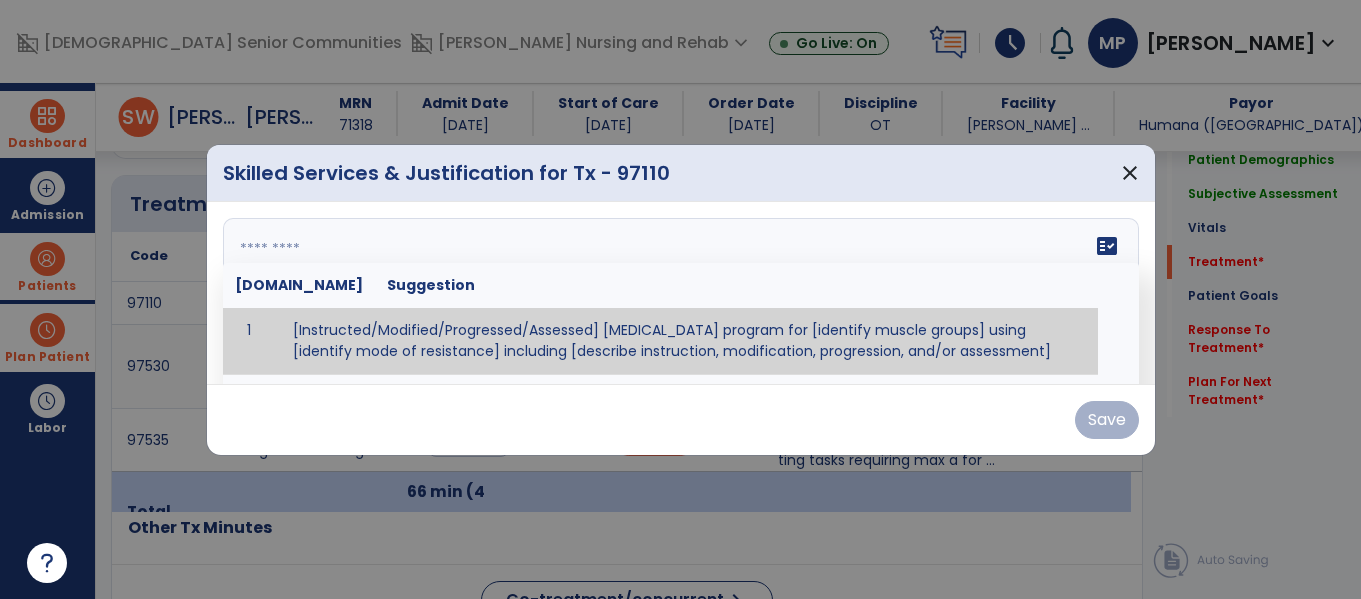 click at bounding box center (678, 293) 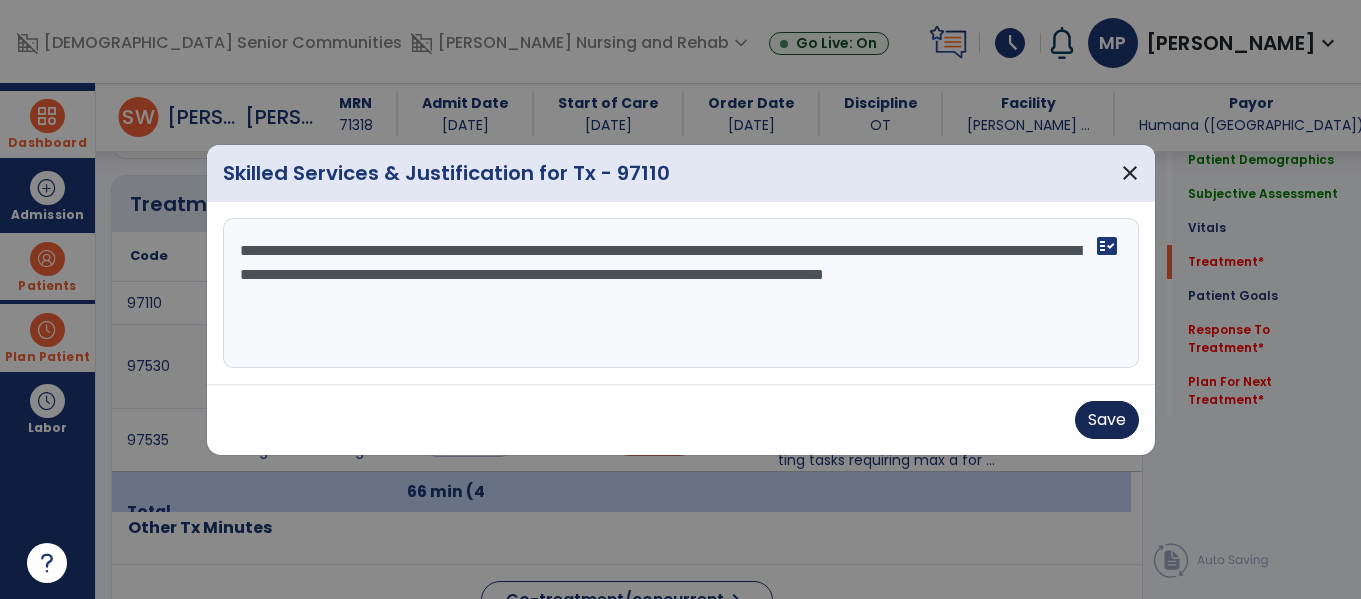 type on "**********" 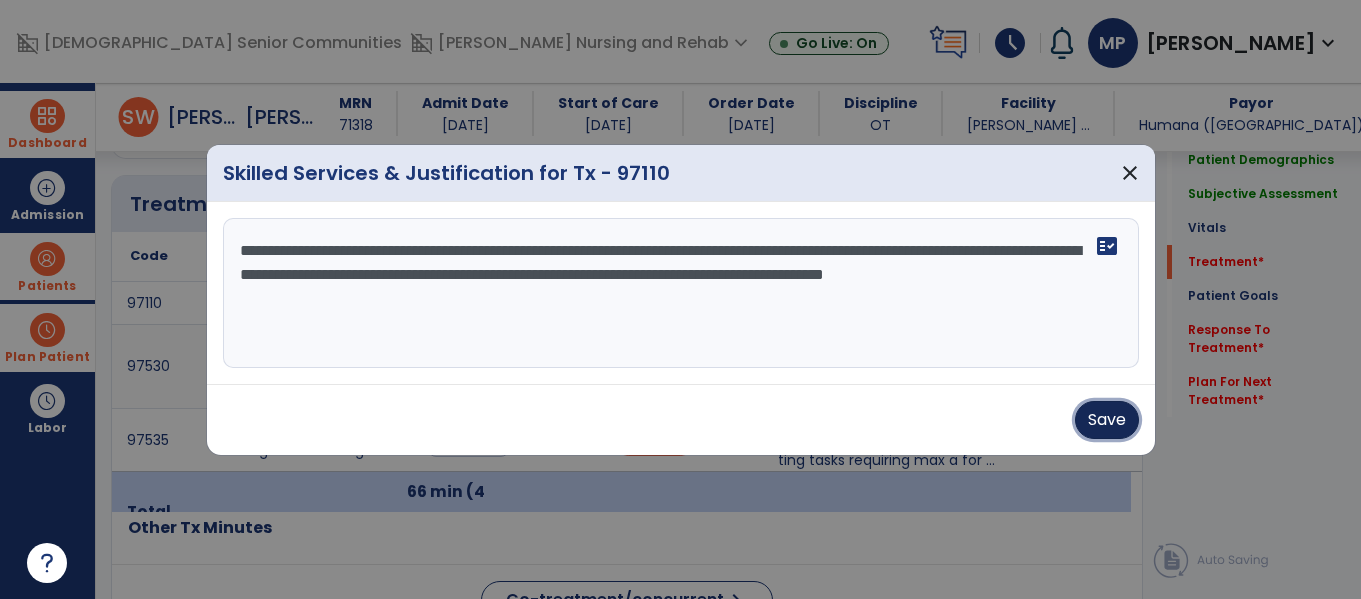 click on "Save" at bounding box center [1107, 420] 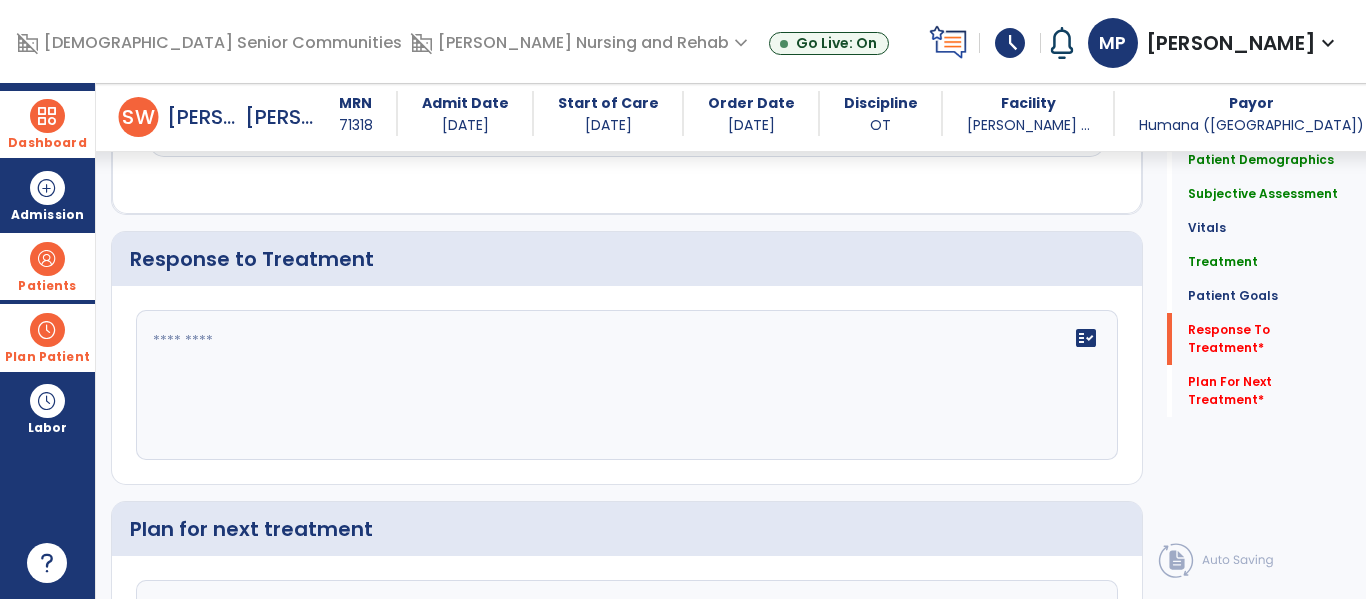 scroll, scrollTop: 3221, scrollLeft: 0, axis: vertical 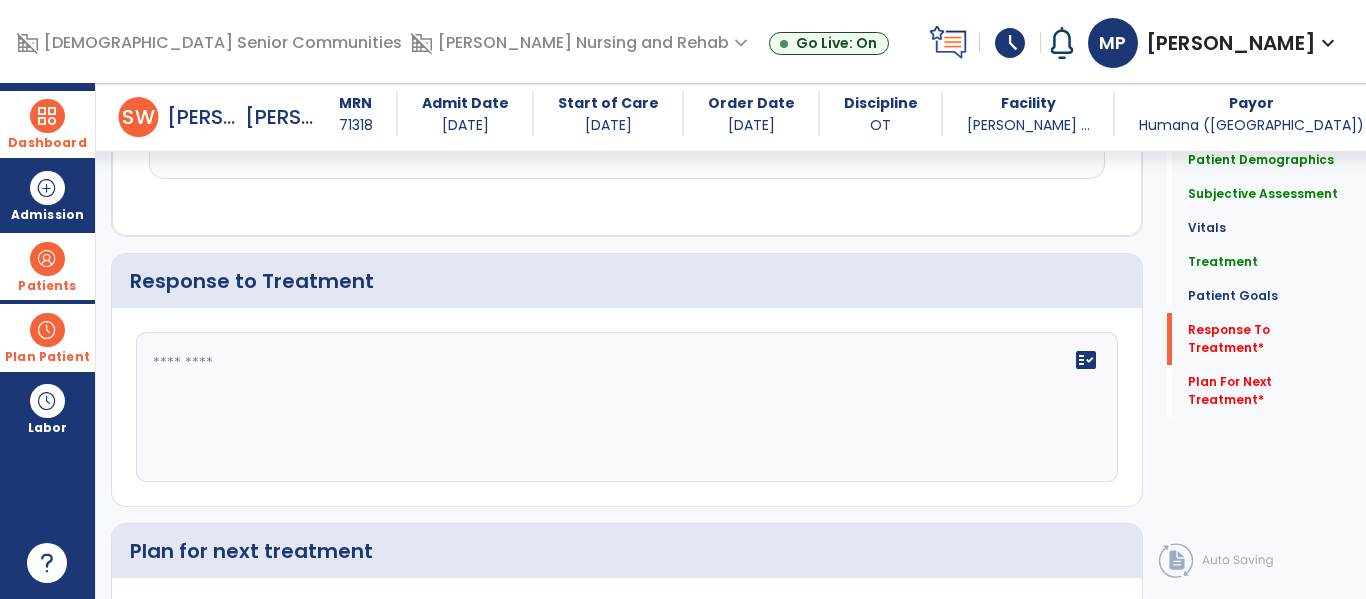 click on "fact_check" 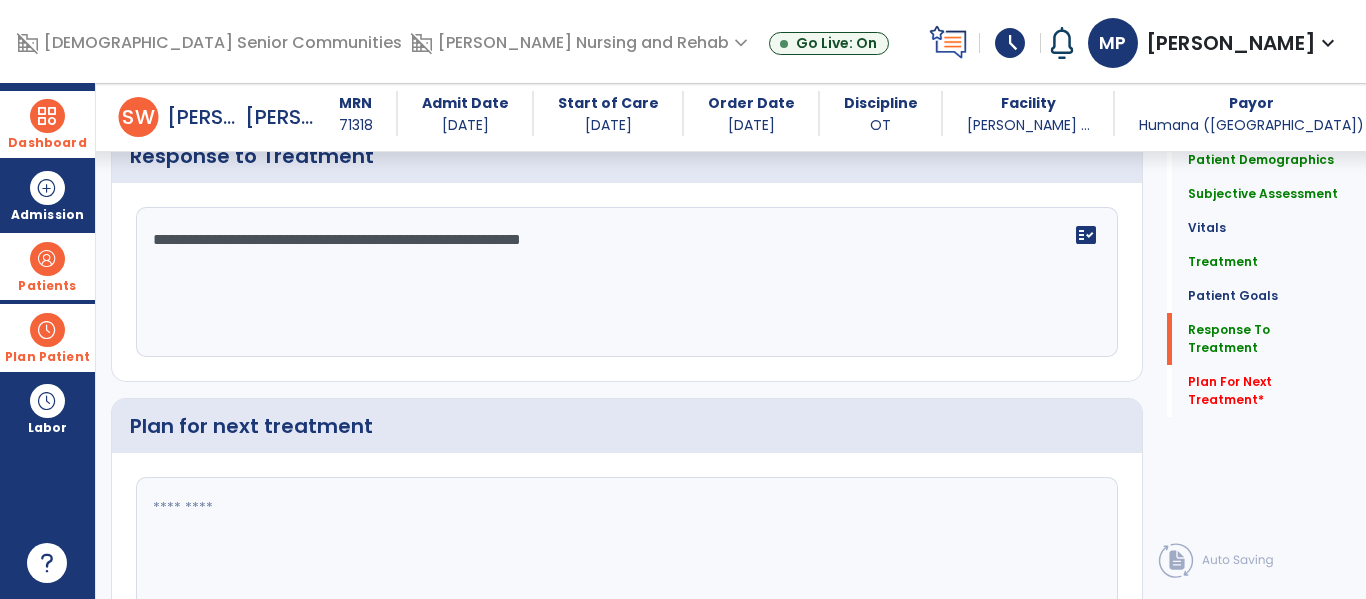 scroll, scrollTop: 3405, scrollLeft: 0, axis: vertical 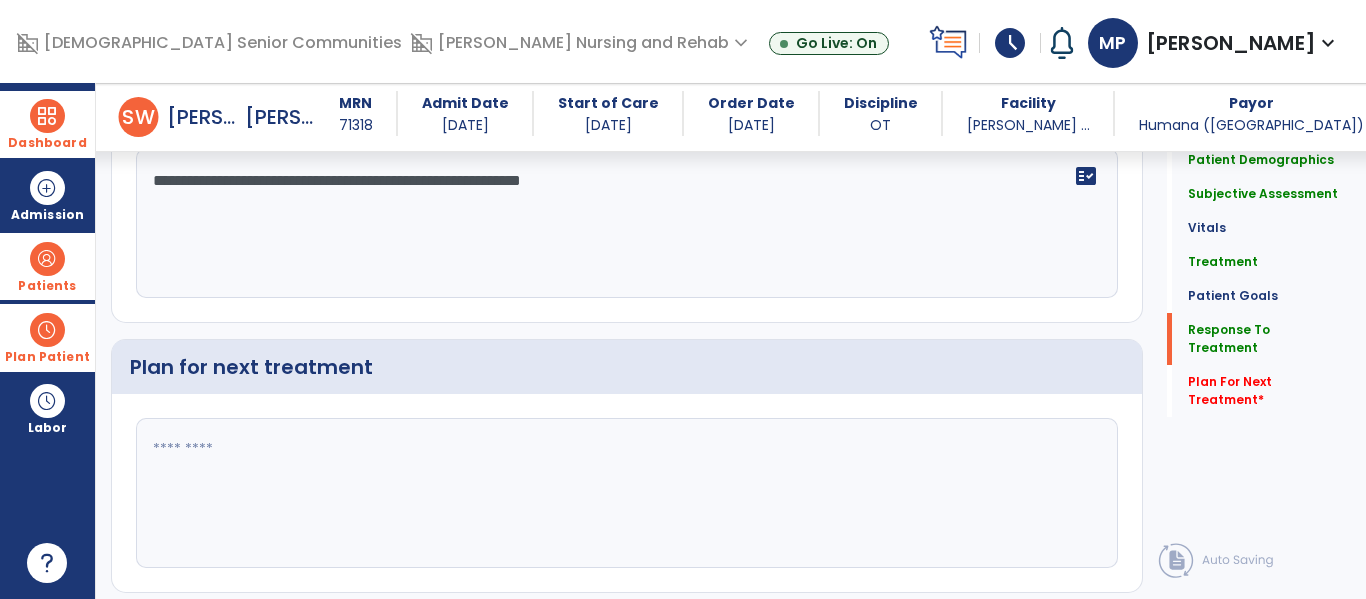 type on "**********" 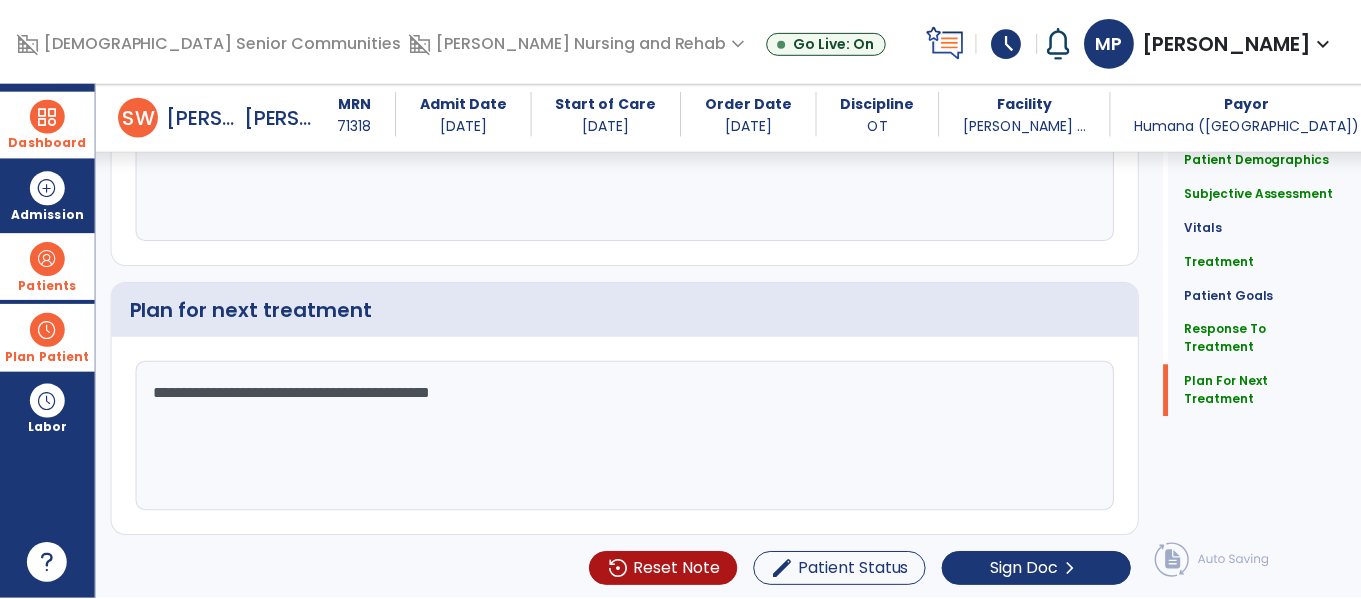 scroll, scrollTop: 3465, scrollLeft: 0, axis: vertical 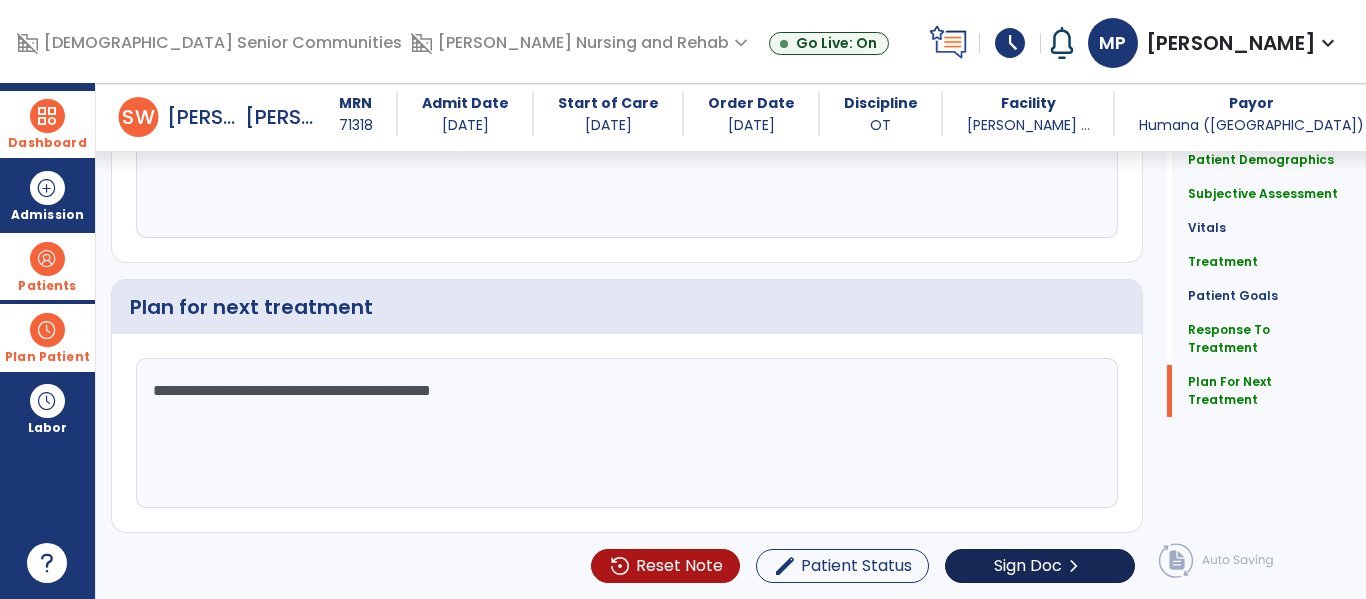 type on "**********" 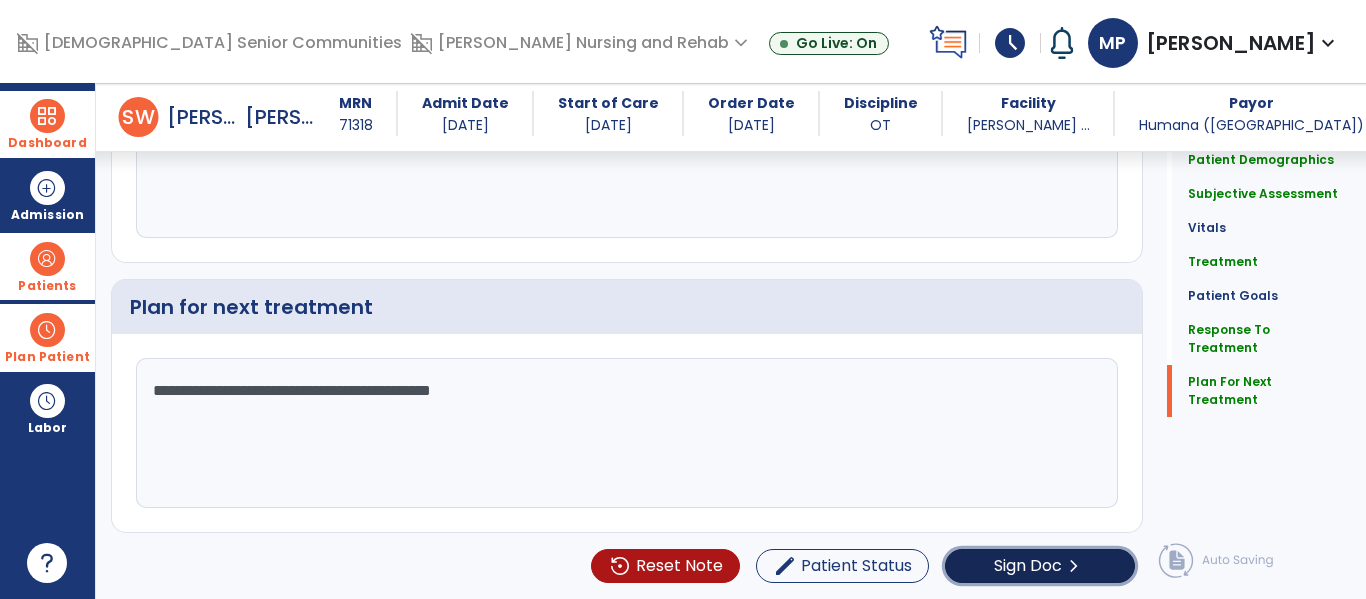 click on "Sign Doc" 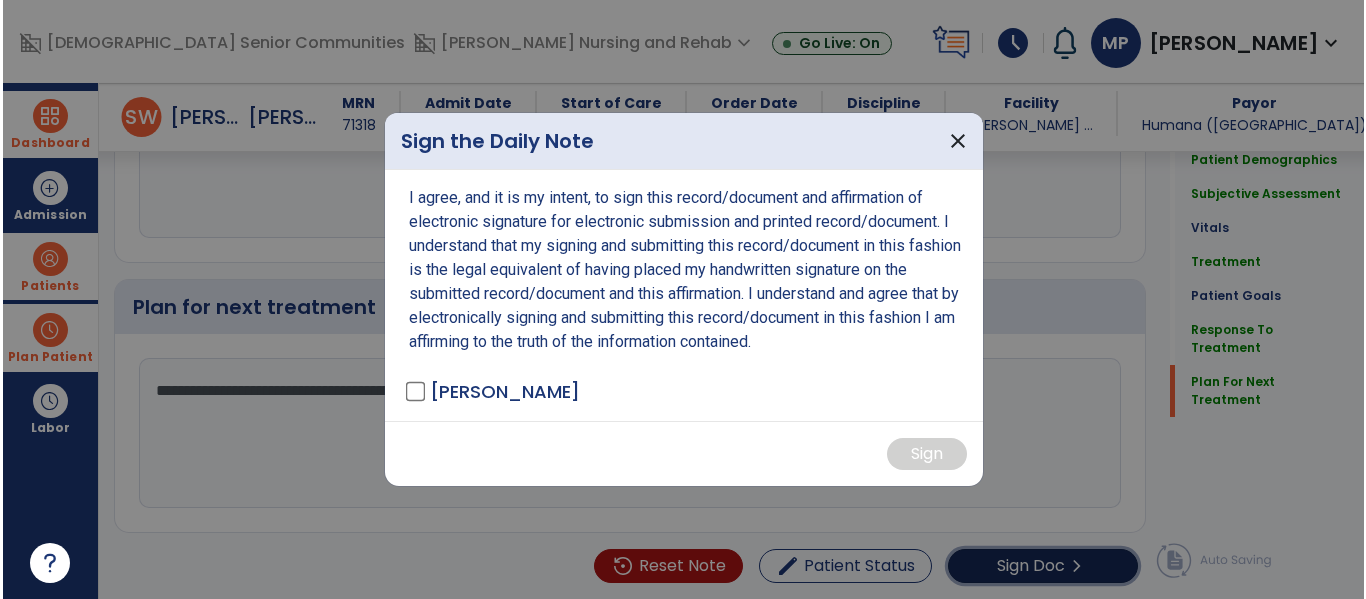 scroll, scrollTop: 3465, scrollLeft: 0, axis: vertical 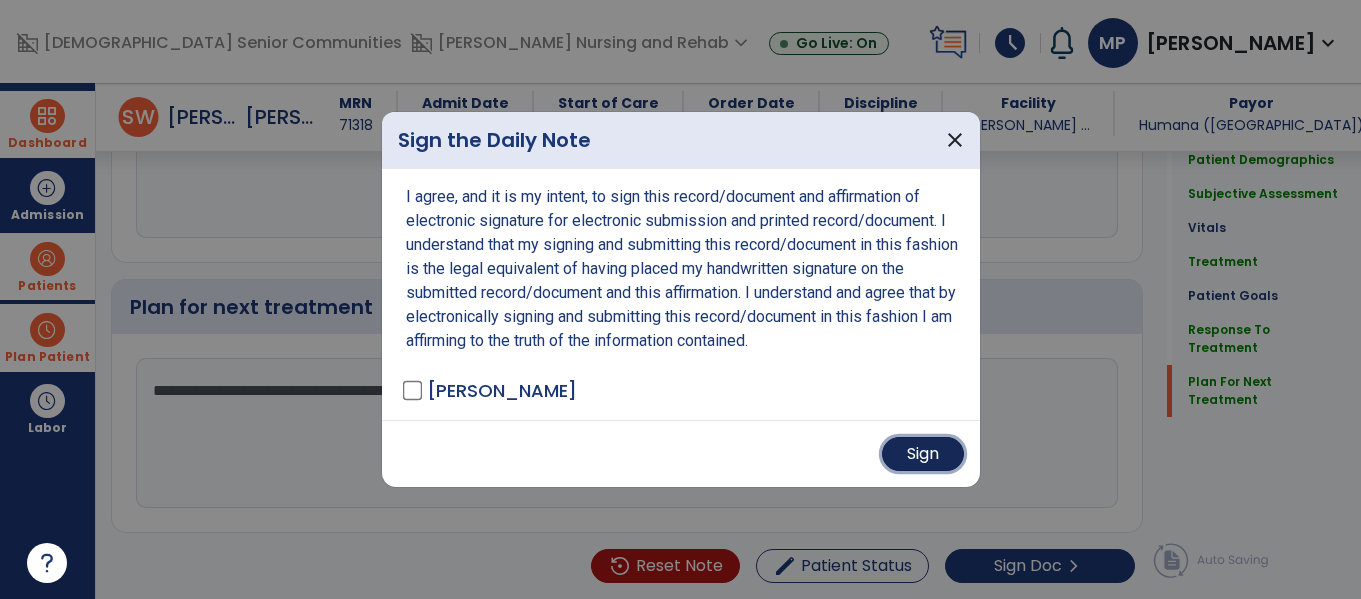click on "Sign" at bounding box center [923, 454] 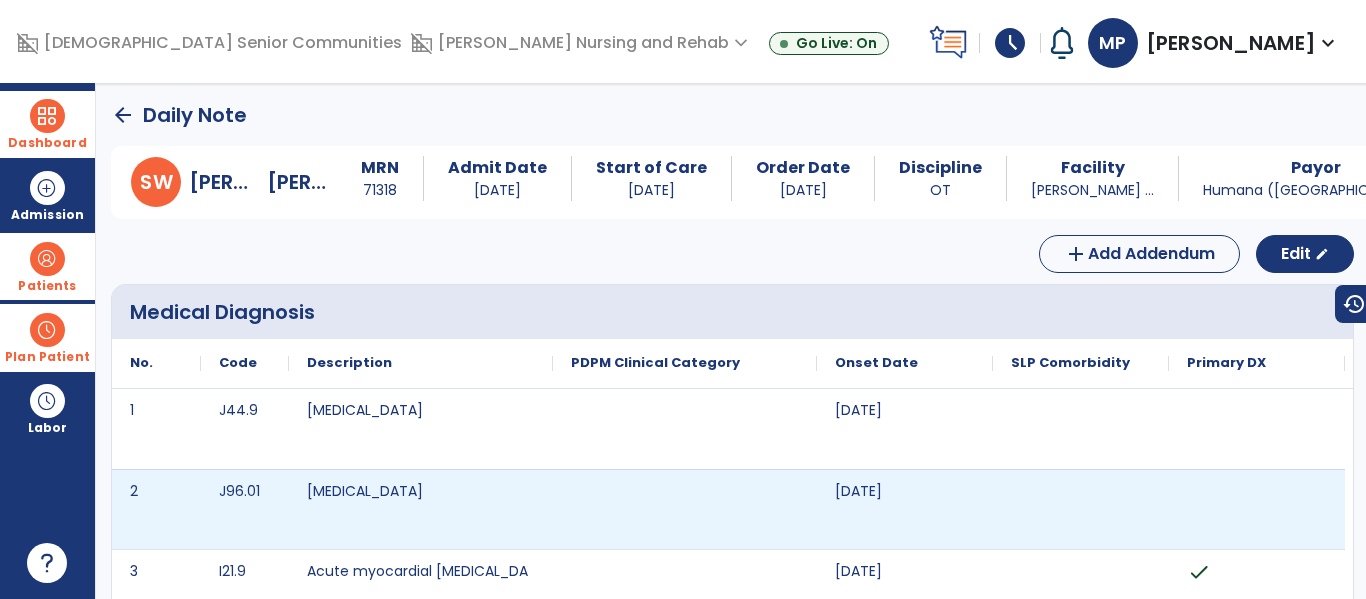 scroll, scrollTop: 0, scrollLeft: 0, axis: both 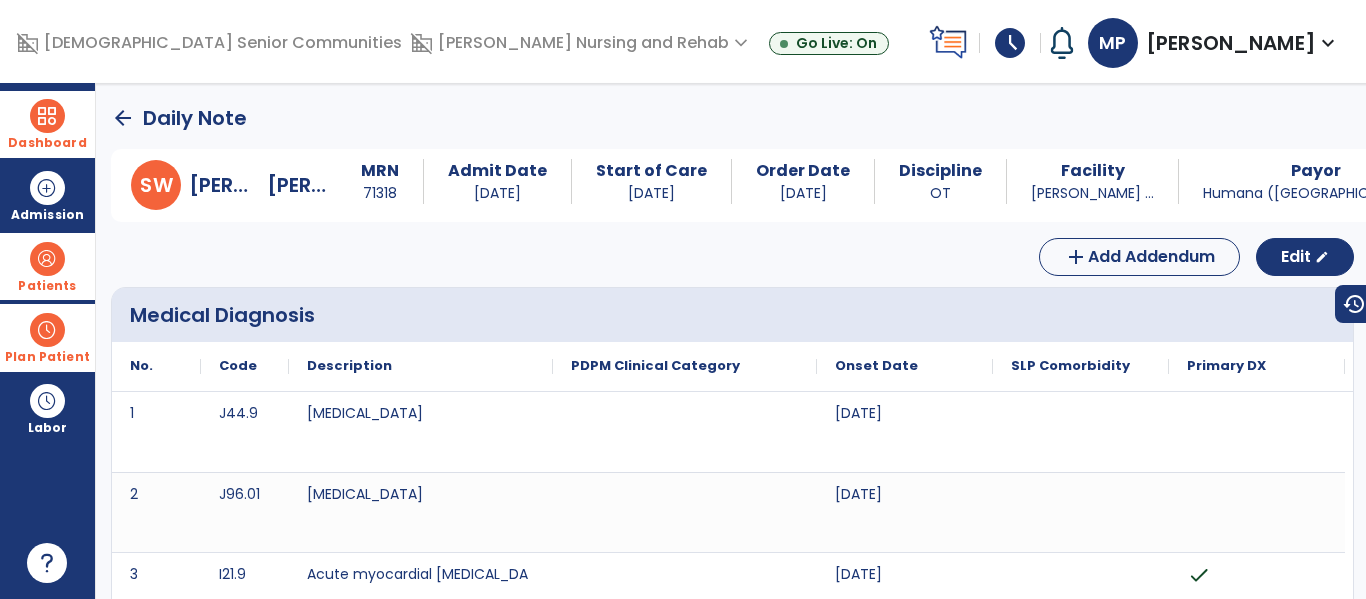 click on "arrow_back" 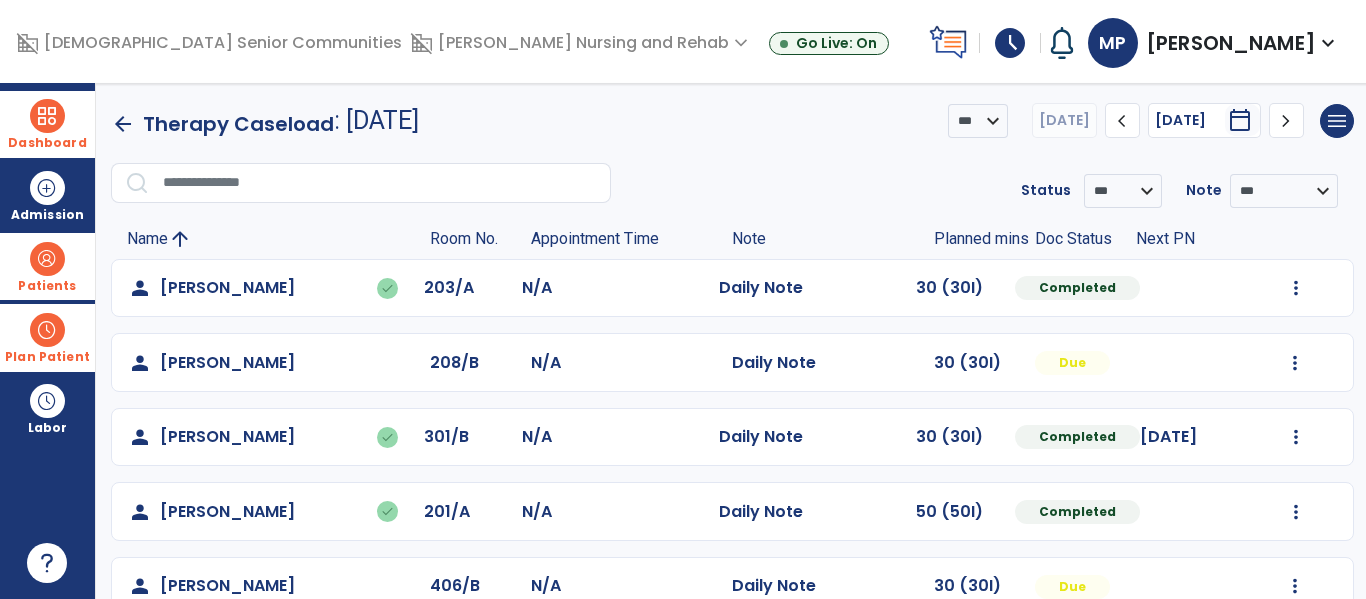 click on "Dashboard  dashboard  Therapist Dashboard Admission Patients  format_list_bulleted  Patient List  space_dashboard  Patient Board  insert_chart  PDPM Board Plan Patient  event_note  Planner  content_paste_go  Scheduler  content_paste_go  Whiteboard Labor  content_paste_go  Timecards" at bounding box center [48, 341] 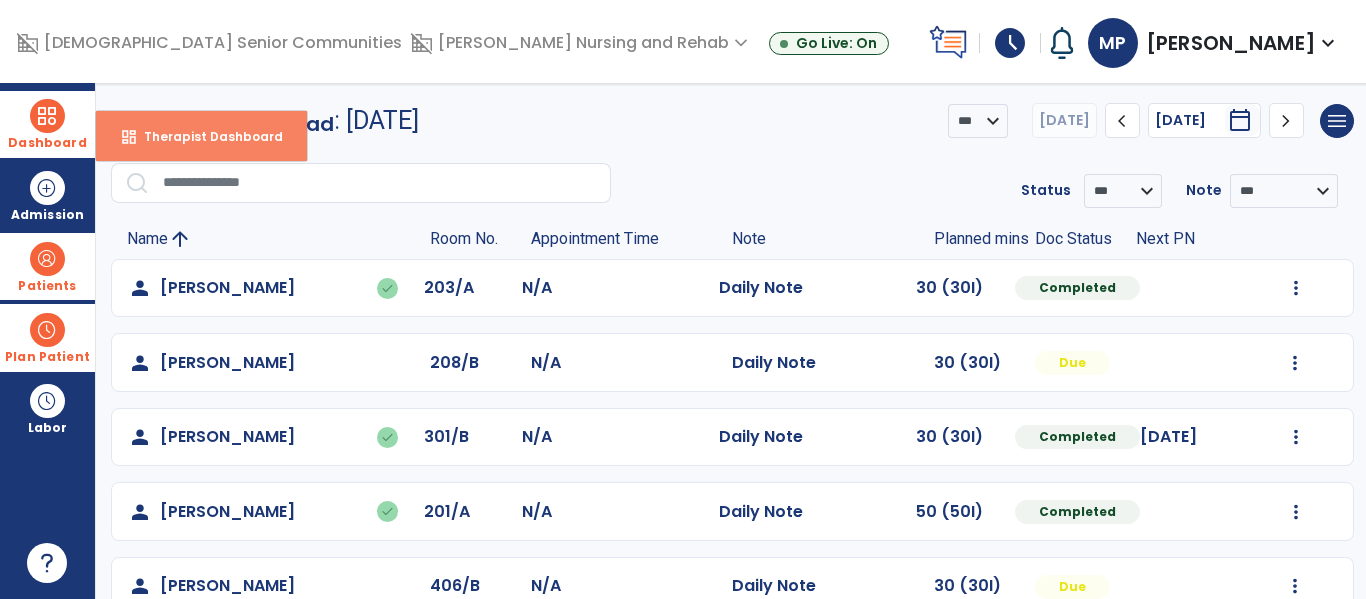 click on "dashboard  Therapist Dashboard" at bounding box center (201, 136) 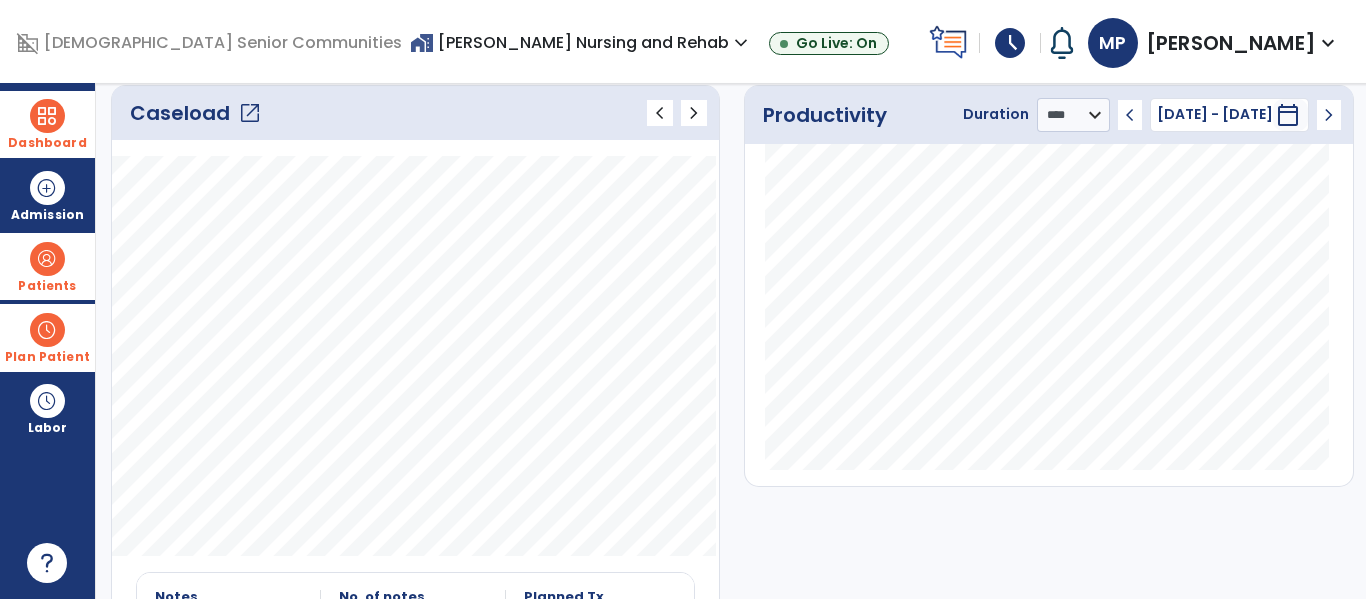 scroll, scrollTop: 295, scrollLeft: 0, axis: vertical 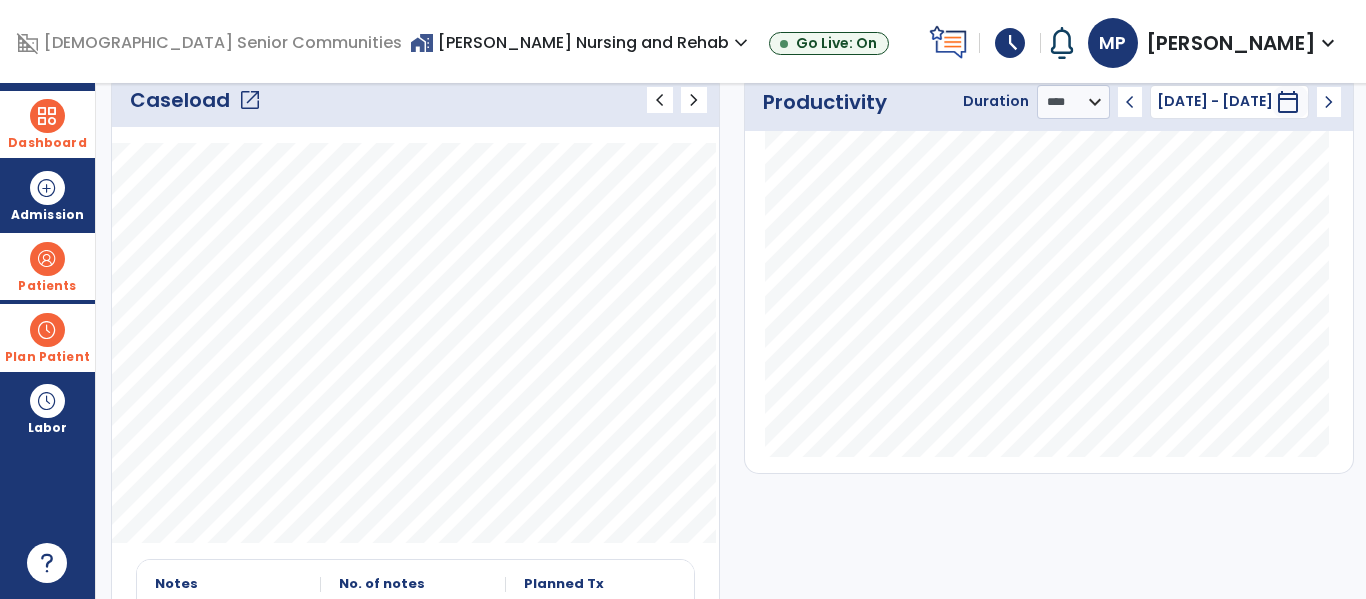 click on "Plan Patient" at bounding box center [47, 286] 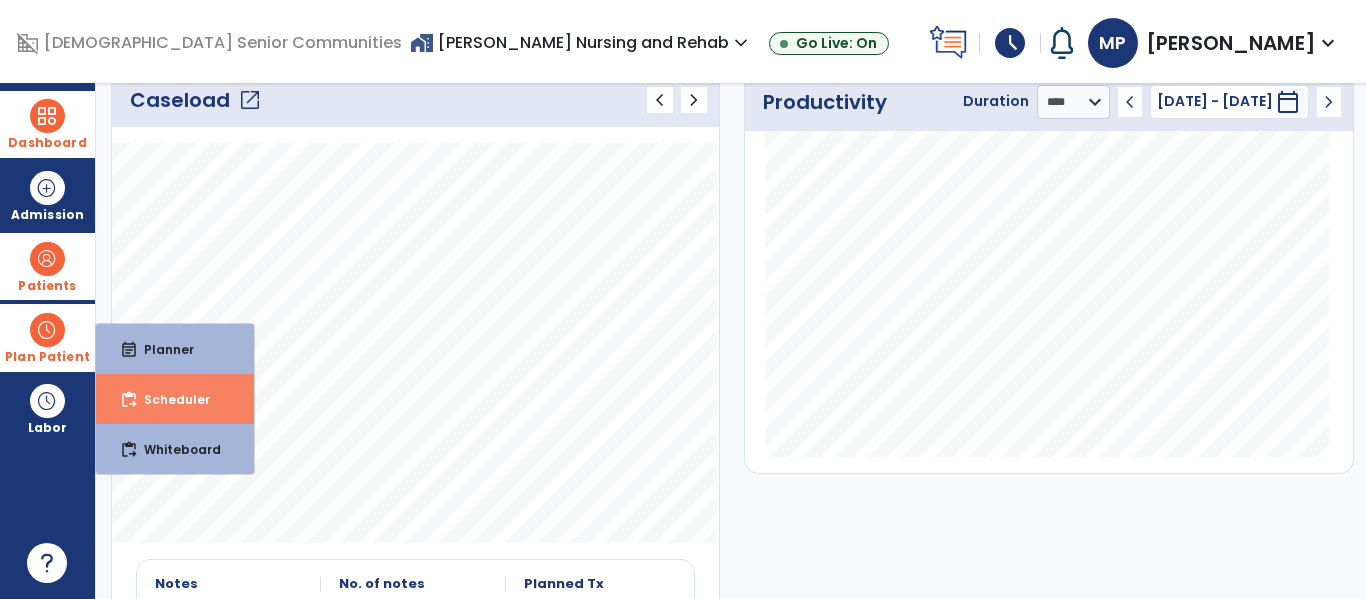 click on "content_paste_go  Scheduler" at bounding box center (175, 399) 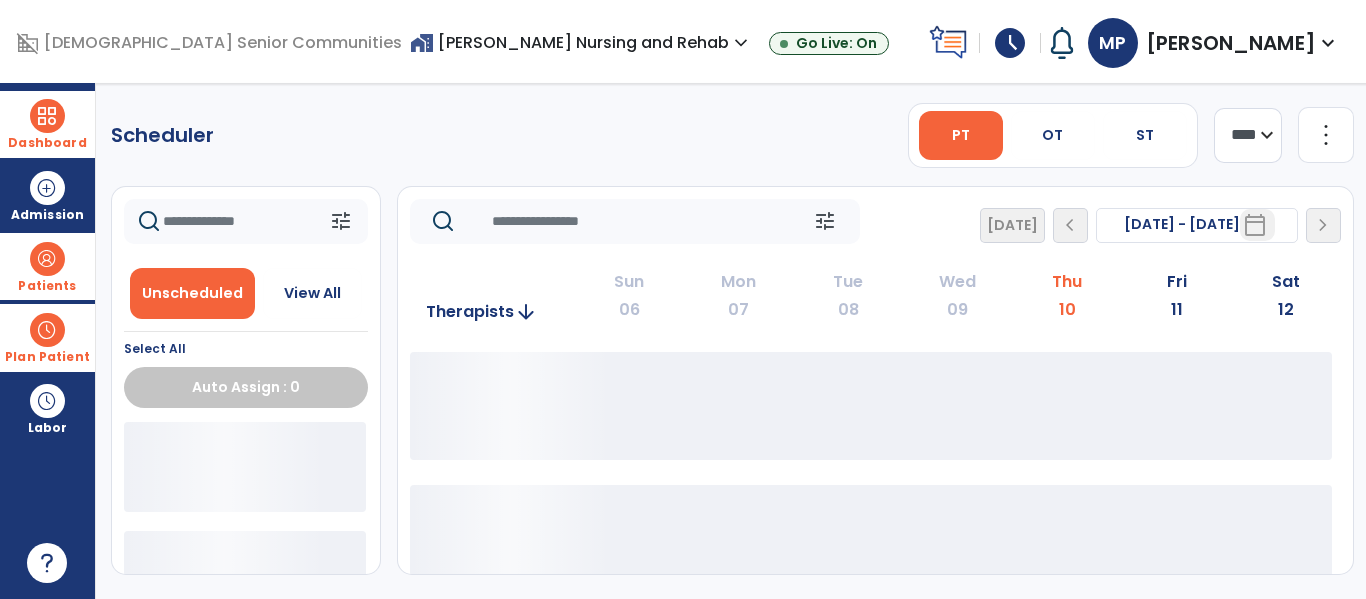 scroll, scrollTop: 0, scrollLeft: 0, axis: both 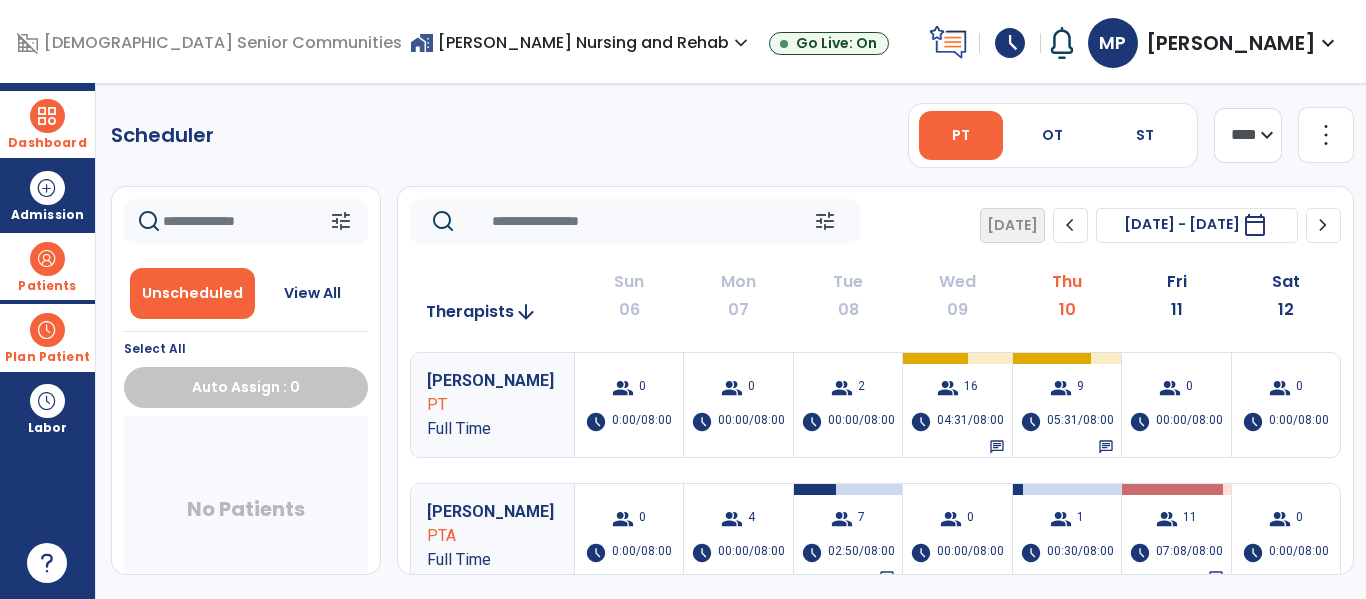 click on "PT   OT   ST" 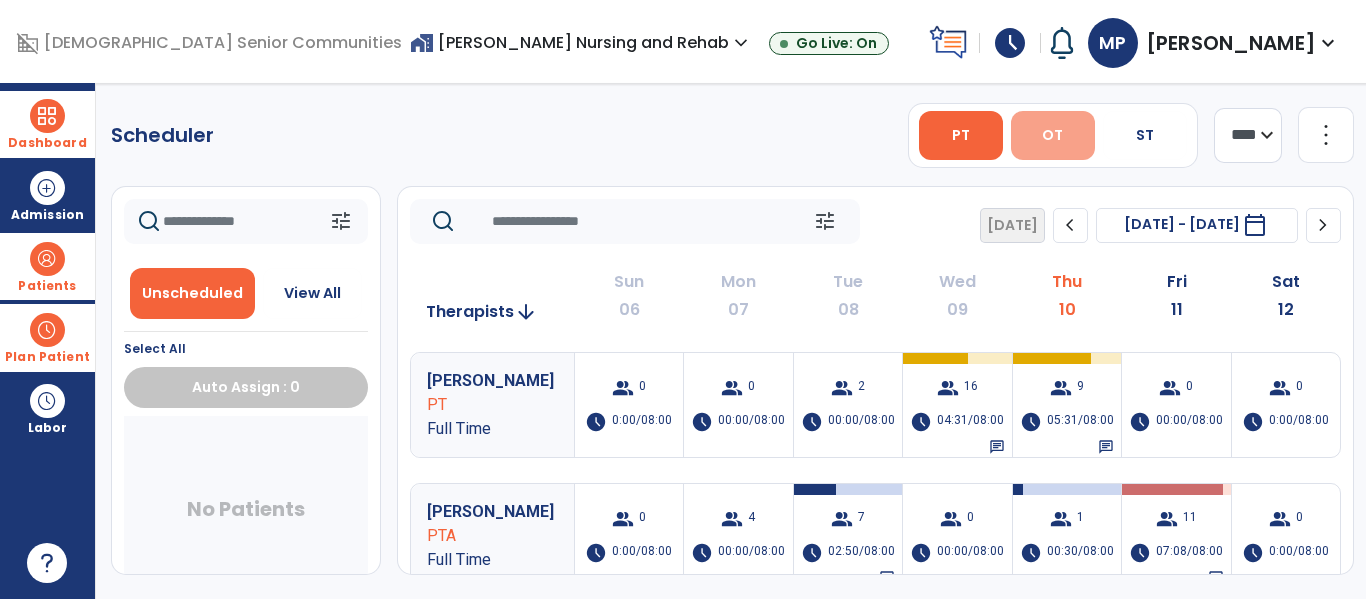 click on "OT" at bounding box center [1053, 135] 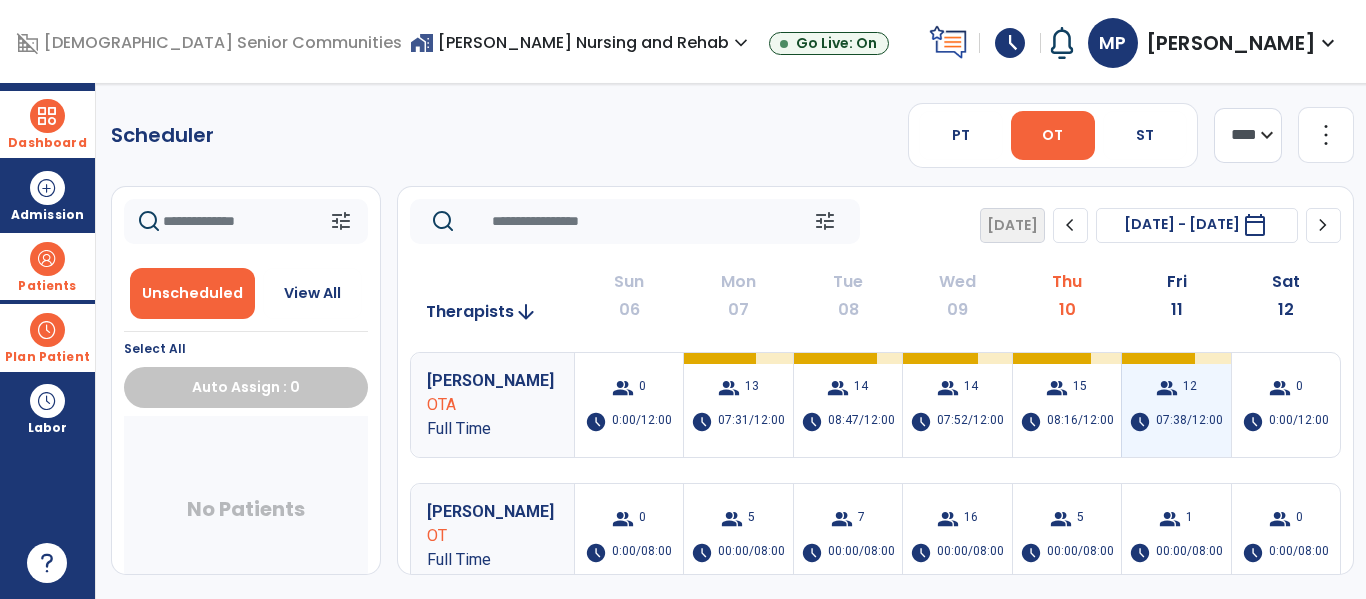 click on "group  12  schedule  07:38/12:00" at bounding box center [1176, 405] 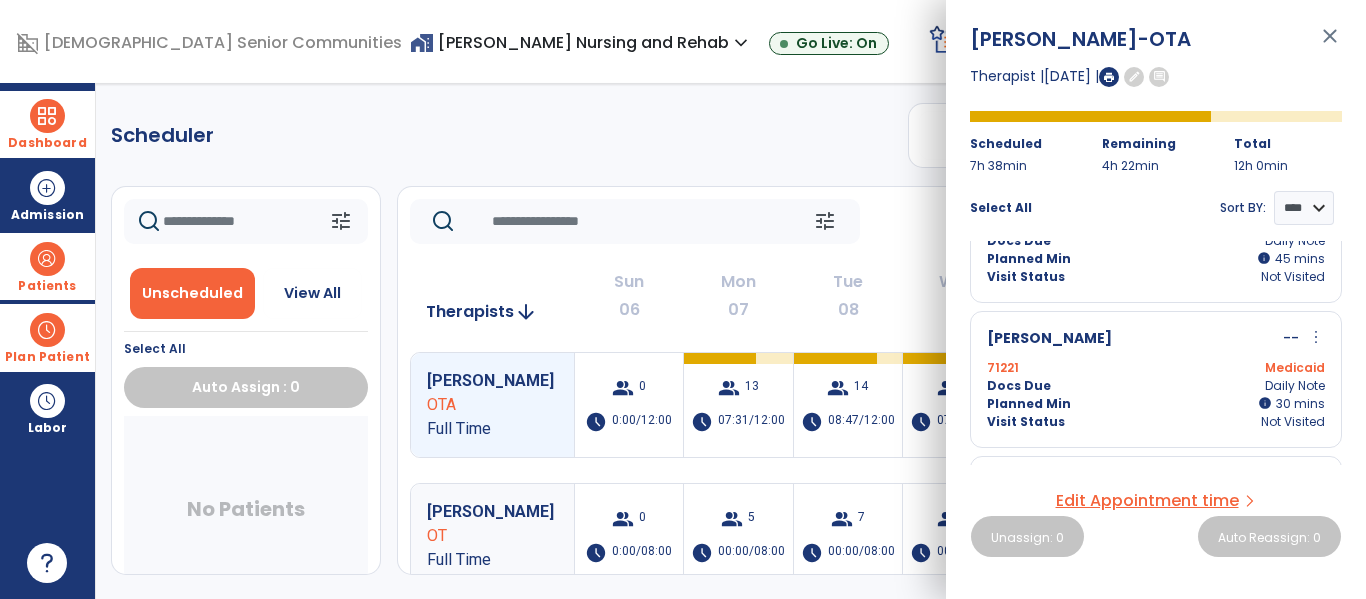 scroll, scrollTop: 1096, scrollLeft: 0, axis: vertical 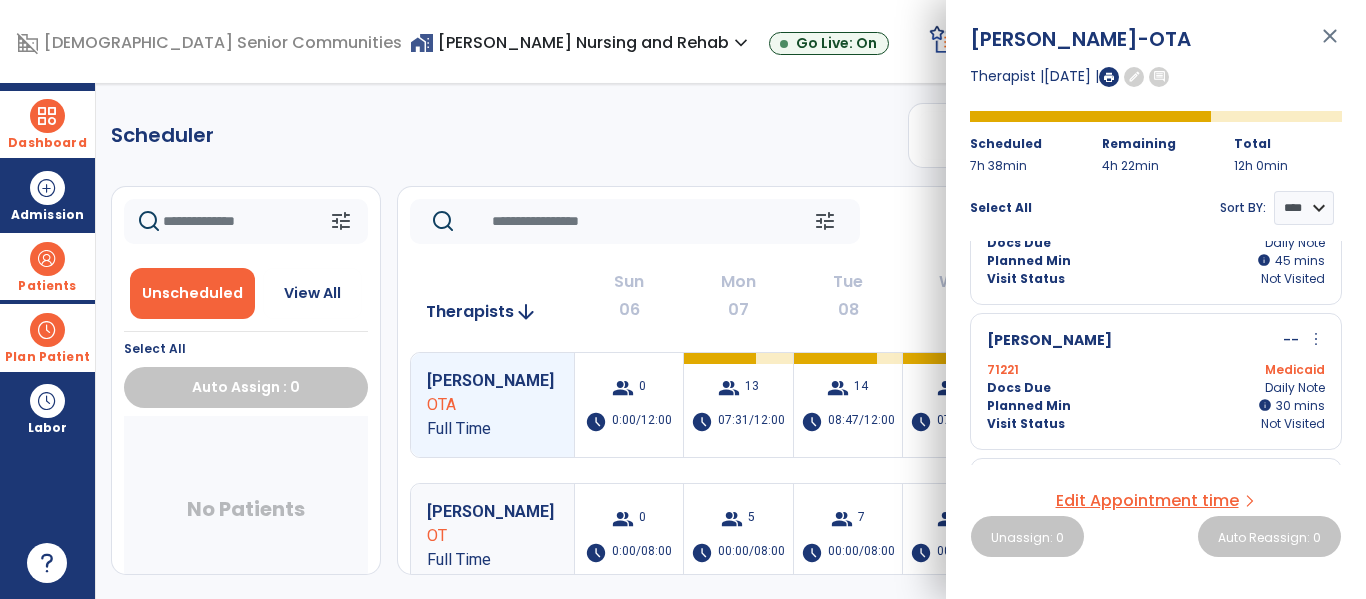 click on "Dashboard  dashboard  Therapist Dashboard" at bounding box center (47, 124) 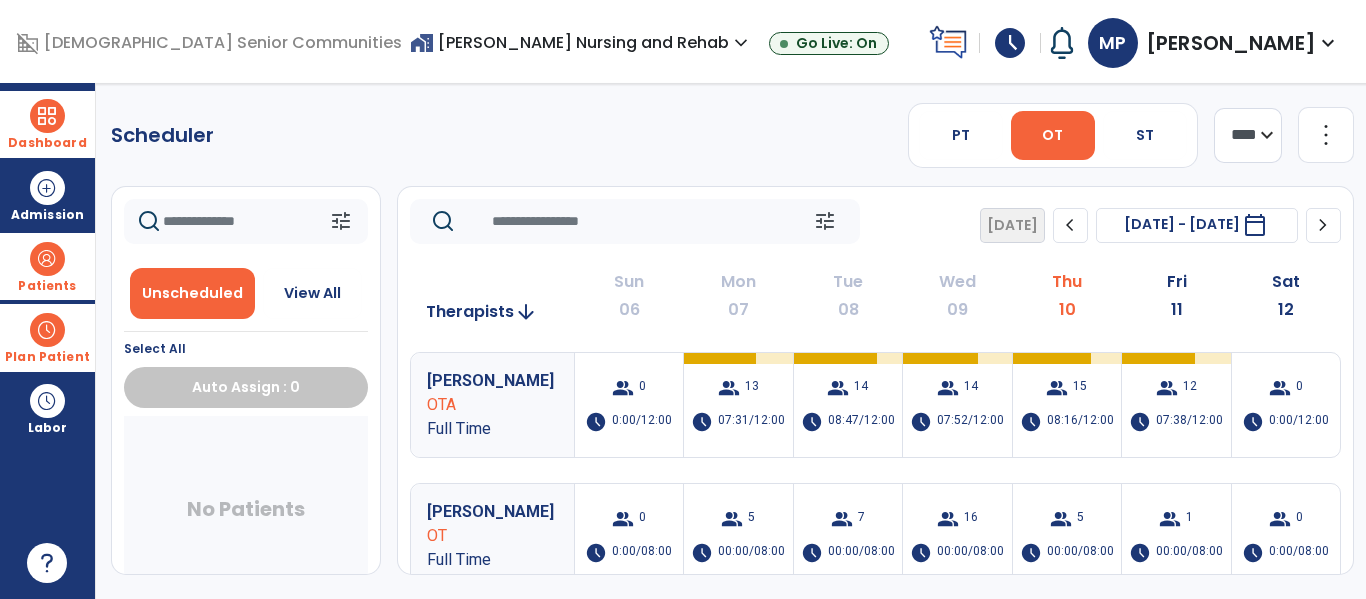 click on "Dashboard" at bounding box center (47, 124) 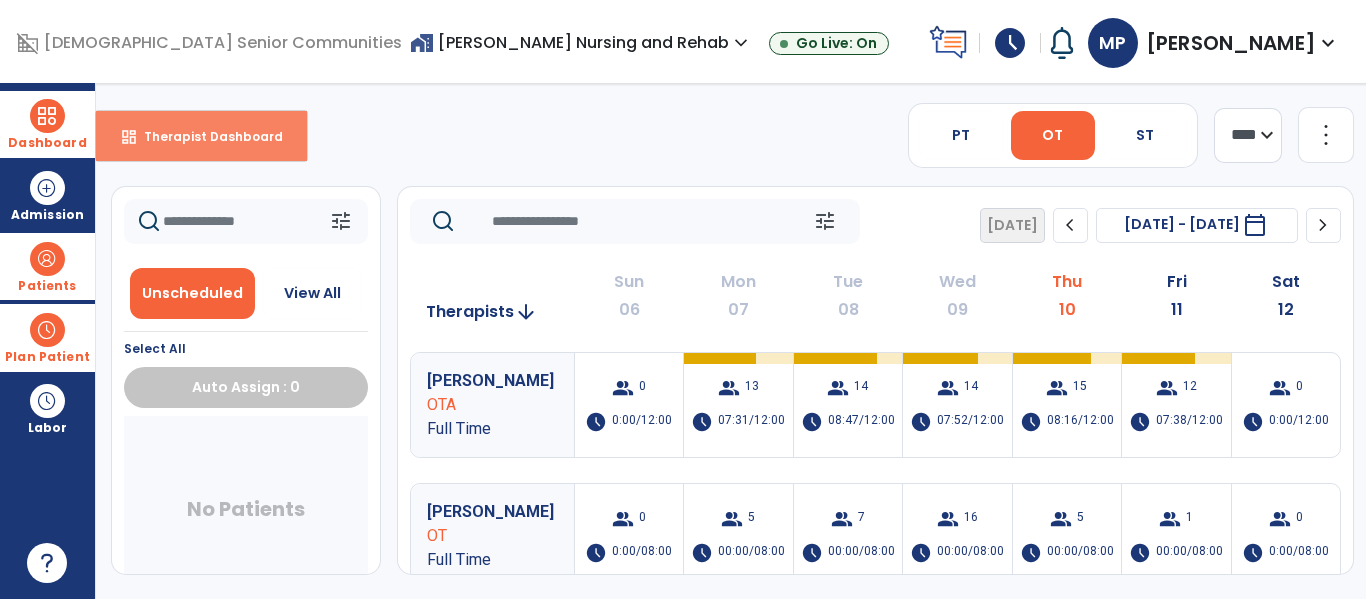 click on "dashboard  Therapist Dashboard" at bounding box center [201, 136] 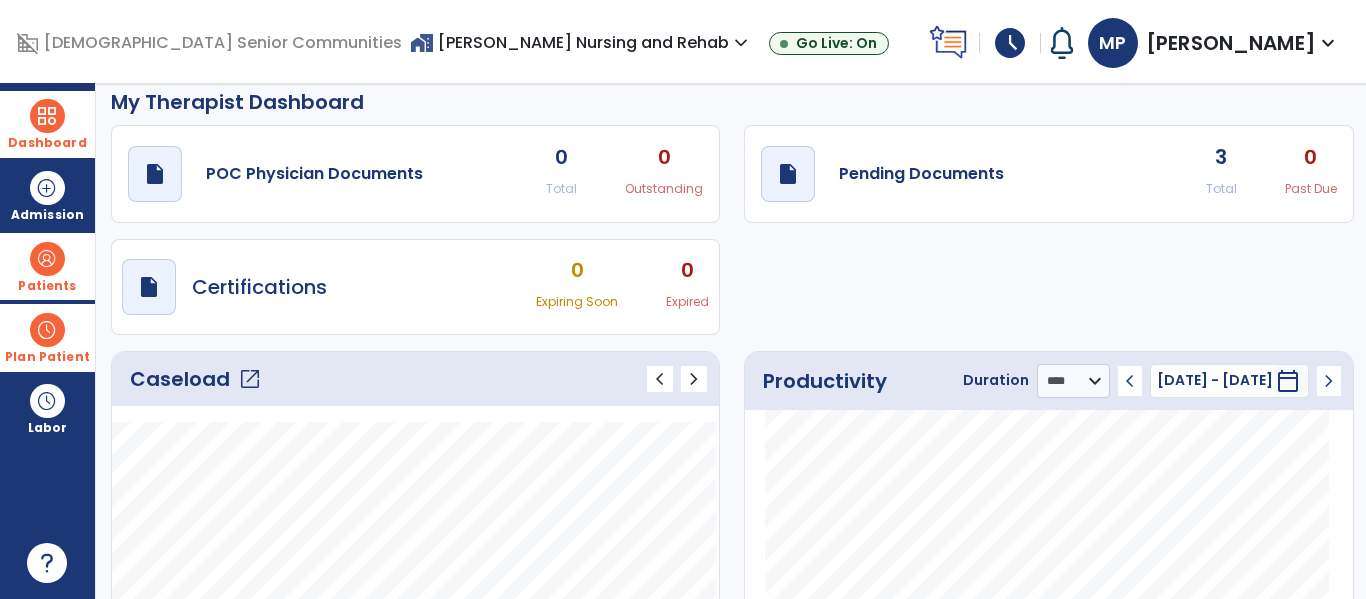 scroll, scrollTop: 0, scrollLeft: 0, axis: both 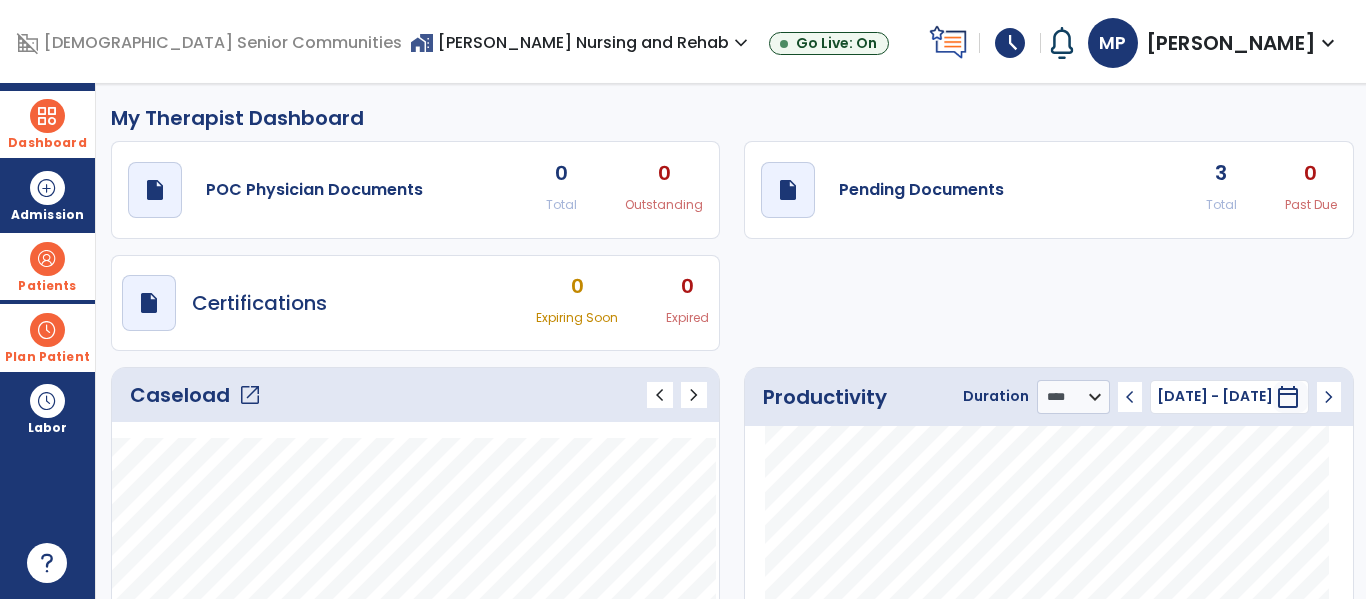 click on "open_in_new" 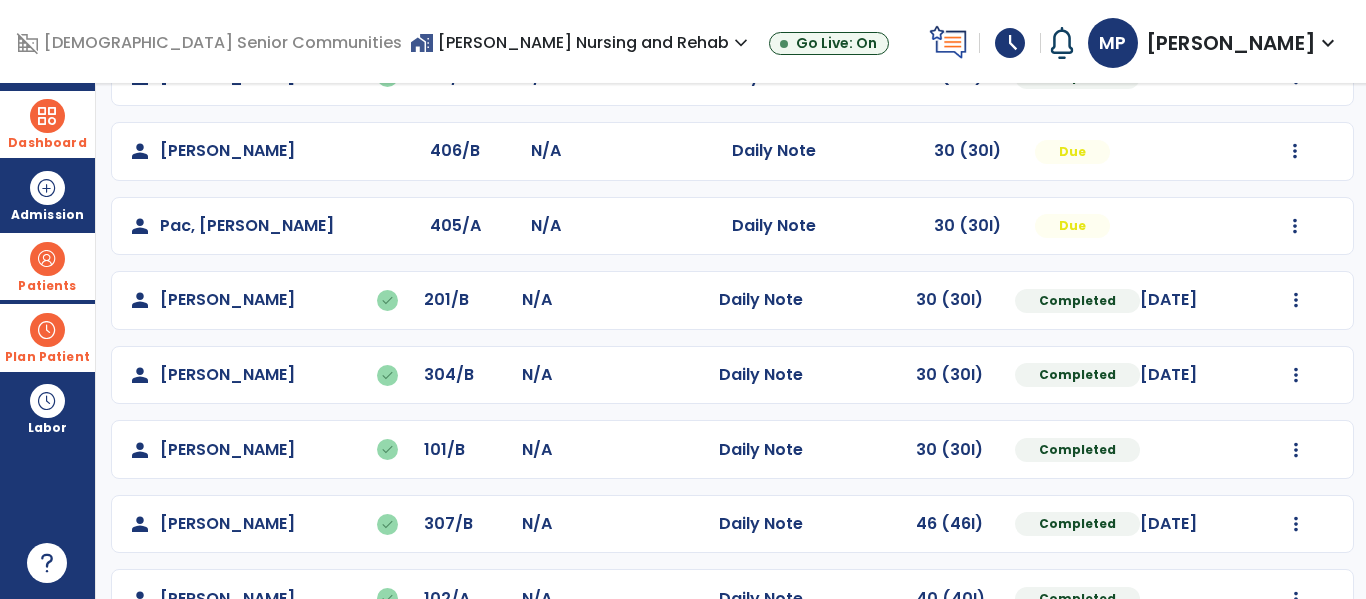 scroll, scrollTop: 432, scrollLeft: 0, axis: vertical 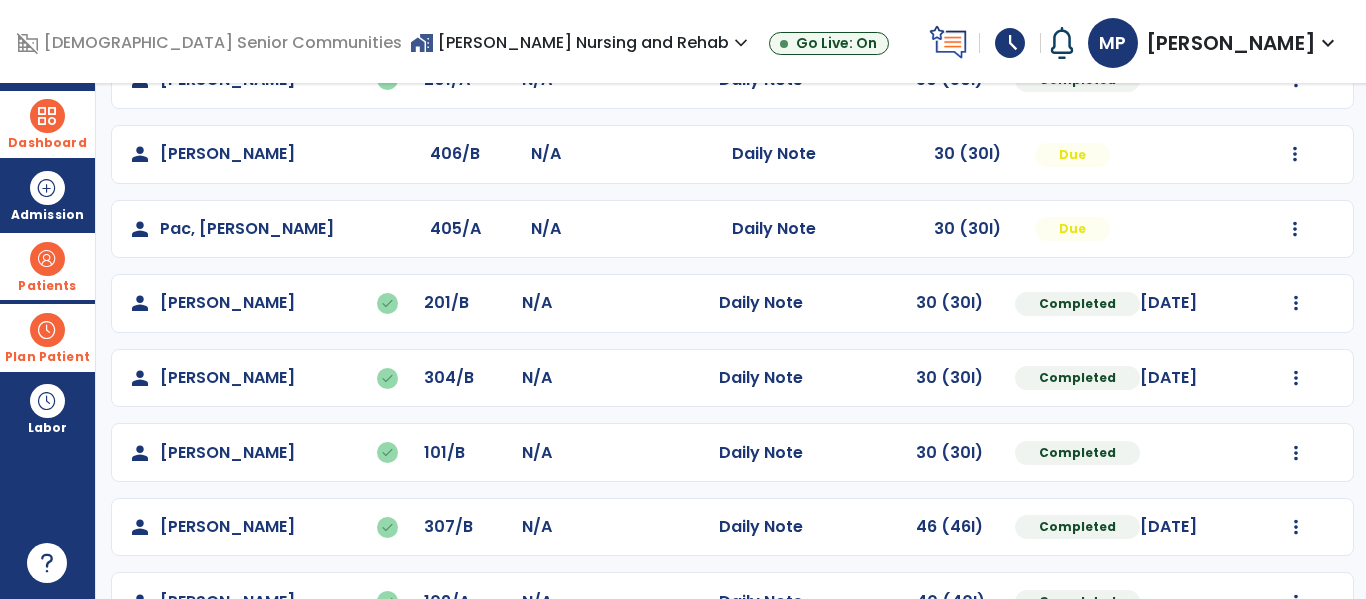 click on "person   [PERSON_NAME]  406/B N/A  Daily Note   30 (30I)  Due  Mark Visit As Complete   Reset Note   Open Document   G + C Mins" 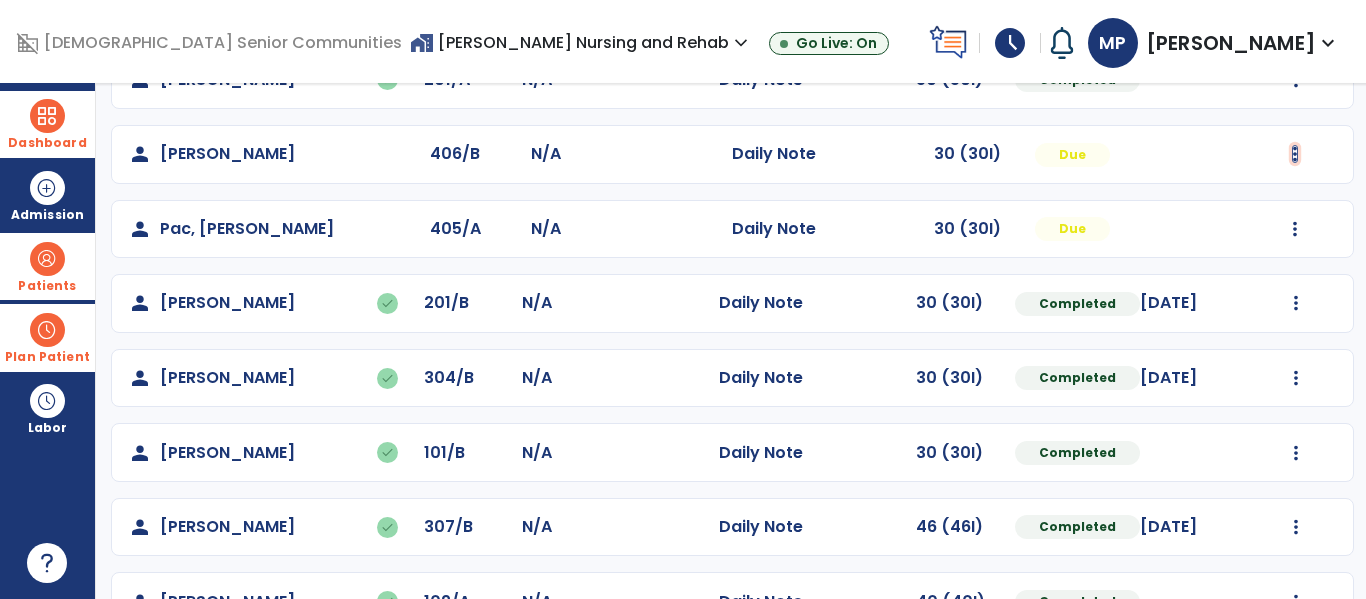 click at bounding box center (1296, -144) 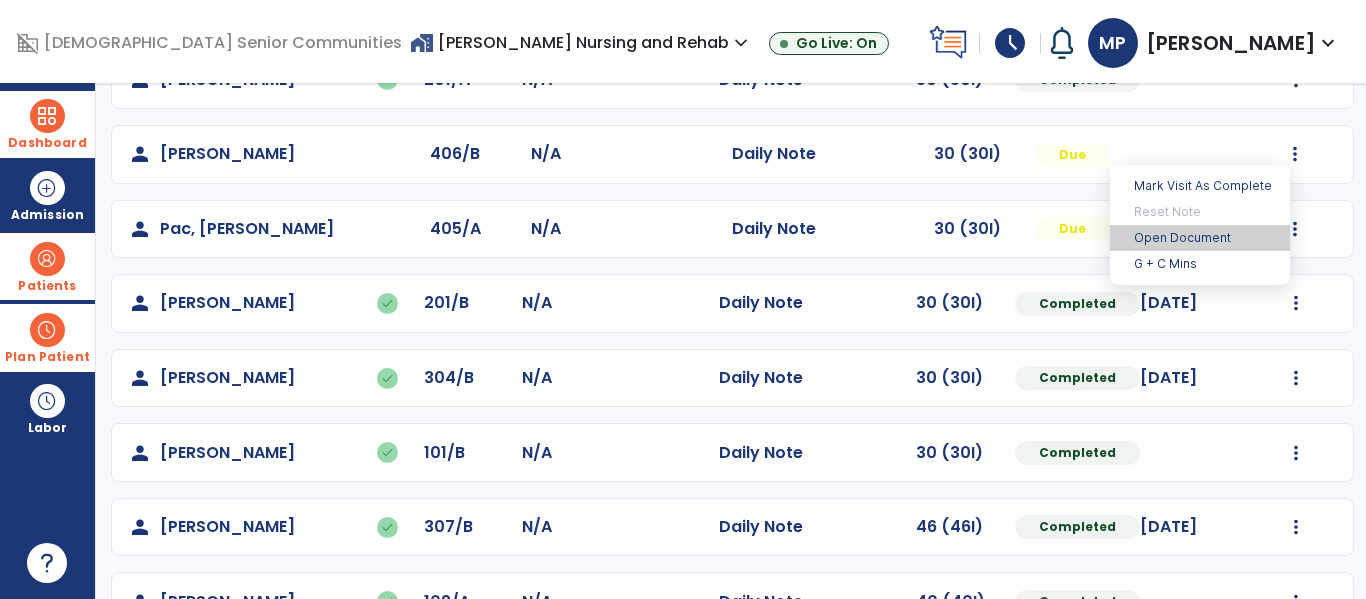click on "Open Document" at bounding box center (1200, 238) 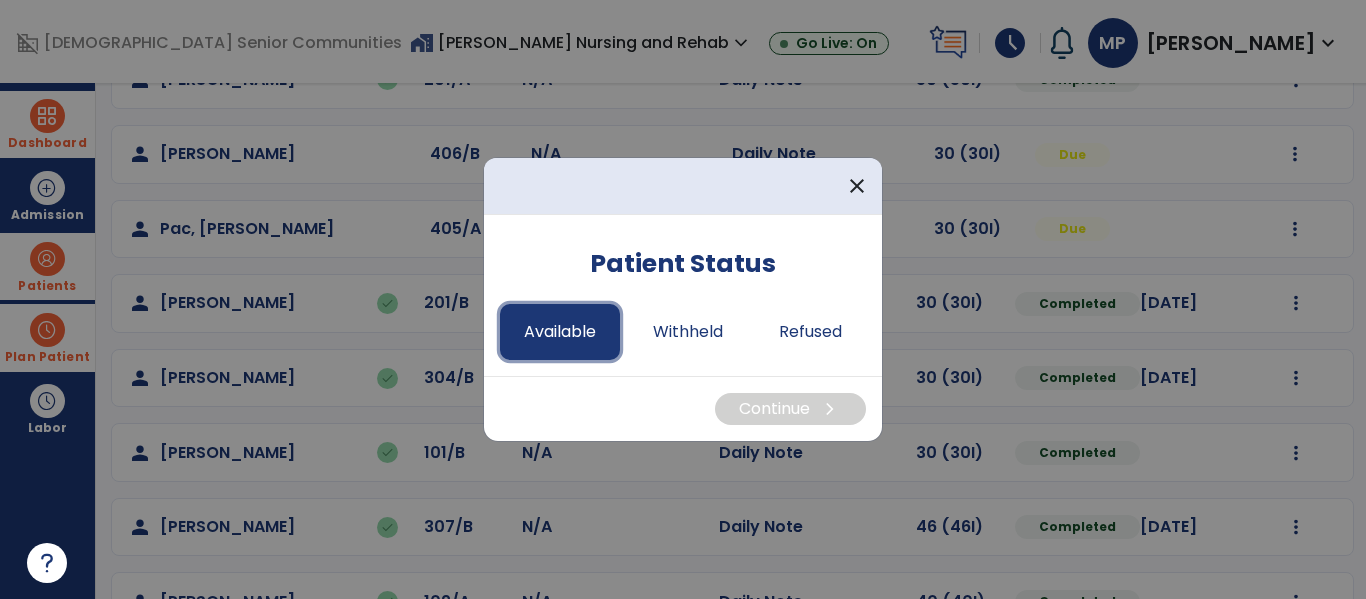 click on "Available" at bounding box center [560, 332] 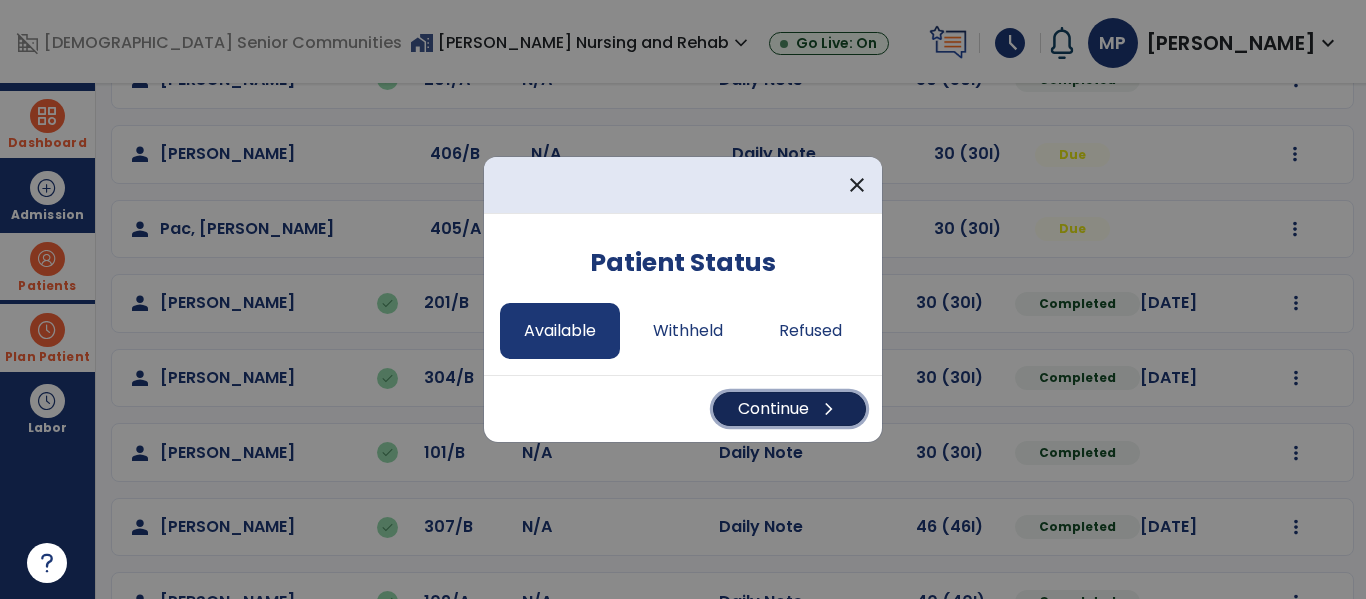 click on "Continue   chevron_right" at bounding box center [789, 409] 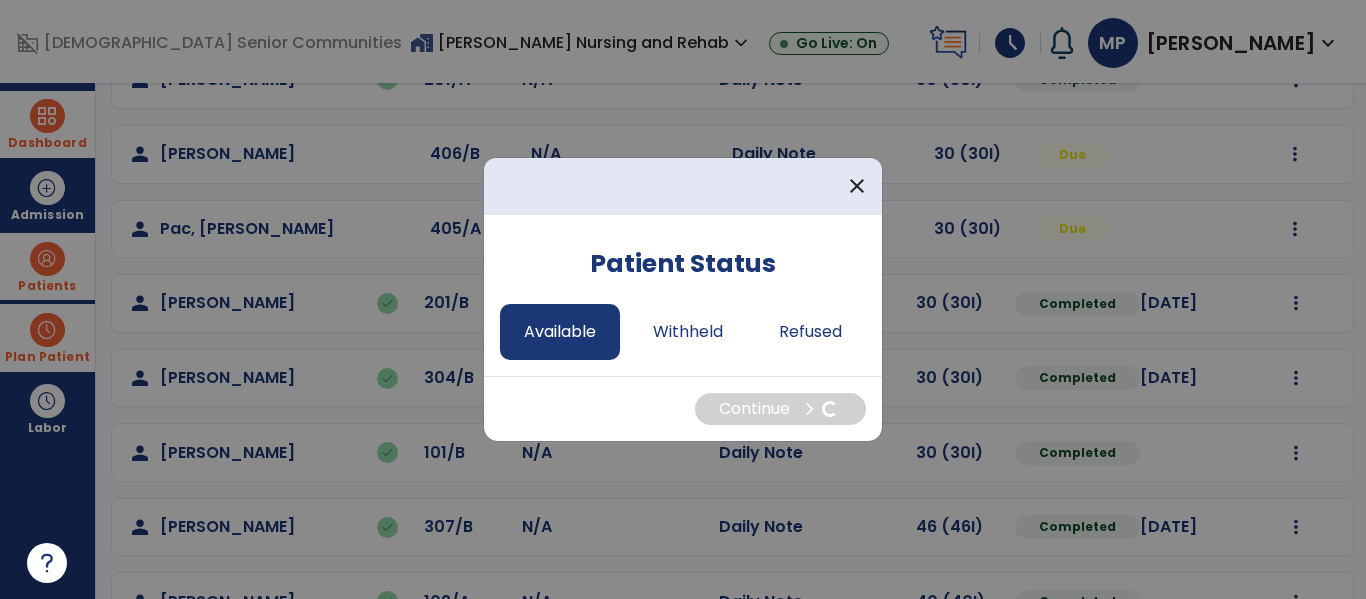 select on "*" 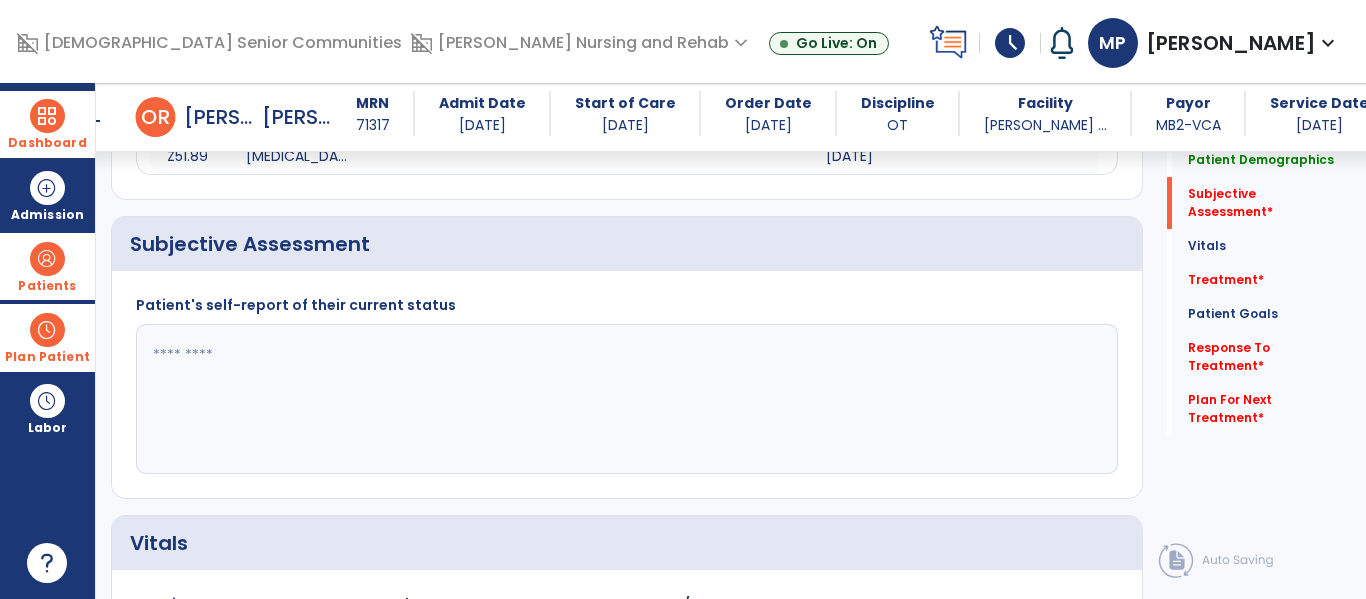 scroll, scrollTop: 442, scrollLeft: 0, axis: vertical 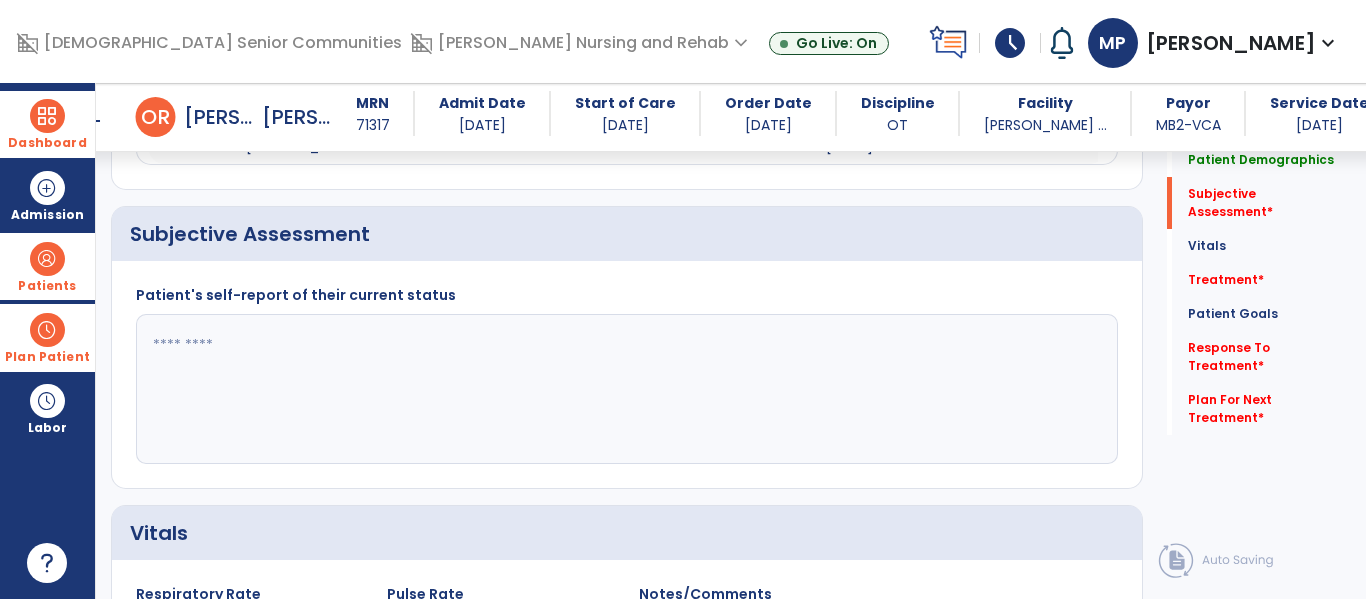 click 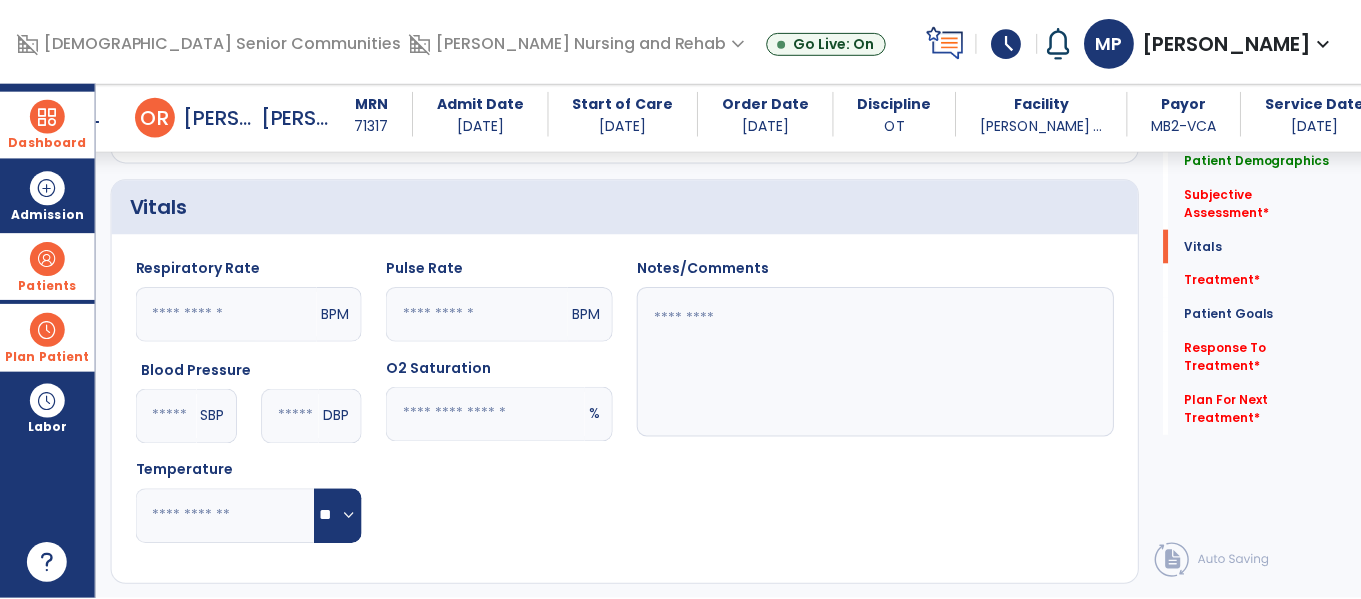 scroll, scrollTop: 968, scrollLeft: 0, axis: vertical 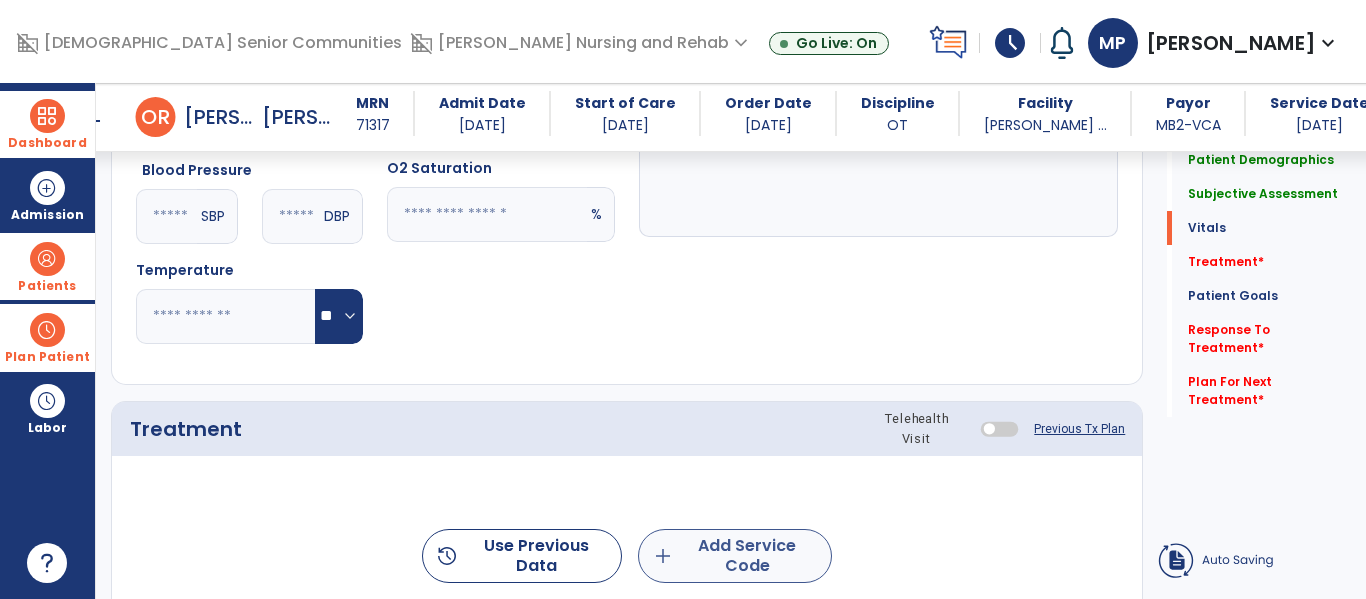 type on "**********" 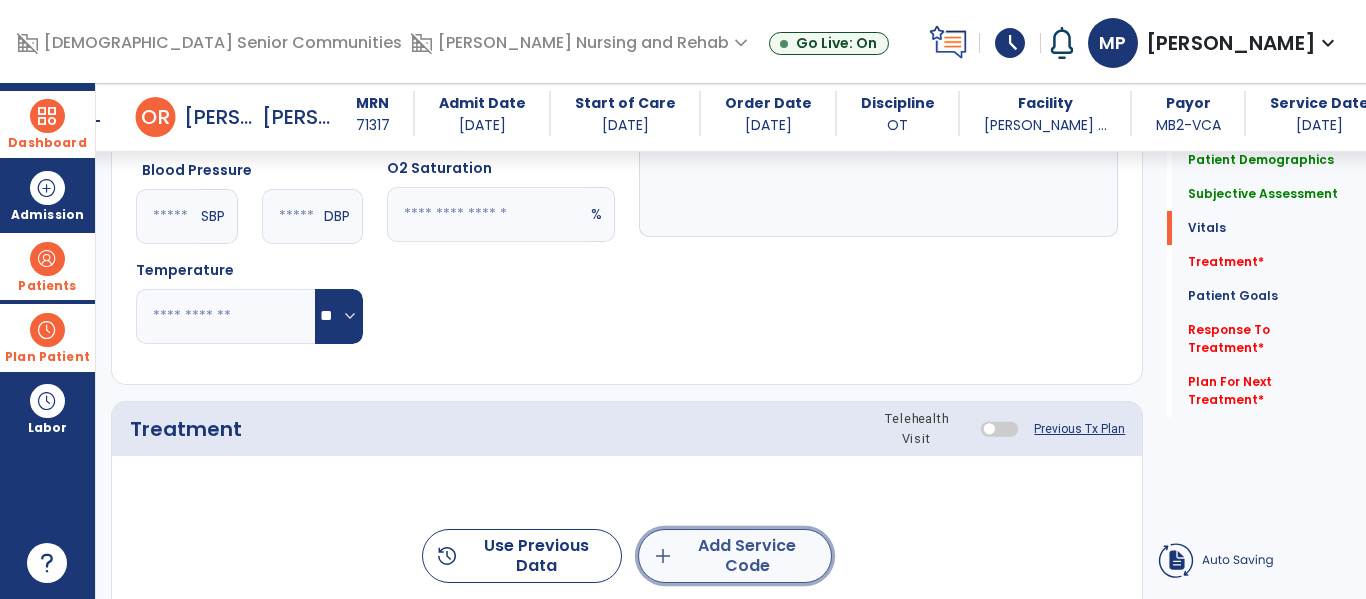 click on "add  Add Service Code" 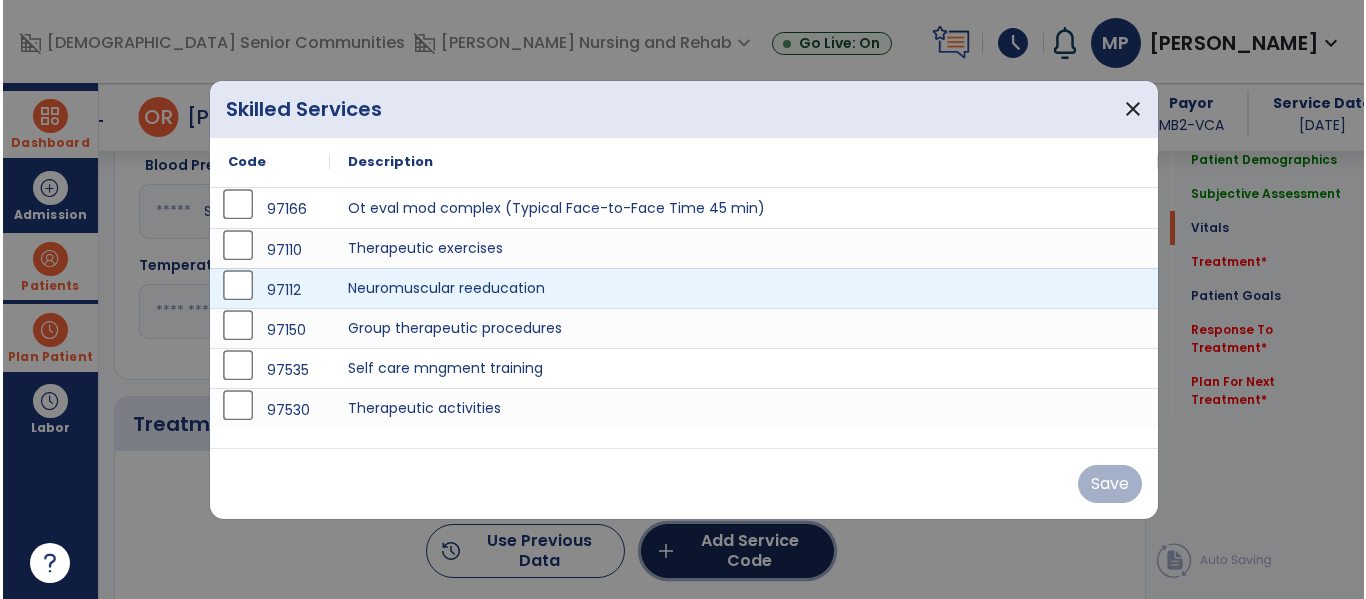 scroll, scrollTop: 968, scrollLeft: 0, axis: vertical 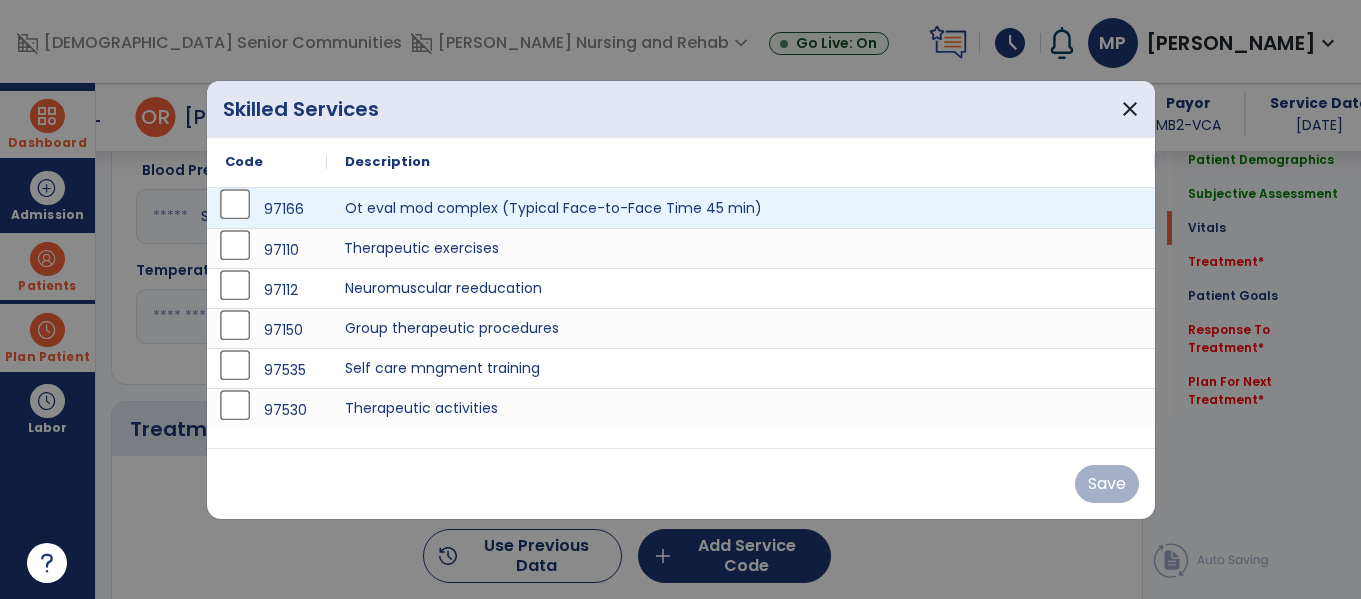click on "Therapeutic exercises" at bounding box center (741, 248) 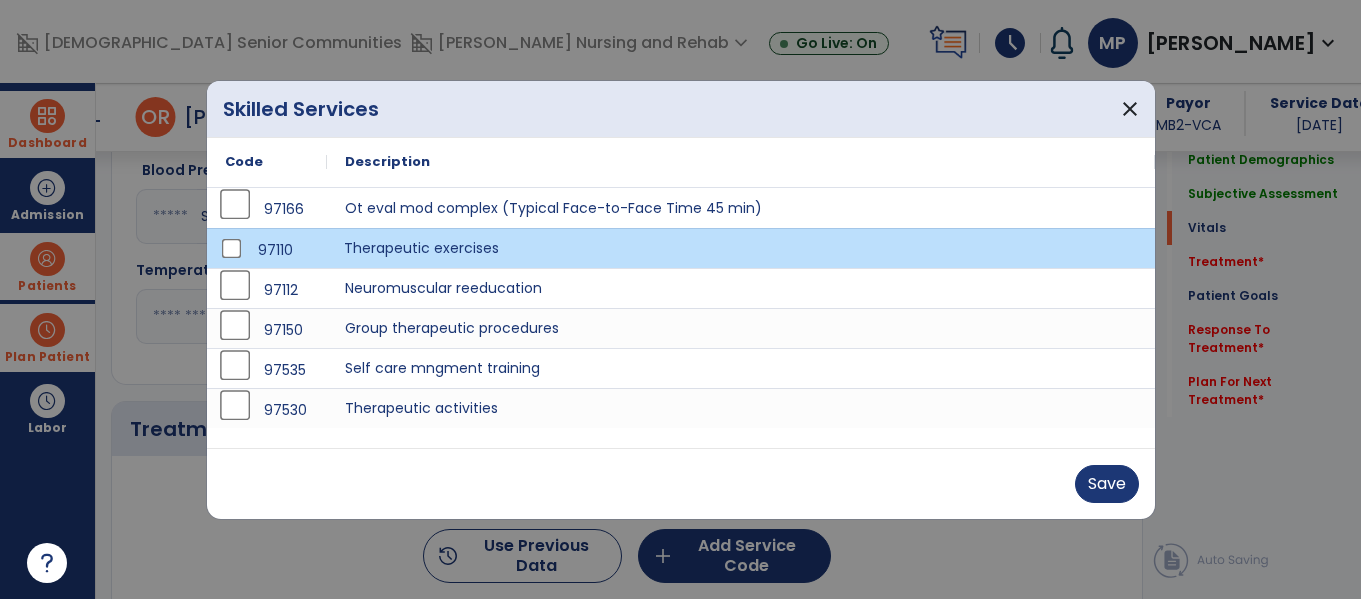 click on "Therapeutic exercises" at bounding box center (741, 248) 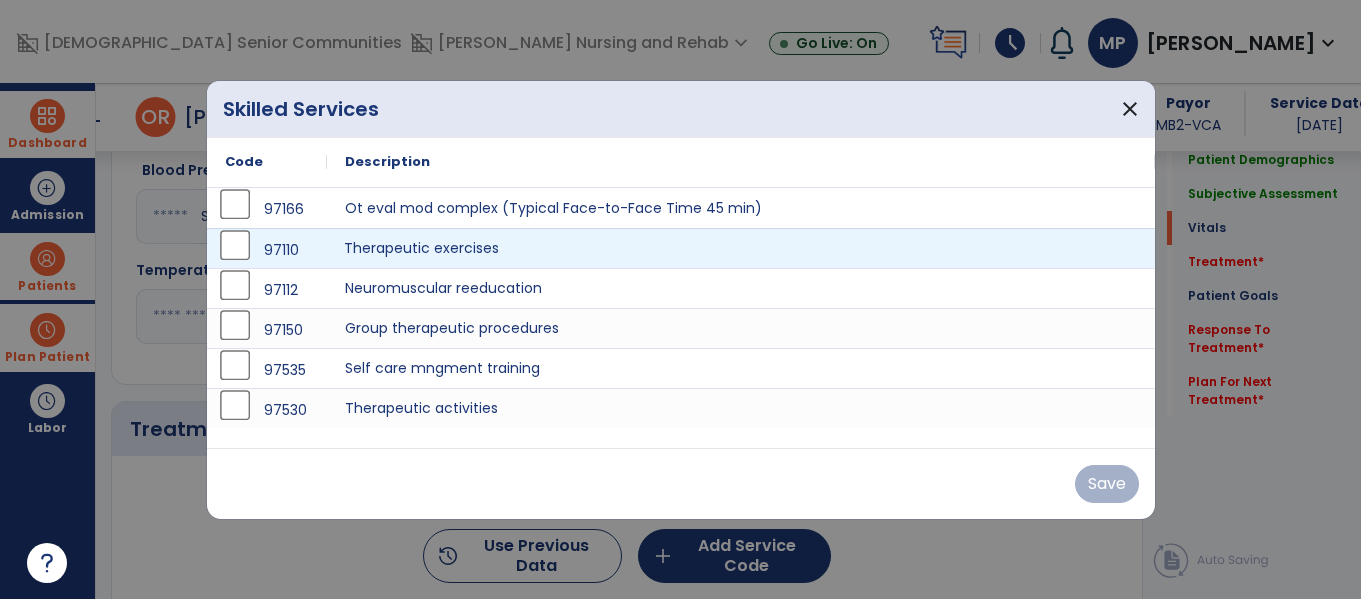click on "Therapeutic exercises" at bounding box center [741, 248] 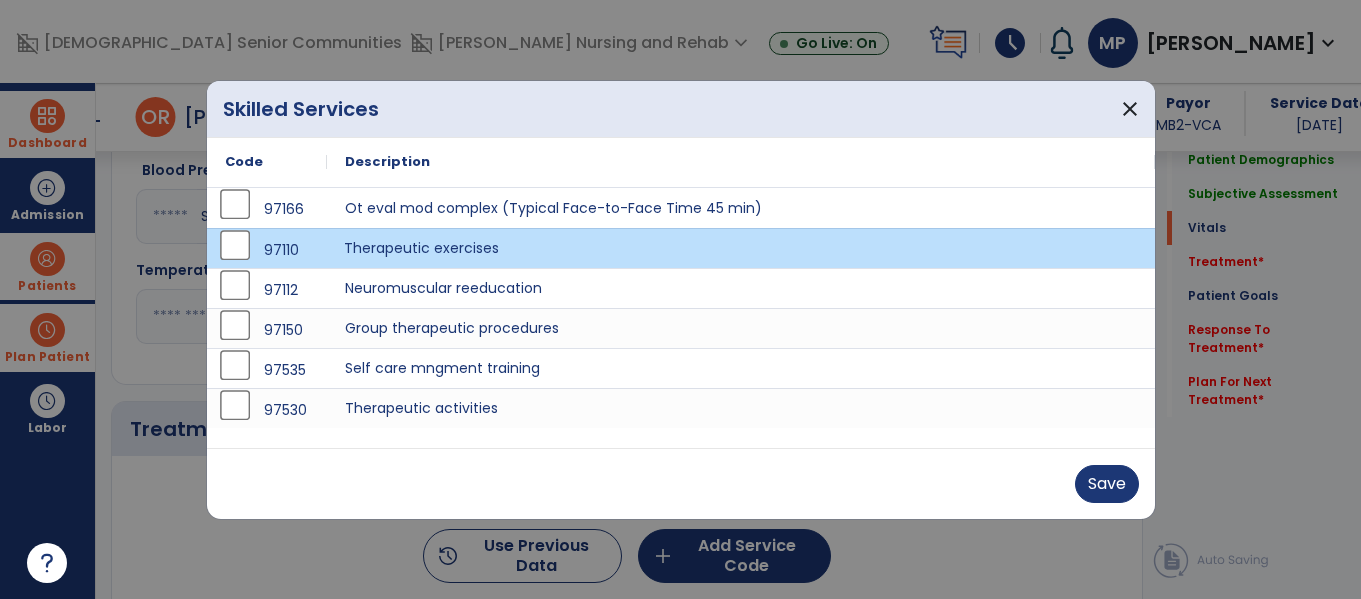 click on "Save" at bounding box center (681, 483) 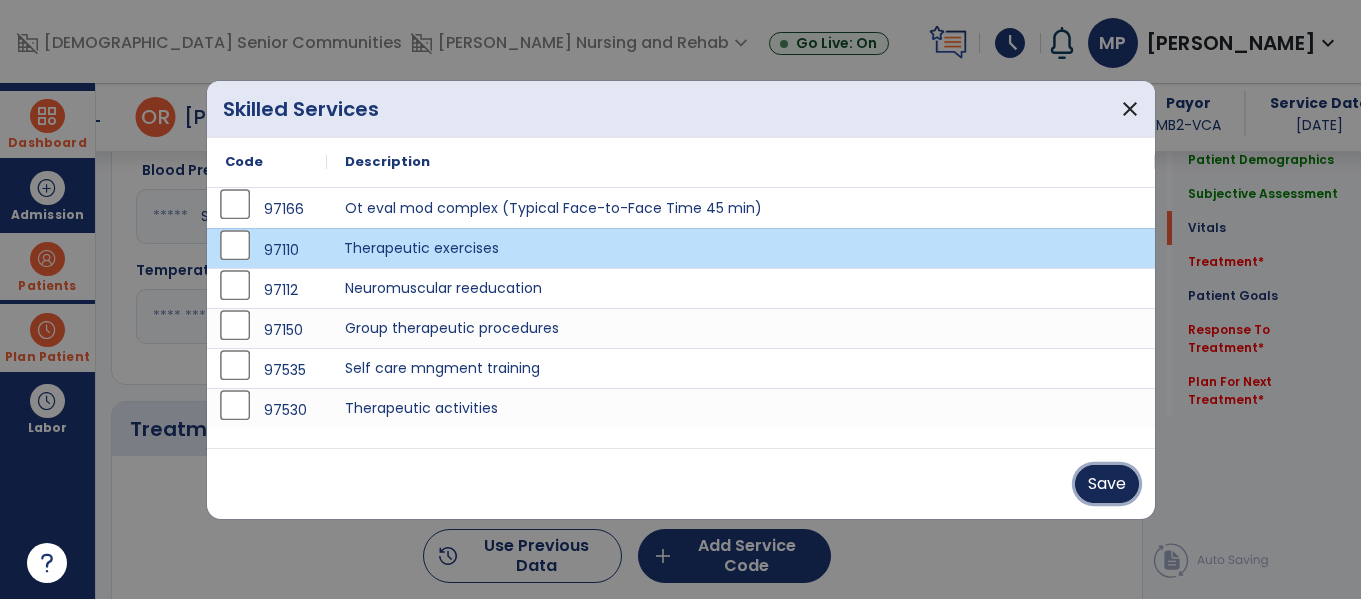 click on "Save" at bounding box center (1107, 484) 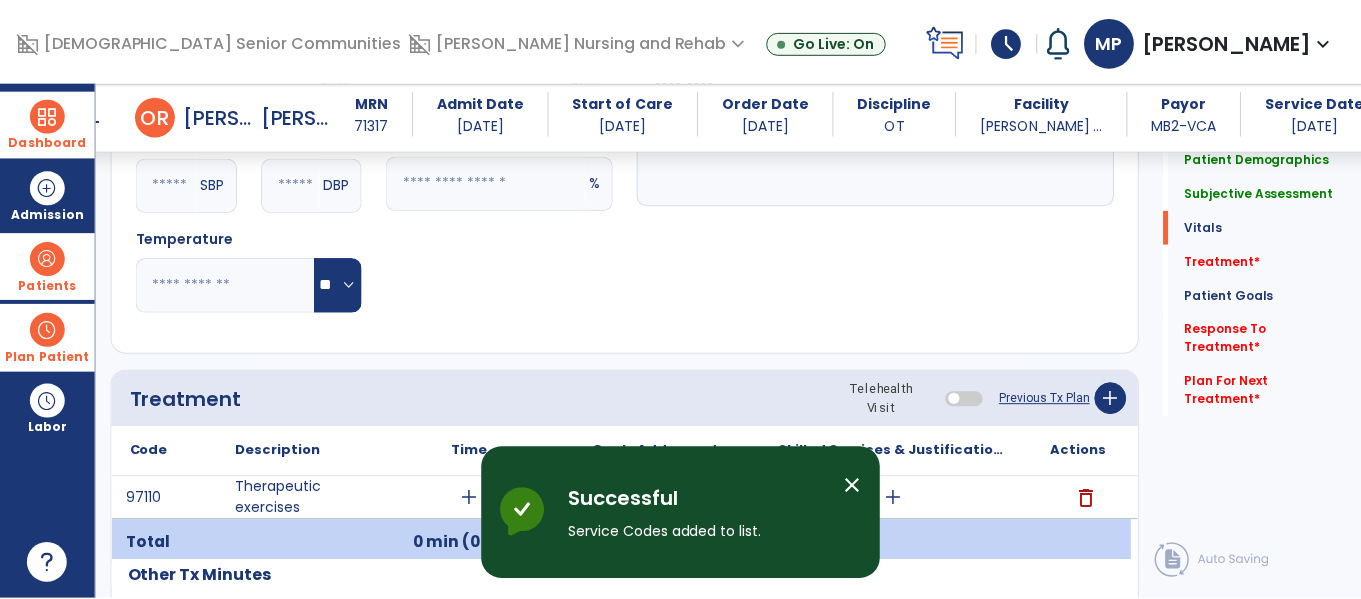 scroll, scrollTop: 1056, scrollLeft: 0, axis: vertical 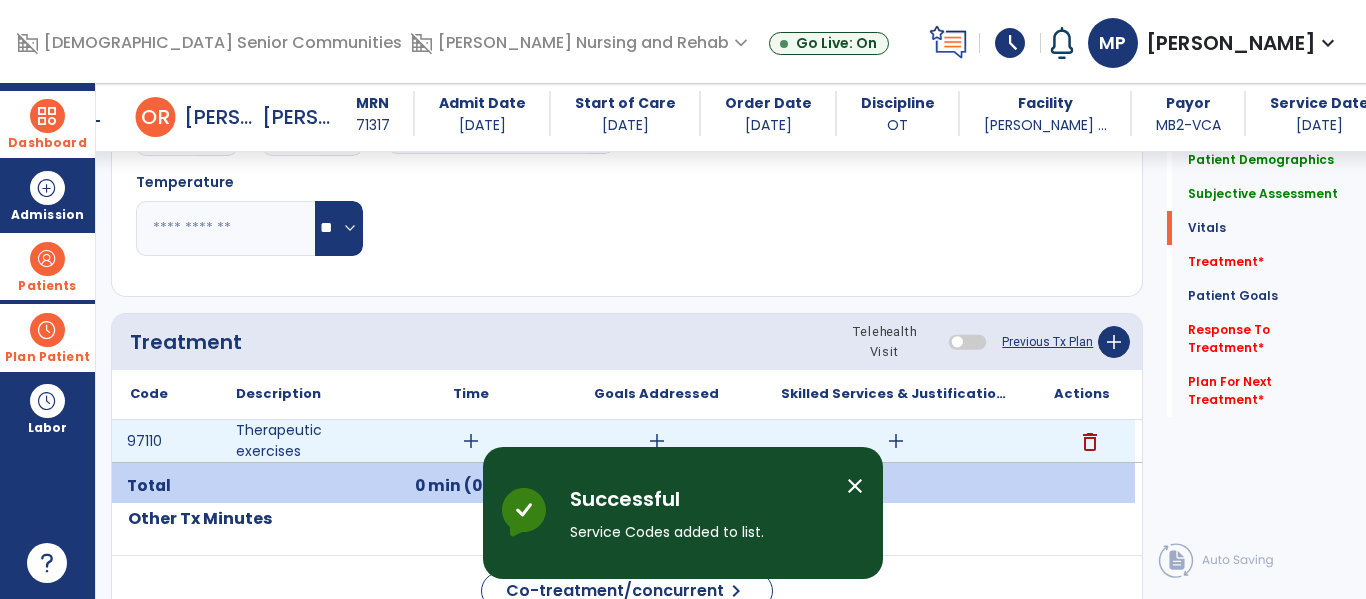 click on "add" at bounding box center [471, 441] 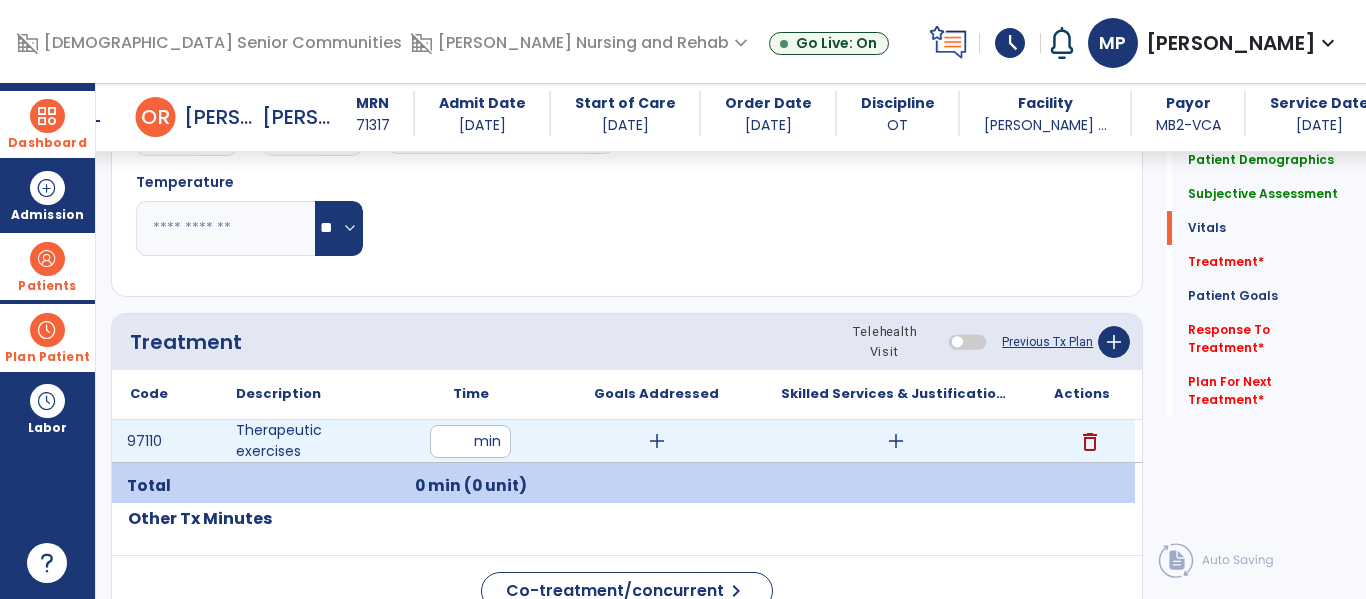 type on "**" 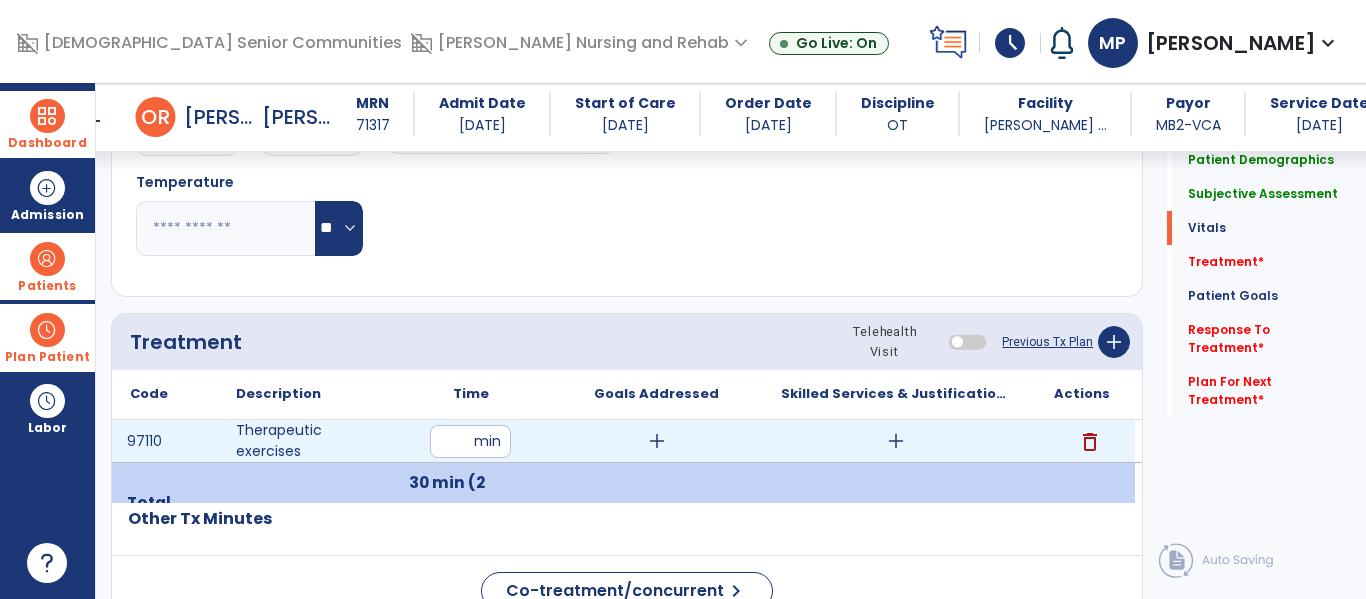 click on "add" at bounding box center (657, 441) 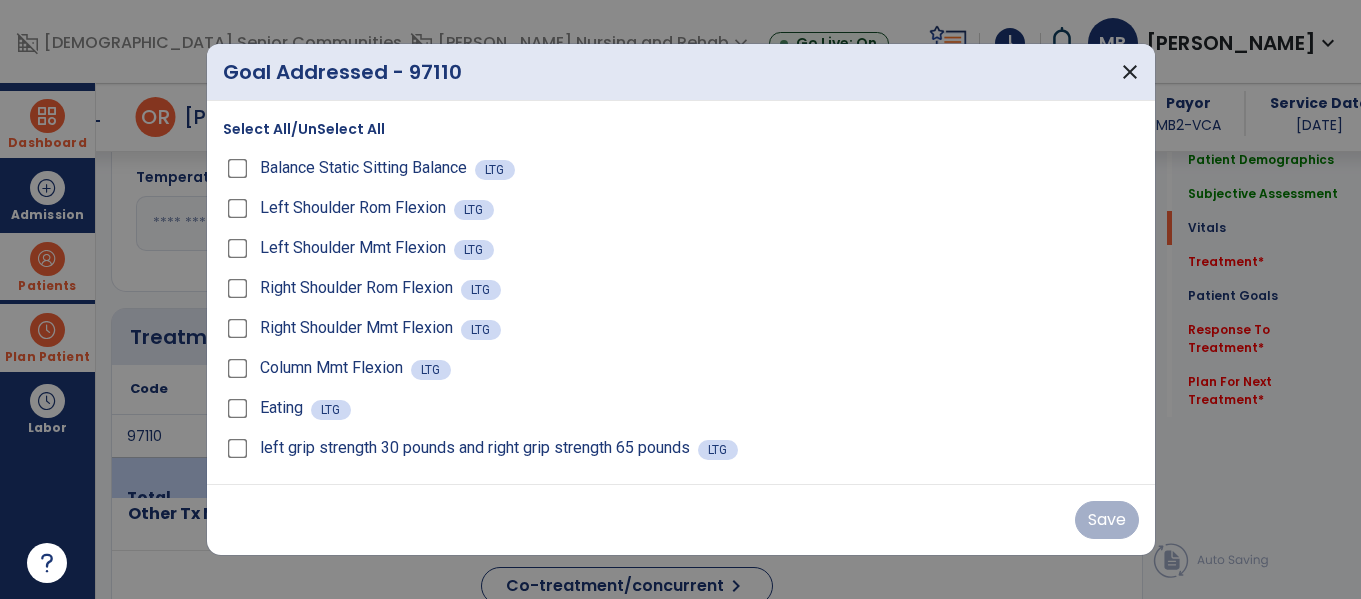 scroll, scrollTop: 1056, scrollLeft: 0, axis: vertical 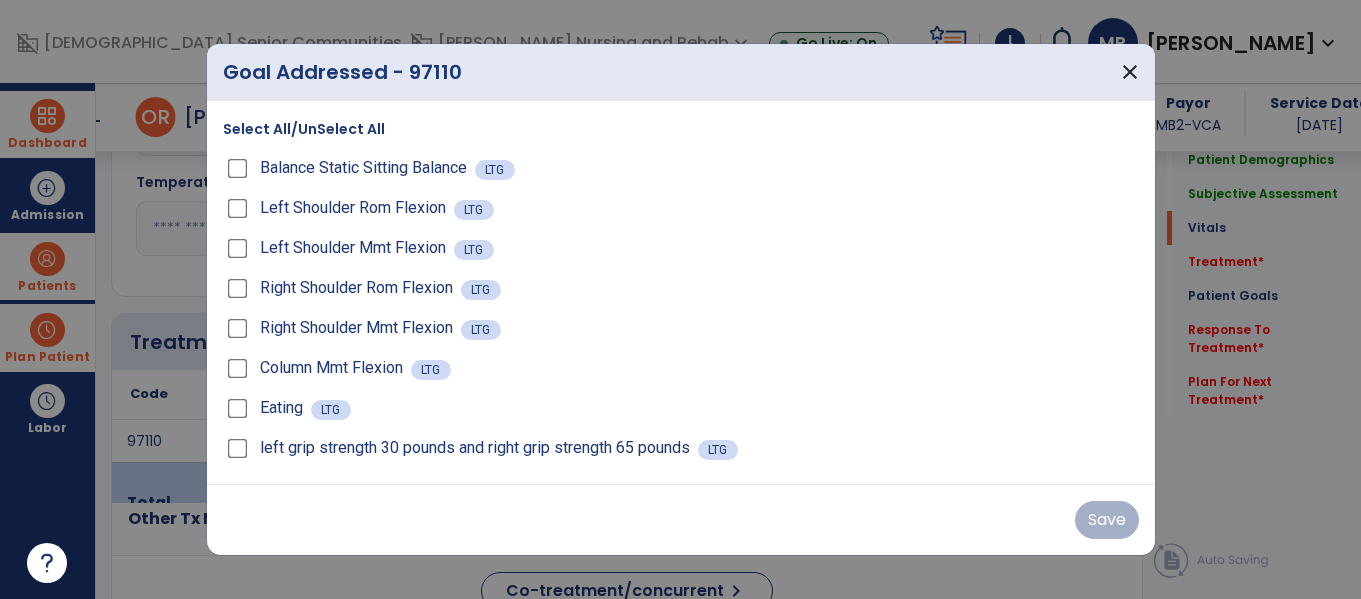 click on "Left Shoulder Rom Flexion" at bounding box center (338, 208) 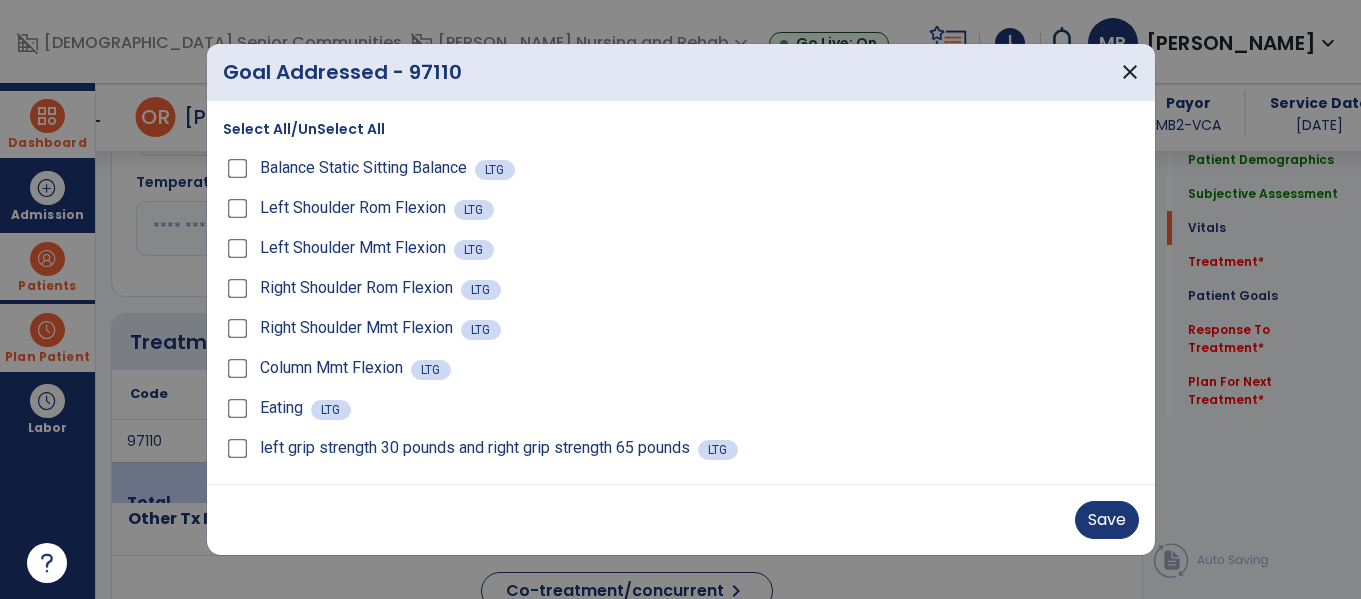 click on "Right Shoulder Mmt Flexion  LTG" at bounding box center [681, 328] 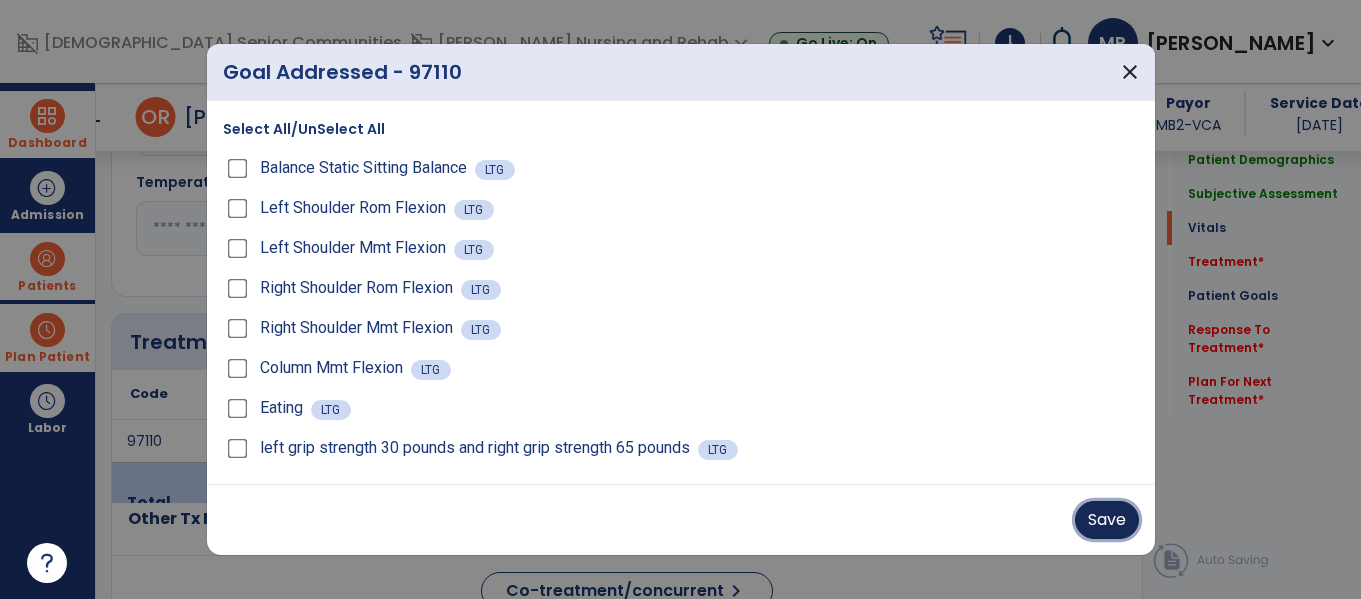 click on "Save" at bounding box center (1107, 520) 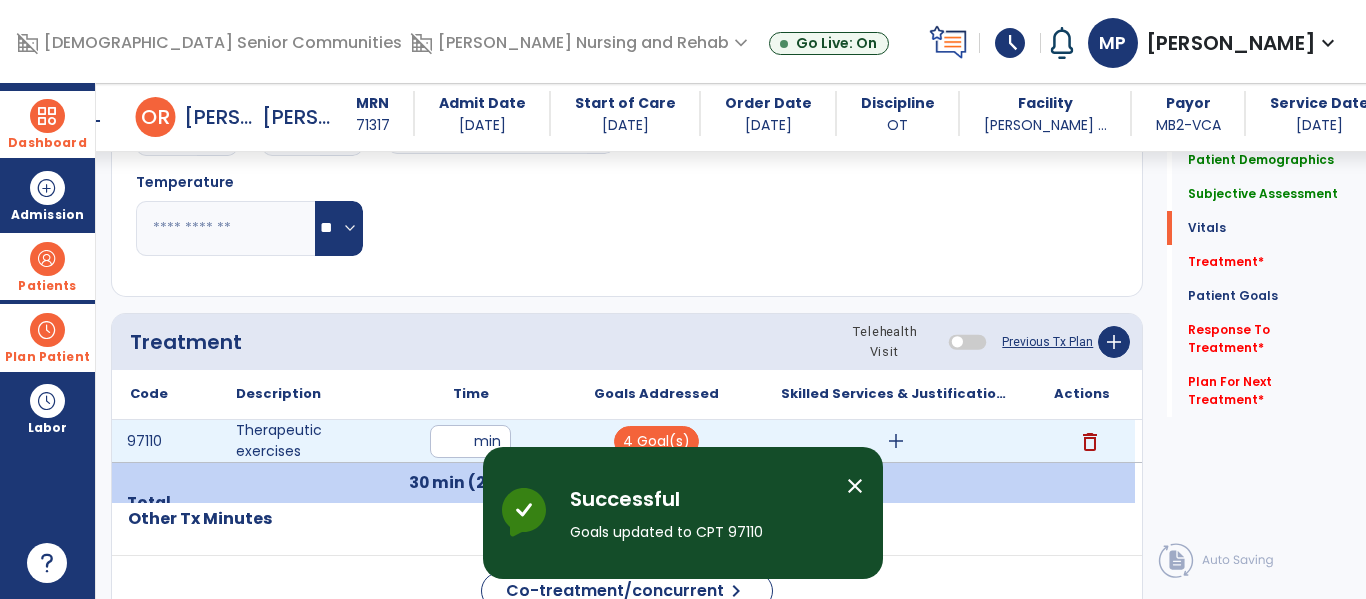 click on "add" at bounding box center (896, 441) 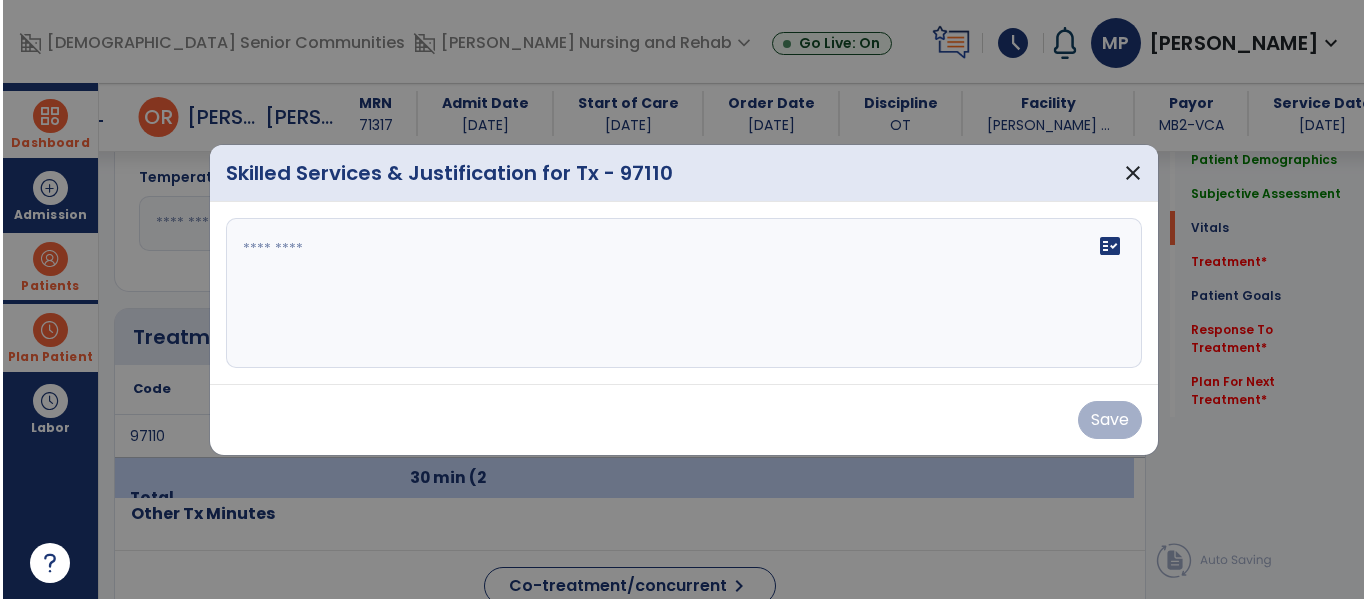 scroll, scrollTop: 1056, scrollLeft: 0, axis: vertical 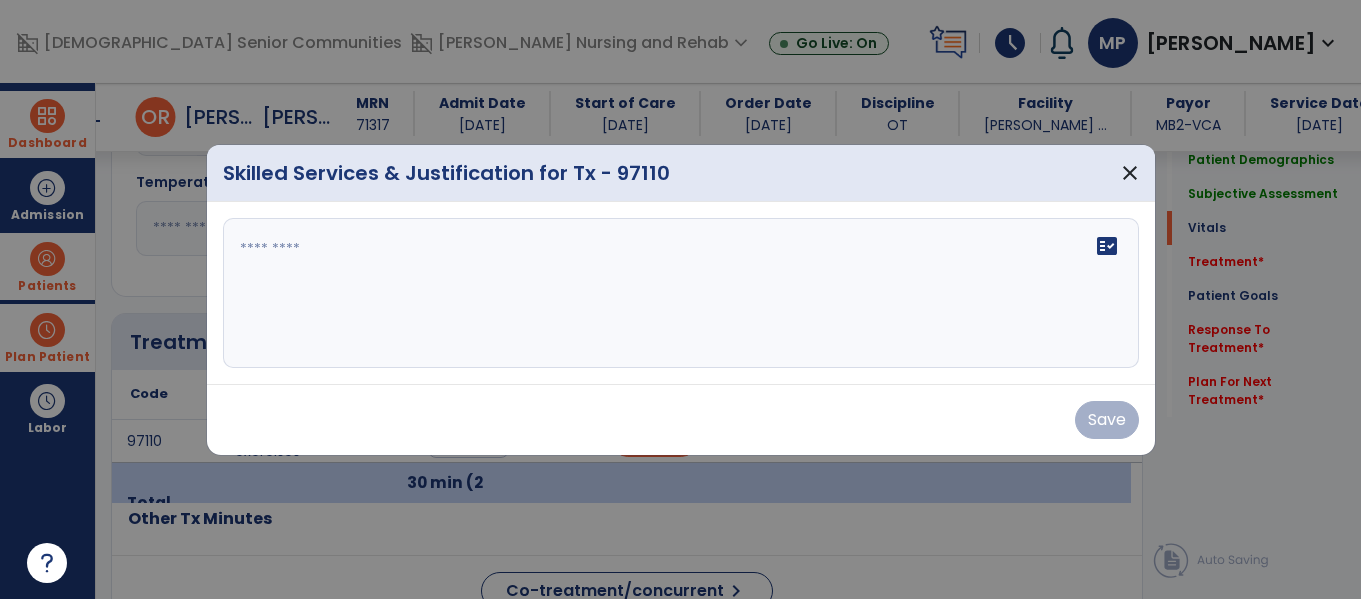 click on "fact_check" at bounding box center (681, 293) 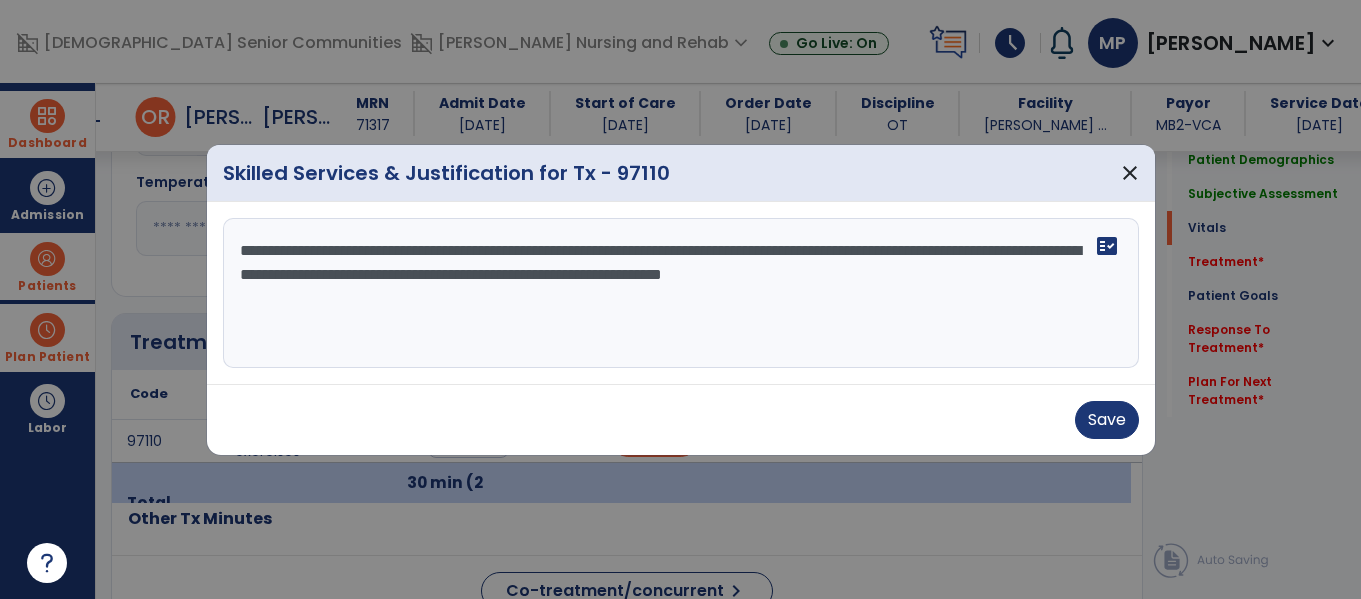 click on "**********" at bounding box center (681, 293) 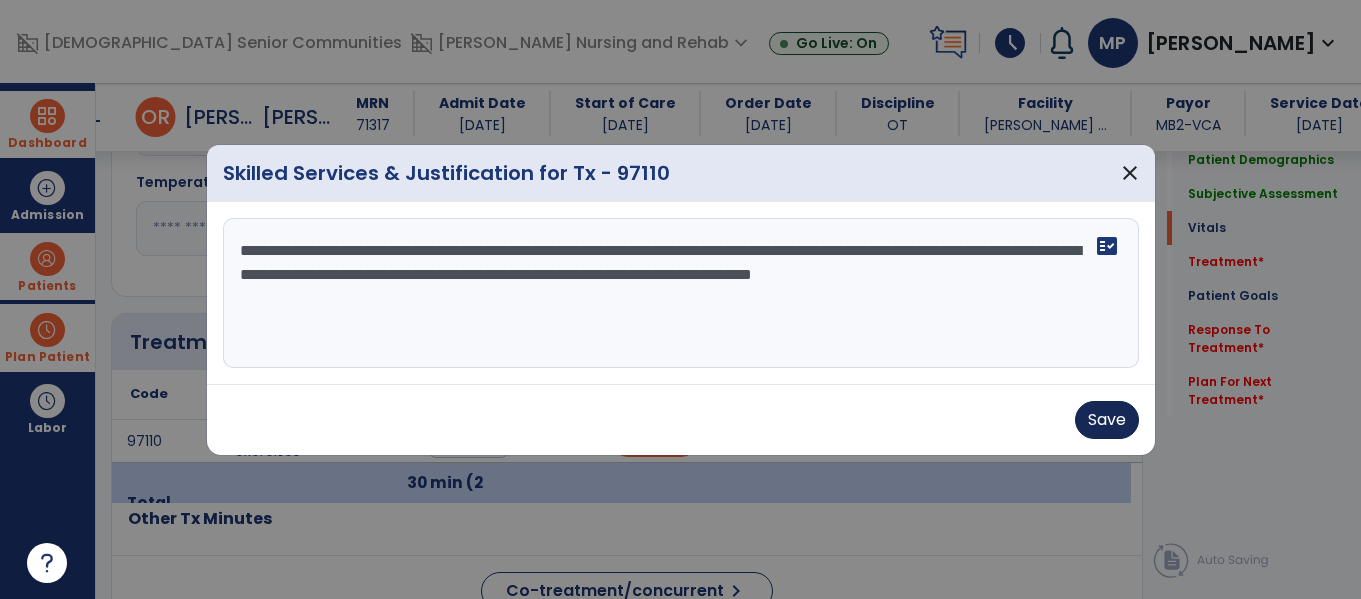 type on "**********" 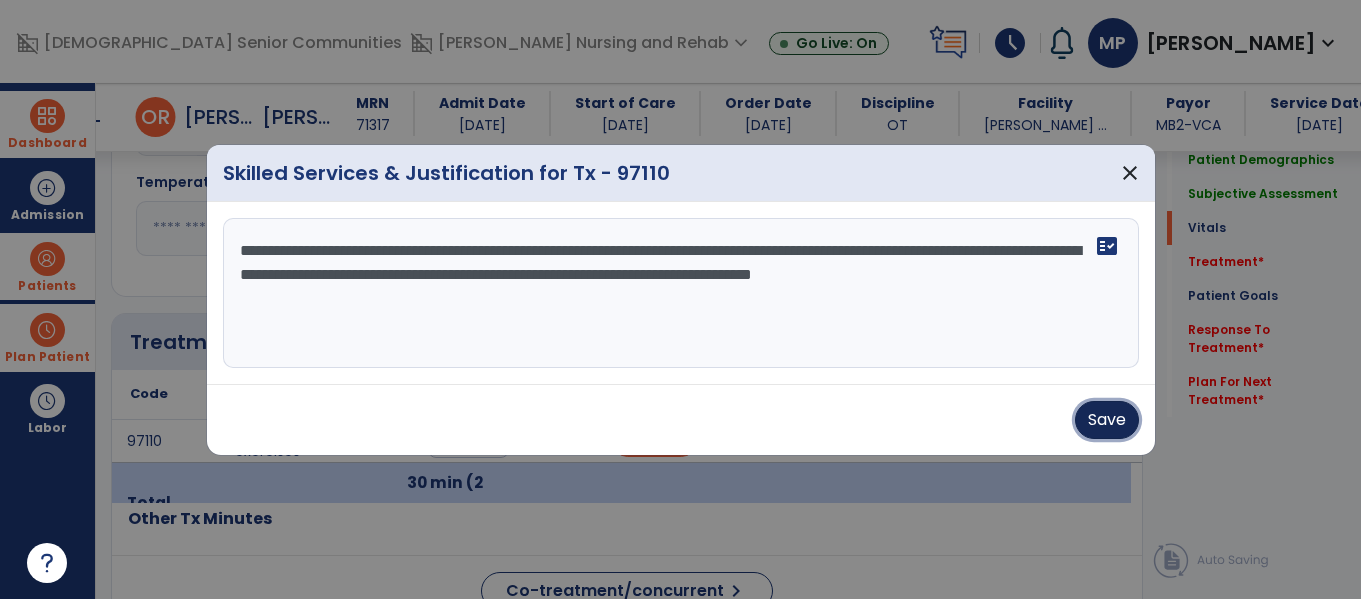 click on "Save" at bounding box center [1107, 420] 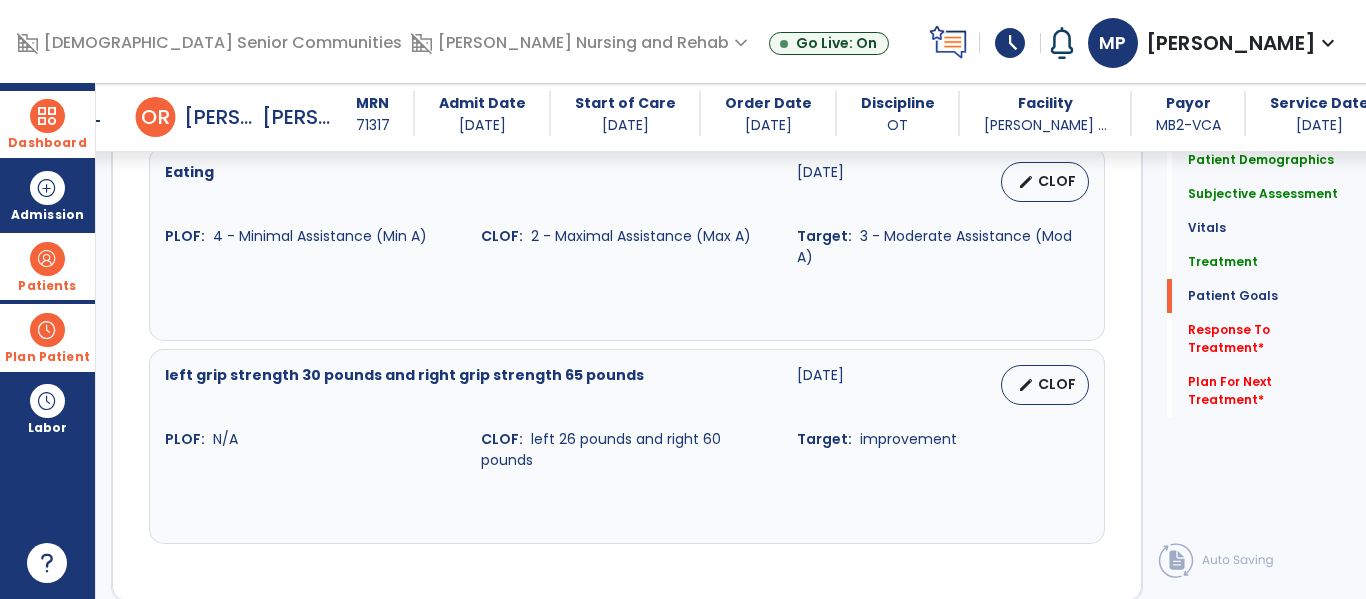 scroll, scrollTop: 3108, scrollLeft: 0, axis: vertical 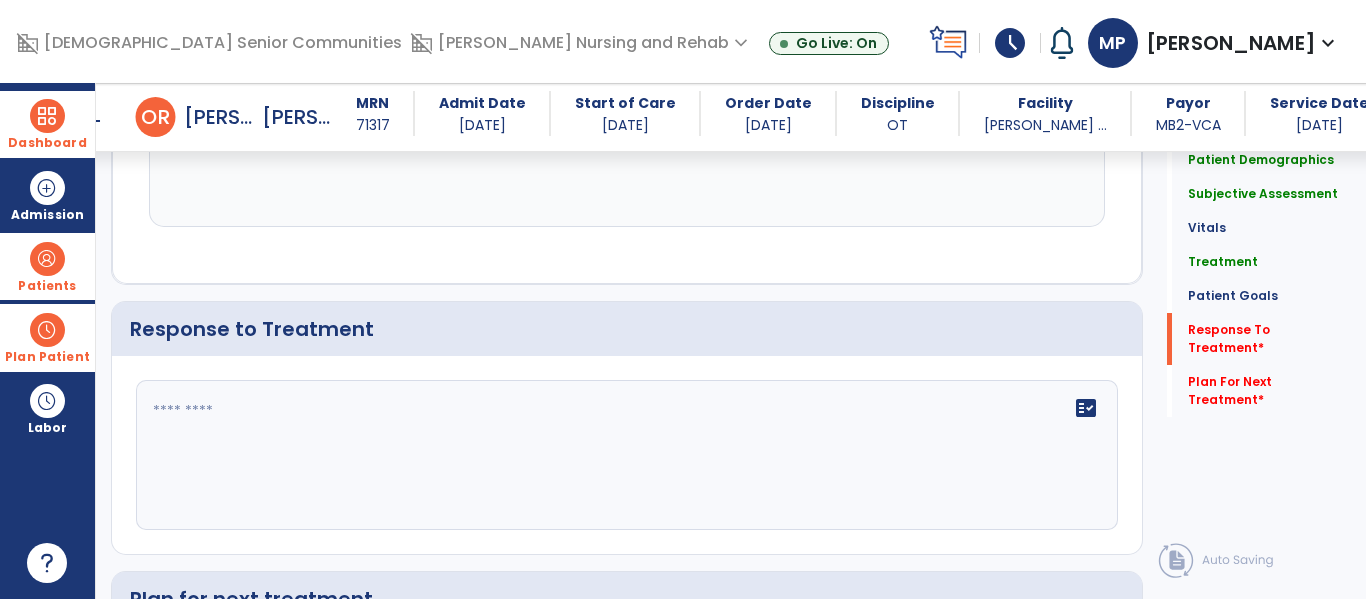 click on "fact_check" 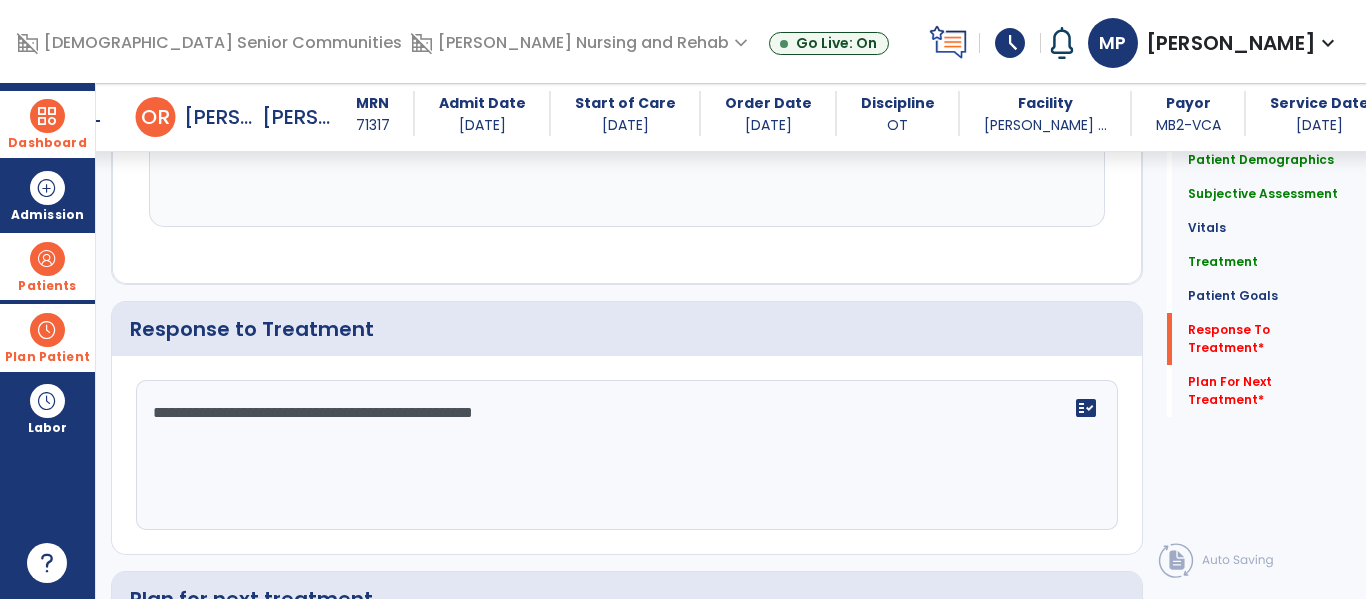 type on "**********" 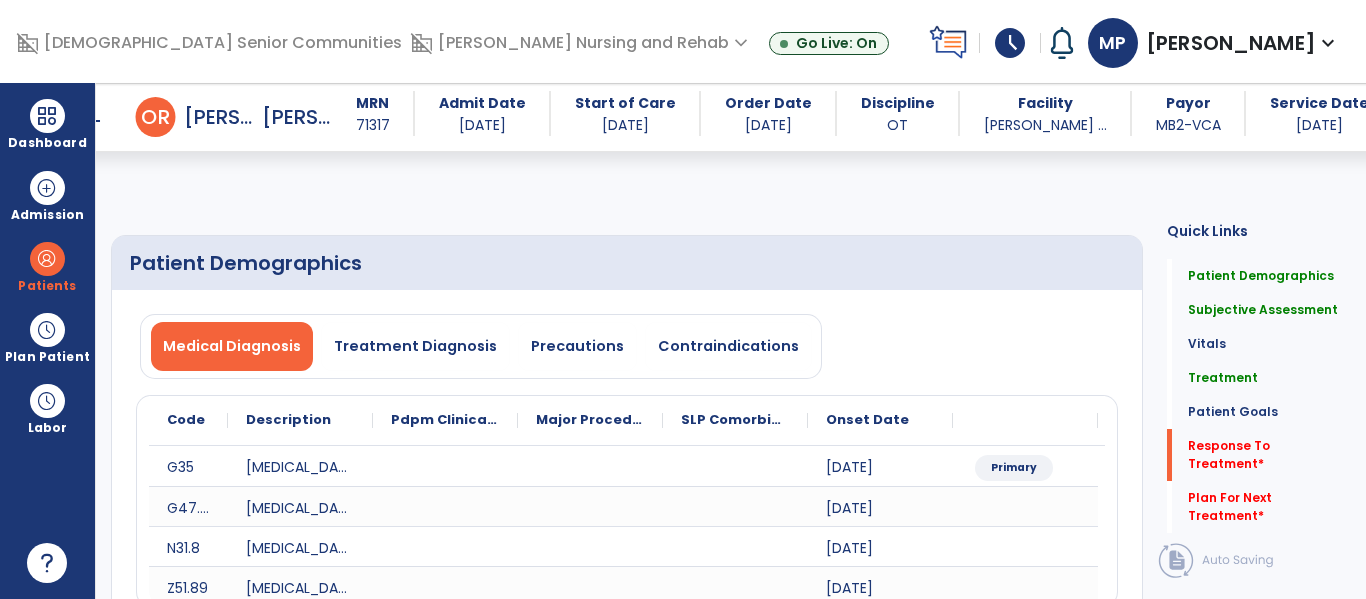 select on "*" 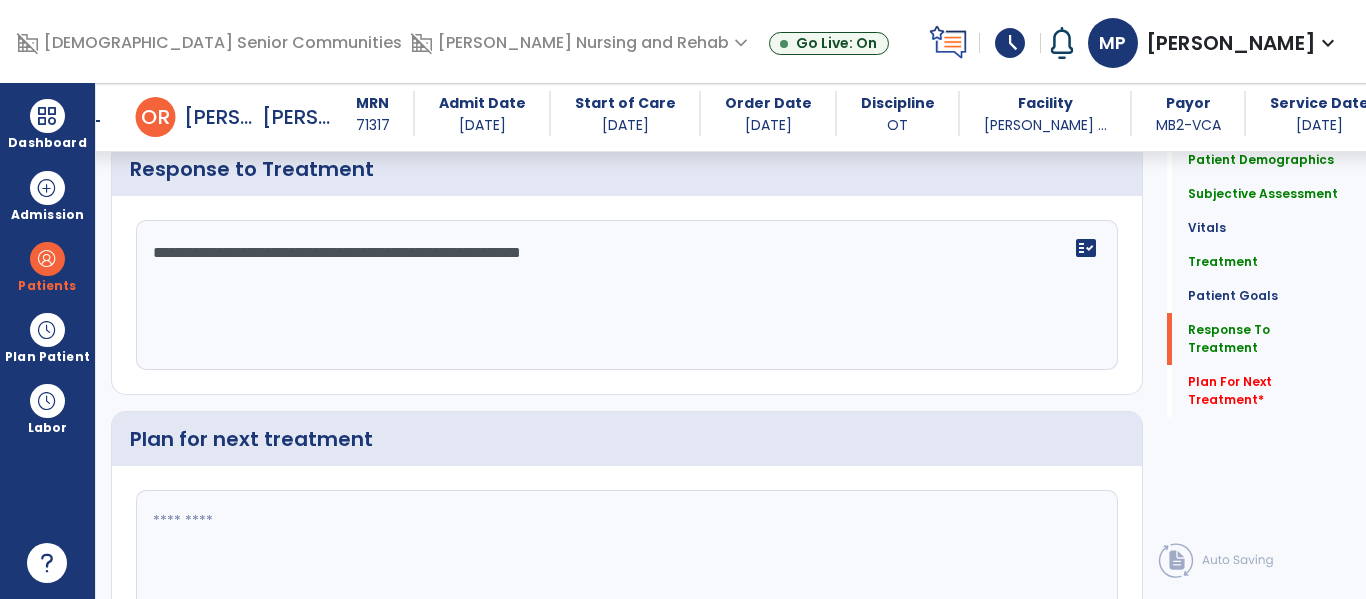 scroll, scrollTop: 3379, scrollLeft: 0, axis: vertical 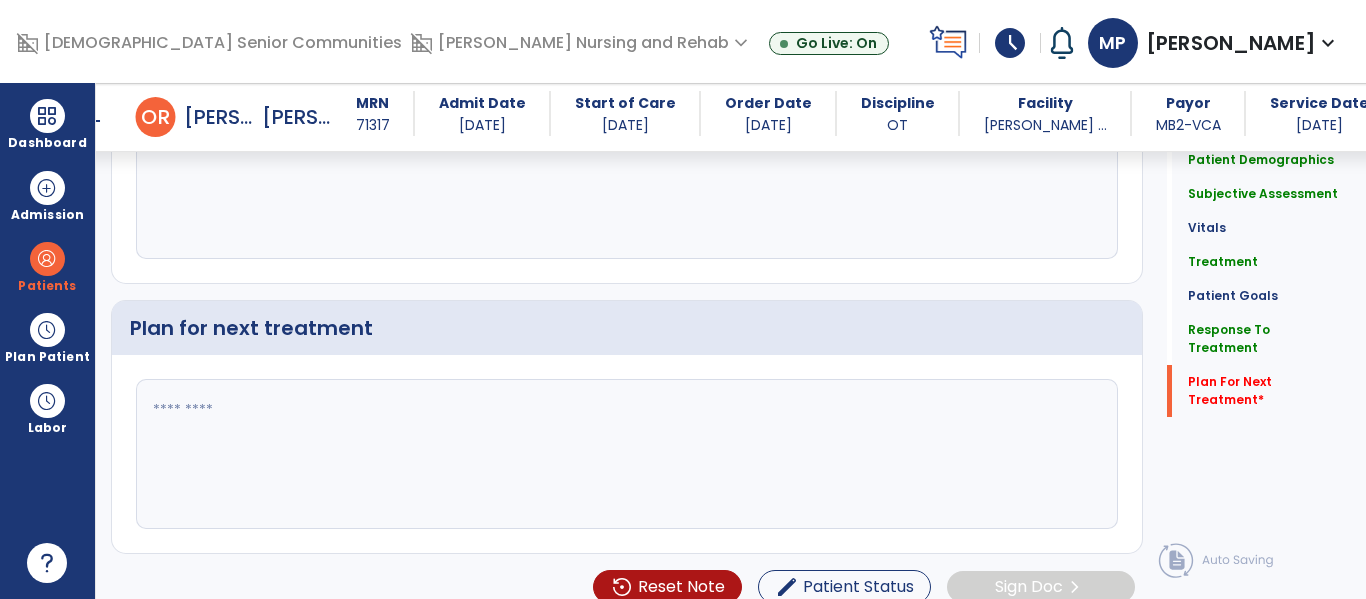 click 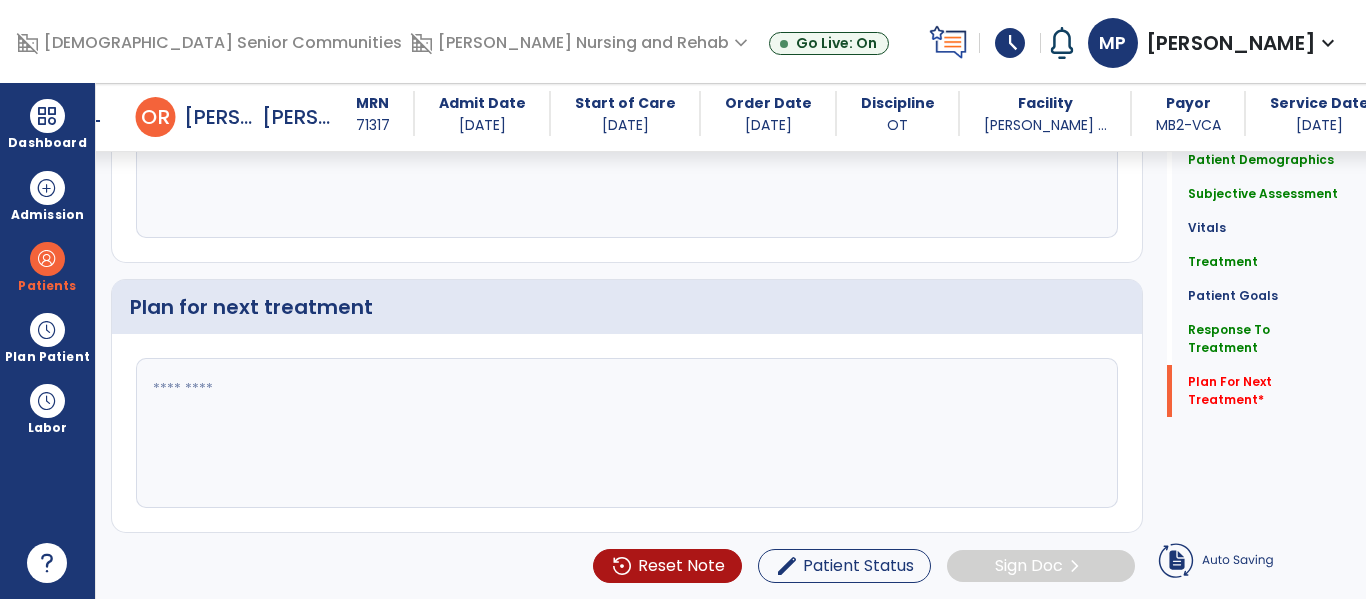 click on "**********" 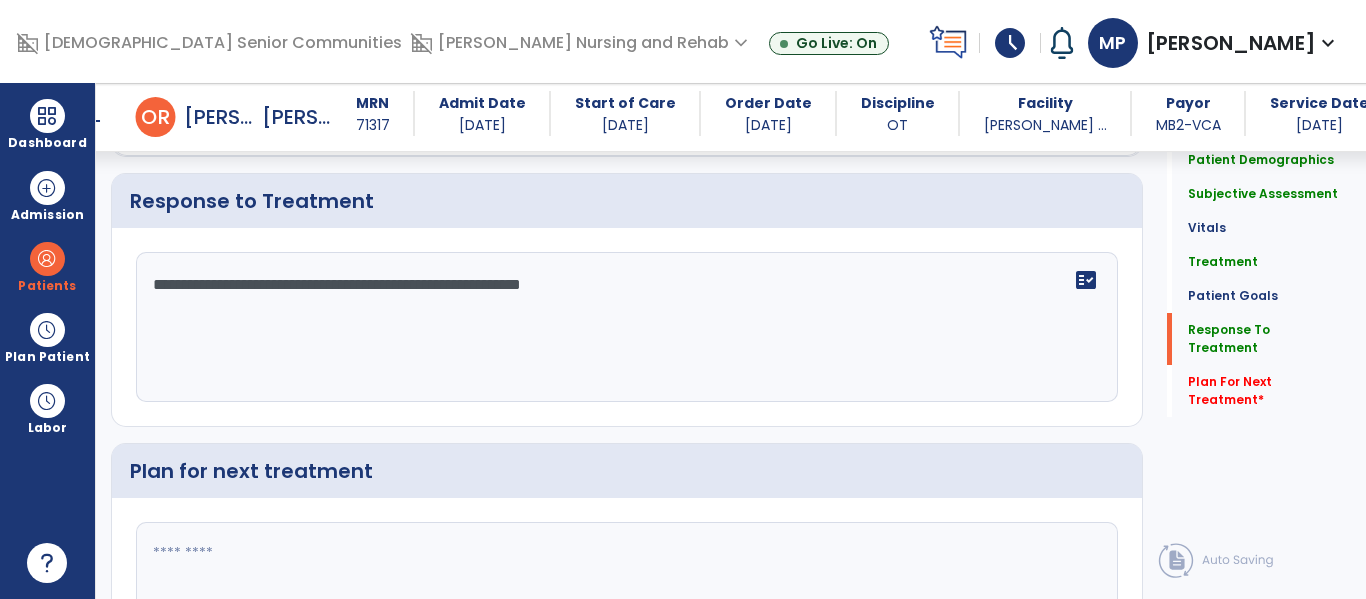 scroll, scrollTop: 3280, scrollLeft: 0, axis: vertical 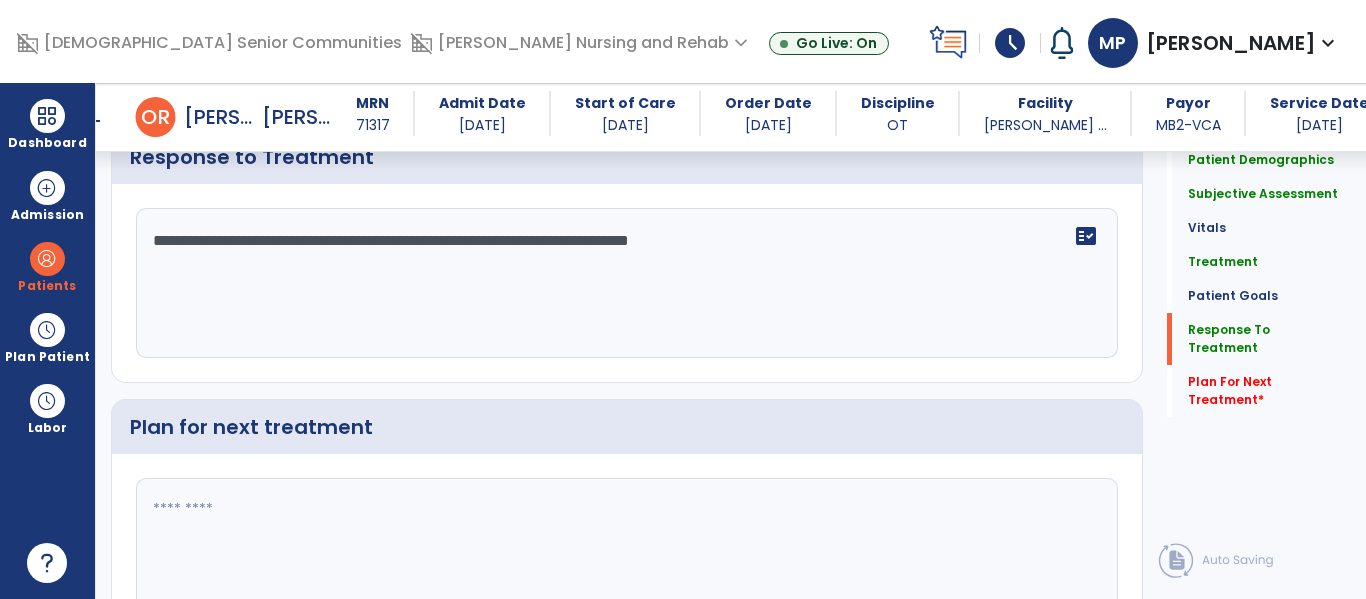 type on "**********" 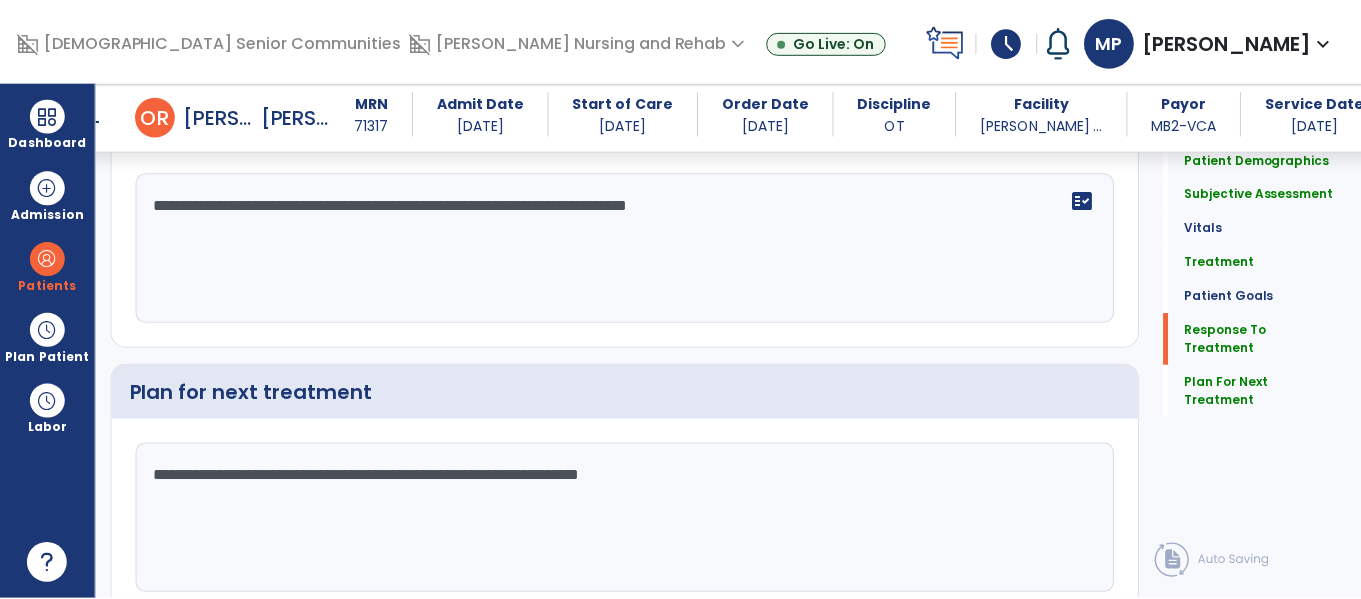 scroll, scrollTop: 3379, scrollLeft: 0, axis: vertical 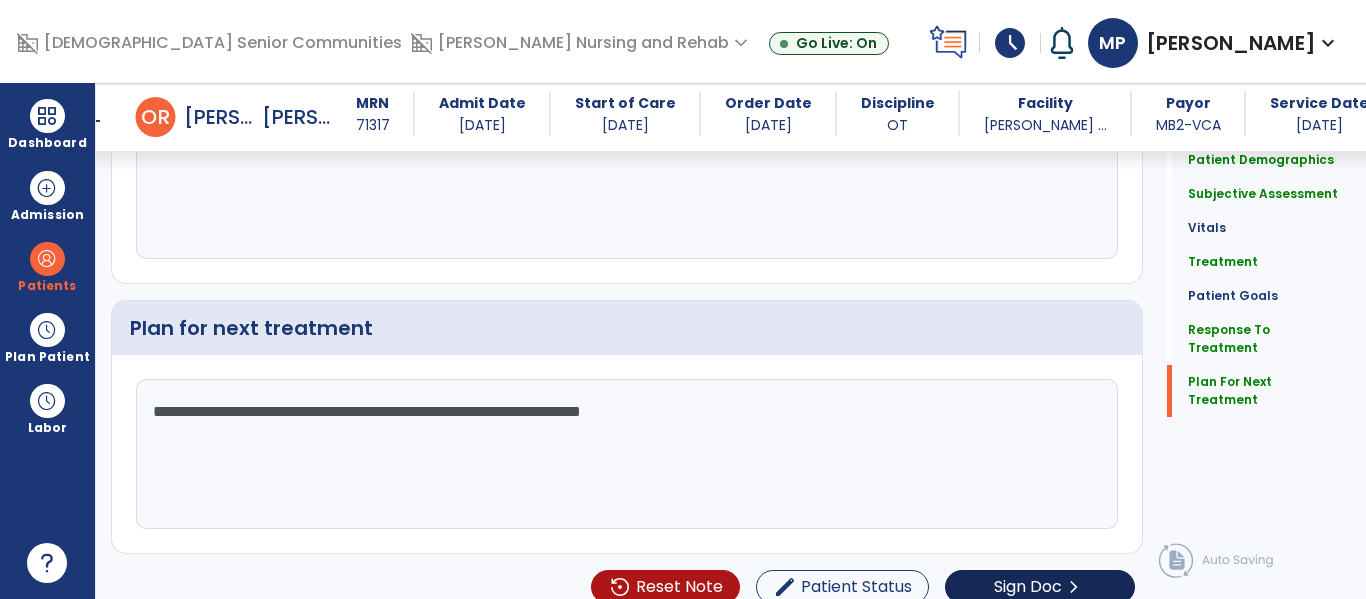 type on "**********" 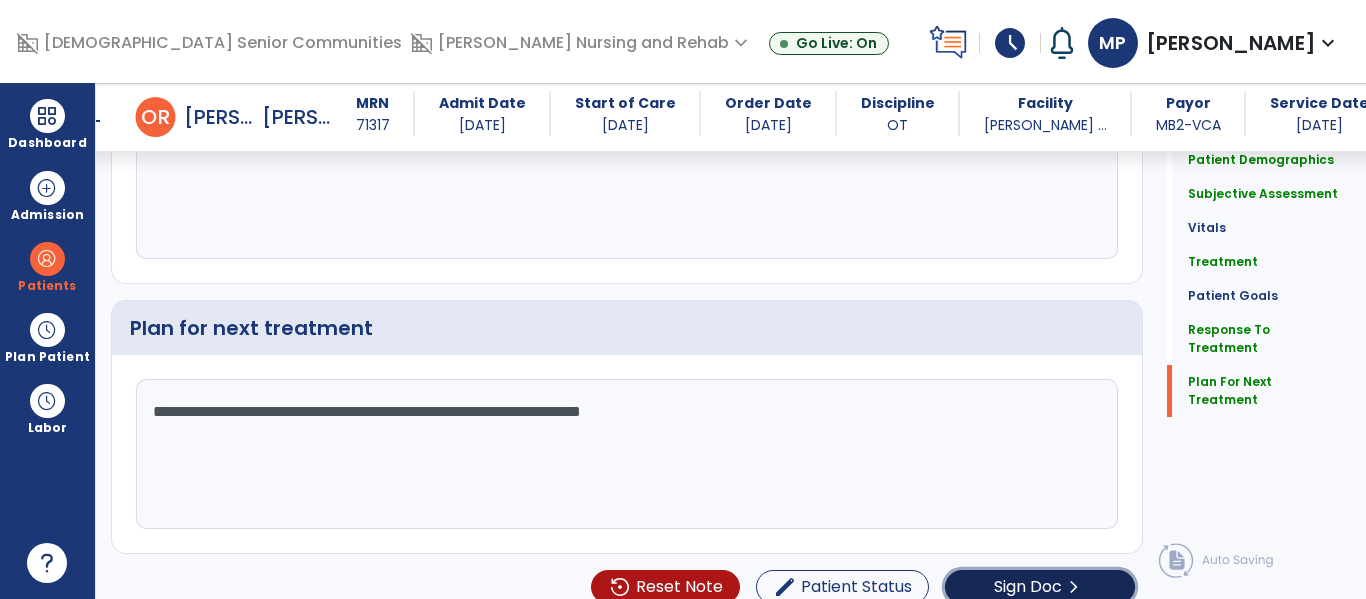 click on "Sign Doc" 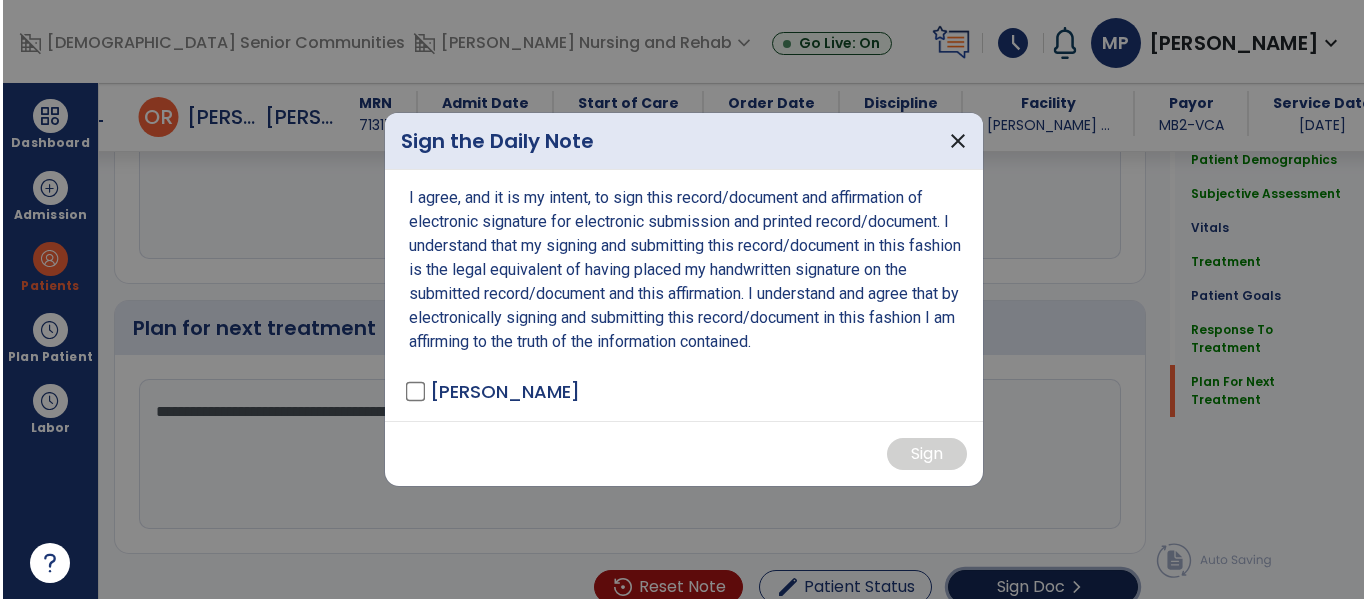 scroll, scrollTop: 3400, scrollLeft: 0, axis: vertical 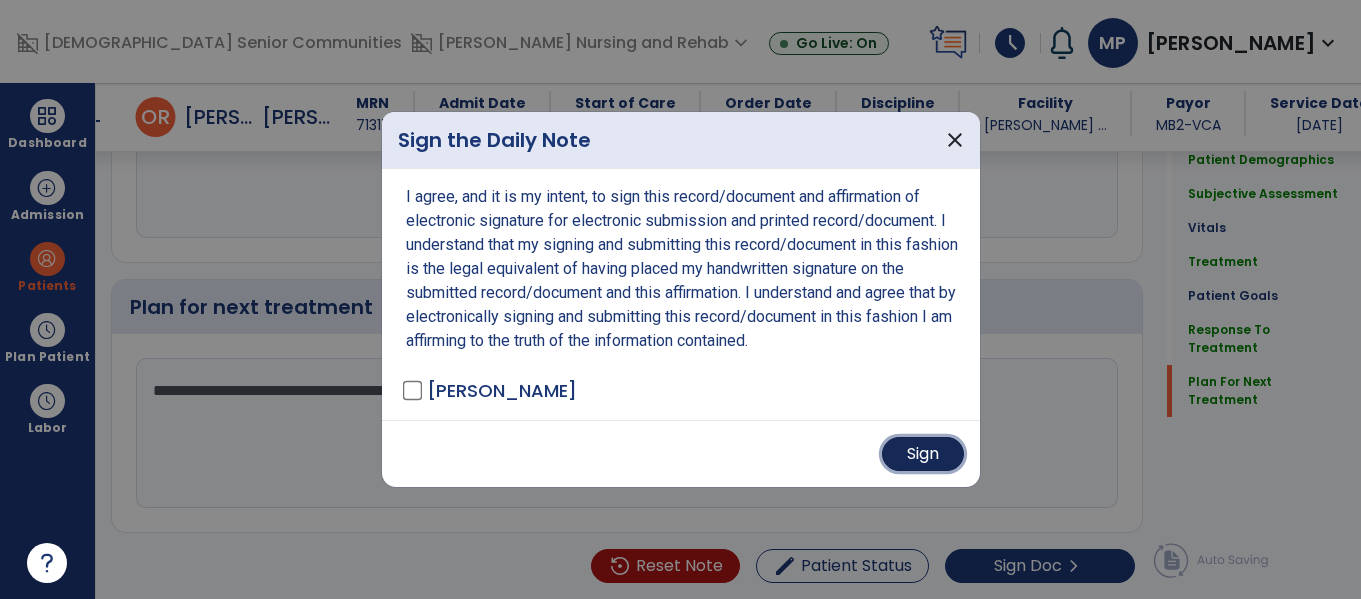 click on "Sign" at bounding box center [923, 454] 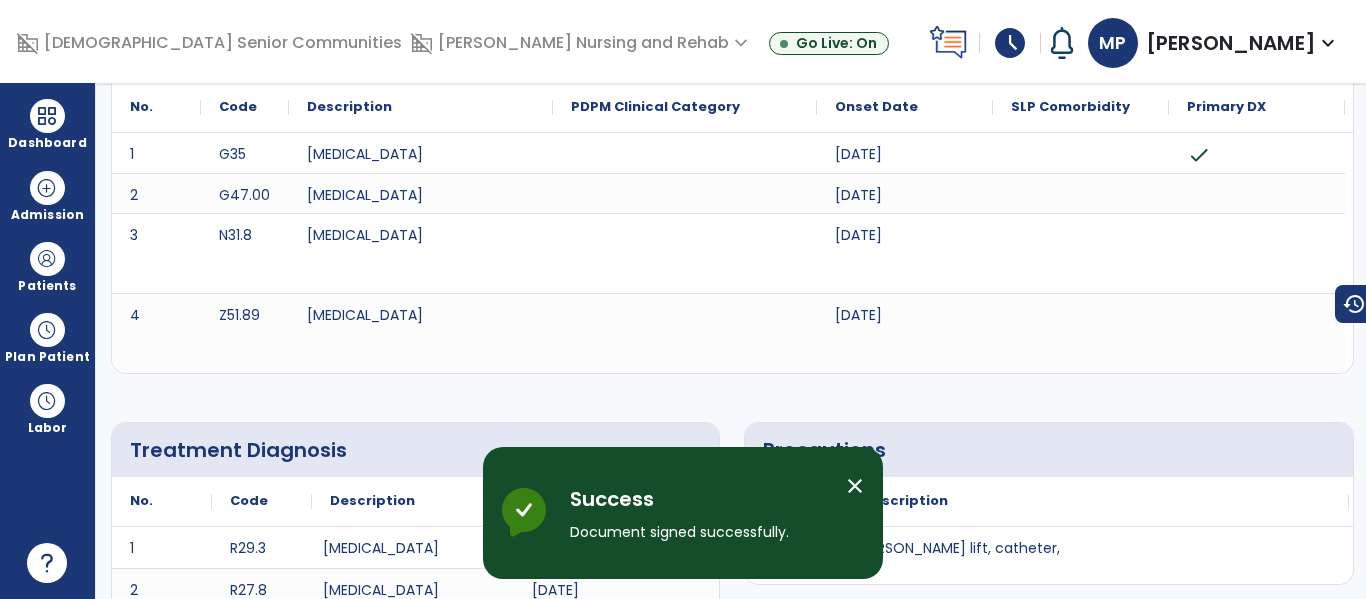 scroll, scrollTop: 0, scrollLeft: 0, axis: both 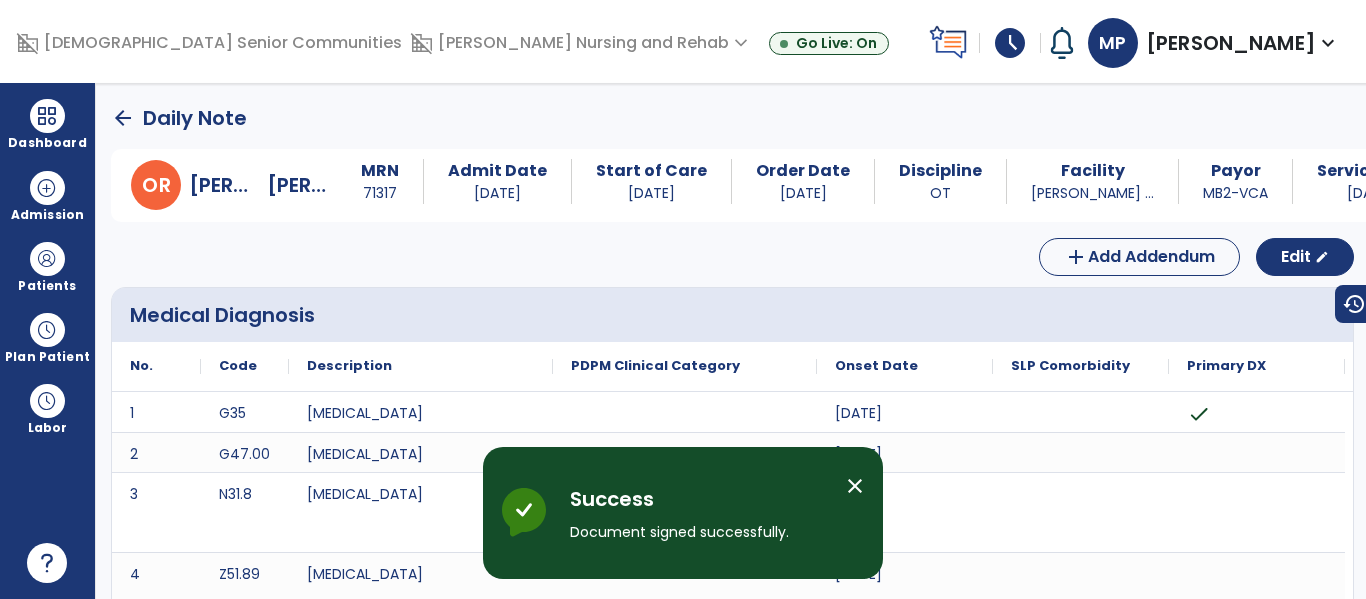 click on "arrow_back   Daily Note" 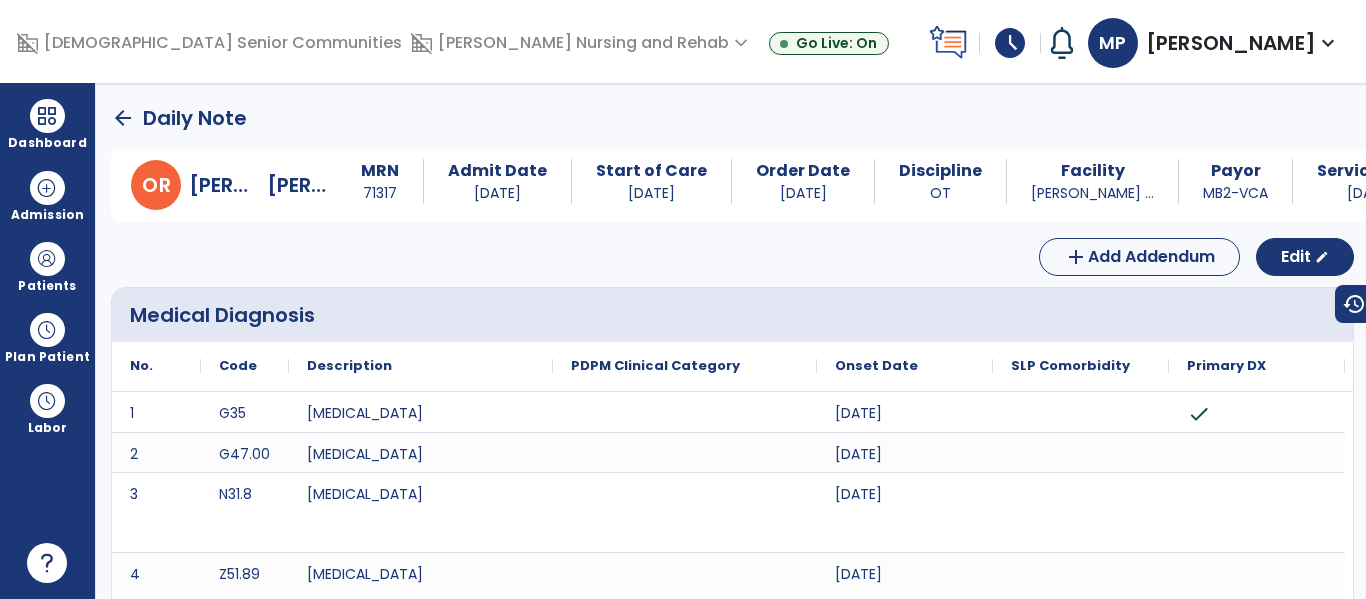 click on "arrow_back" 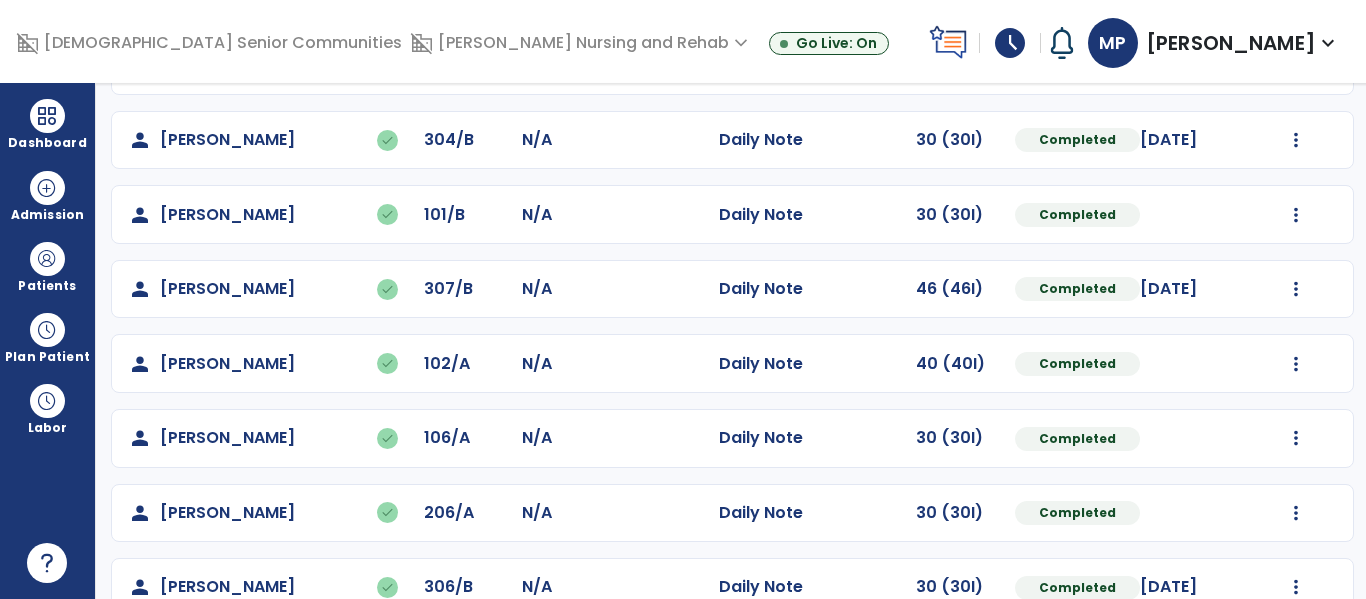 scroll, scrollTop: 786, scrollLeft: 0, axis: vertical 